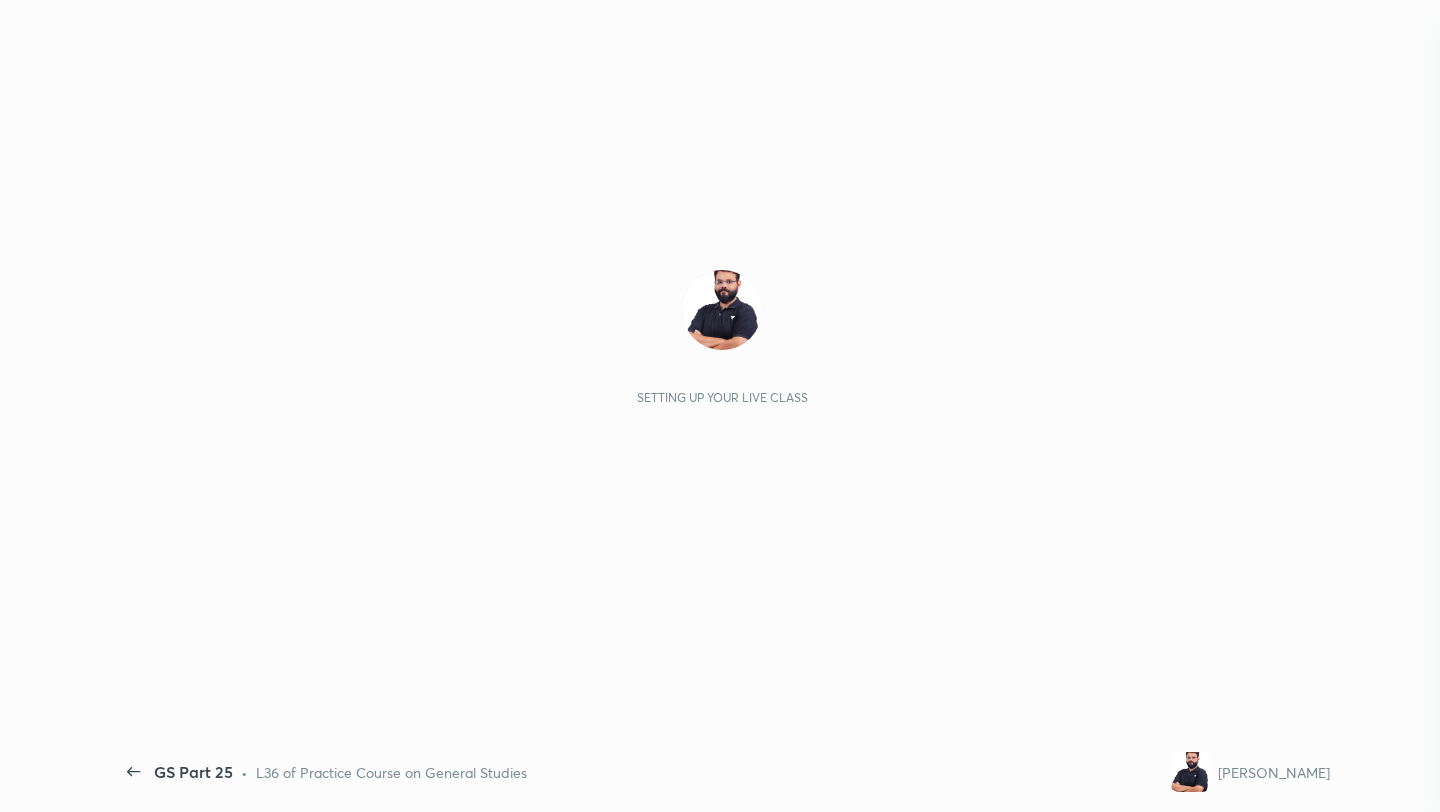 scroll, scrollTop: 0, scrollLeft: 0, axis: both 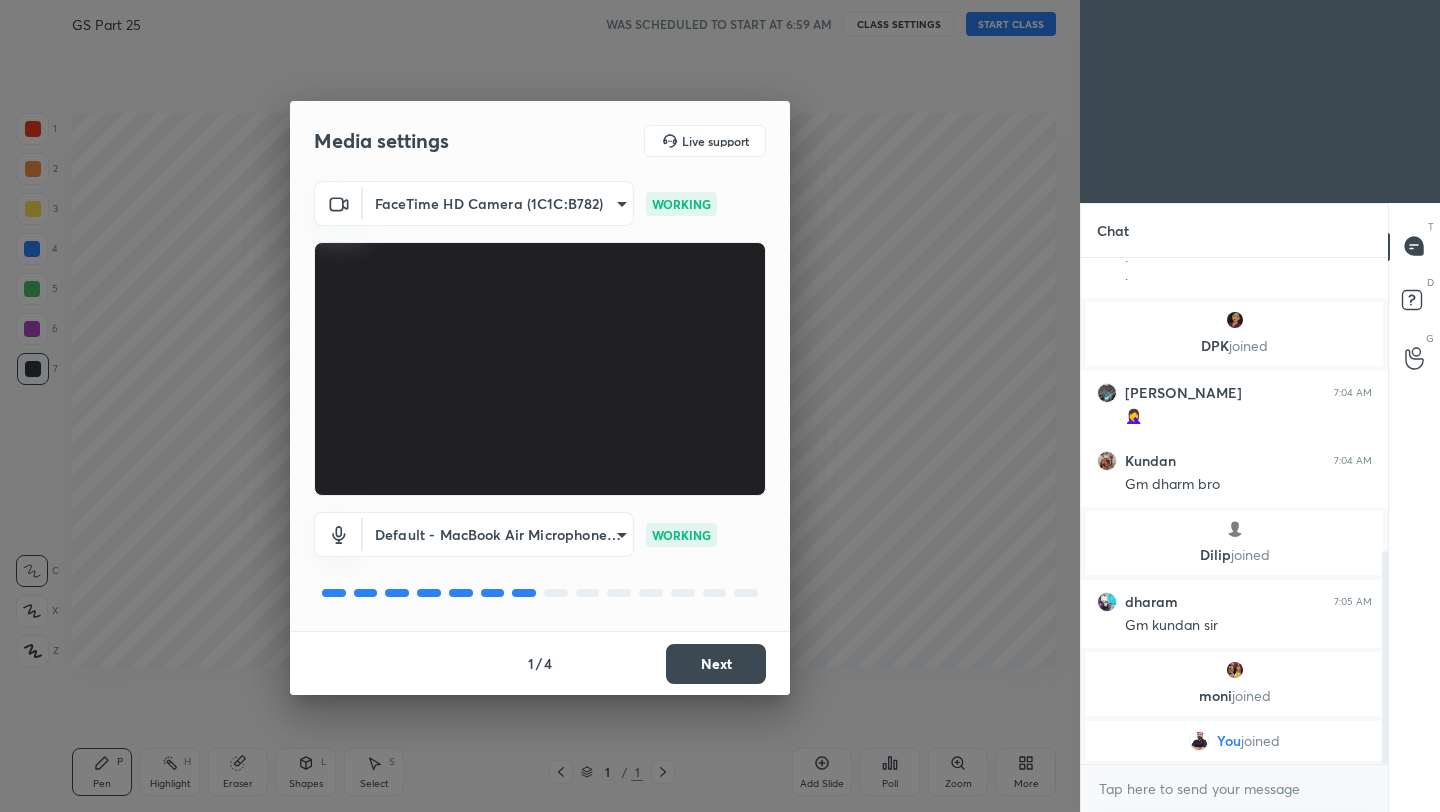 click on "Next" at bounding box center [716, 664] 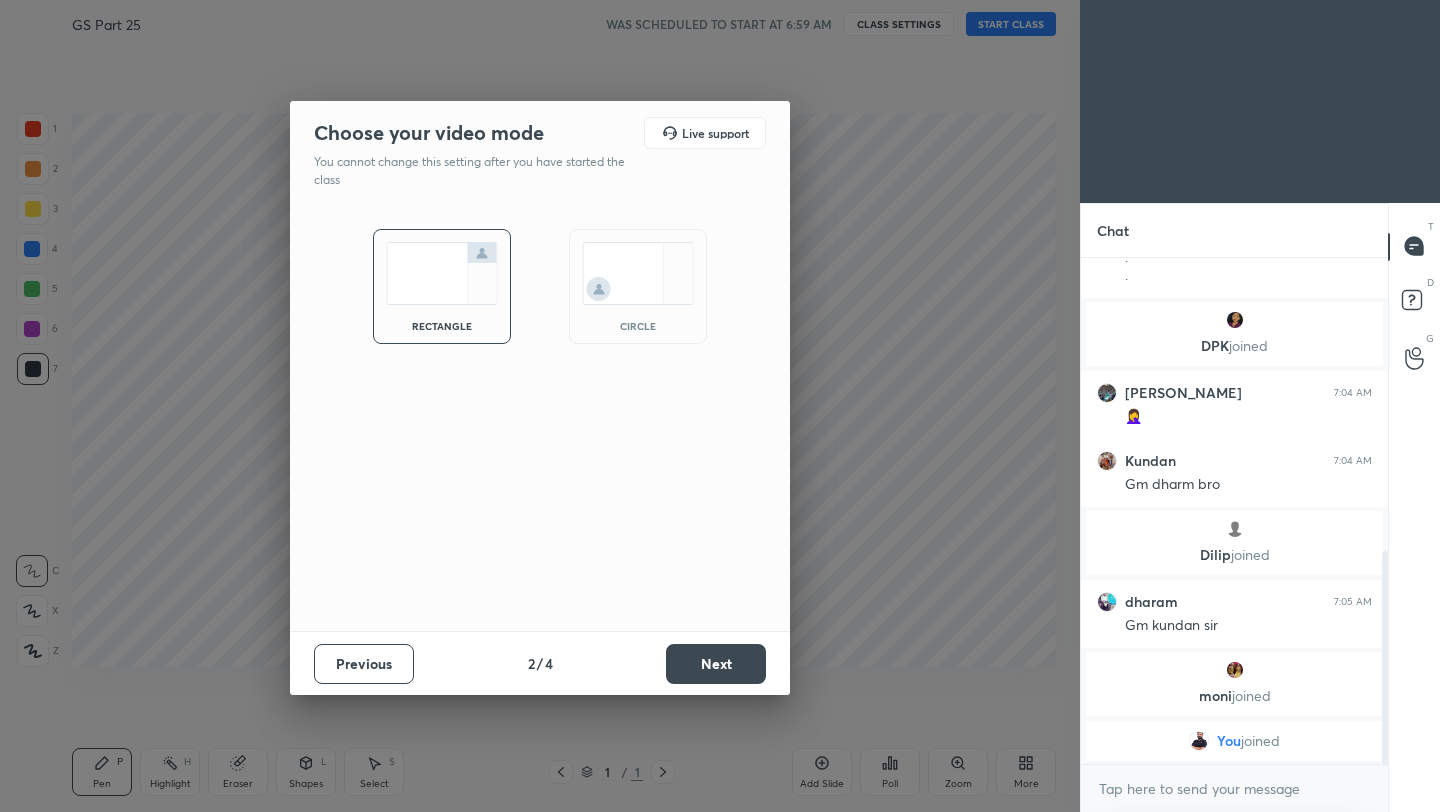 click on "Next" at bounding box center (716, 664) 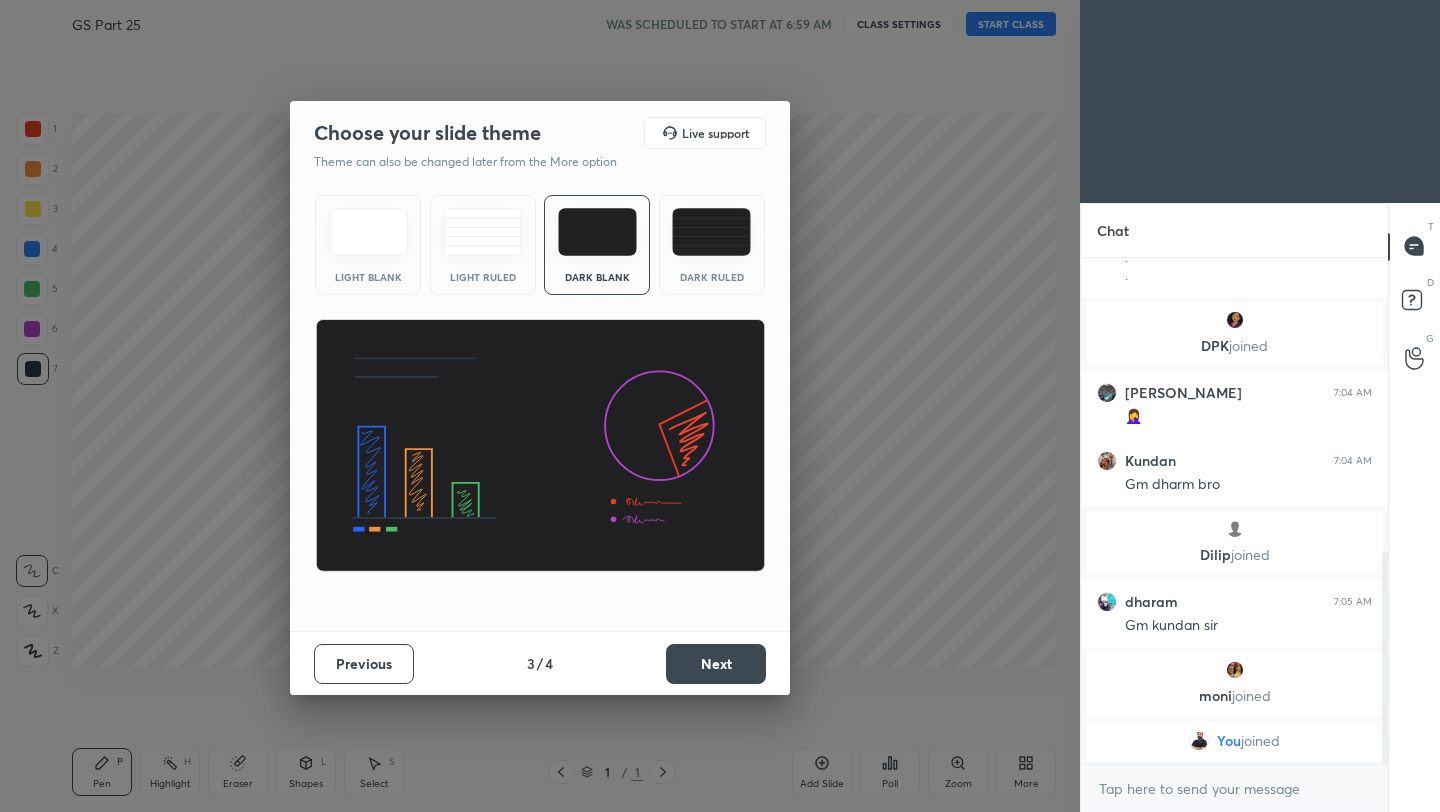 click on "Next" at bounding box center (716, 664) 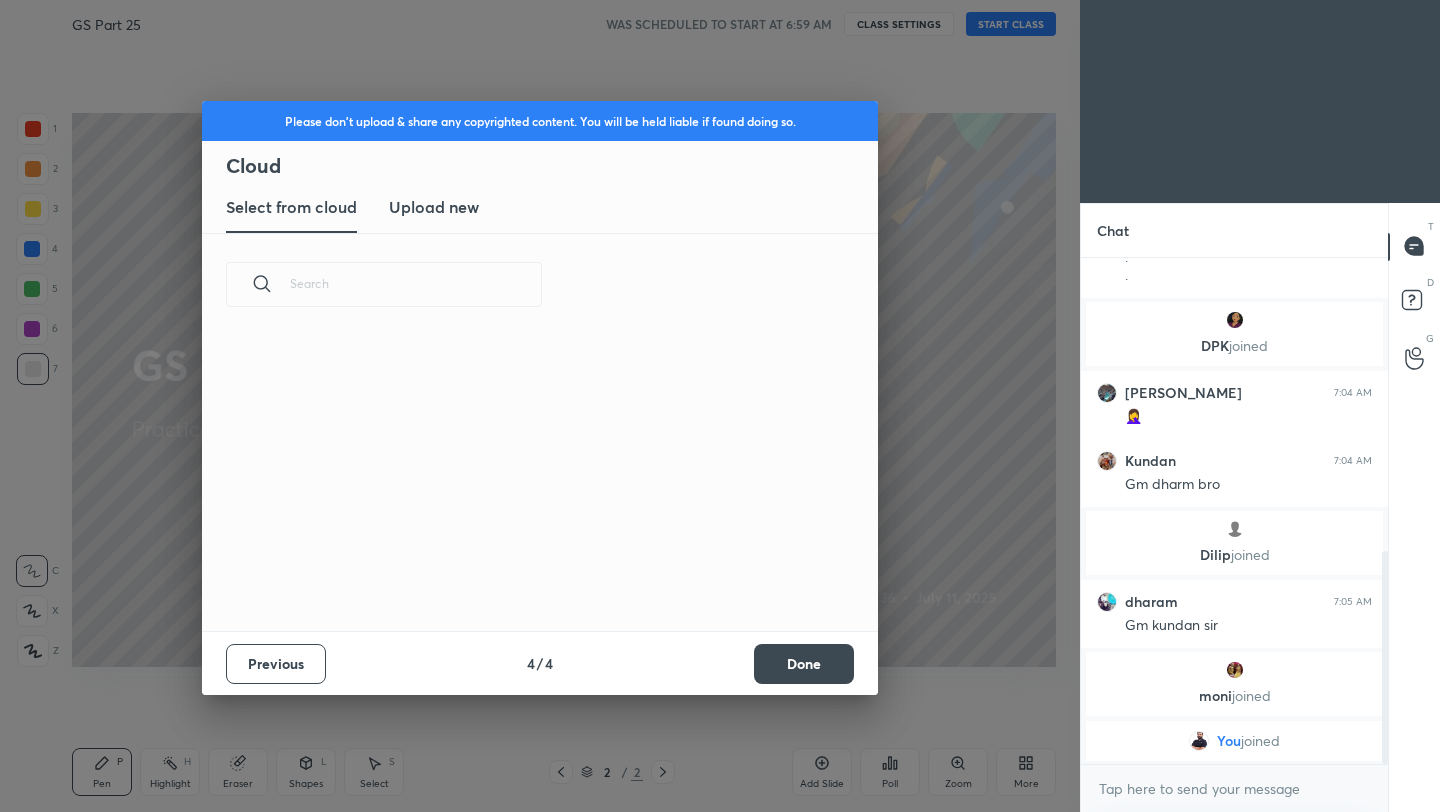 click on "Done" at bounding box center [804, 664] 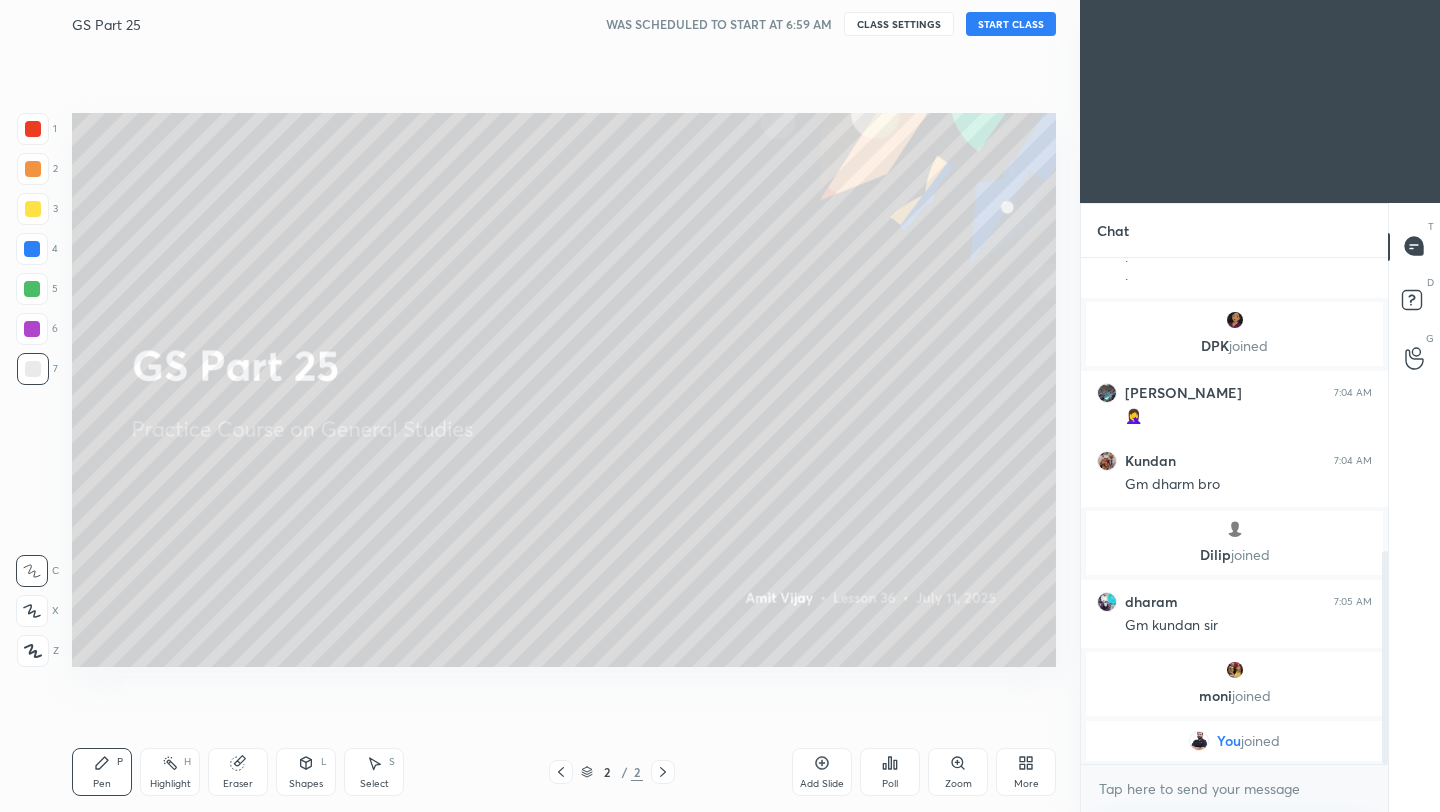 click on "START CLASS" at bounding box center (1011, 24) 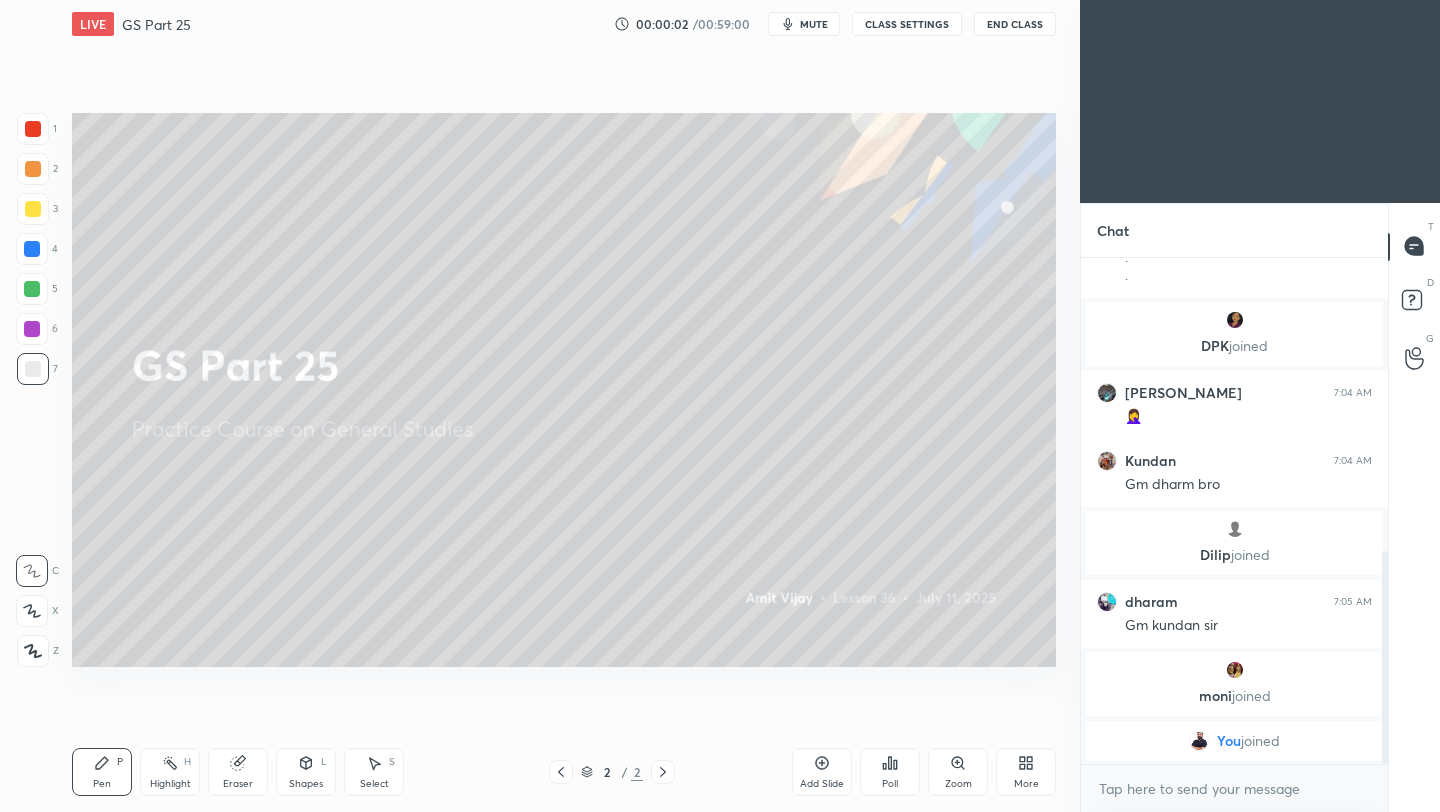 click on "End Class" at bounding box center [1015, 24] 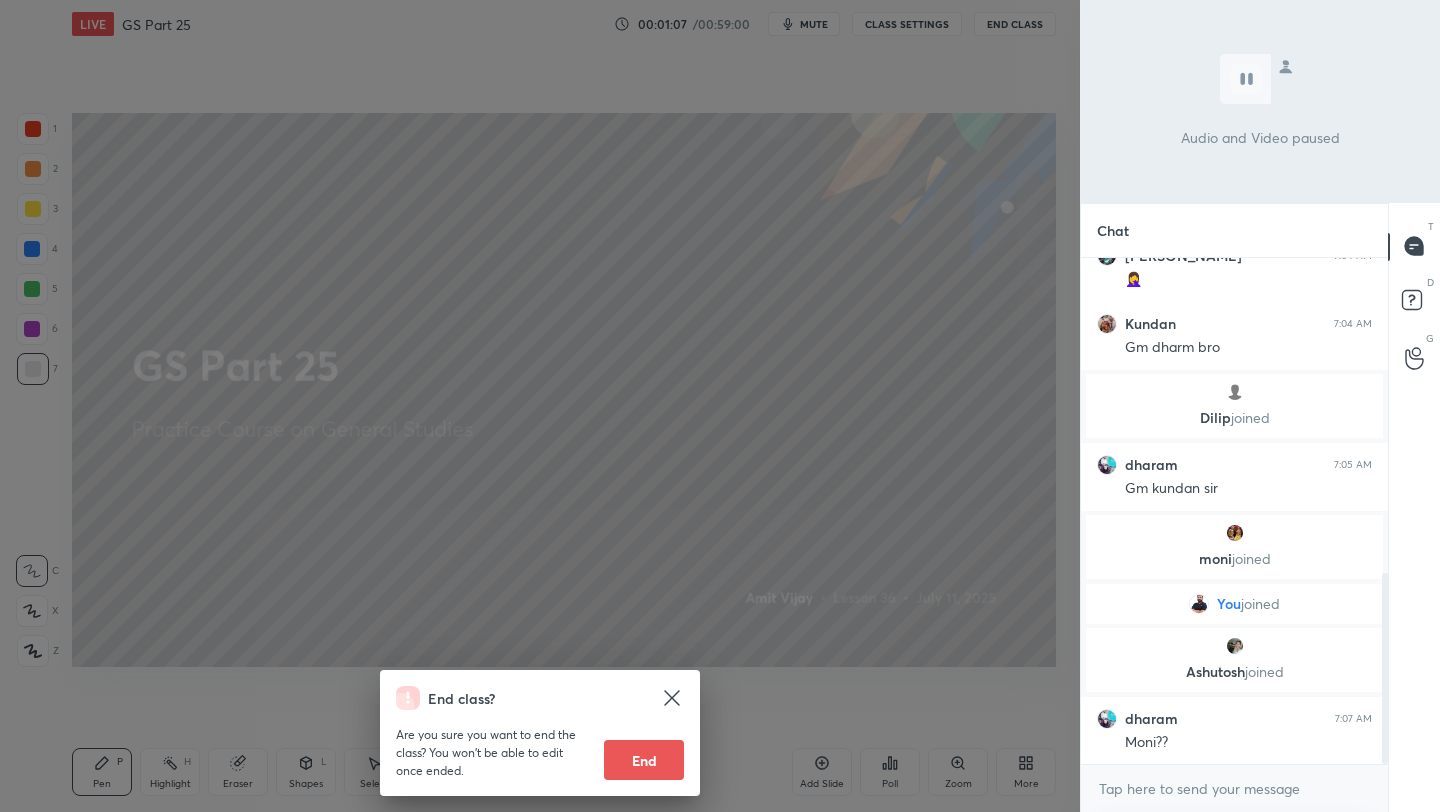 scroll, scrollTop: 910, scrollLeft: 0, axis: vertical 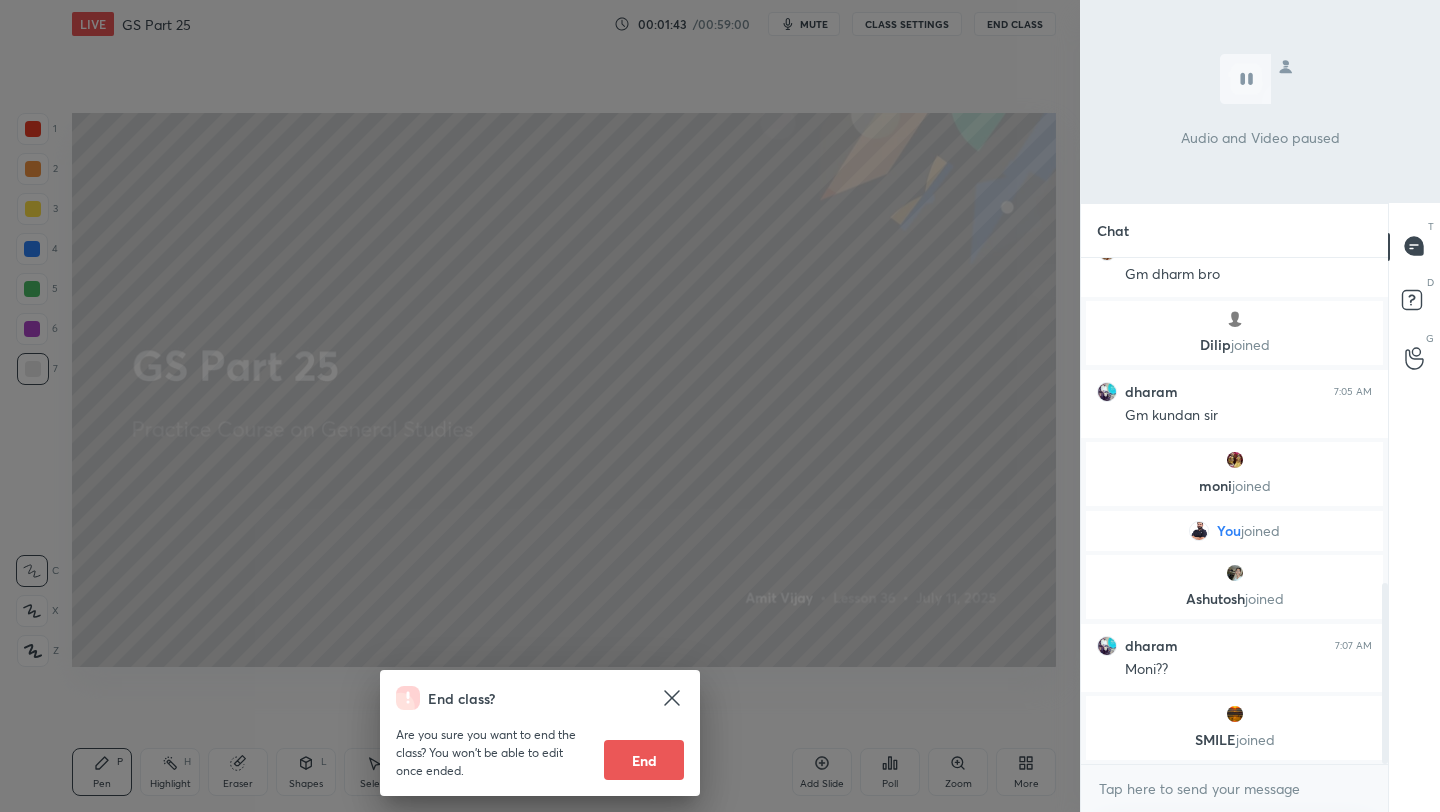 click on "End class? Are you sure you want to end the class? You won’t be able to edit once ended. End" at bounding box center (540, 406) 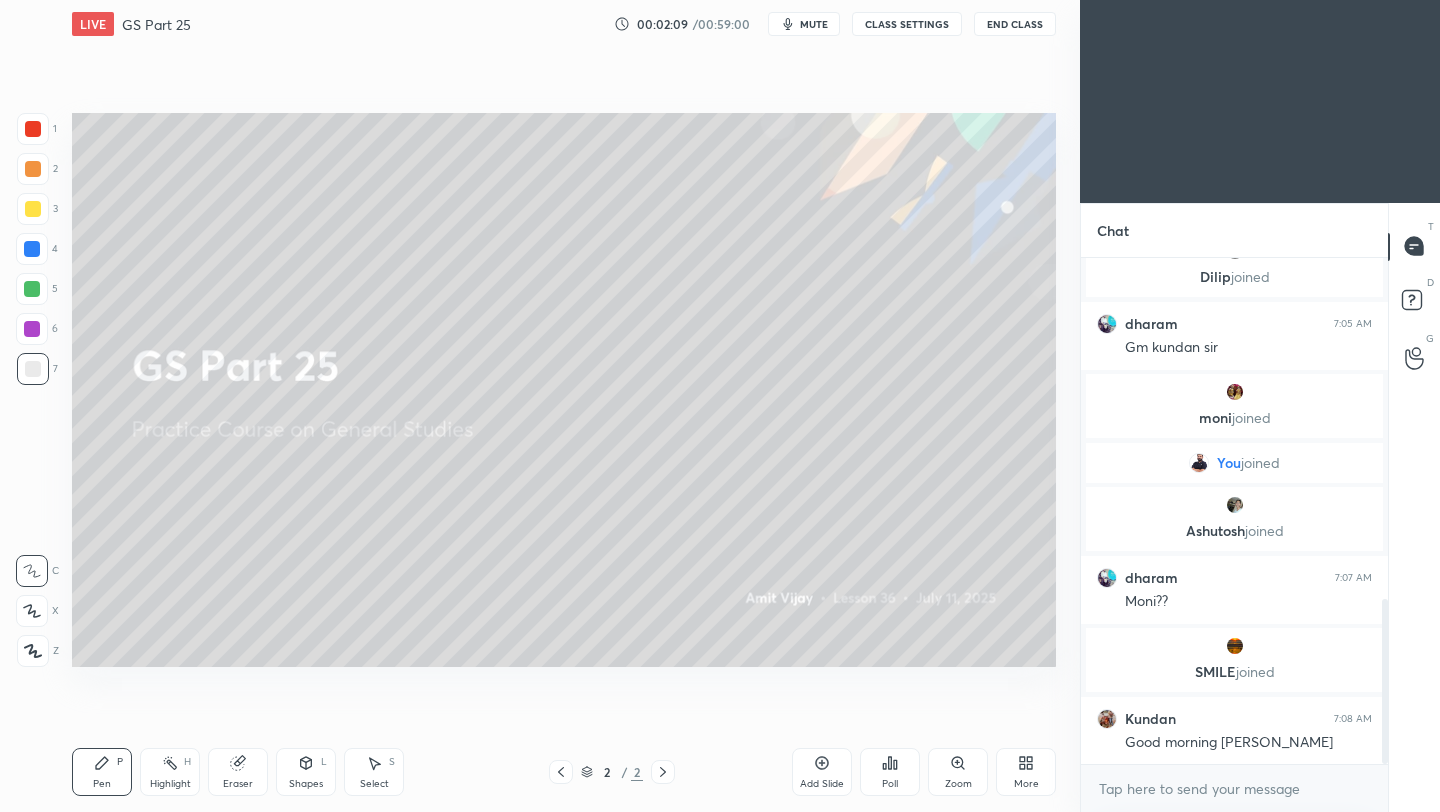 scroll, scrollTop: 1046, scrollLeft: 0, axis: vertical 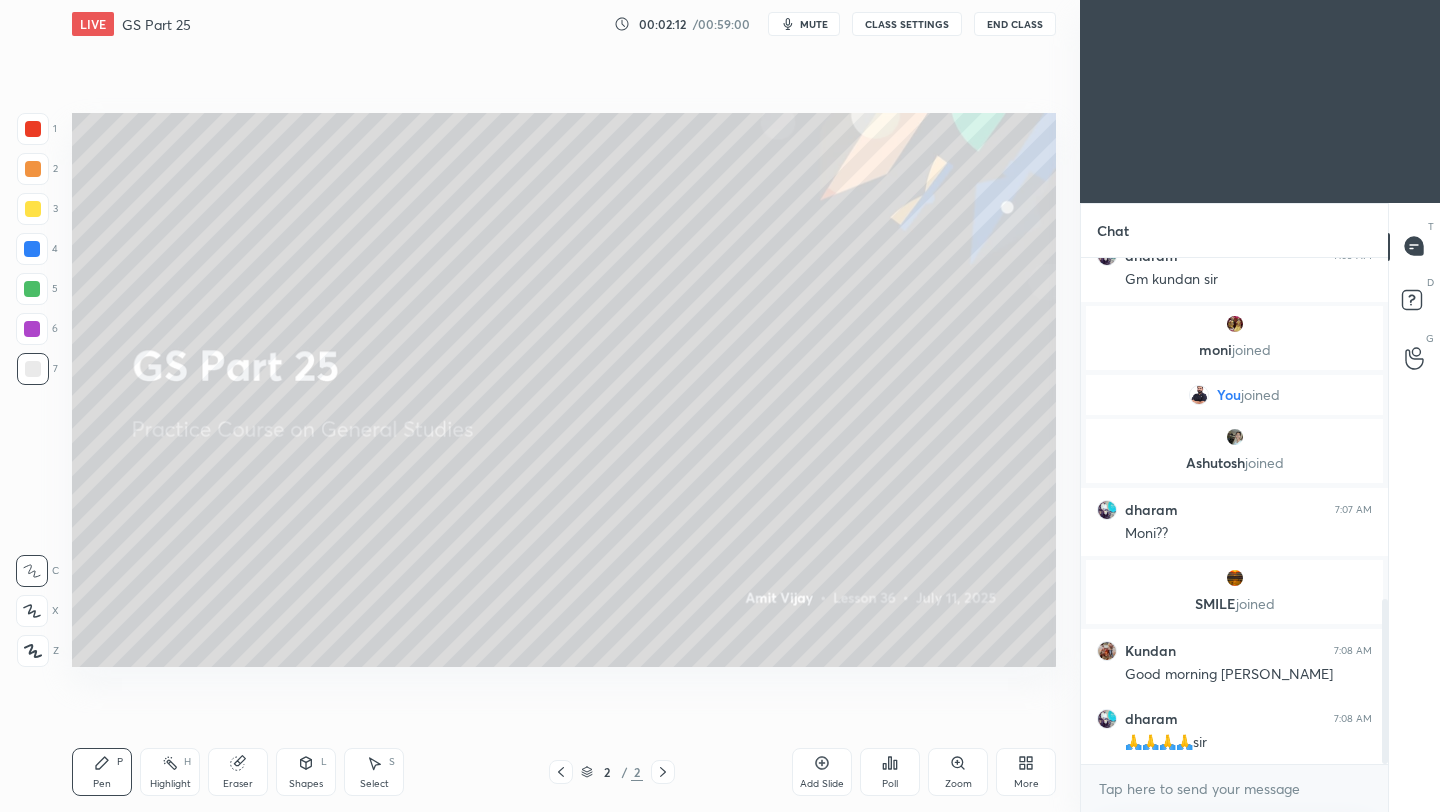 click 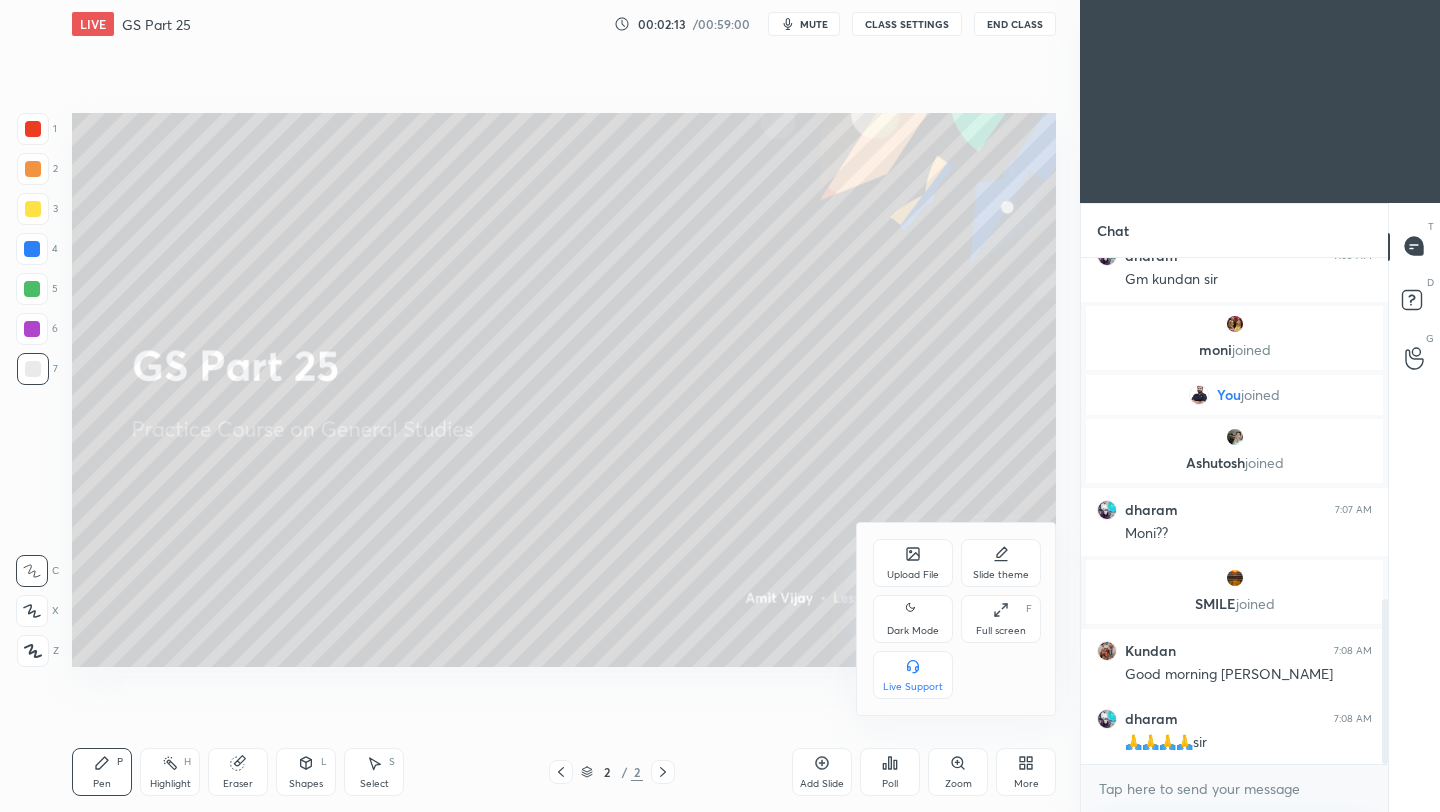 click on "Upload File" at bounding box center (913, 575) 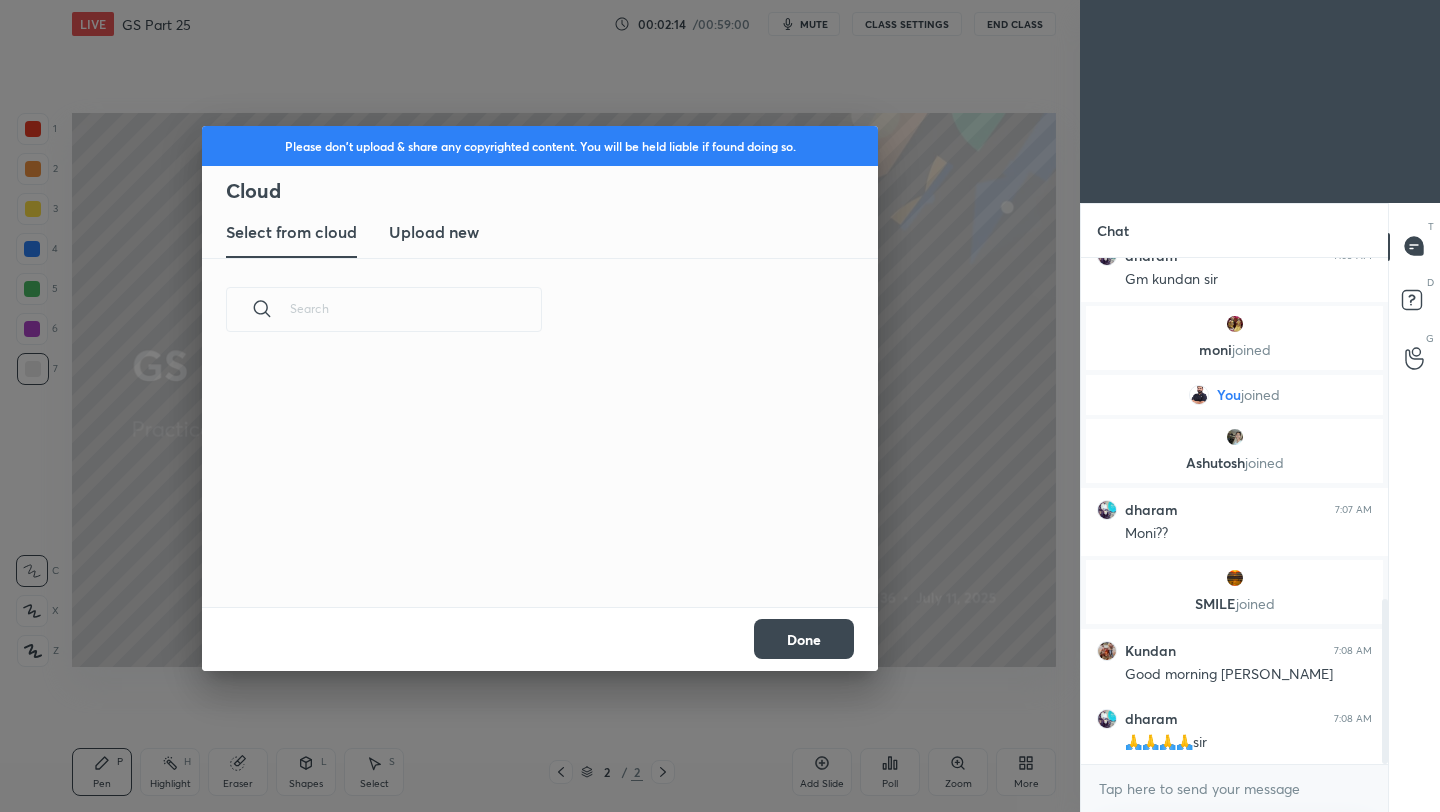 scroll, scrollTop: 7, scrollLeft: 11, axis: both 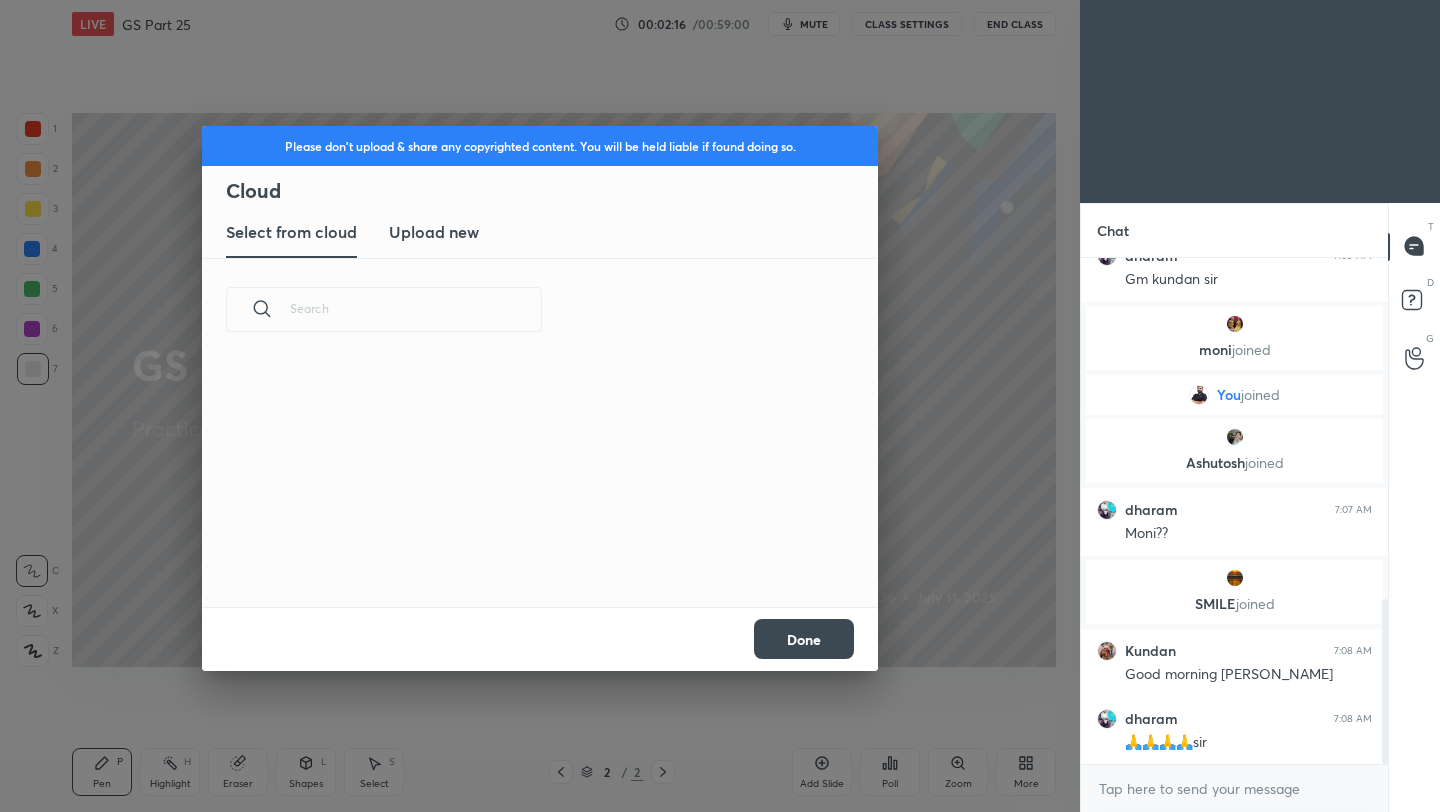 click on "Upload new" at bounding box center (434, 232) 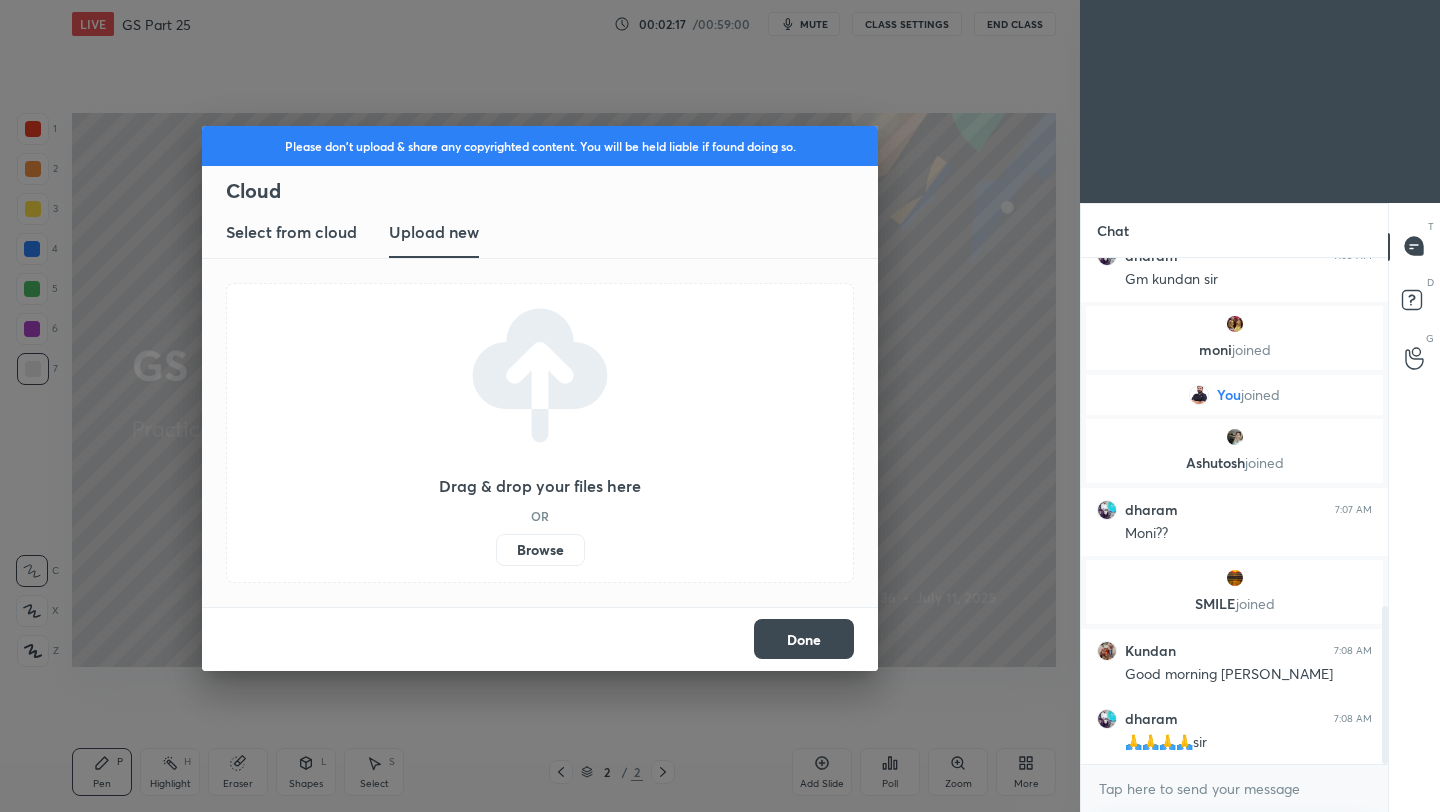 scroll, scrollTop: 1114, scrollLeft: 0, axis: vertical 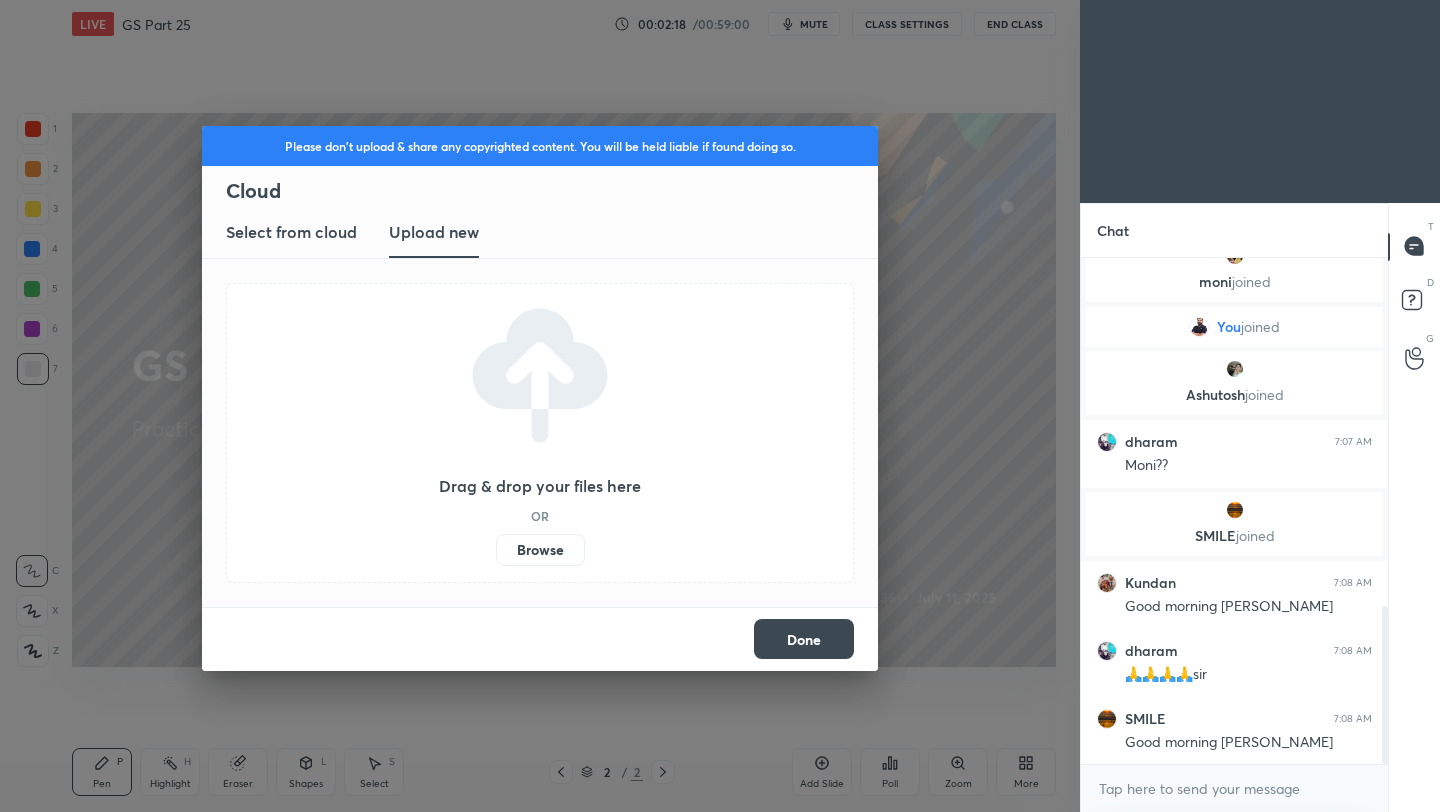 click on "Browse" at bounding box center (540, 550) 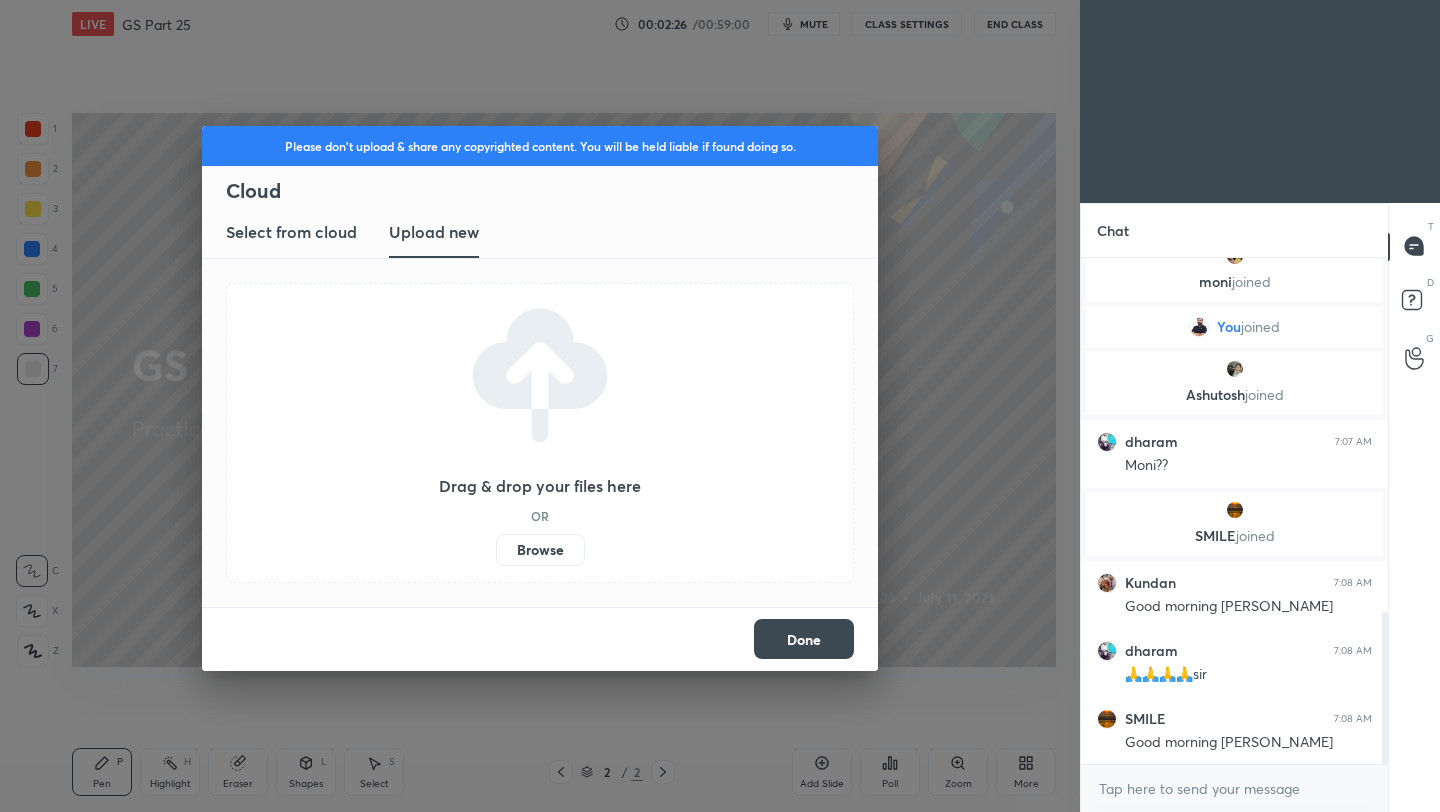 scroll, scrollTop: 1182, scrollLeft: 0, axis: vertical 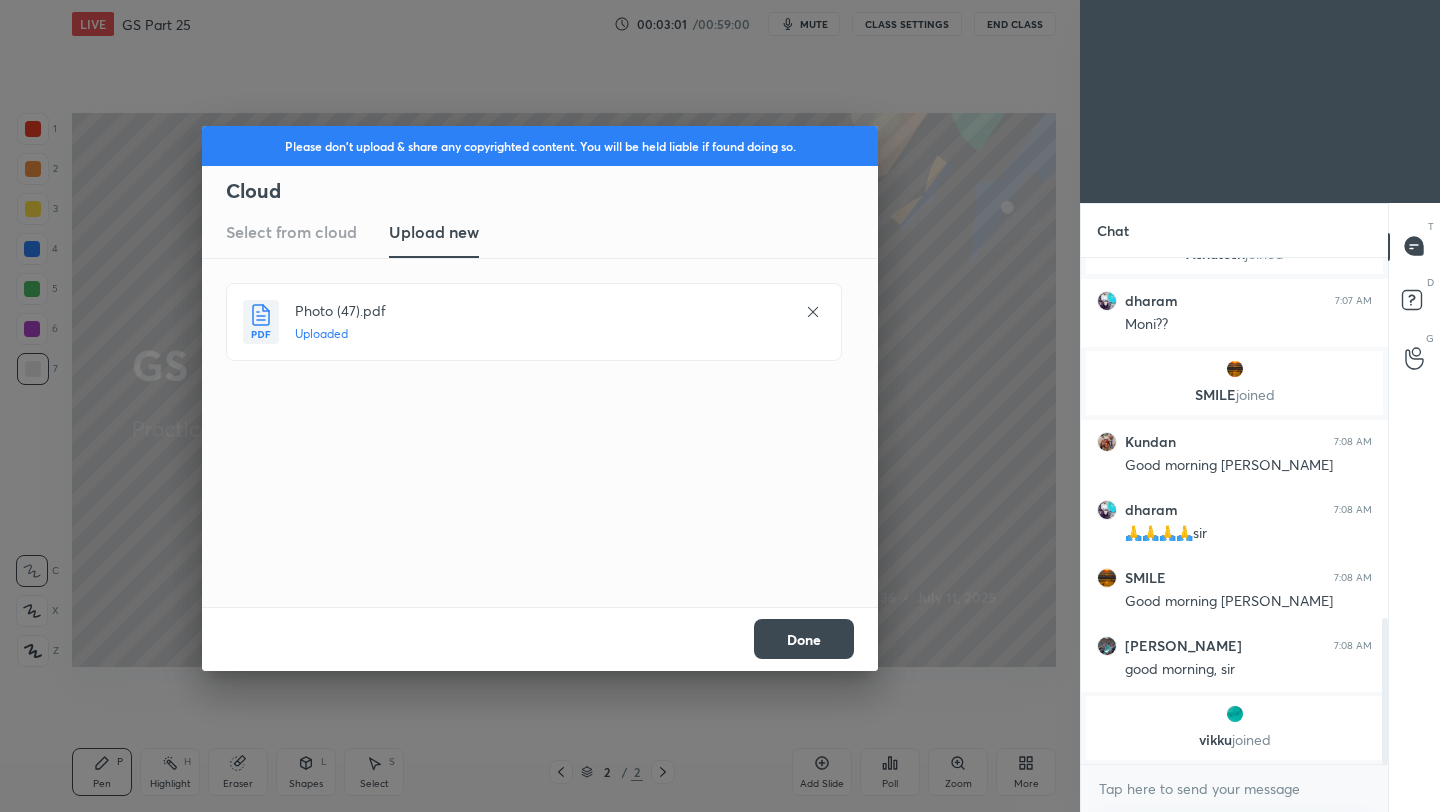 click on "Done" at bounding box center [804, 639] 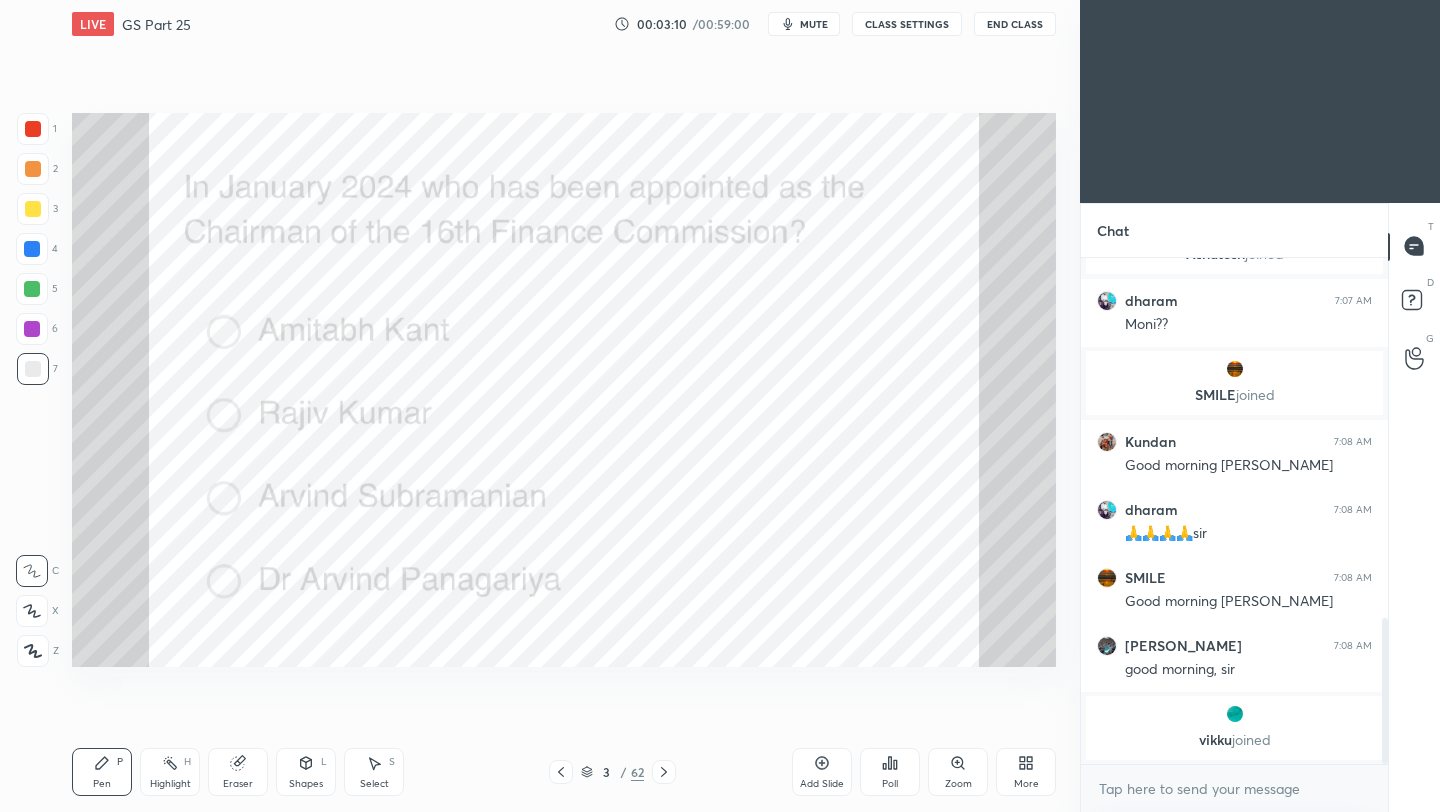 scroll, scrollTop: 1323, scrollLeft: 0, axis: vertical 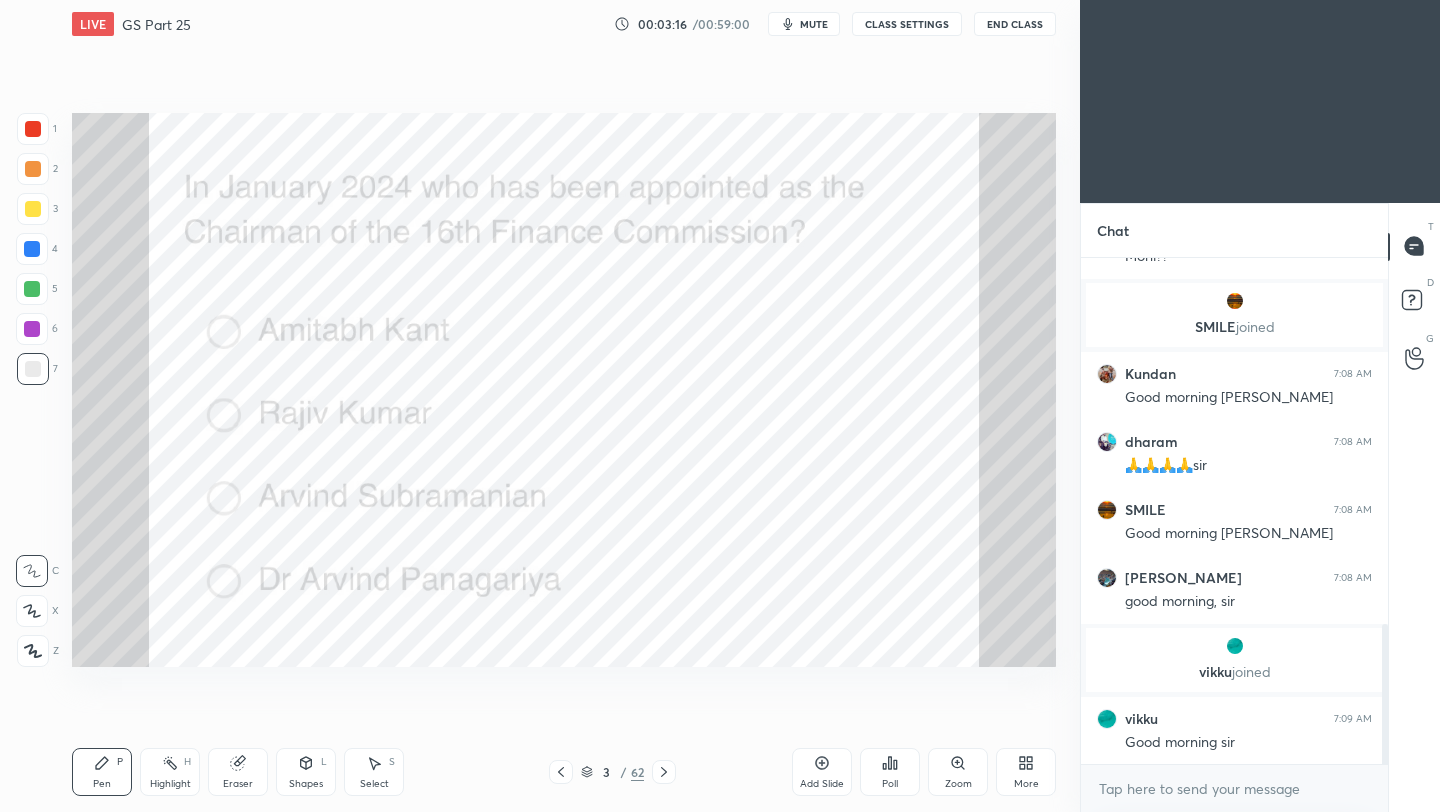 click 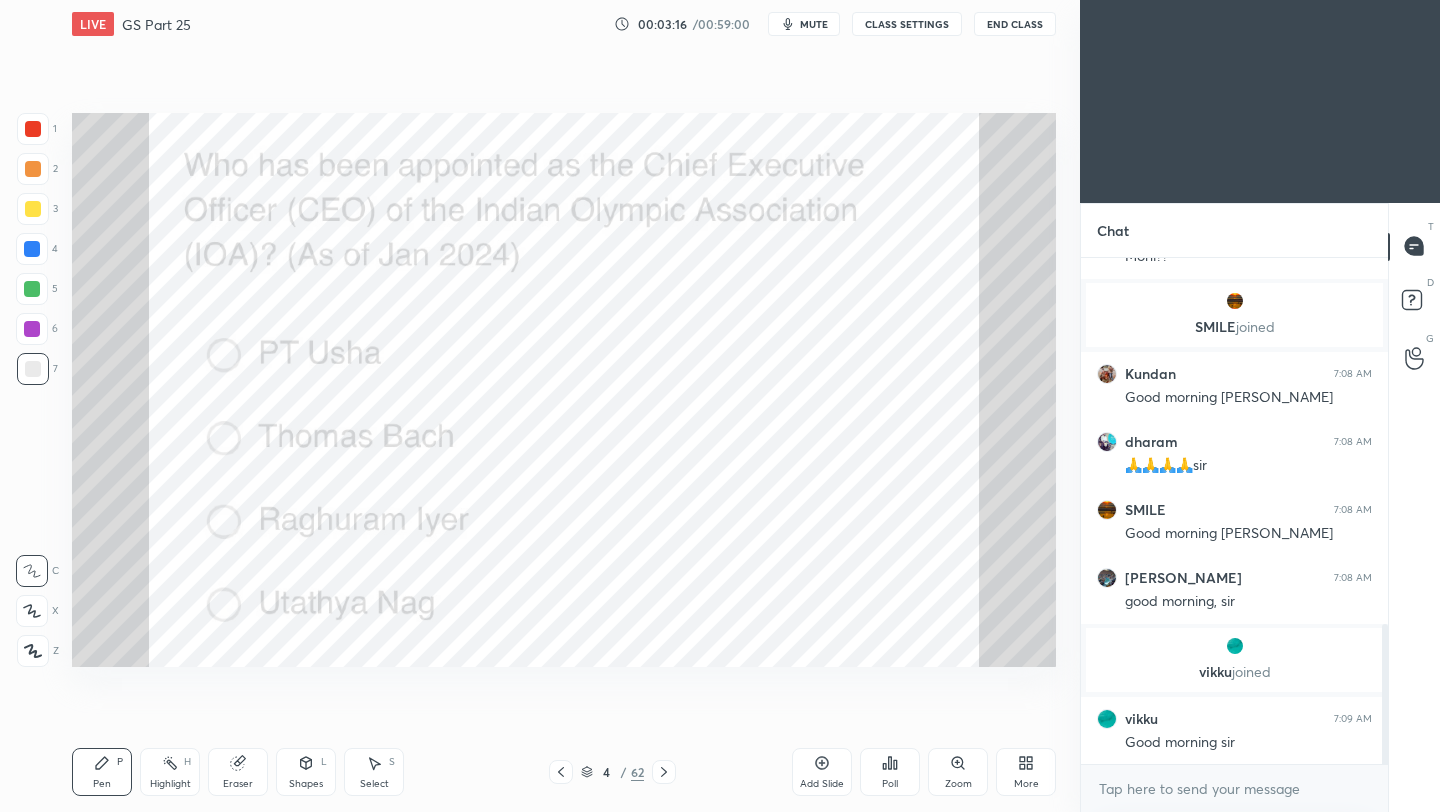click 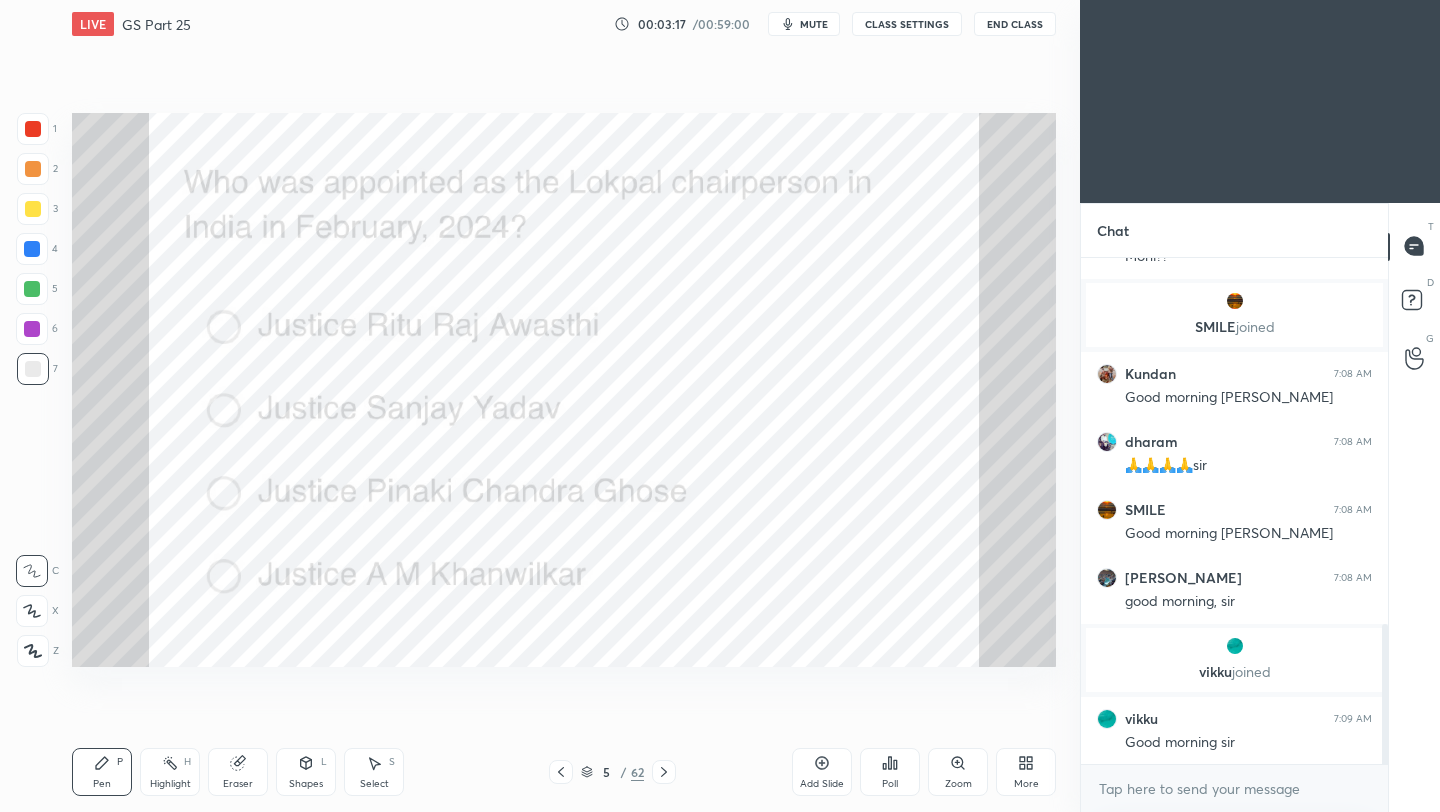 click 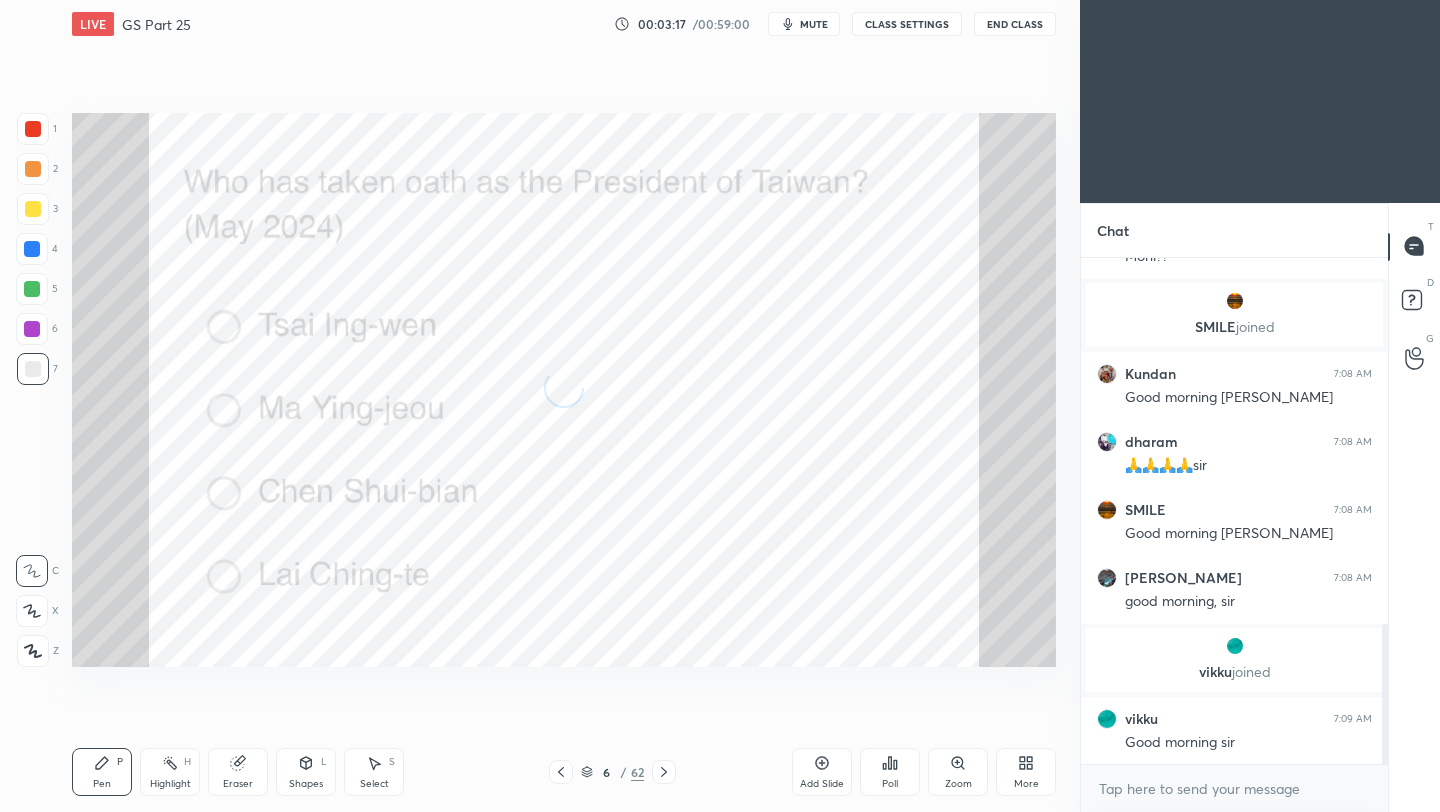 click 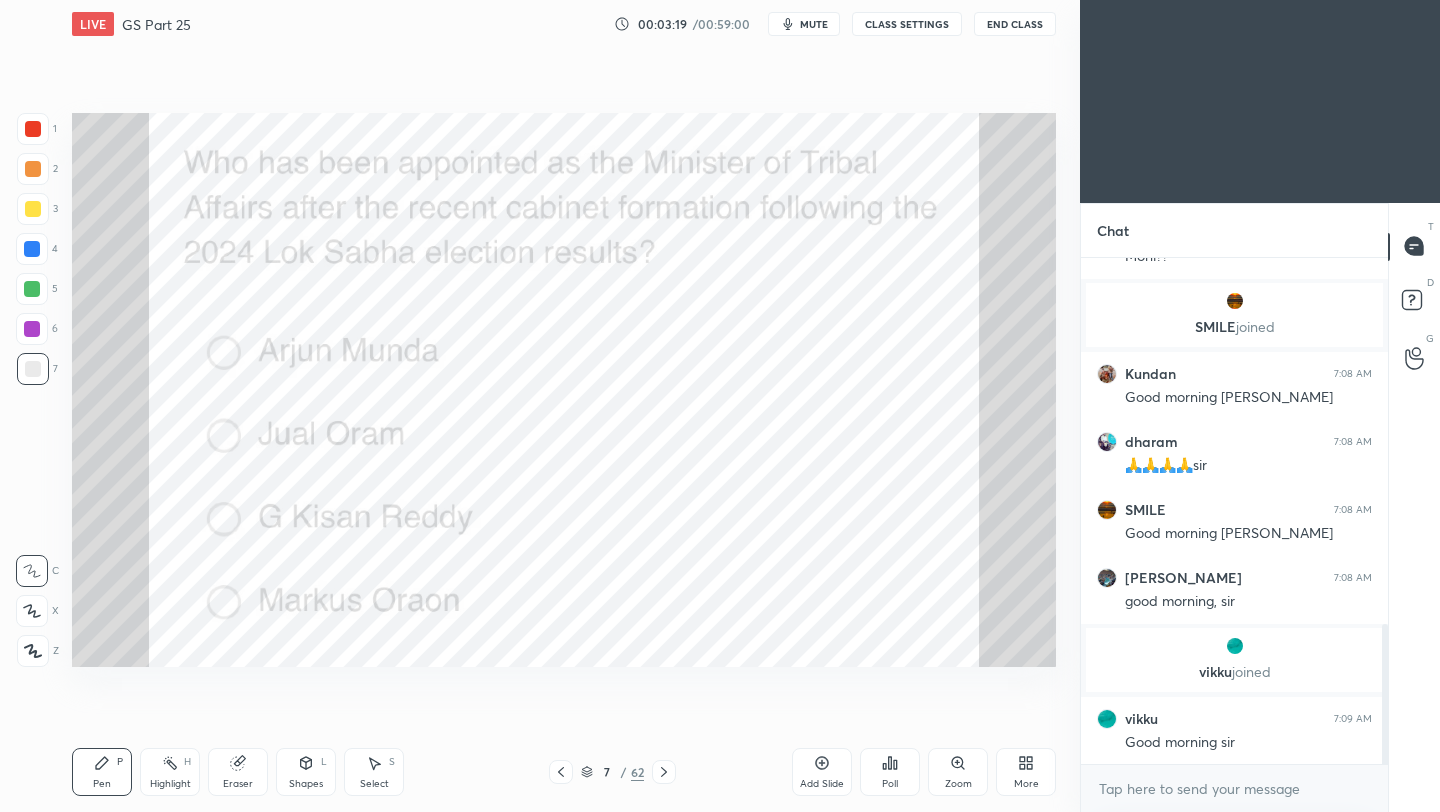 click 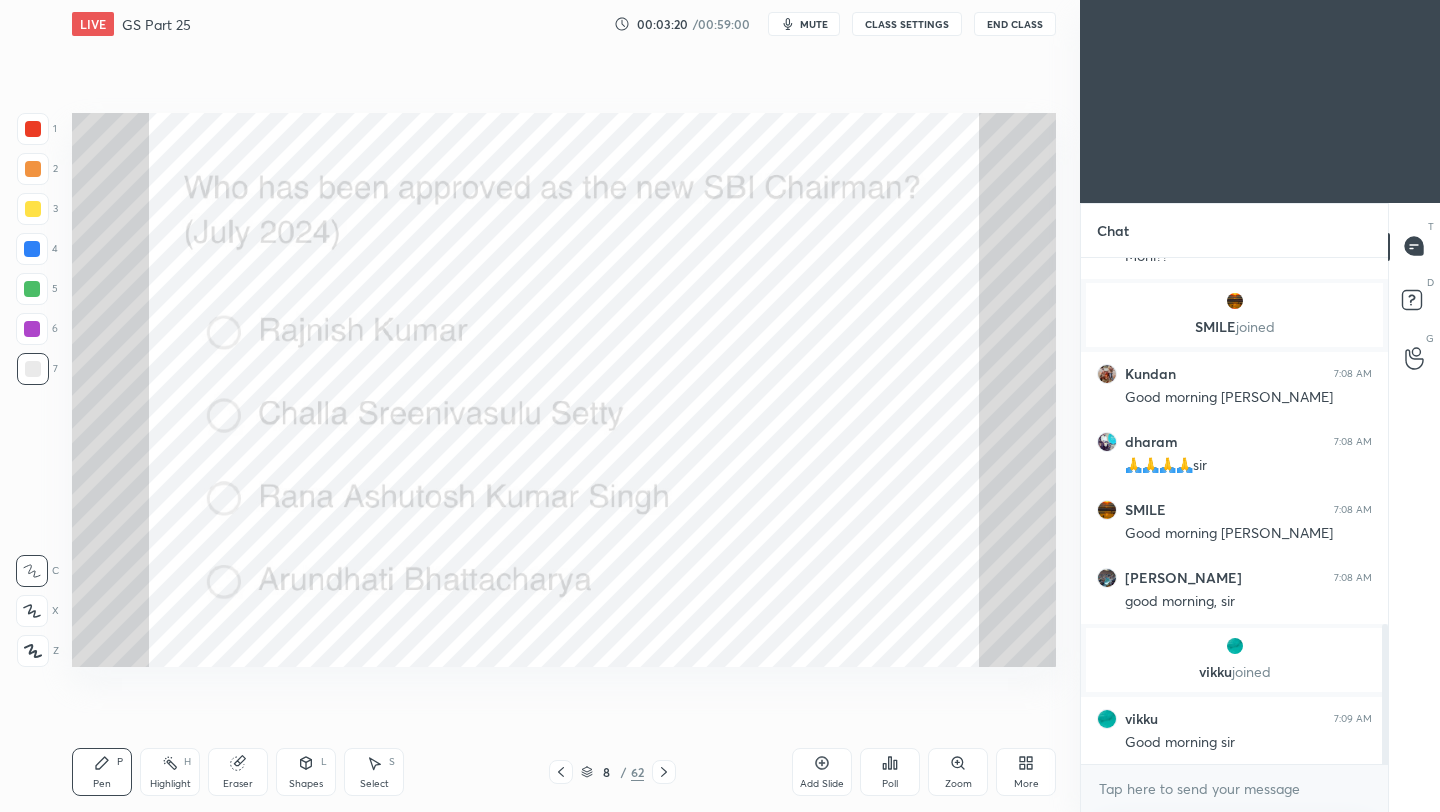click 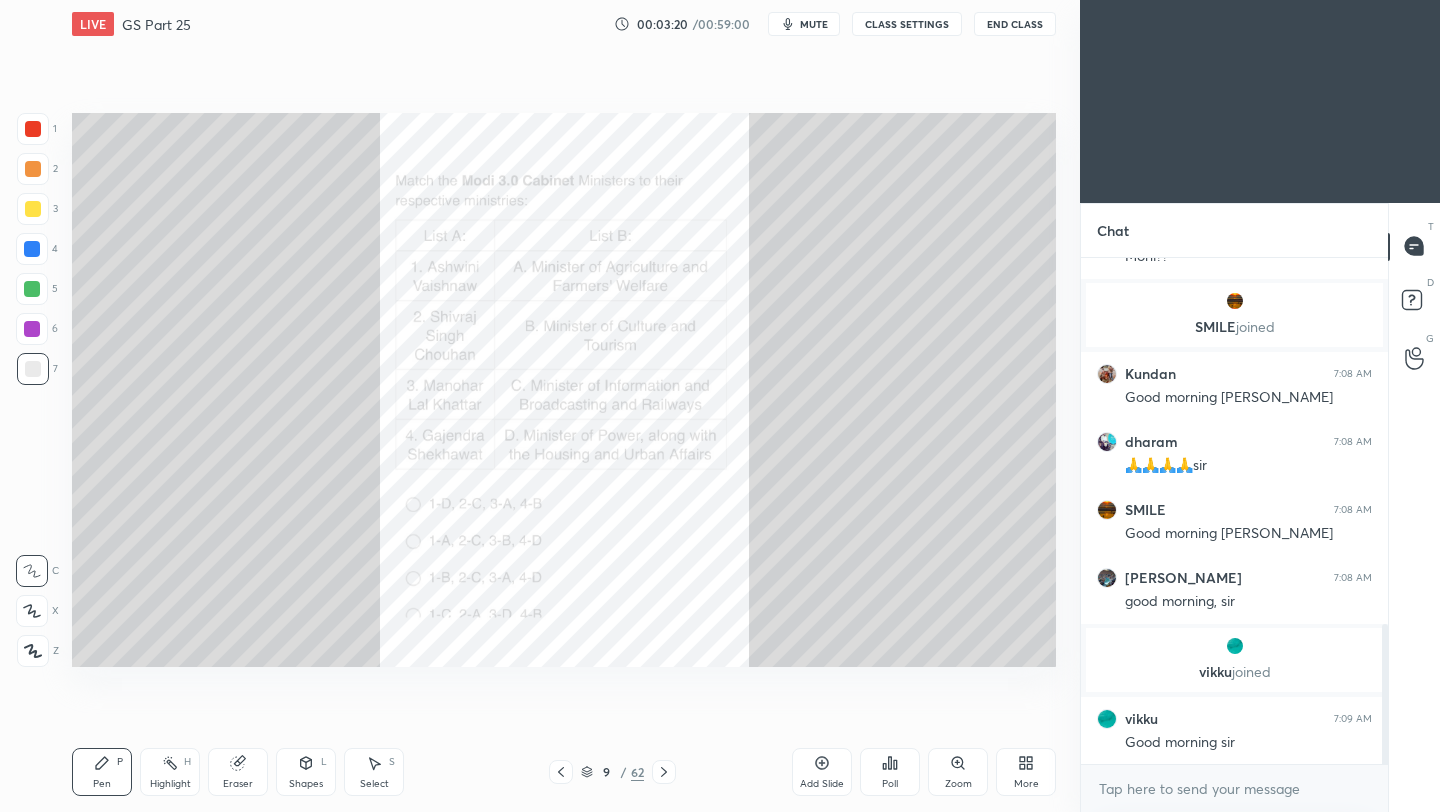 click 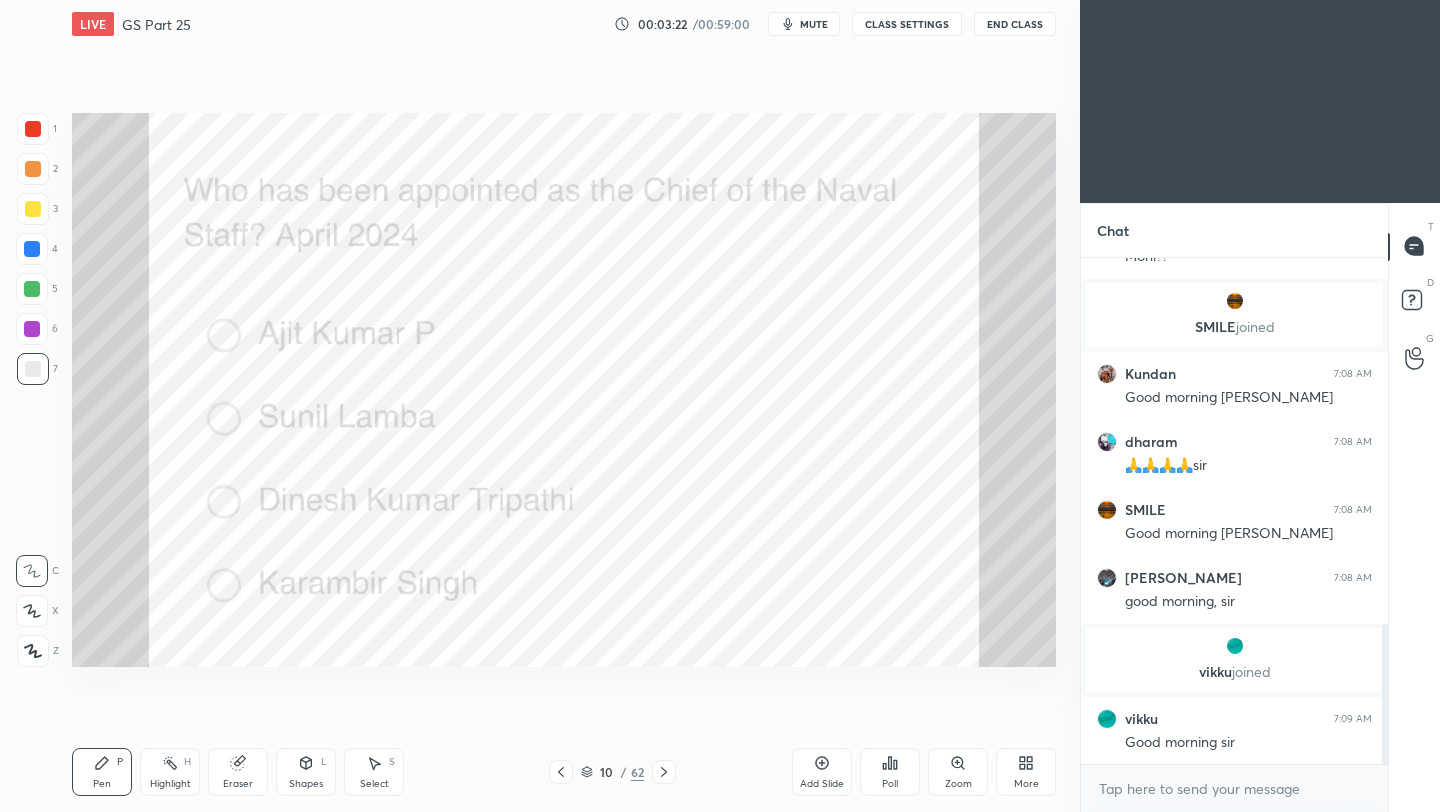 click 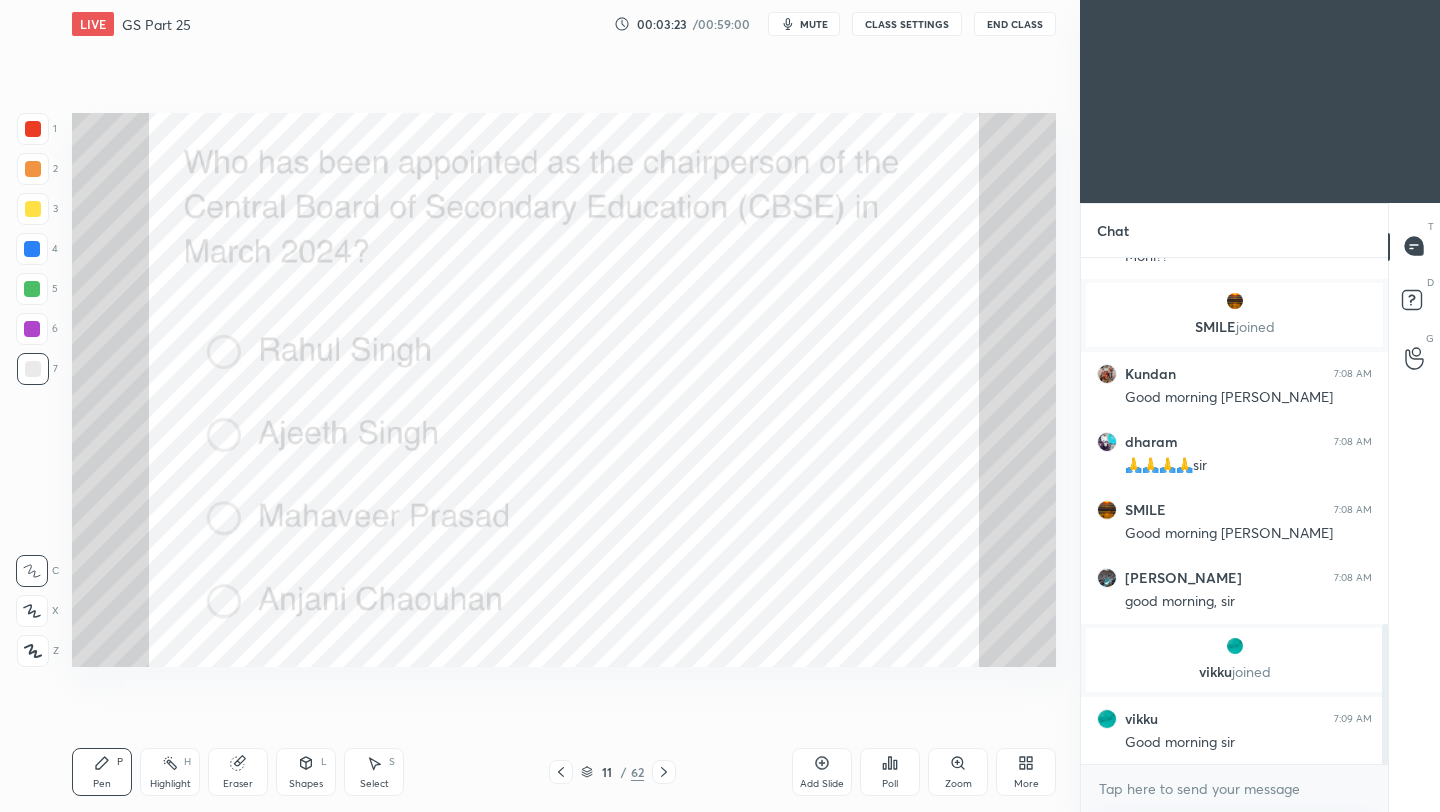 click 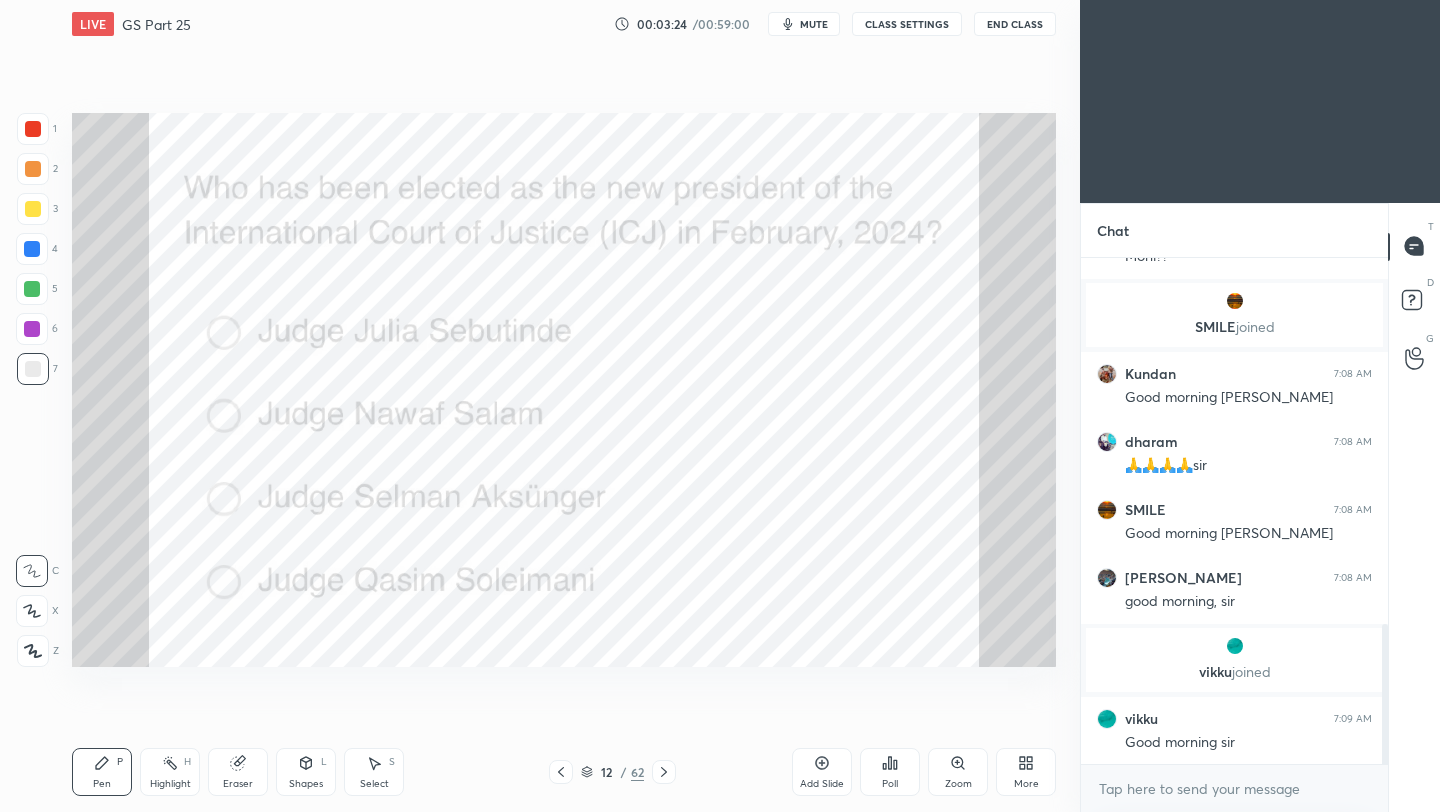 click 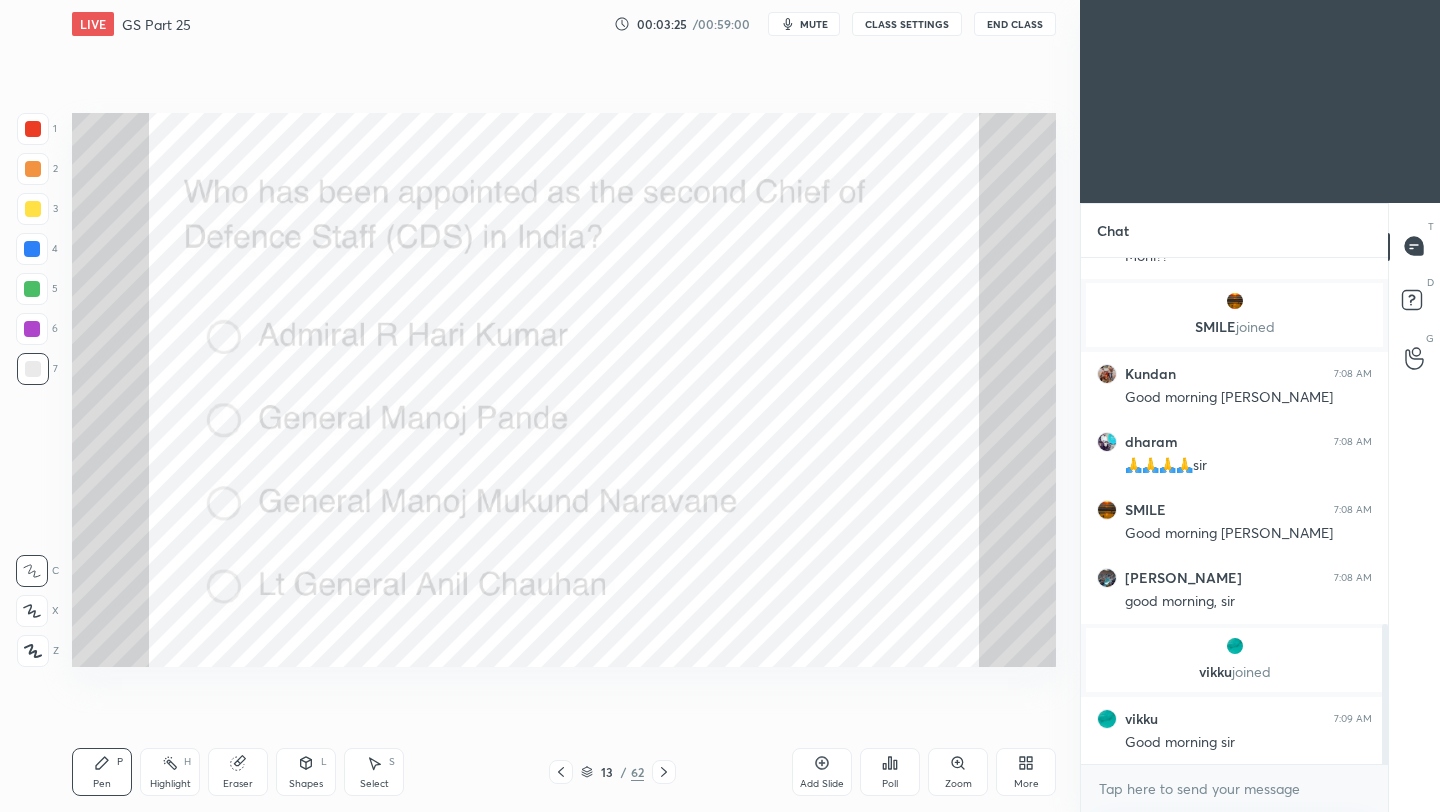 click 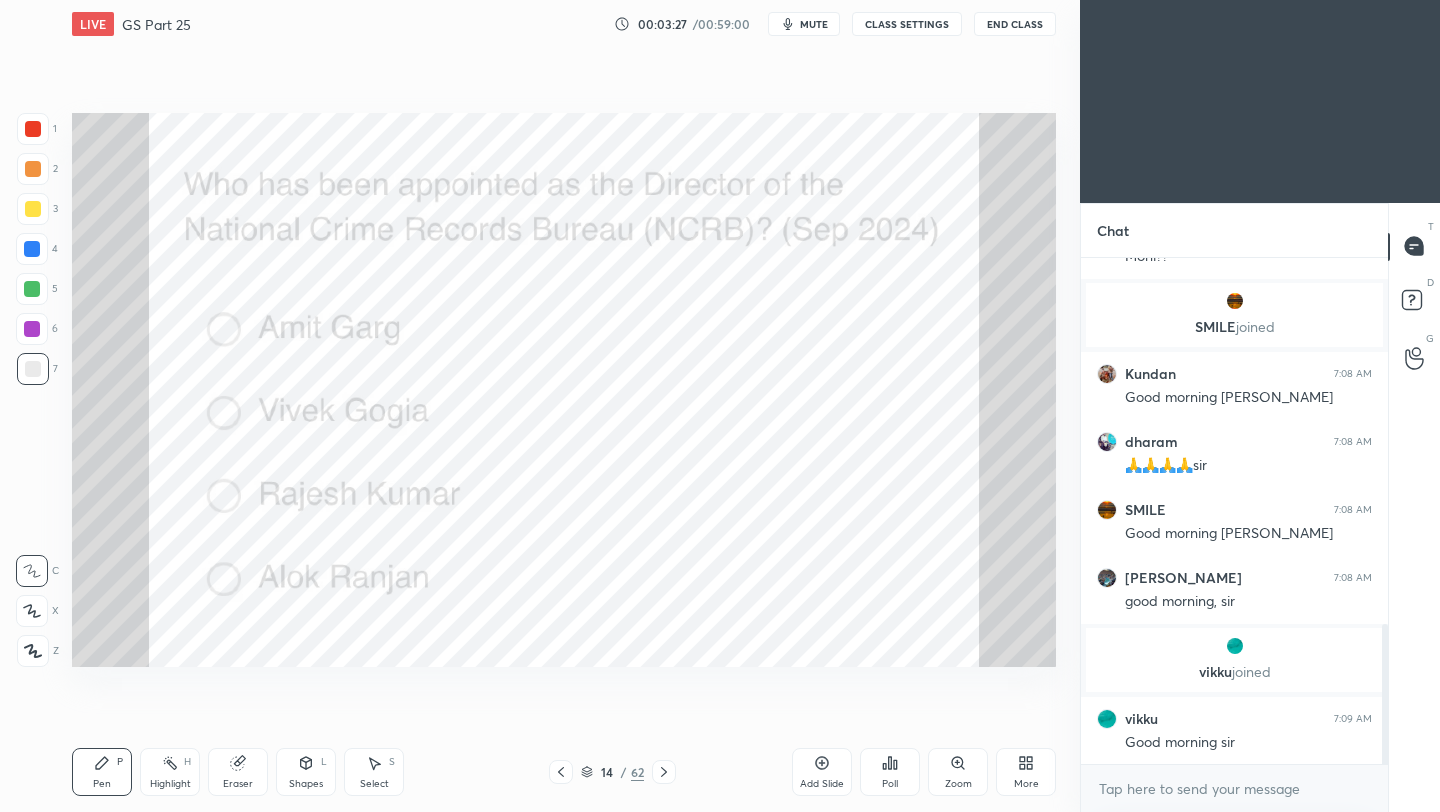 click 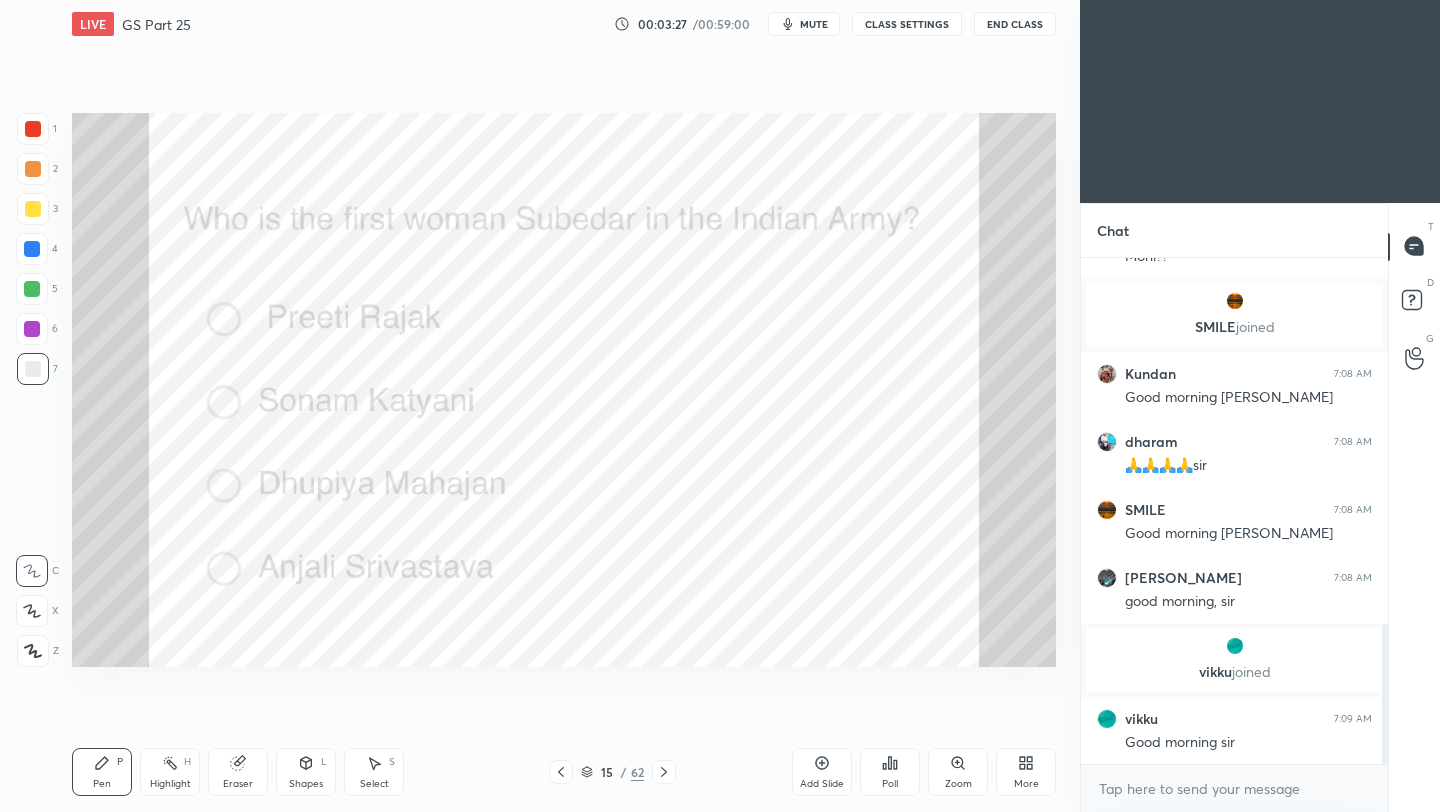 click 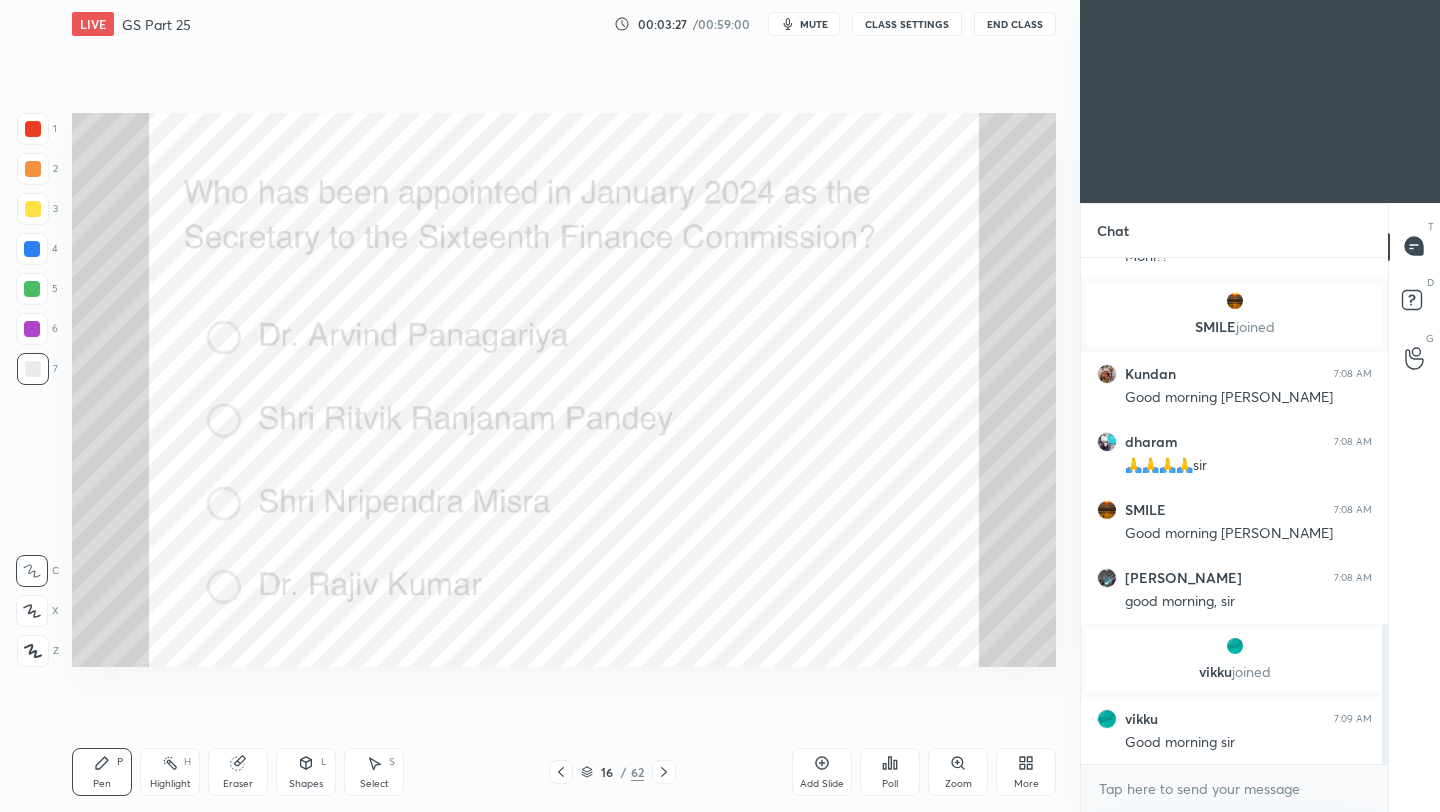 click 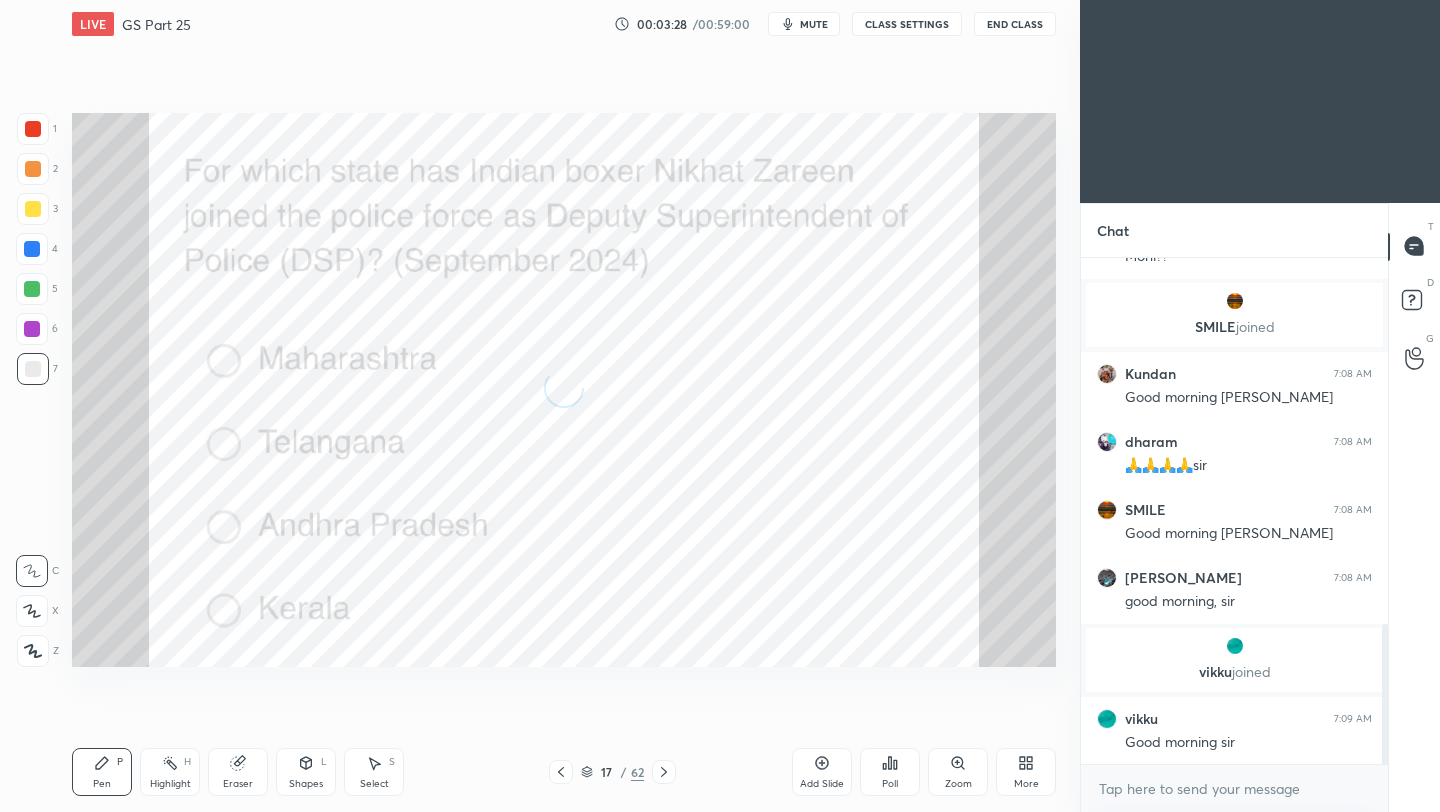 click 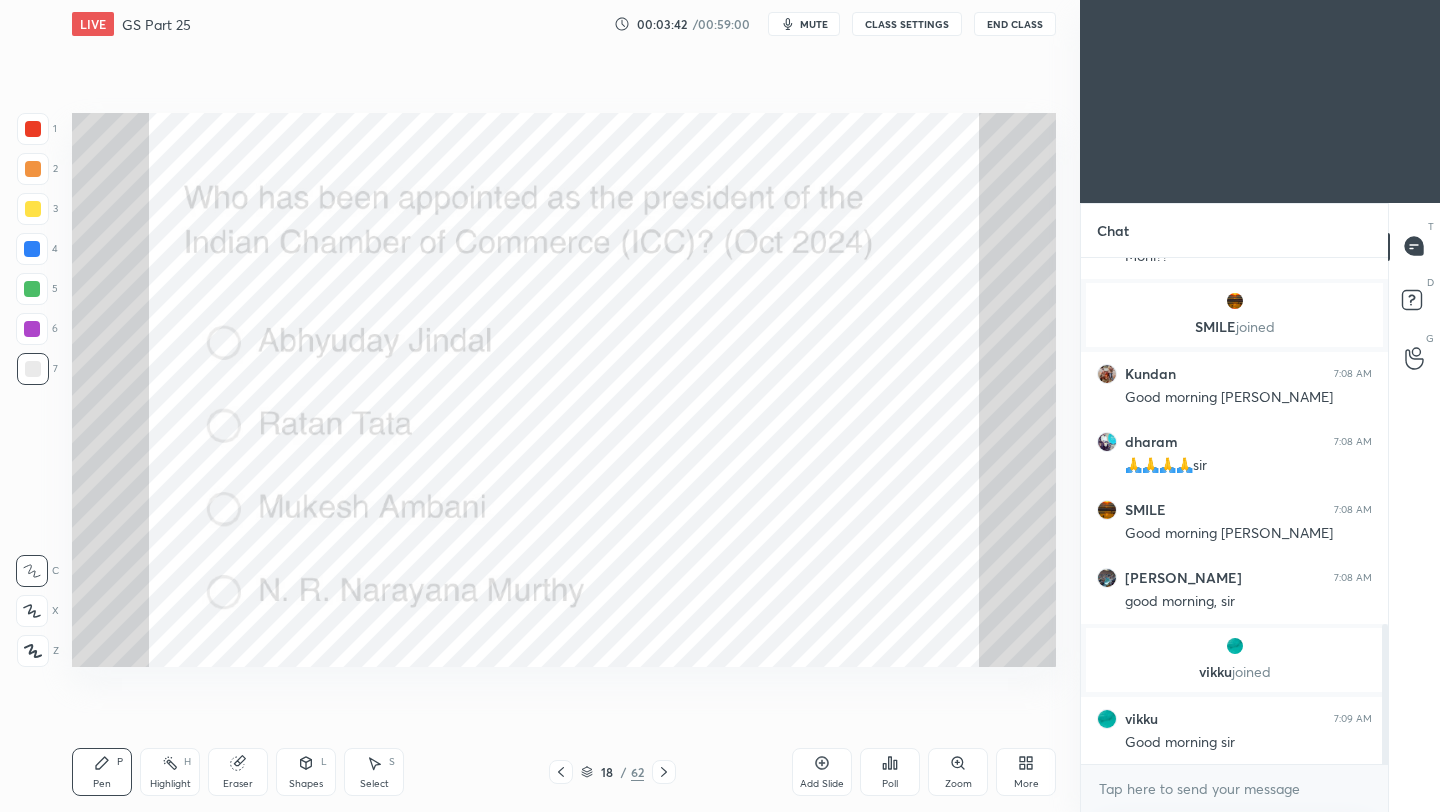 click on "End Class" at bounding box center (1015, 24) 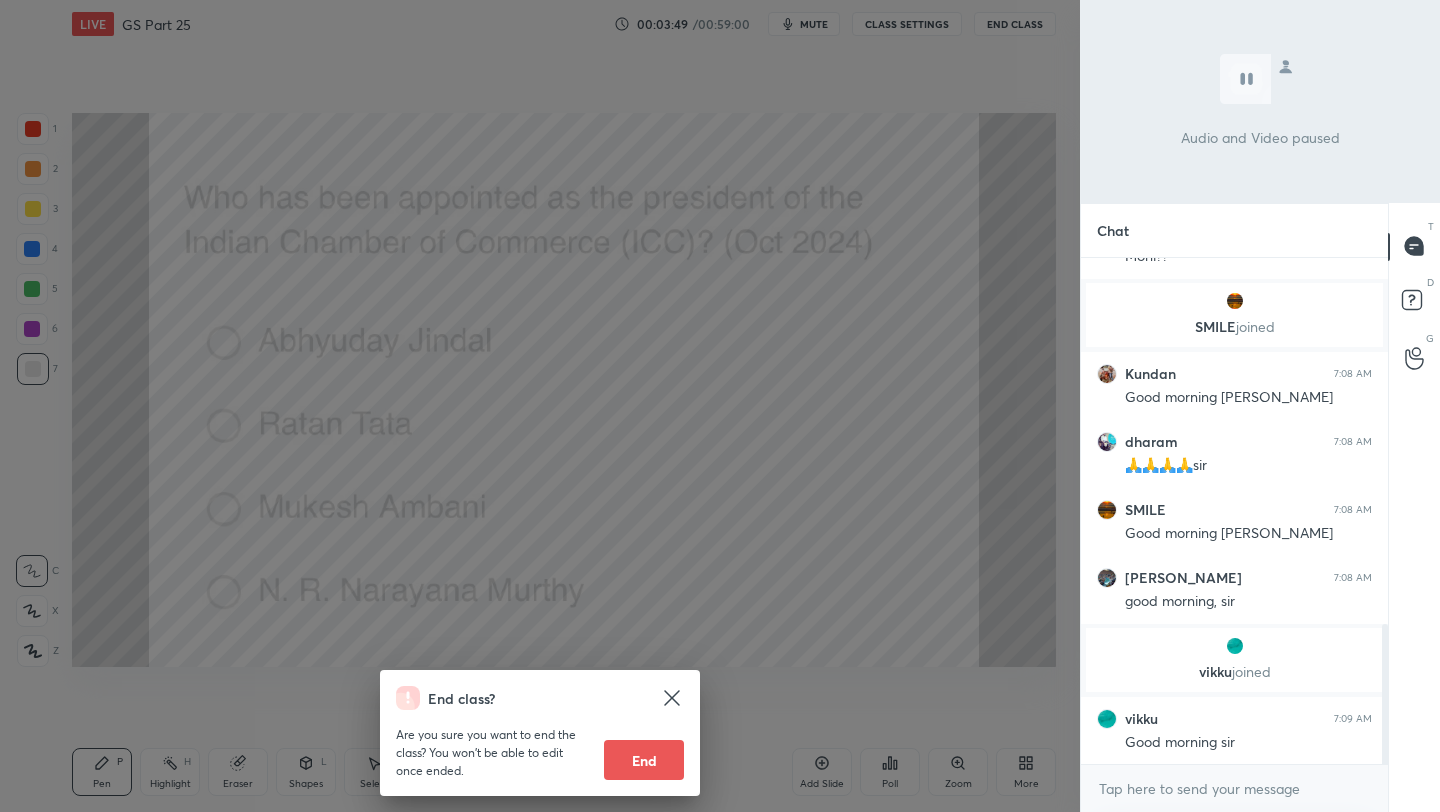 click on "End class? Are you sure you want to end the class? You won’t be able to edit once ended. End" at bounding box center (540, 406) 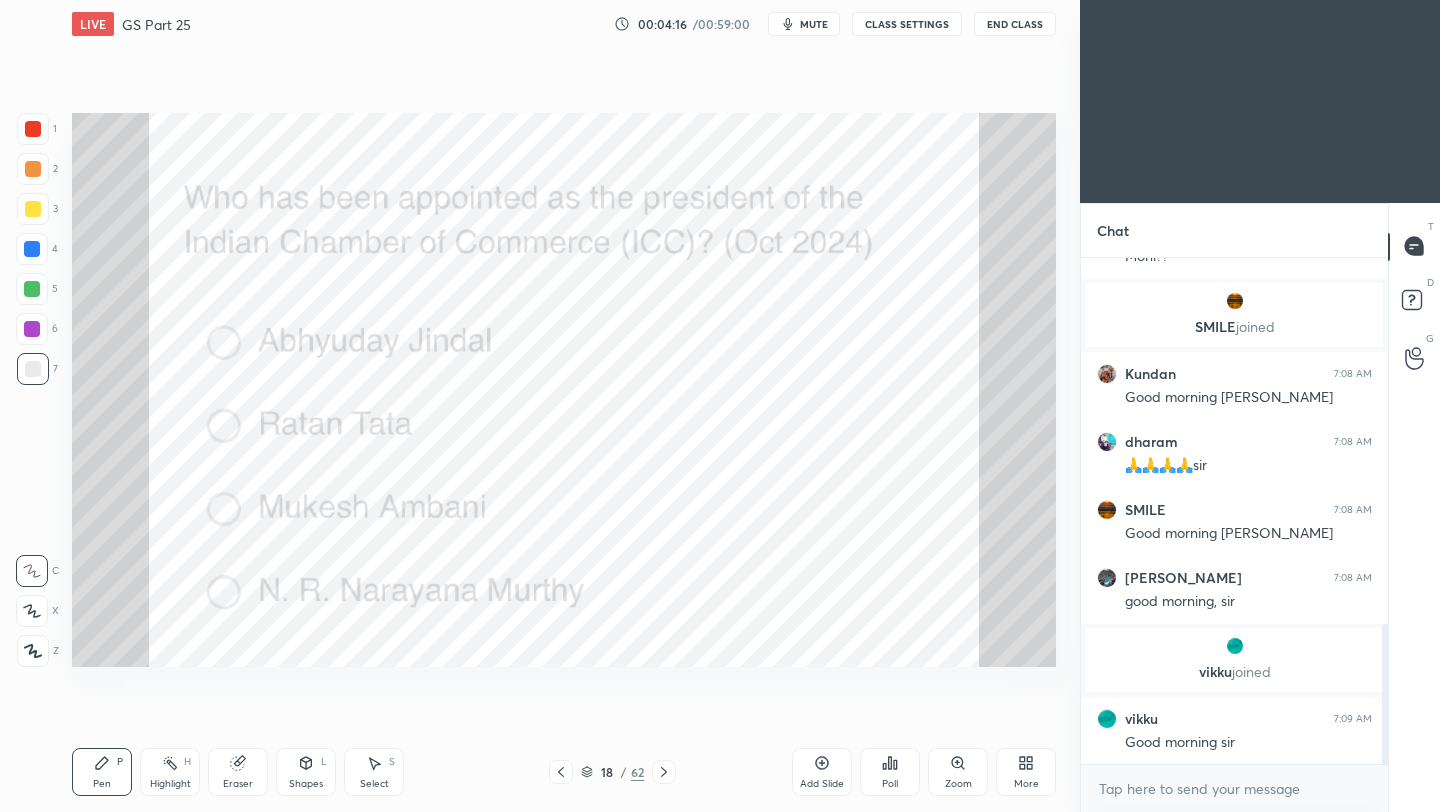 click 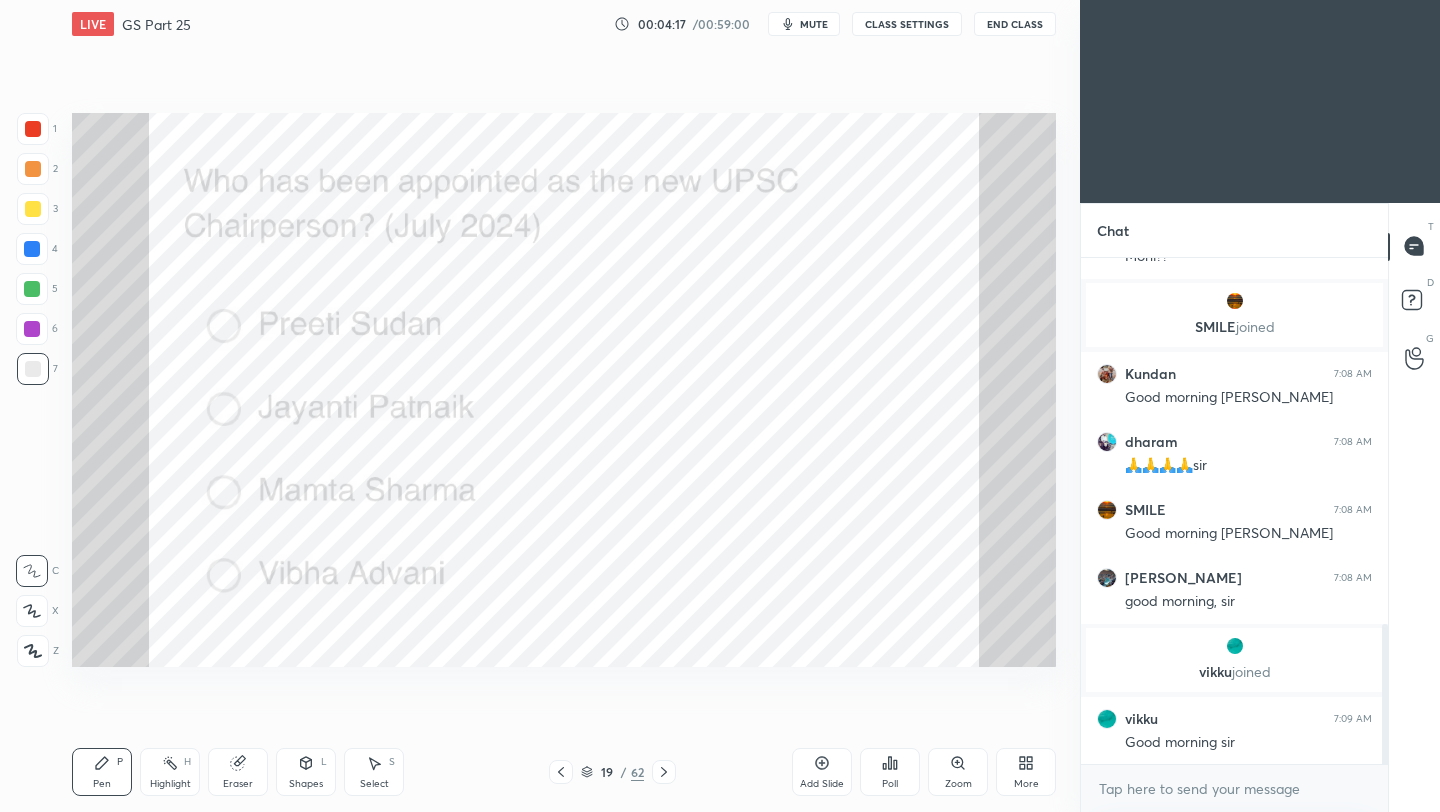 click 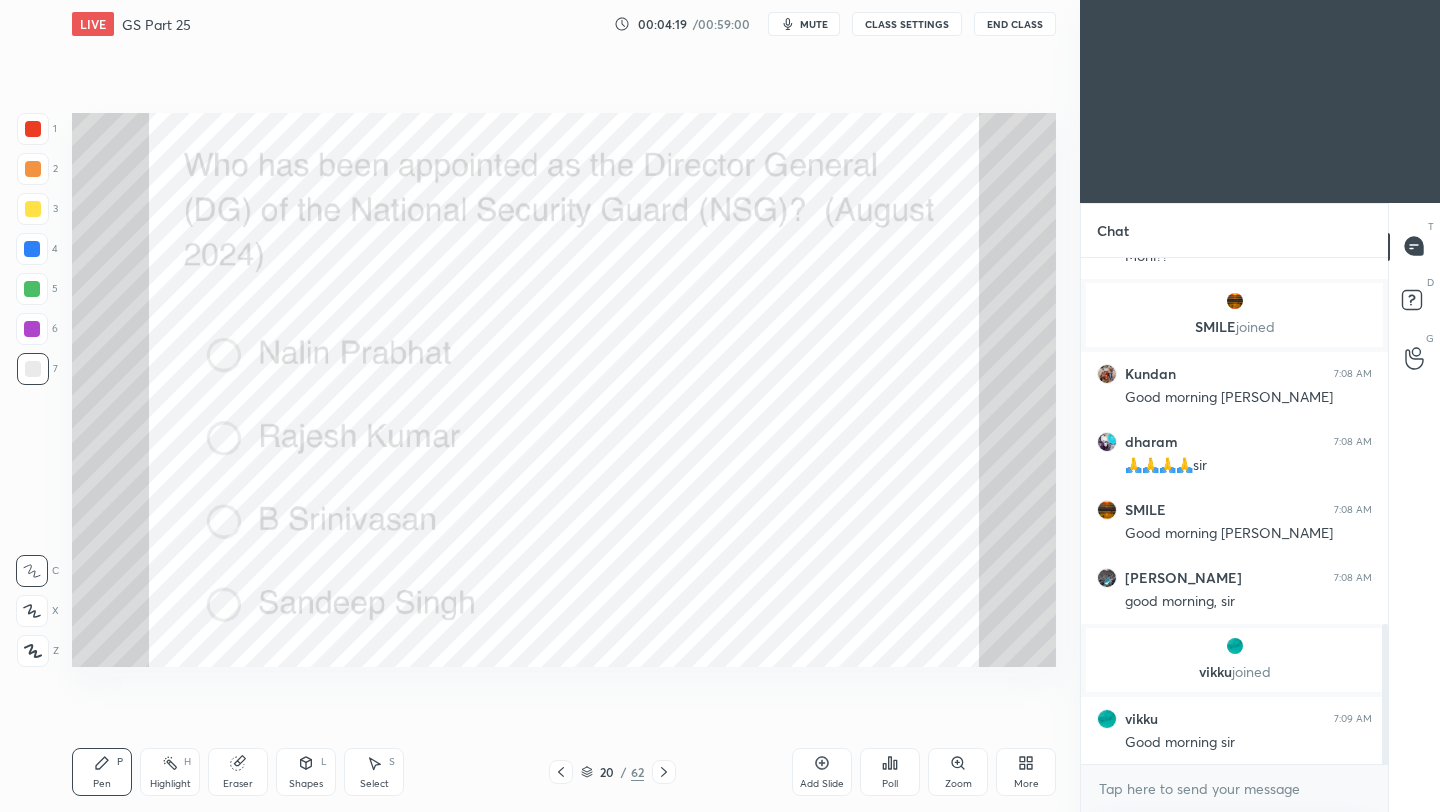 click 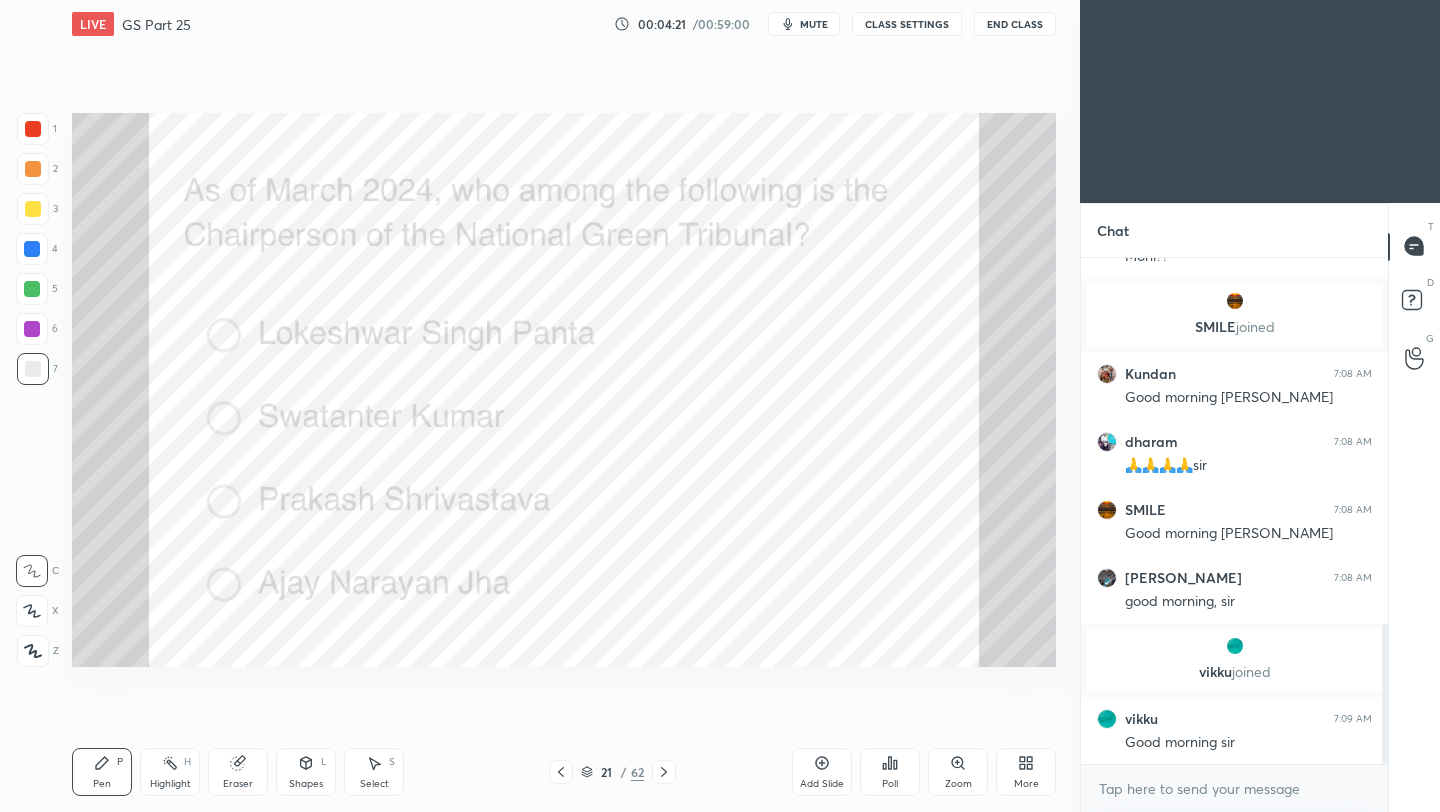 click 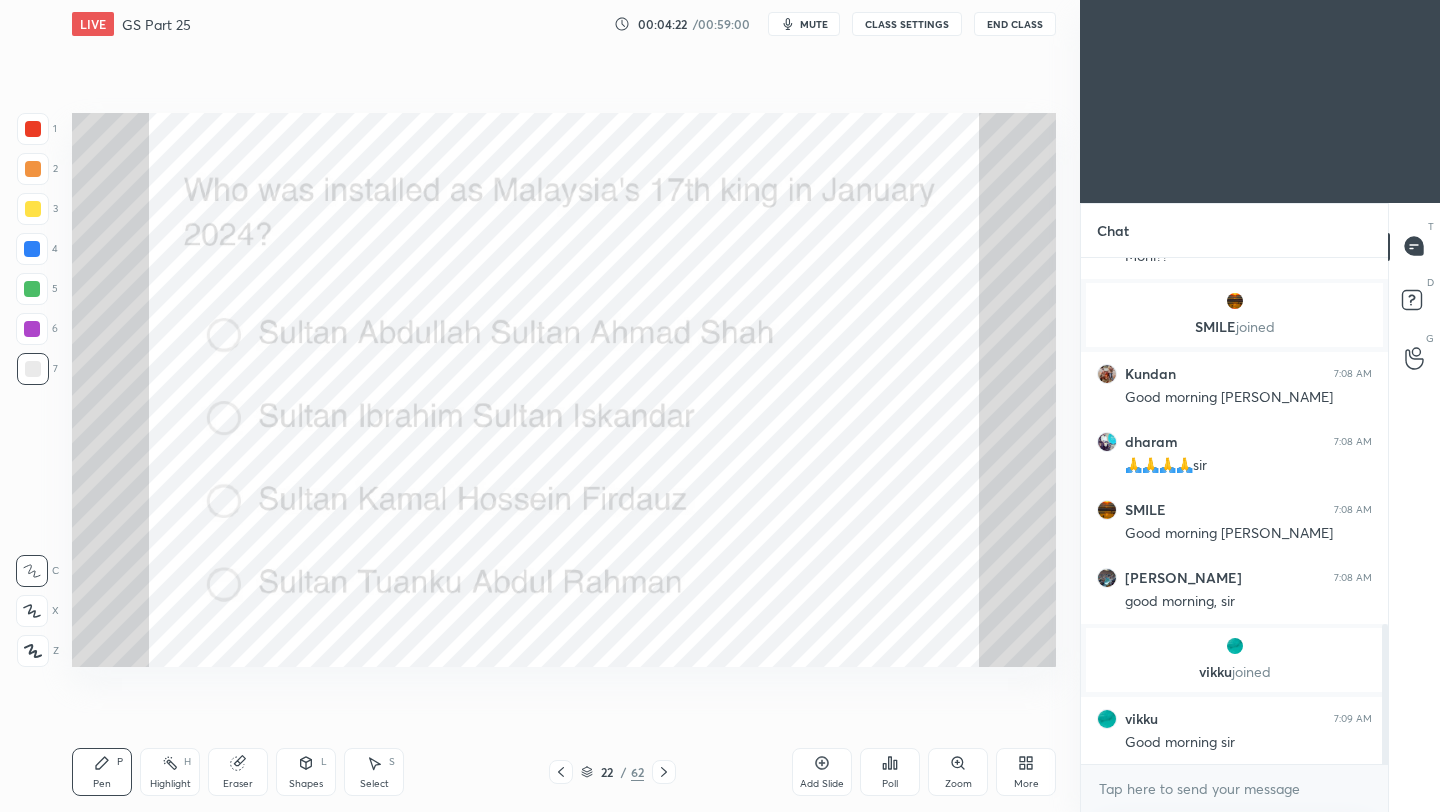 click 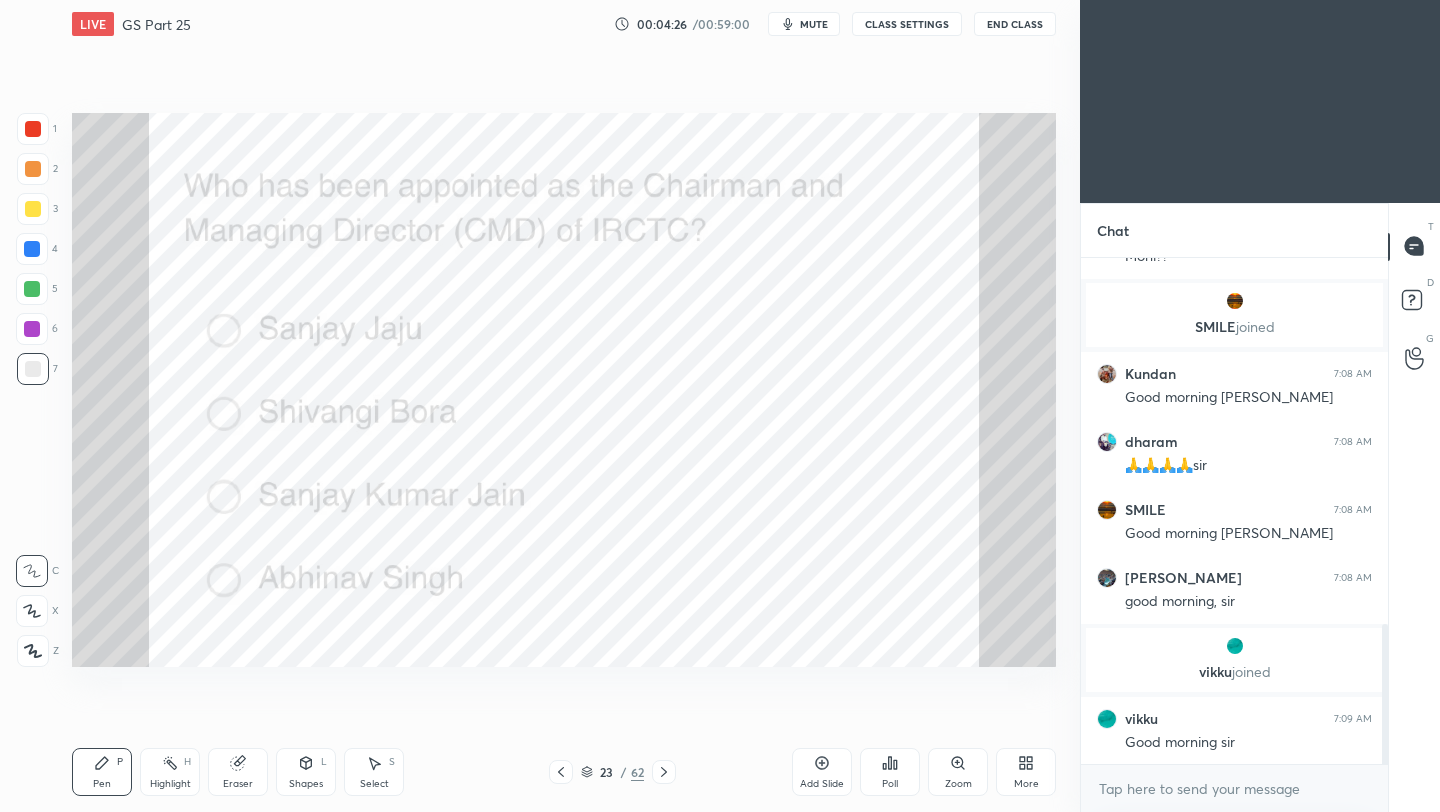 click 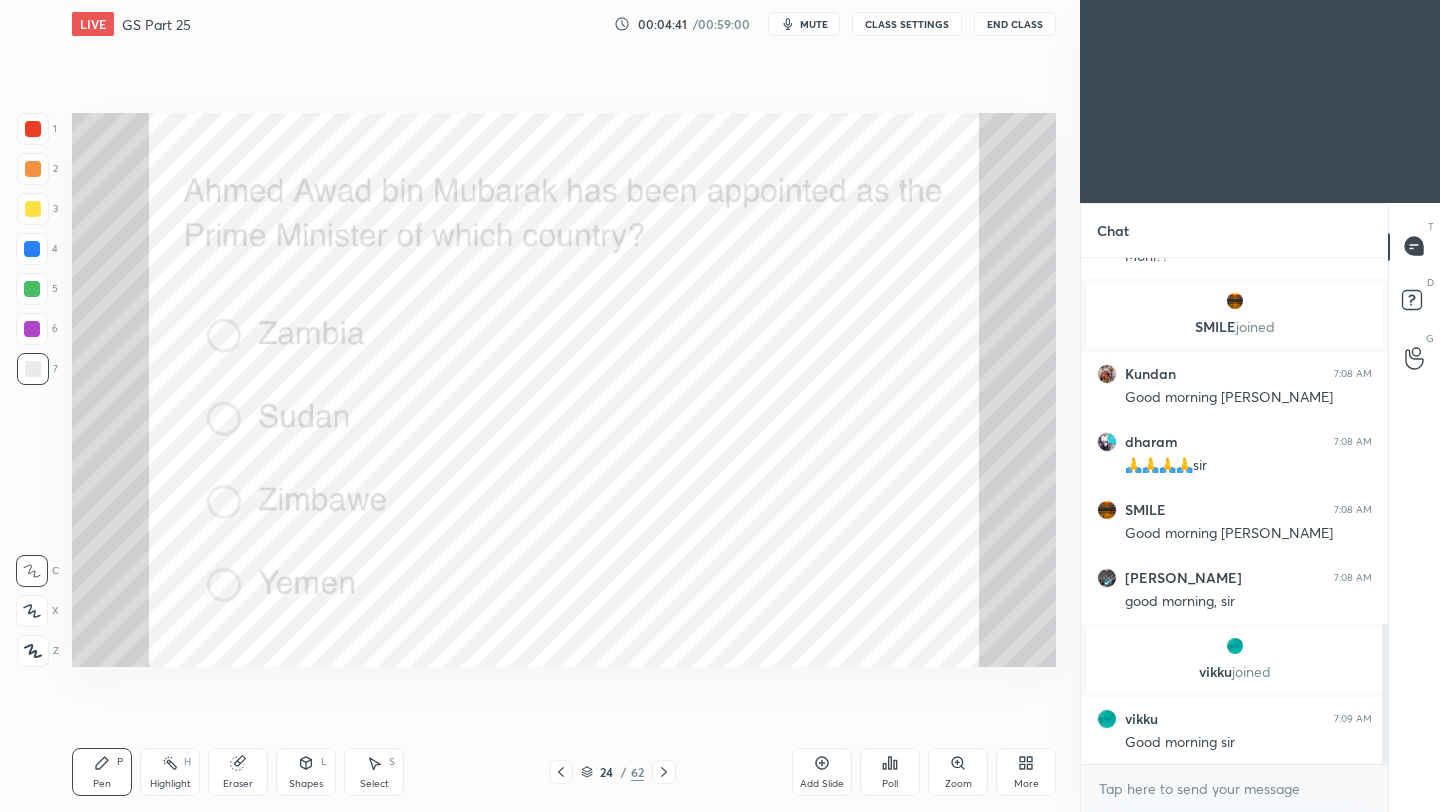 click at bounding box center (33, 169) 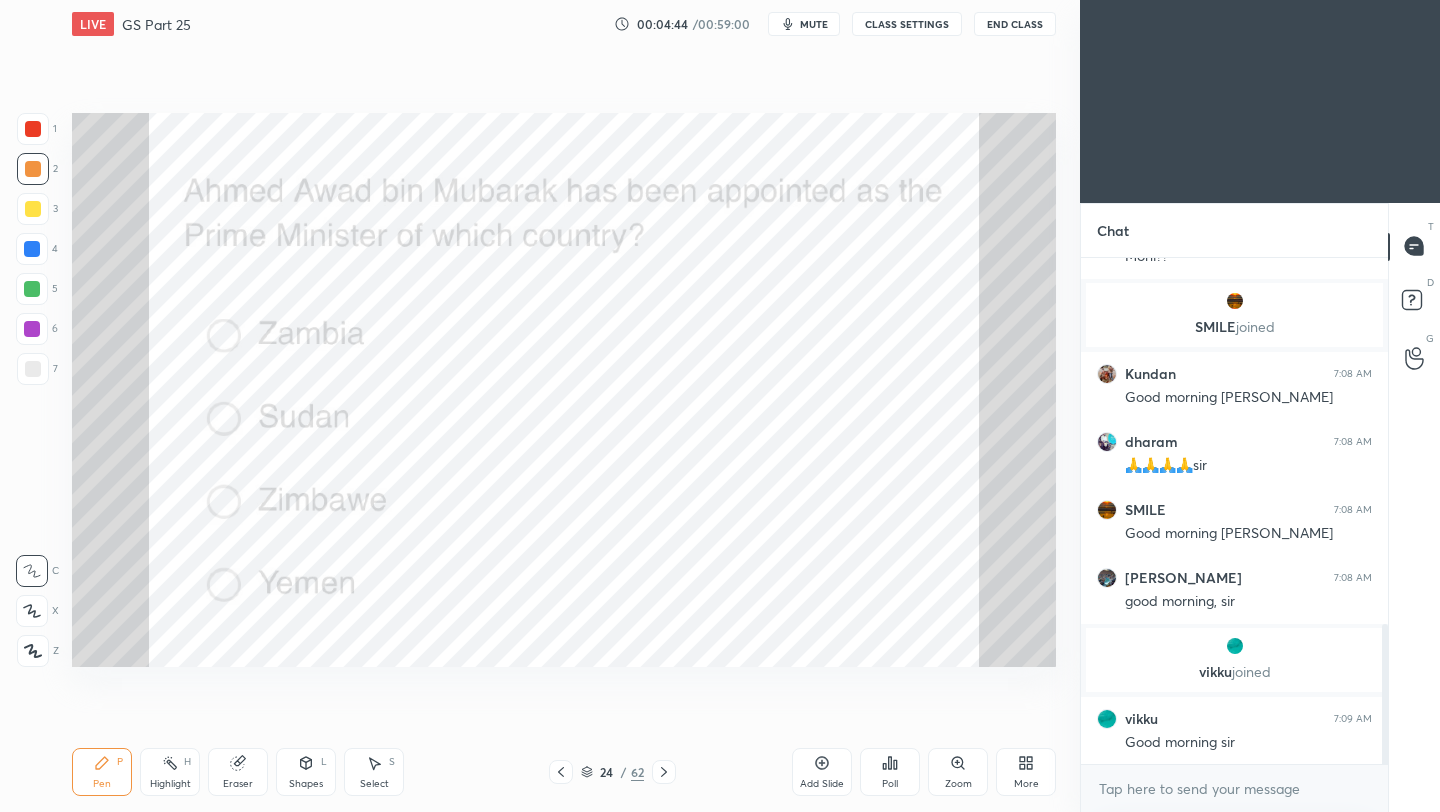 drag, startPoint x: 35, startPoint y: 648, endPoint x: 66, endPoint y: 547, distance: 105.65037 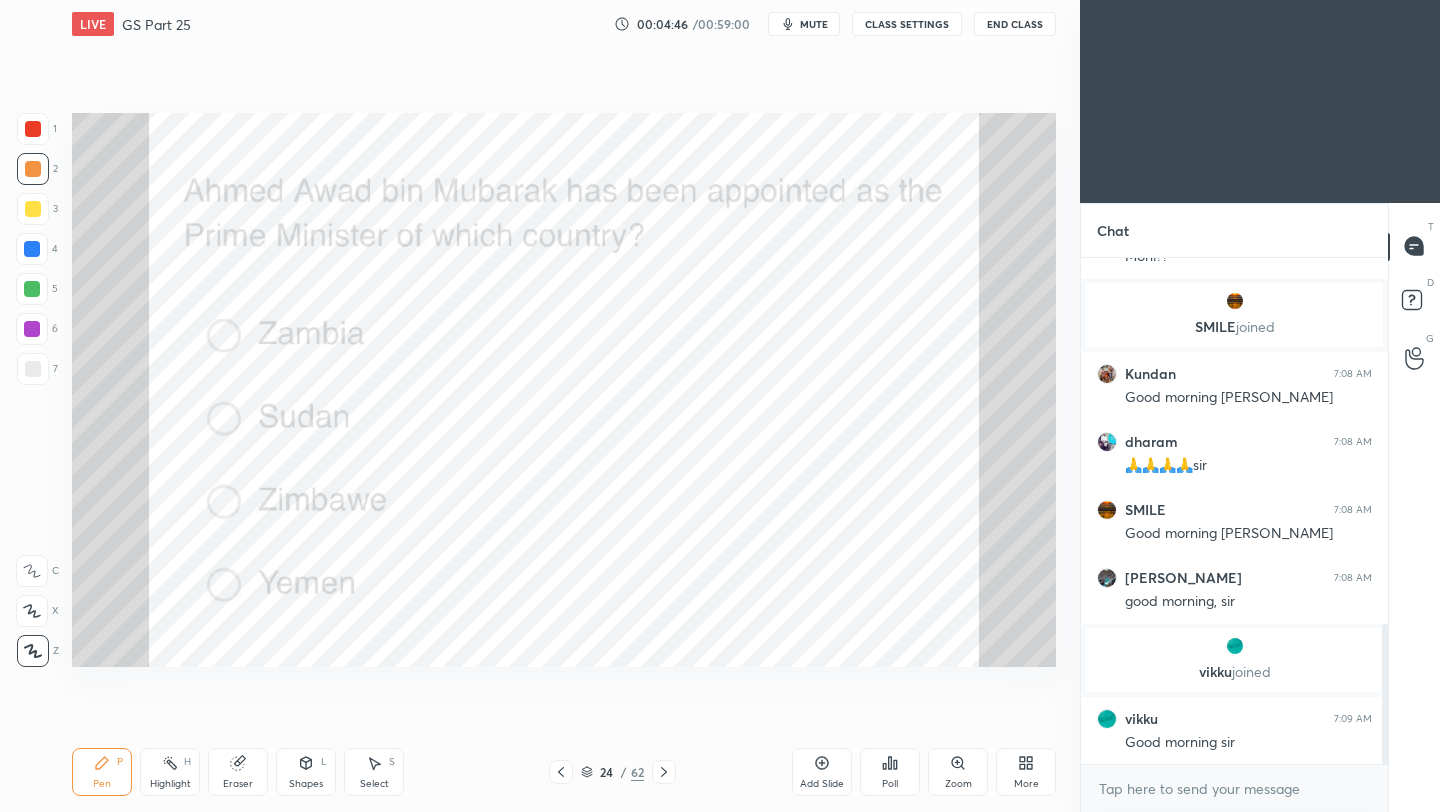click at bounding box center (33, 129) 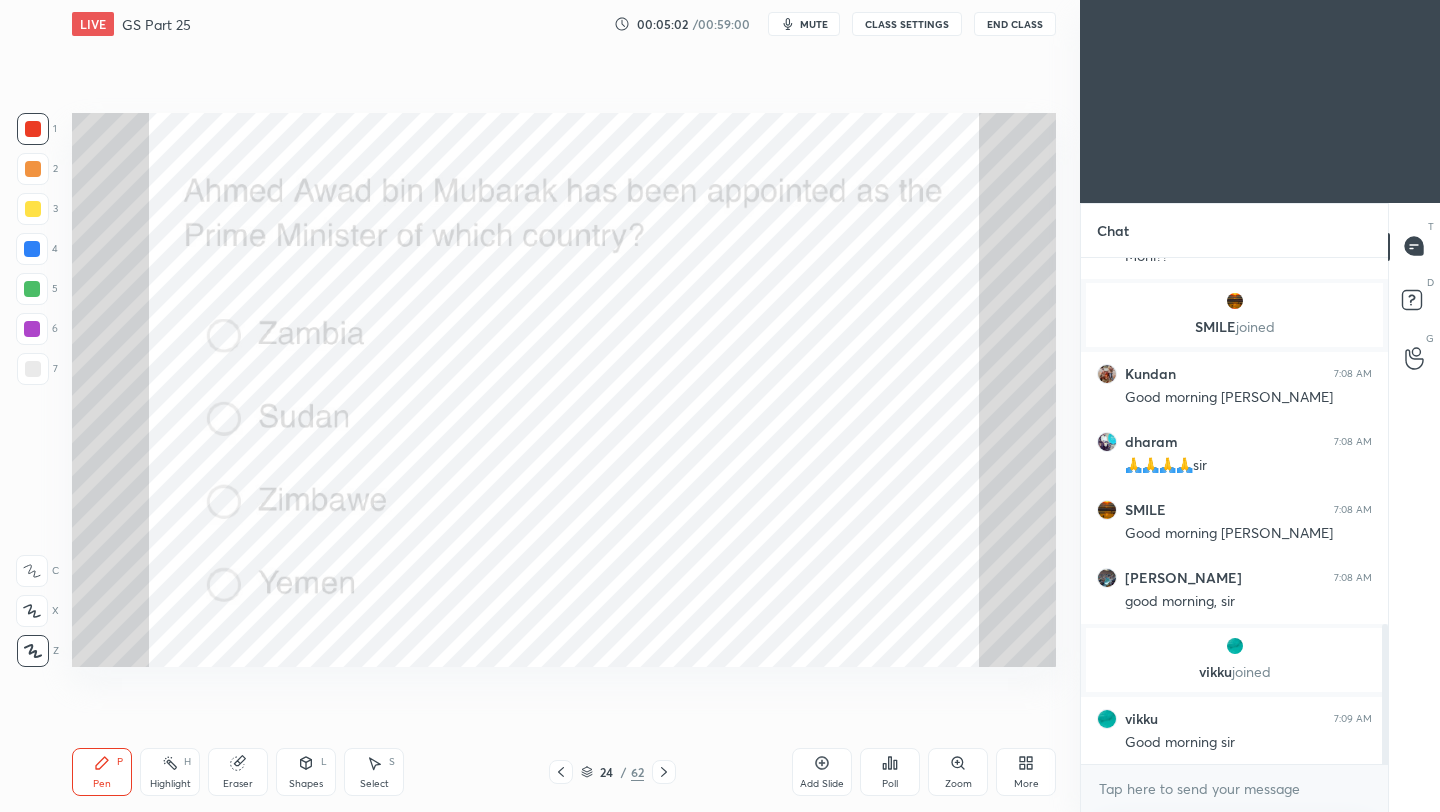 click on "Poll" at bounding box center (890, 784) 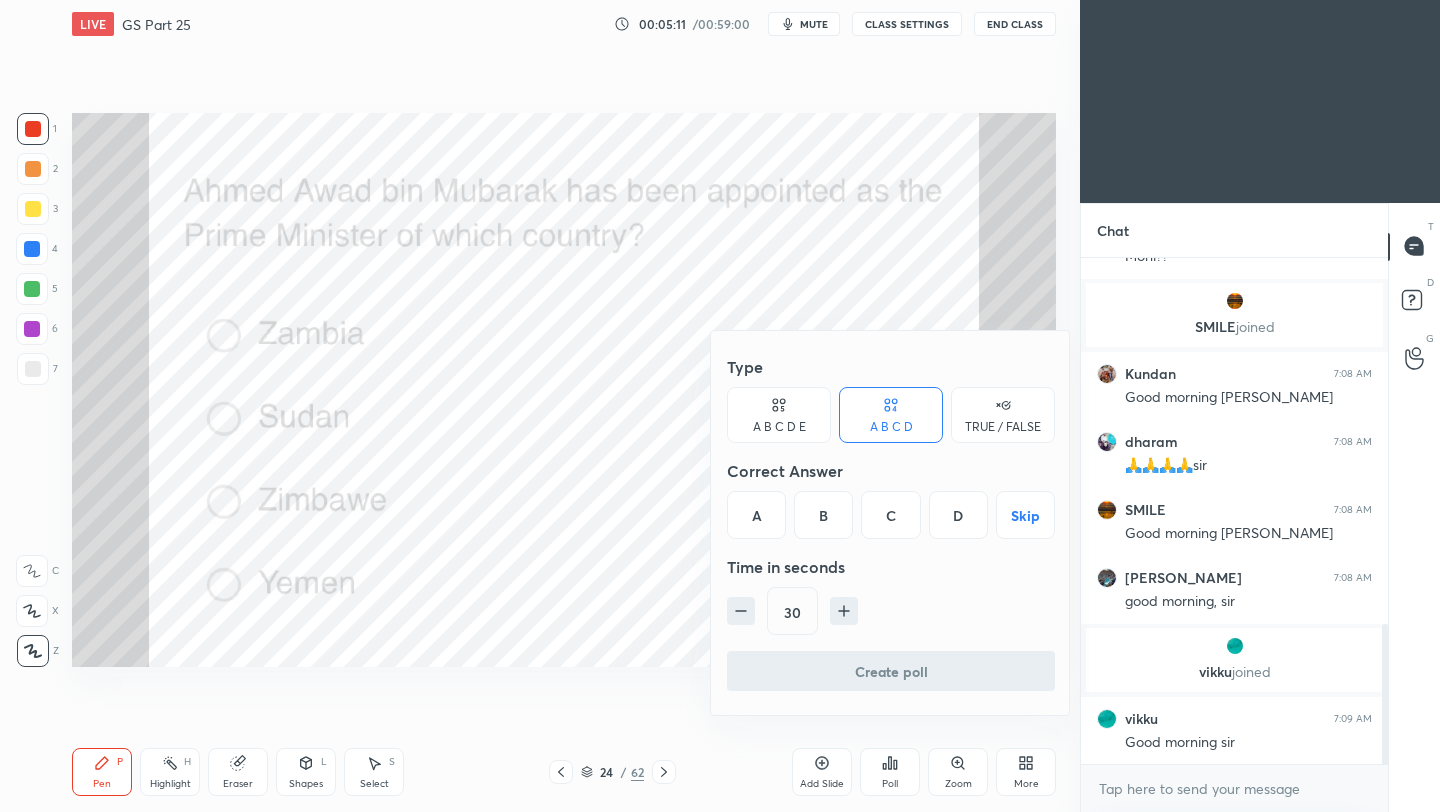 click on "D" at bounding box center [958, 515] 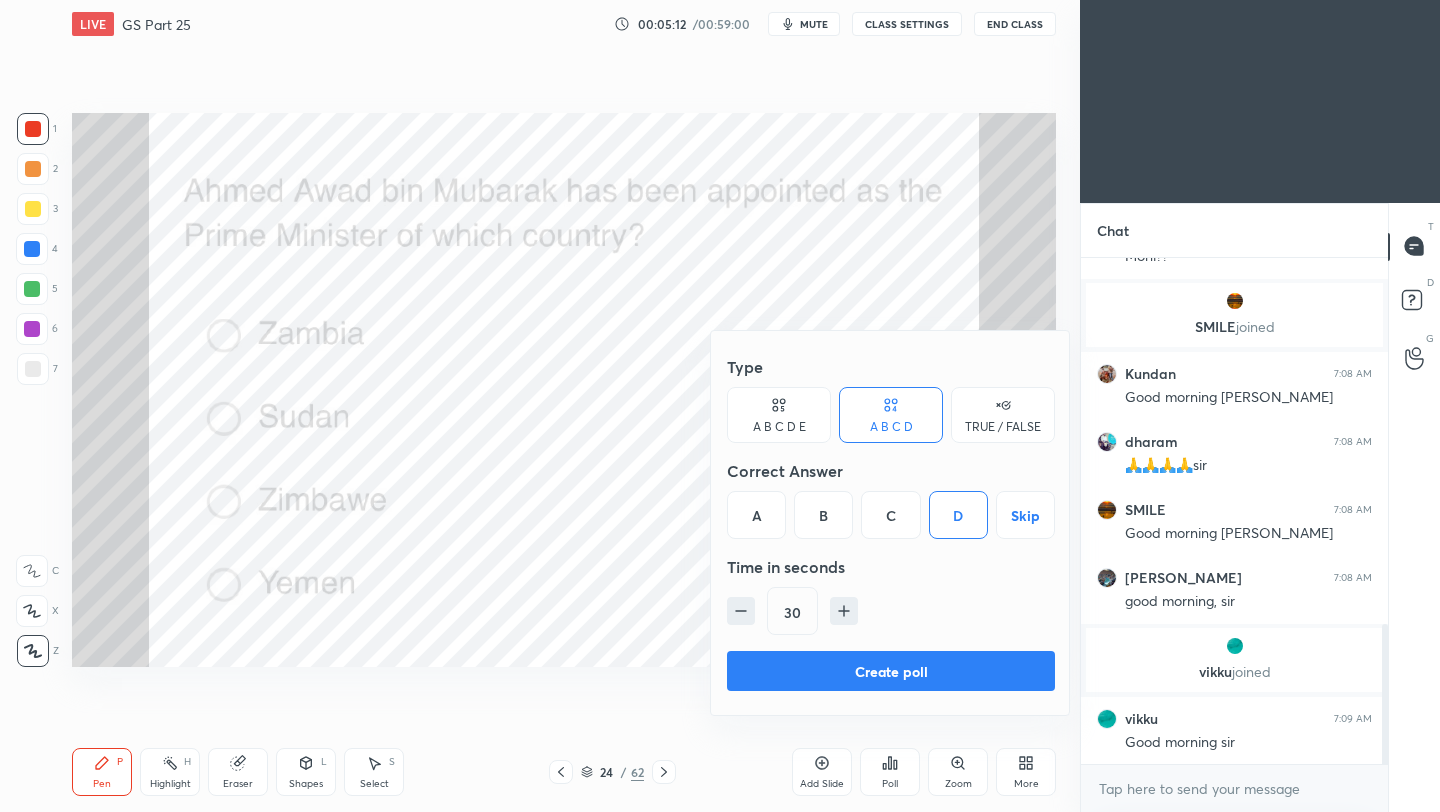click on "Create poll" at bounding box center (891, 671) 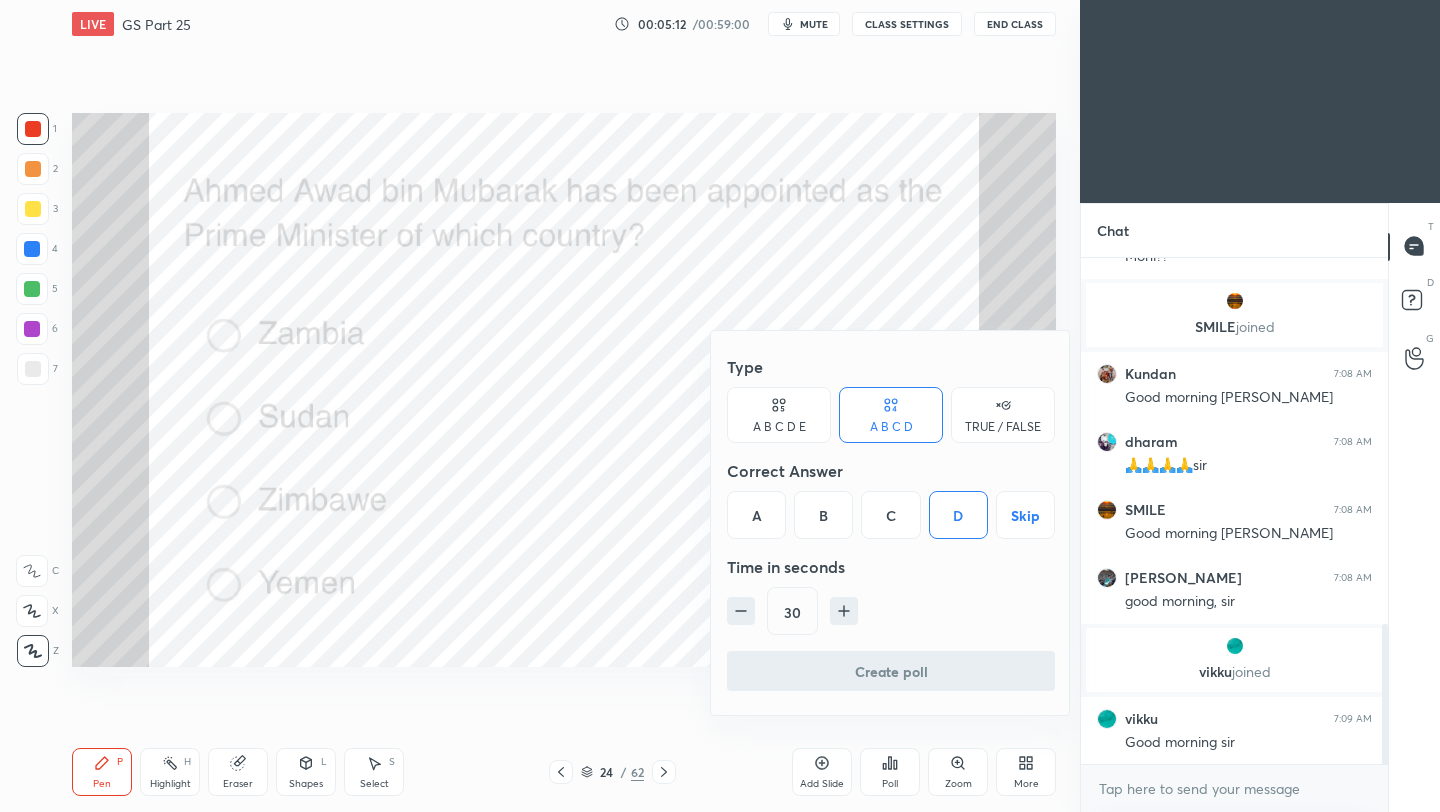 scroll, scrollTop: 458, scrollLeft: 301, axis: both 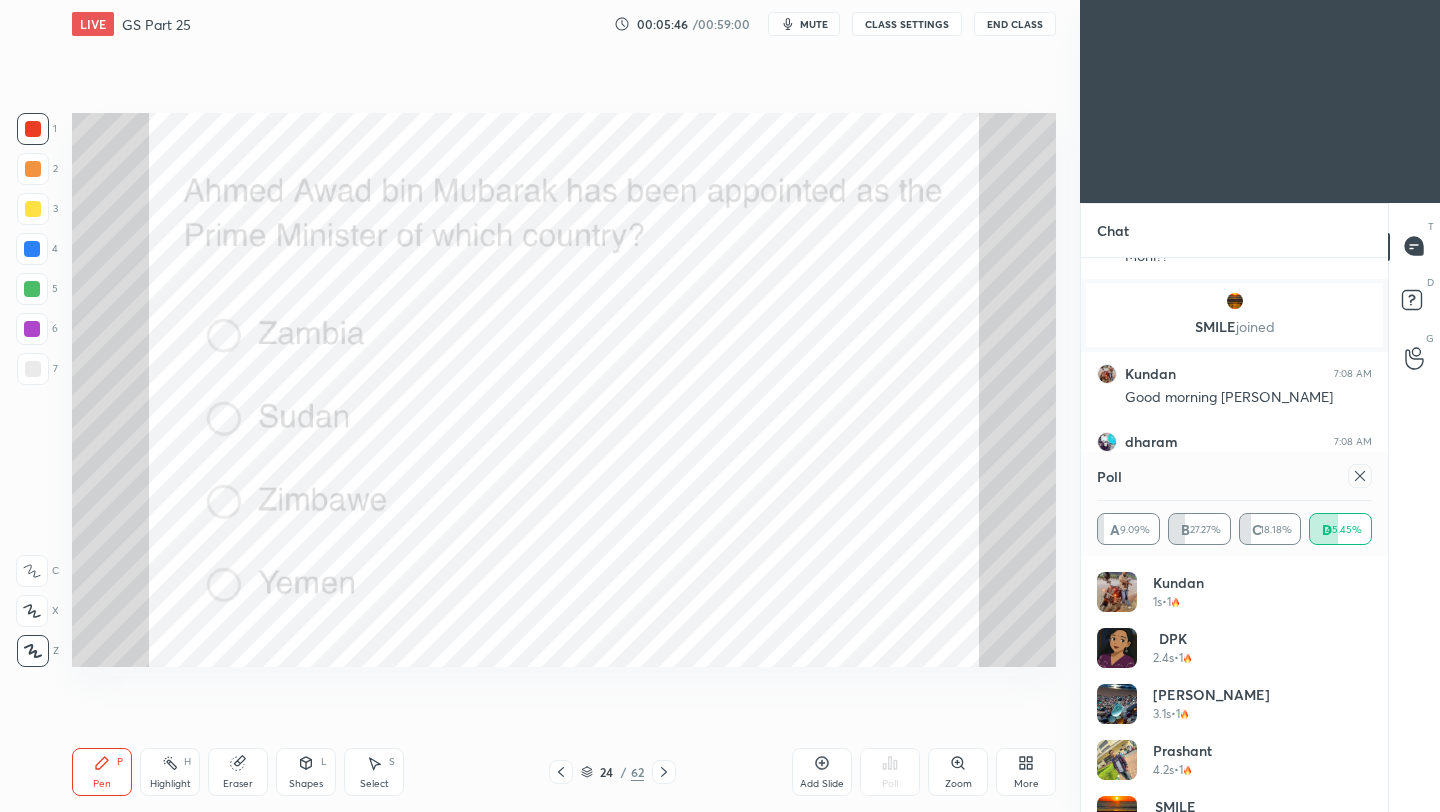 click 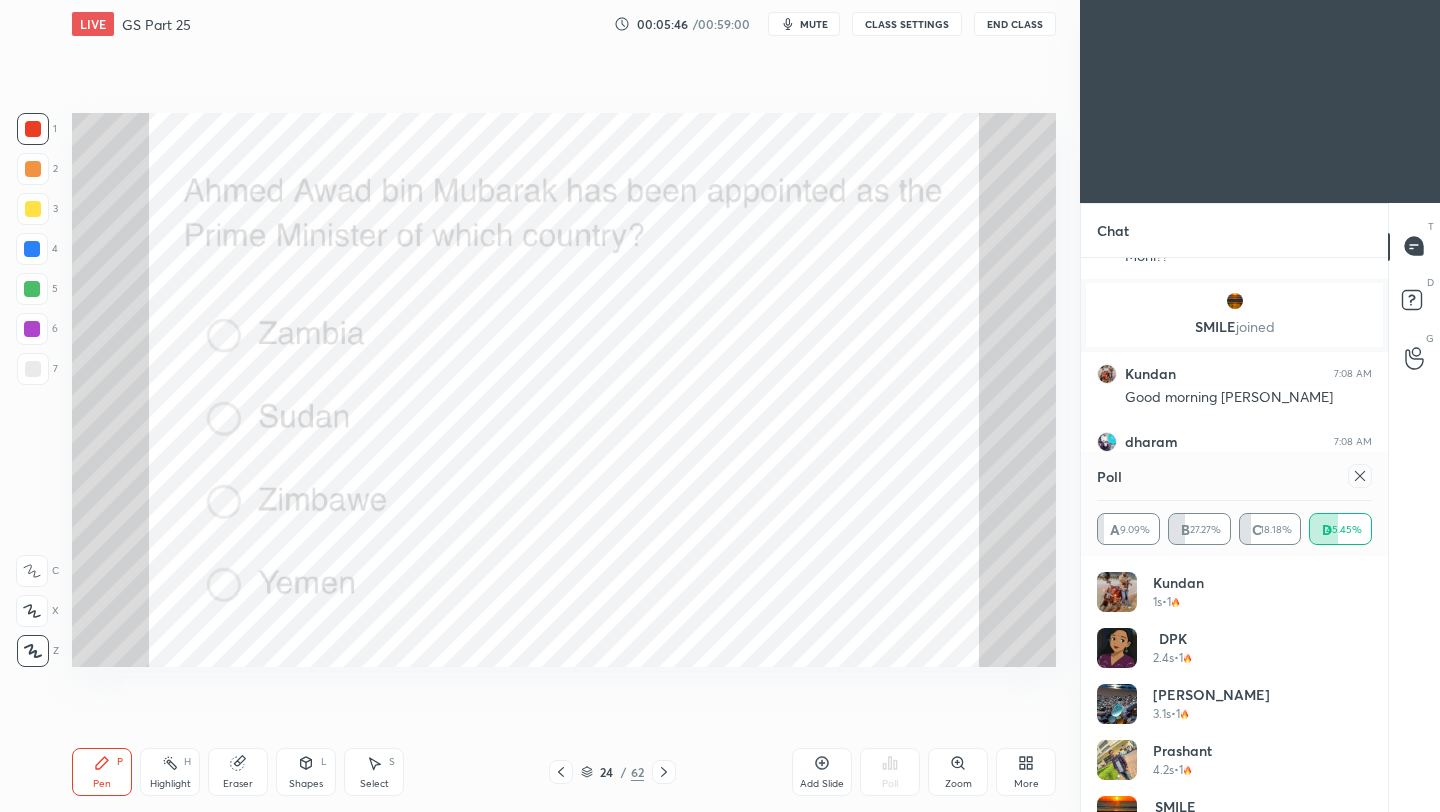 scroll, scrollTop: 90, scrollLeft: 269, axis: both 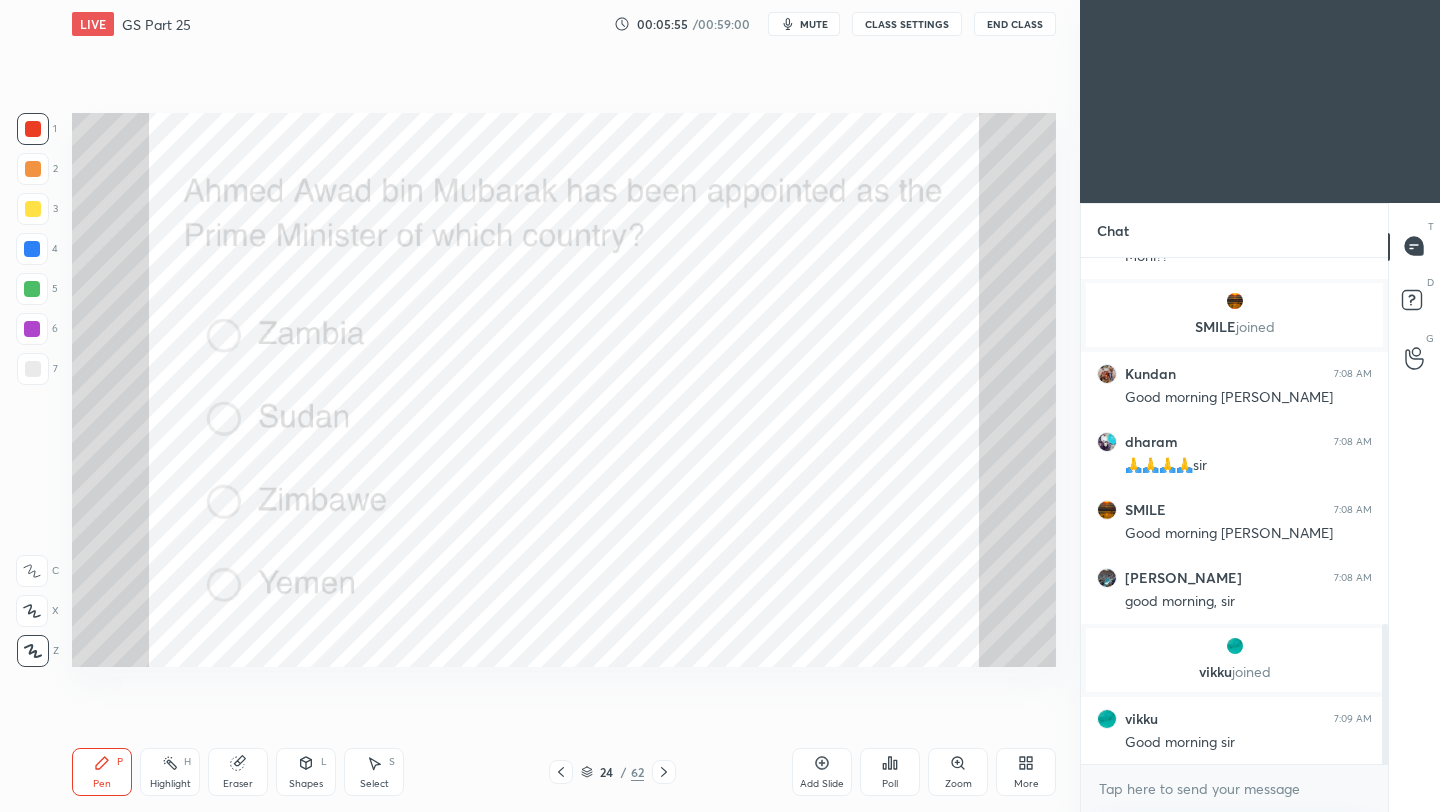 click 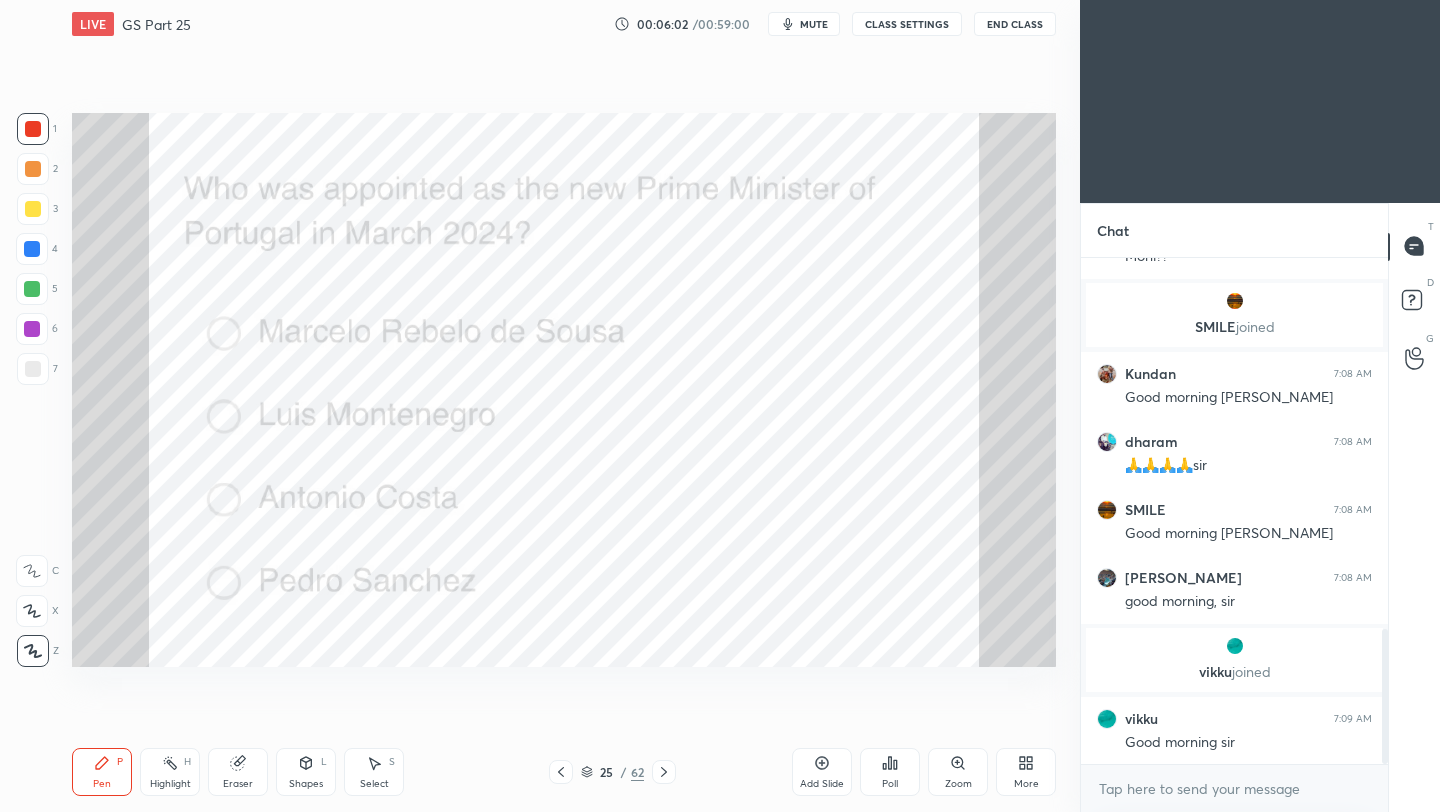 scroll, scrollTop: 1396, scrollLeft: 0, axis: vertical 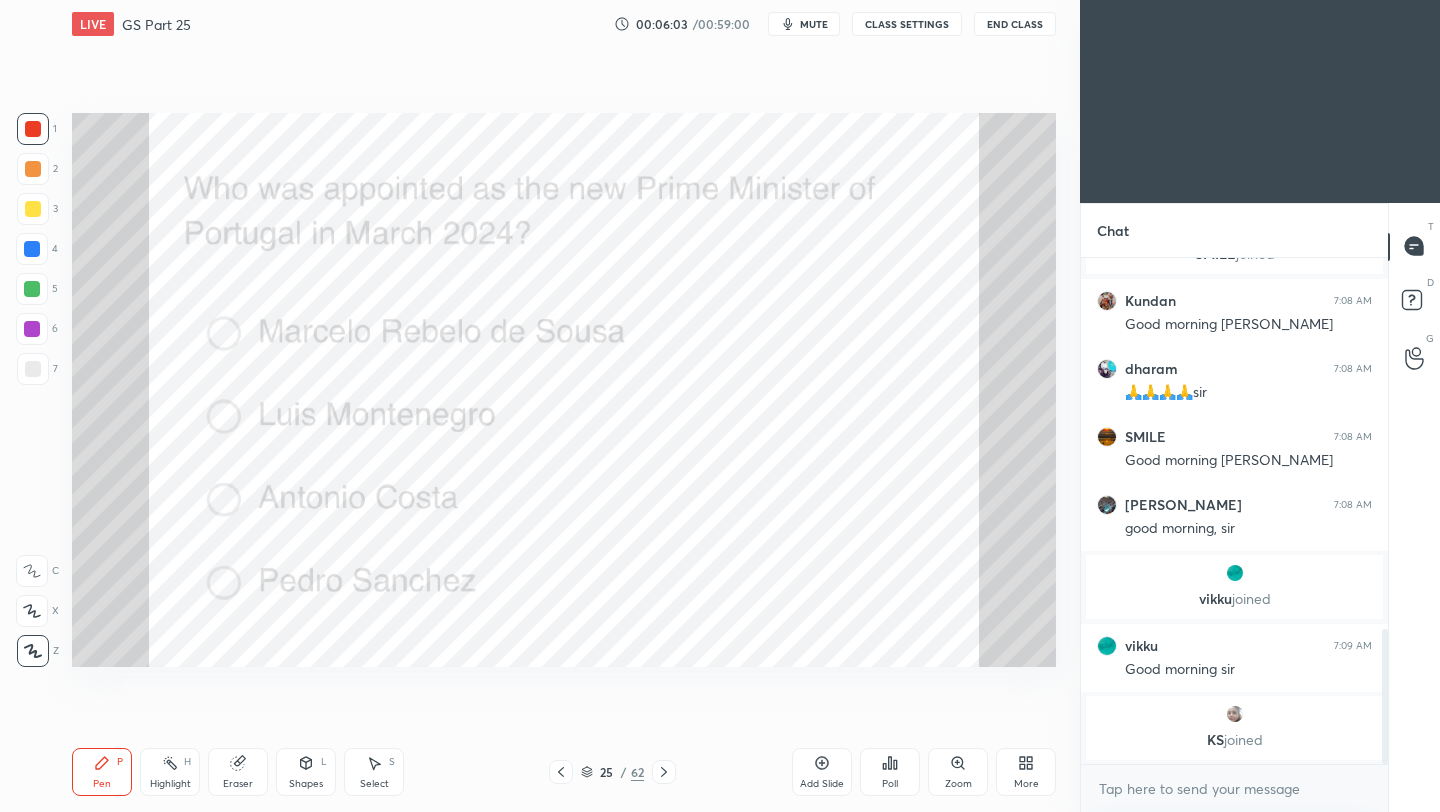 click on "Poll" at bounding box center [890, 772] 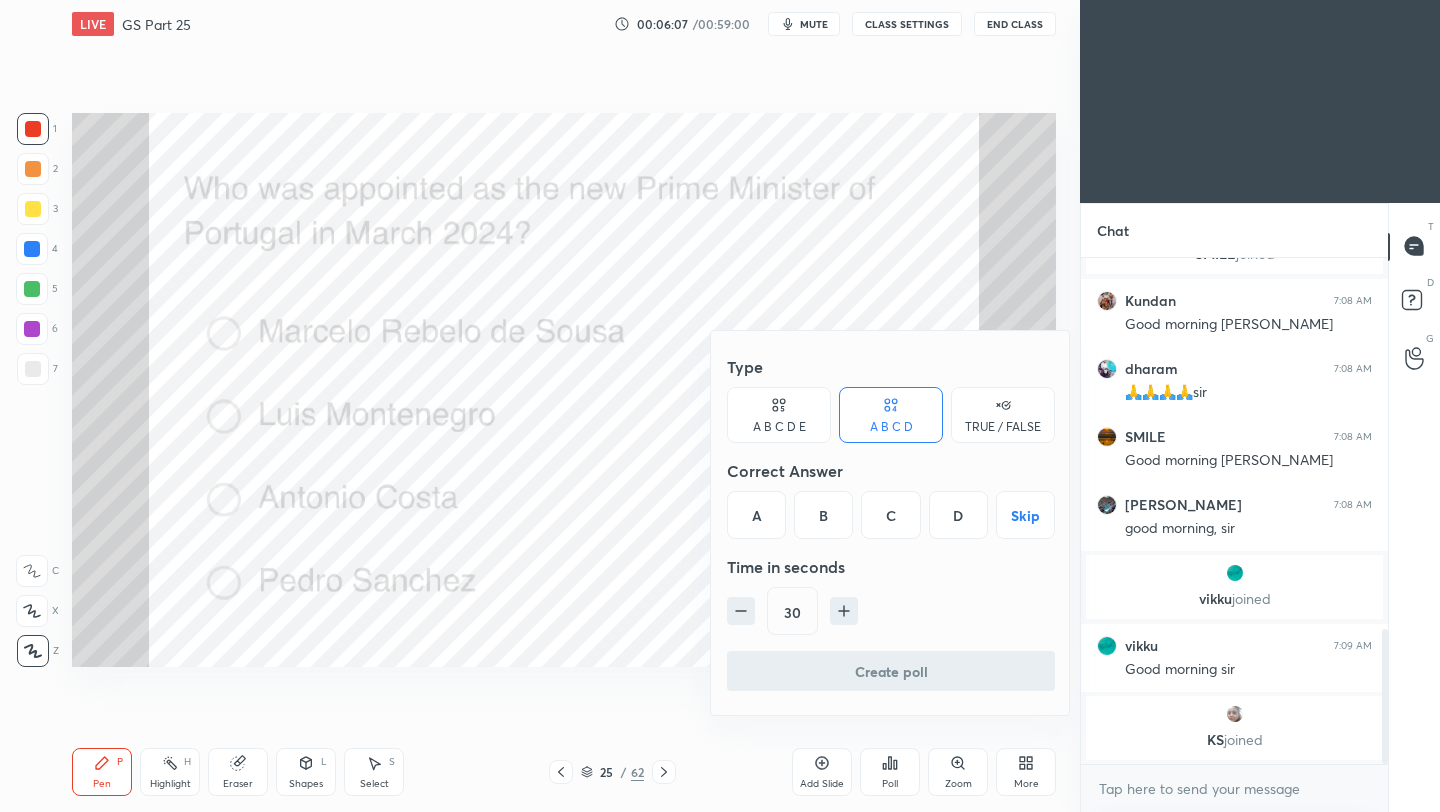 drag, startPoint x: 827, startPoint y: 522, endPoint x: 832, endPoint y: 545, distance: 23.537205 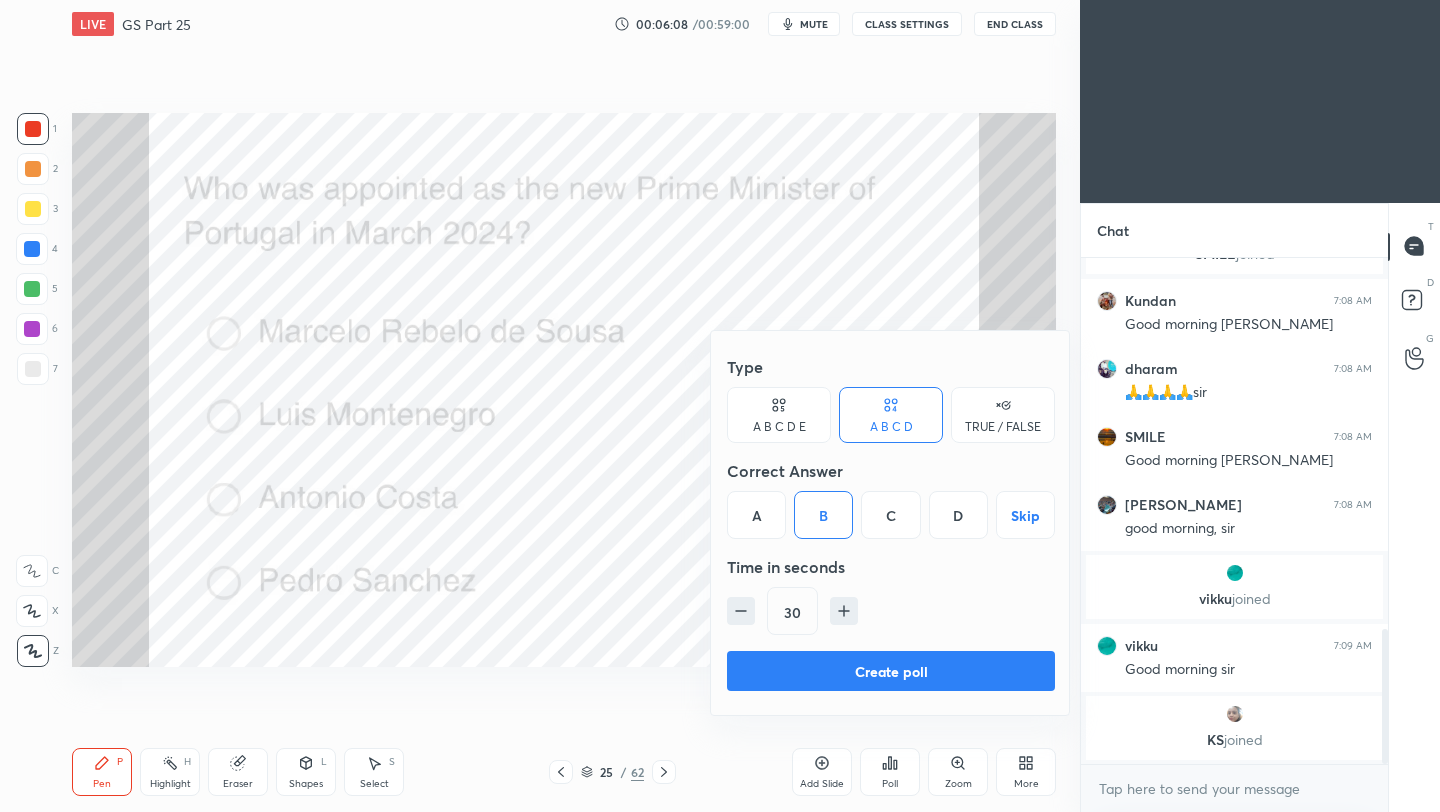 click on "Create poll" at bounding box center (891, 671) 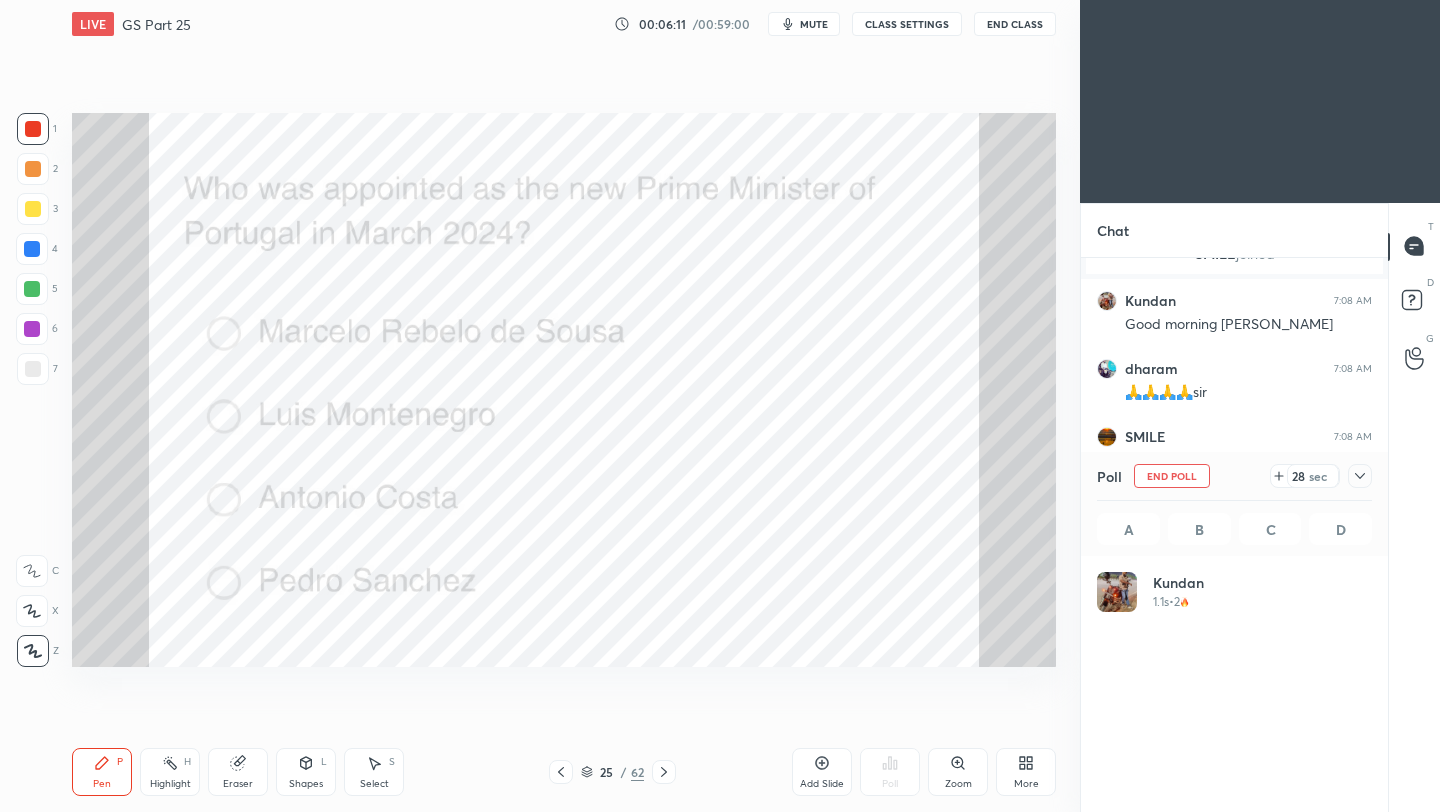 click 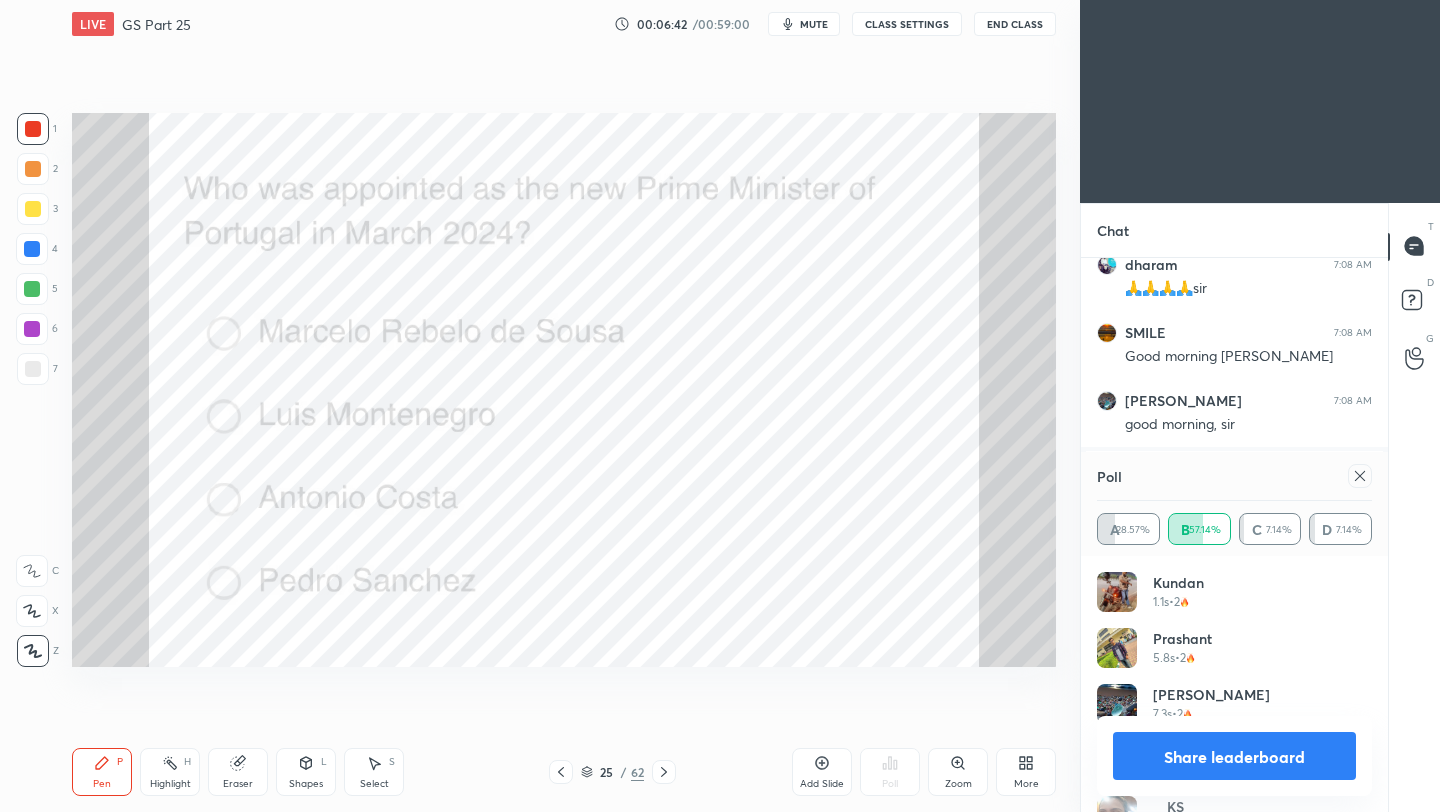 click 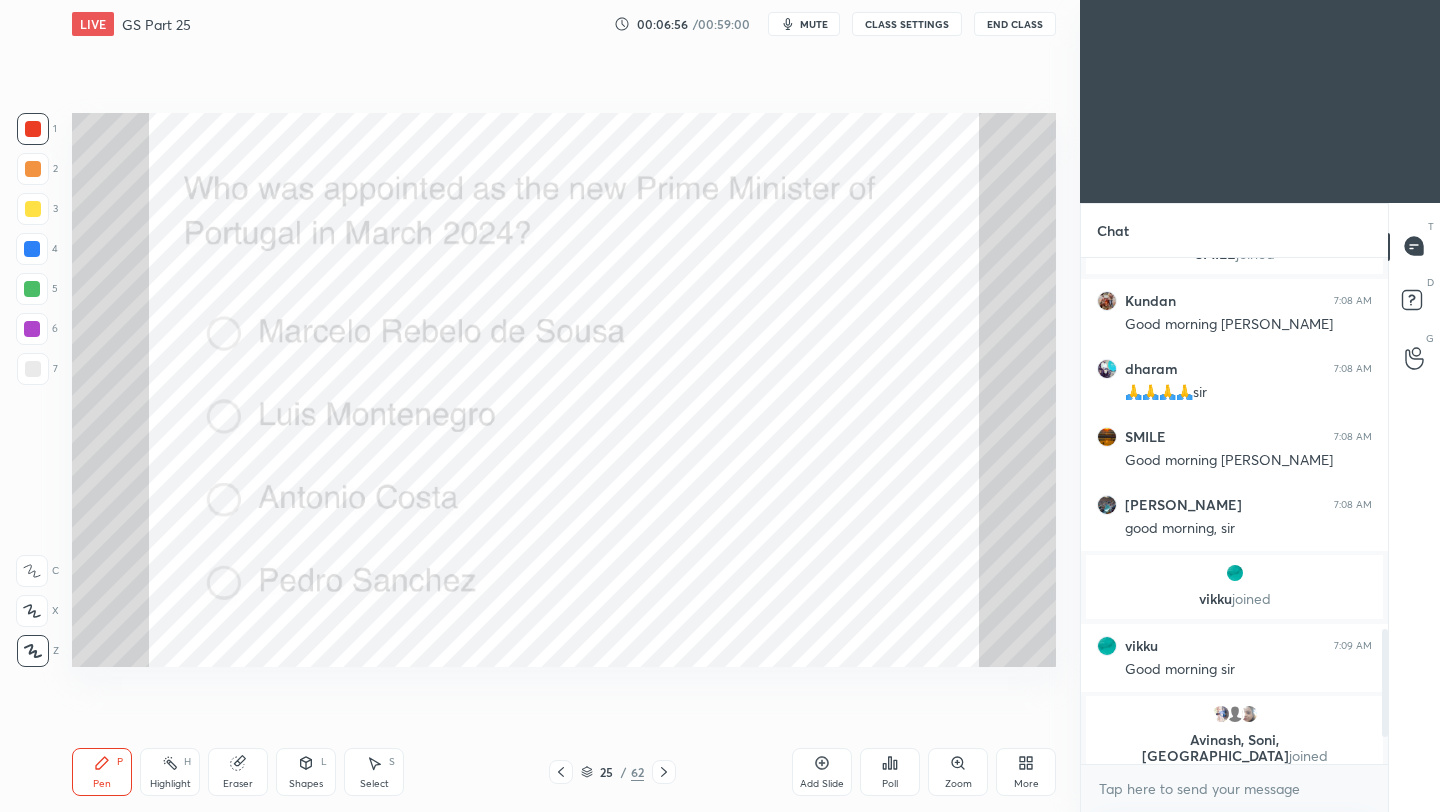 click 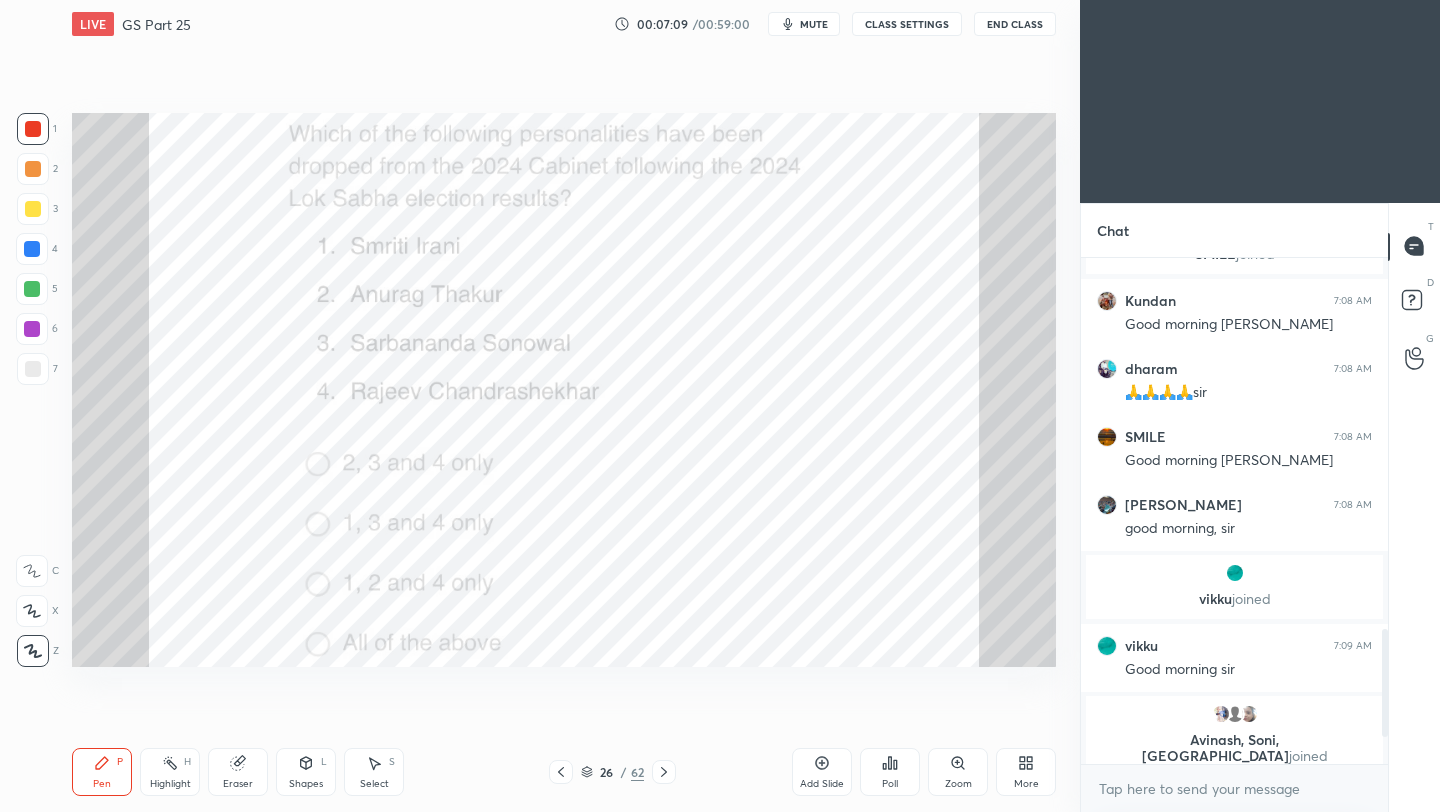 click on "Poll" at bounding box center [890, 772] 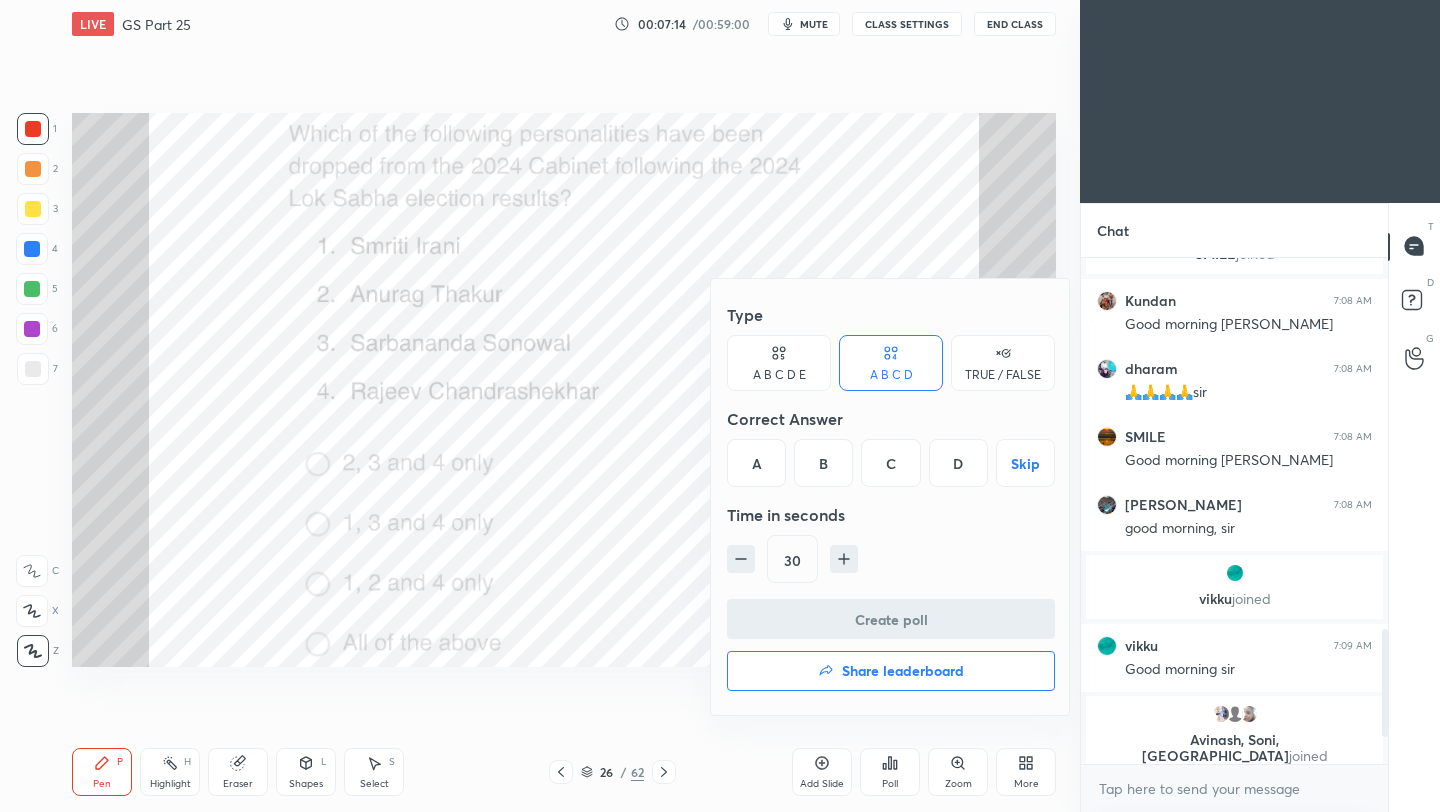 click on "C" at bounding box center (890, 463) 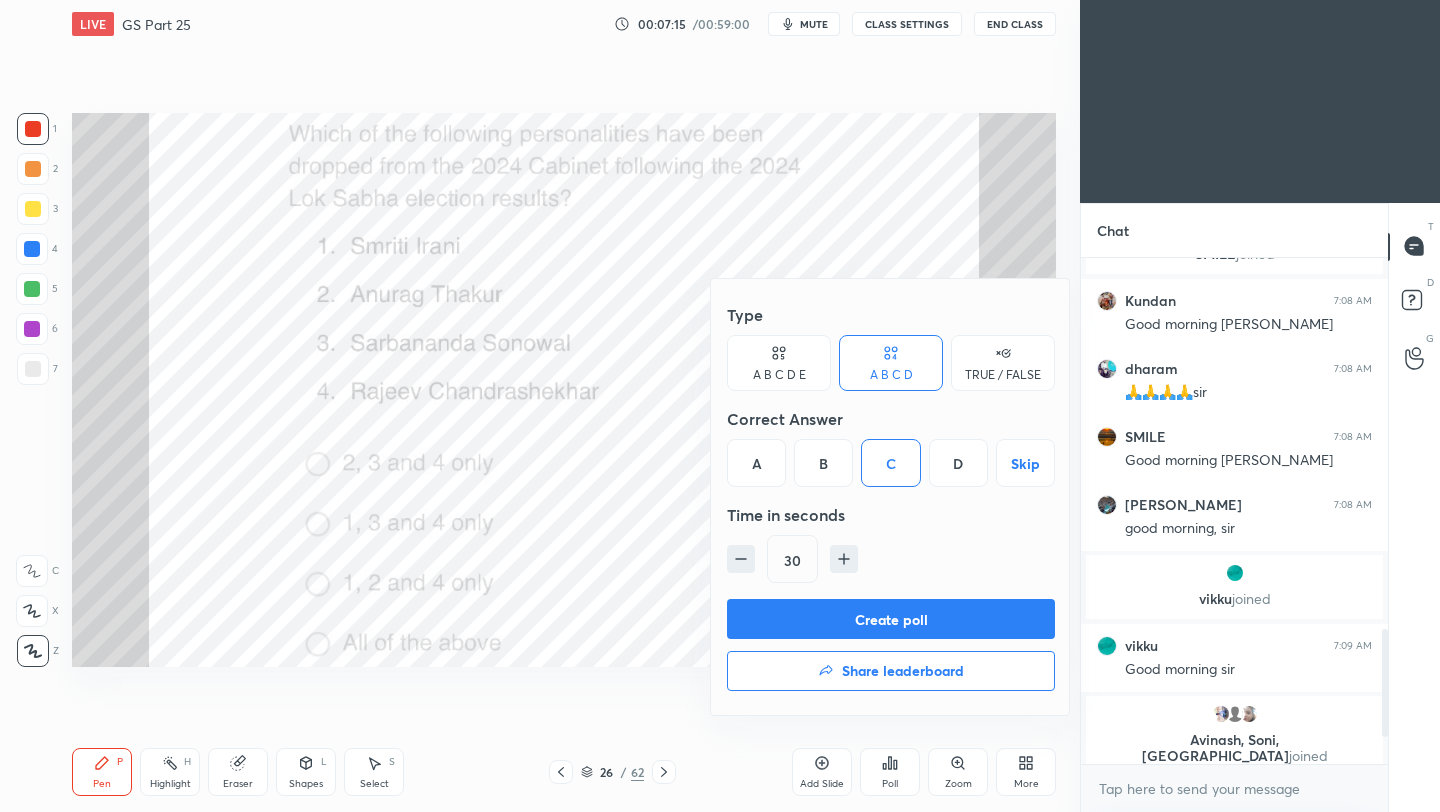 click on "Create poll" at bounding box center (891, 619) 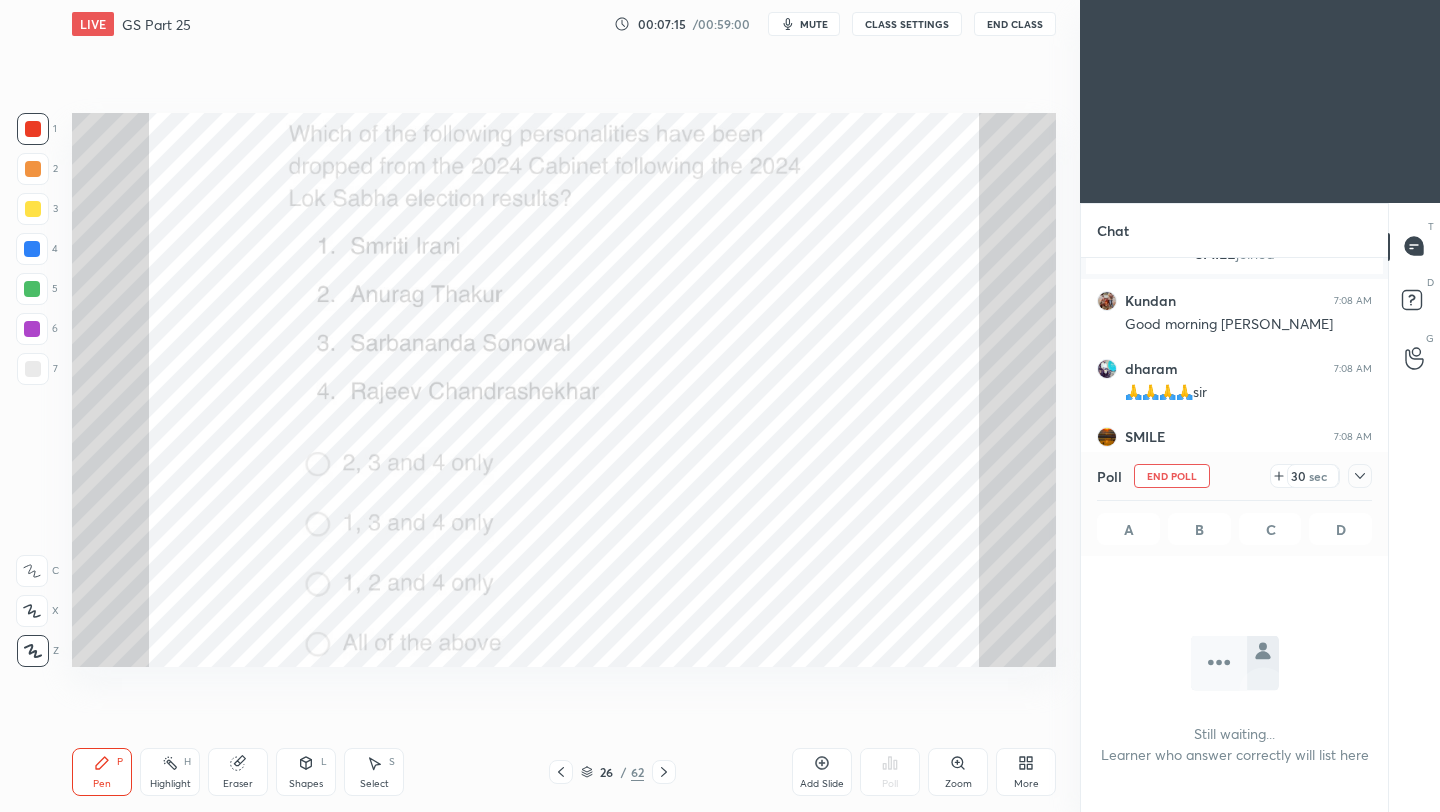 scroll, scrollTop: 407, scrollLeft: 301, axis: both 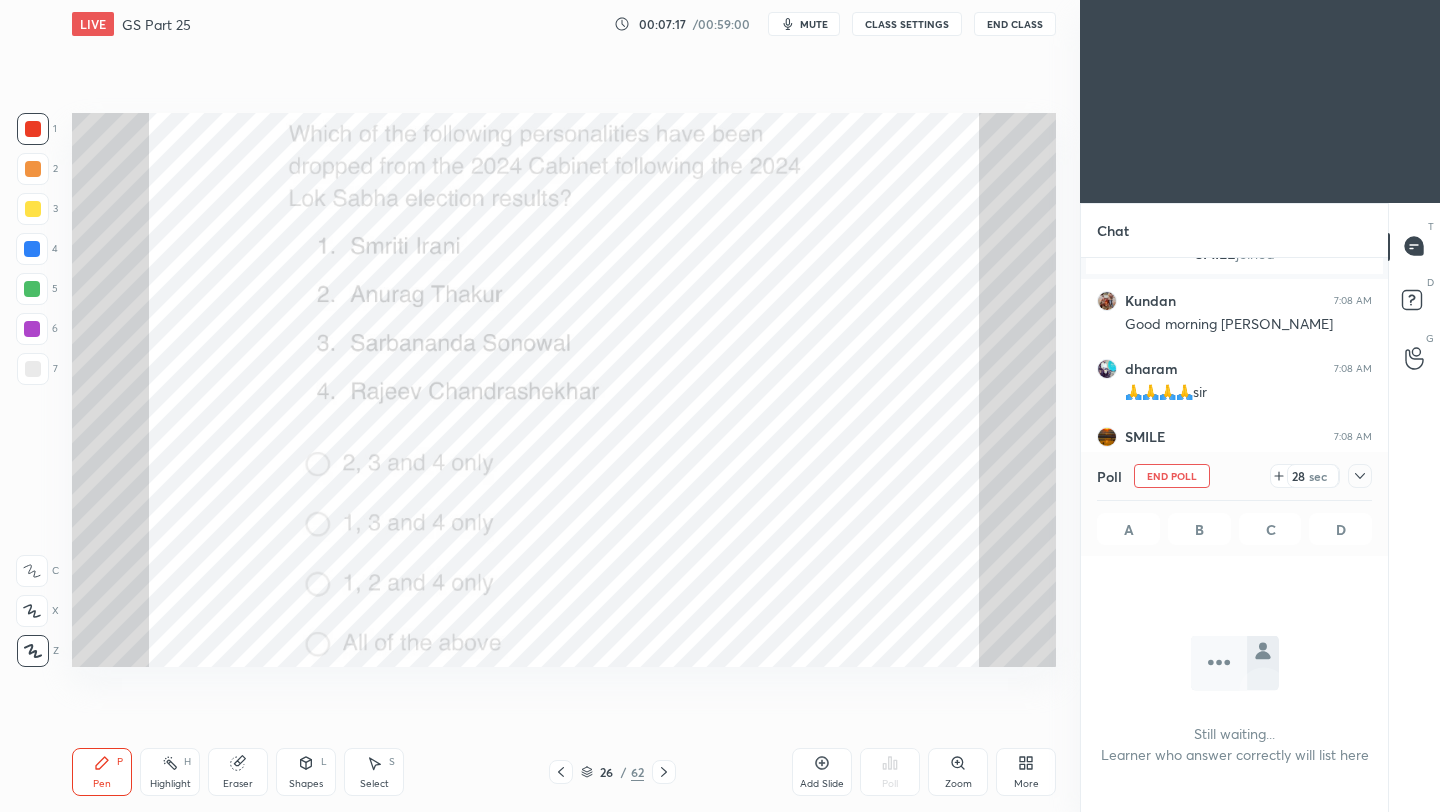 click 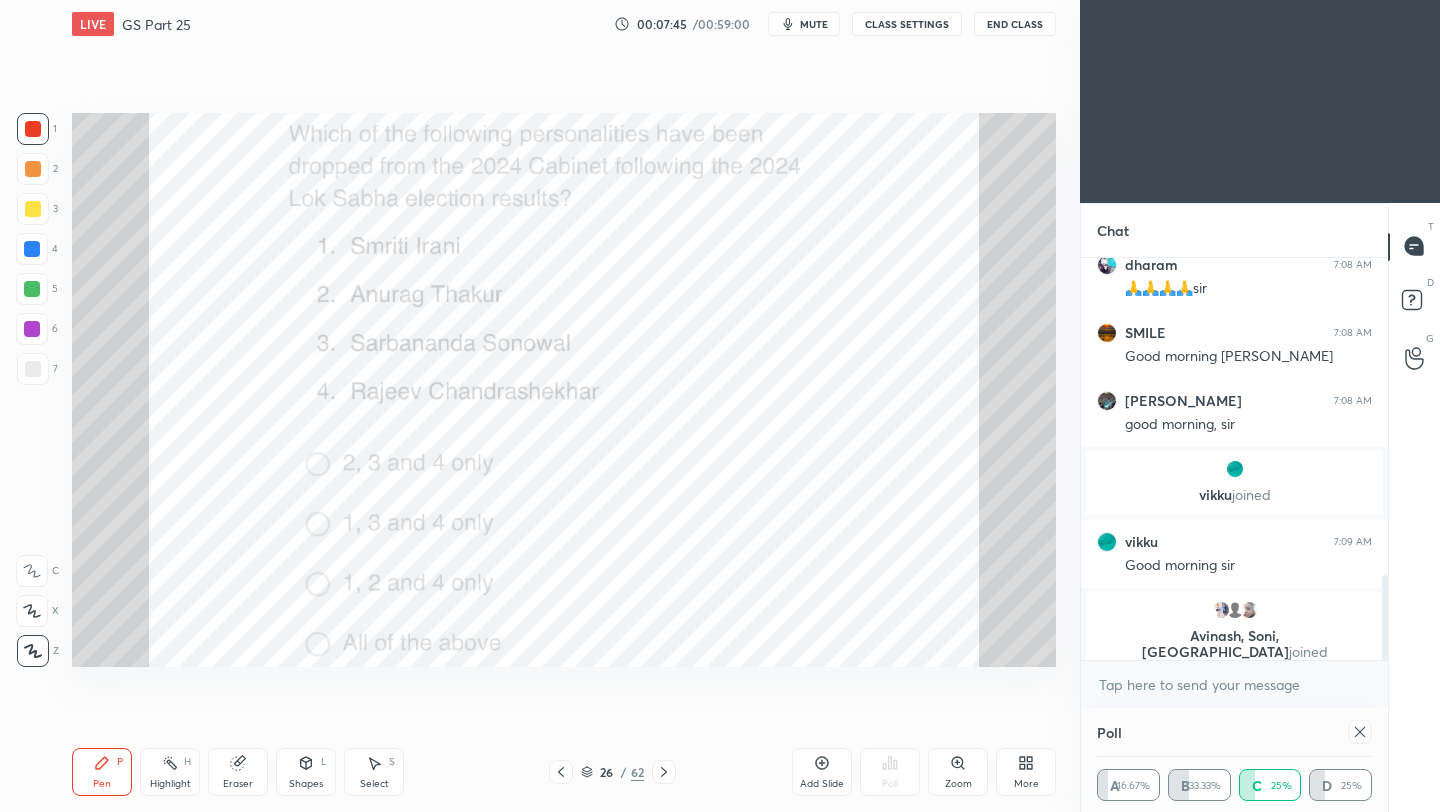 scroll, scrollTop: 7, scrollLeft: 7, axis: both 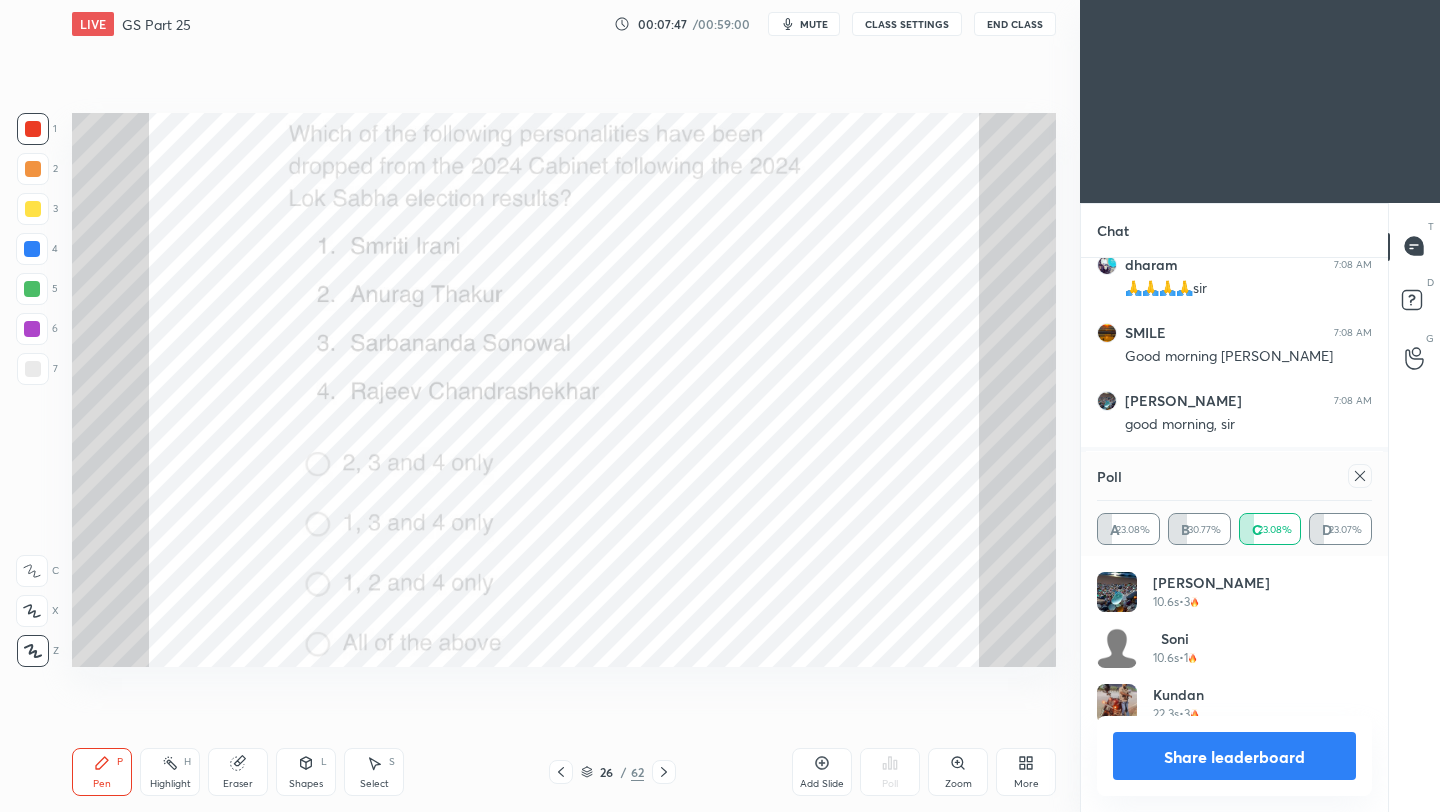 click 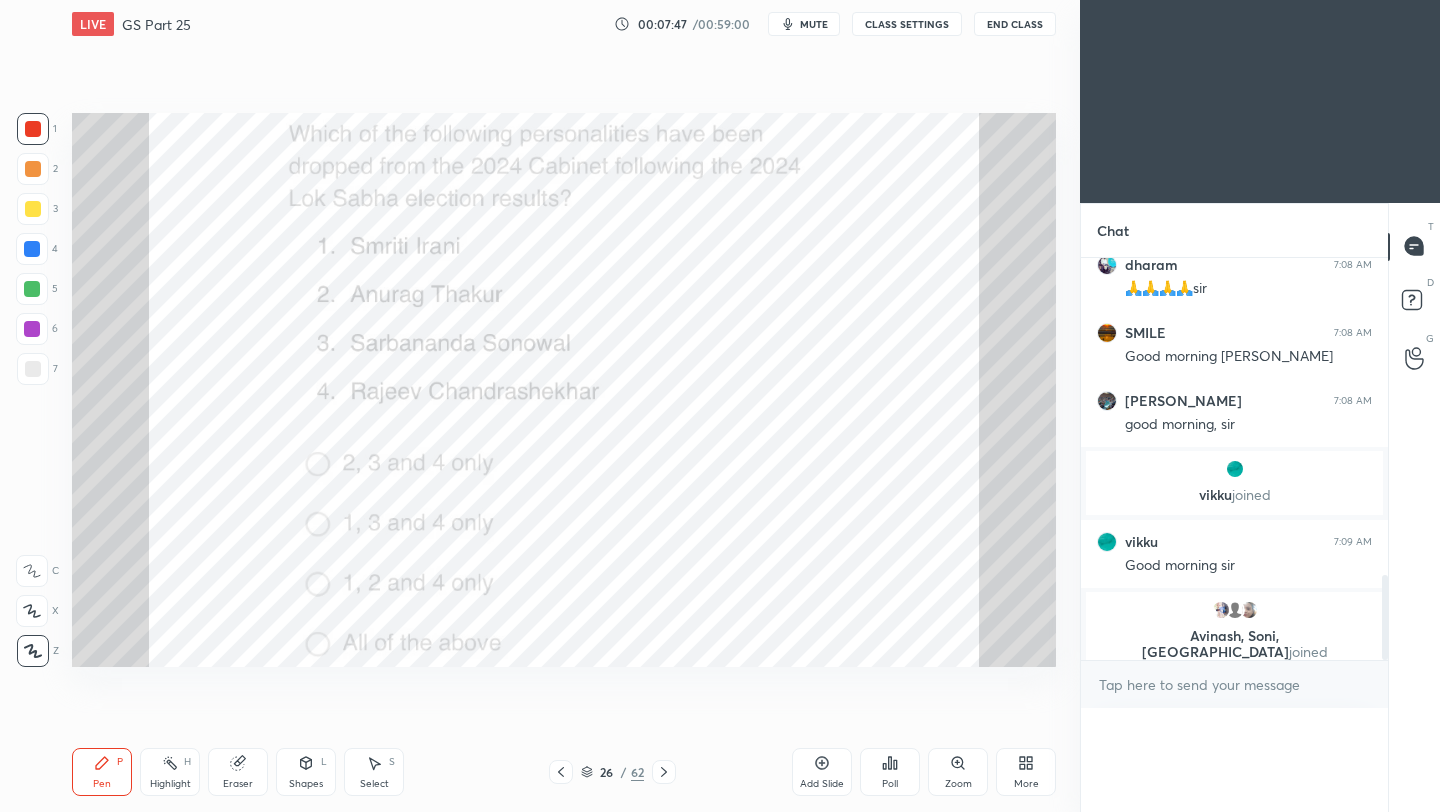 scroll, scrollTop: 176, scrollLeft: 269, axis: both 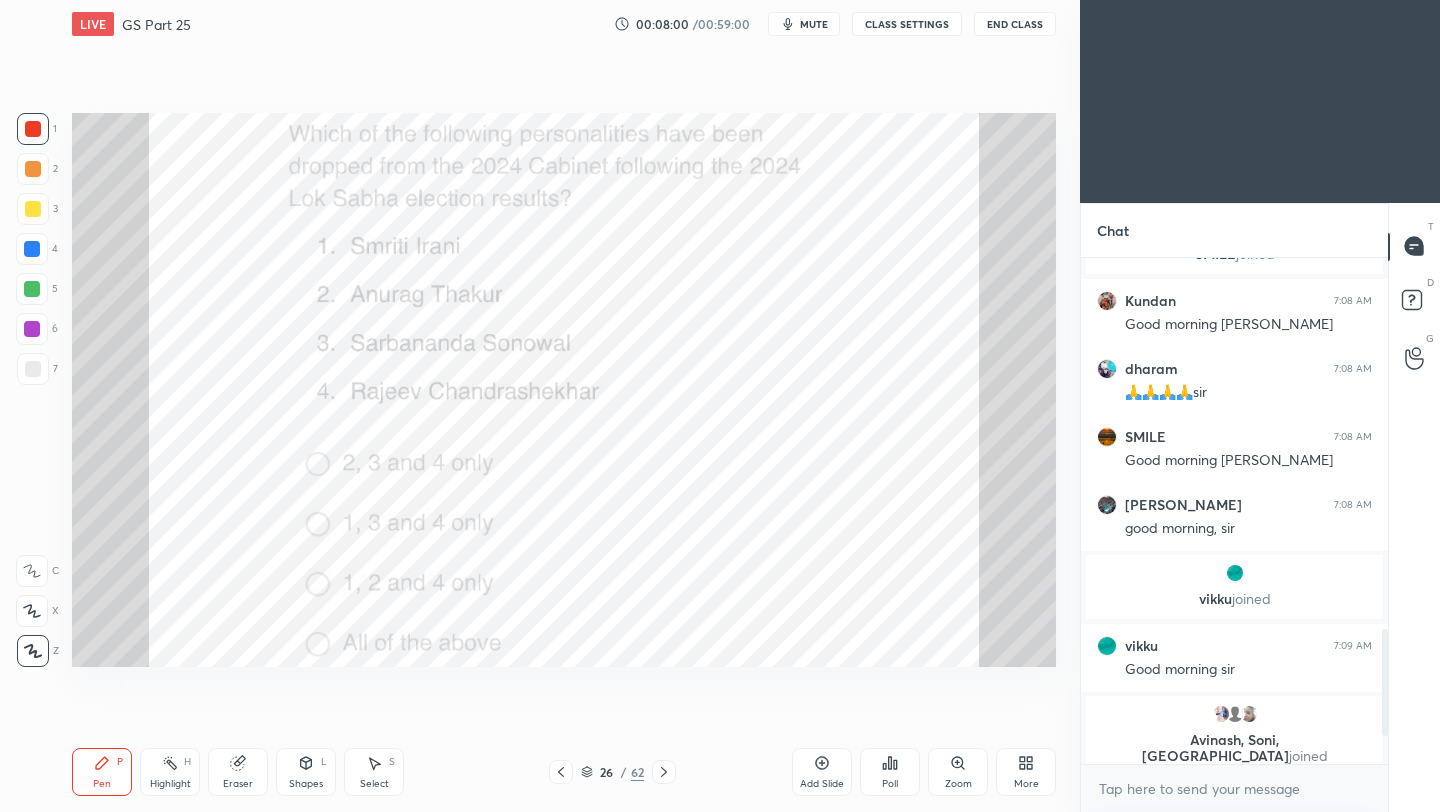 click 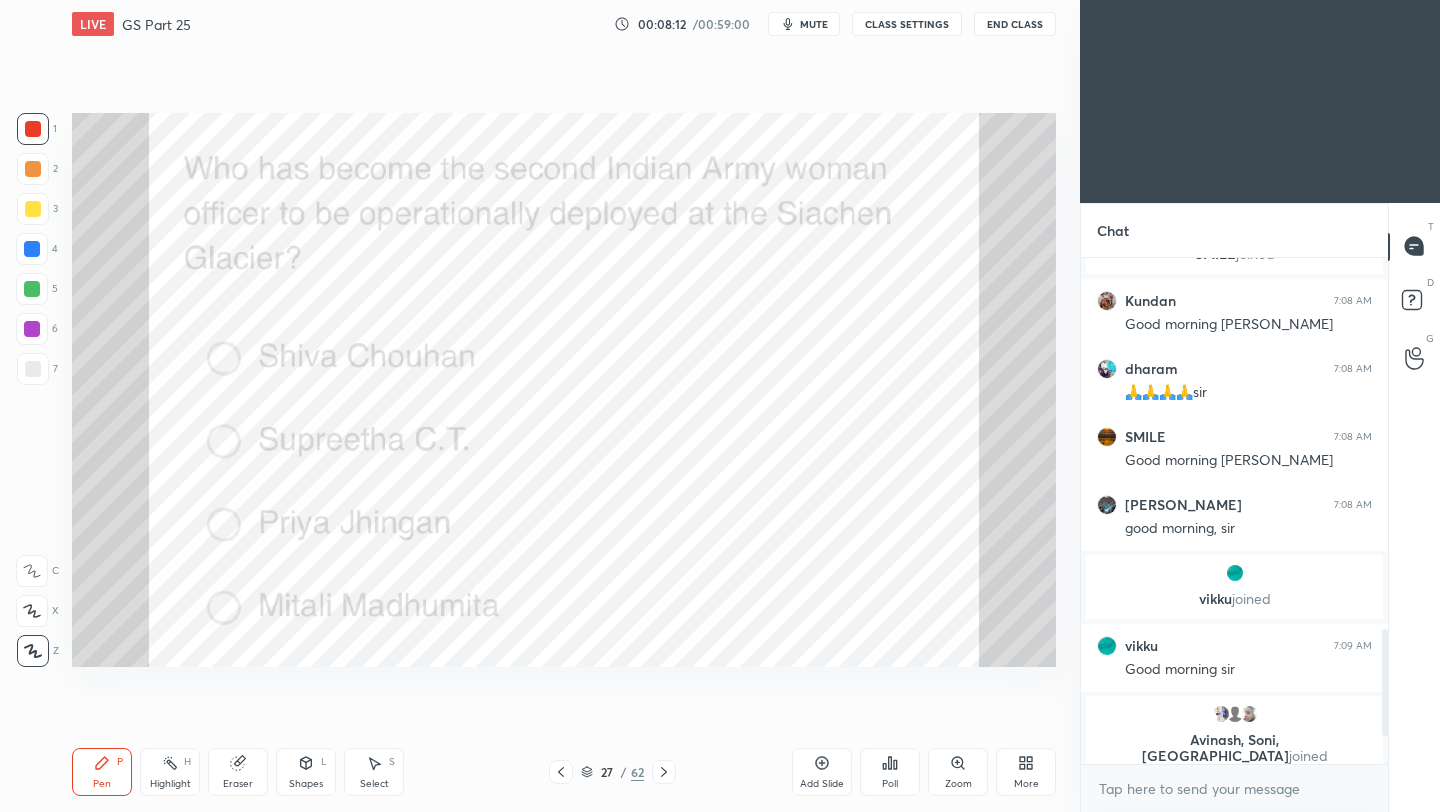 click on "Poll" at bounding box center (890, 772) 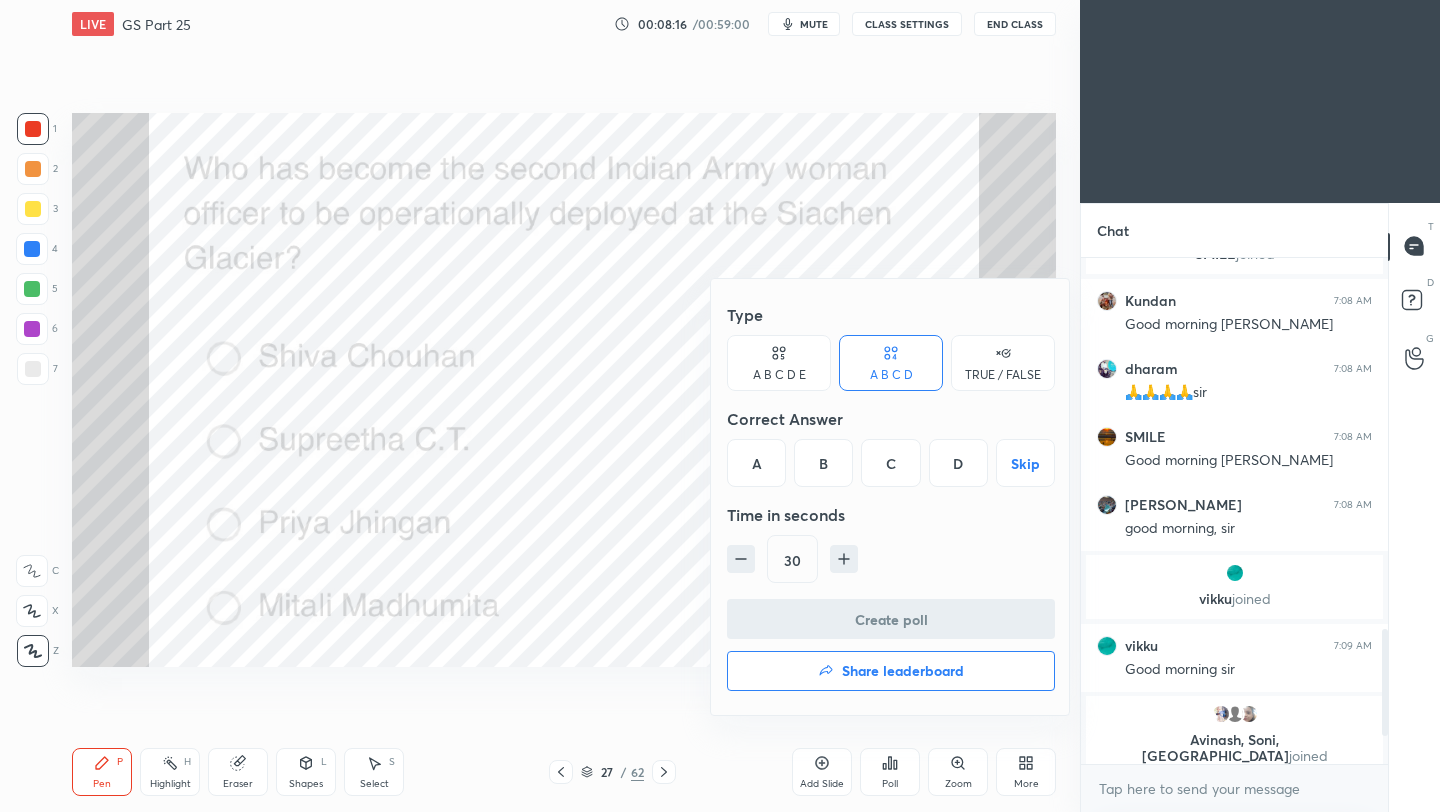 drag, startPoint x: 825, startPoint y: 473, endPoint x: 824, endPoint y: 509, distance: 36.013885 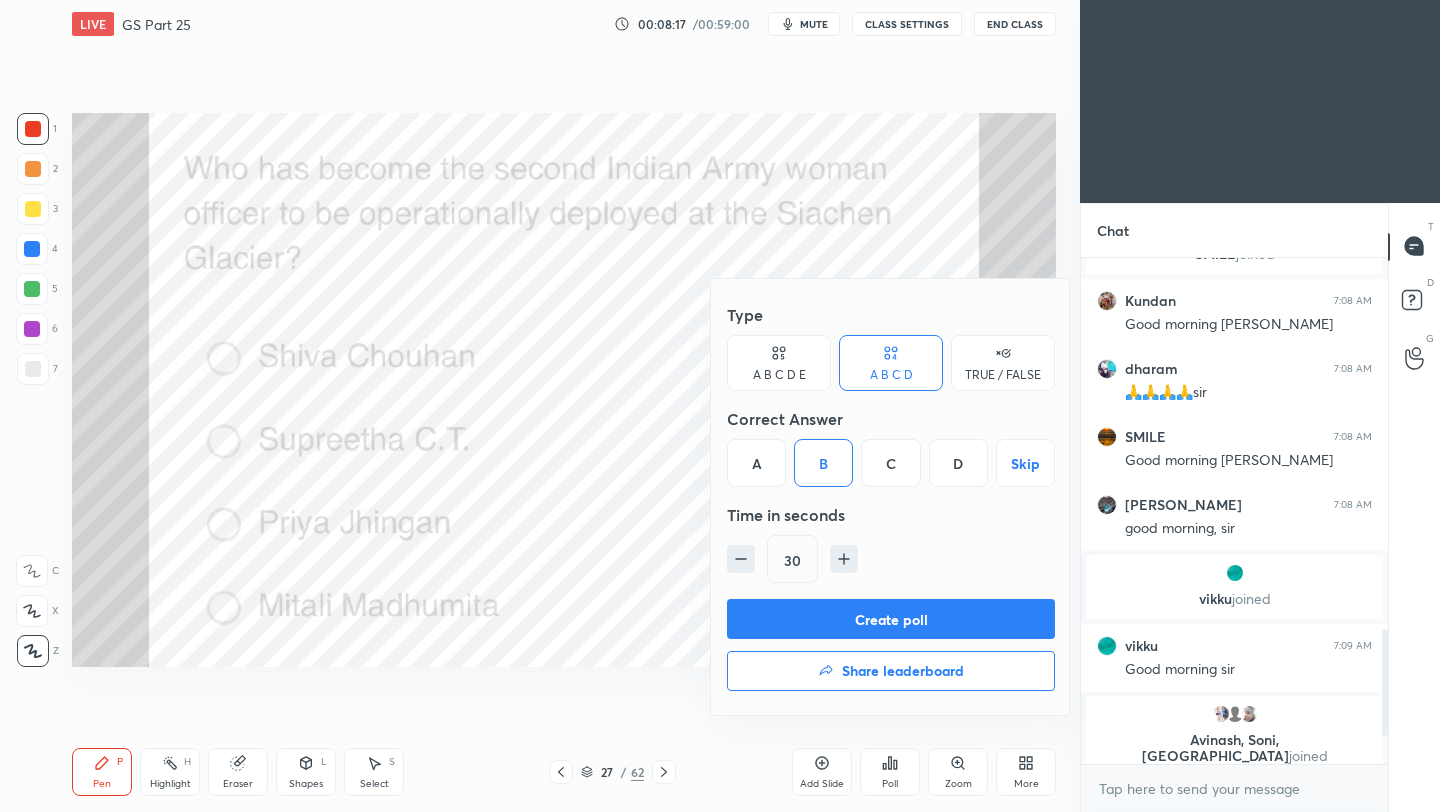 click on "Create poll" at bounding box center (891, 619) 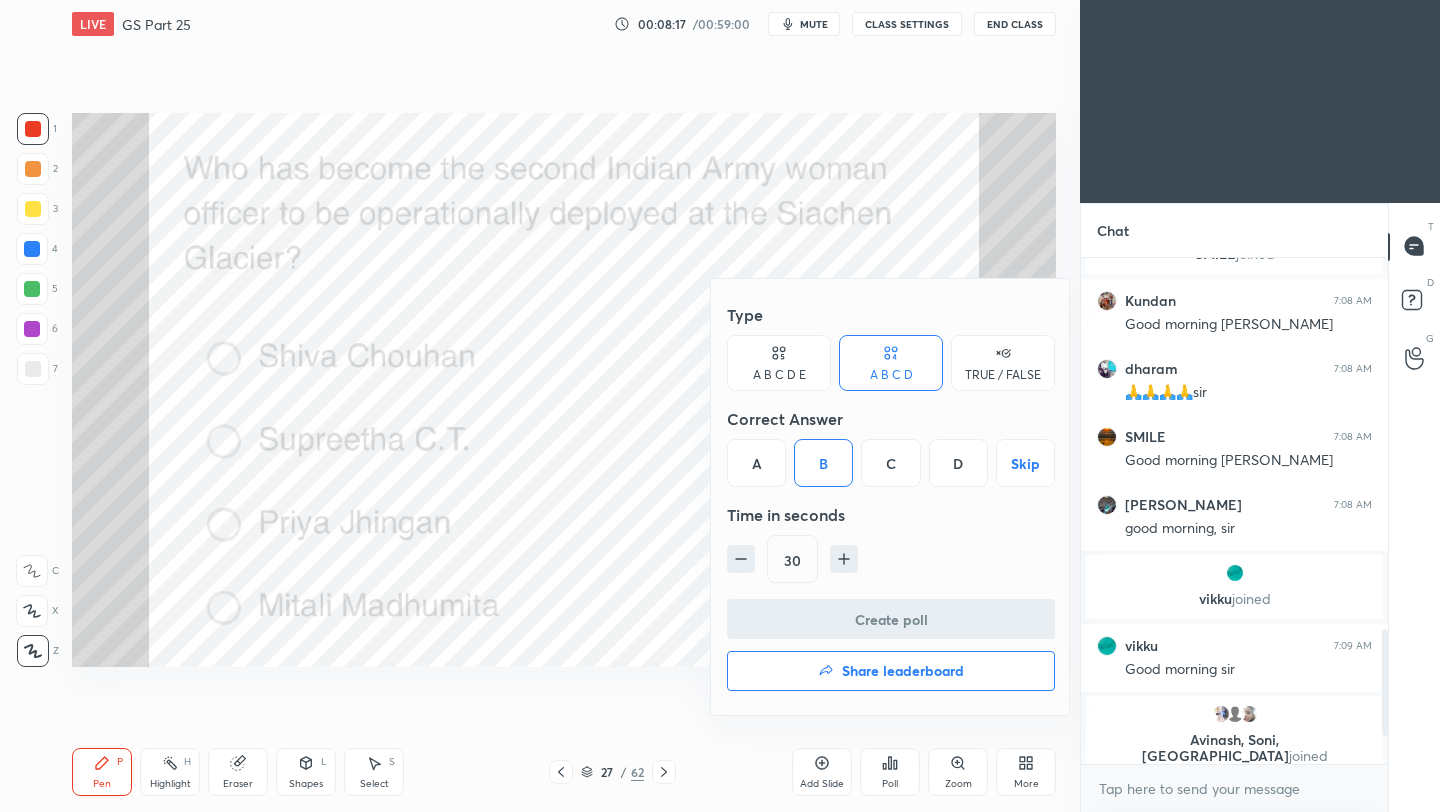 scroll, scrollTop: 458, scrollLeft: 301, axis: both 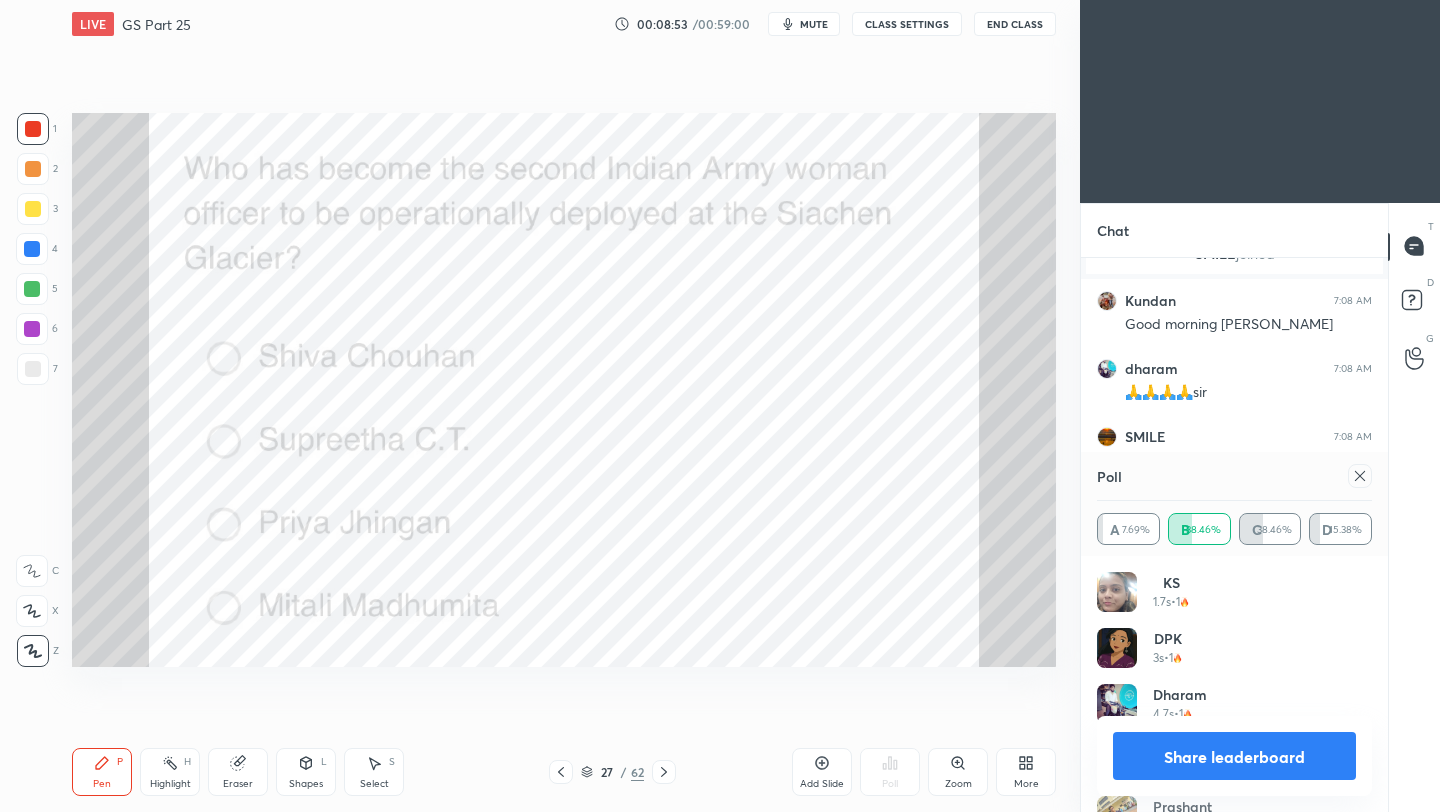 click 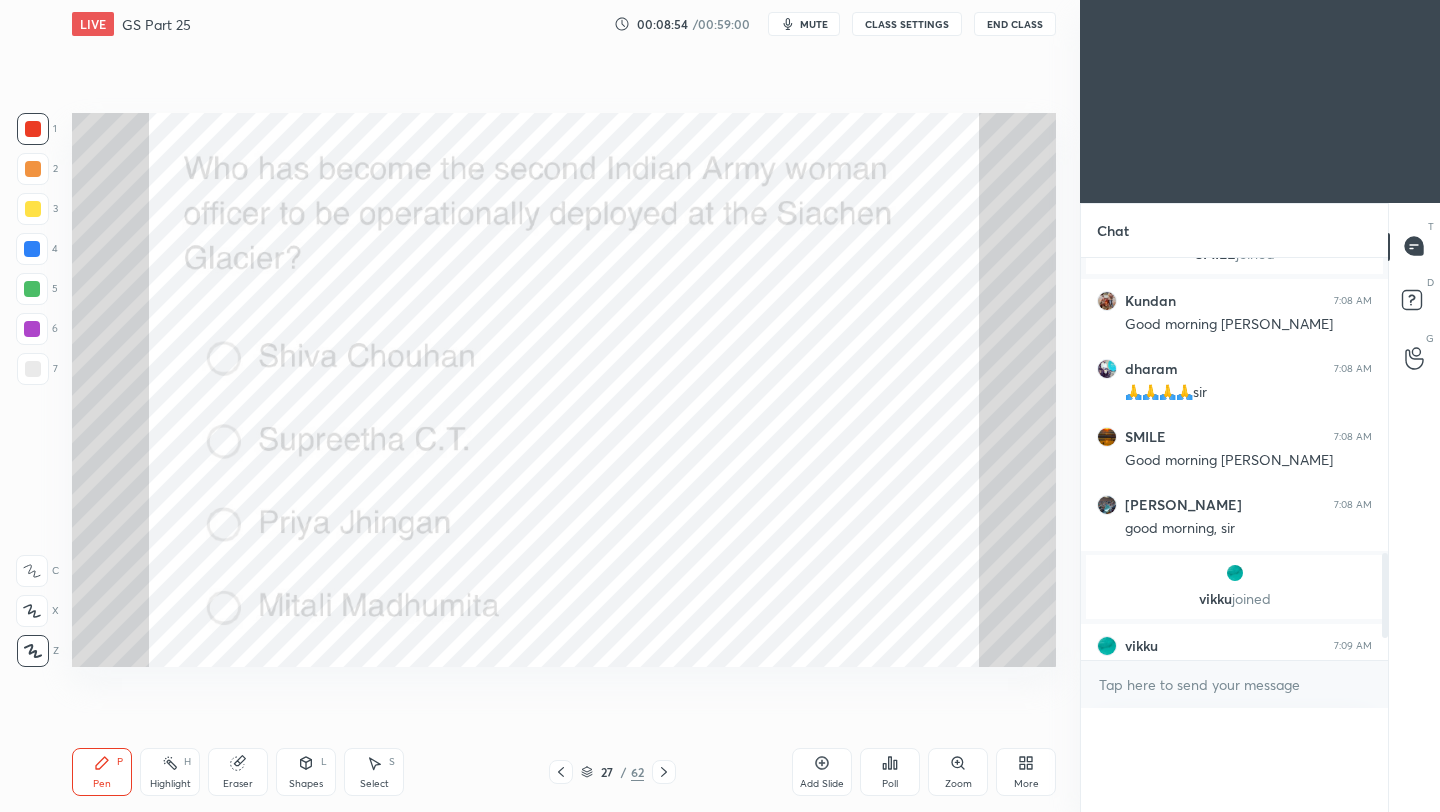 scroll, scrollTop: 0, scrollLeft: 0, axis: both 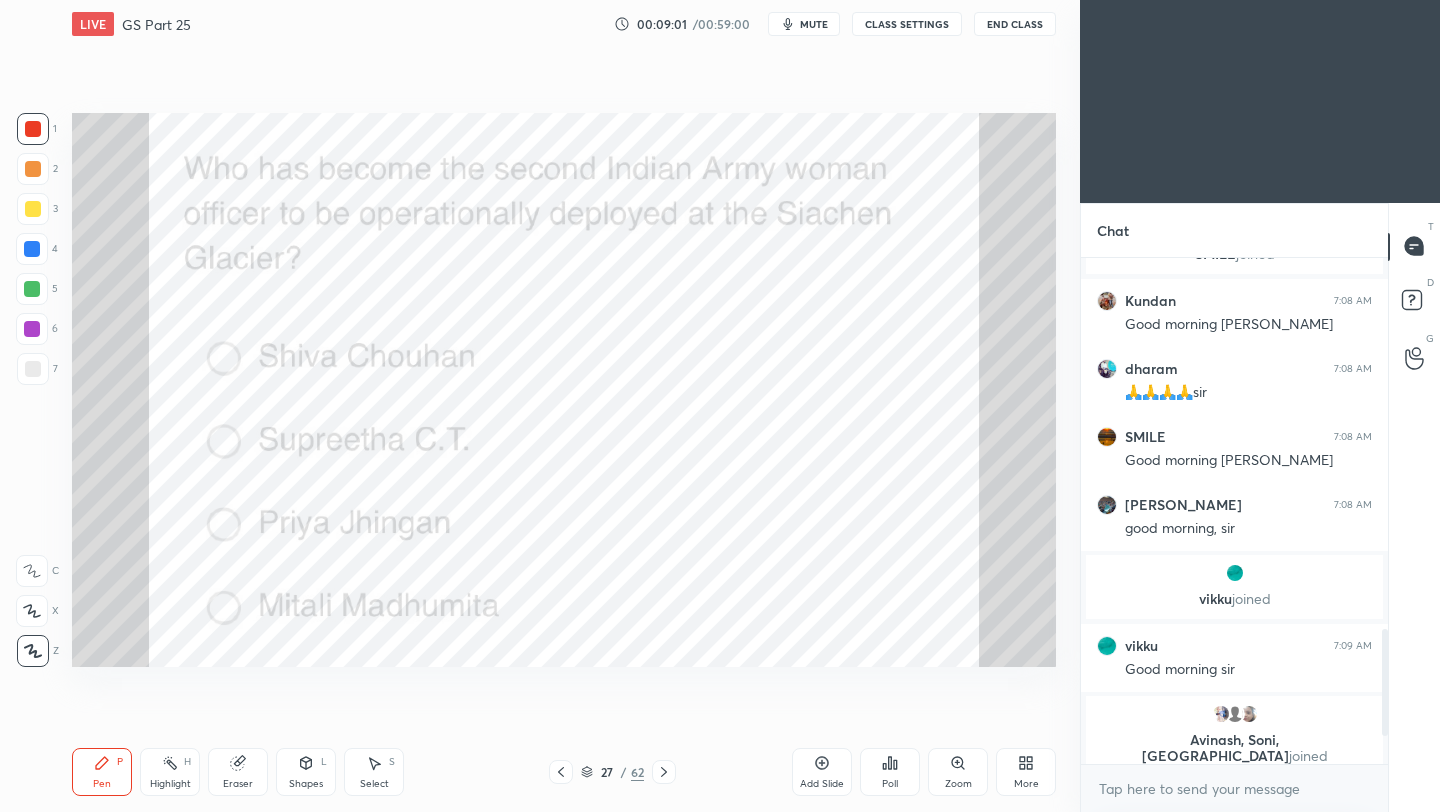 click 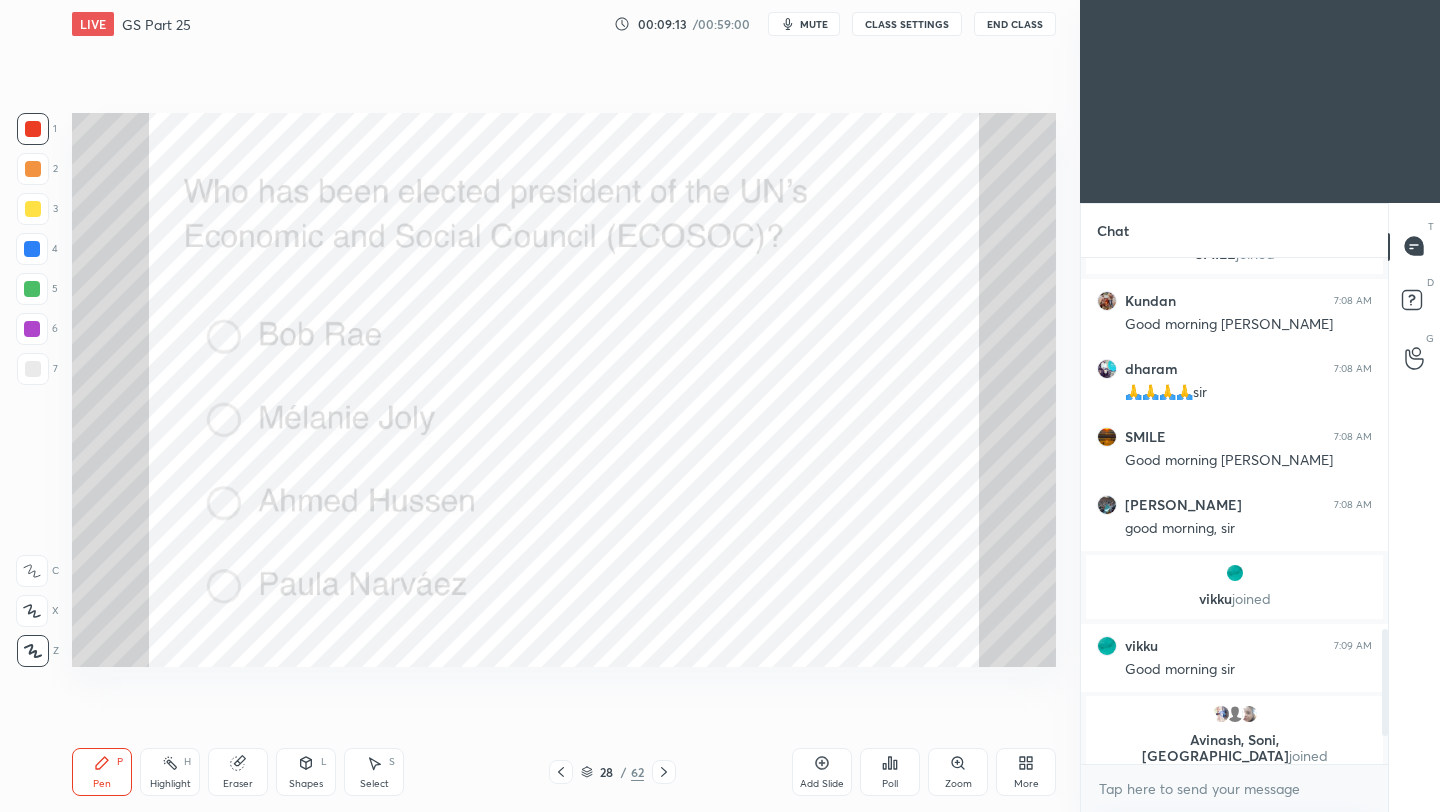 click 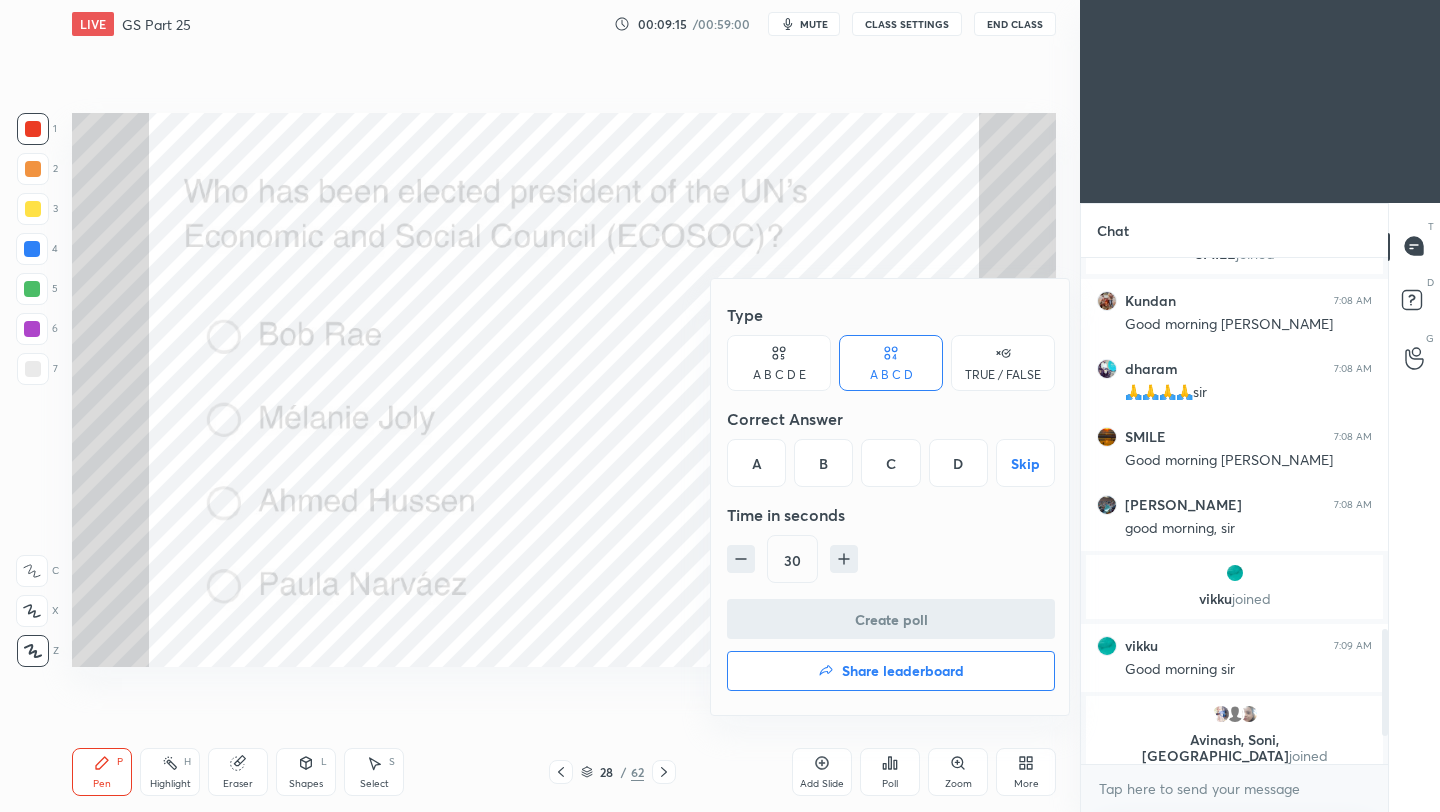 click on "A" at bounding box center (756, 463) 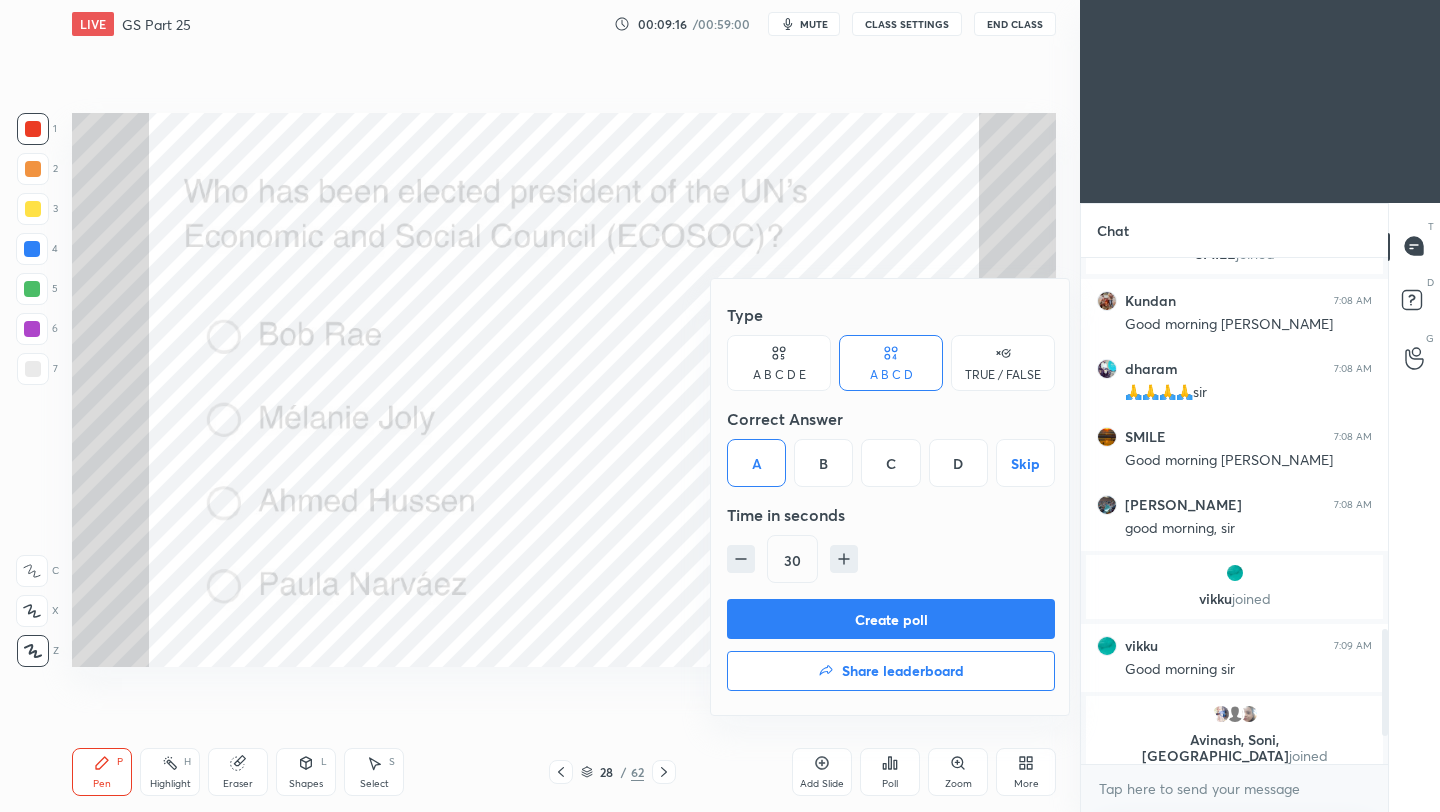 drag, startPoint x: 772, startPoint y: 612, endPoint x: 782, endPoint y: 611, distance: 10.049875 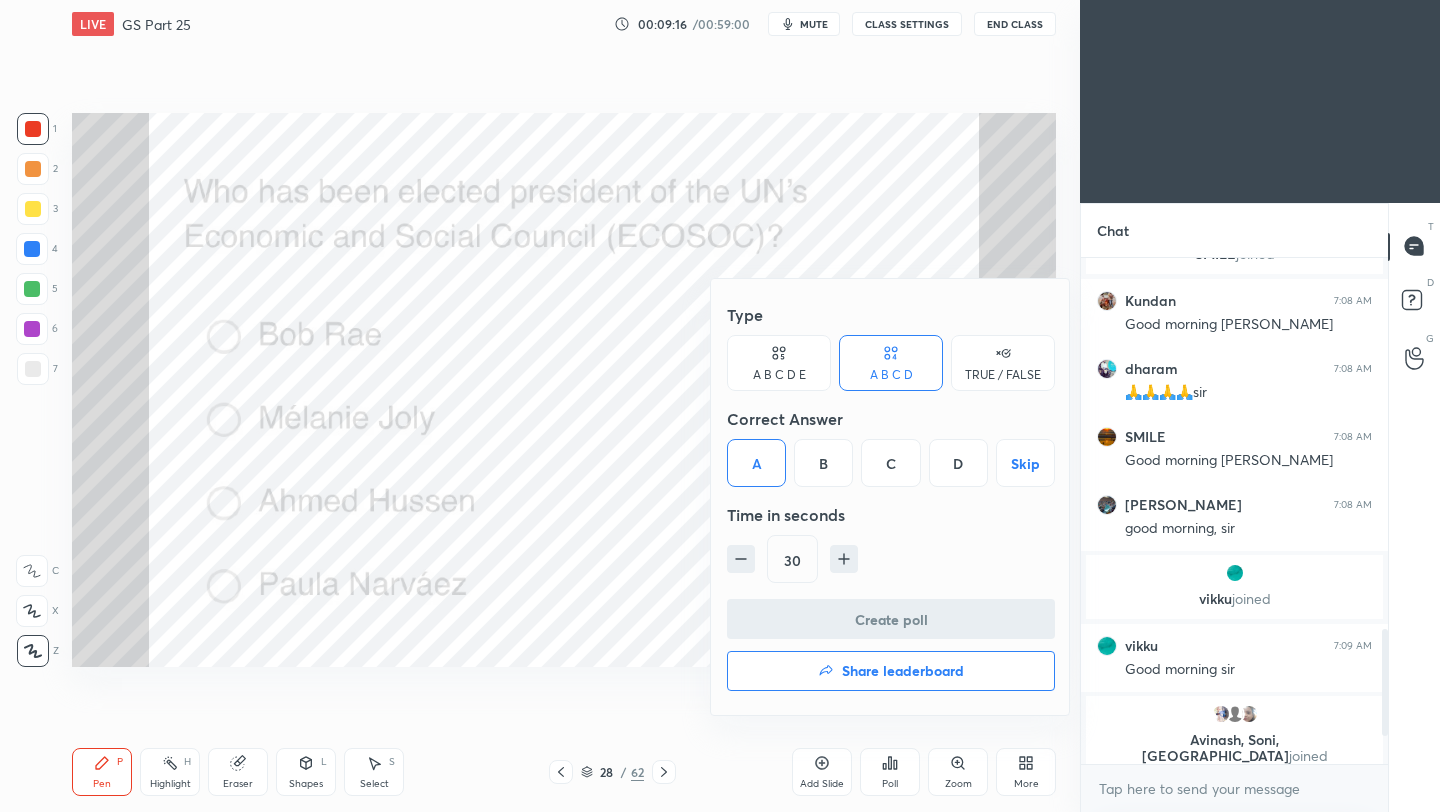 scroll, scrollTop: 458, scrollLeft: 301, axis: both 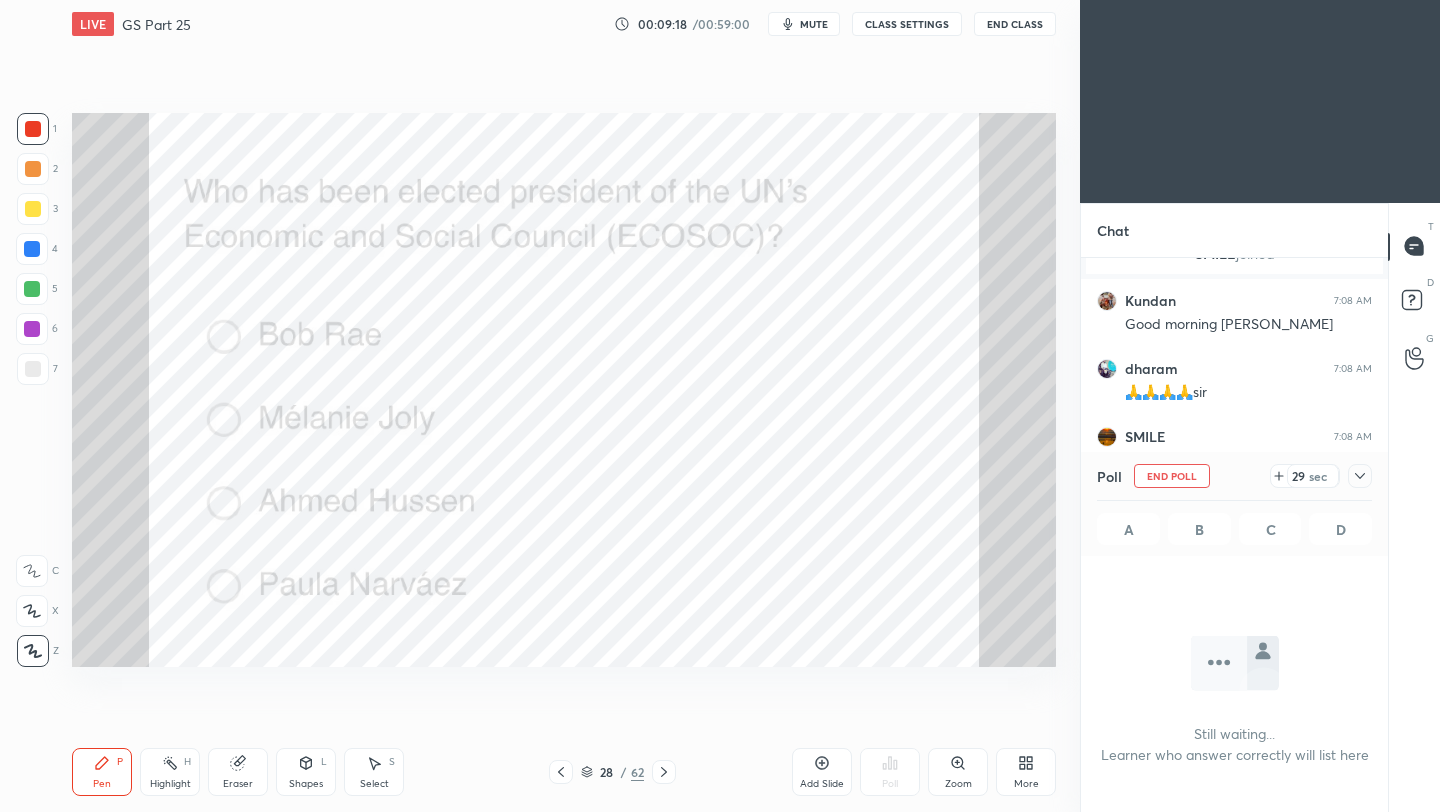 click 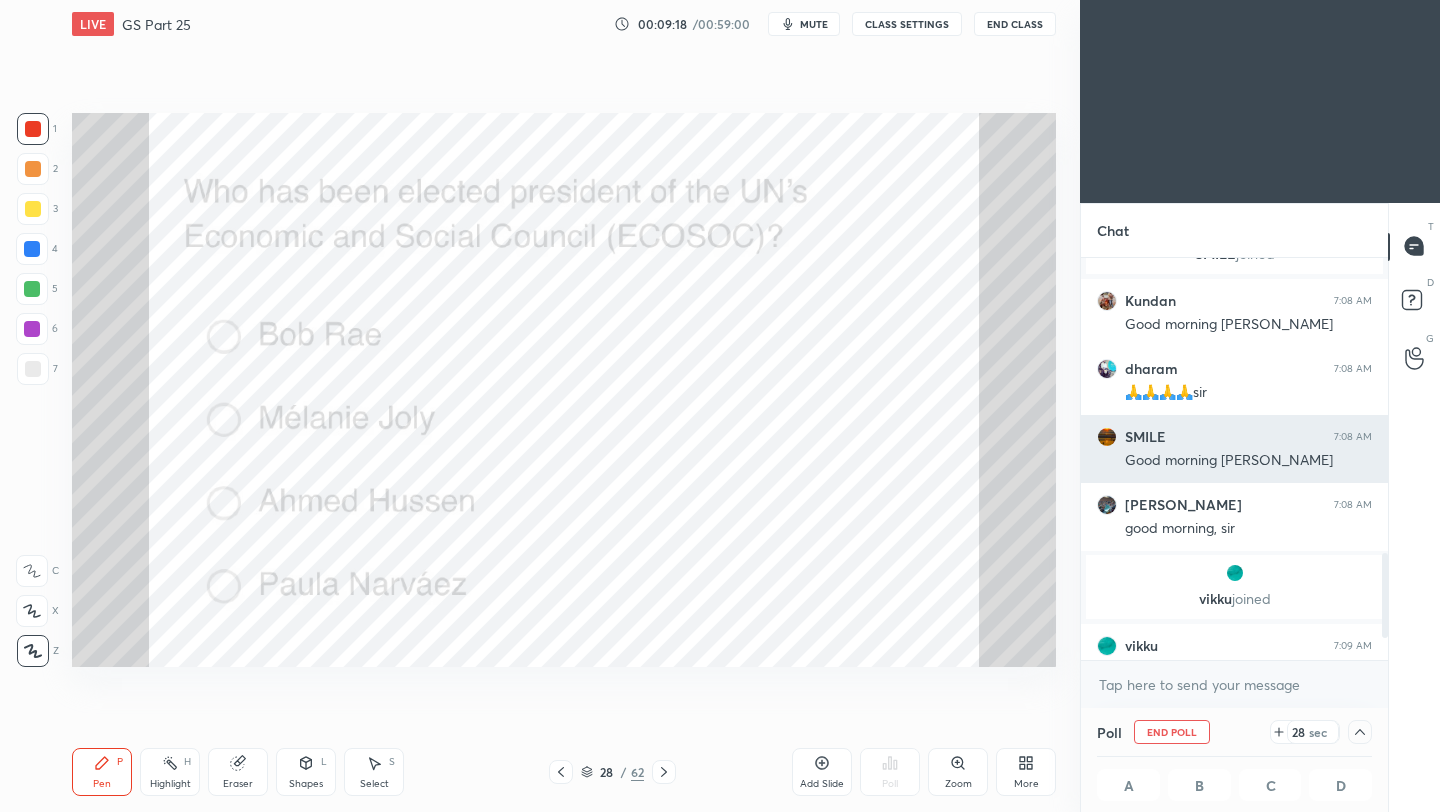 scroll, scrollTop: 0, scrollLeft: 0, axis: both 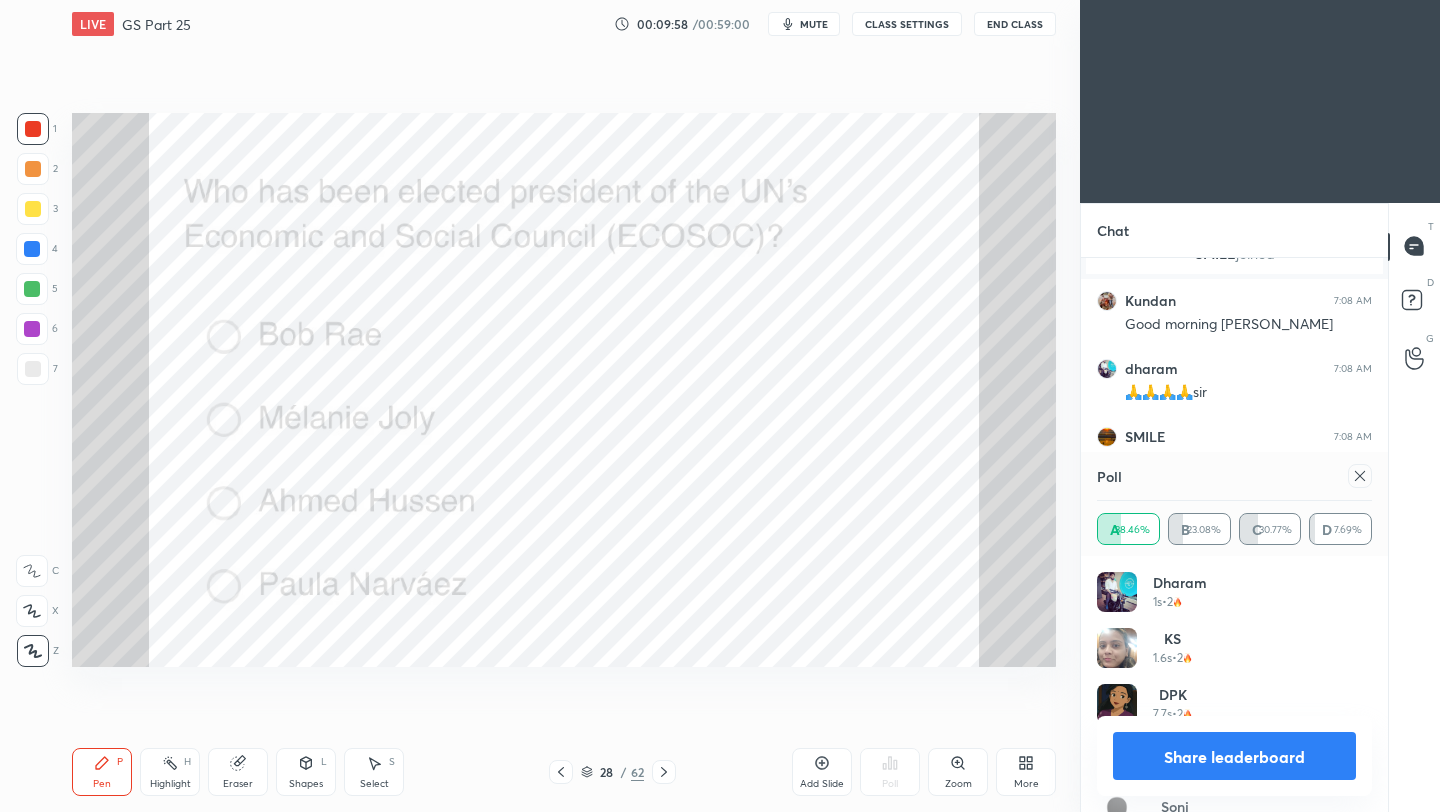 click 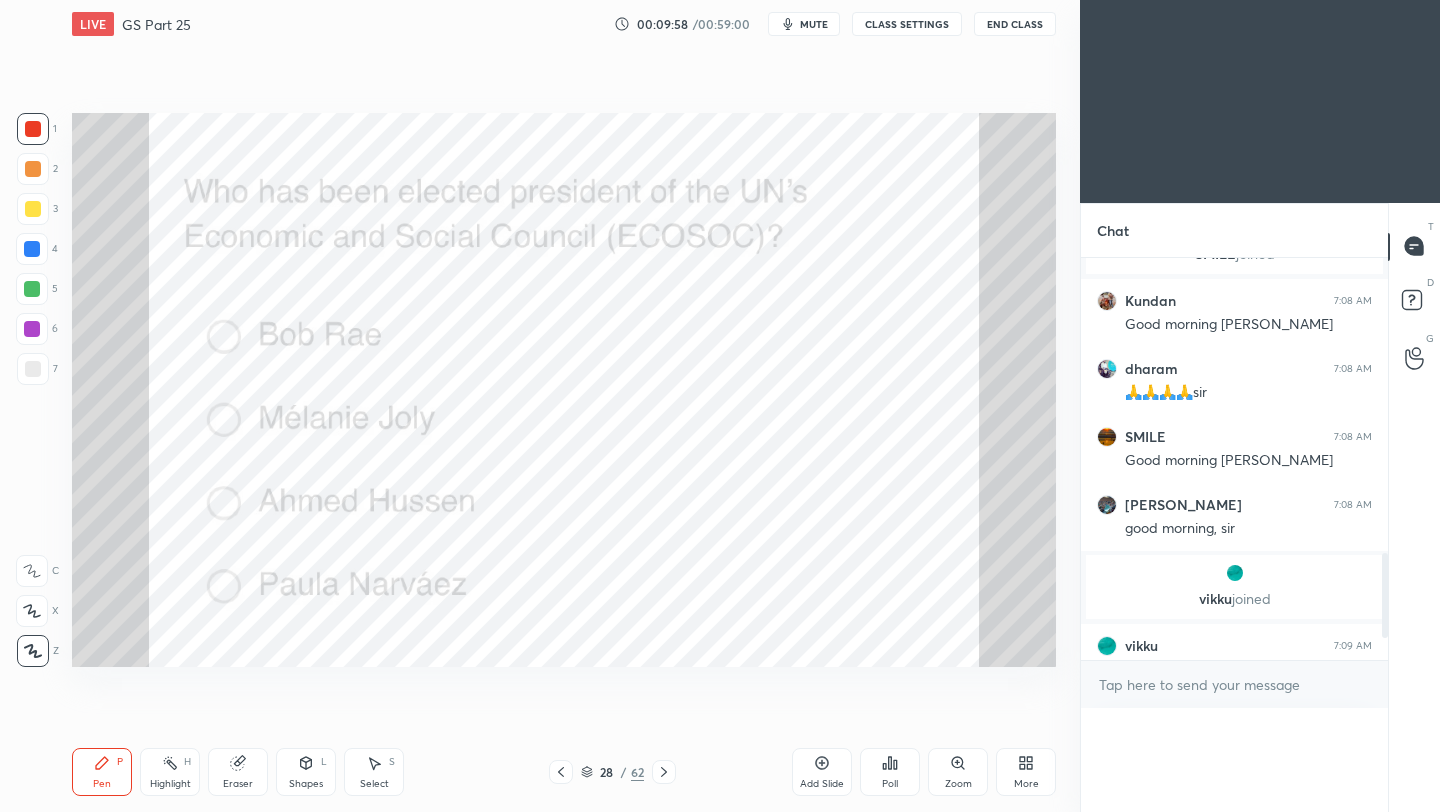 scroll, scrollTop: 176, scrollLeft: 269, axis: both 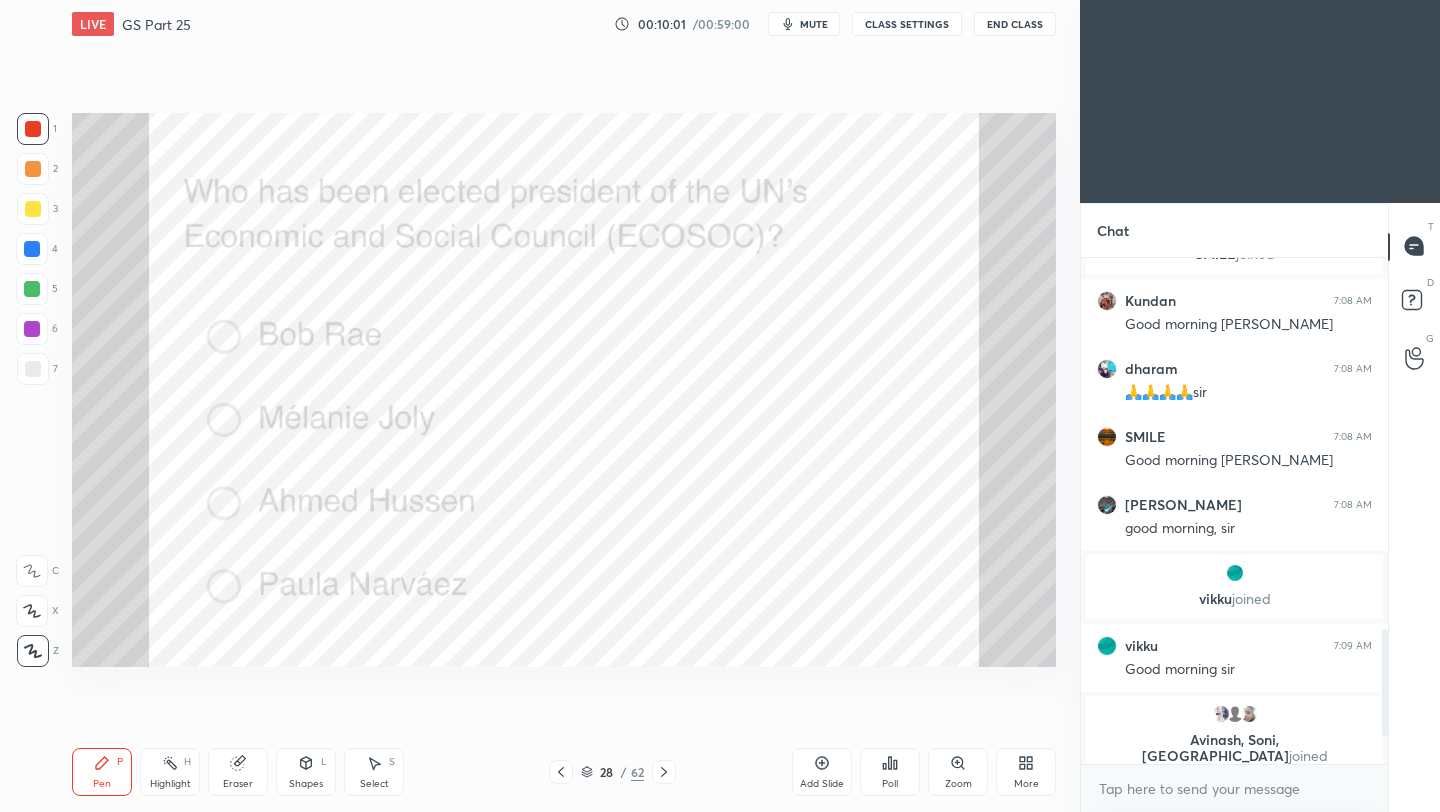 click 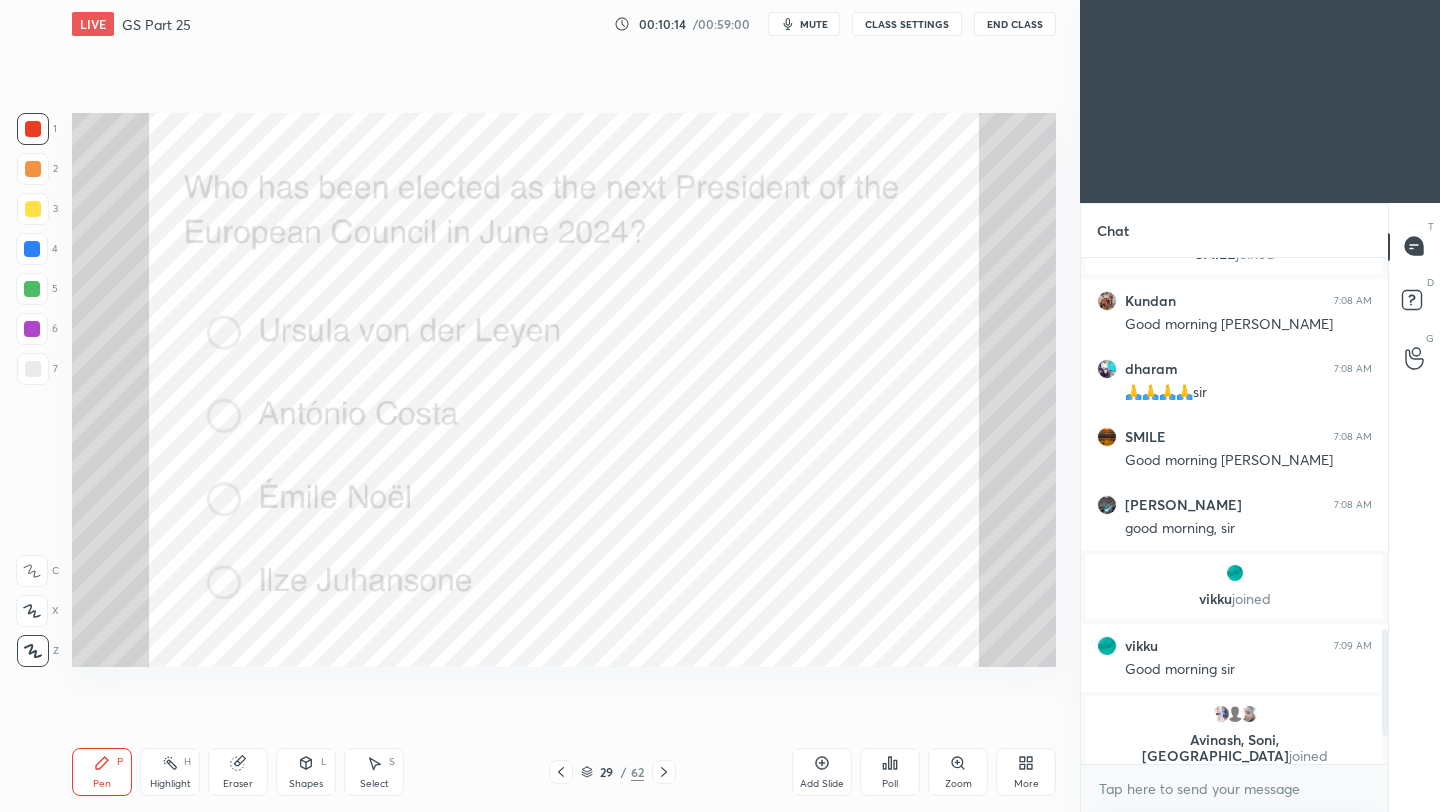 click on "Poll" at bounding box center (890, 772) 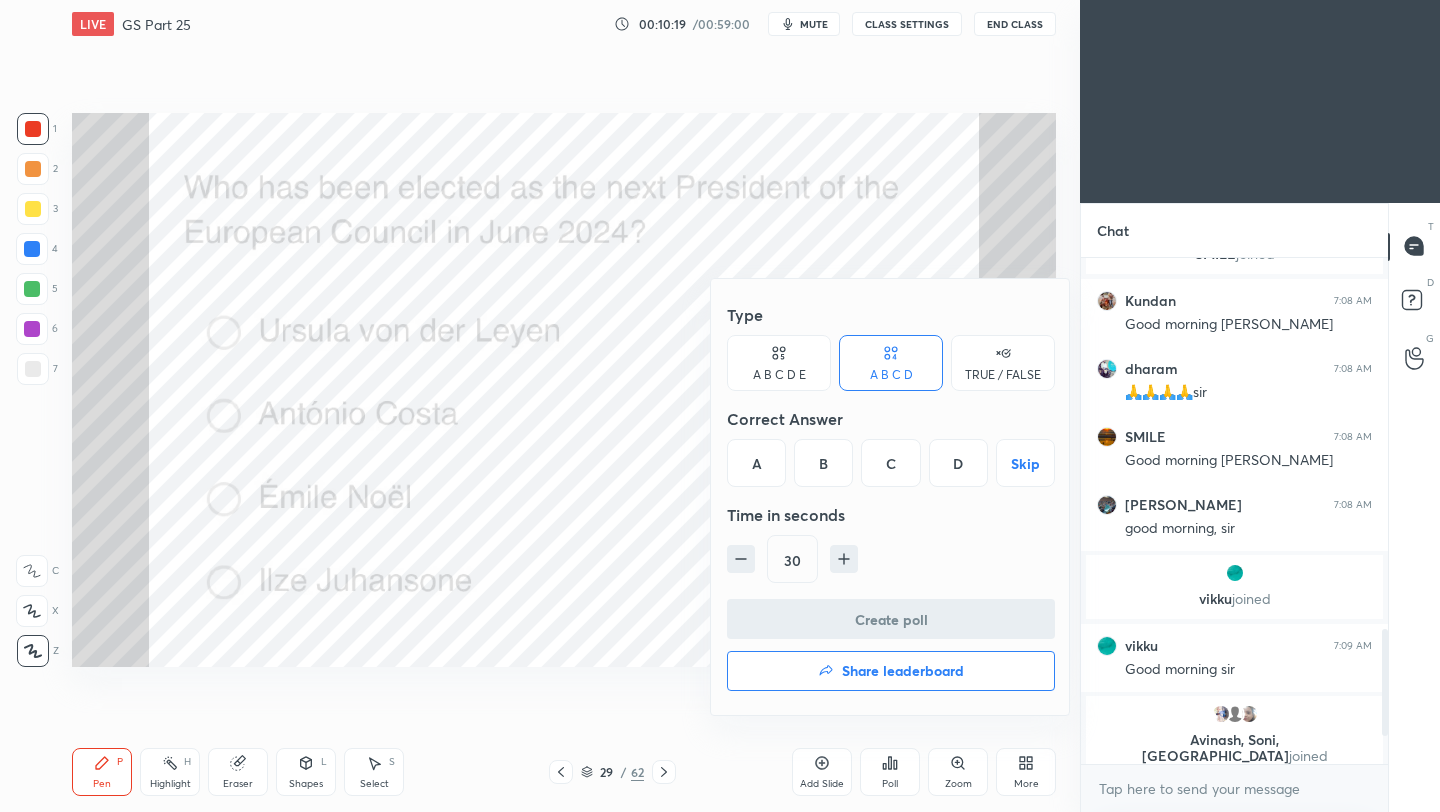 click on "B" at bounding box center [823, 463] 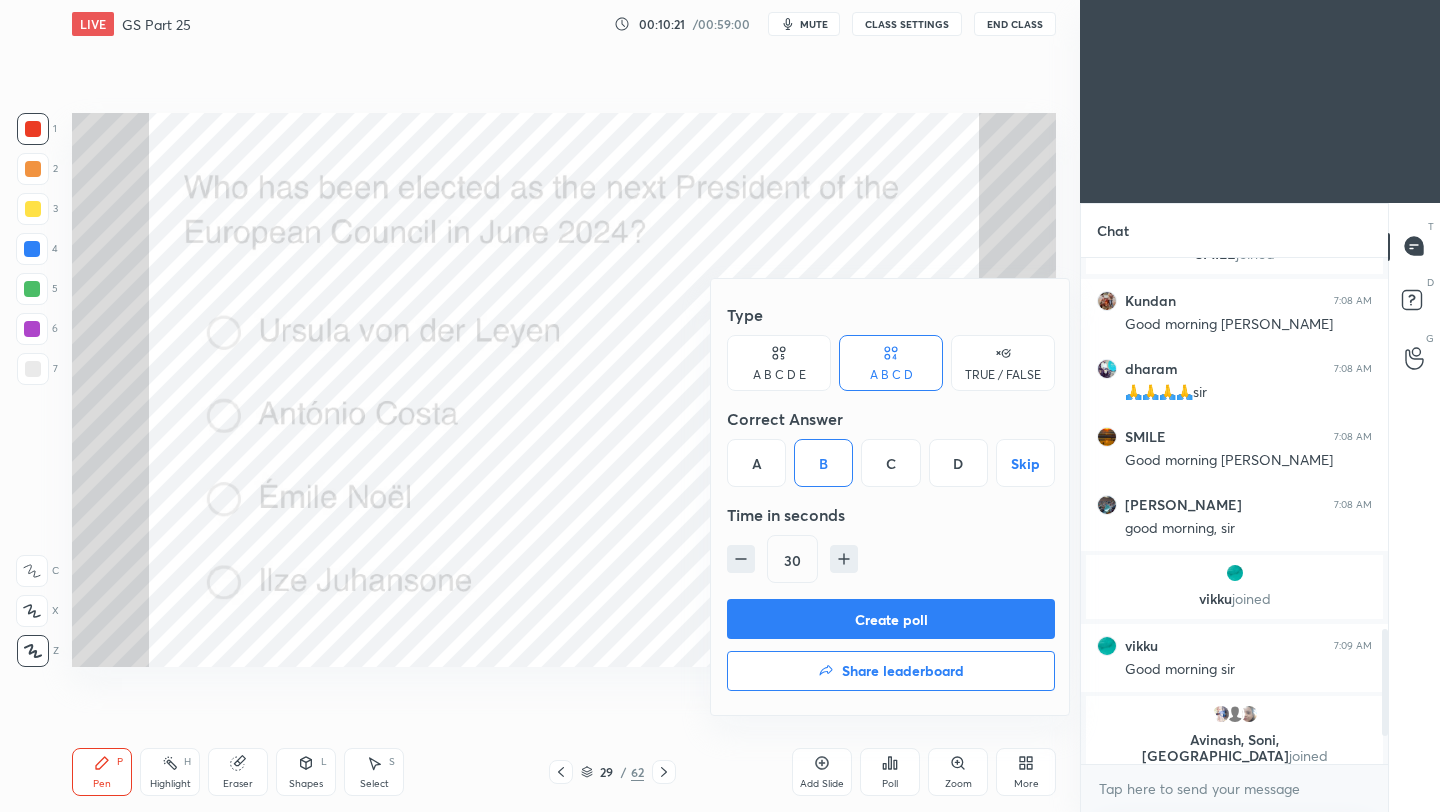 click on "Create poll" at bounding box center [891, 619] 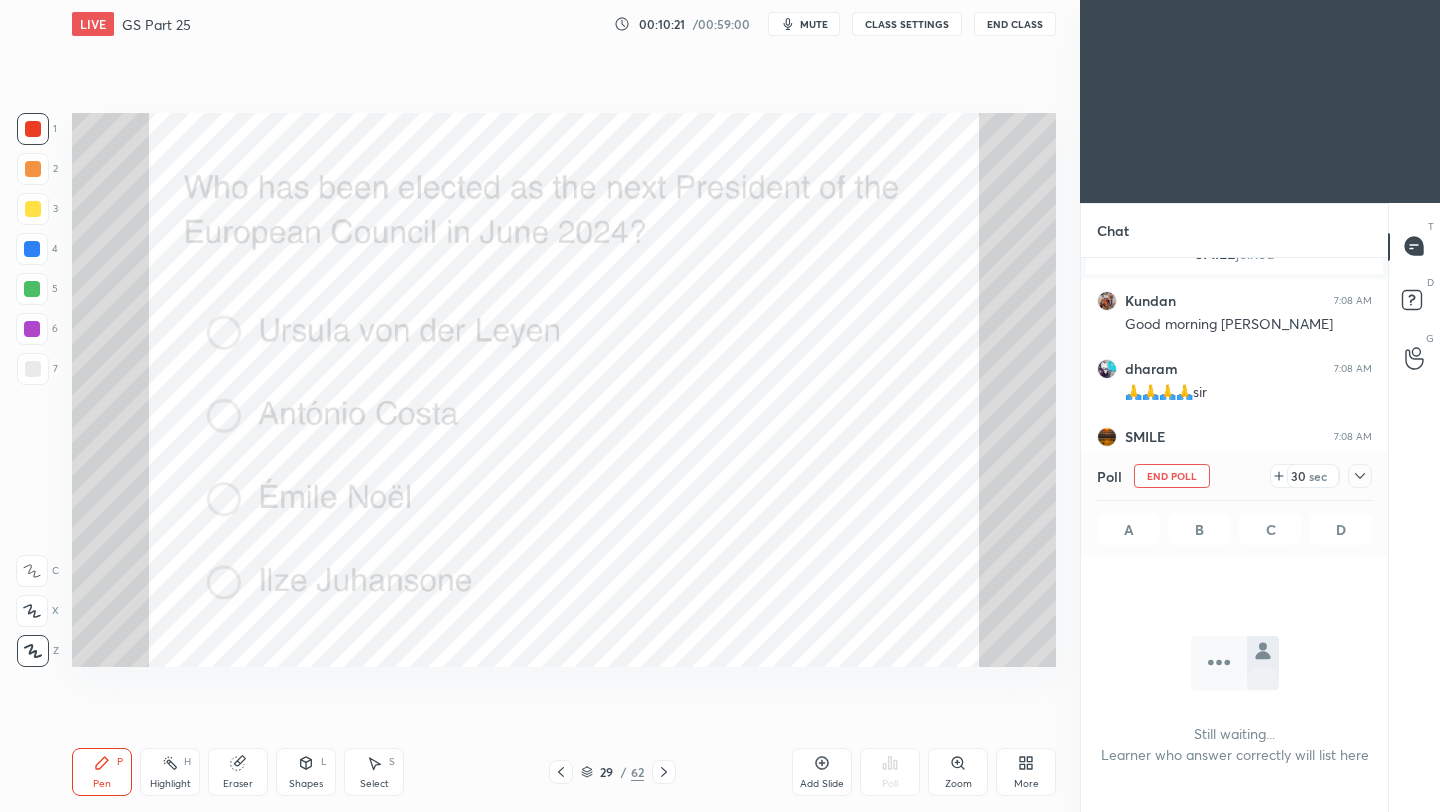 scroll, scrollTop: 467, scrollLeft: 301, axis: both 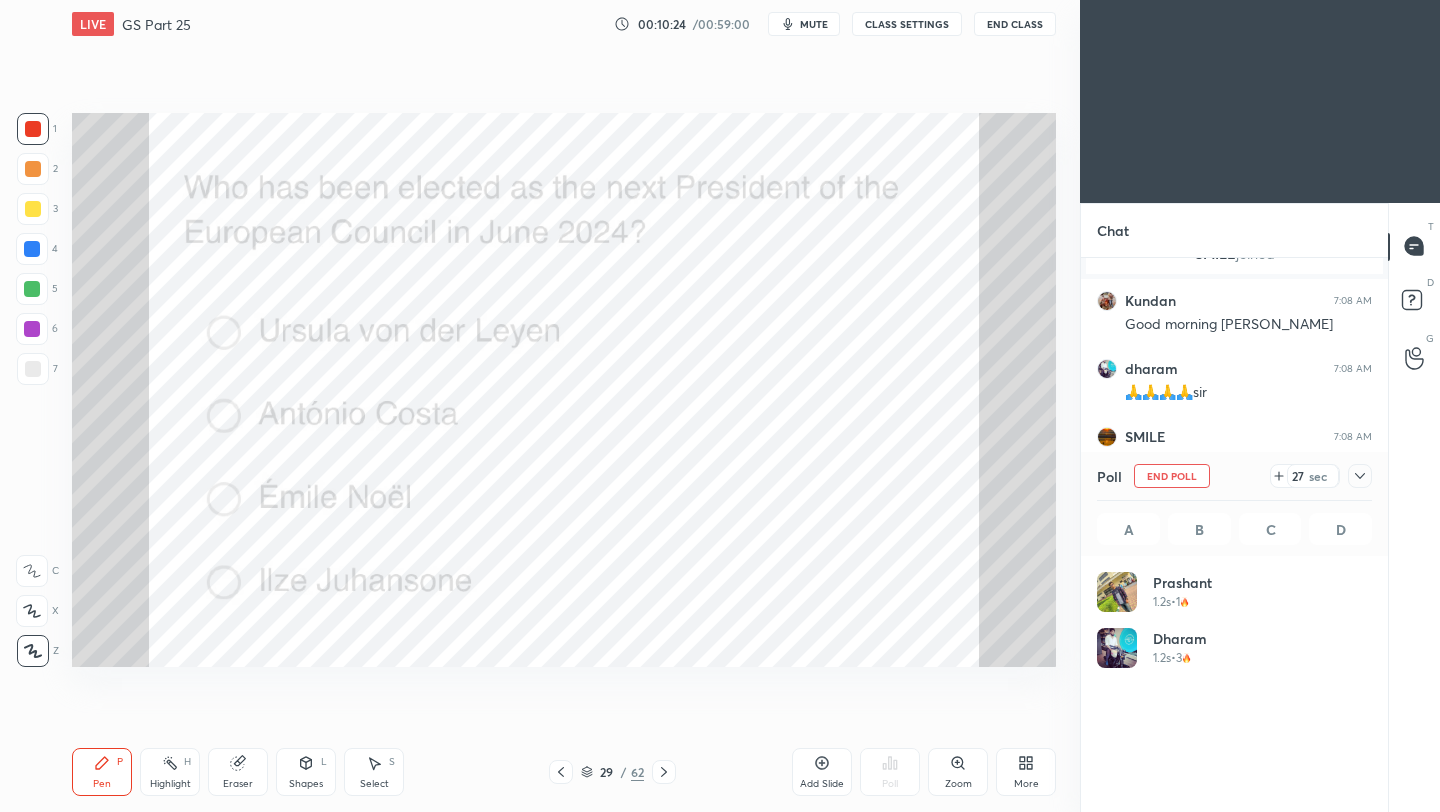 click 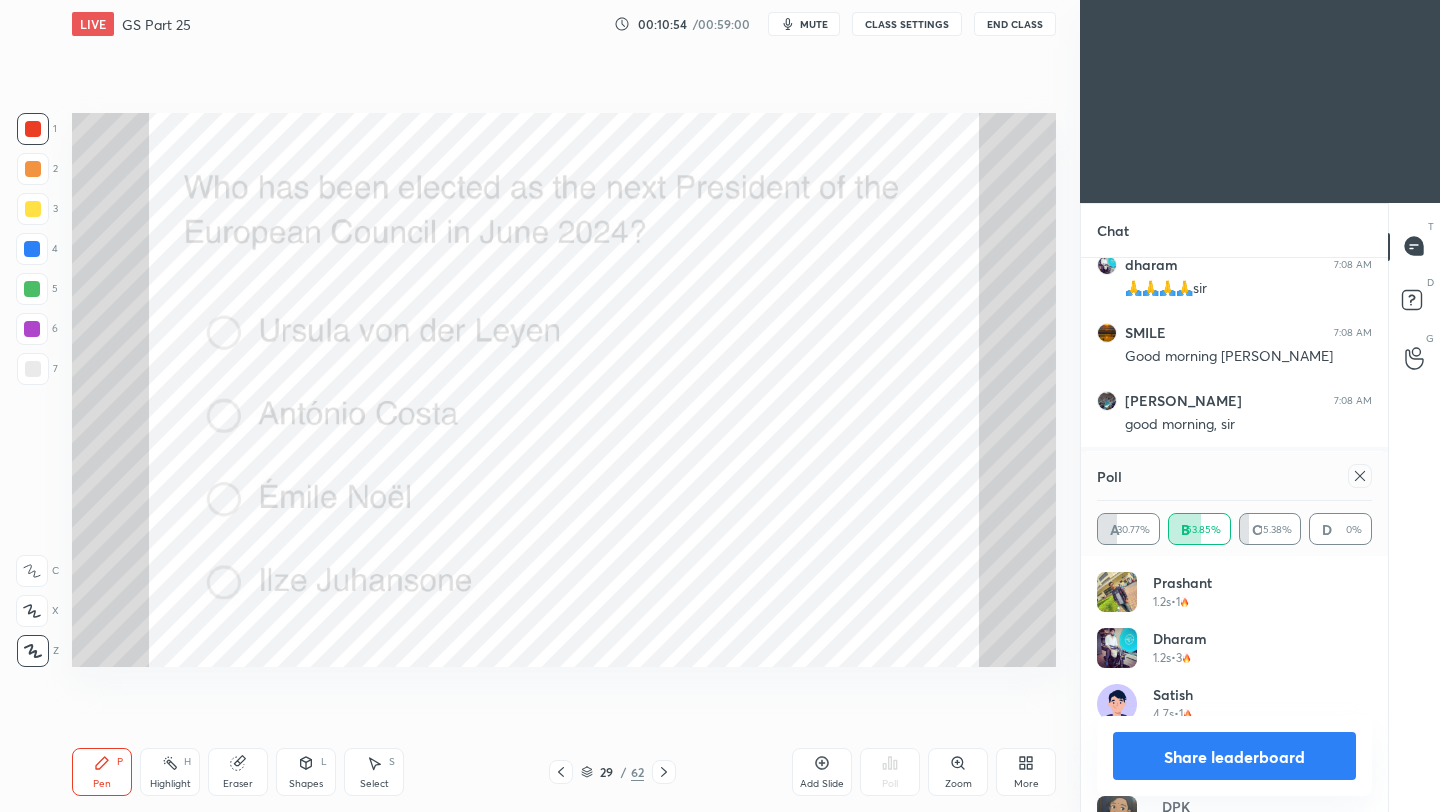 click at bounding box center (1360, 476) 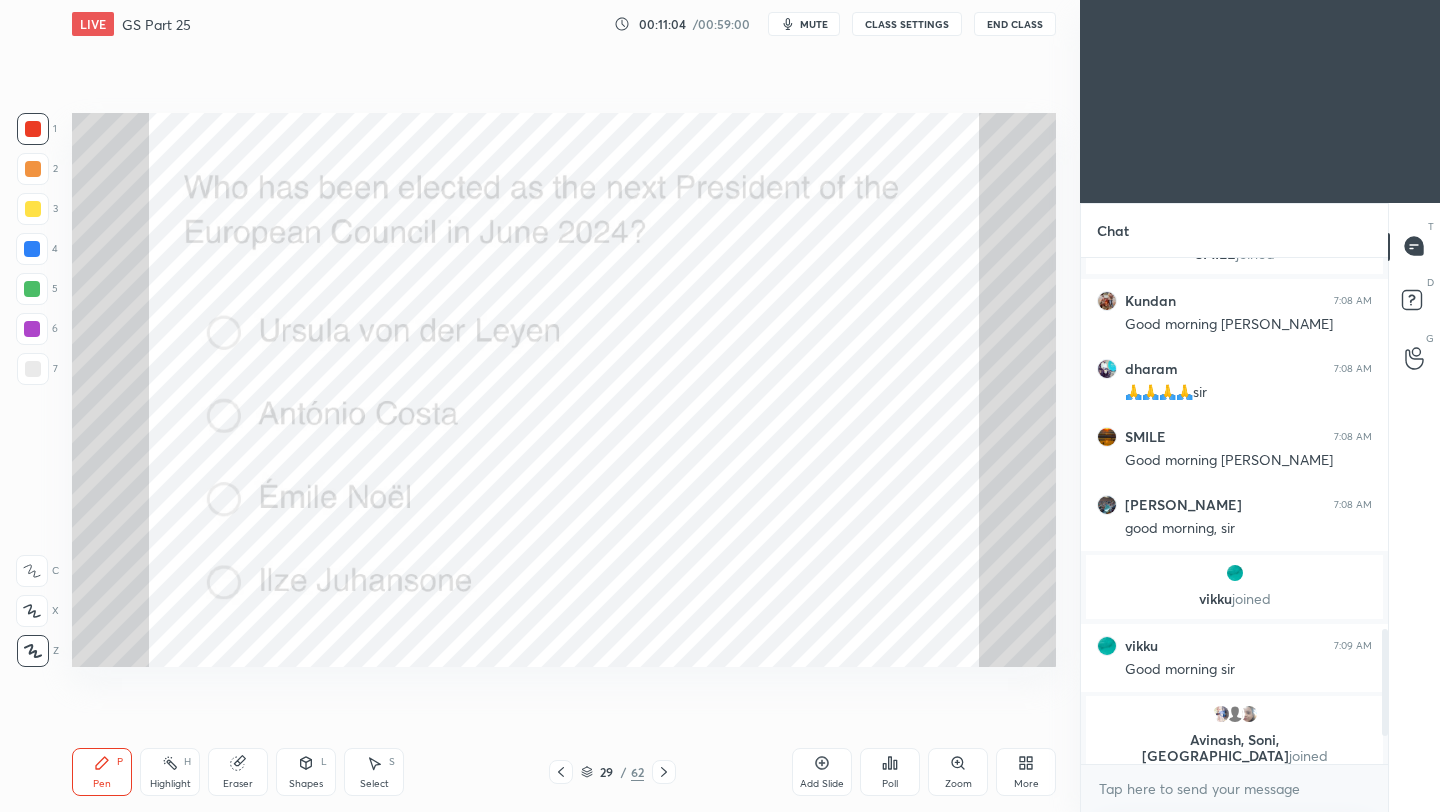 click 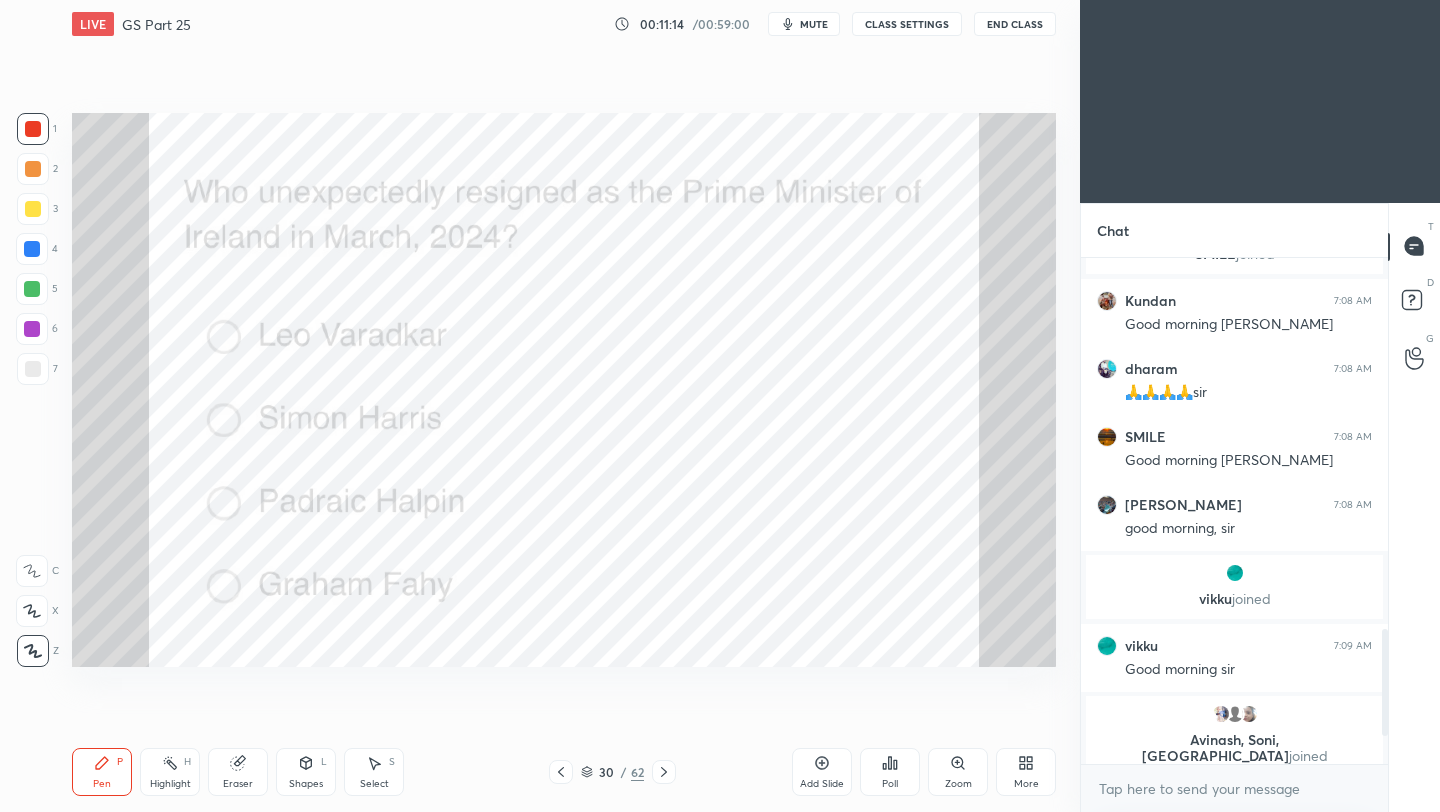 click on "Poll" at bounding box center [890, 784] 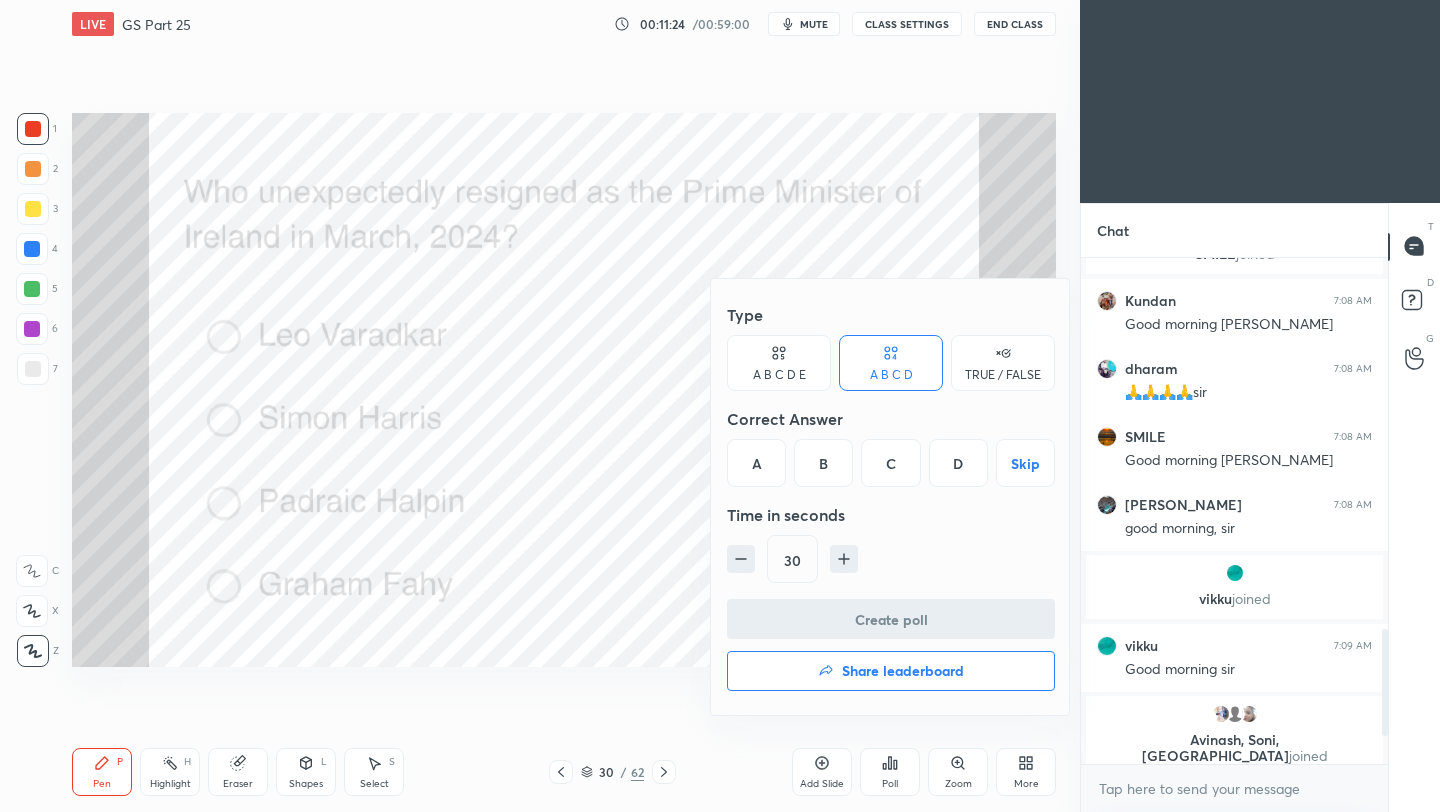 click on "A" at bounding box center [756, 463] 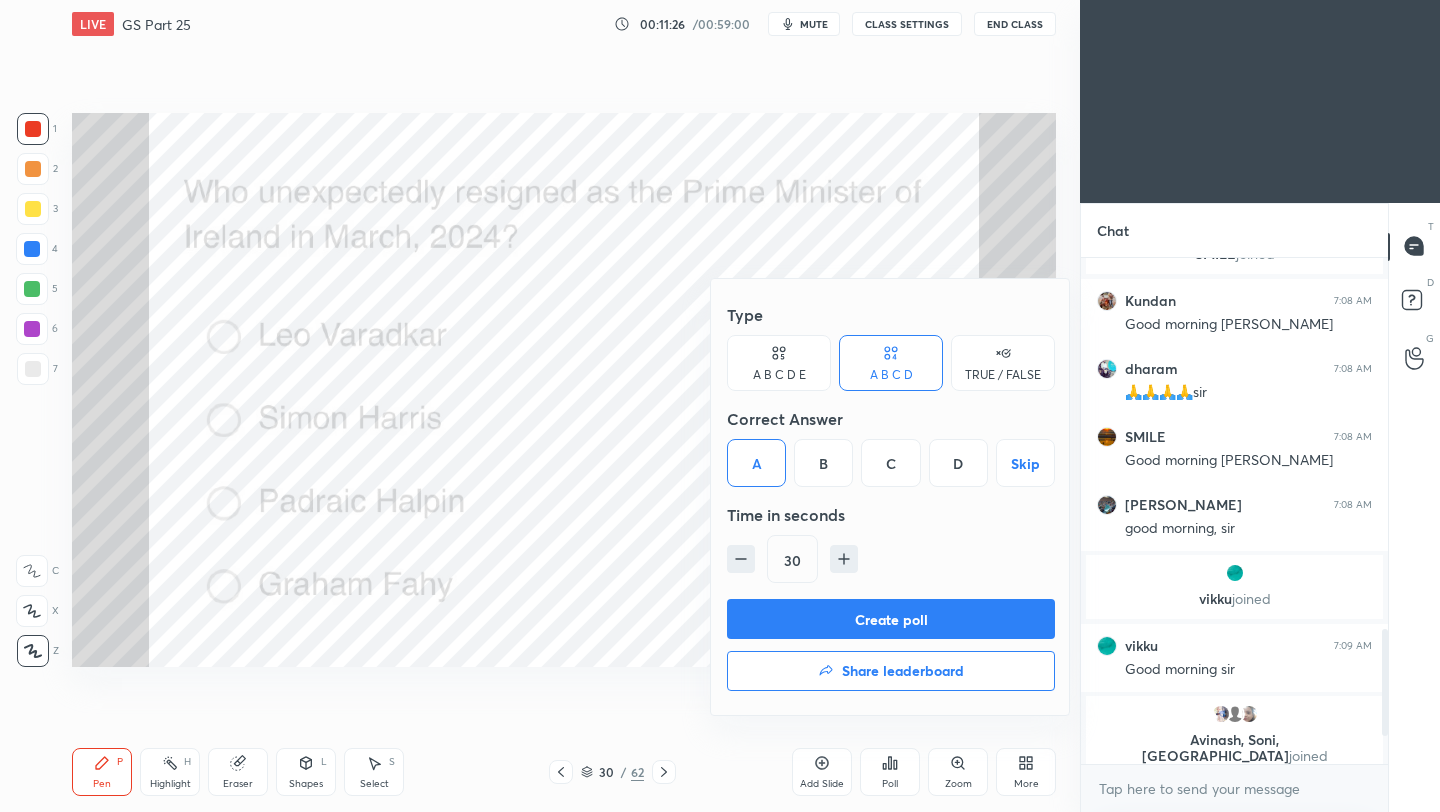 click on "Create poll" at bounding box center [891, 619] 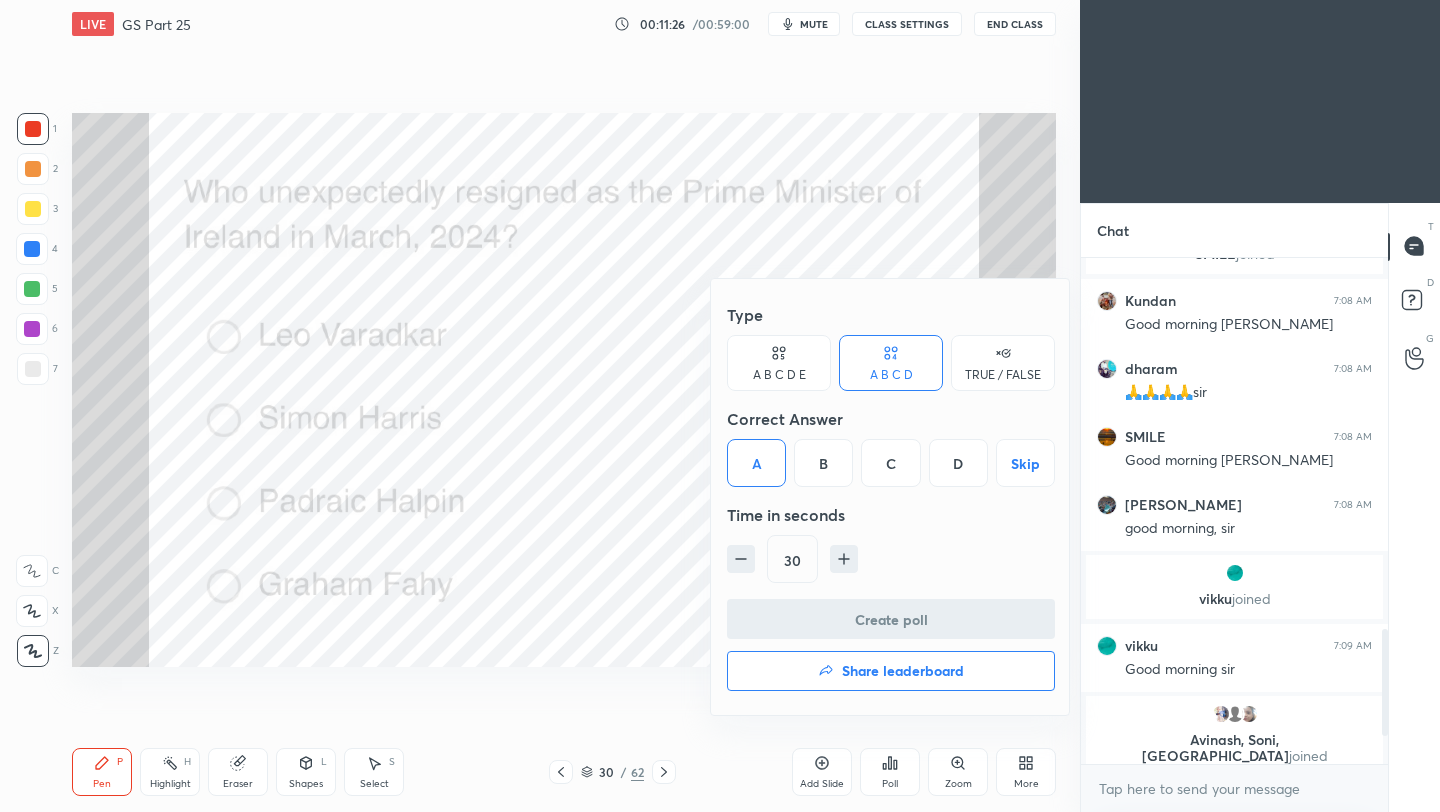 scroll, scrollTop: 467, scrollLeft: 301, axis: both 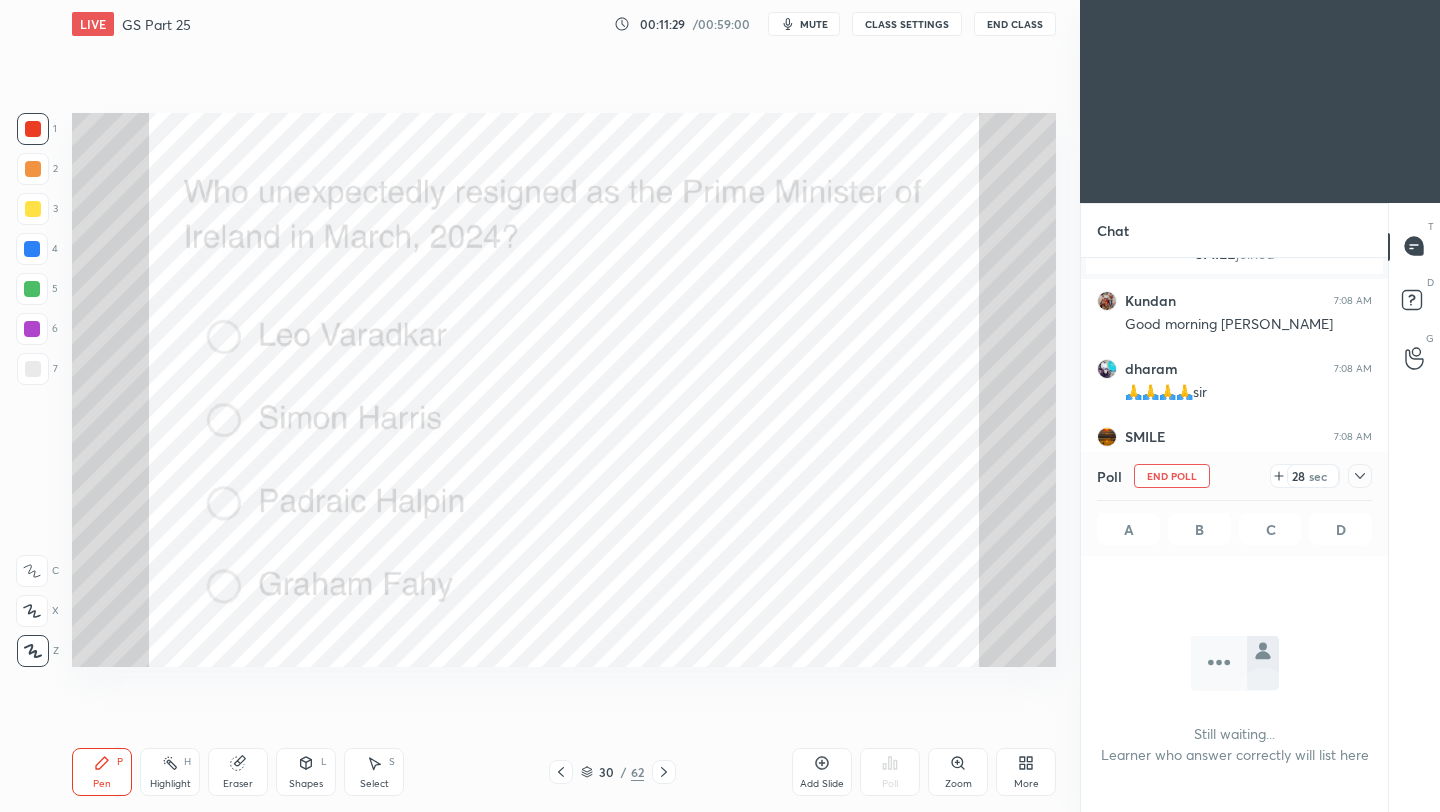 click 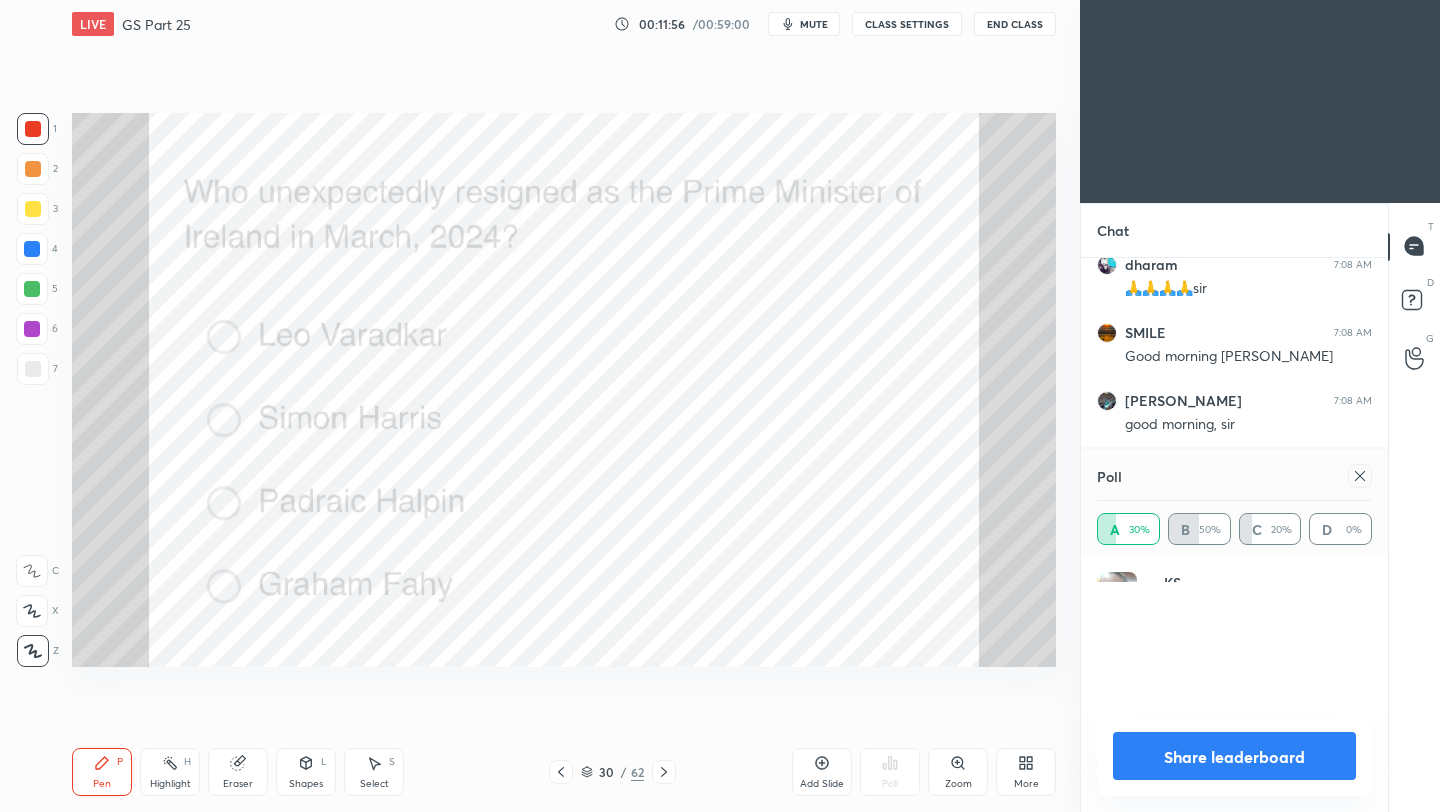 scroll, scrollTop: 5, scrollLeft: 7, axis: both 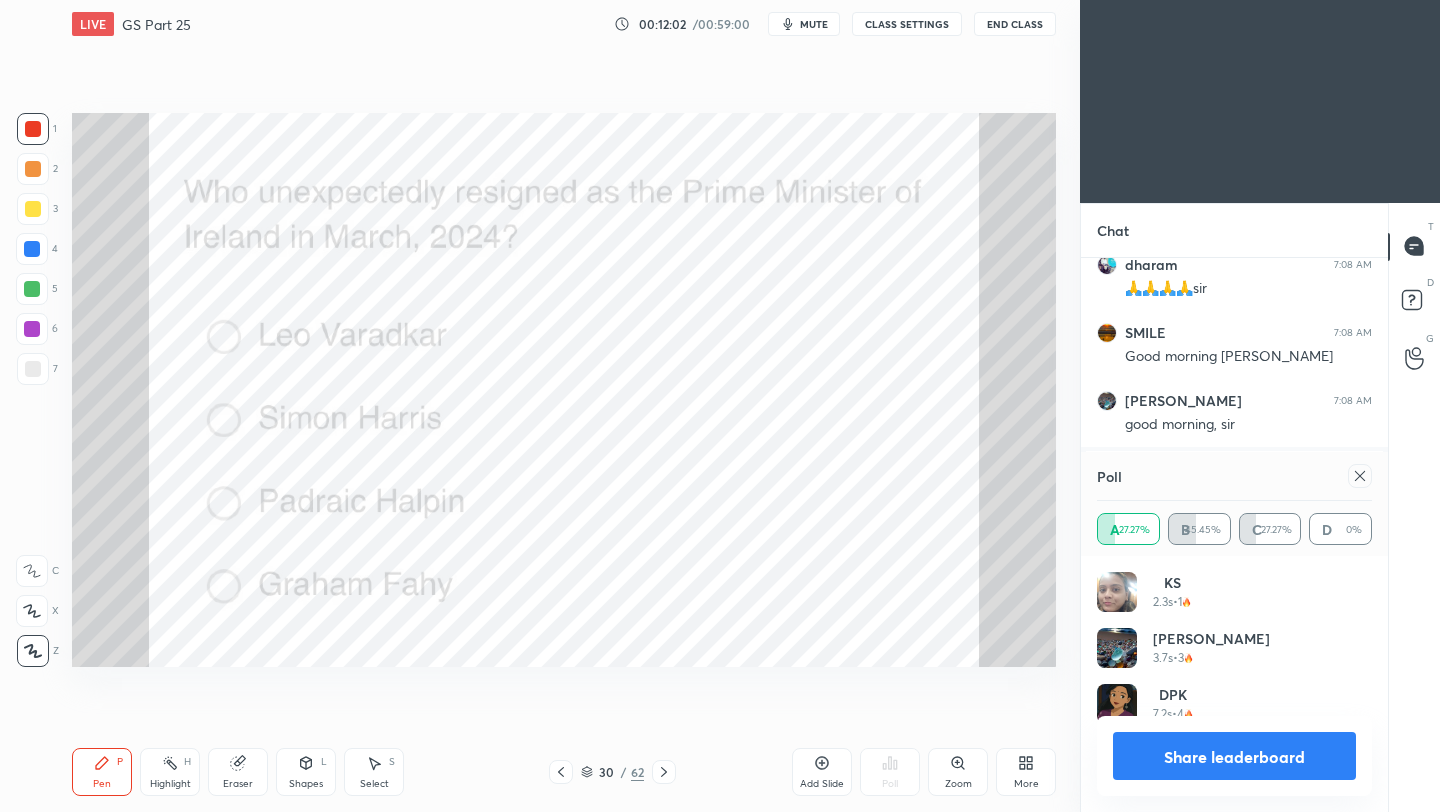drag, startPoint x: 1365, startPoint y: 478, endPoint x: 1377, endPoint y: 472, distance: 13.416408 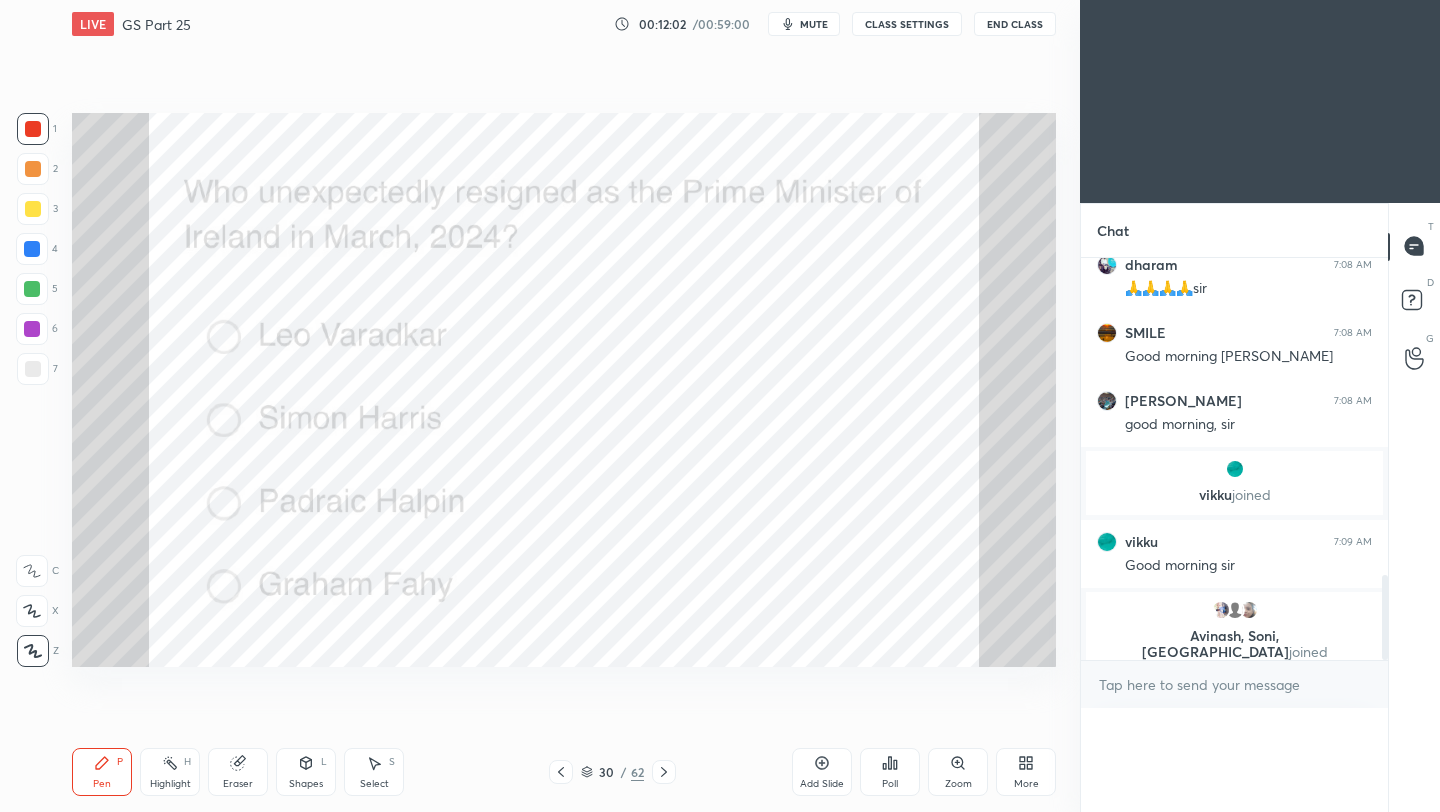 scroll, scrollTop: 150, scrollLeft: 269, axis: both 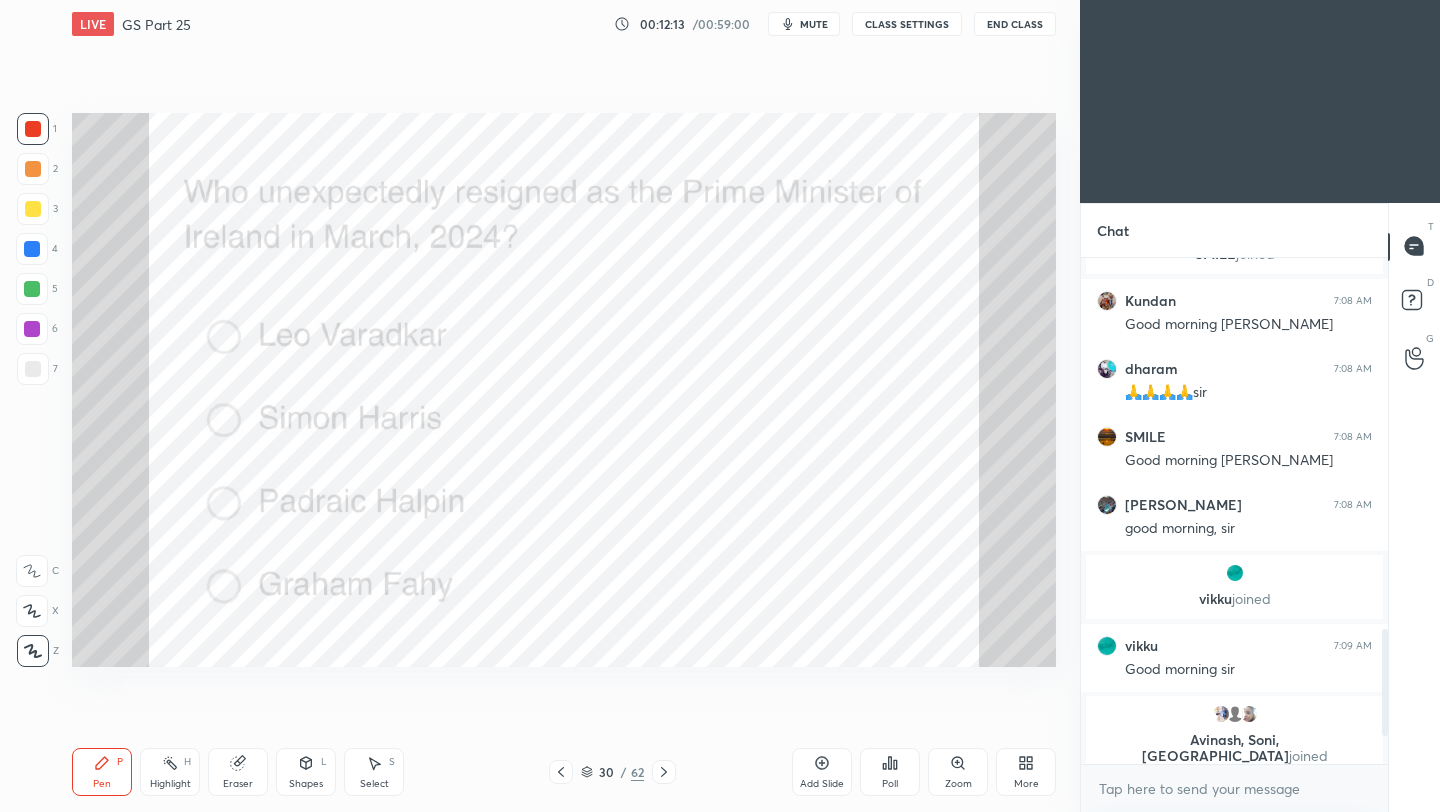 click 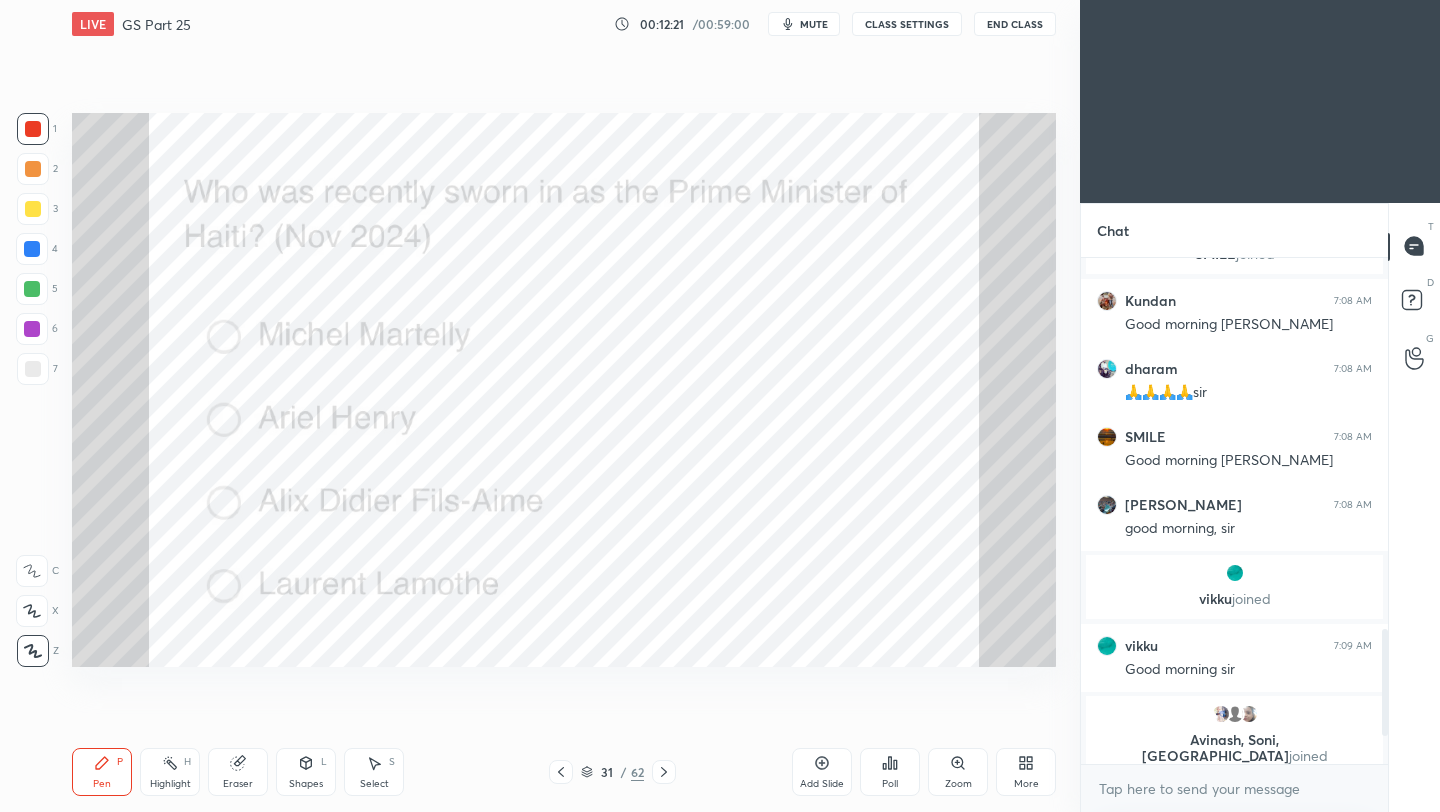 click on "Poll" at bounding box center [890, 772] 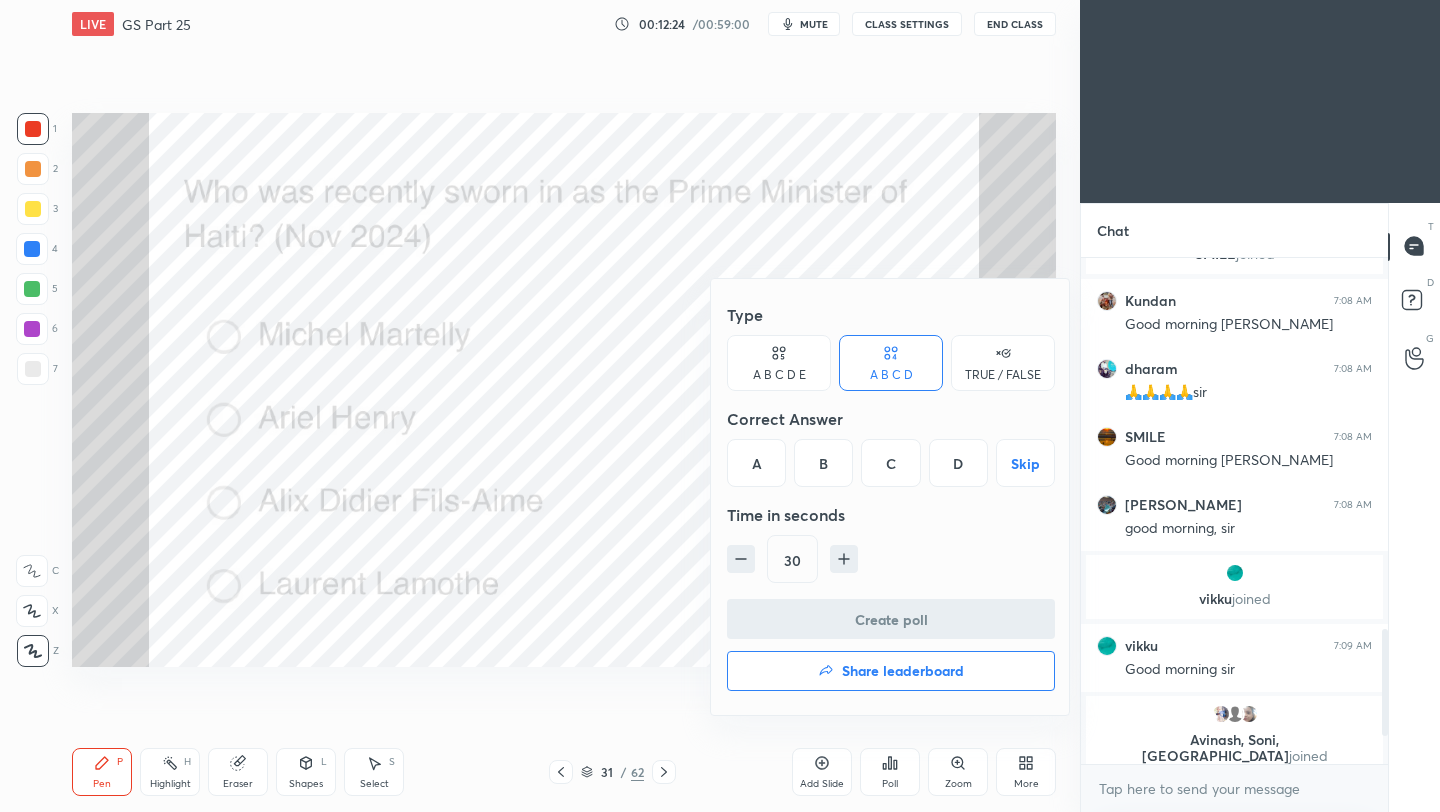 click on "C" at bounding box center [890, 463] 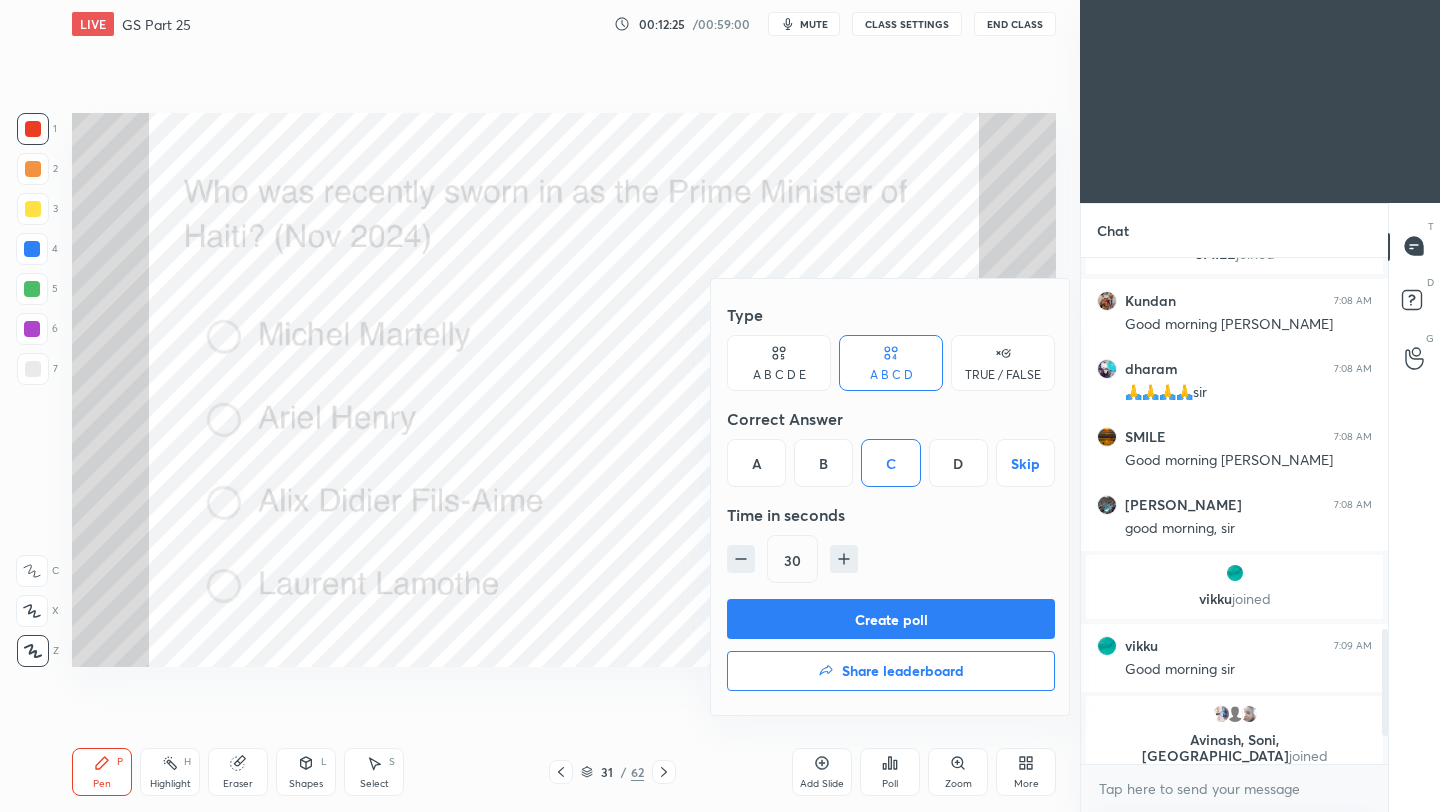 click on "Create poll" at bounding box center (891, 619) 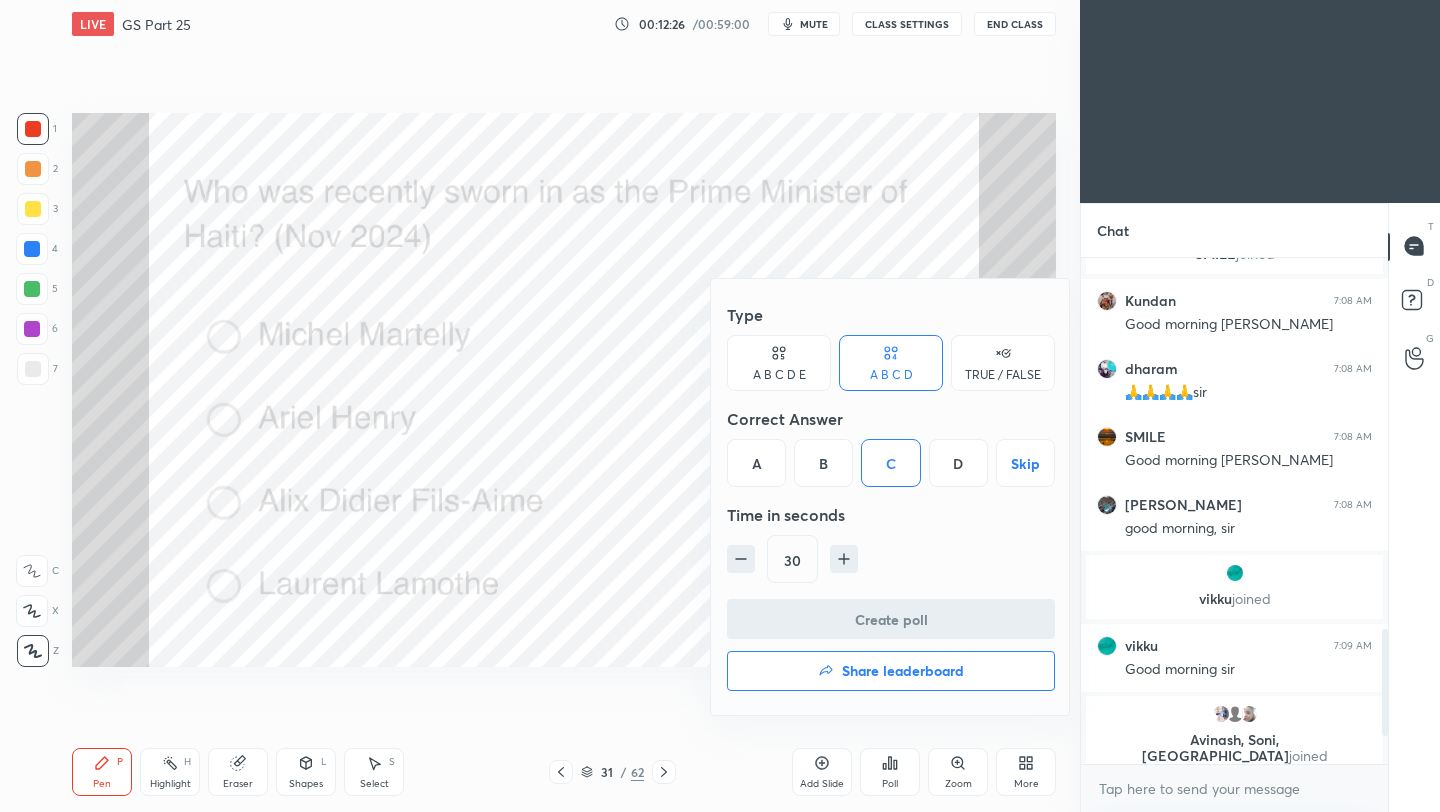 scroll, scrollTop: 467, scrollLeft: 301, axis: both 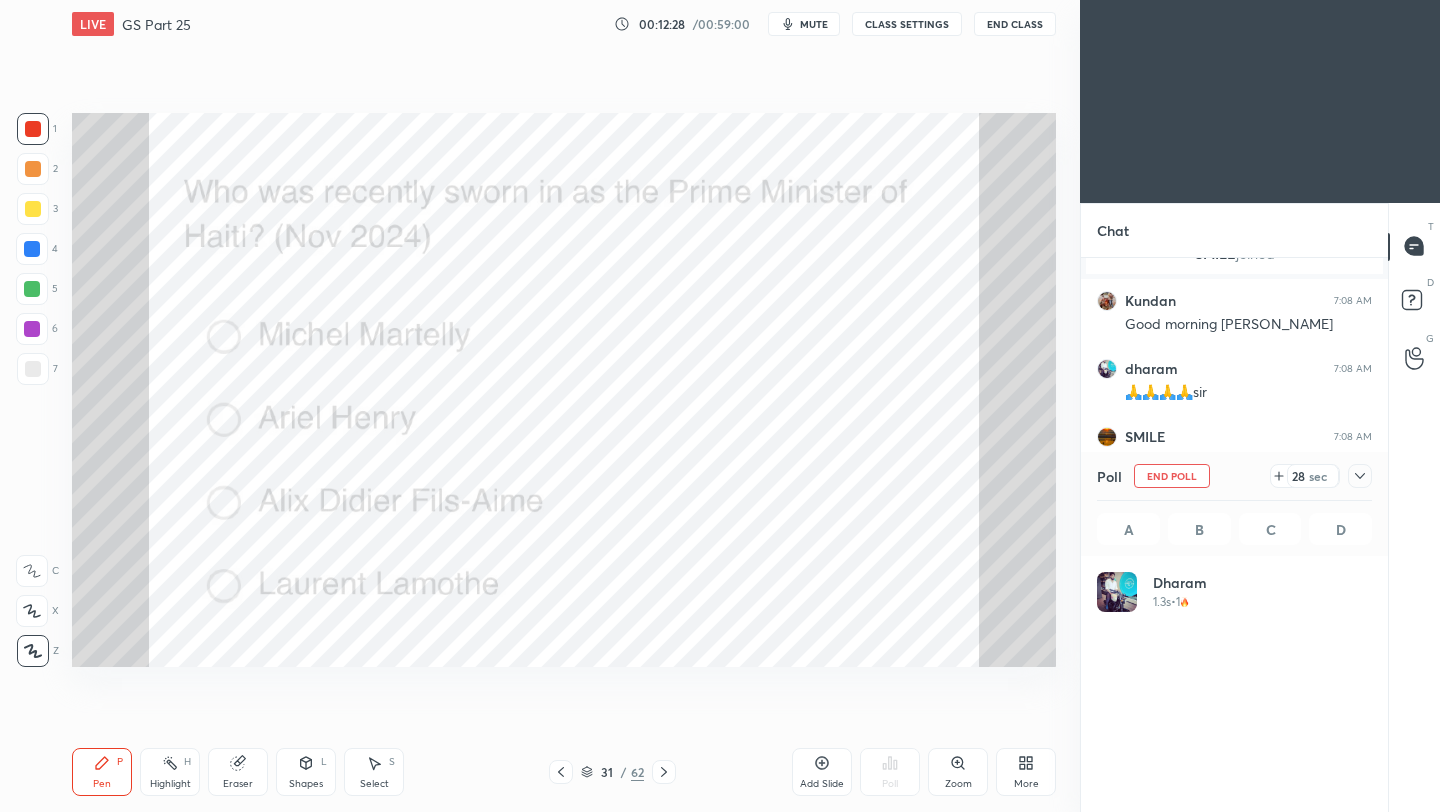 click 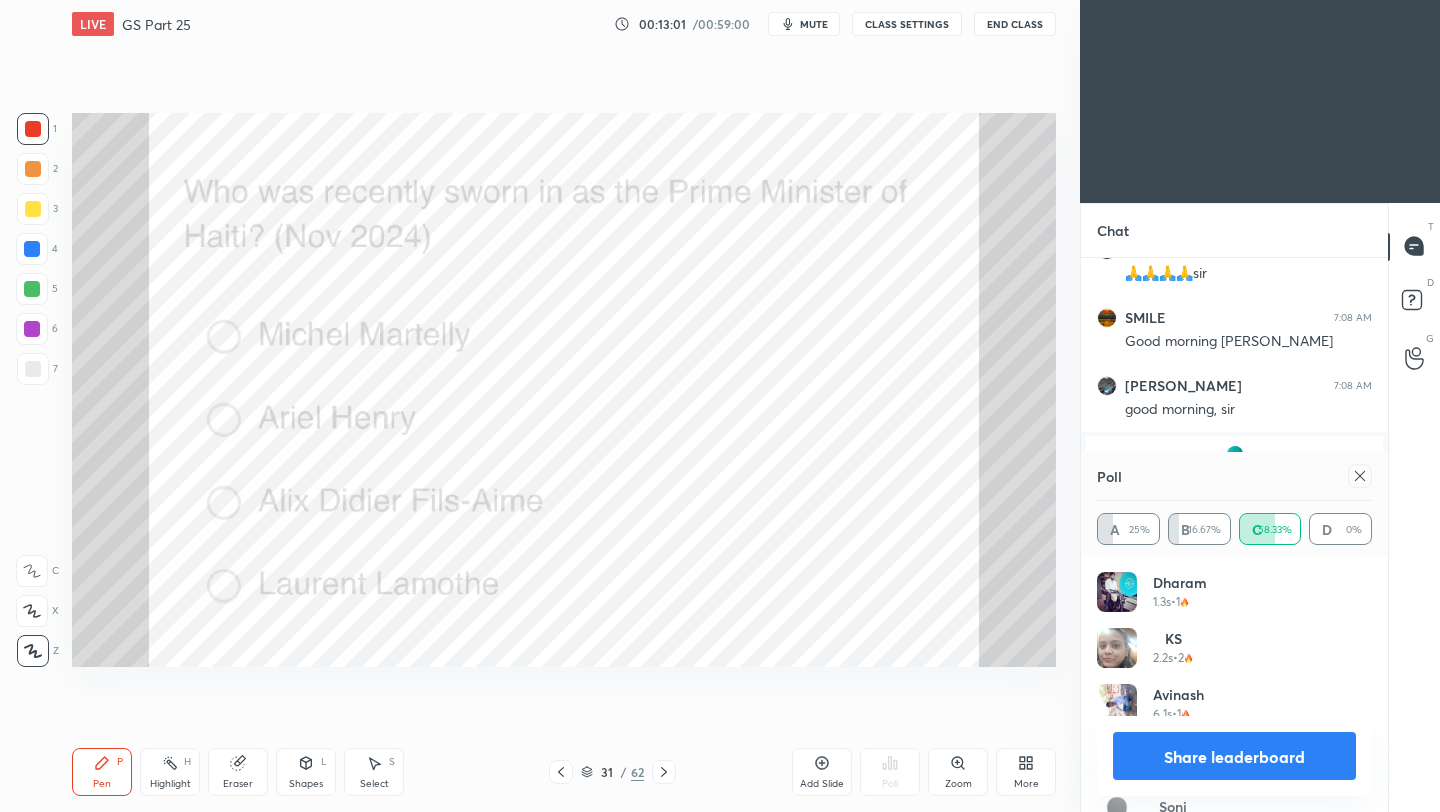 click 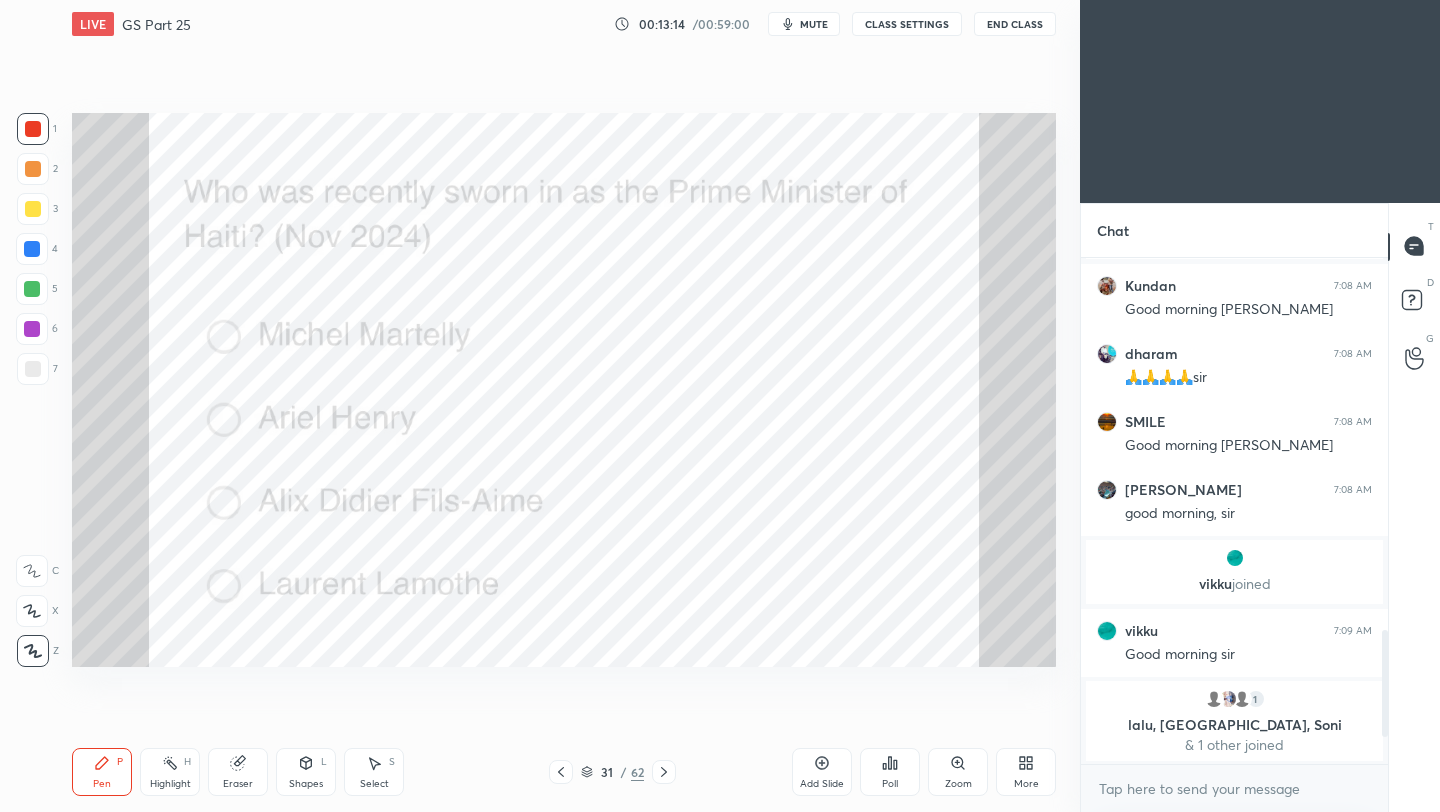 click 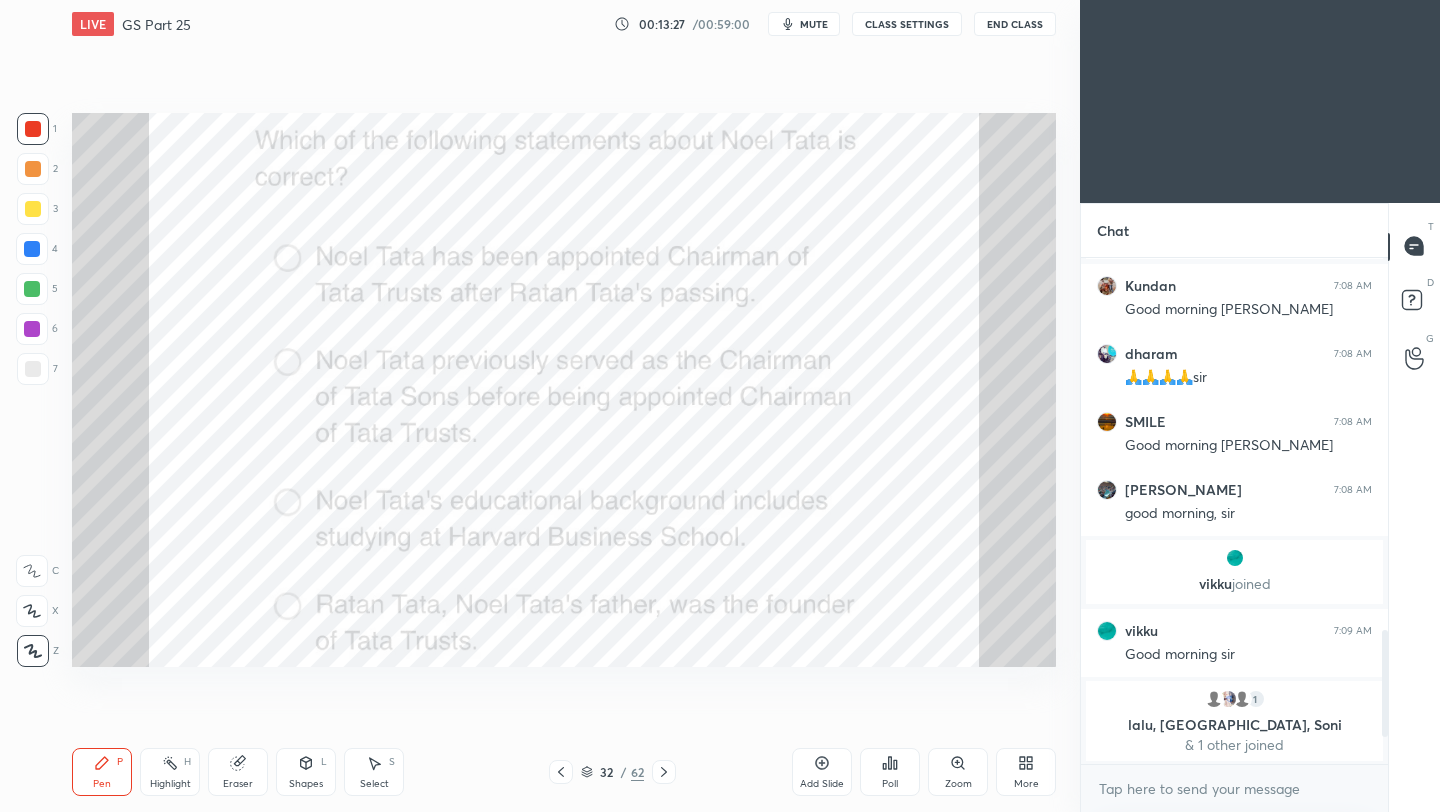 click on "Poll" at bounding box center [890, 784] 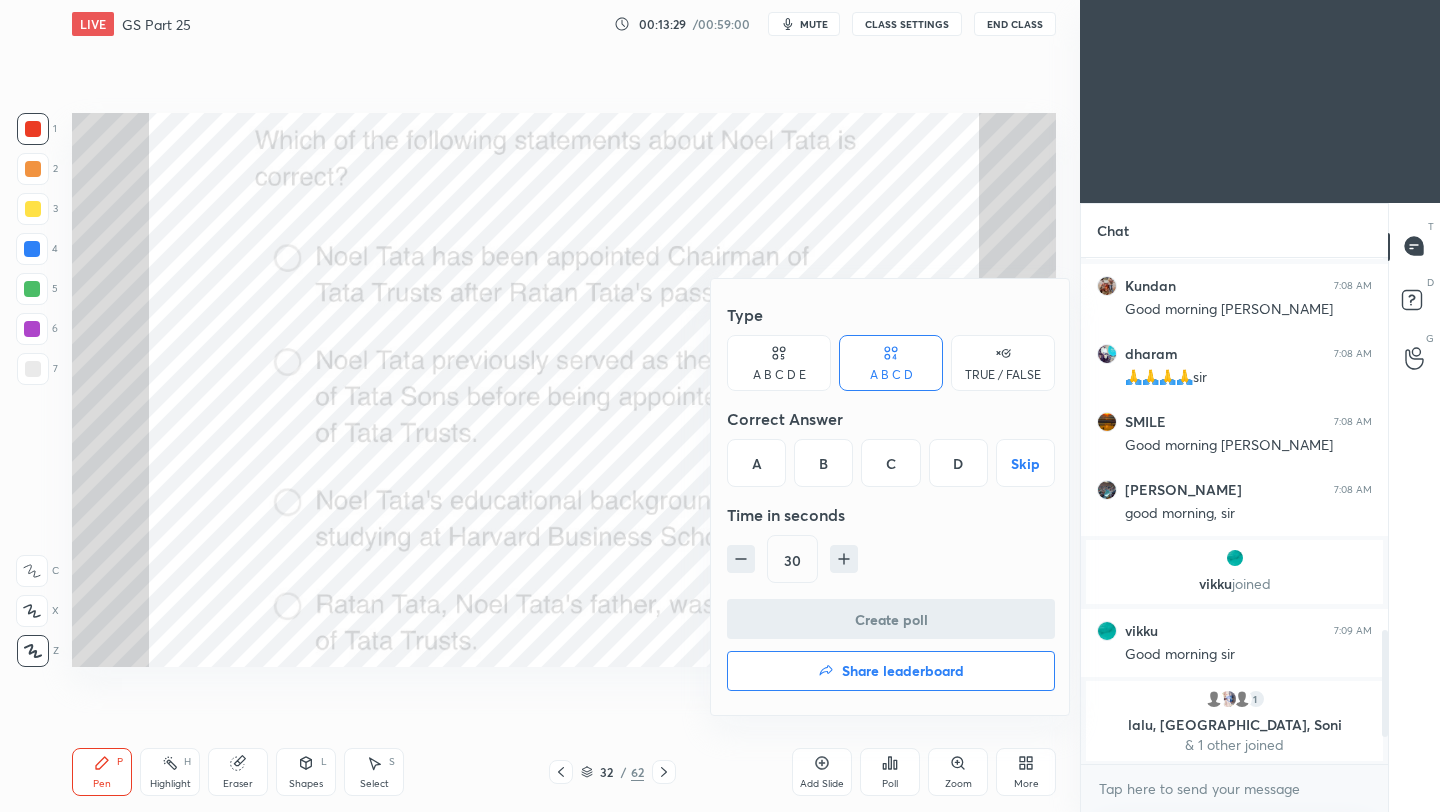 drag, startPoint x: 758, startPoint y: 466, endPoint x: 759, endPoint y: 477, distance: 11.045361 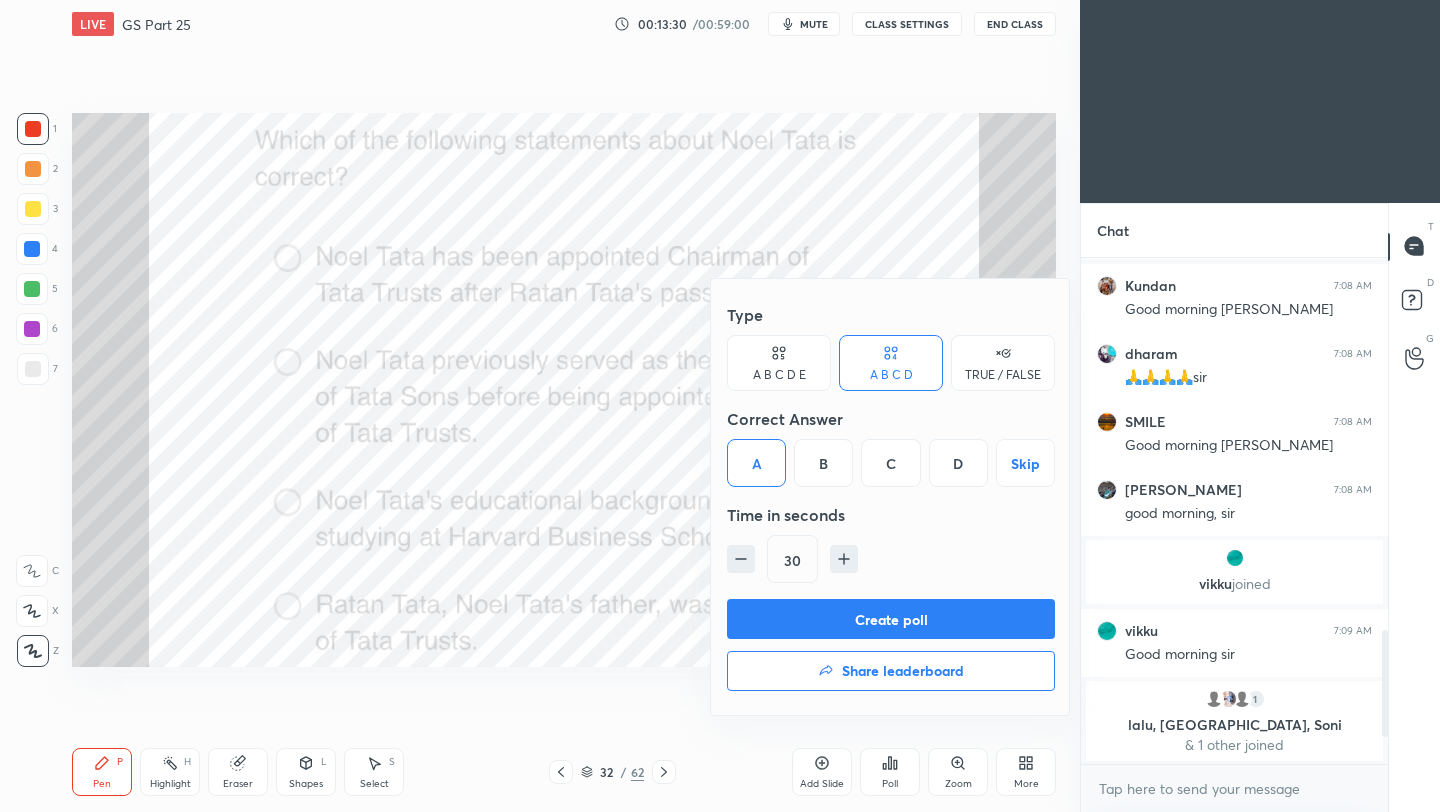click on "Create poll" at bounding box center [891, 619] 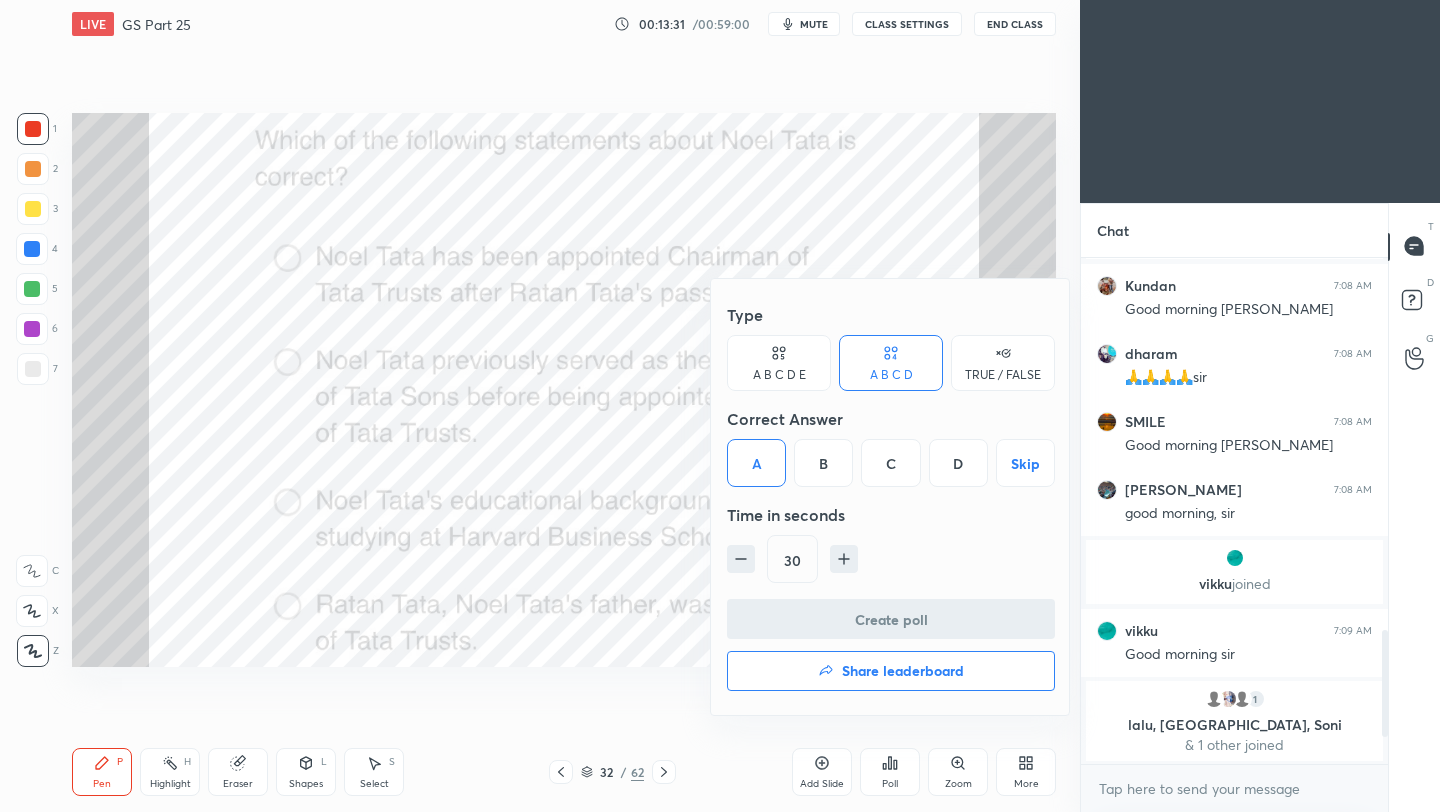 scroll, scrollTop: 458, scrollLeft: 301, axis: both 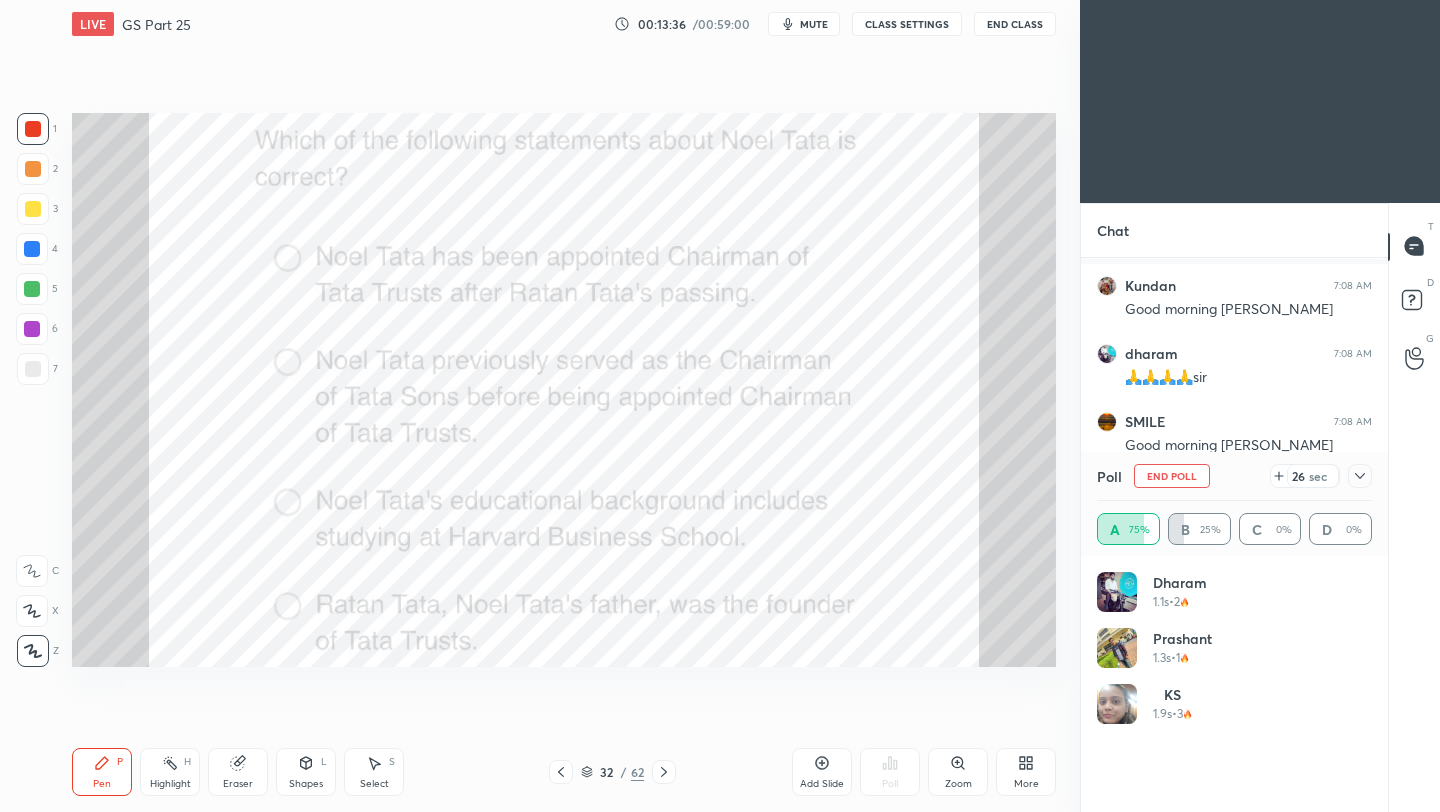 click 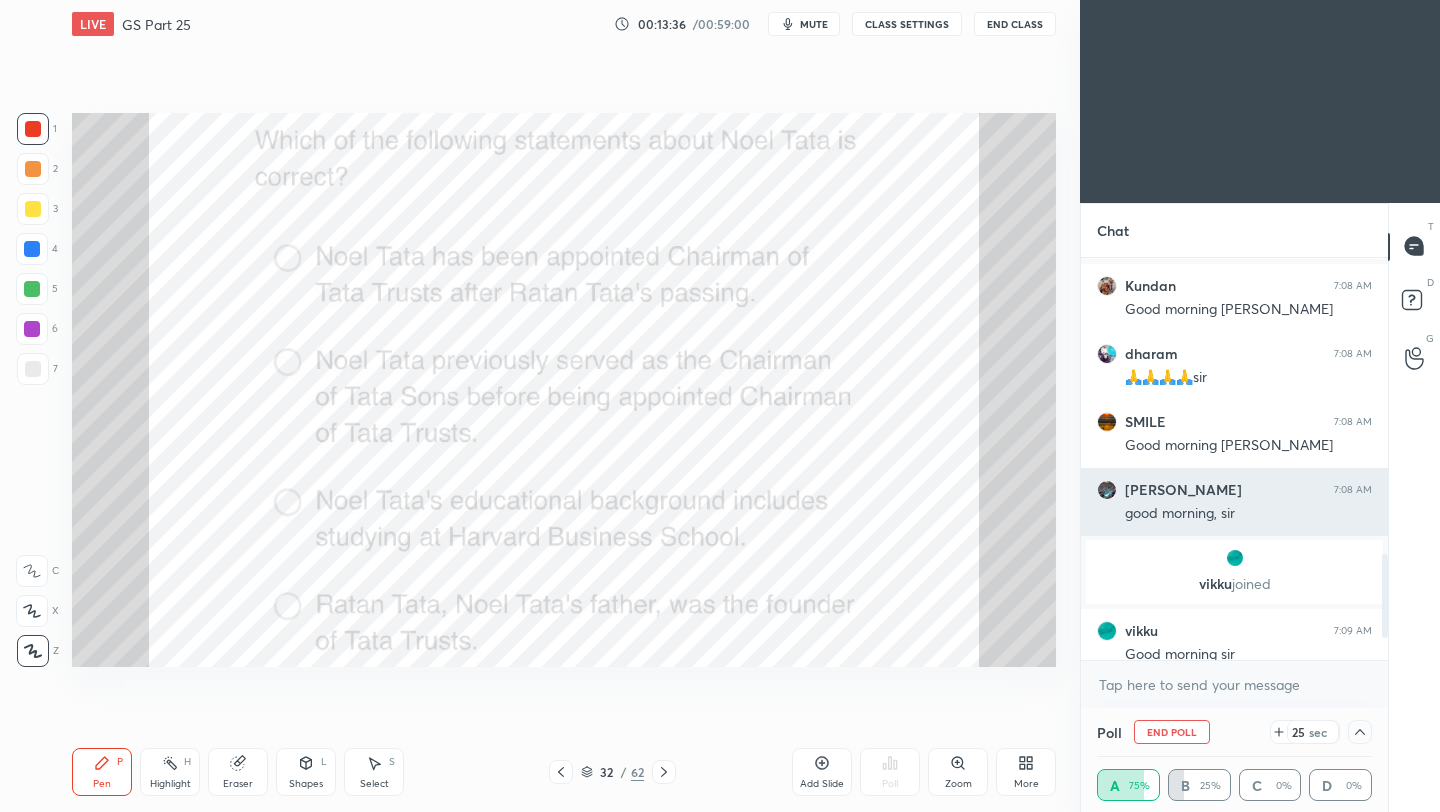 scroll, scrollTop: 130, scrollLeft: 269, axis: both 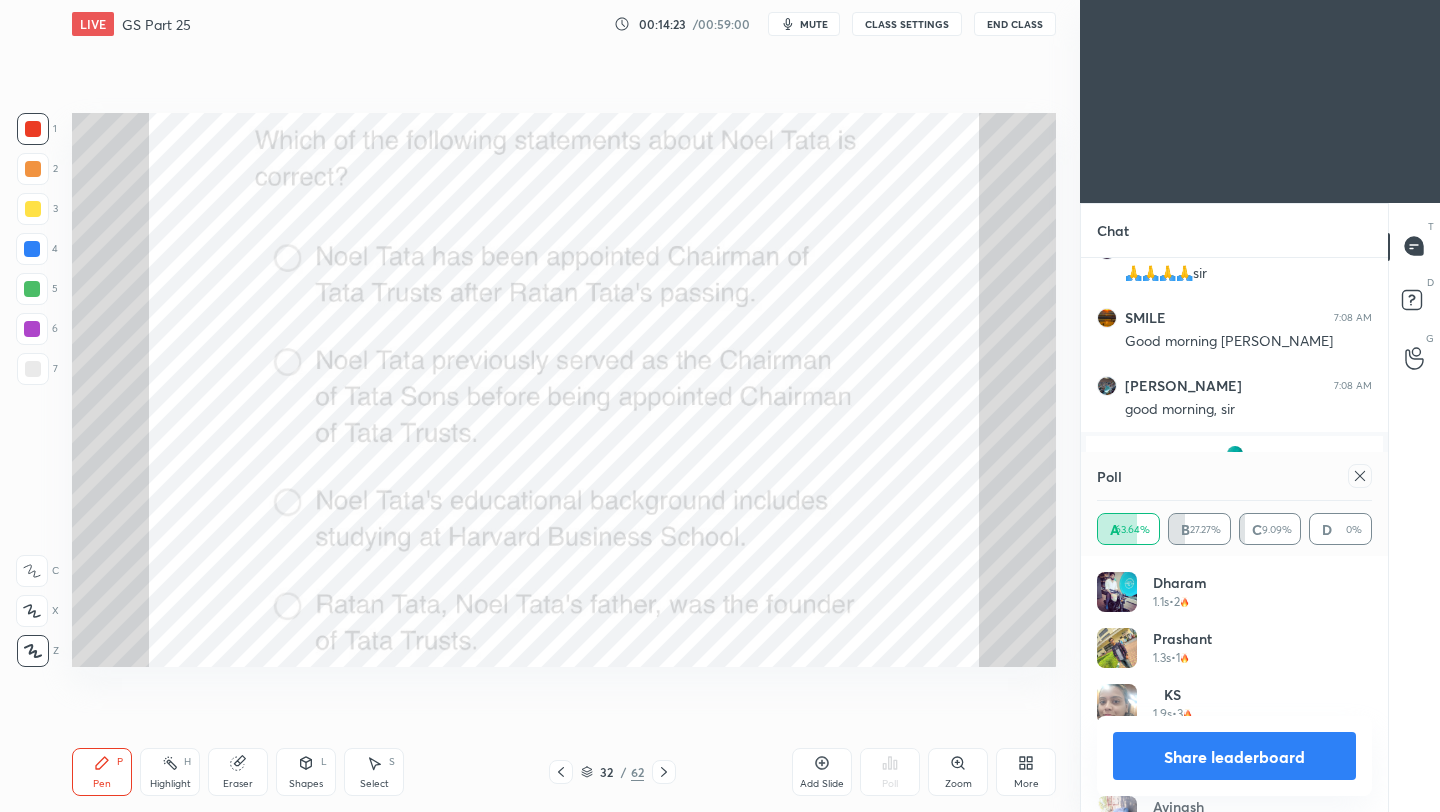 click at bounding box center (1360, 476) 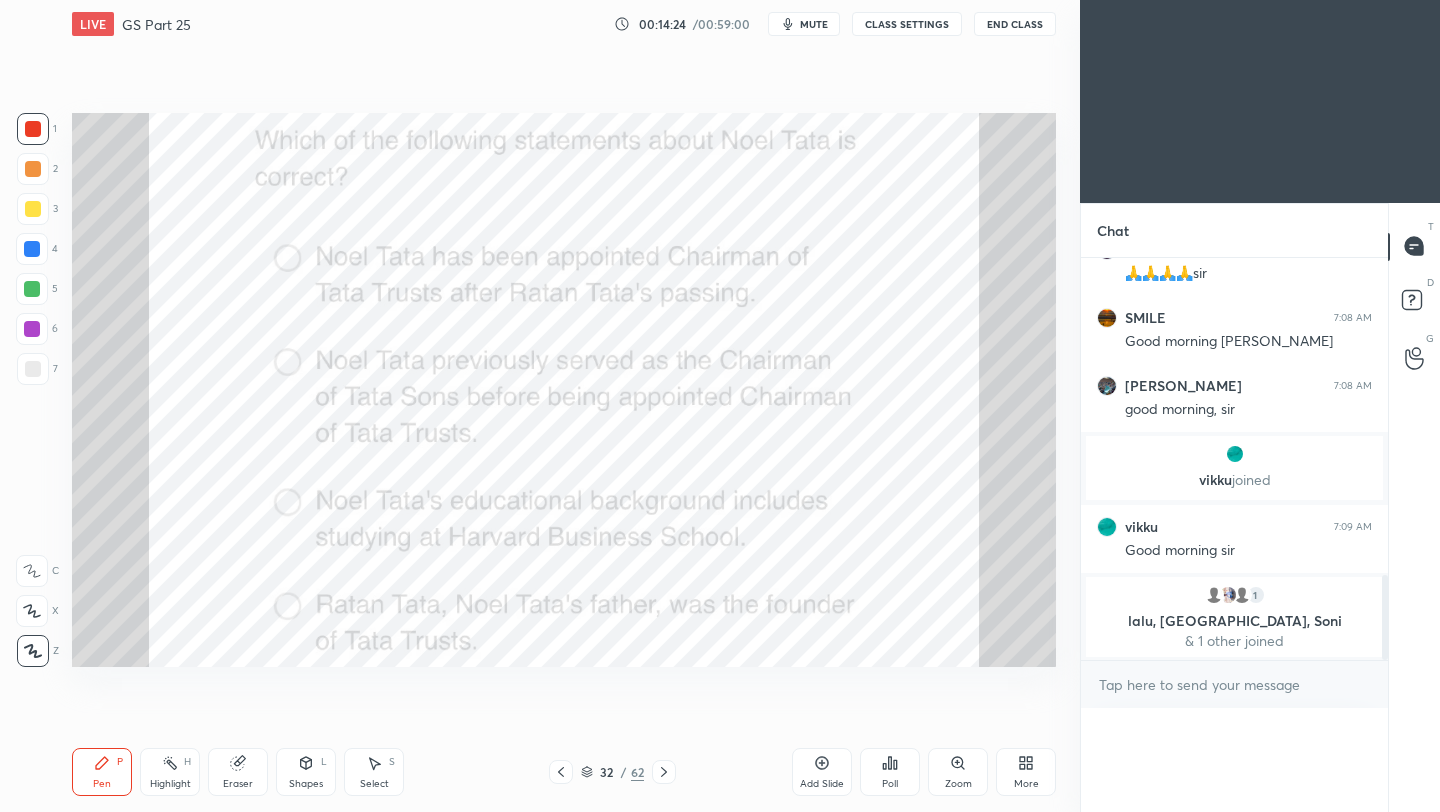 scroll, scrollTop: 0, scrollLeft: 0, axis: both 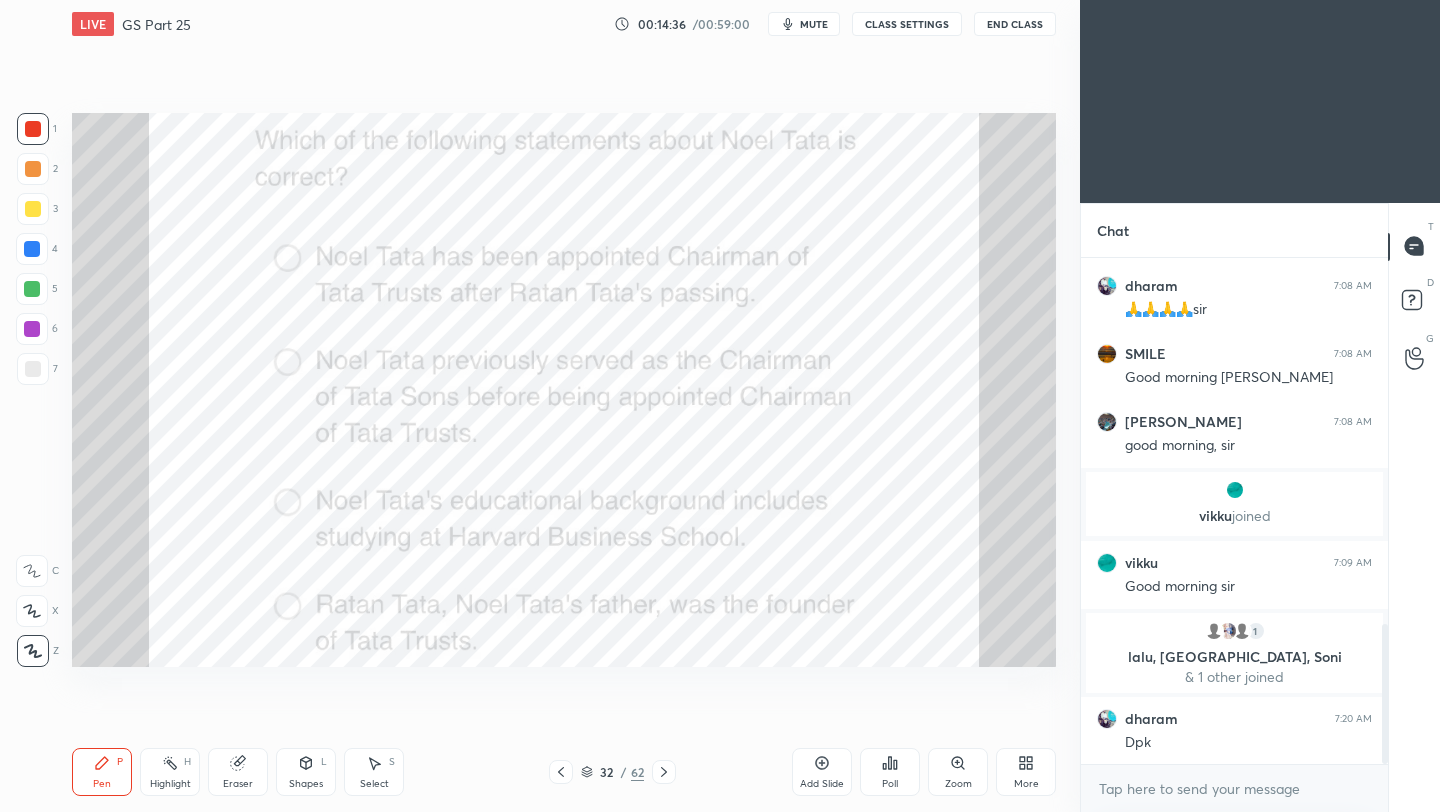 click 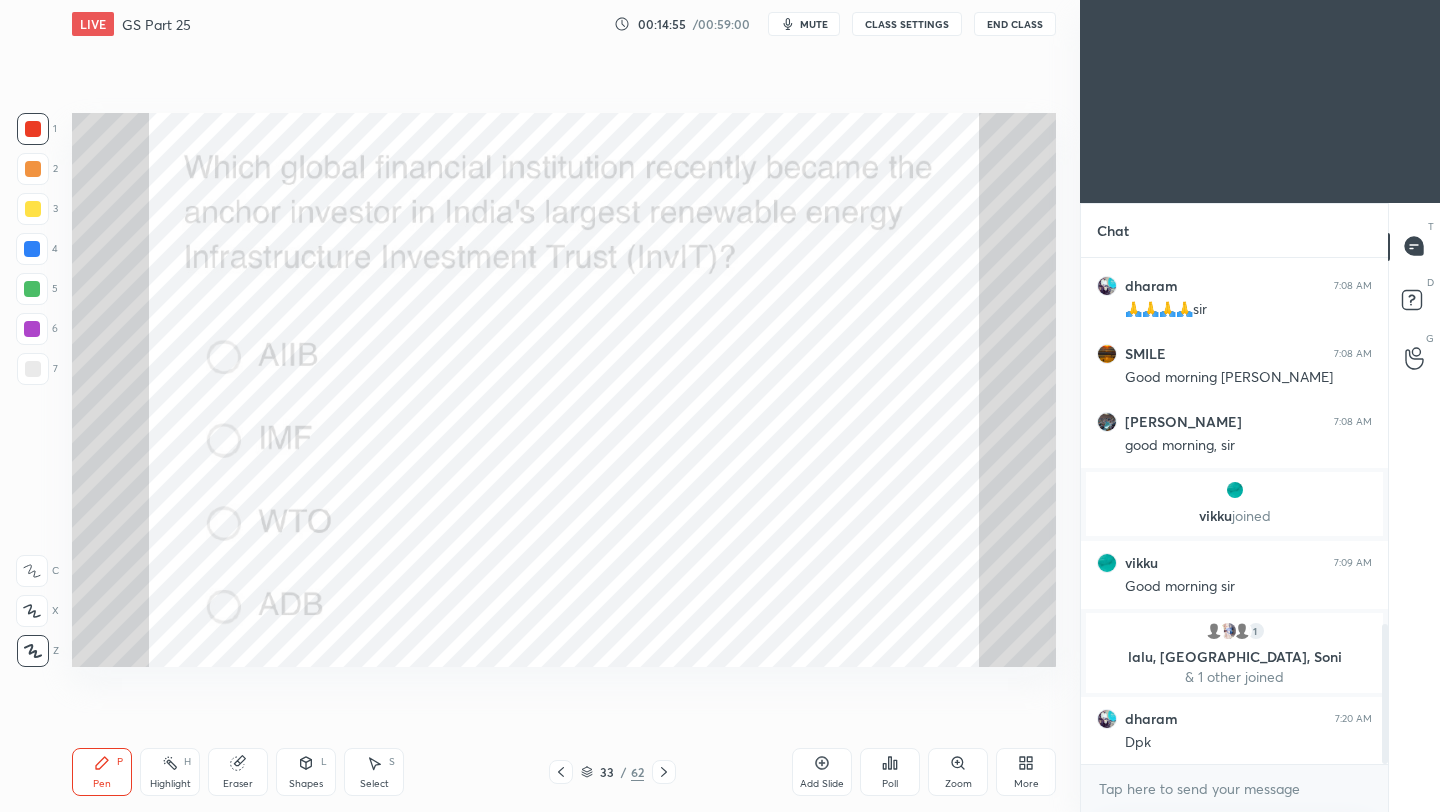 click on "Poll" at bounding box center [890, 772] 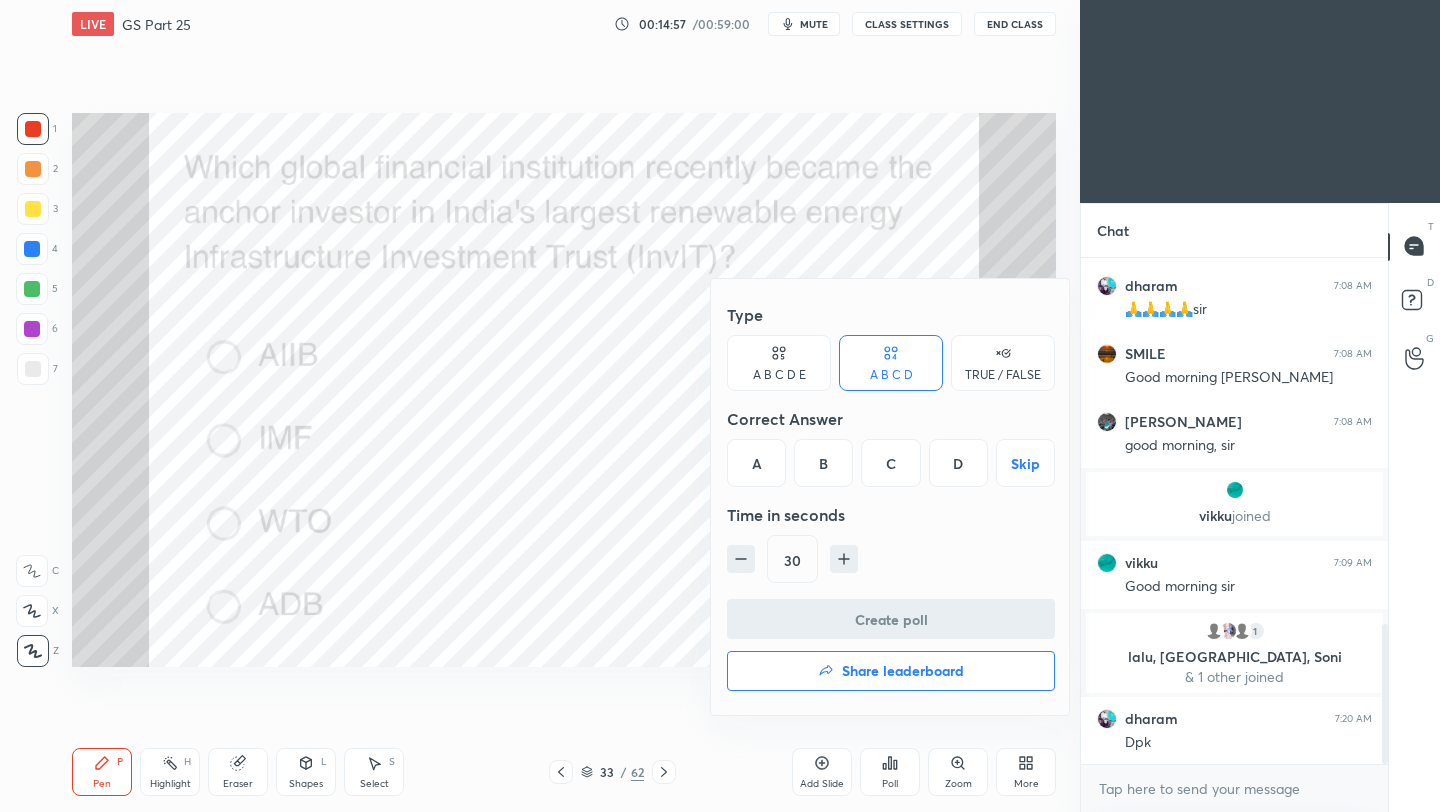 click on "A" at bounding box center [756, 463] 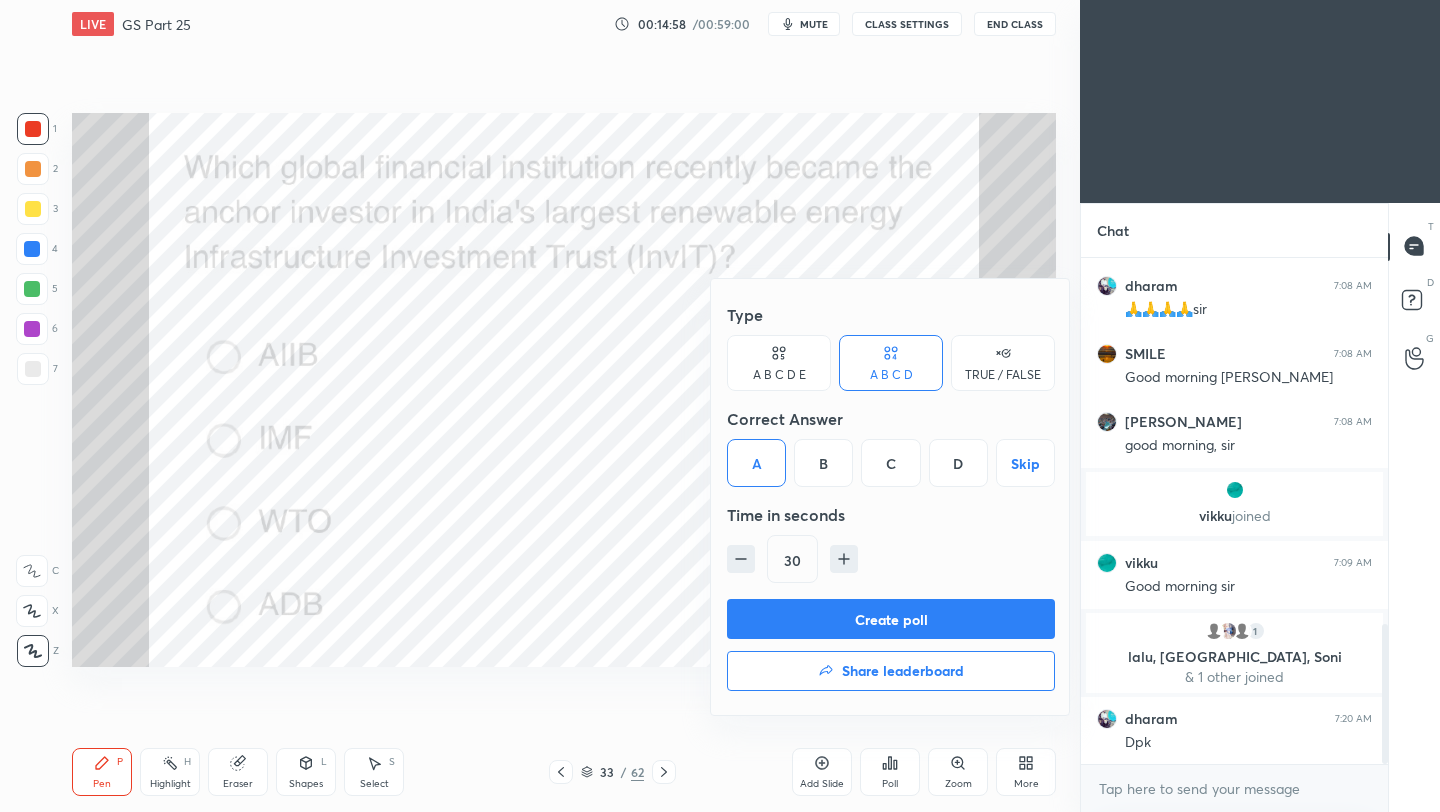 click on "Create poll" at bounding box center [891, 619] 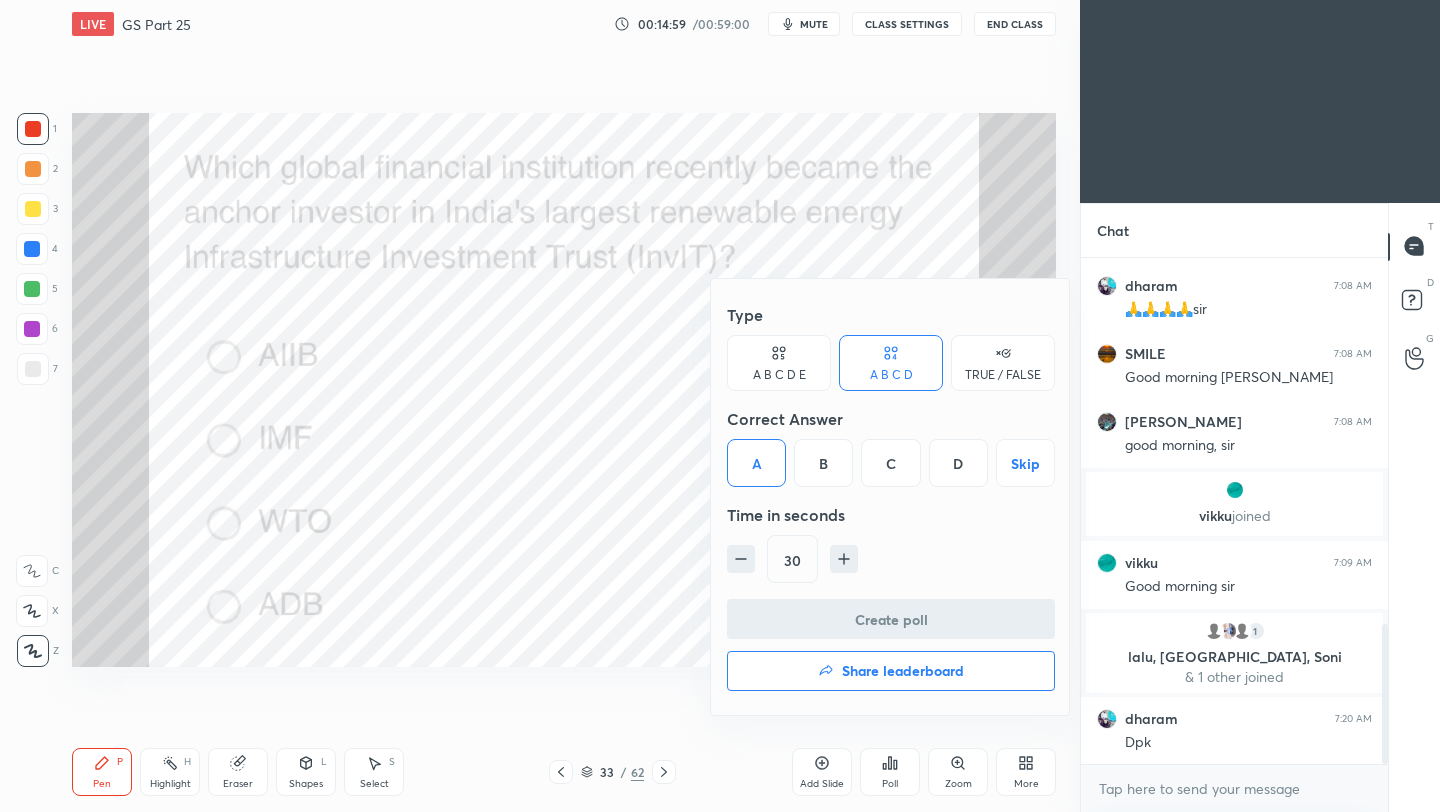 scroll, scrollTop: 458, scrollLeft: 301, axis: both 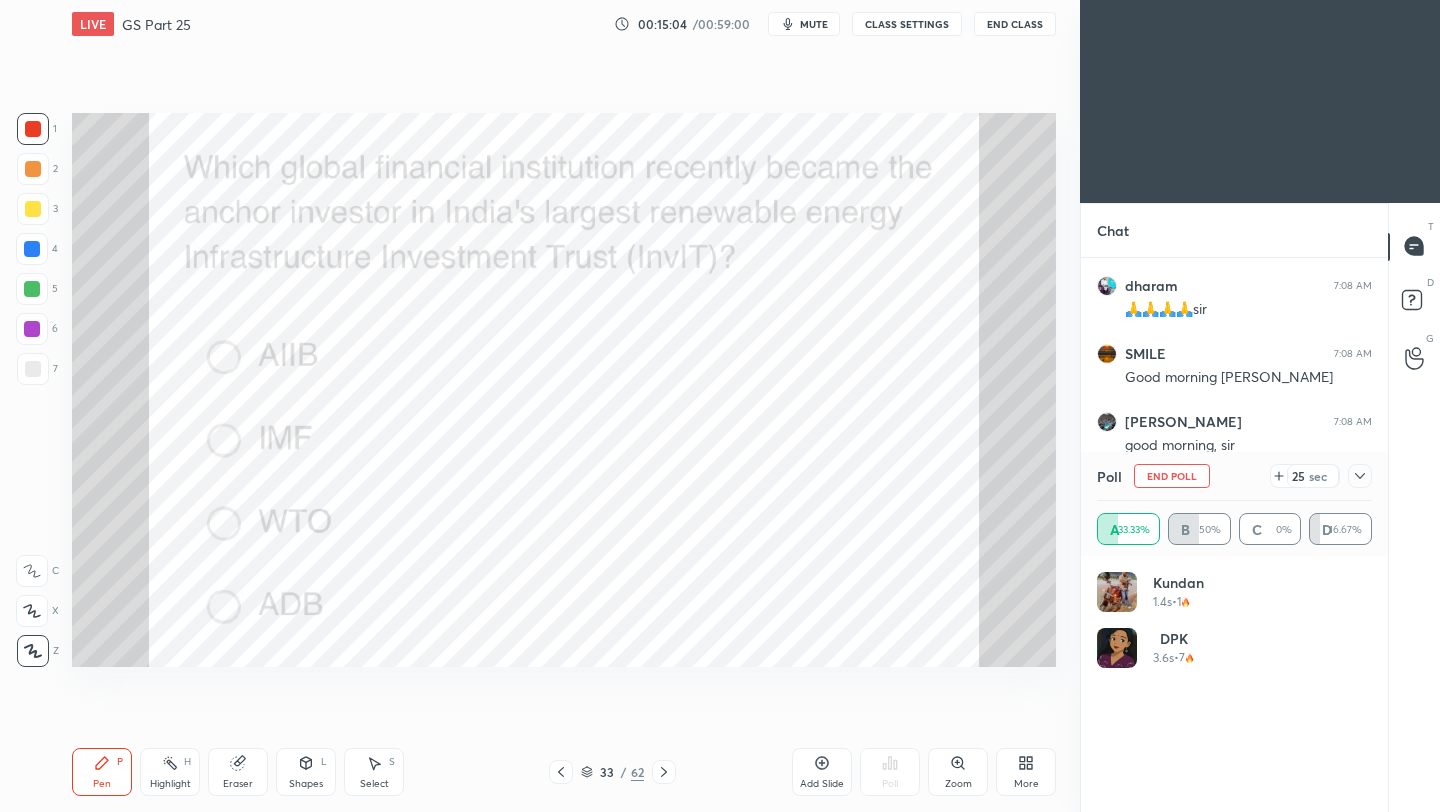 click 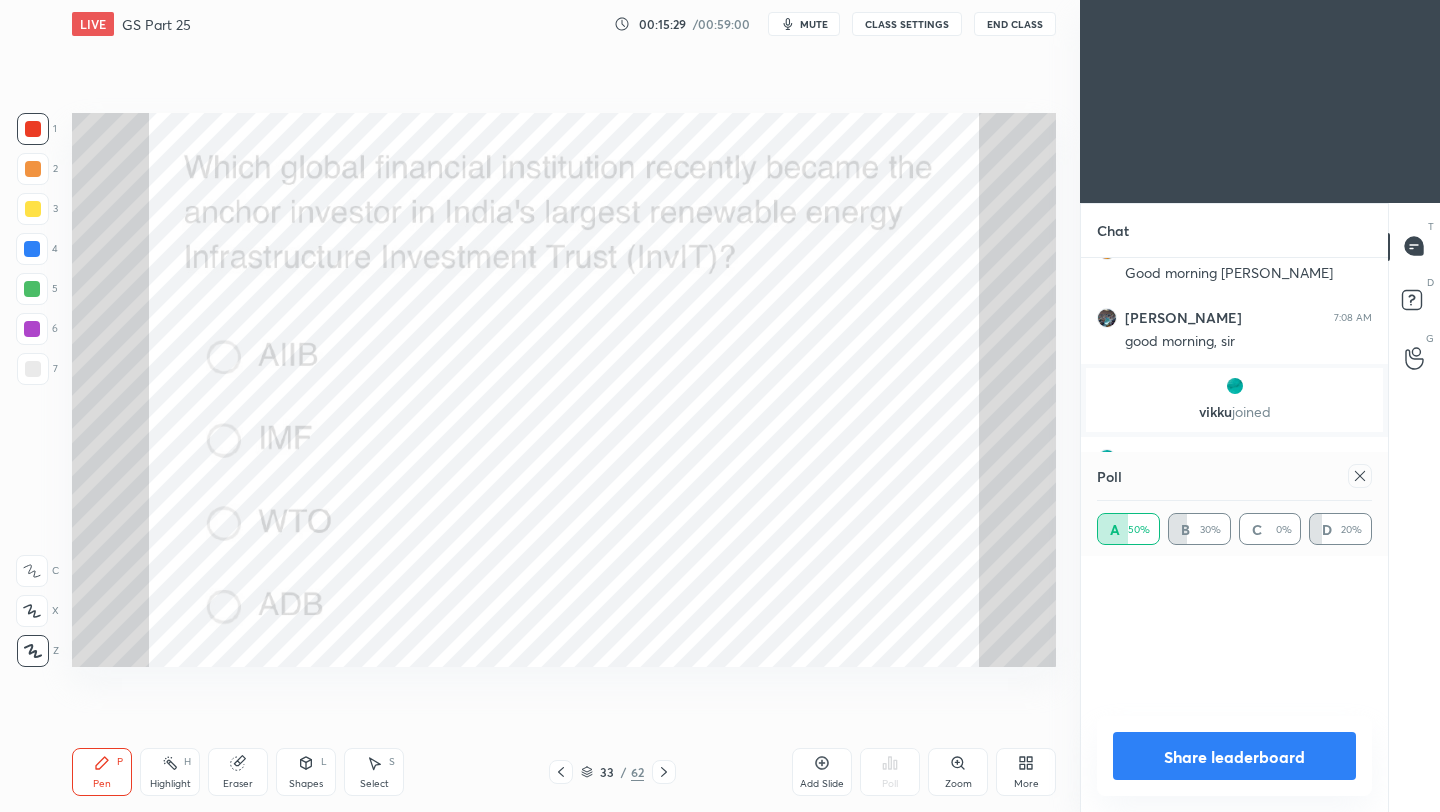 scroll, scrollTop: 6, scrollLeft: 7, axis: both 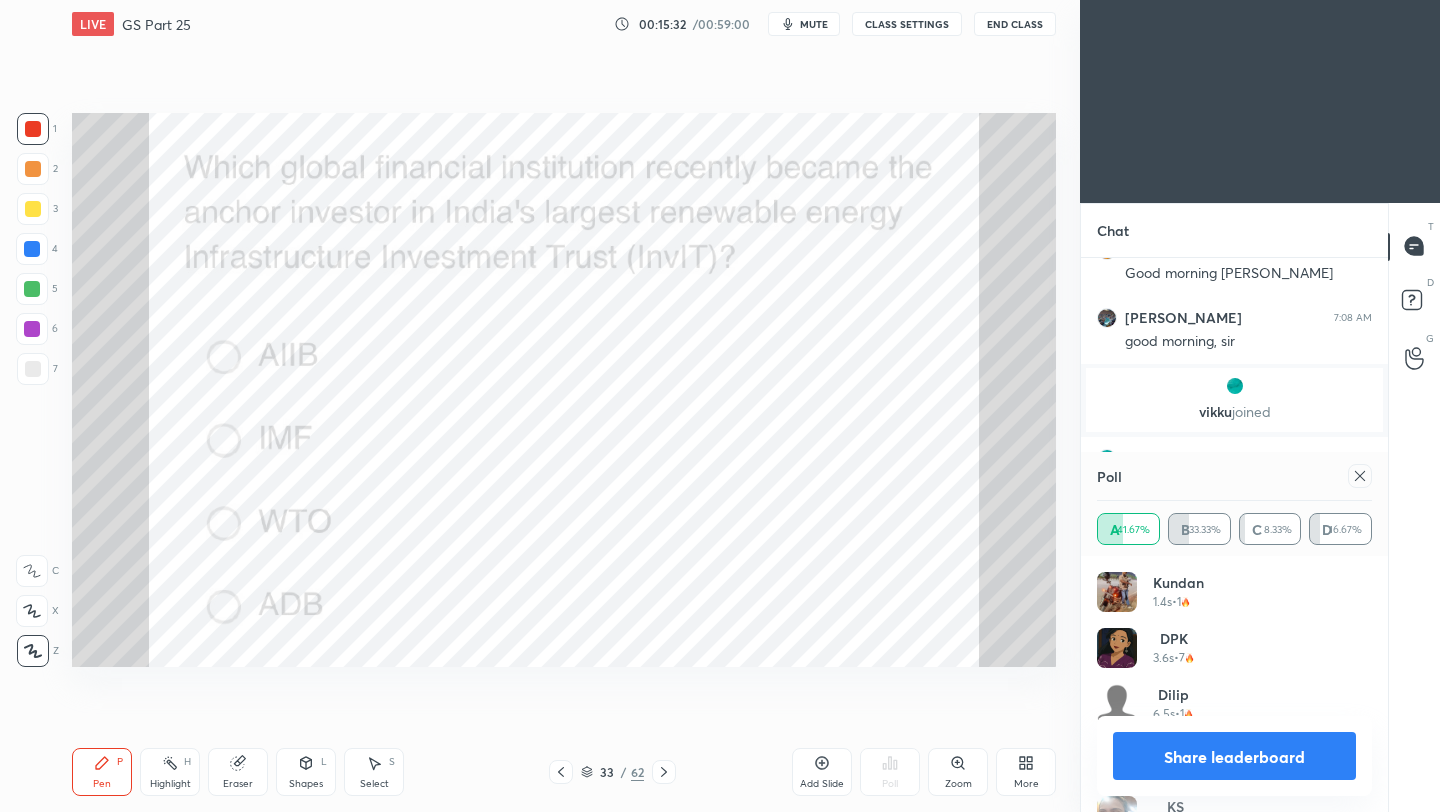 click 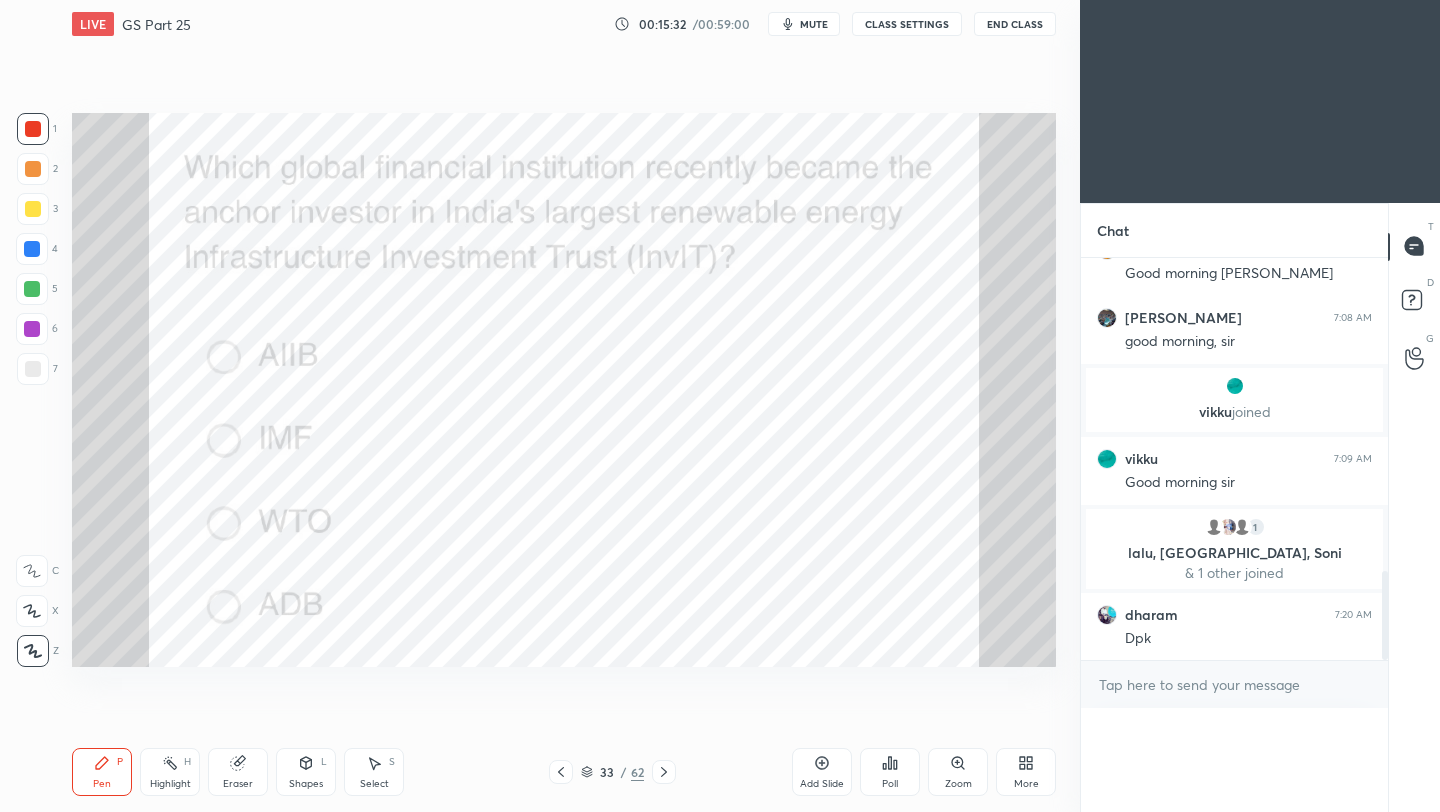 scroll, scrollTop: 0, scrollLeft: 0, axis: both 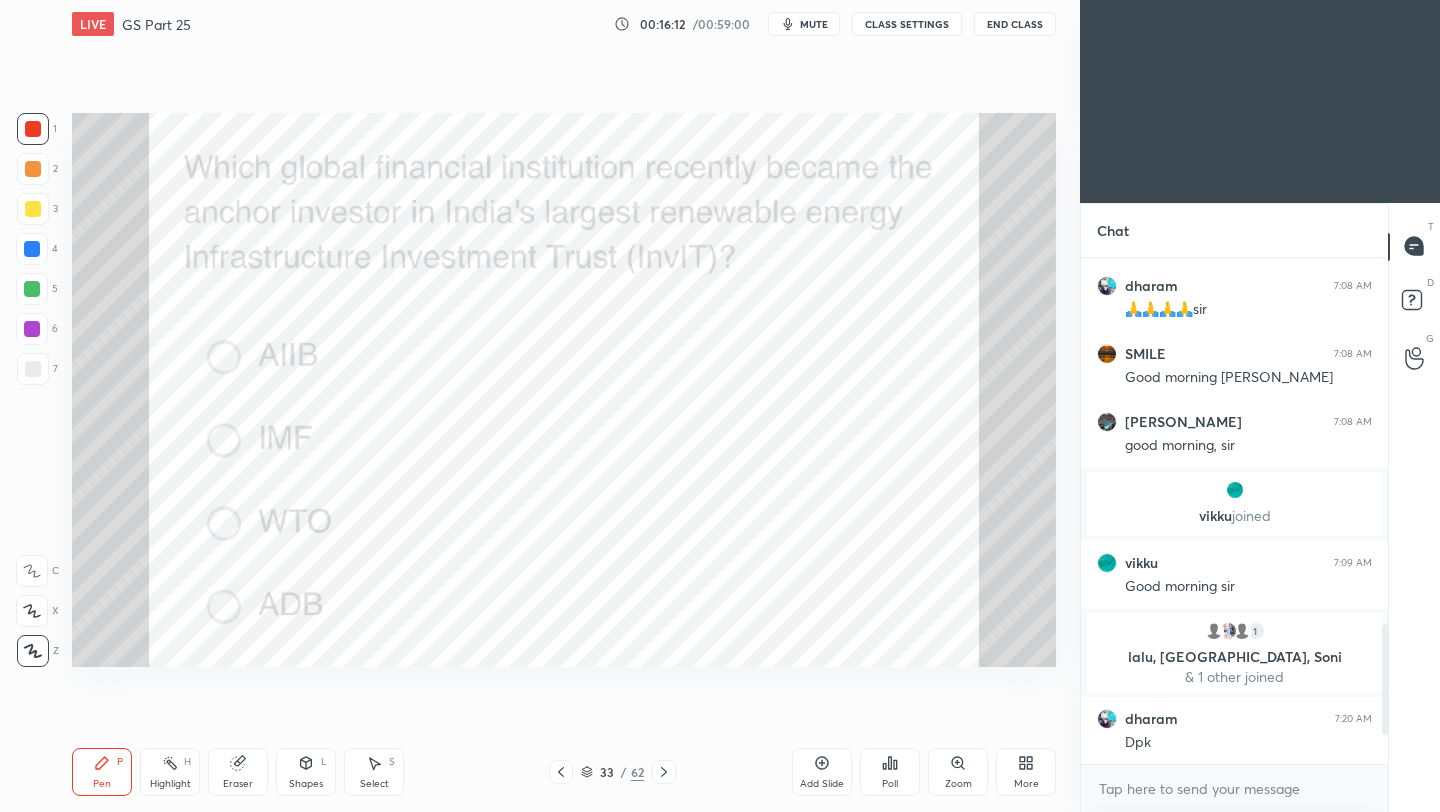 click 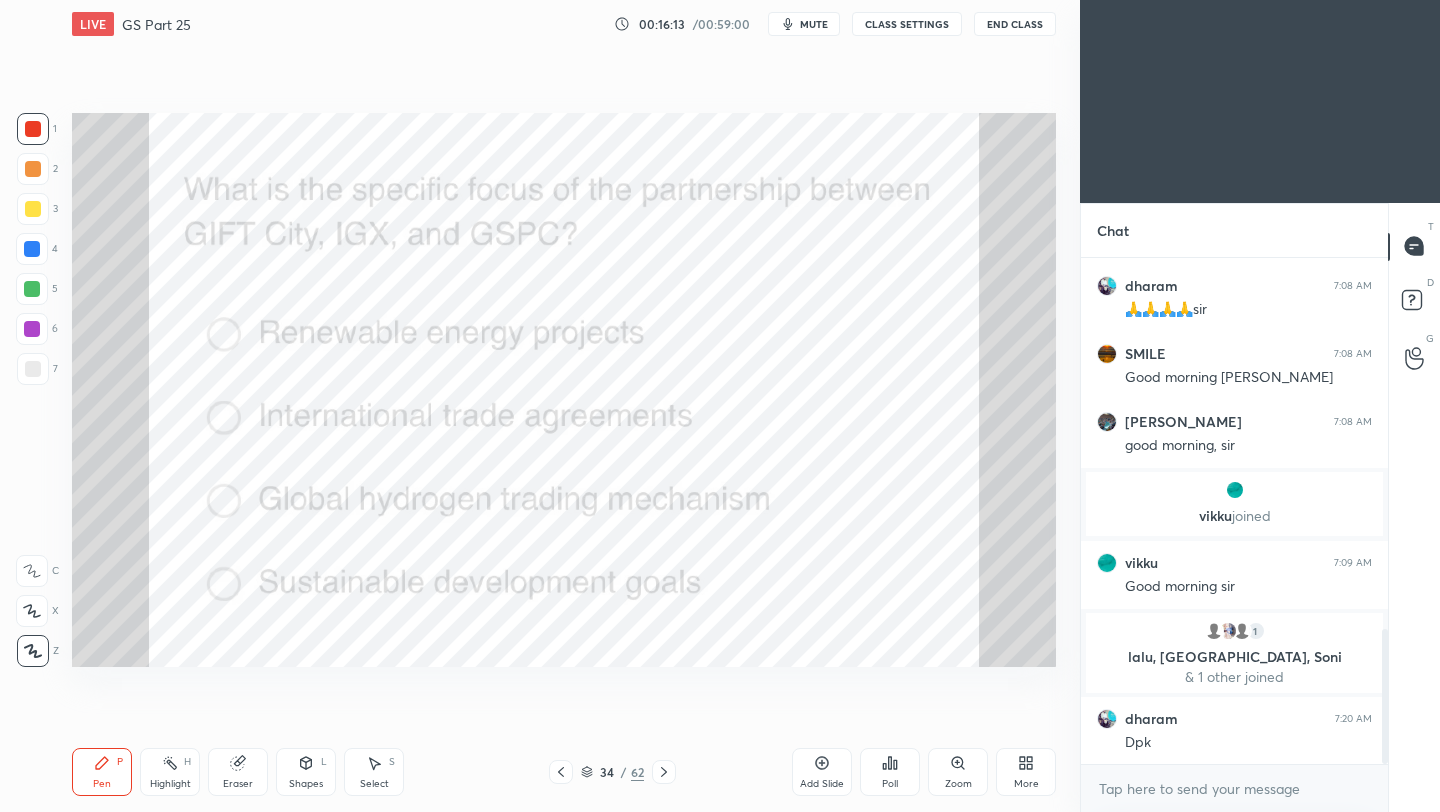 scroll, scrollTop: 1396, scrollLeft: 0, axis: vertical 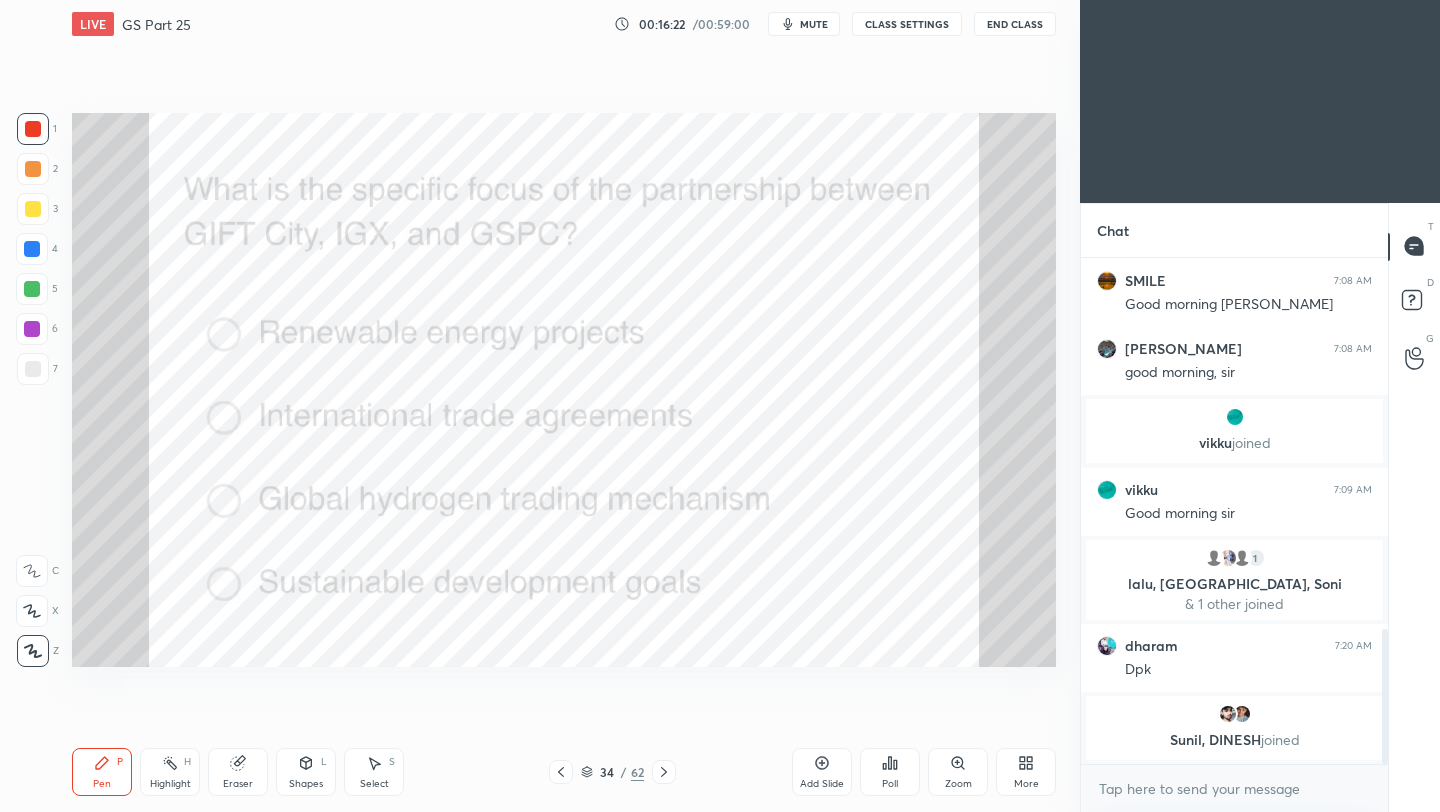 click on "Poll" at bounding box center (890, 784) 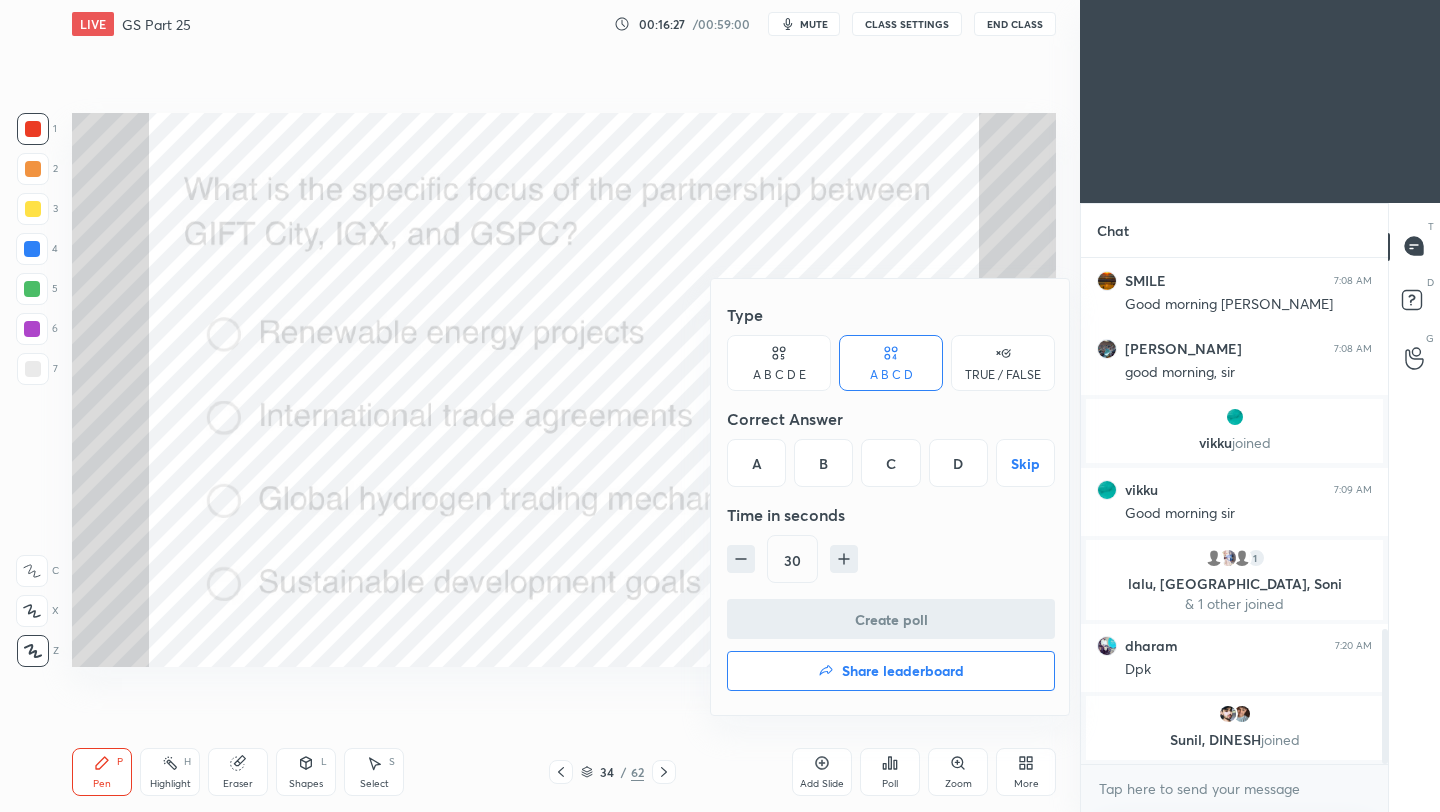drag, startPoint x: 902, startPoint y: 465, endPoint x: 898, endPoint y: 477, distance: 12.649111 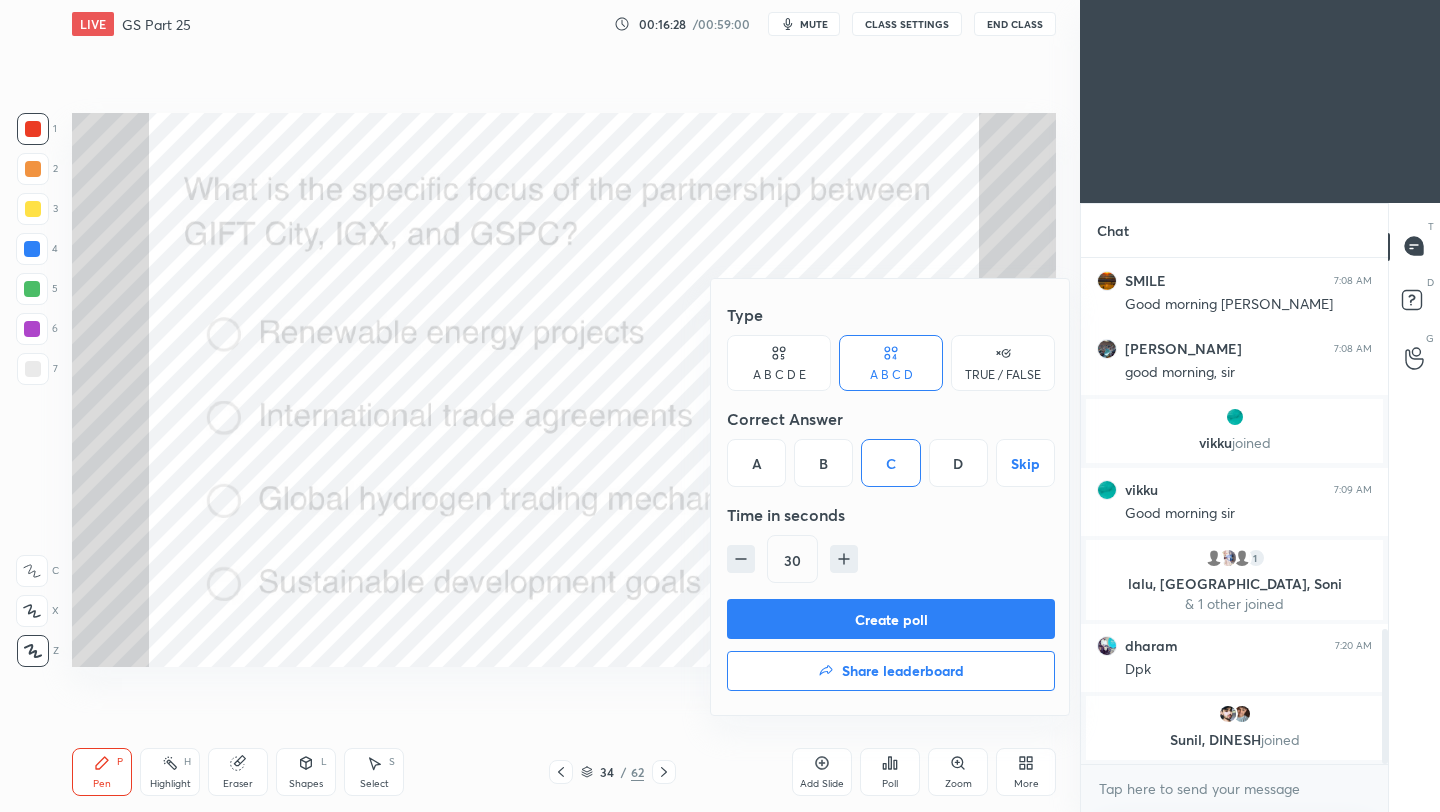 click on "Create poll" at bounding box center (891, 619) 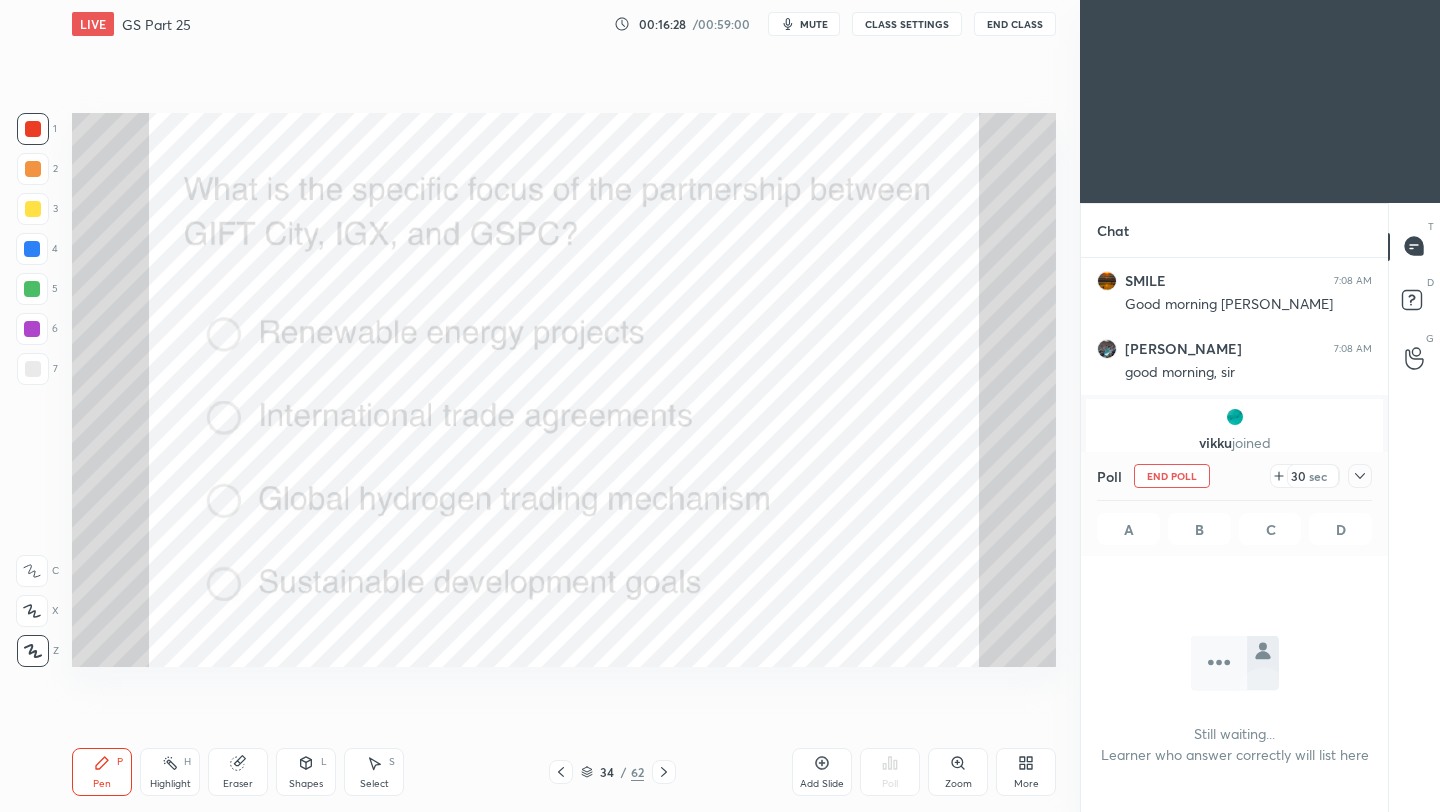 scroll, scrollTop: 467, scrollLeft: 301, axis: both 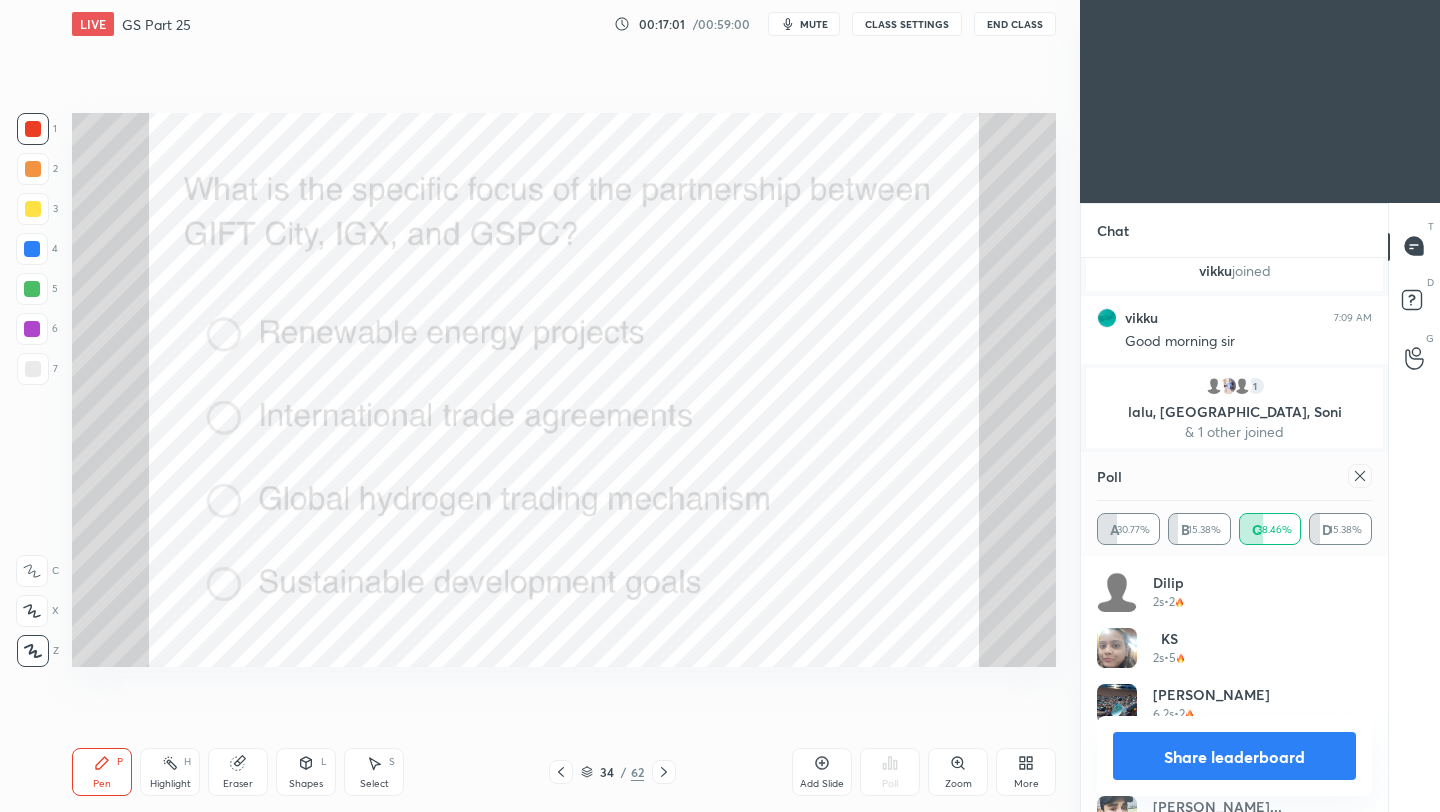 click 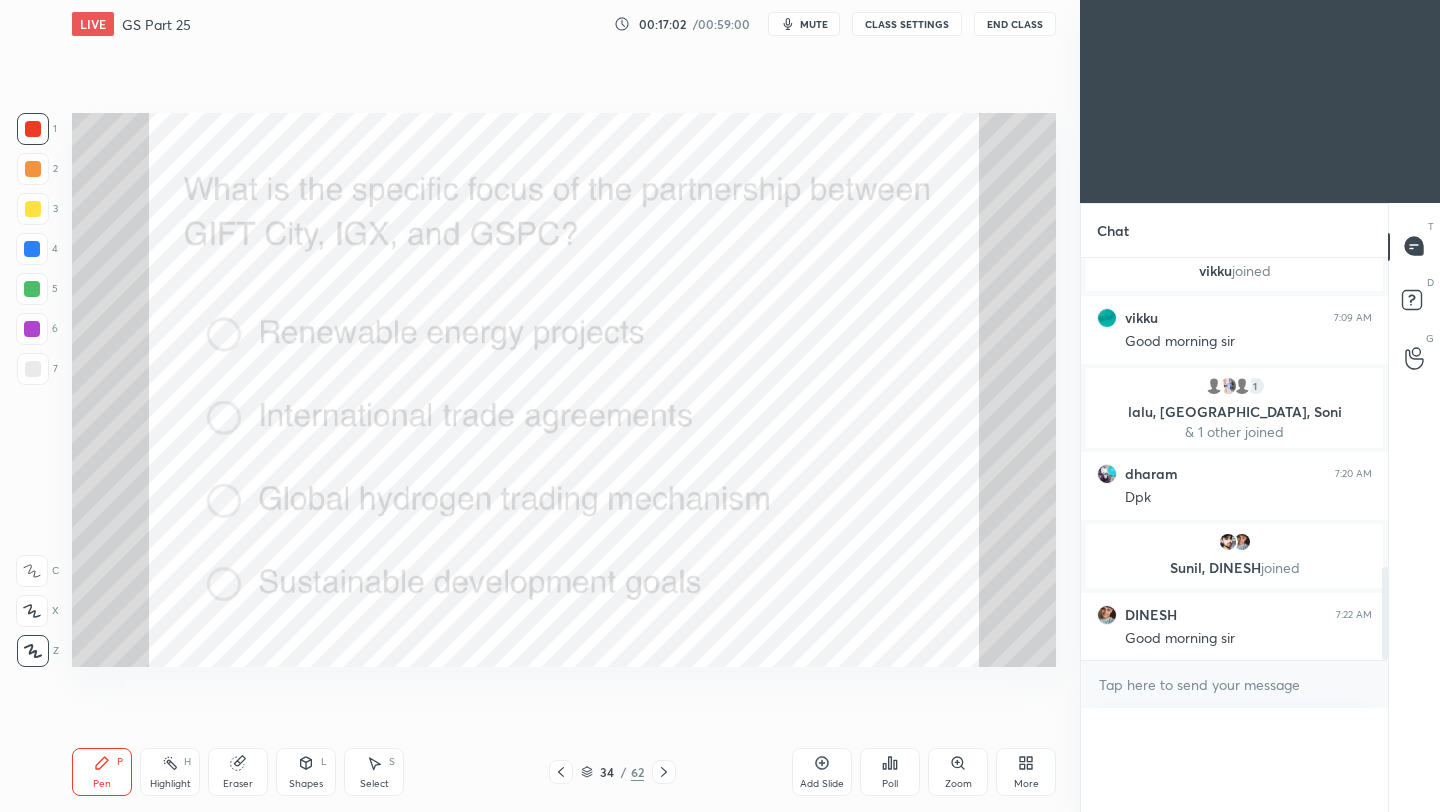 scroll, scrollTop: 0, scrollLeft: 0, axis: both 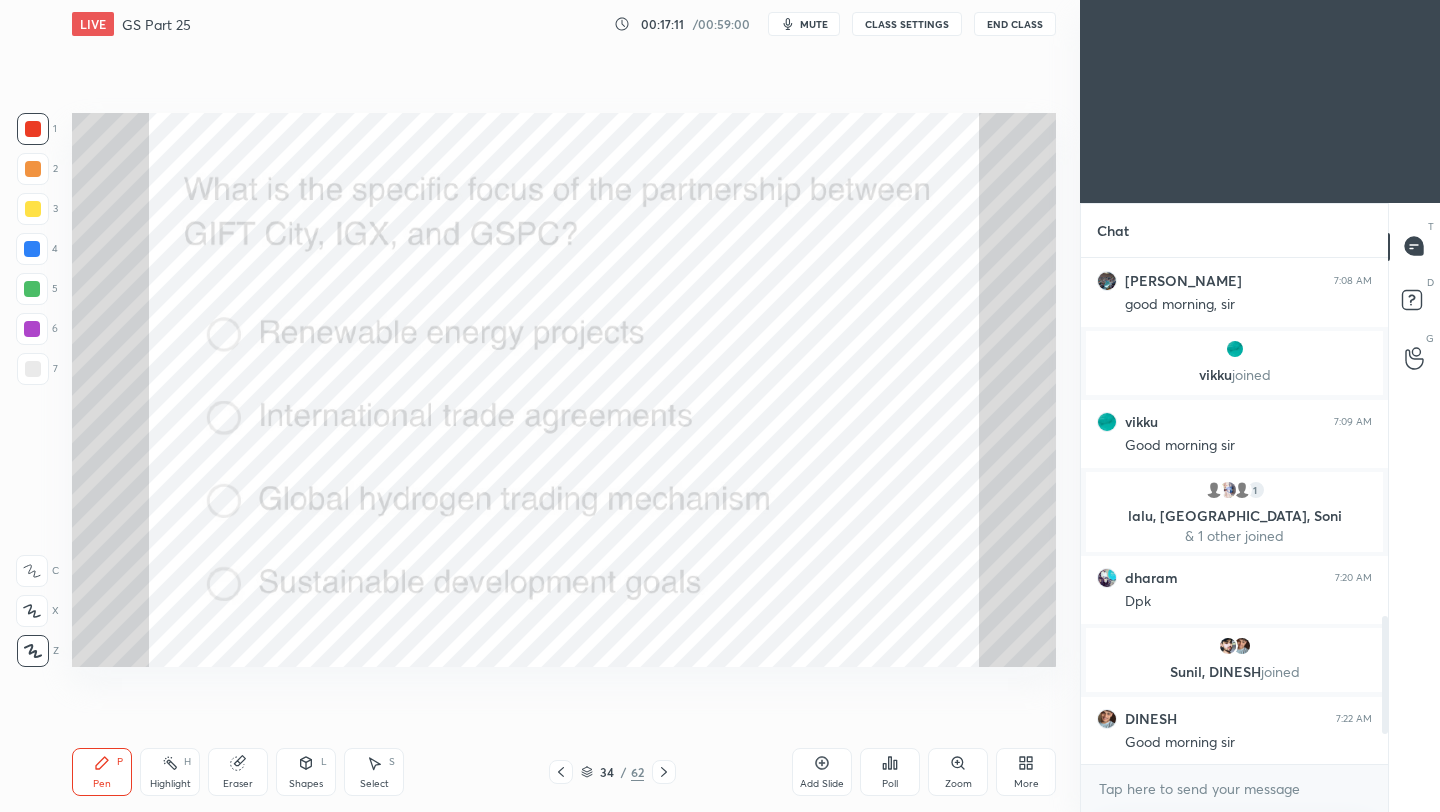 click 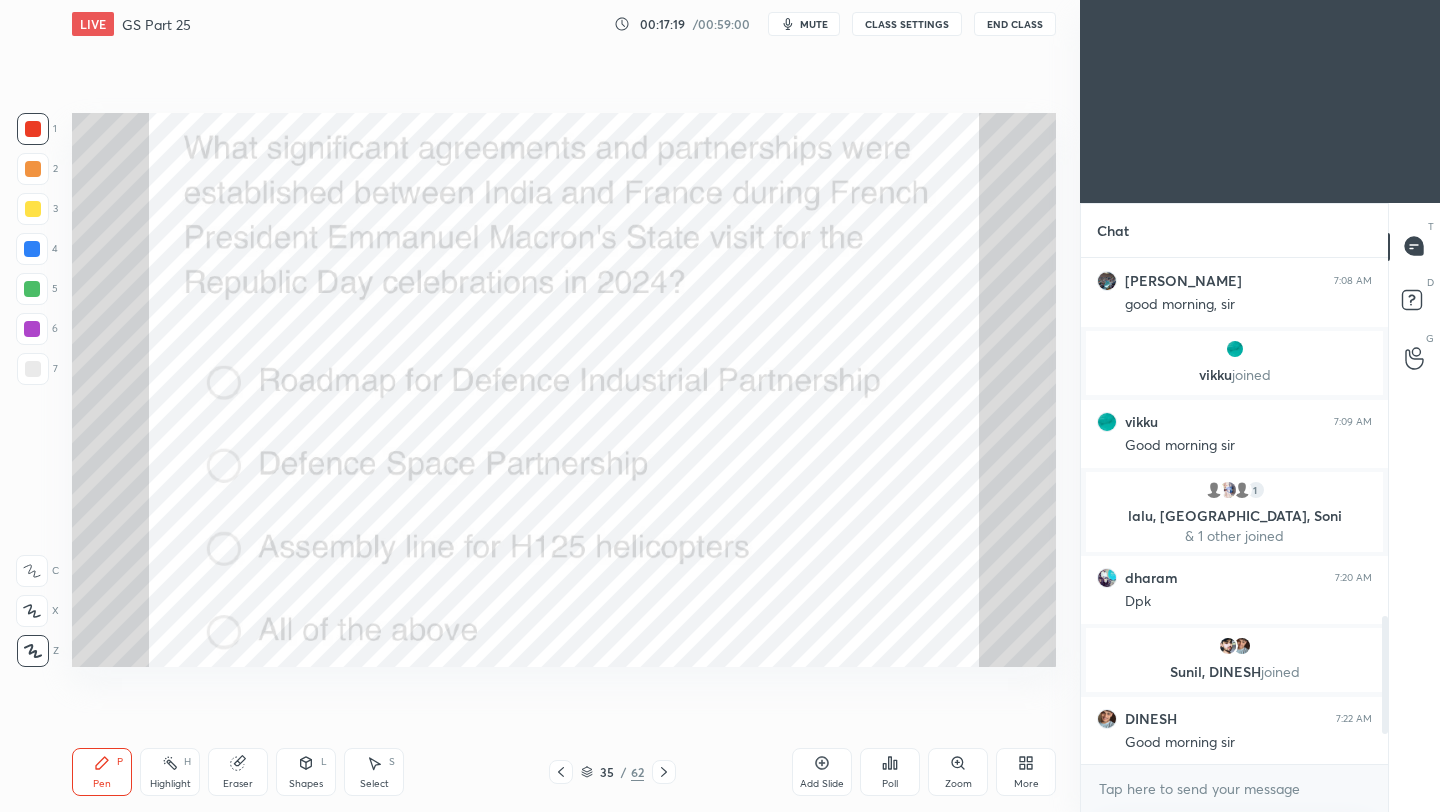 click 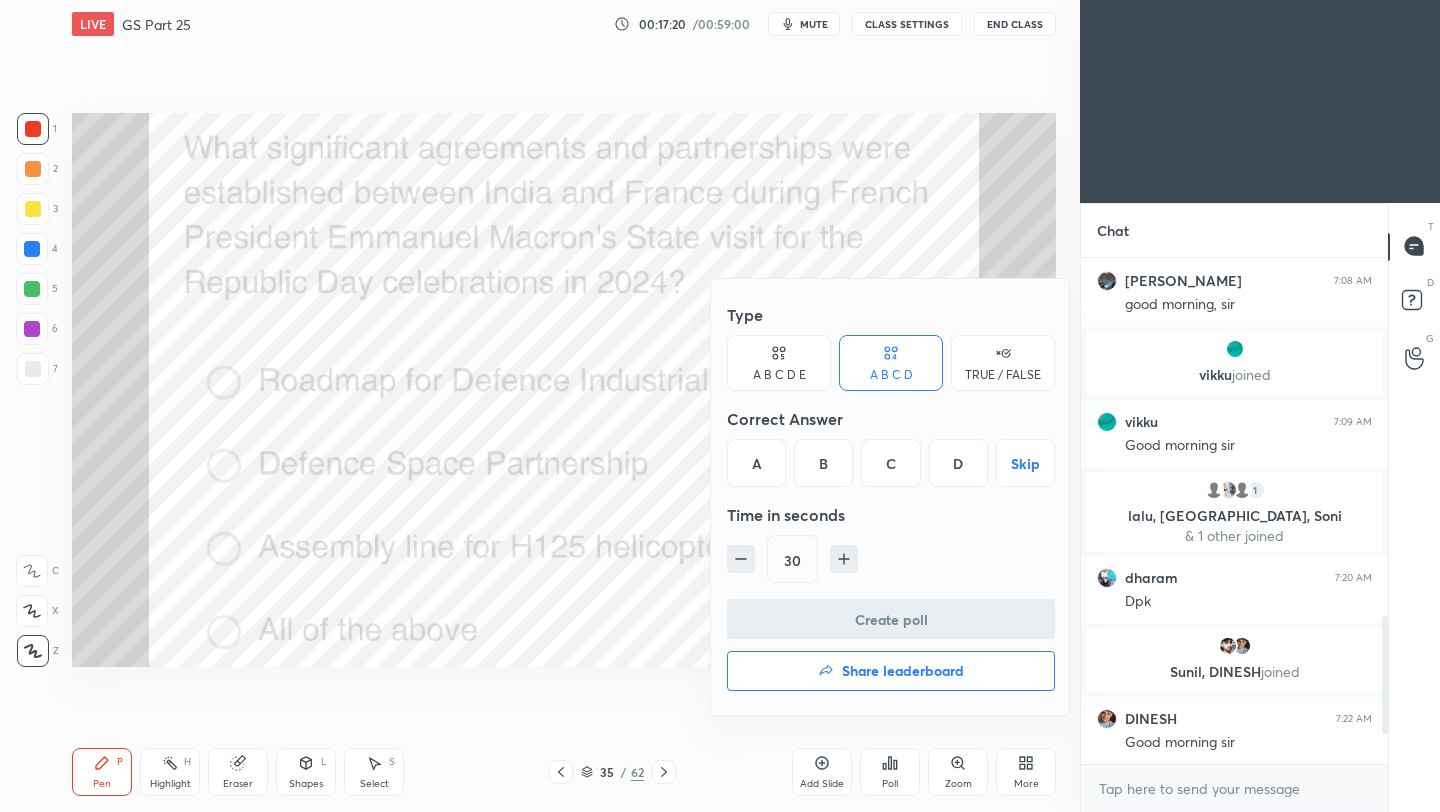 click on "D" at bounding box center [958, 463] 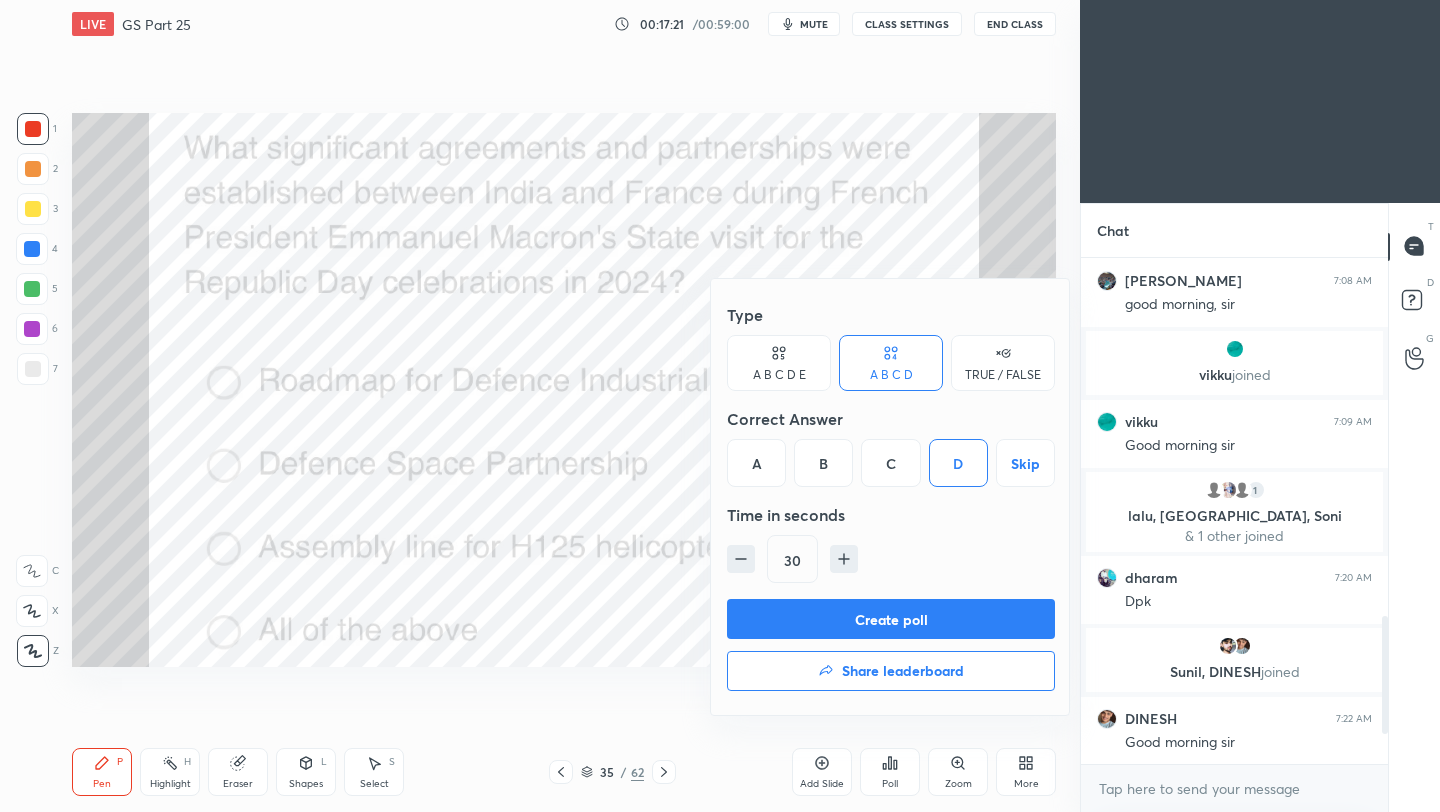 click on "Create poll" at bounding box center (891, 619) 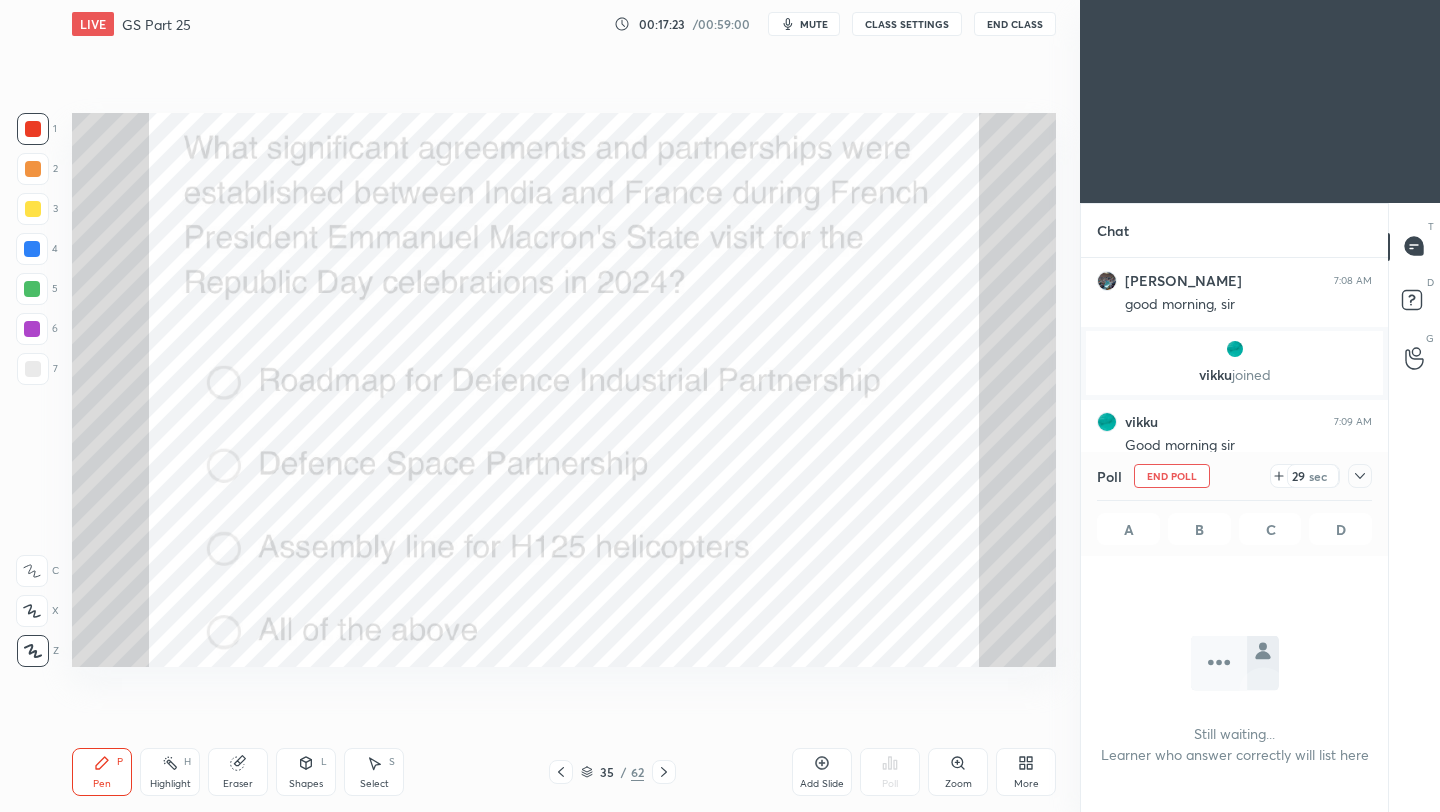 click 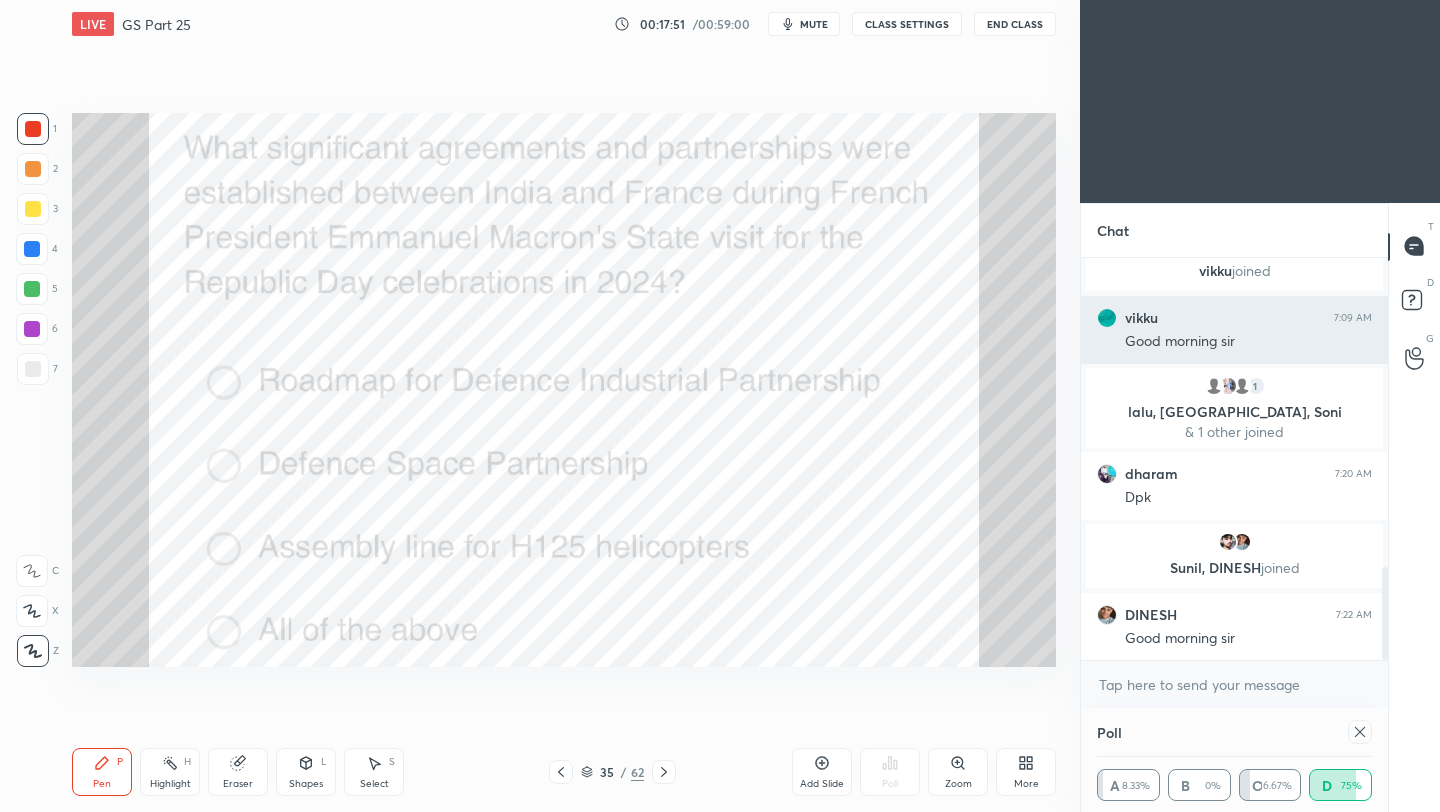 scroll, scrollTop: 7, scrollLeft: 7, axis: both 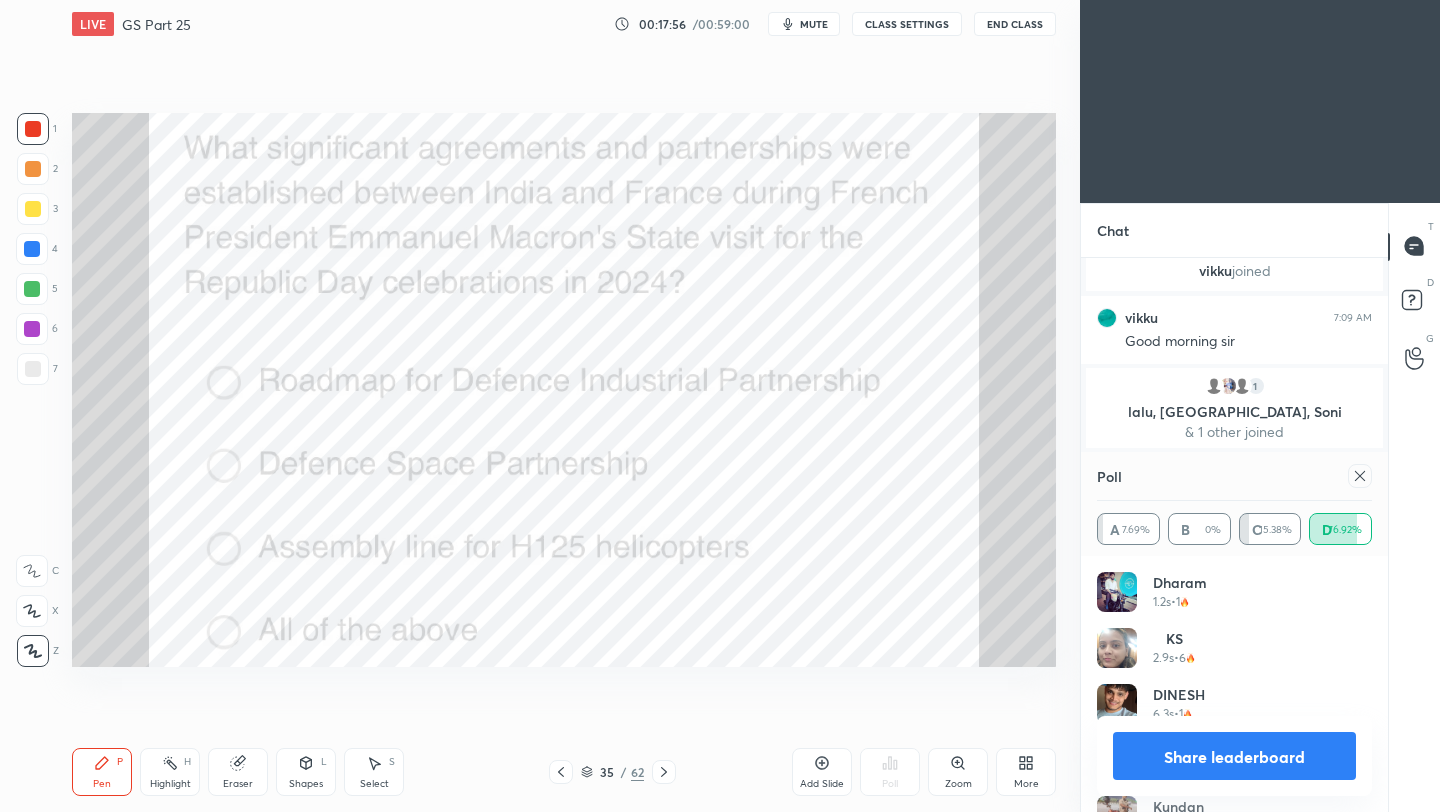 click 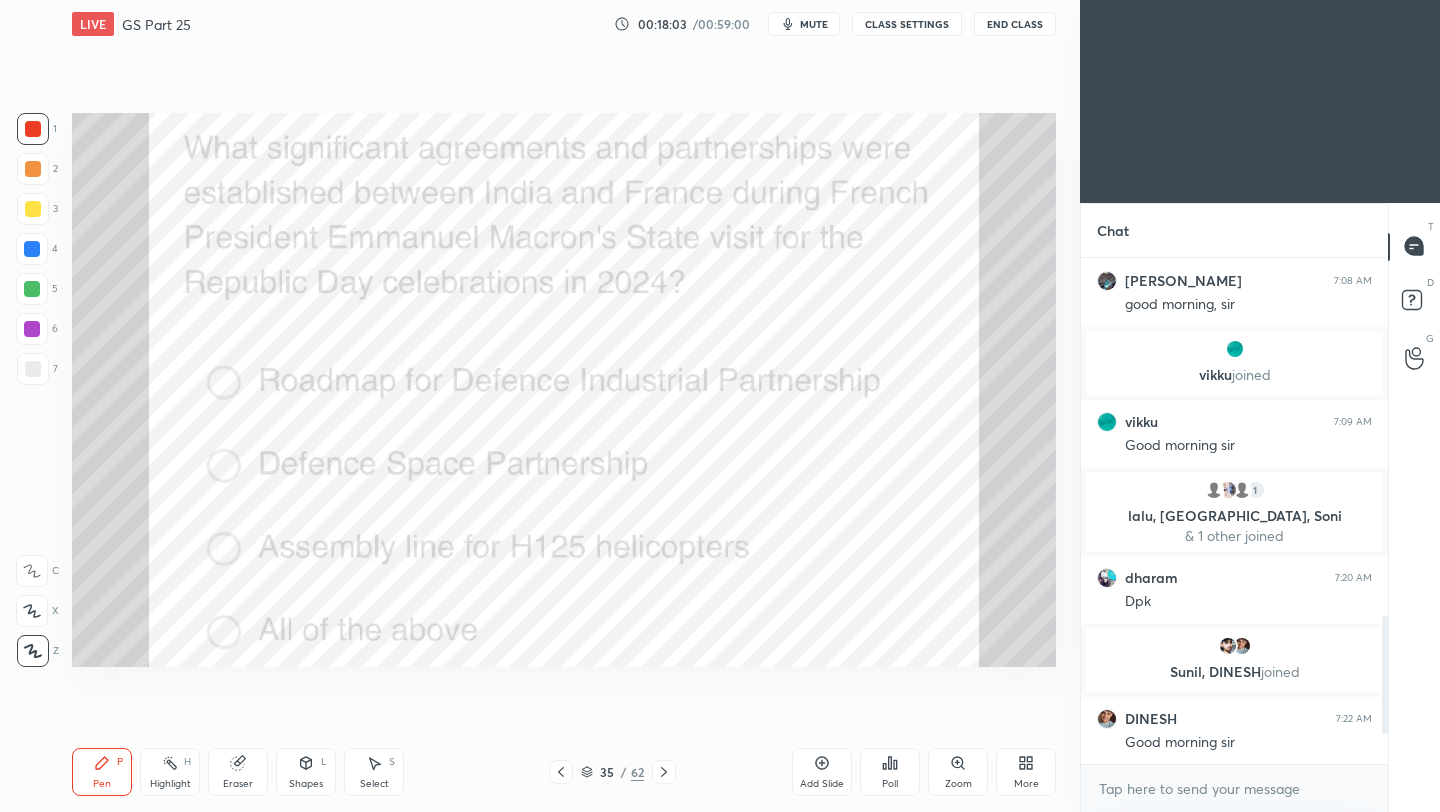 click 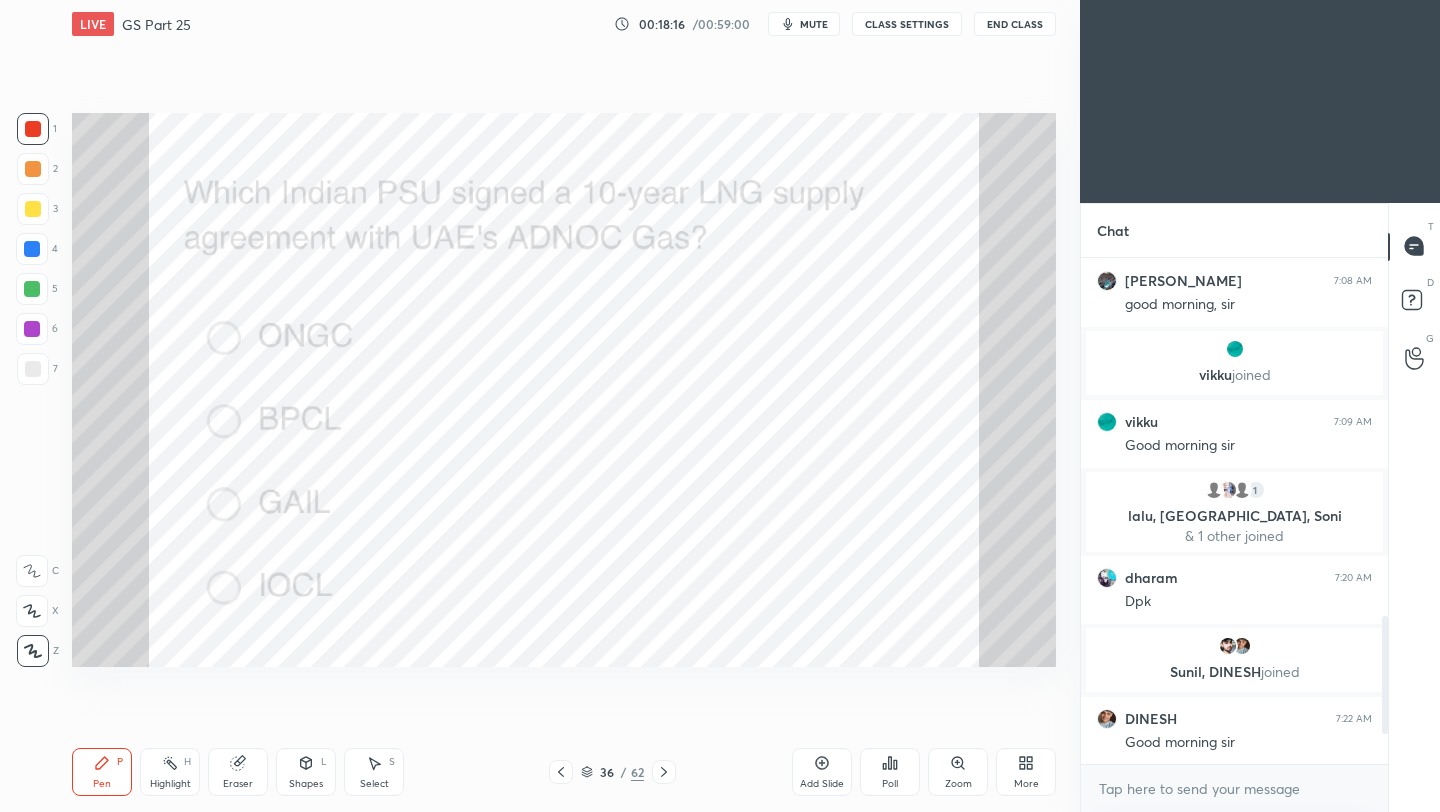 click on "Poll" at bounding box center (890, 772) 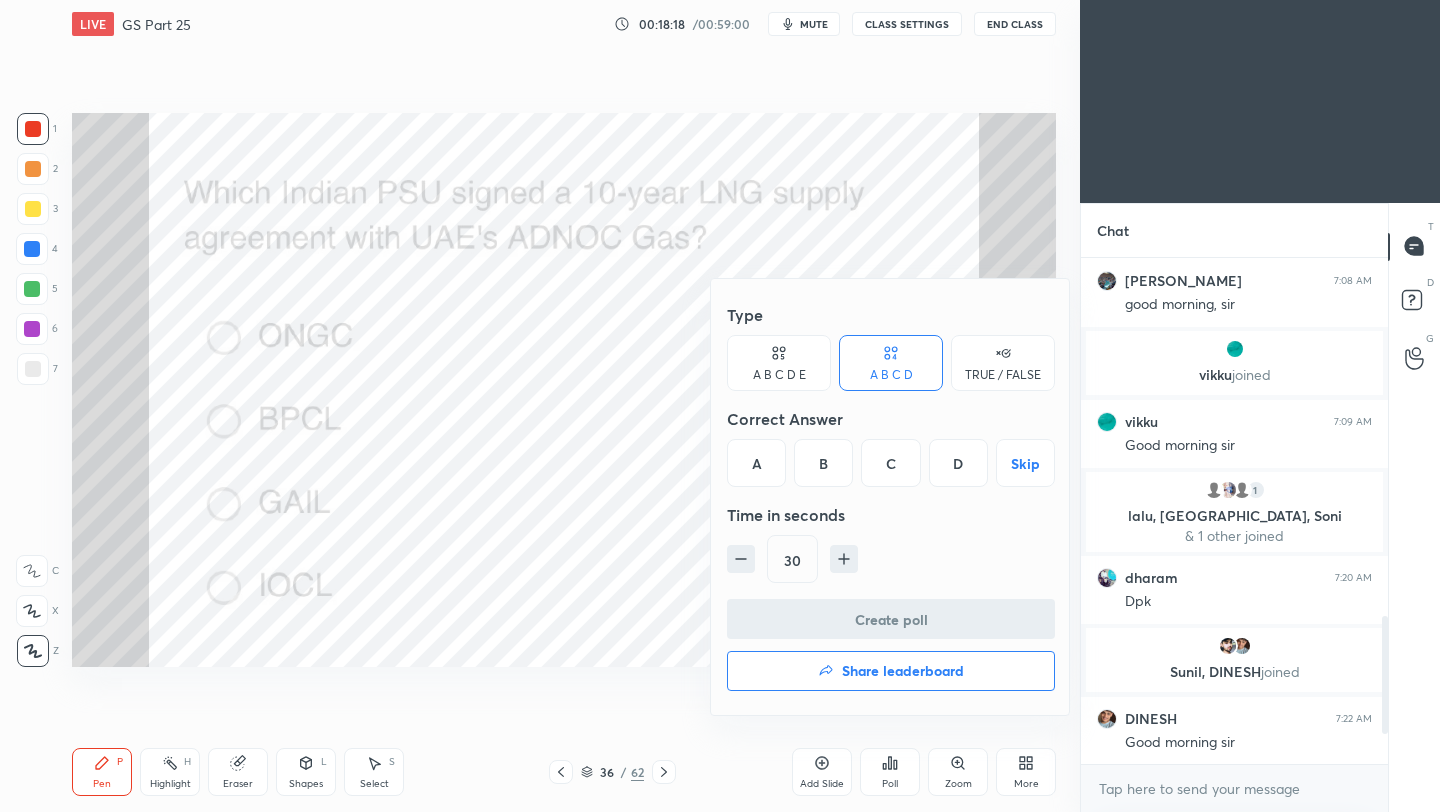 click on "C" at bounding box center [890, 463] 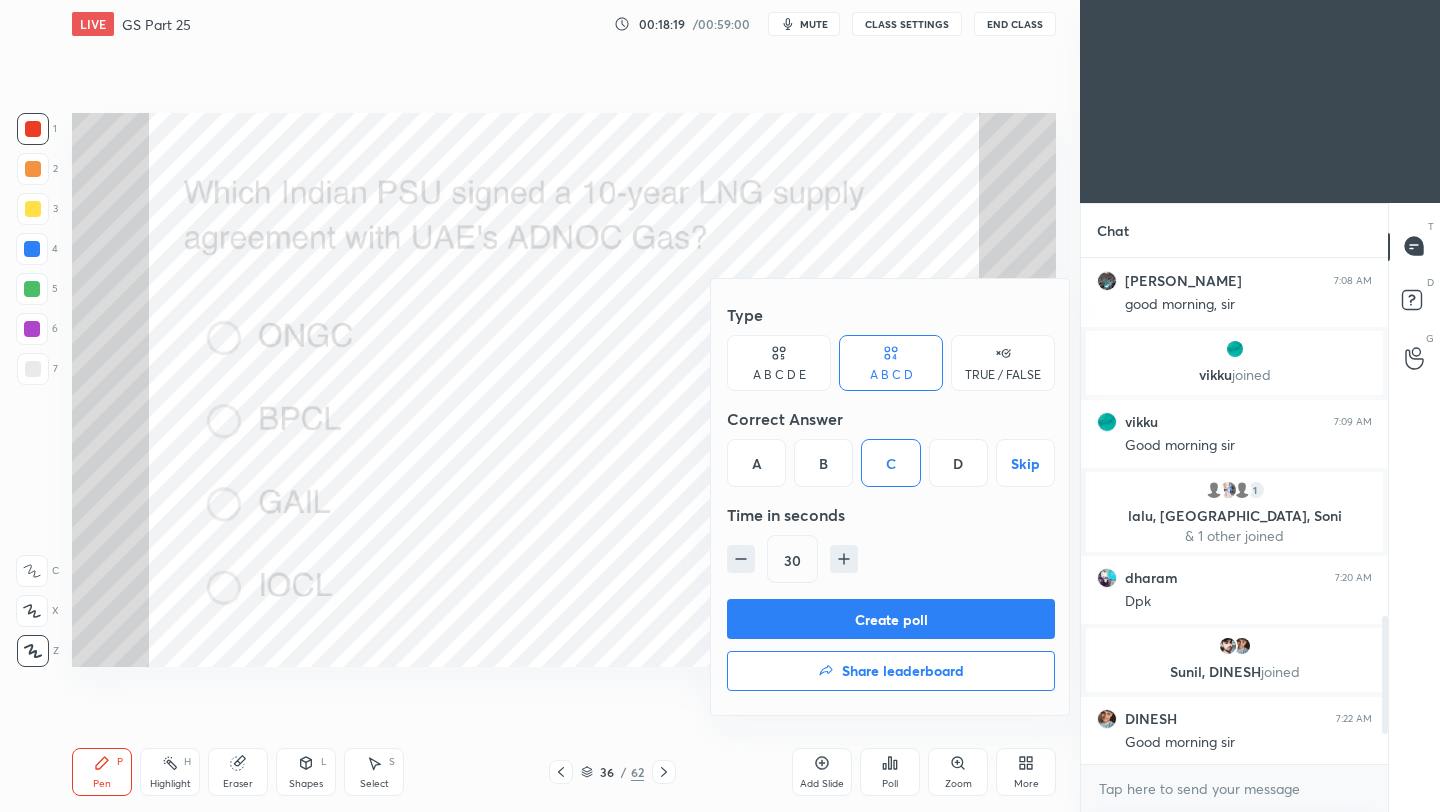 click on "Create poll" at bounding box center (891, 619) 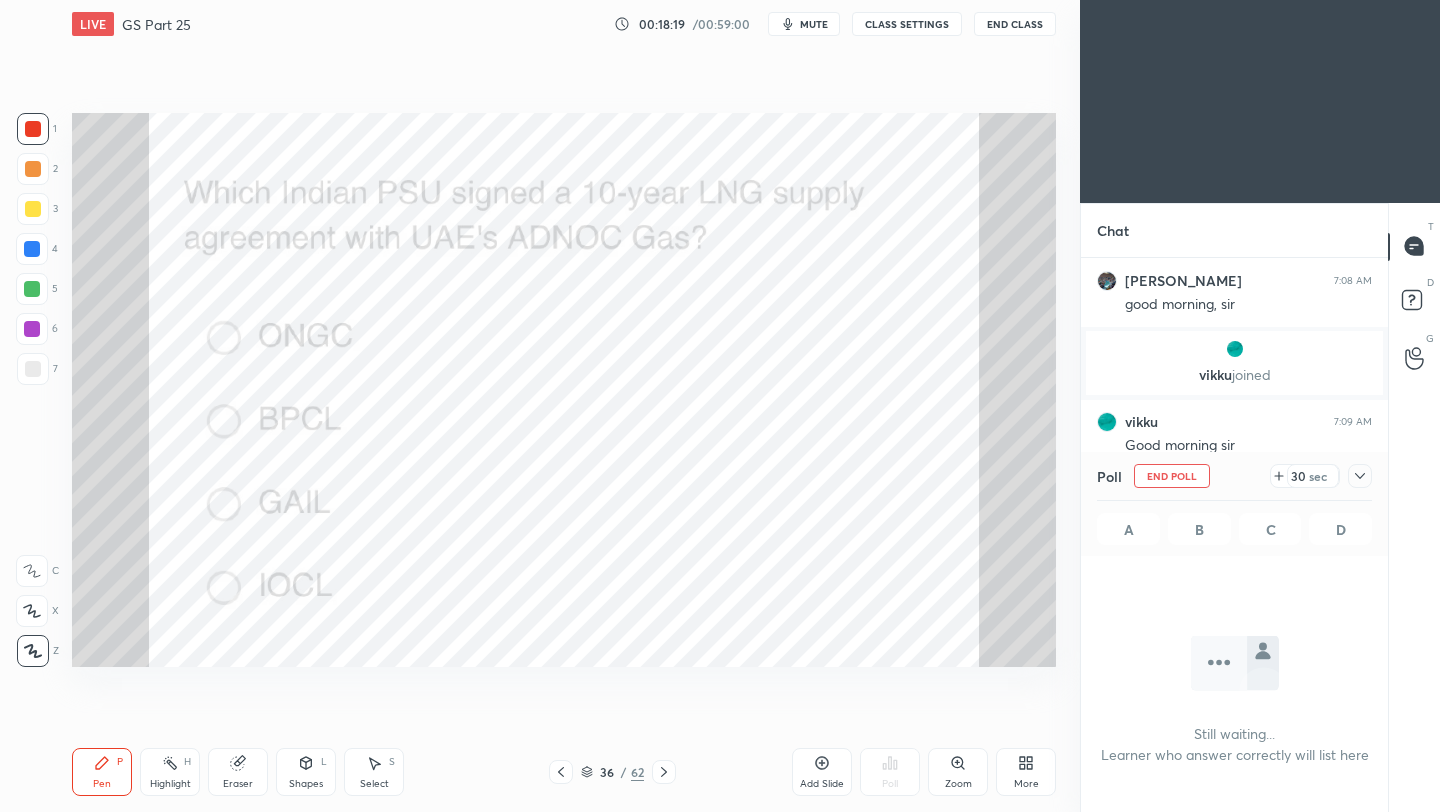 scroll, scrollTop: 459, scrollLeft: 301, axis: both 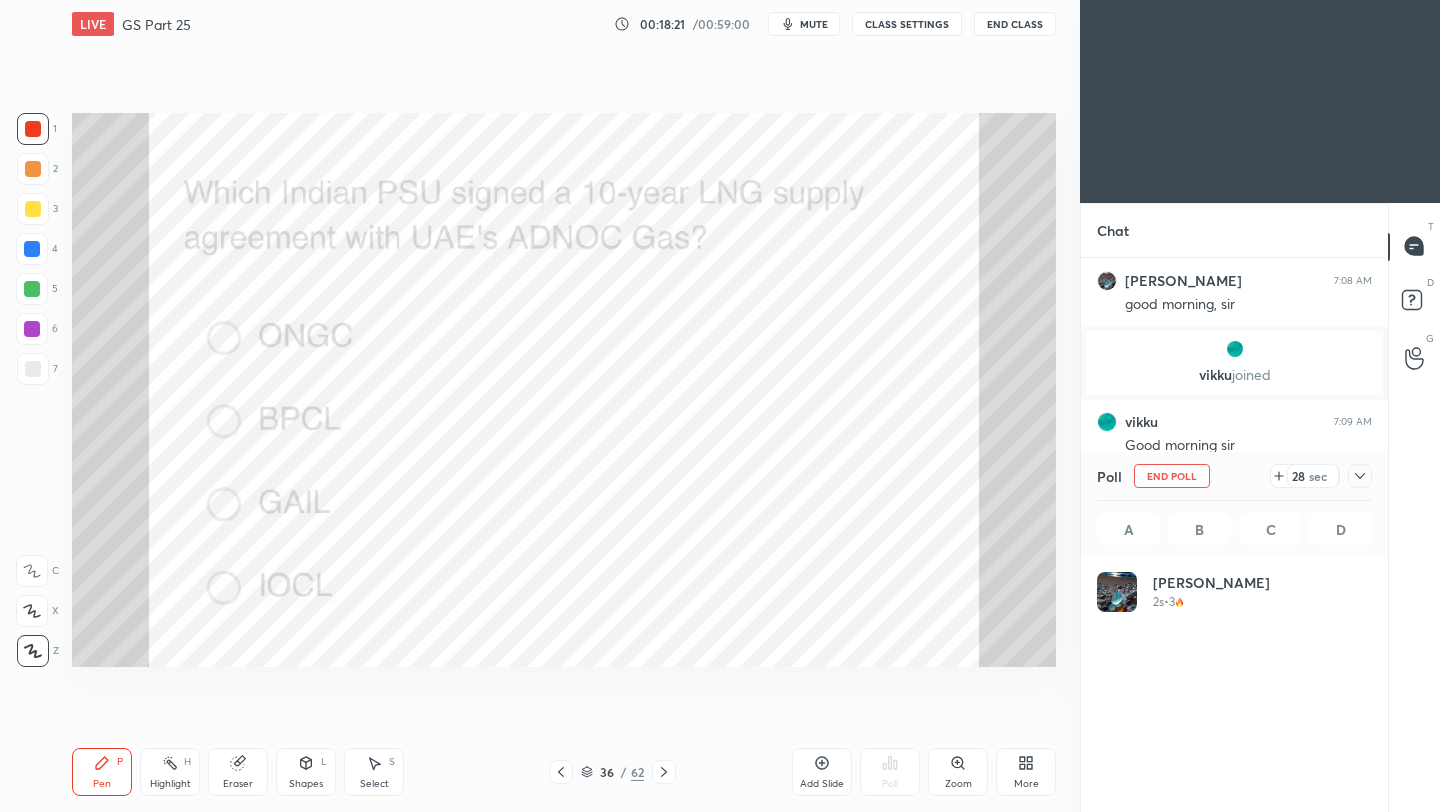 click 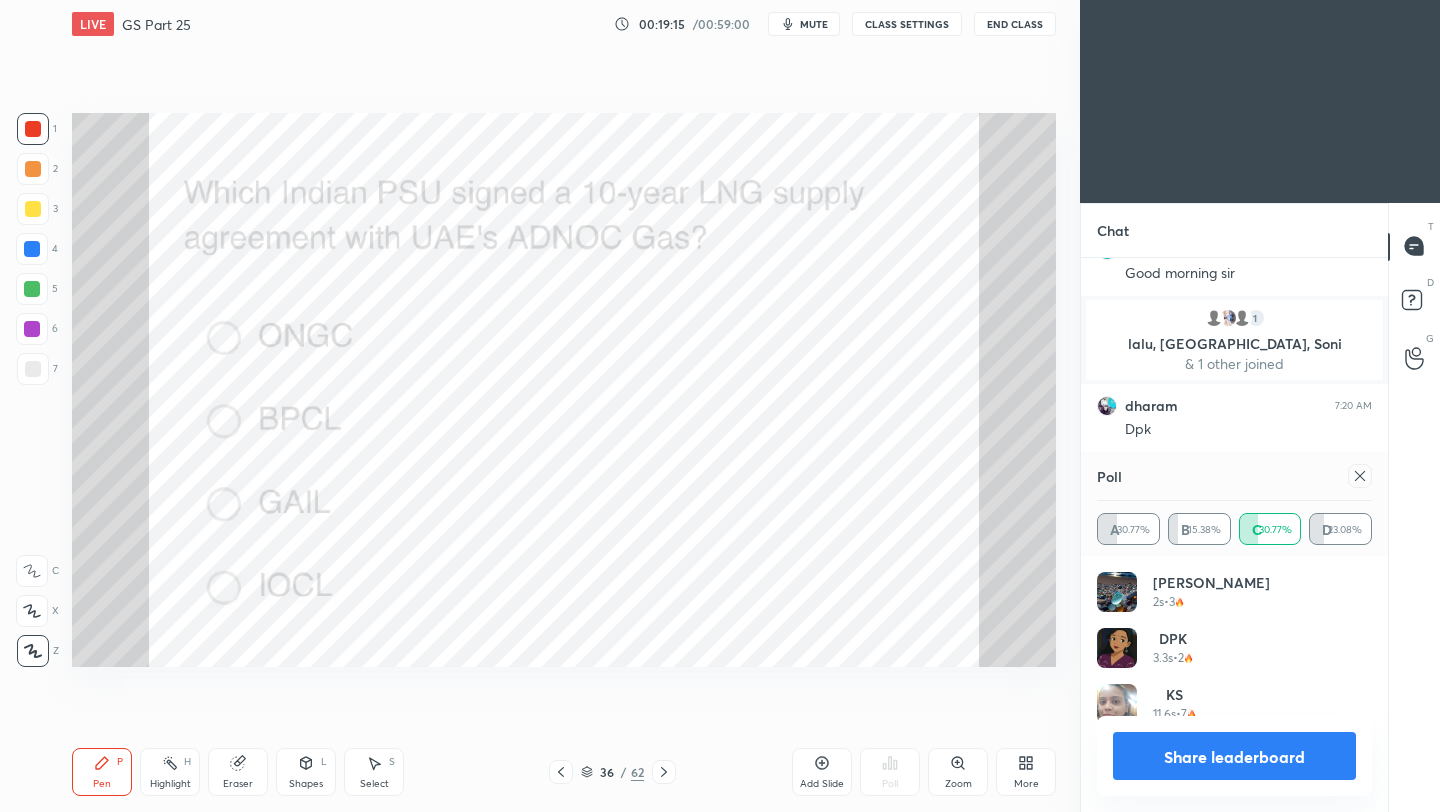 click 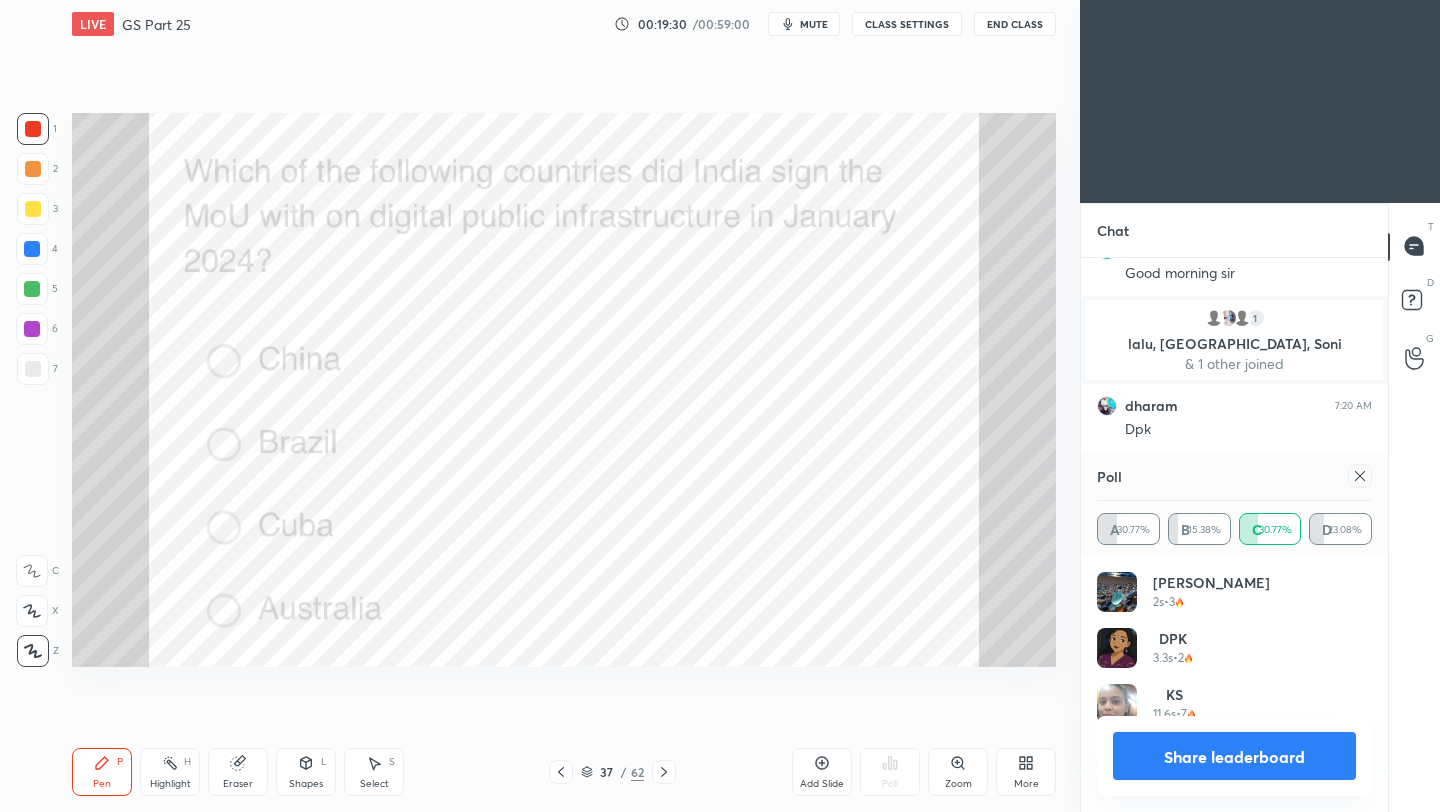click at bounding box center [1360, 476] 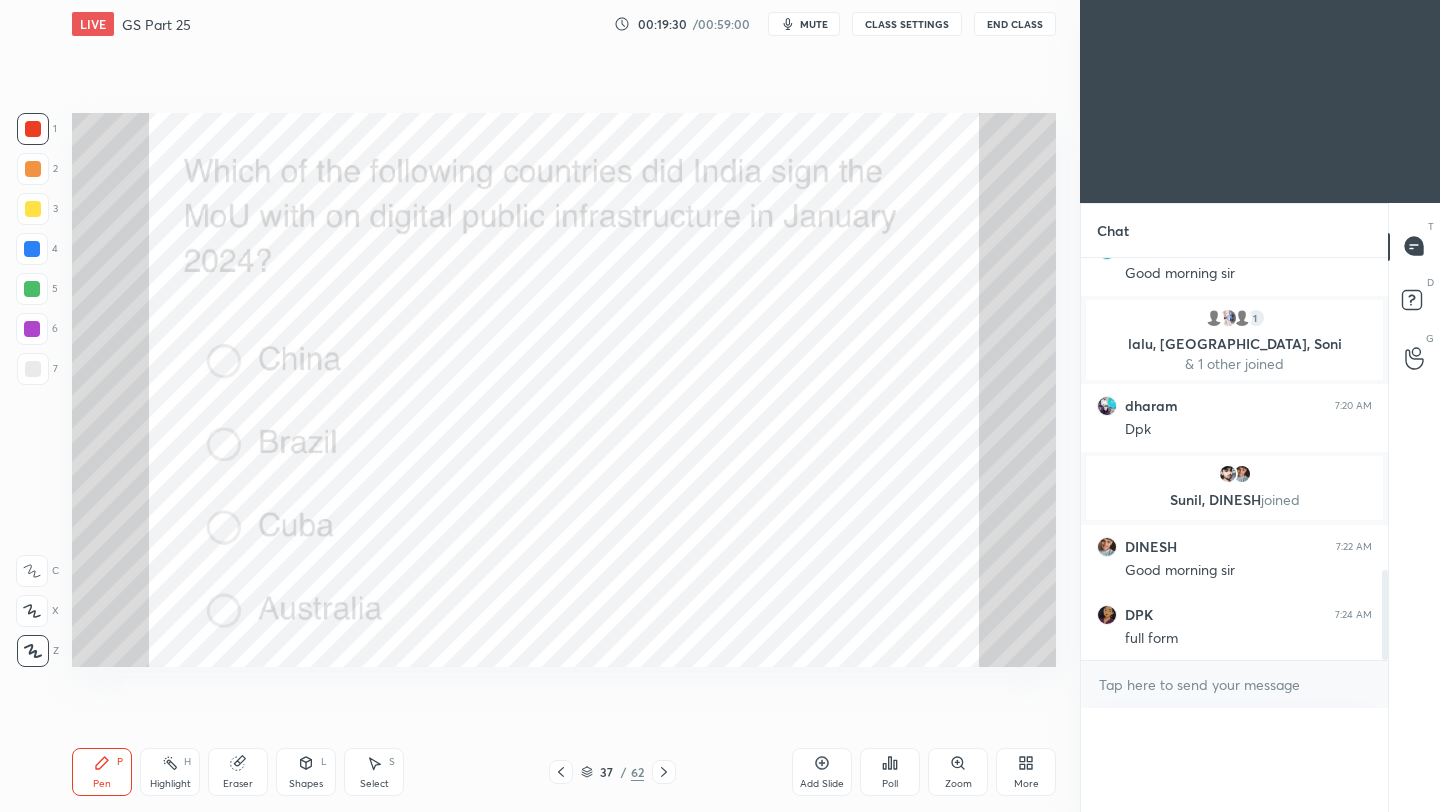 scroll, scrollTop: 0, scrollLeft: 0, axis: both 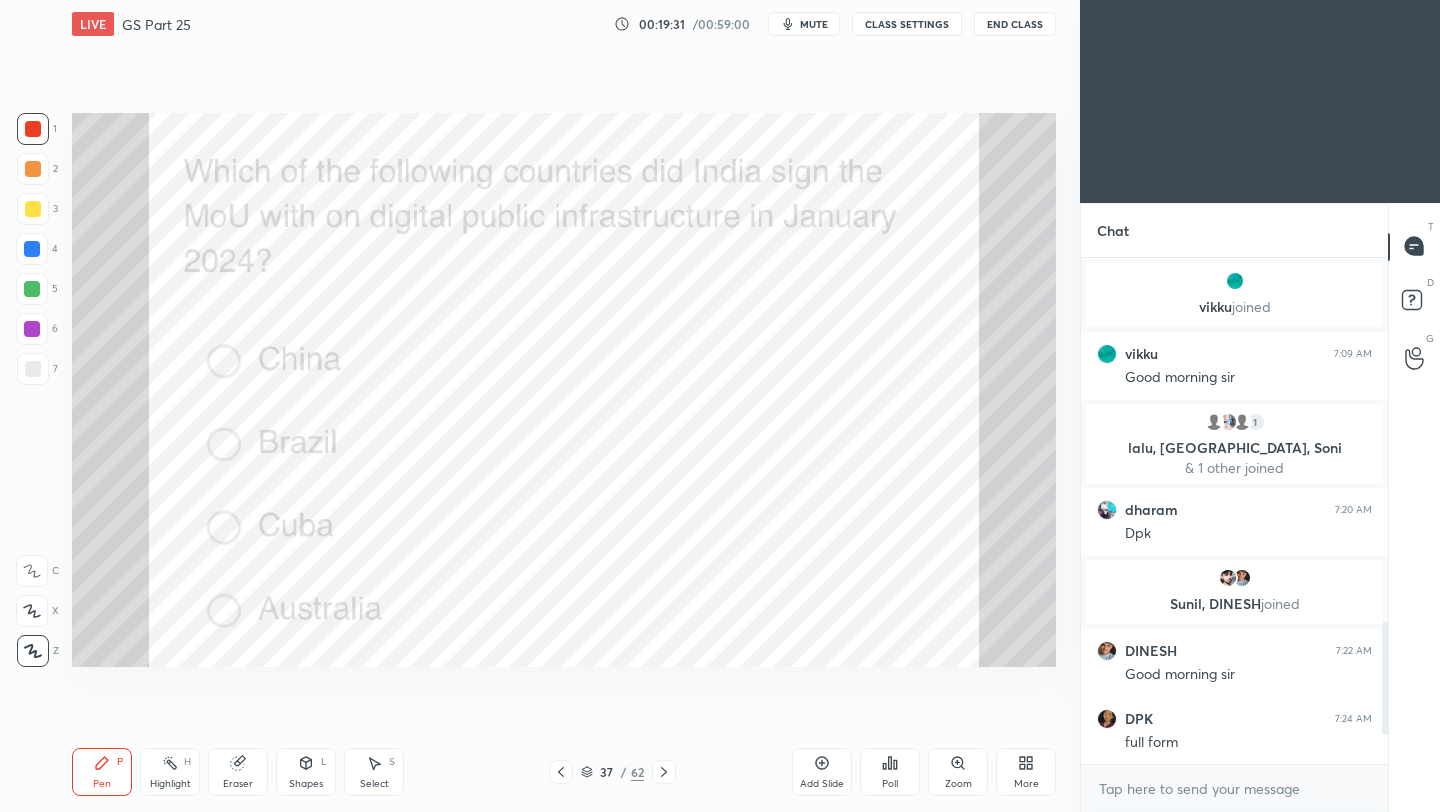 click on "Poll" at bounding box center (890, 772) 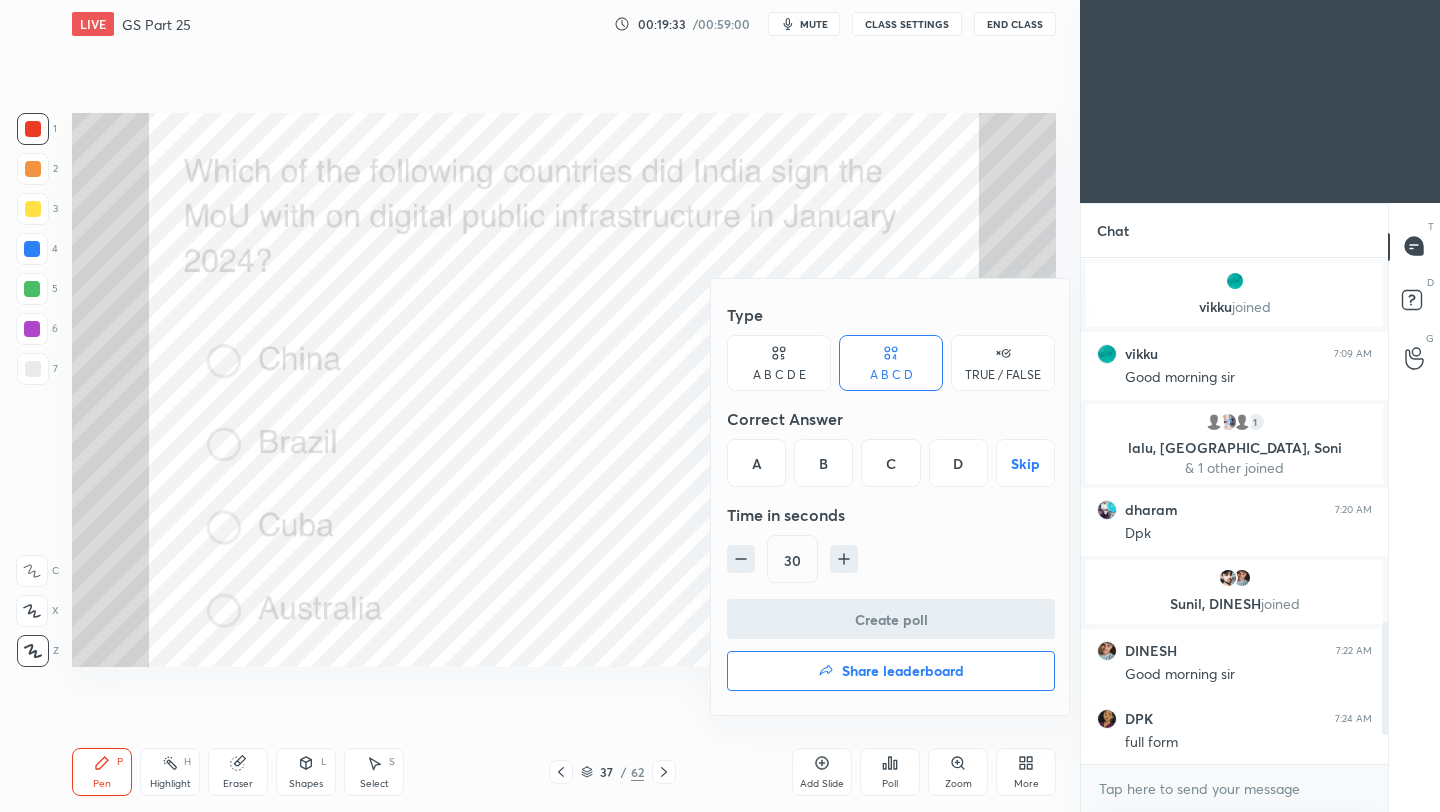click on "C" at bounding box center [890, 463] 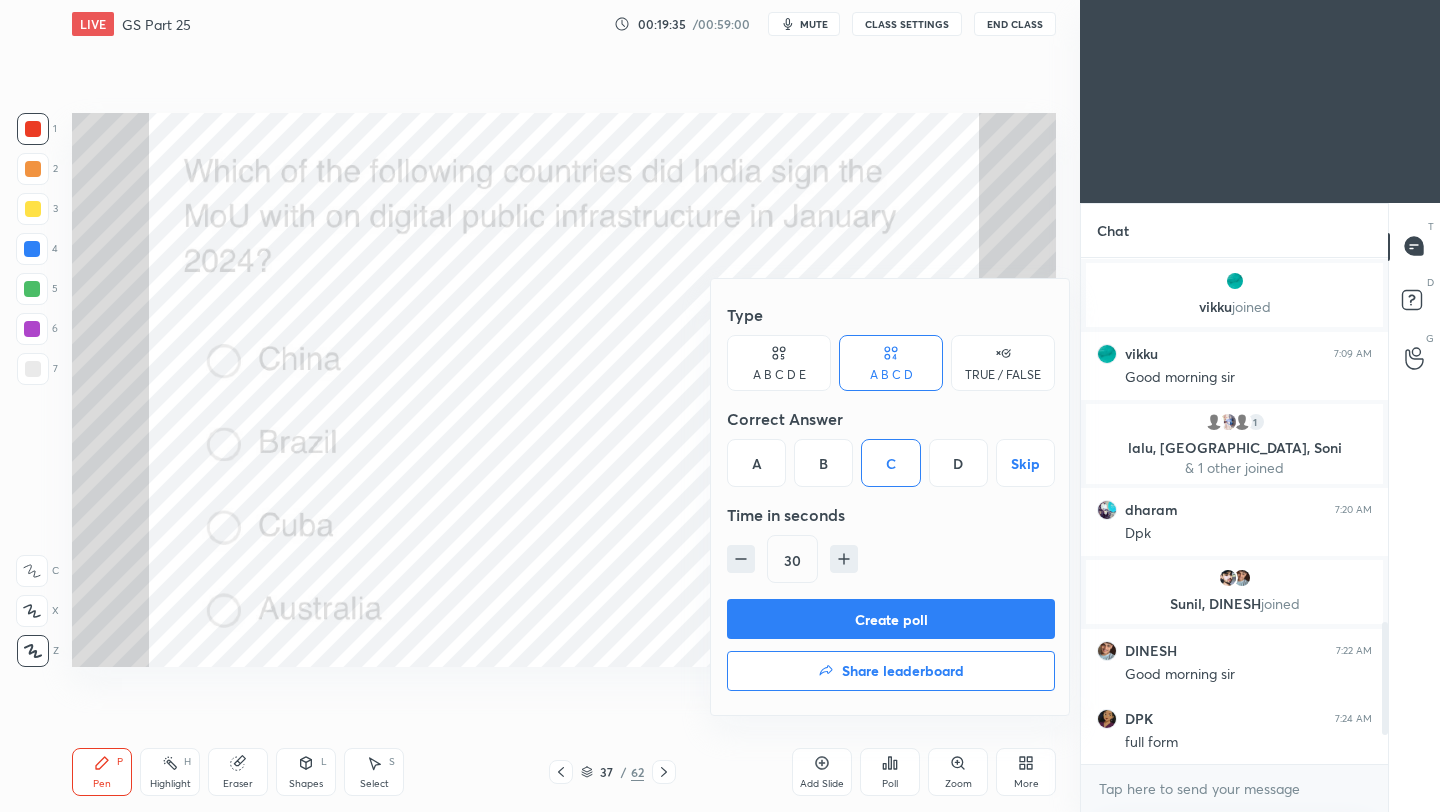 click on "Create poll" at bounding box center [891, 619] 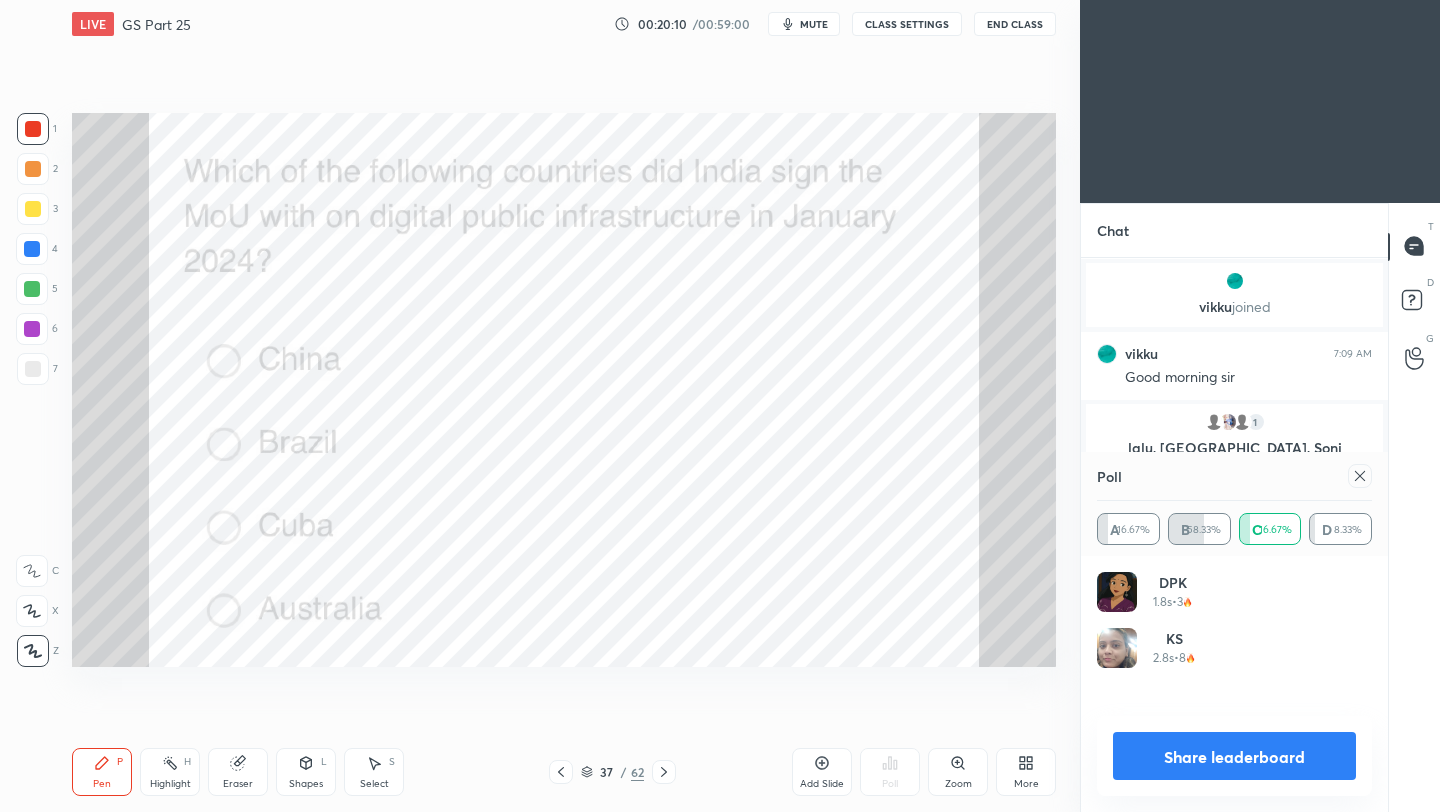 click 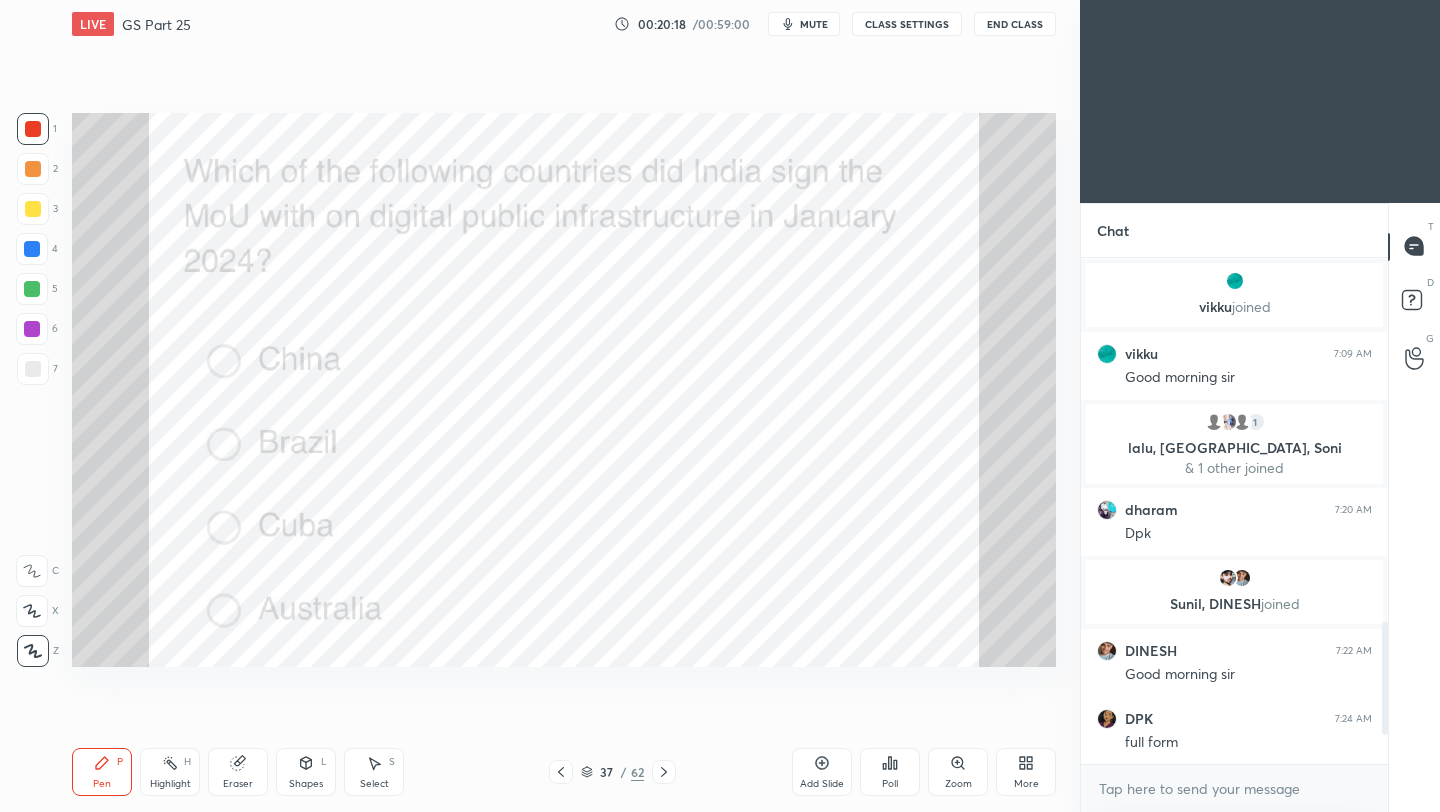click 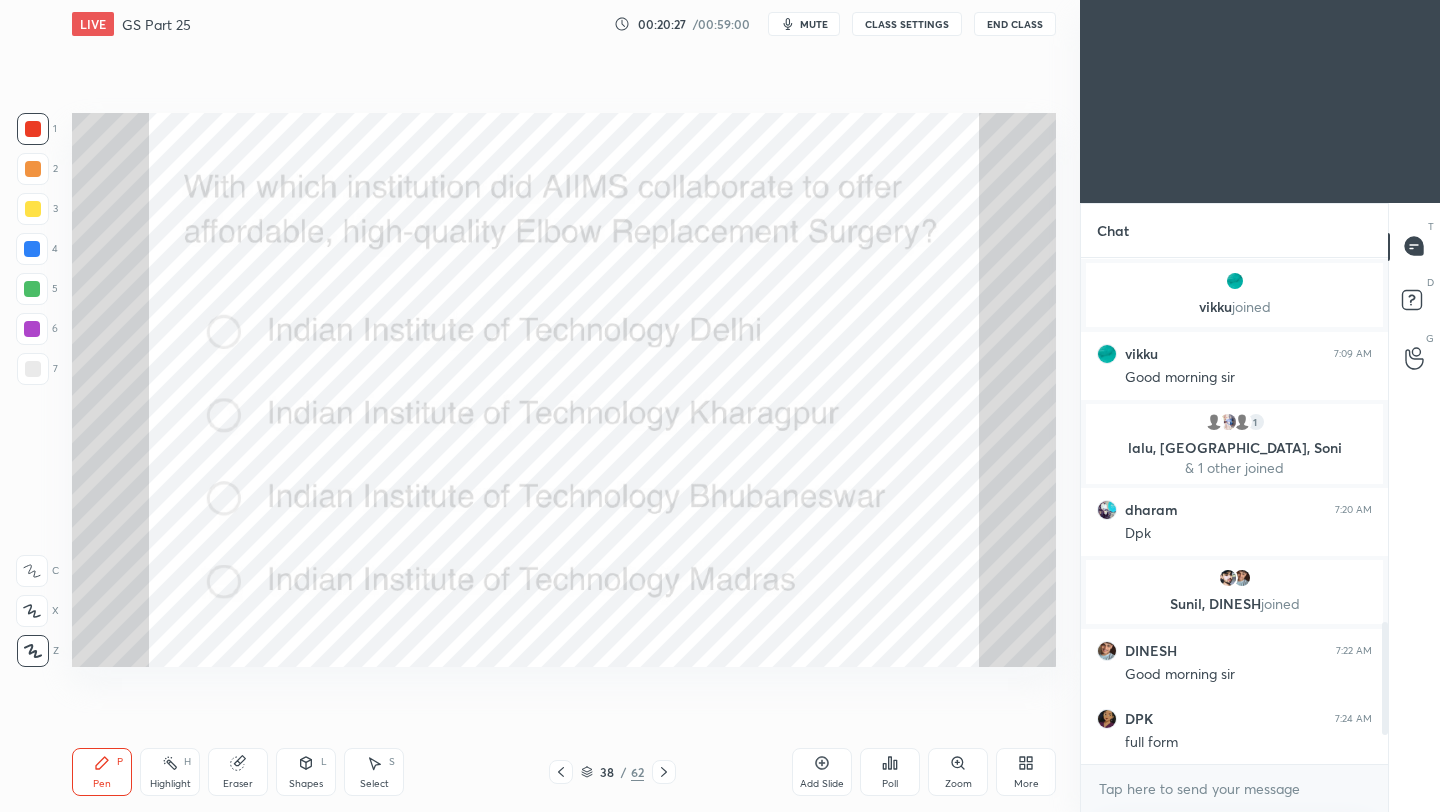 click on "Poll" at bounding box center (890, 772) 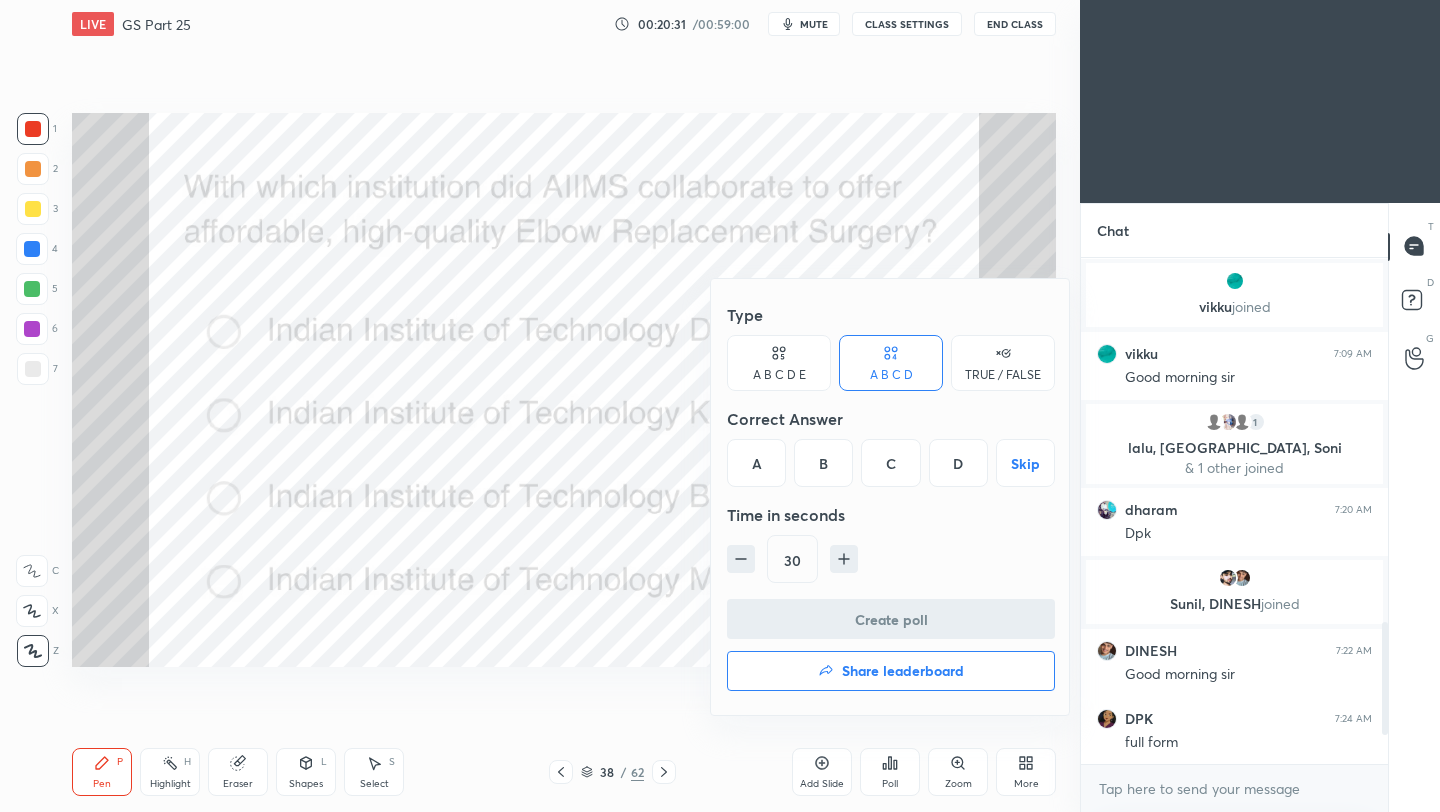 click on "A" at bounding box center [756, 463] 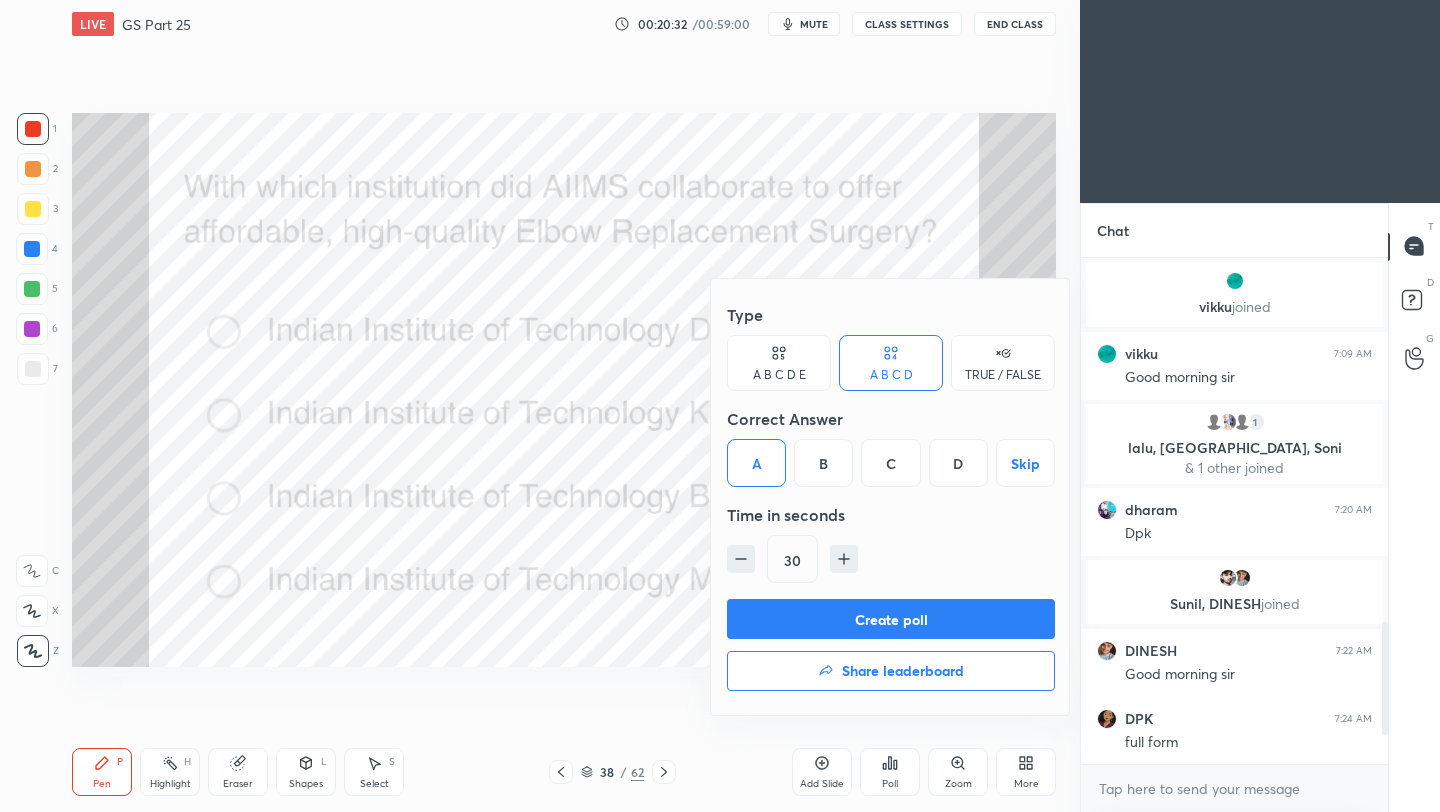 drag, startPoint x: 779, startPoint y: 631, endPoint x: 801, endPoint y: 622, distance: 23.769728 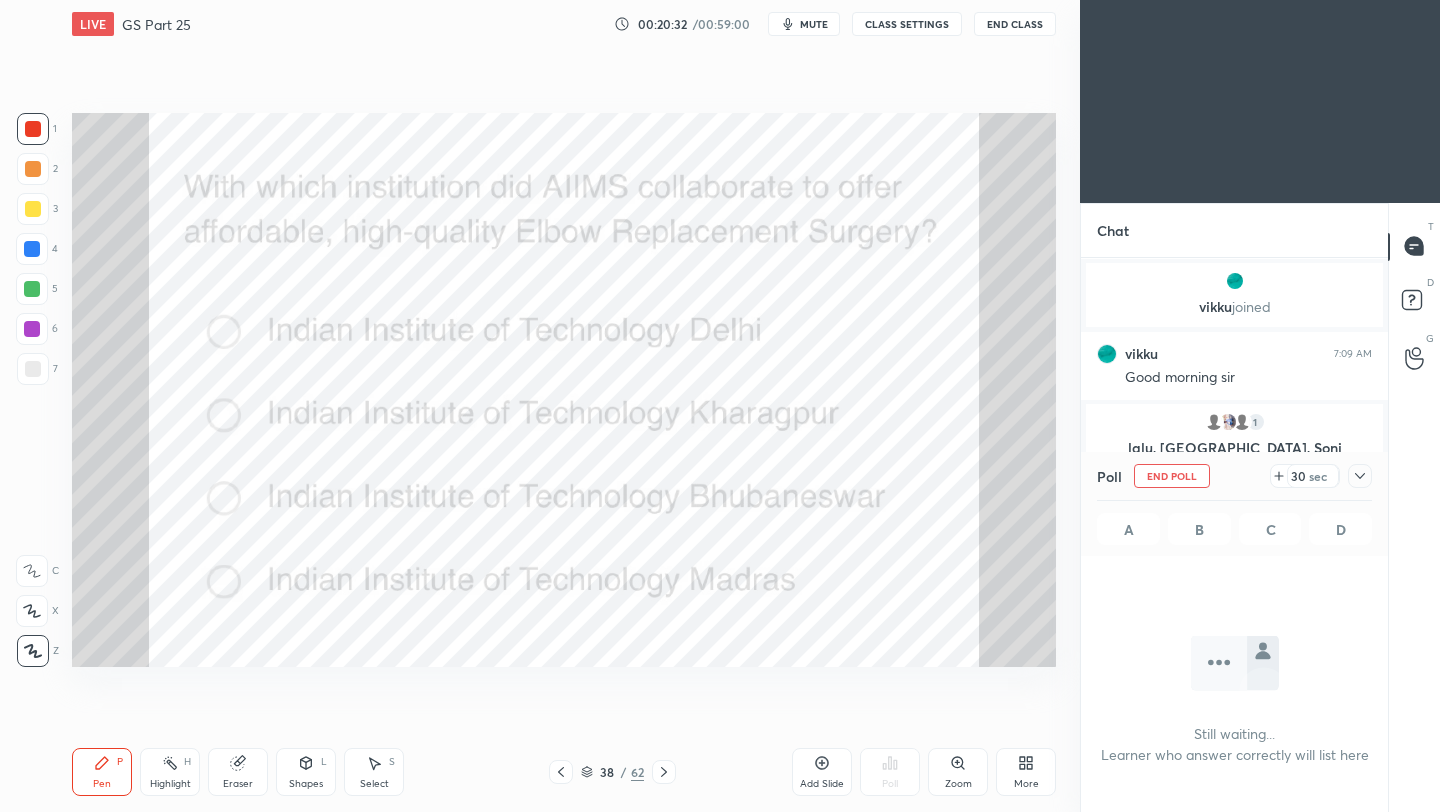 scroll, scrollTop: 467, scrollLeft: 301, axis: both 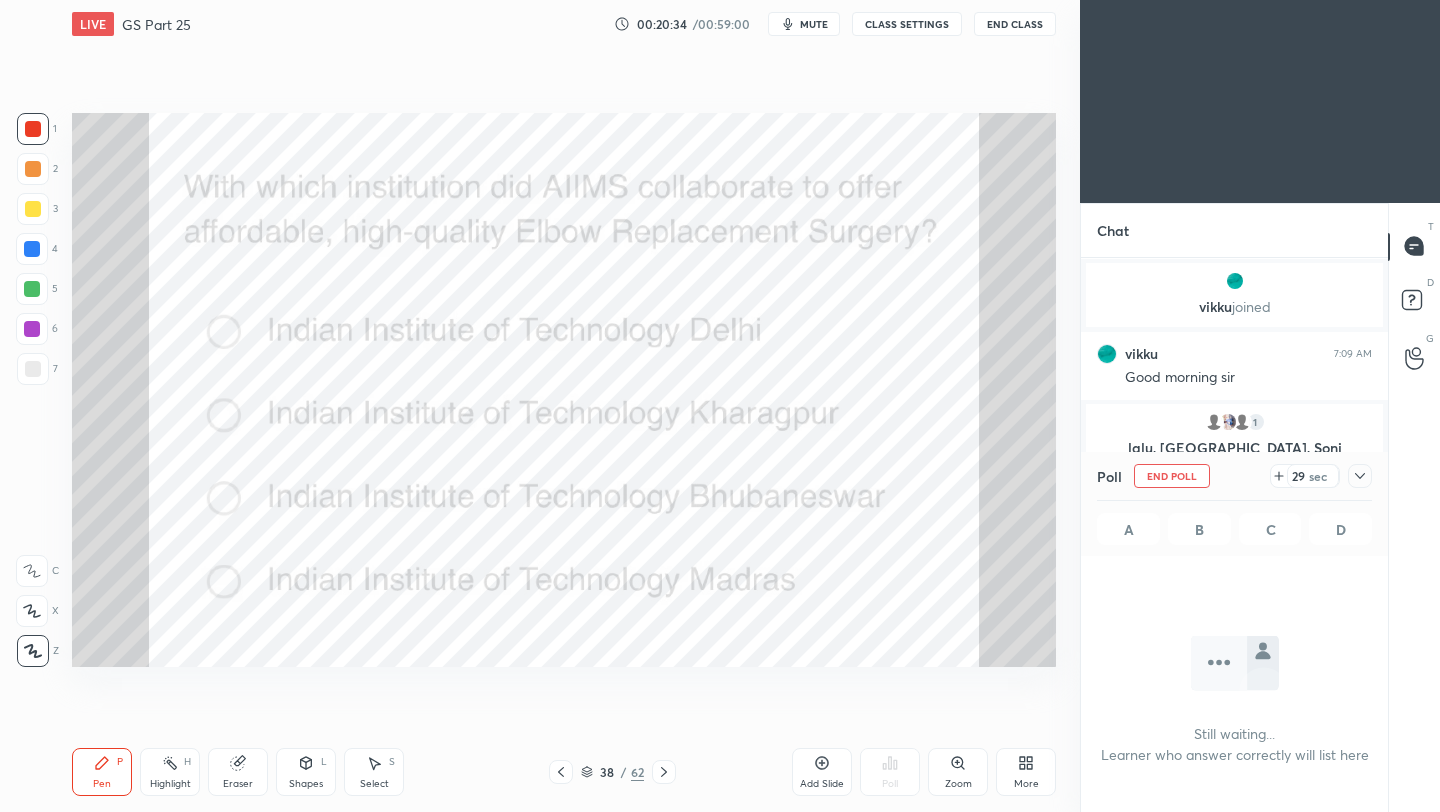 click at bounding box center (1360, 476) 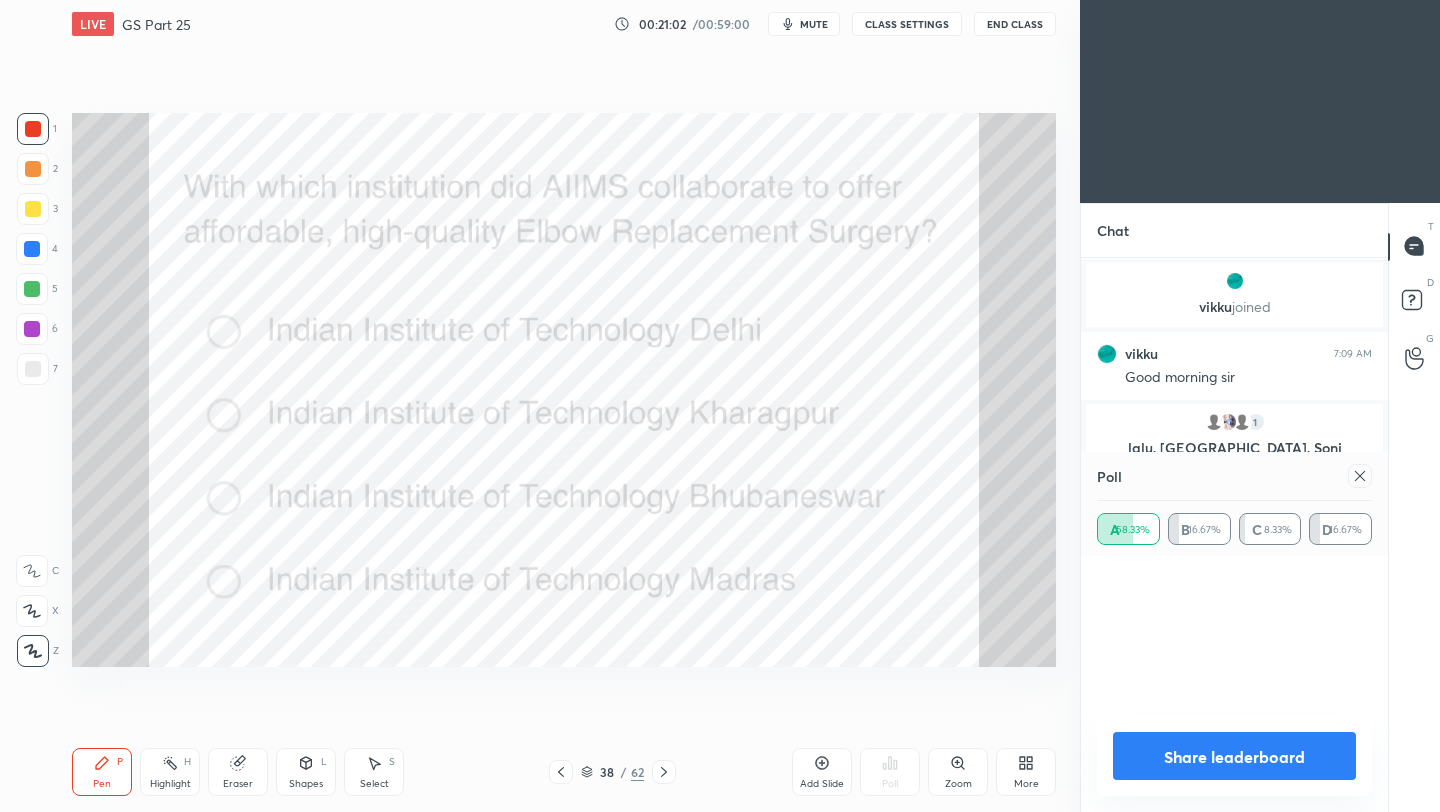scroll, scrollTop: 7, scrollLeft: 7, axis: both 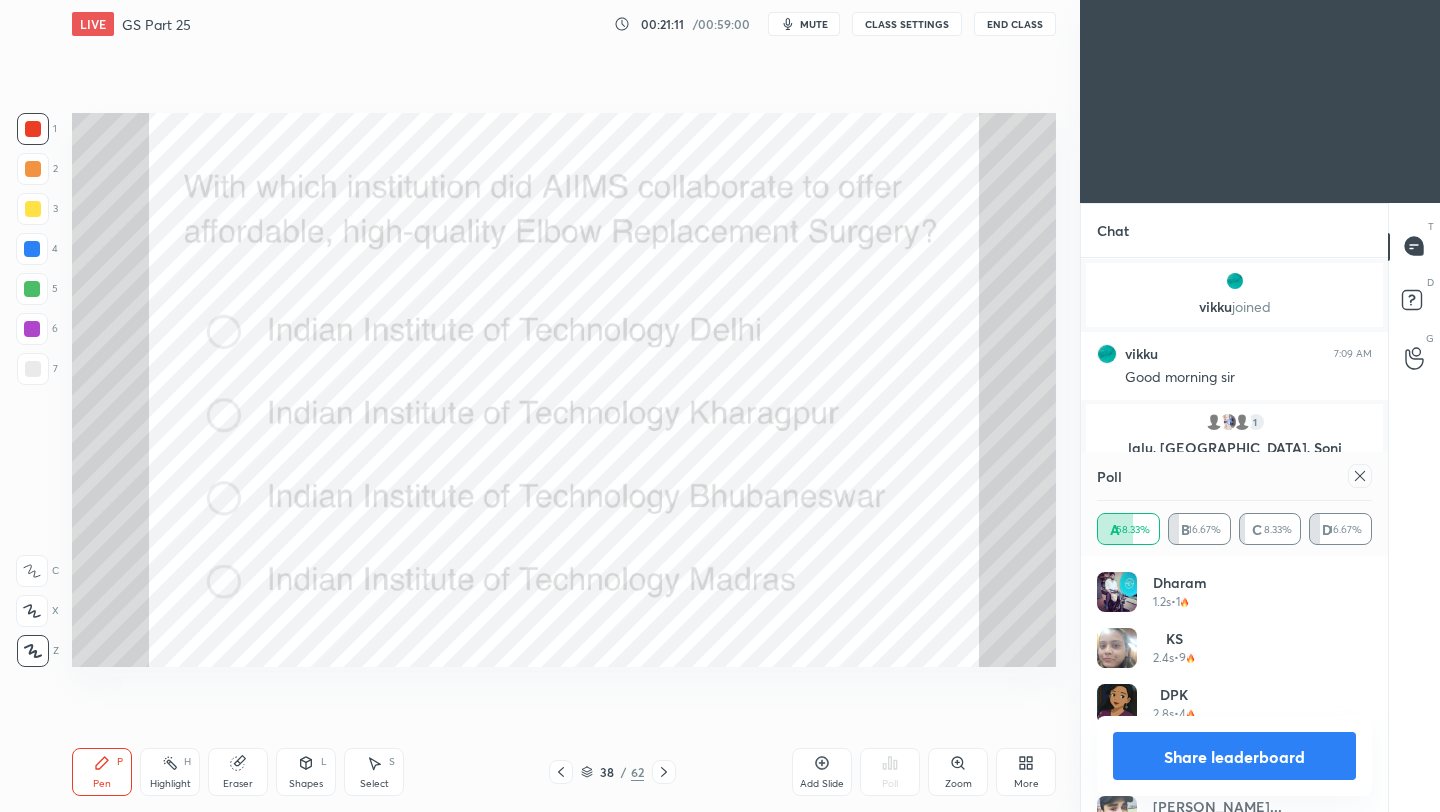 click at bounding box center (1360, 476) 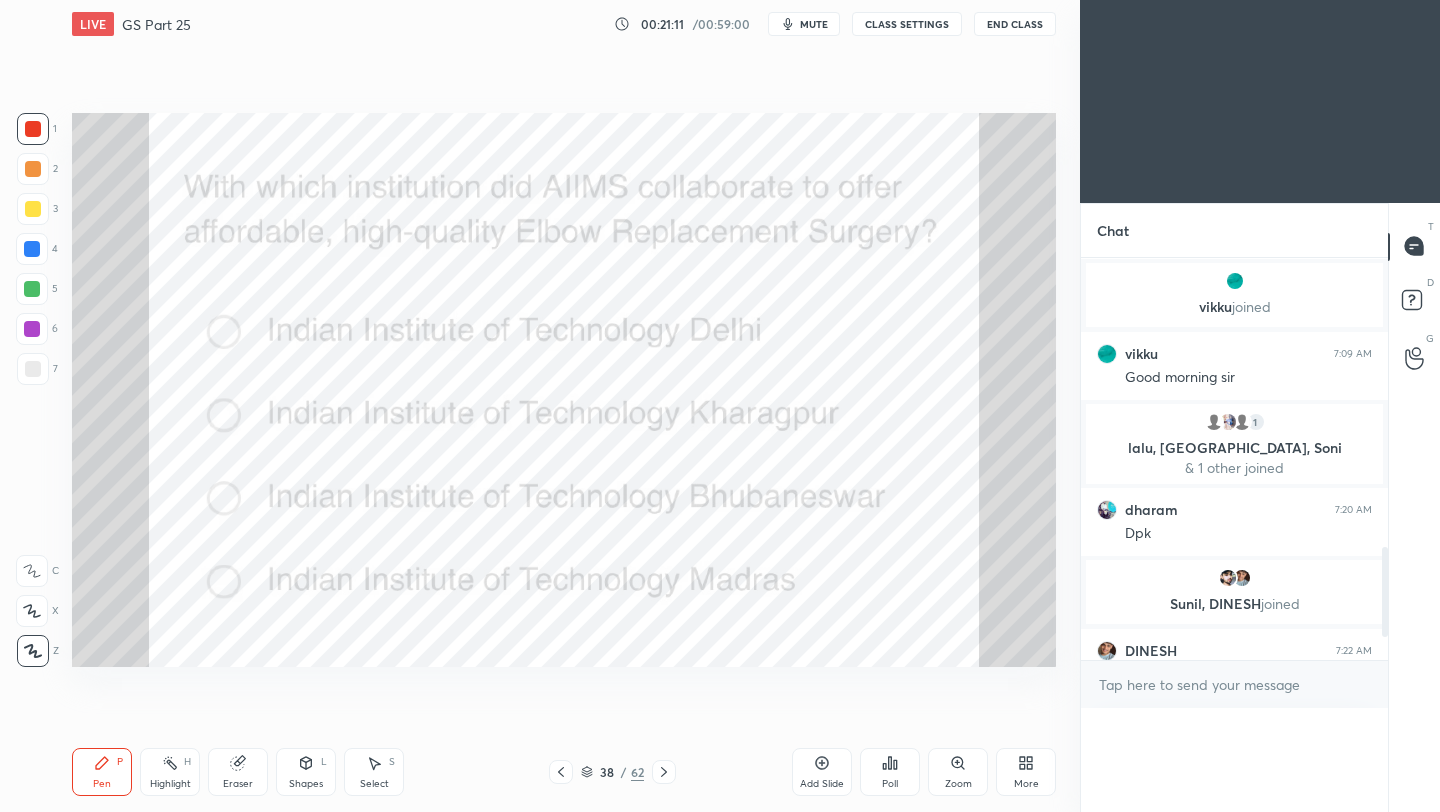 scroll, scrollTop: 0, scrollLeft: 0, axis: both 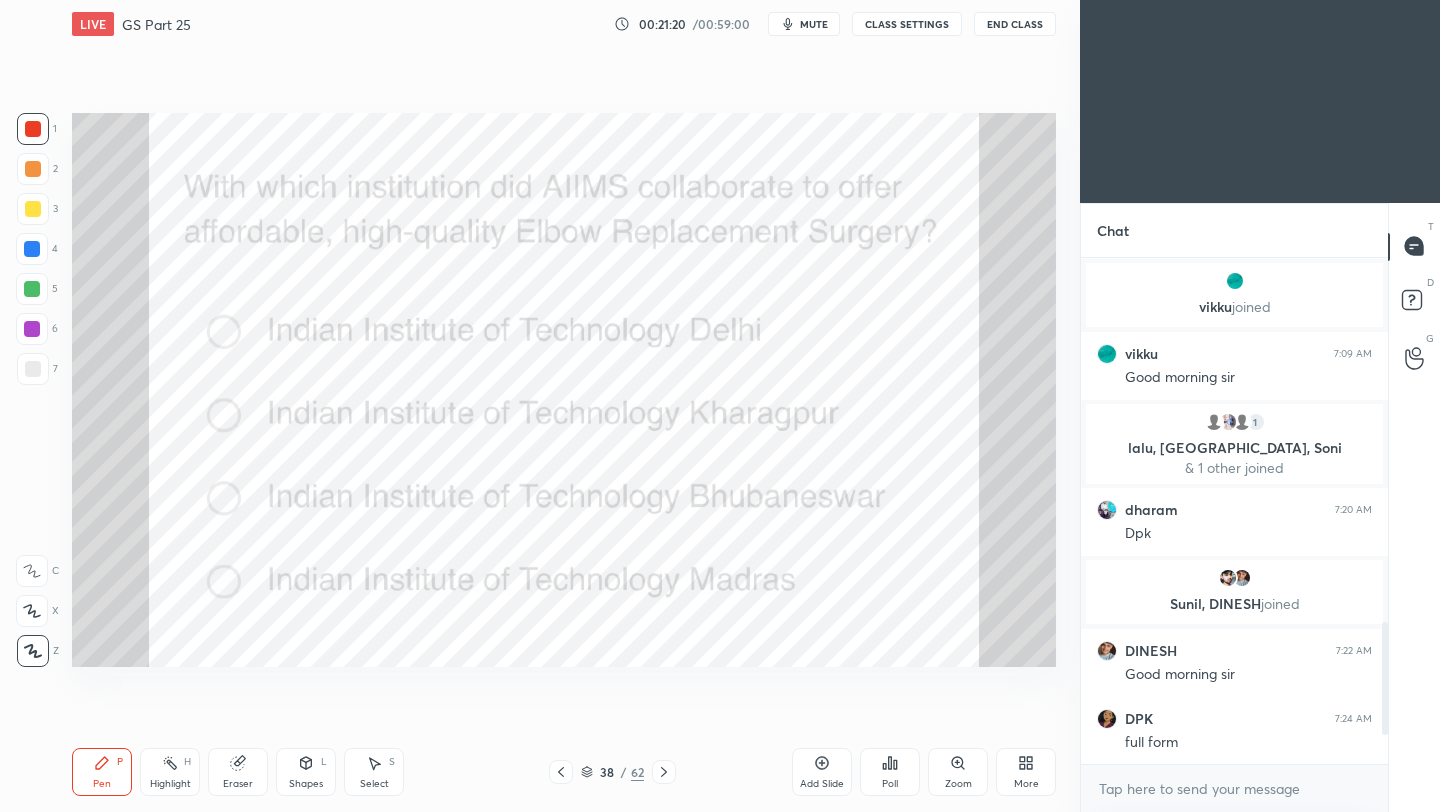 click 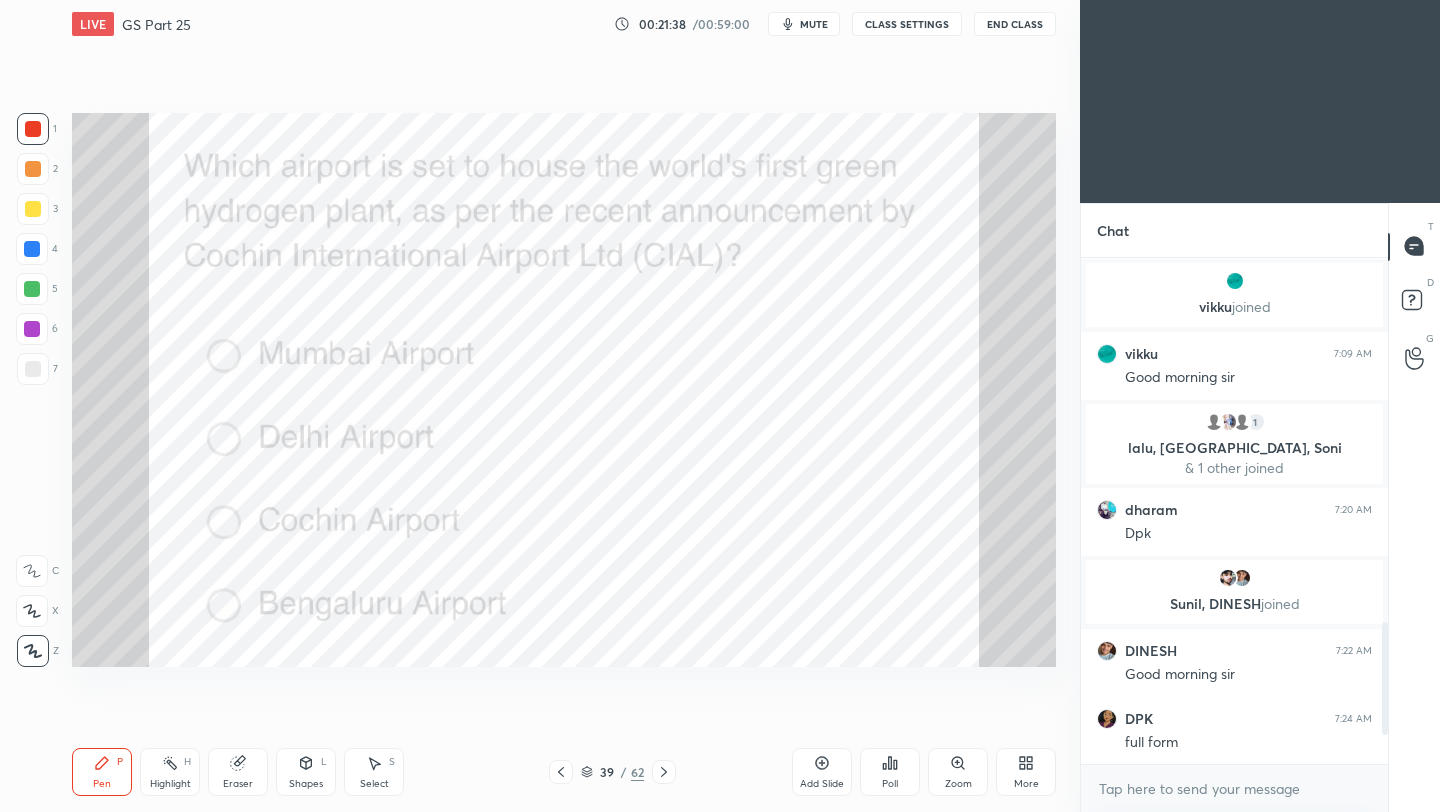 click 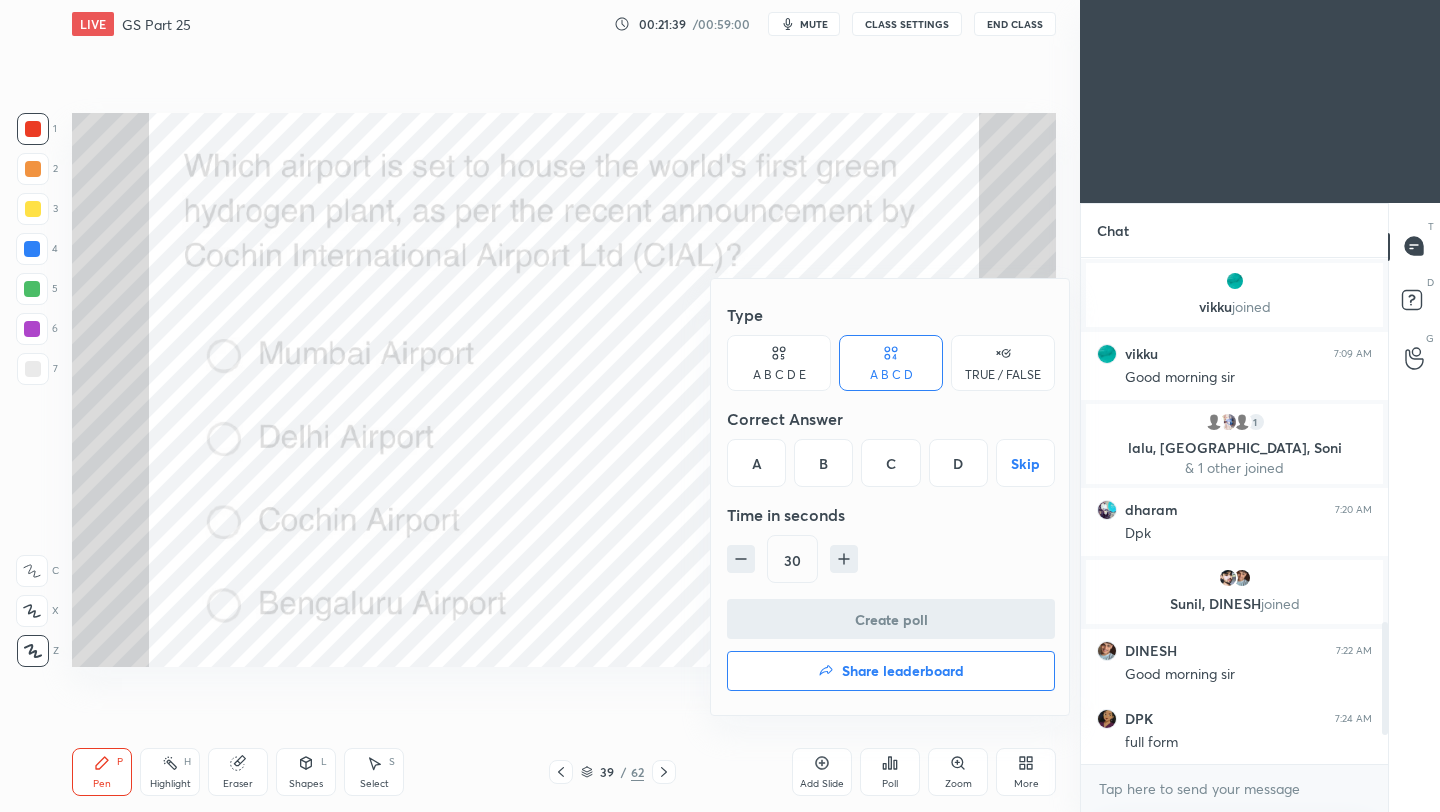 click on "C" at bounding box center [890, 463] 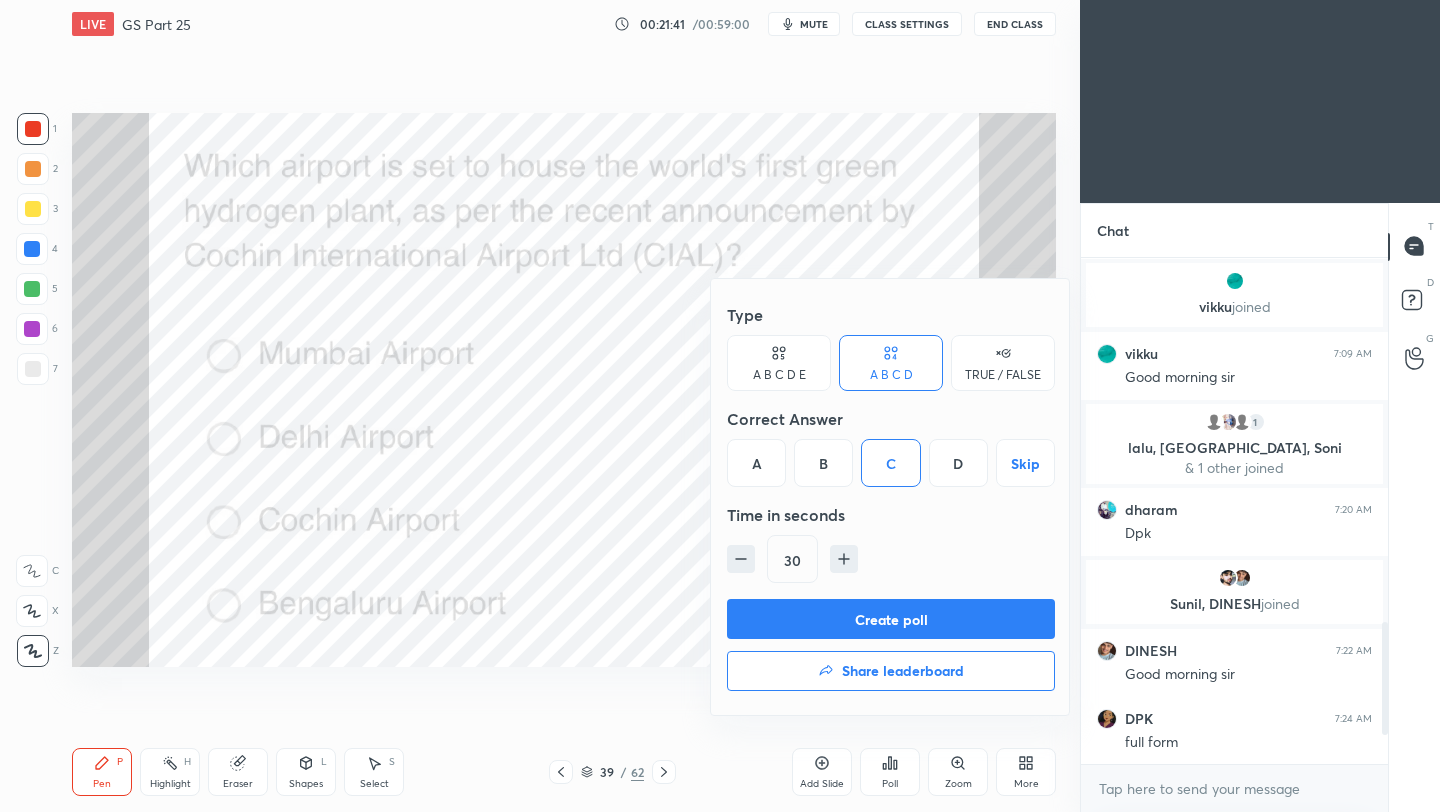 click on "Create poll" at bounding box center [891, 619] 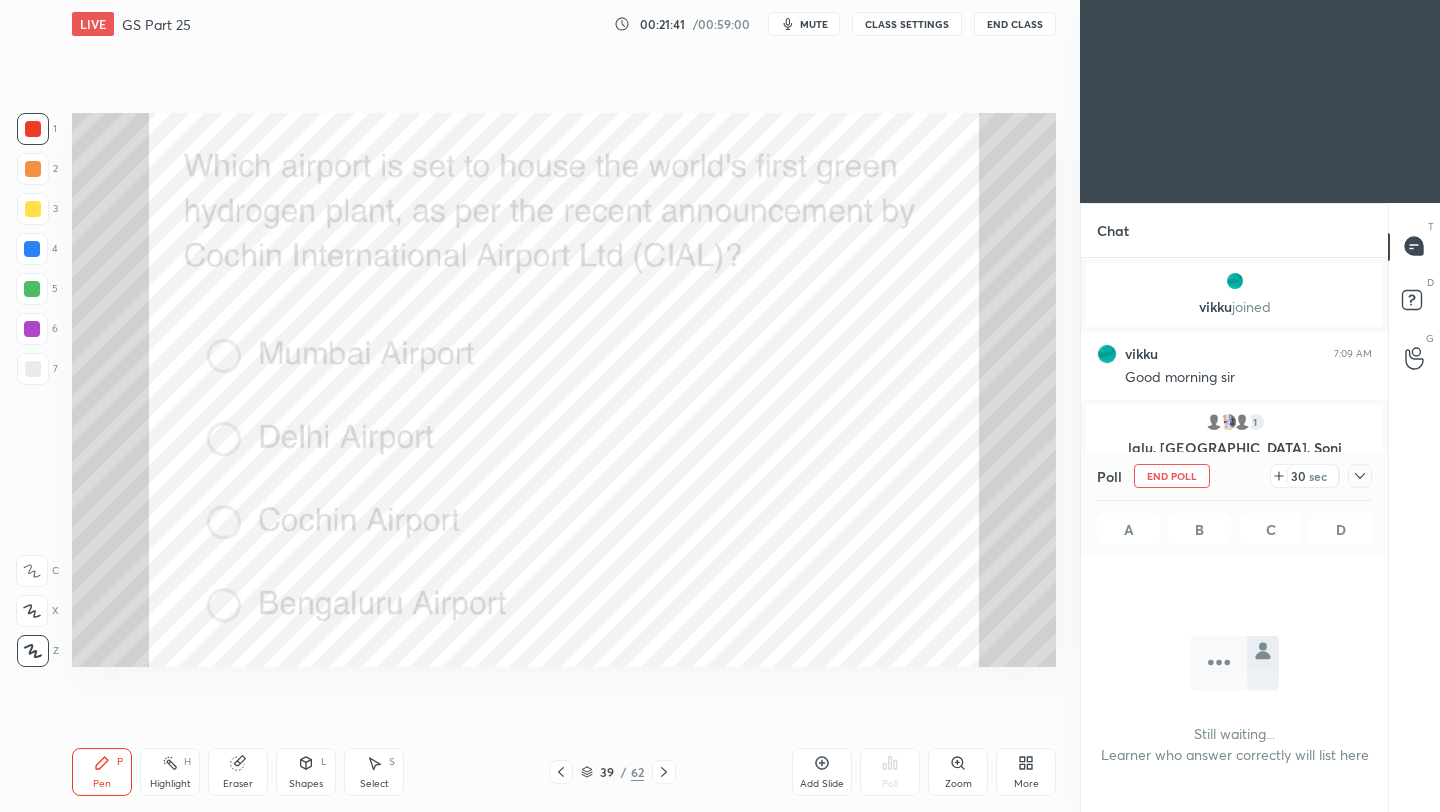 scroll, scrollTop: 413, scrollLeft: 301, axis: both 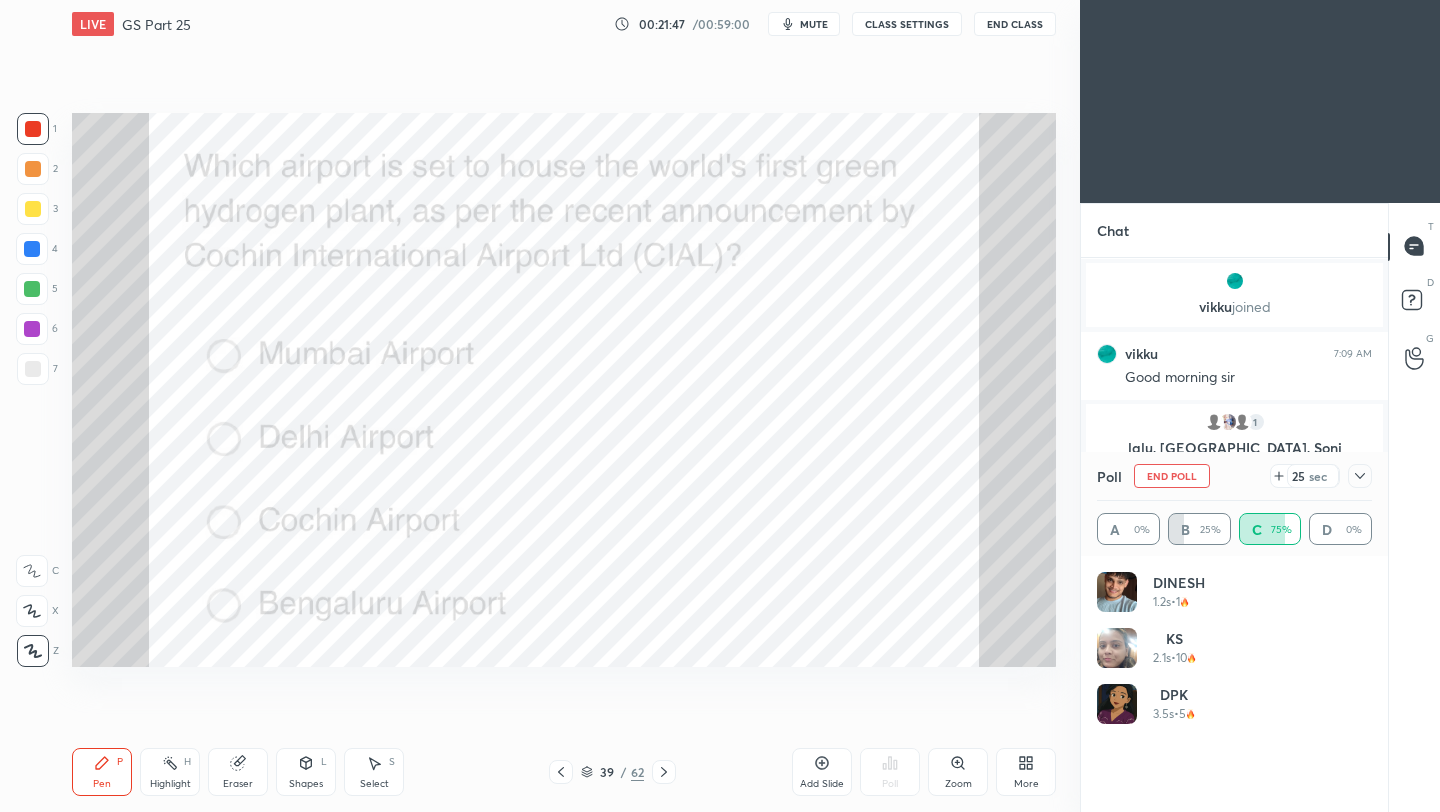 click 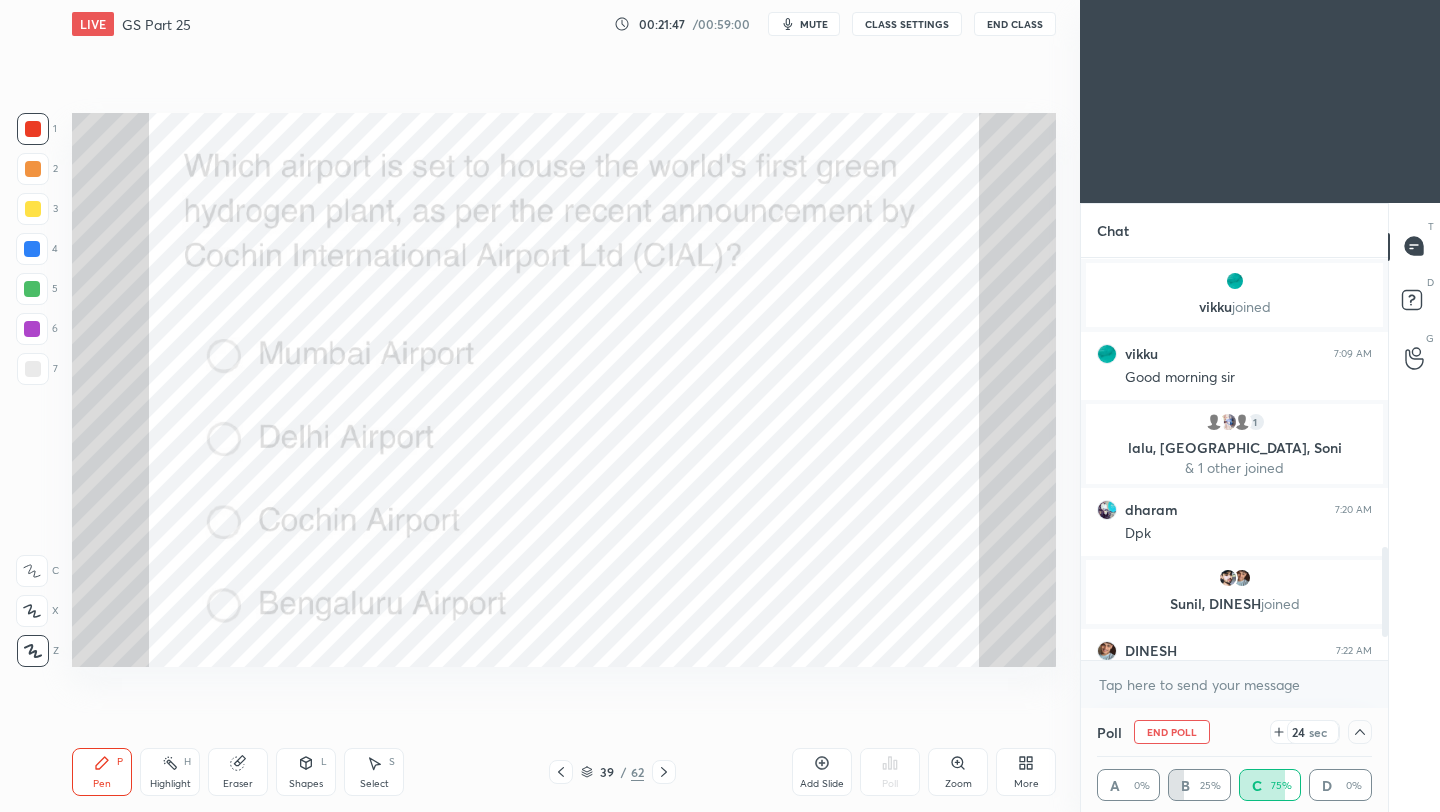 scroll, scrollTop: 4, scrollLeft: 269, axis: both 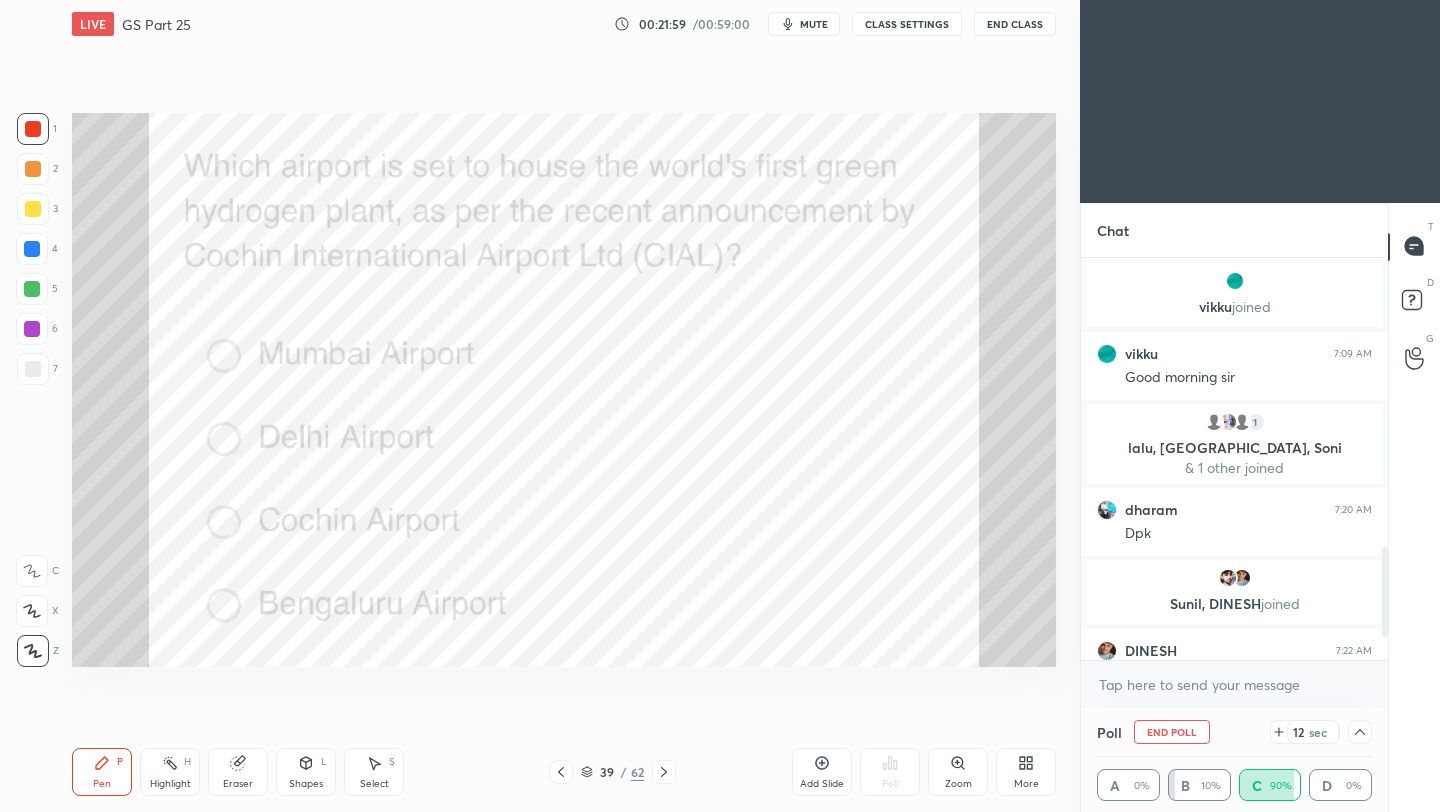 click on "A 0% B 10% C 90% D 0%" at bounding box center (1234, 785) 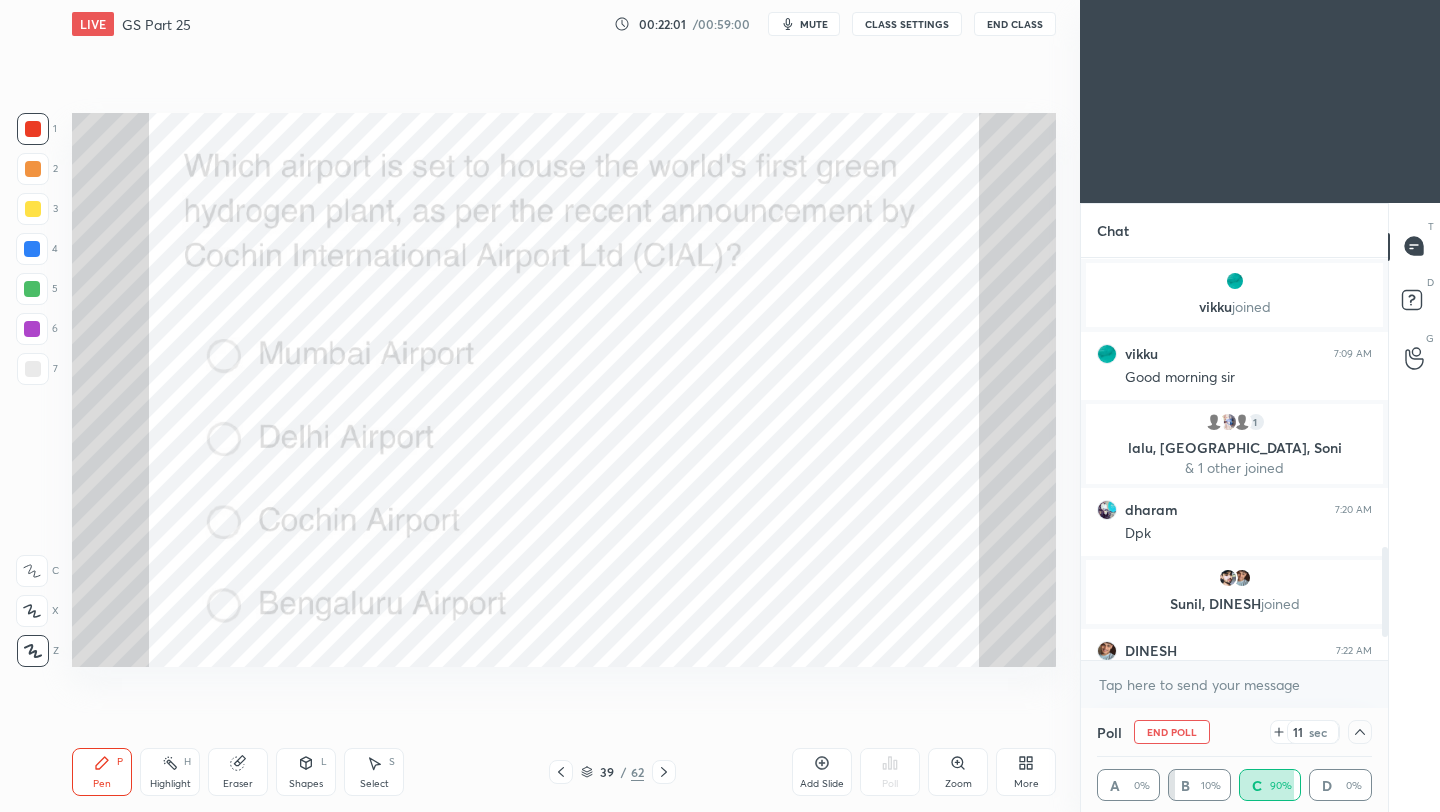 click 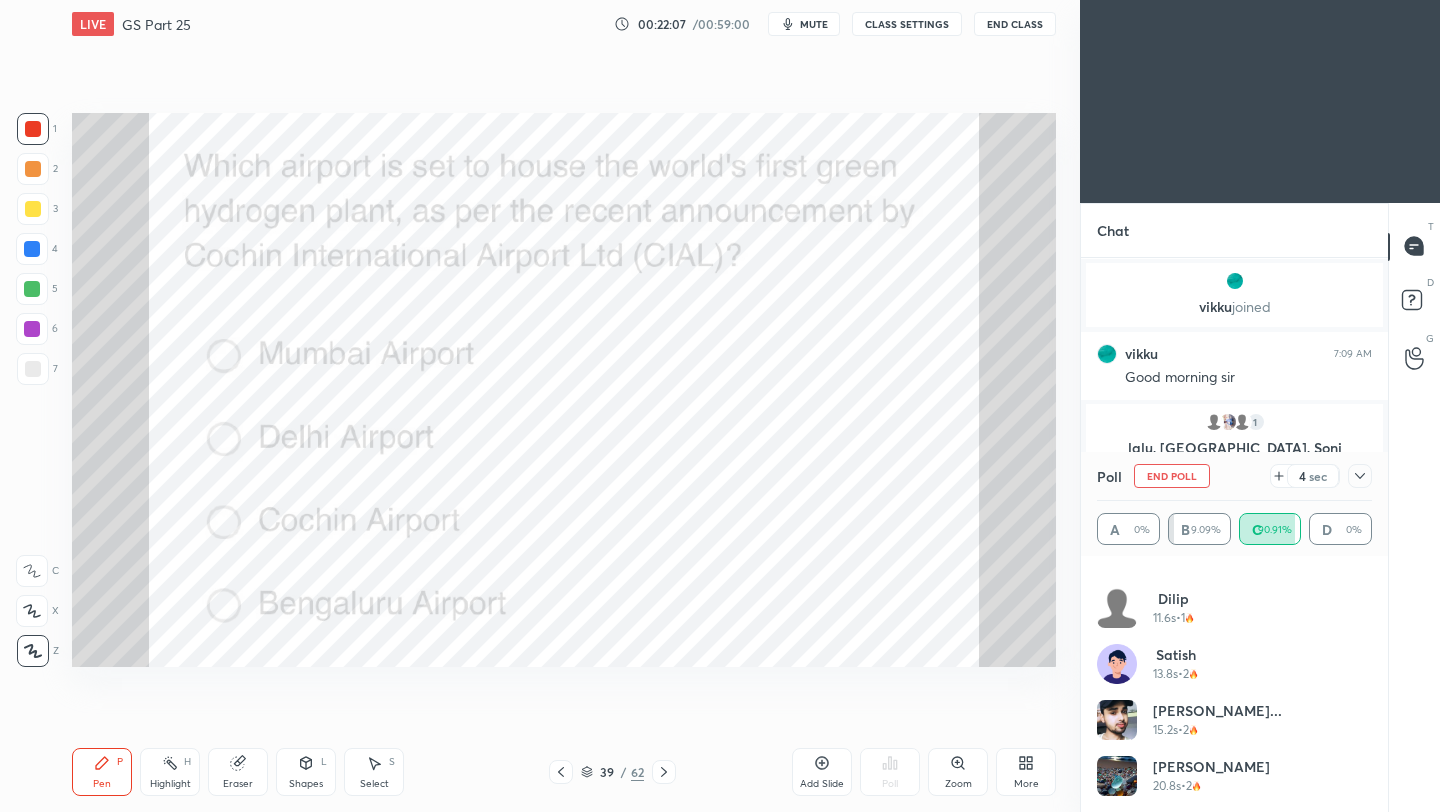click 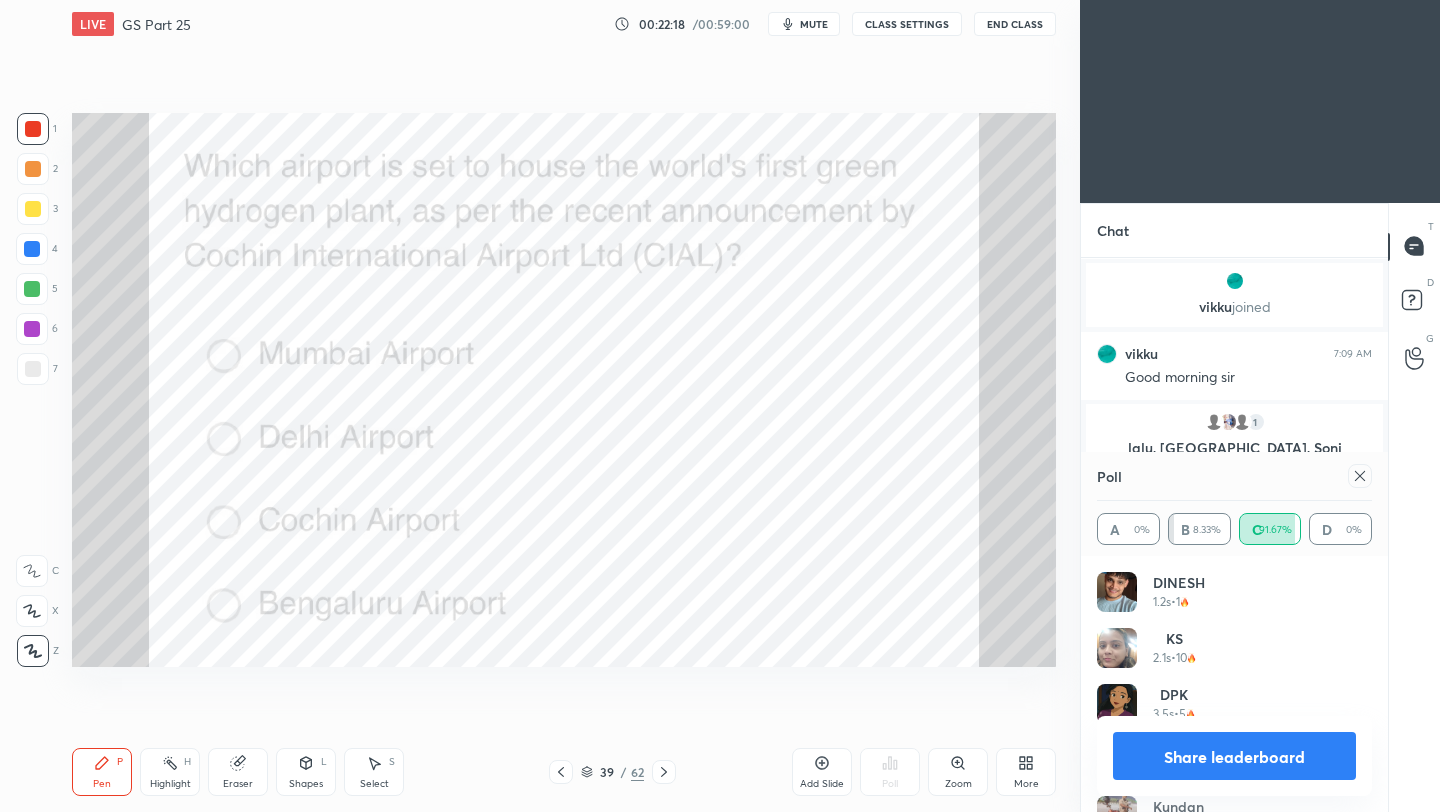 click 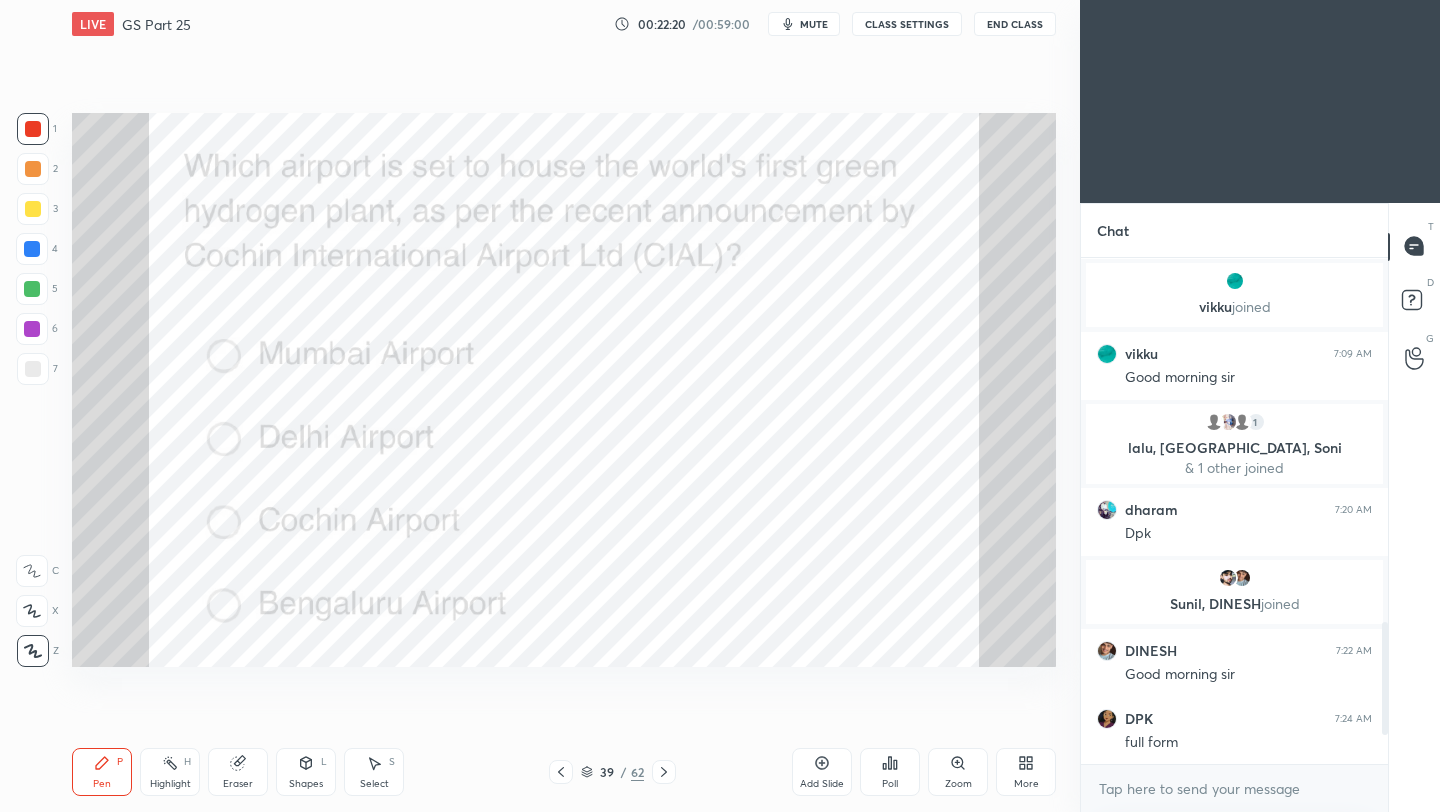 click 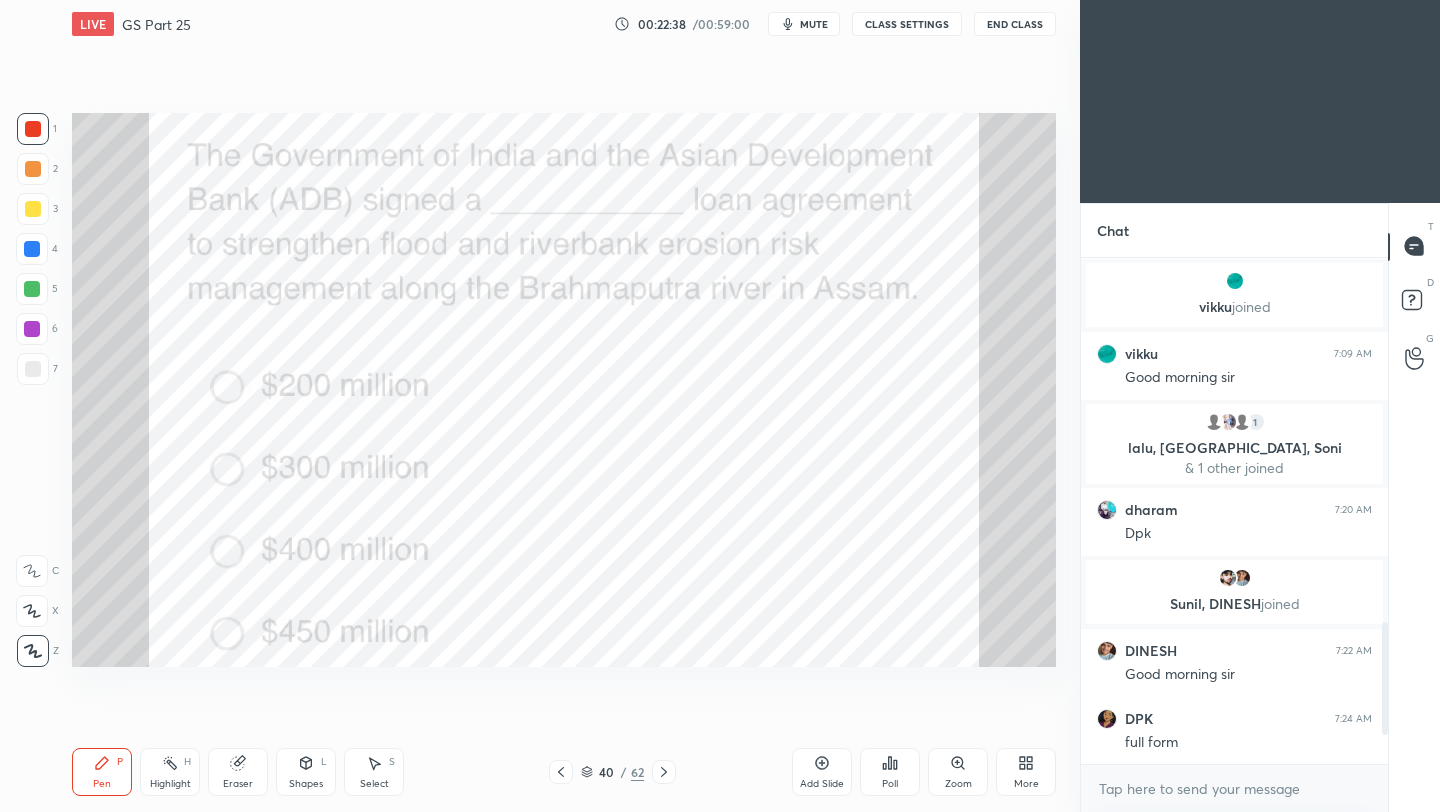 click on "Poll" at bounding box center [890, 772] 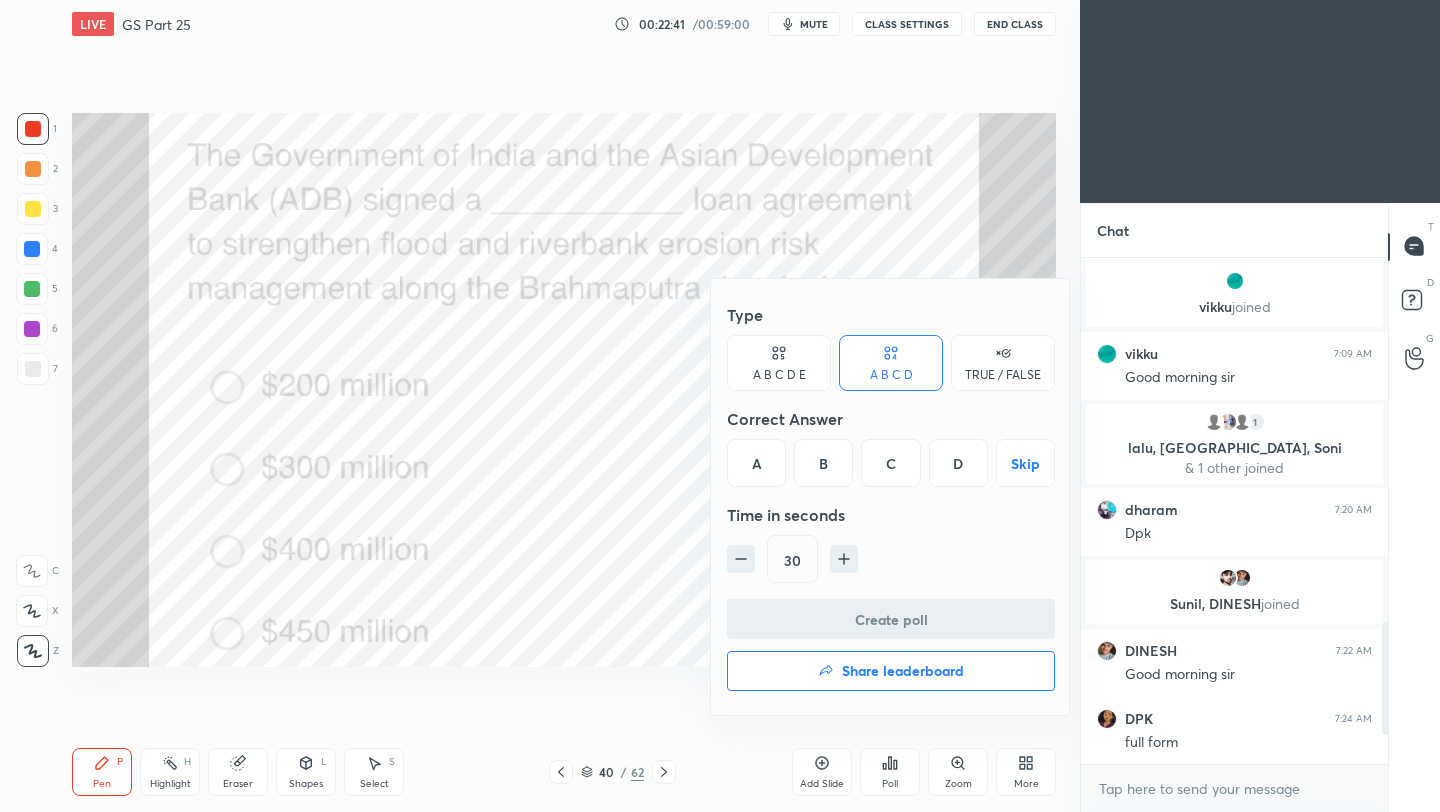 click on "A" at bounding box center (756, 463) 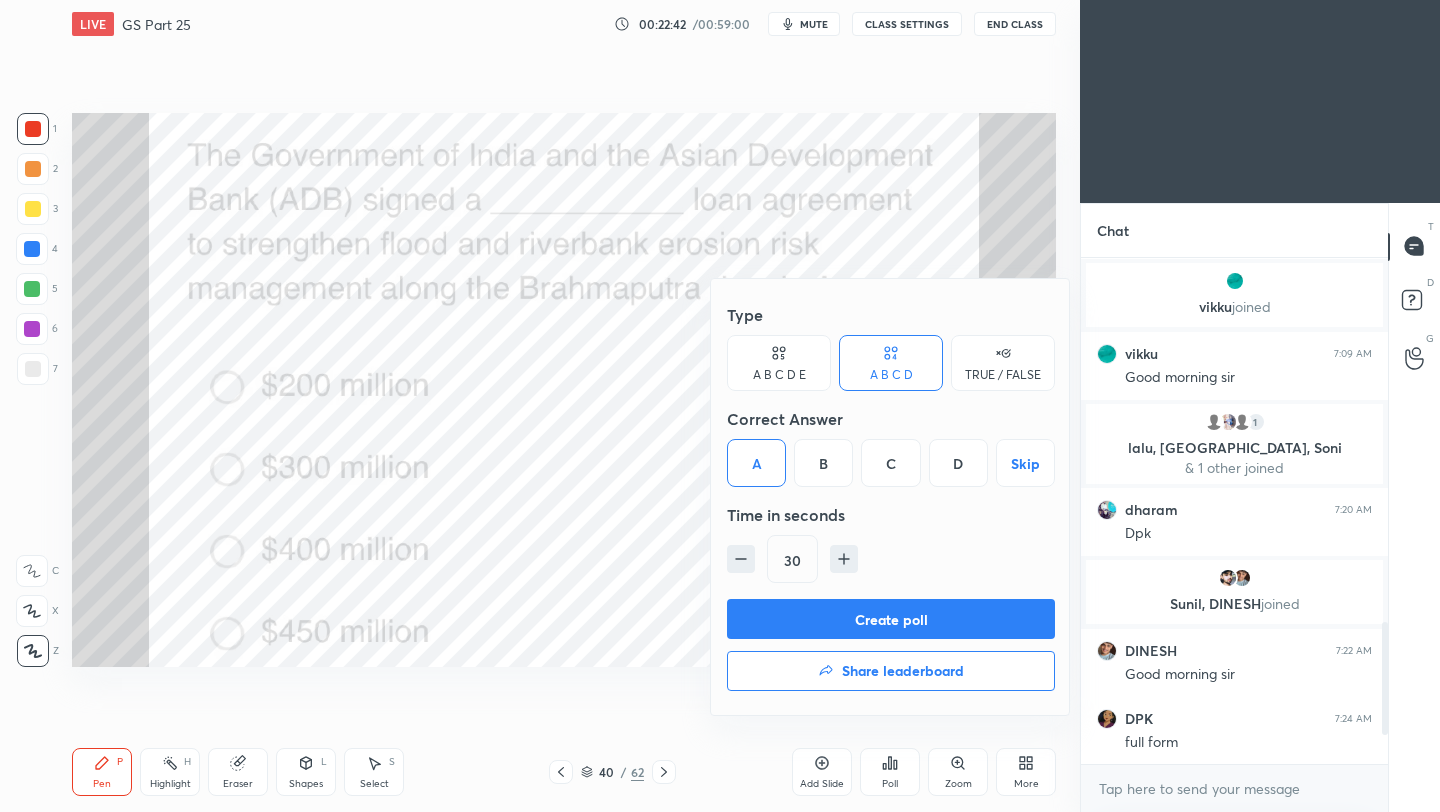 click on "Create poll" at bounding box center (891, 619) 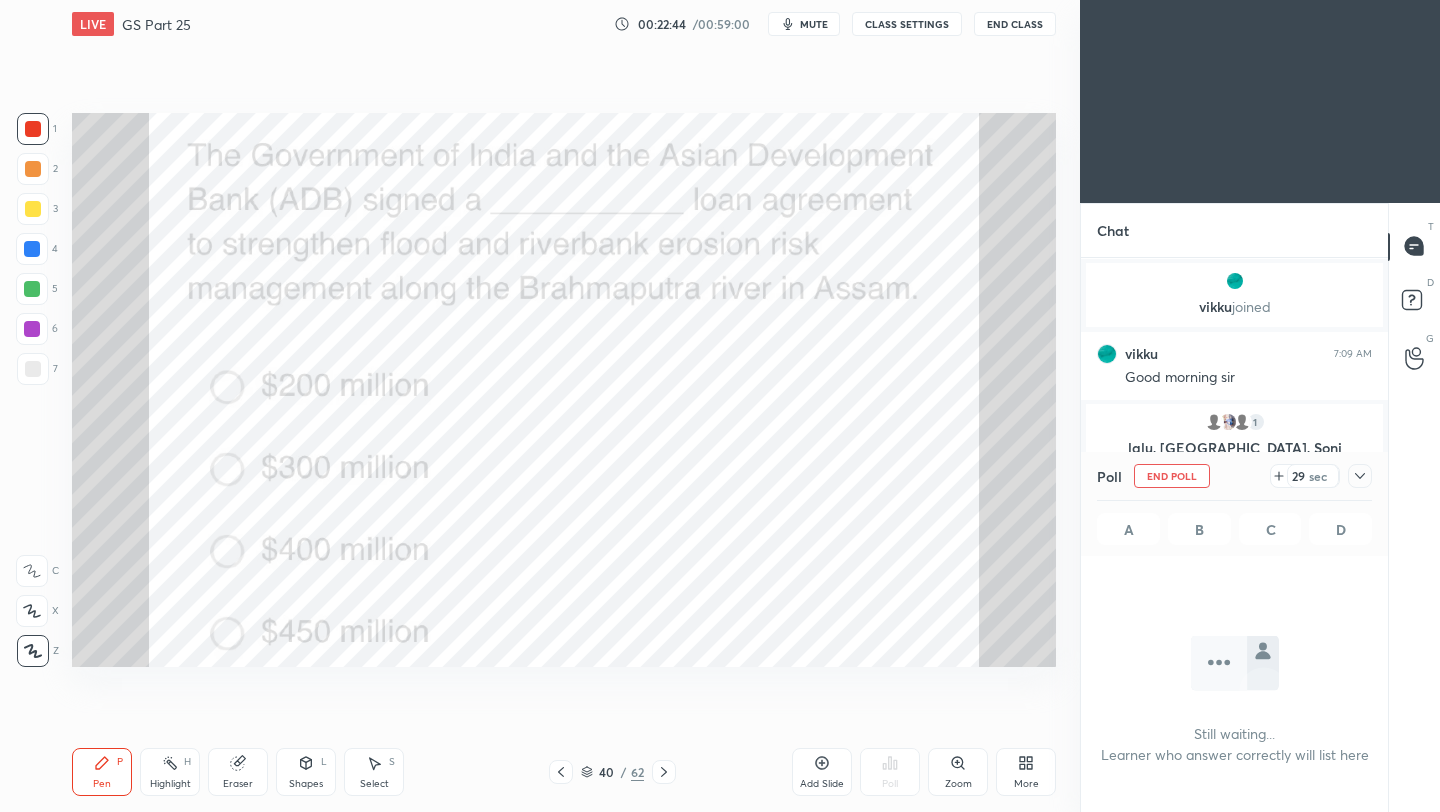 click at bounding box center (1360, 476) 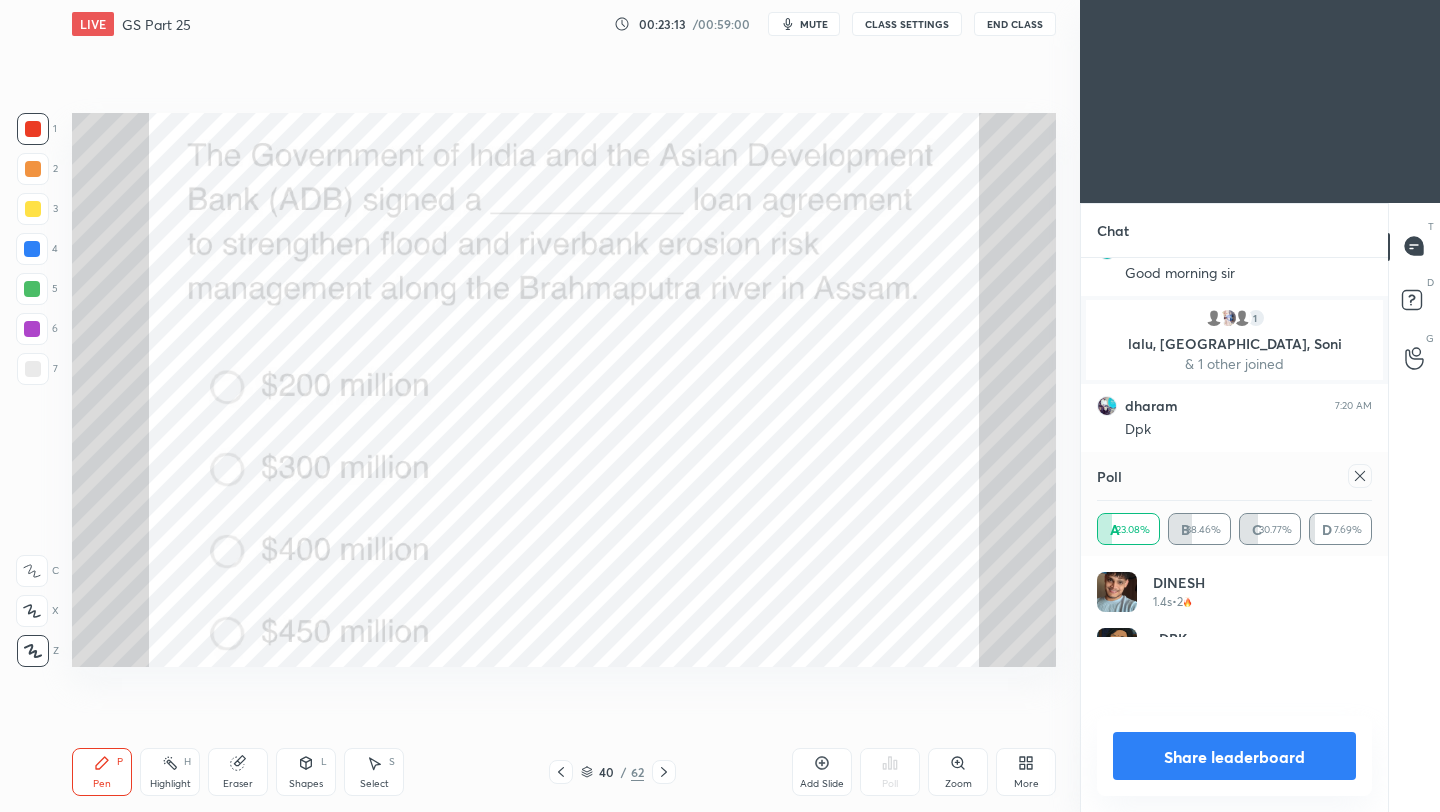 scroll, scrollTop: 6, scrollLeft: 7, axis: both 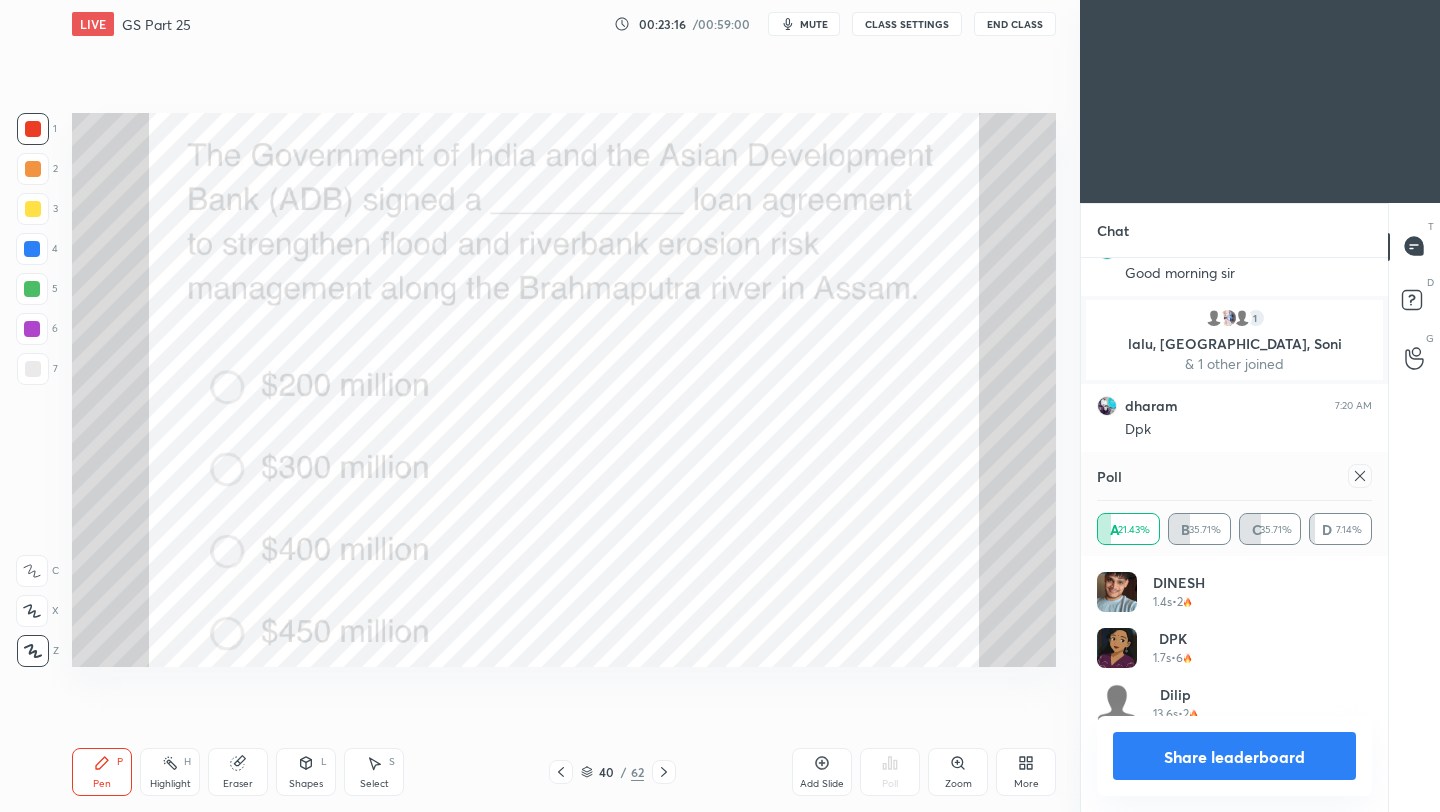click 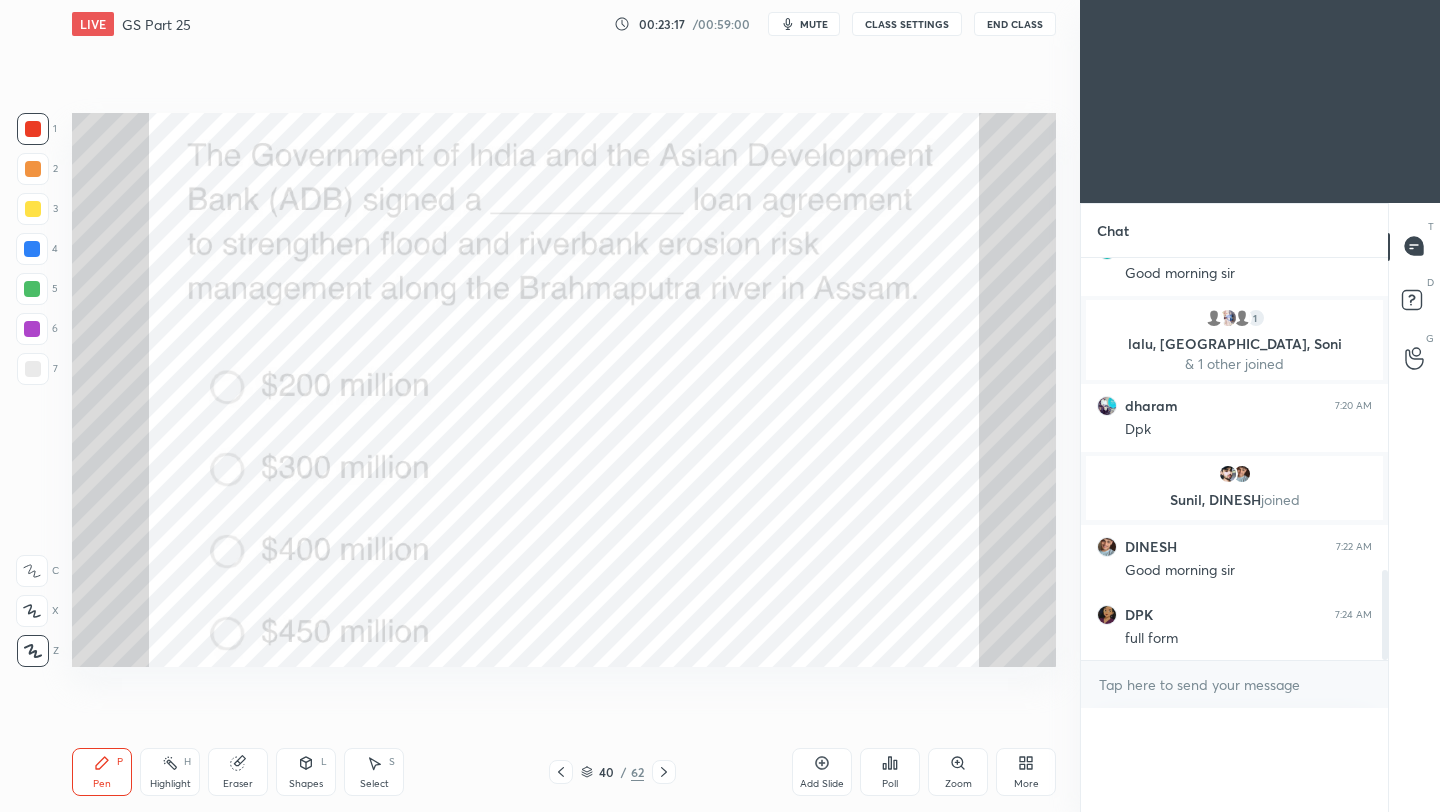 scroll, scrollTop: 151, scrollLeft: 269, axis: both 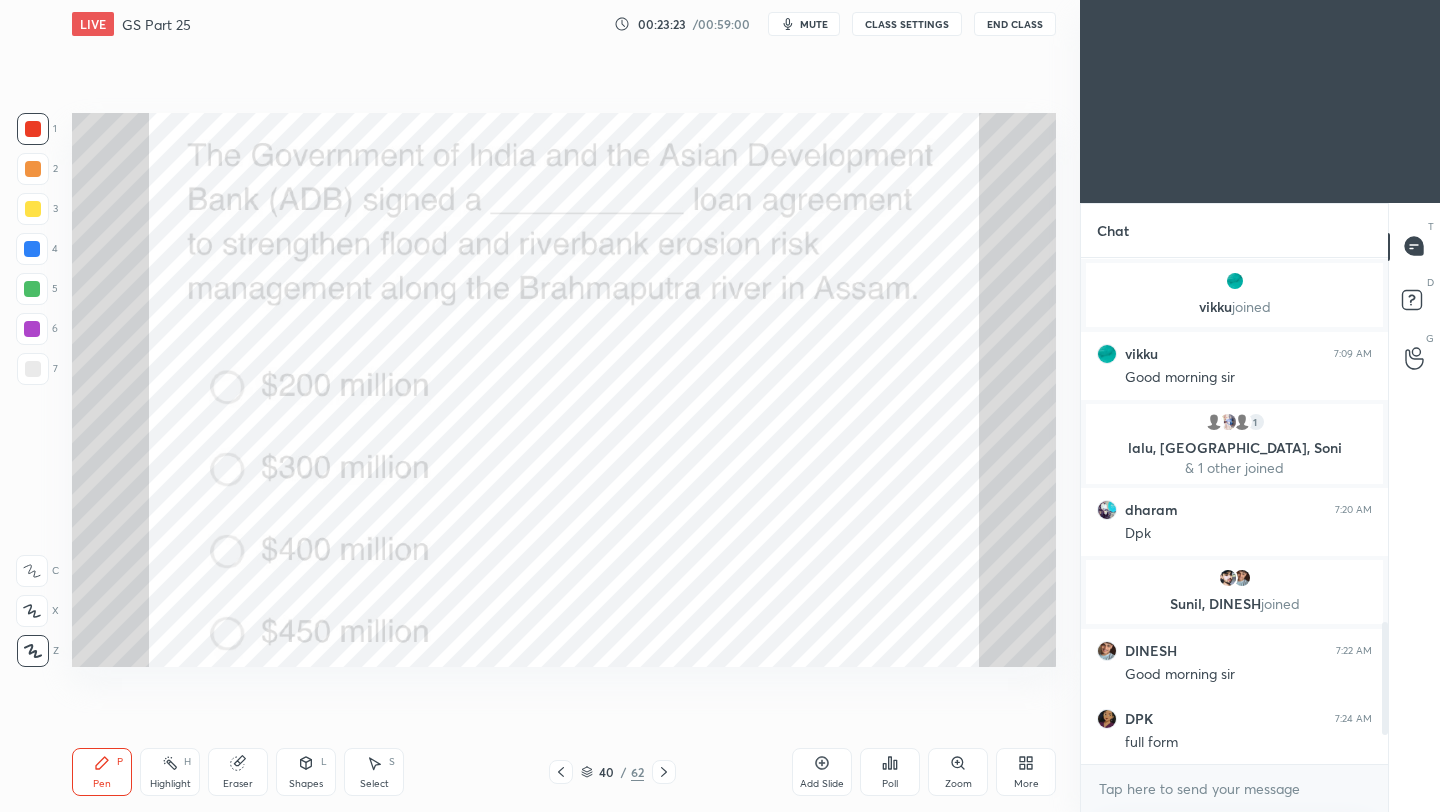 click 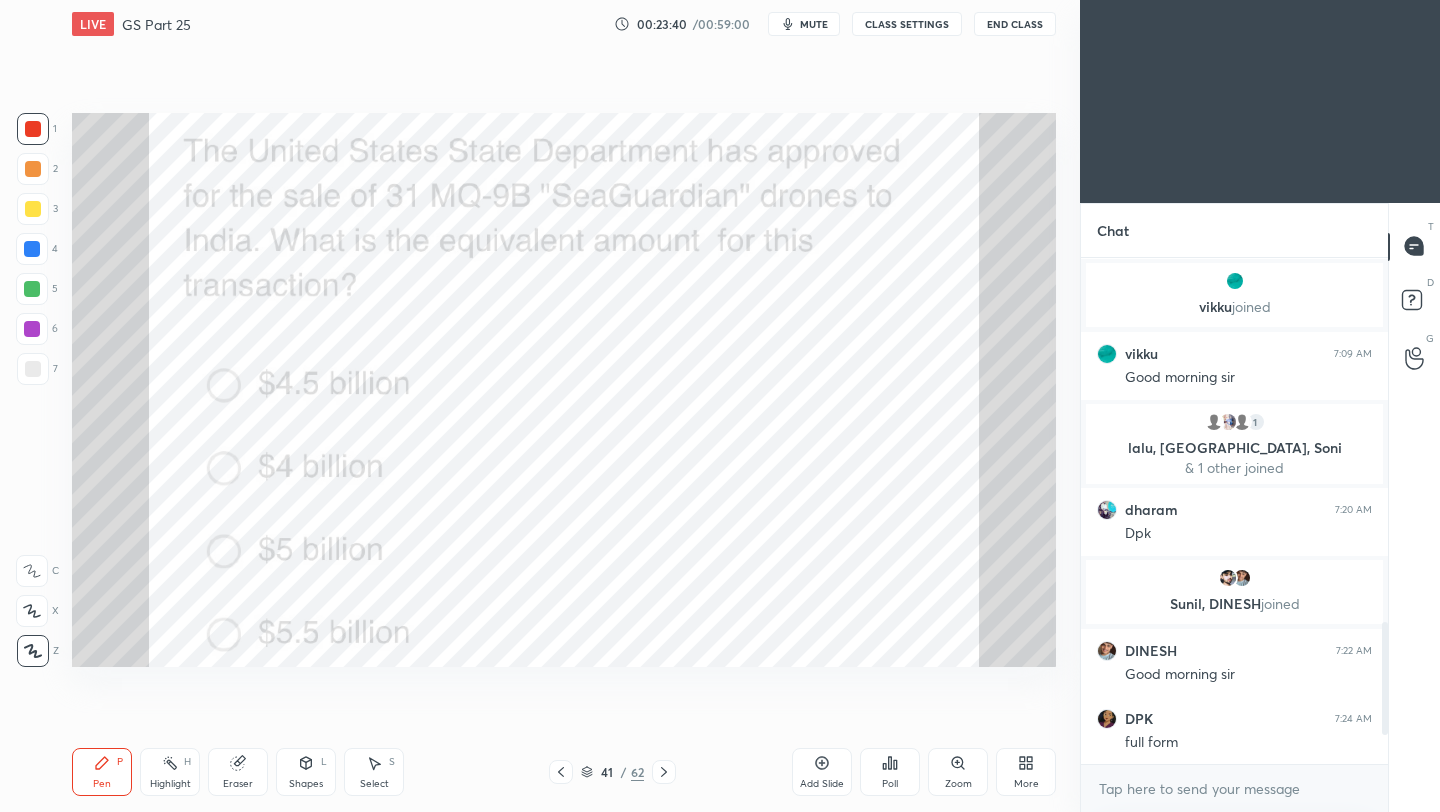 click on "Poll" at bounding box center [890, 784] 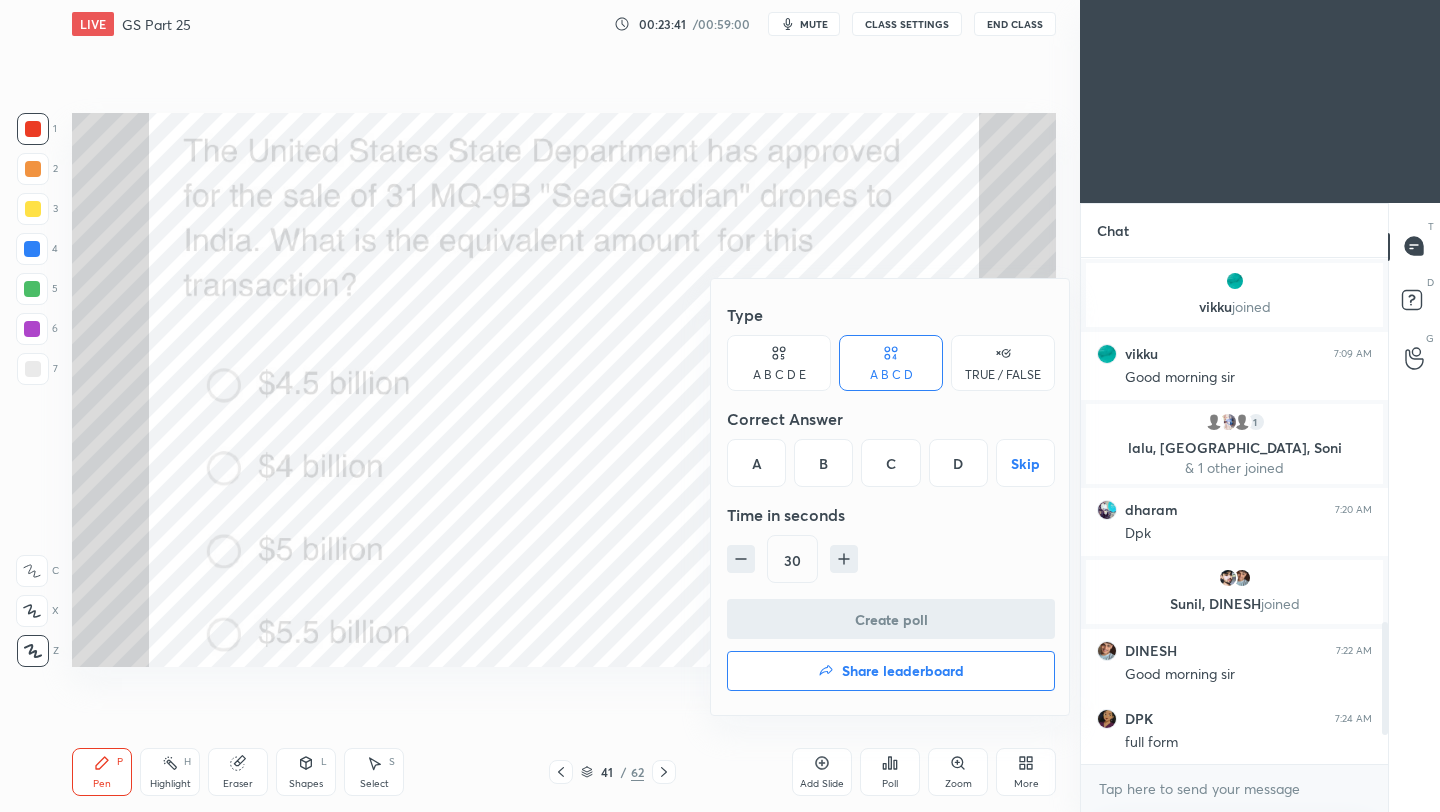 click on "B" at bounding box center [823, 463] 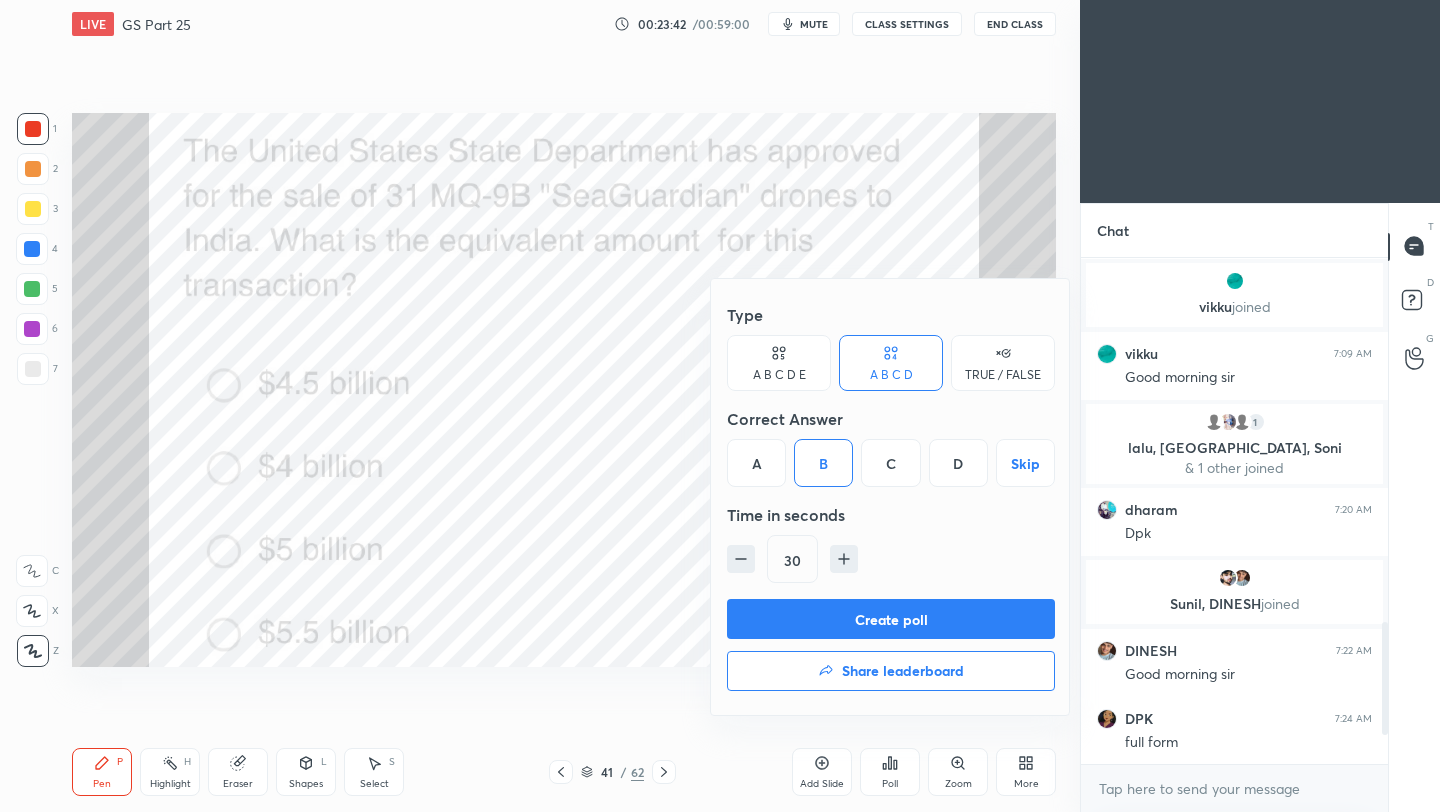 drag, startPoint x: 805, startPoint y: 617, endPoint x: 829, endPoint y: 608, distance: 25.632011 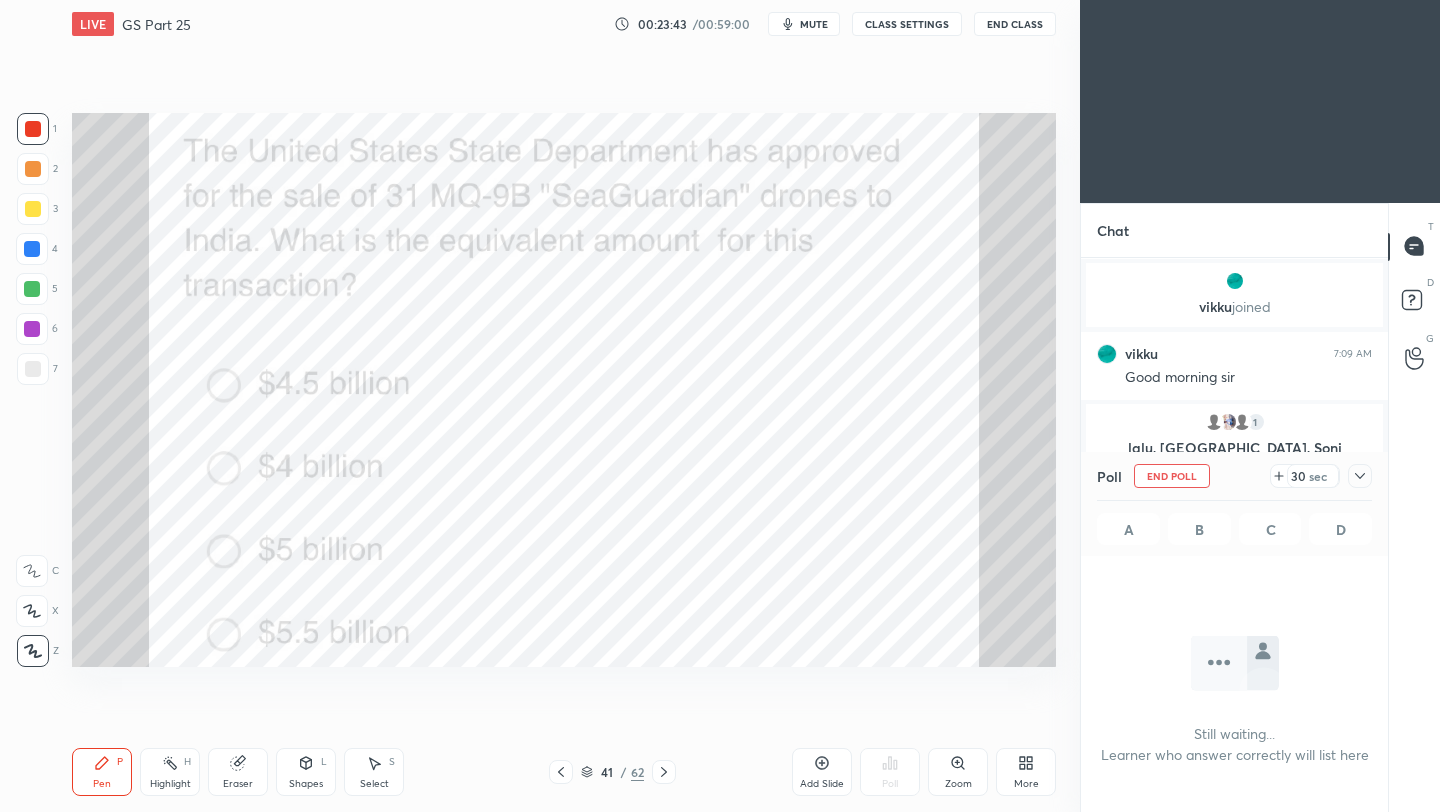 scroll, scrollTop: 407, scrollLeft: 301, axis: both 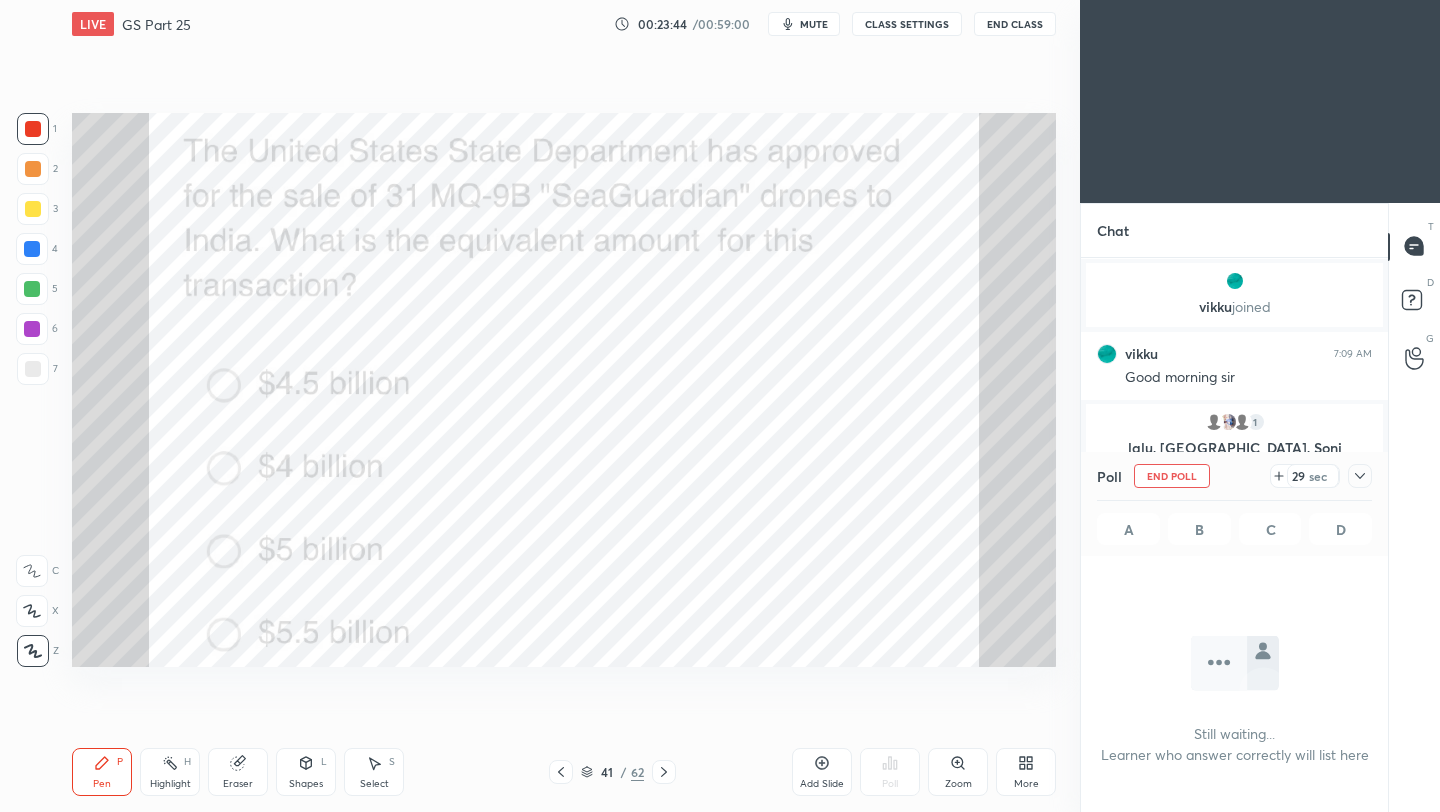 click 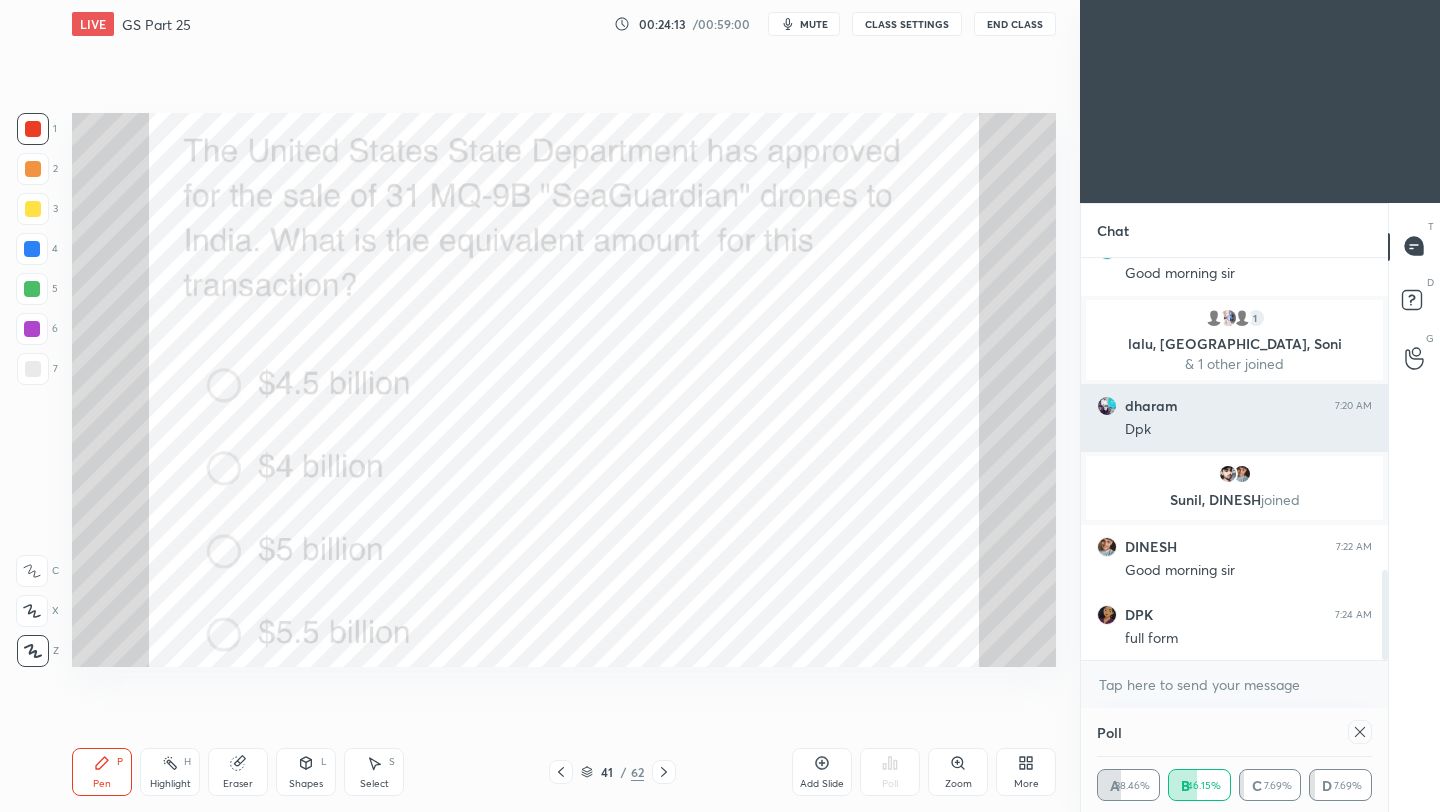 scroll, scrollTop: 6, scrollLeft: 7, axis: both 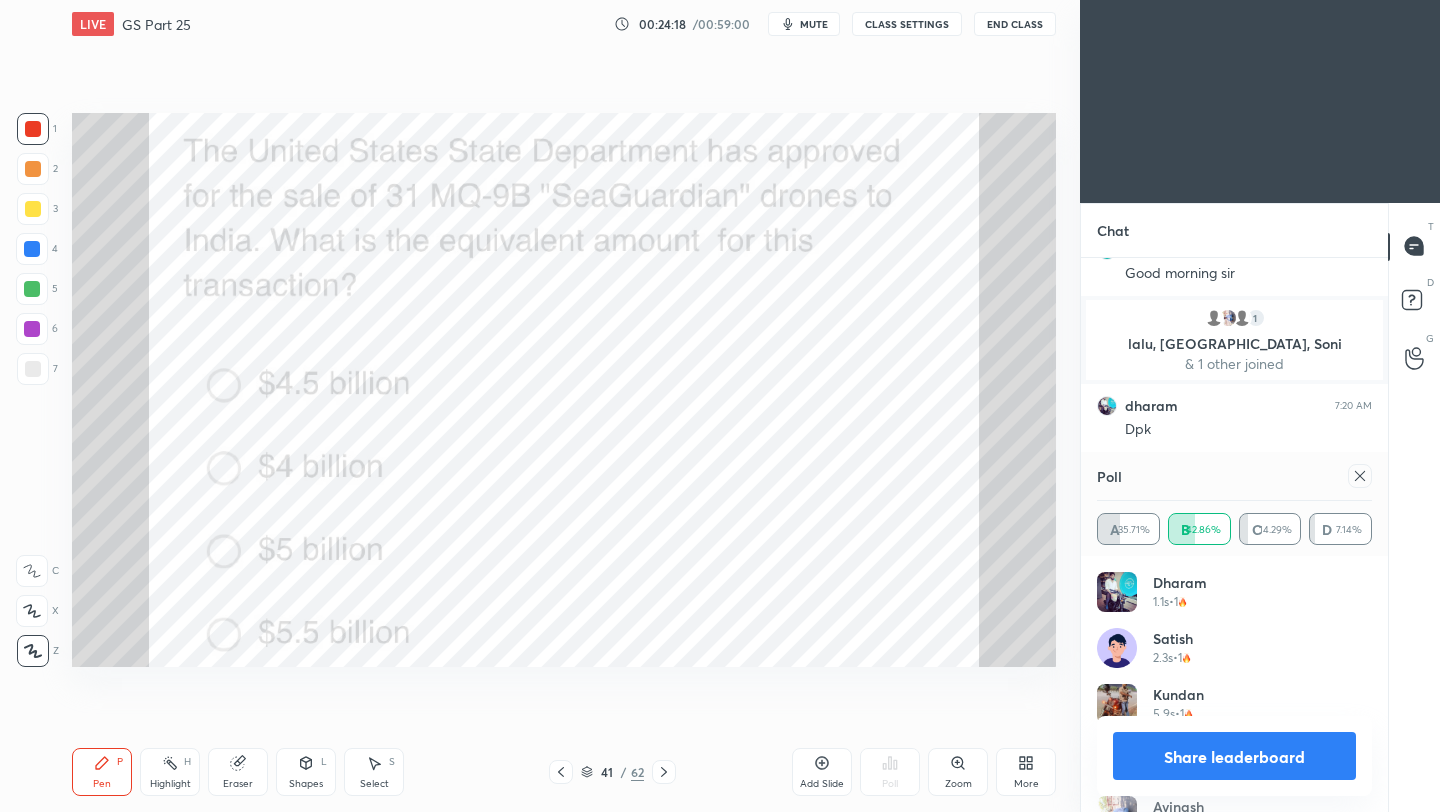 click 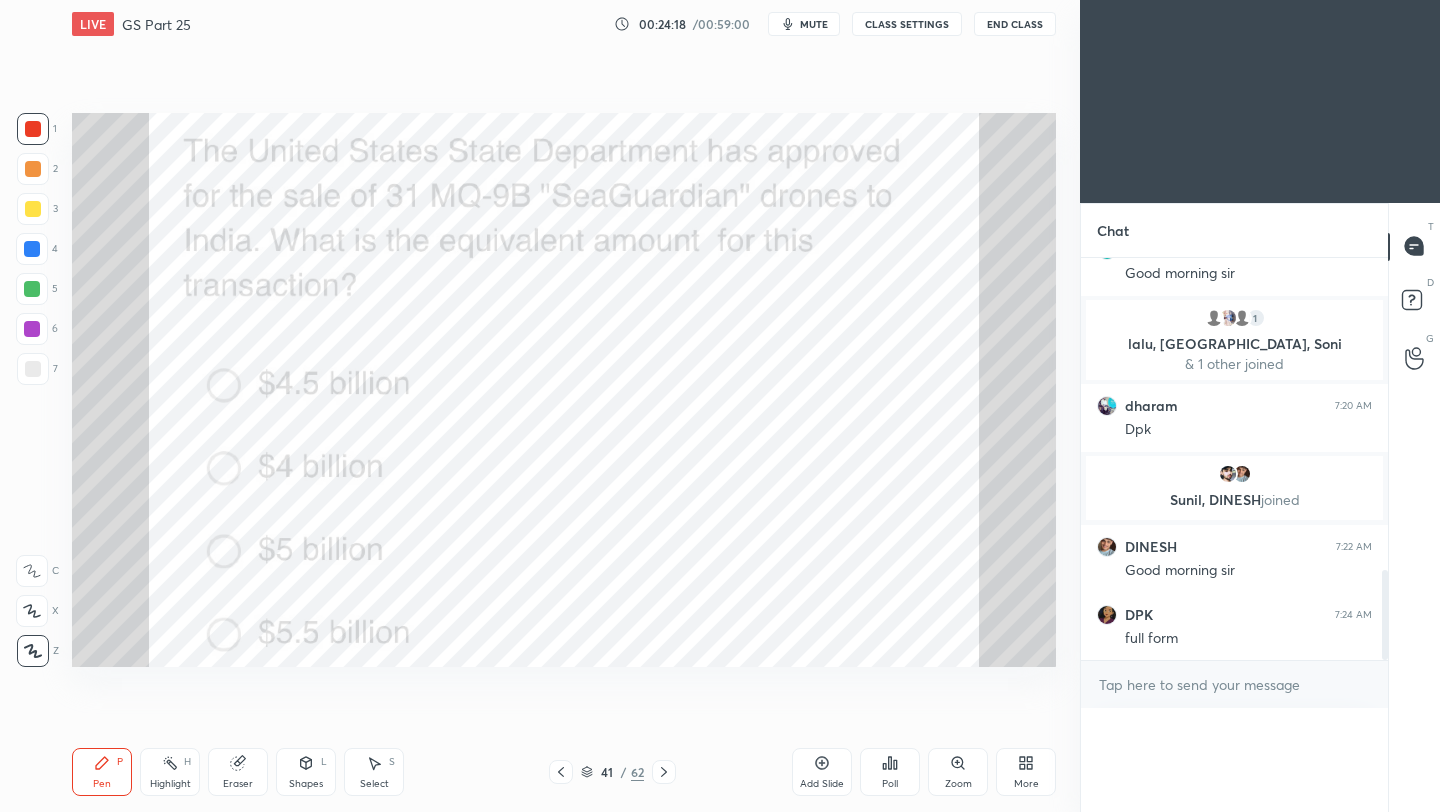 scroll, scrollTop: 88, scrollLeft: 269, axis: both 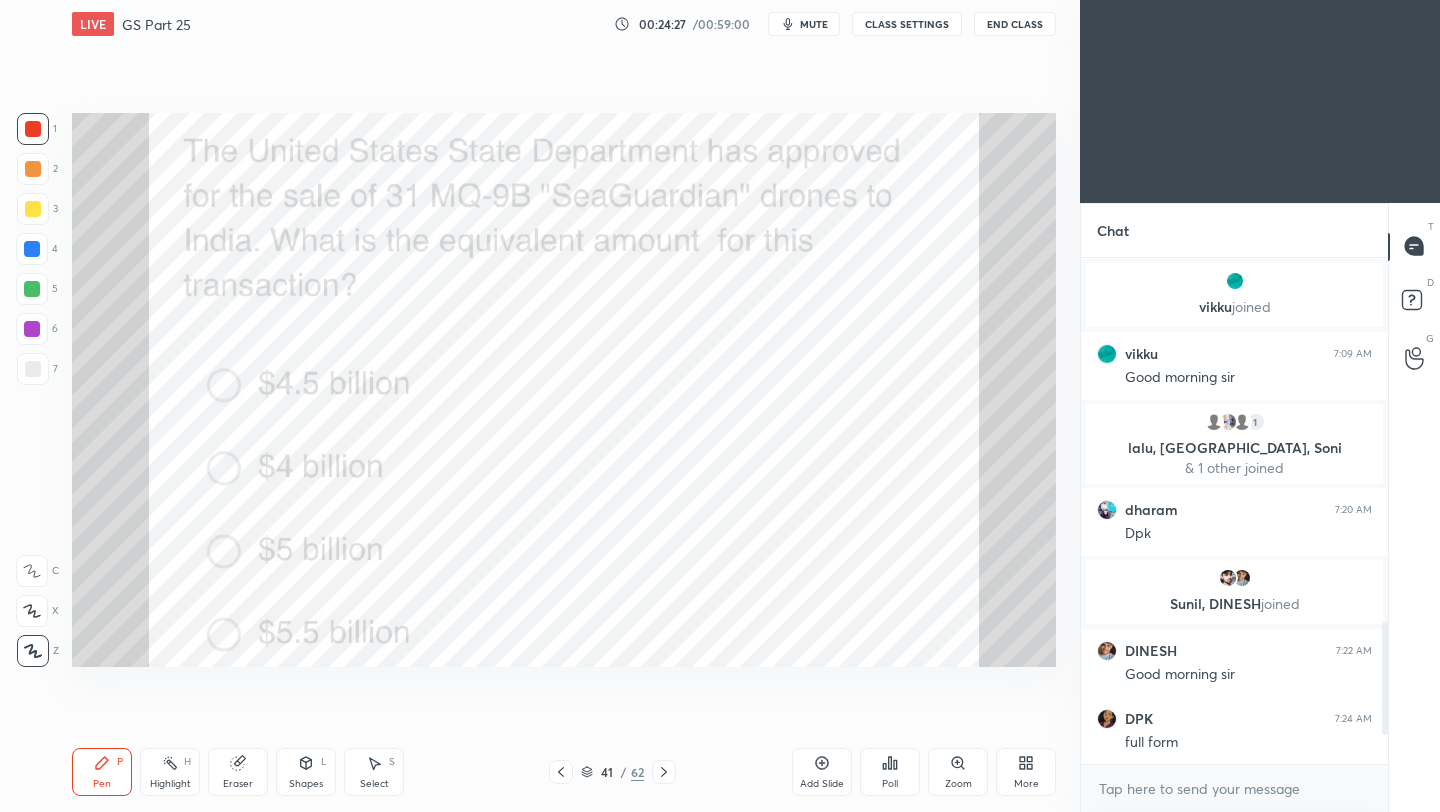 click 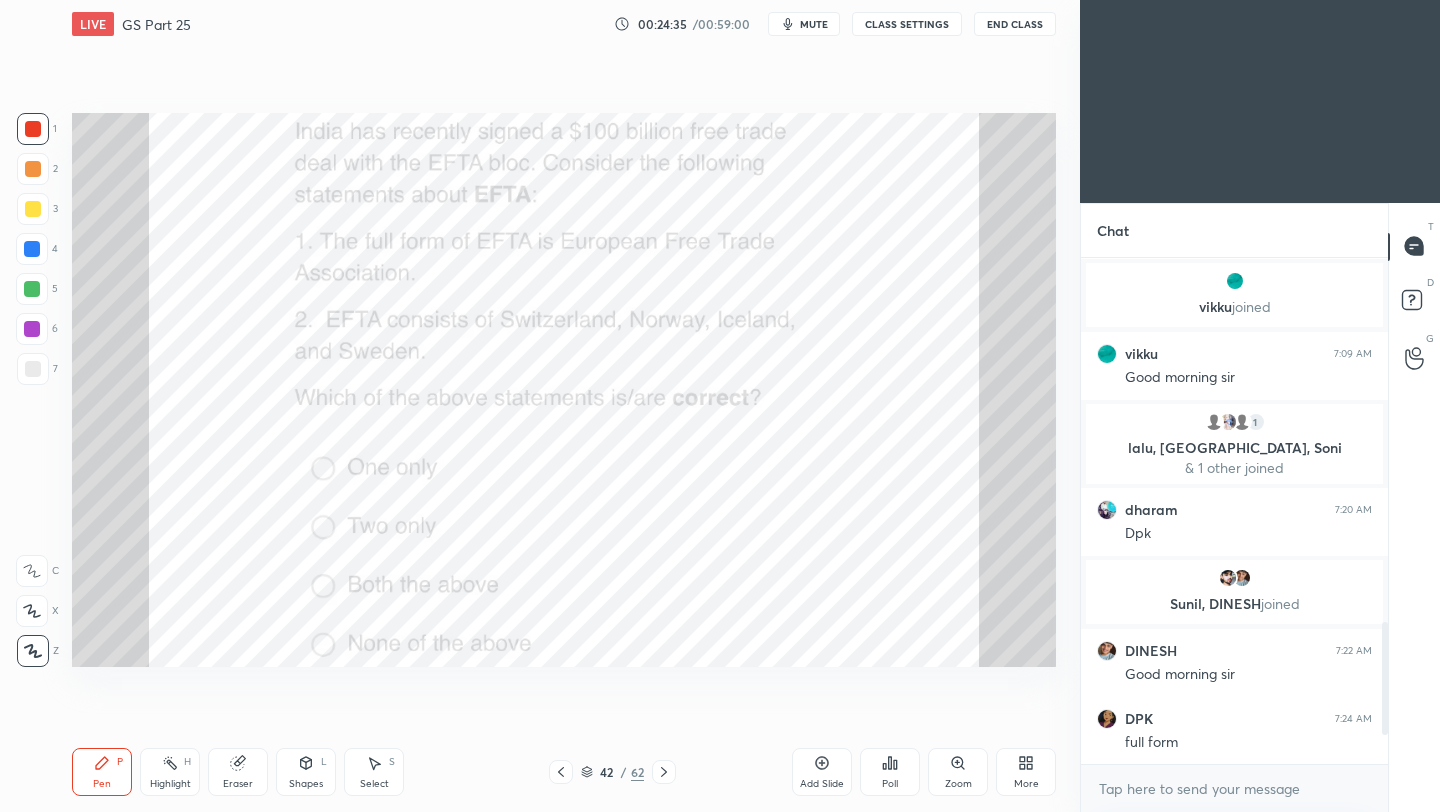 click on "Poll" at bounding box center (890, 772) 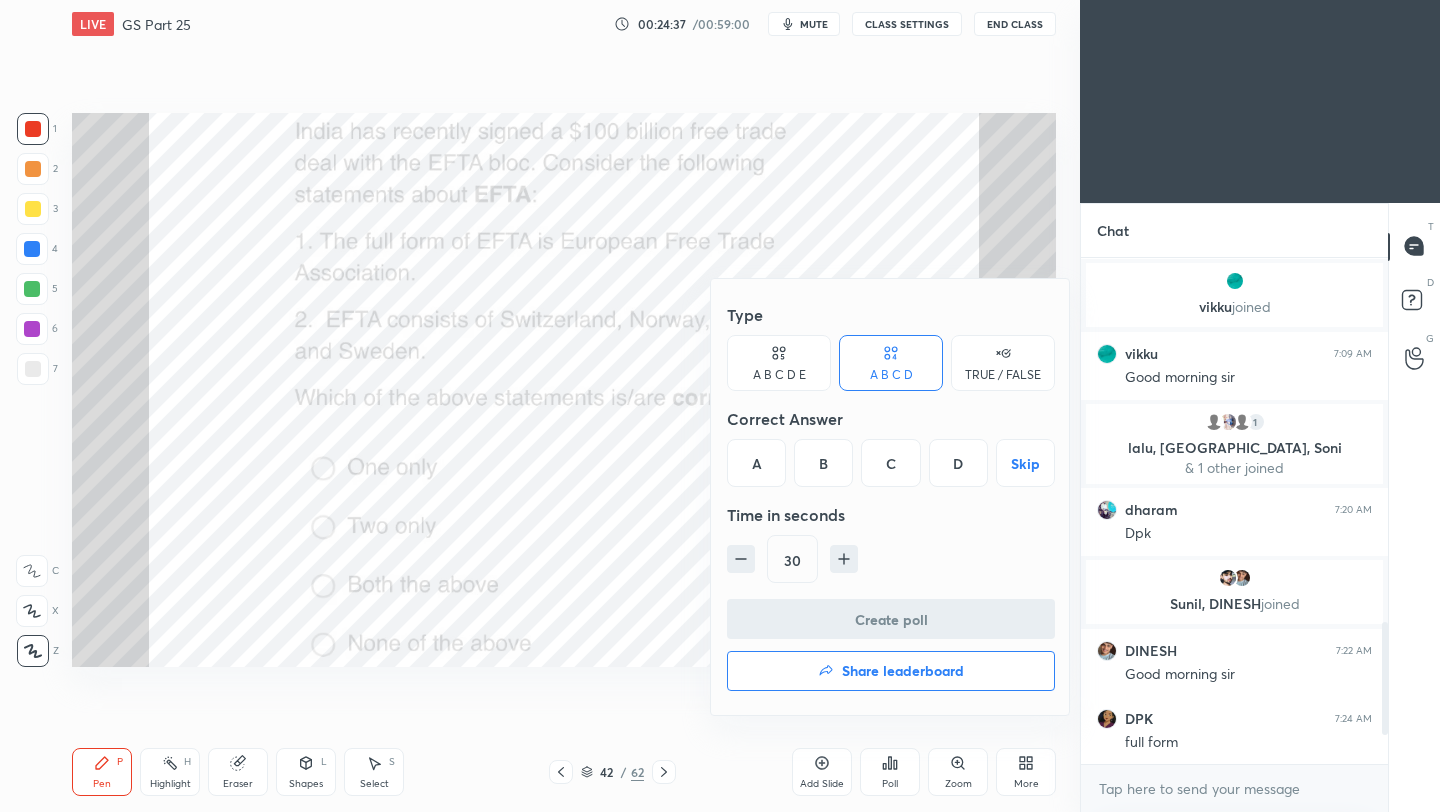 click on "A" at bounding box center [756, 463] 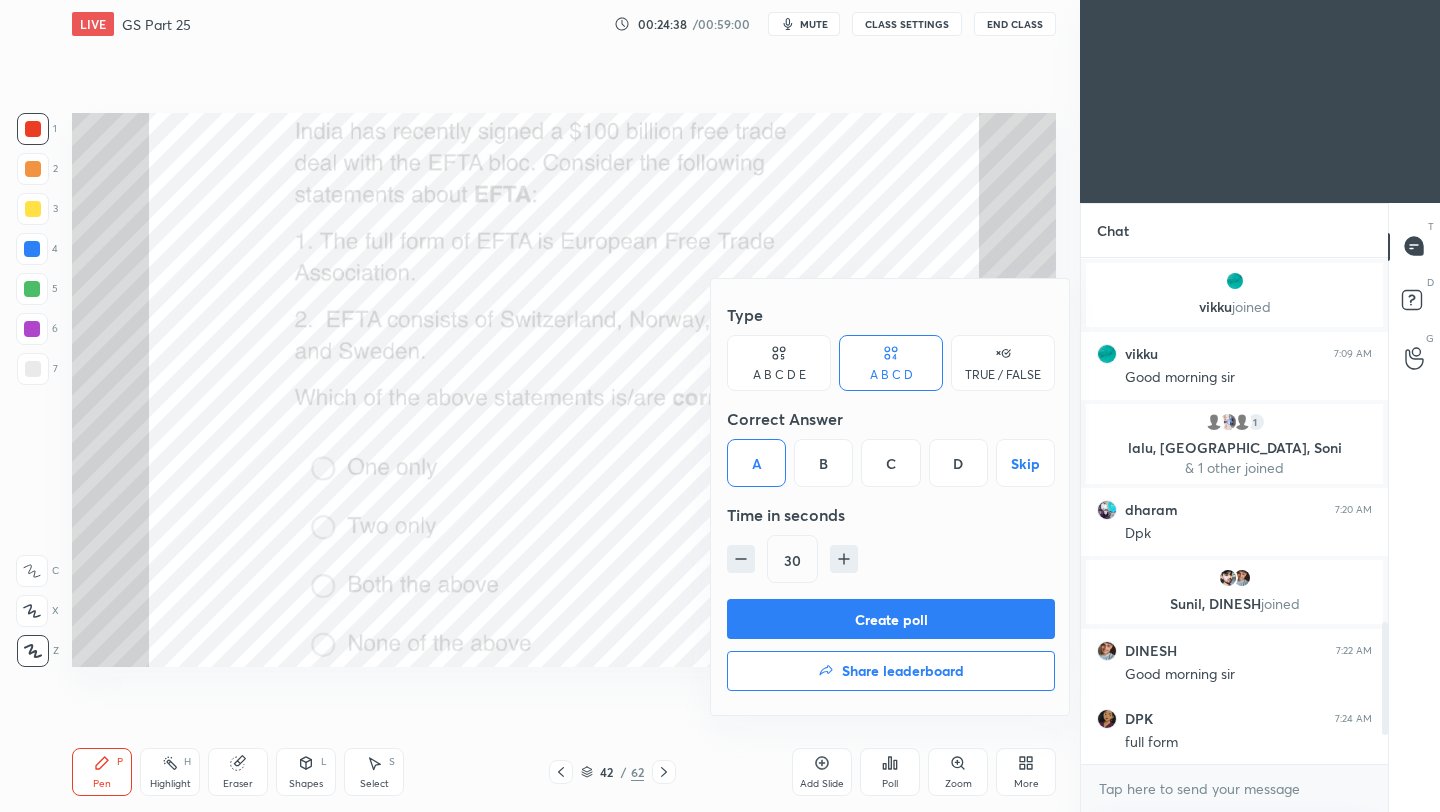 drag, startPoint x: 793, startPoint y: 613, endPoint x: 852, endPoint y: 607, distance: 59.3043 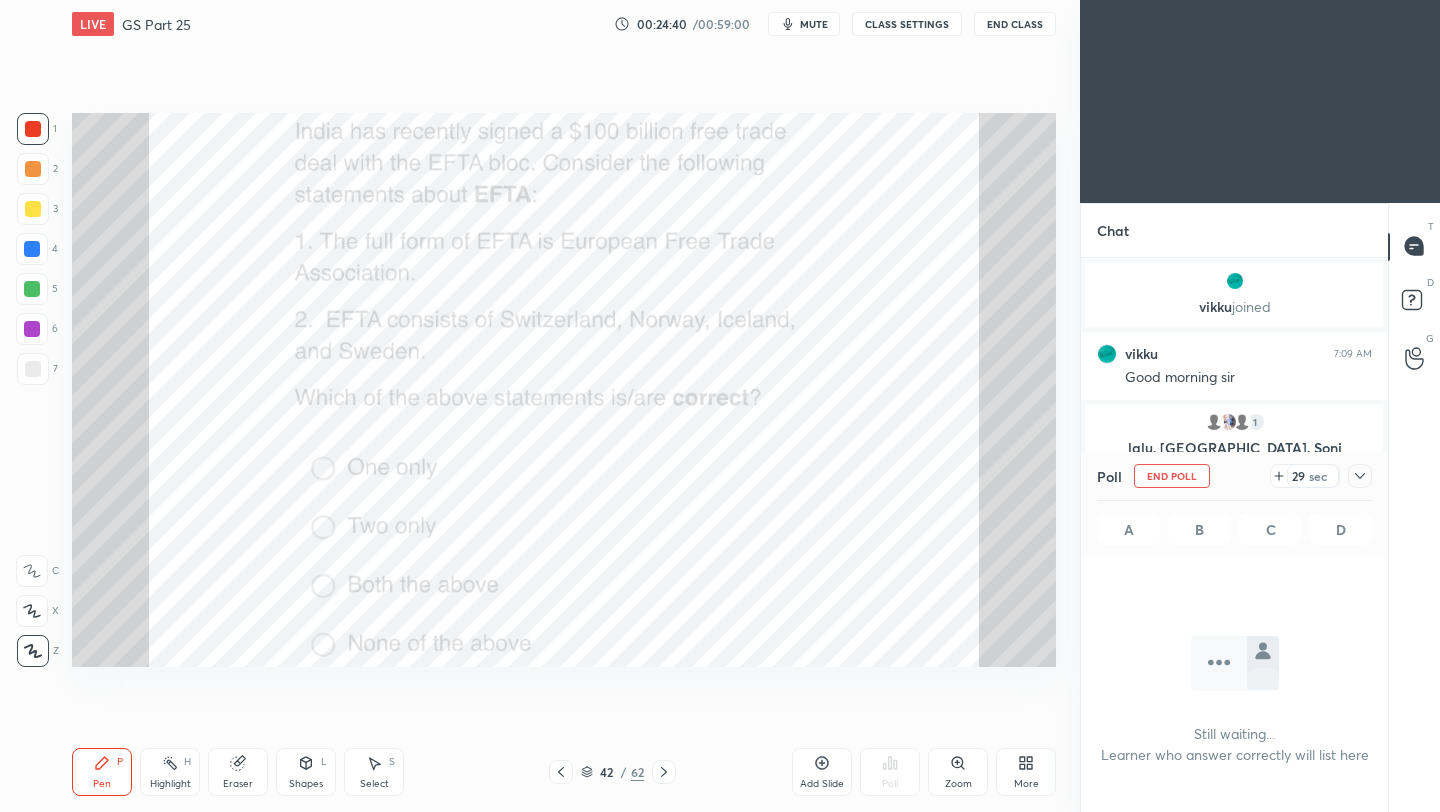 click 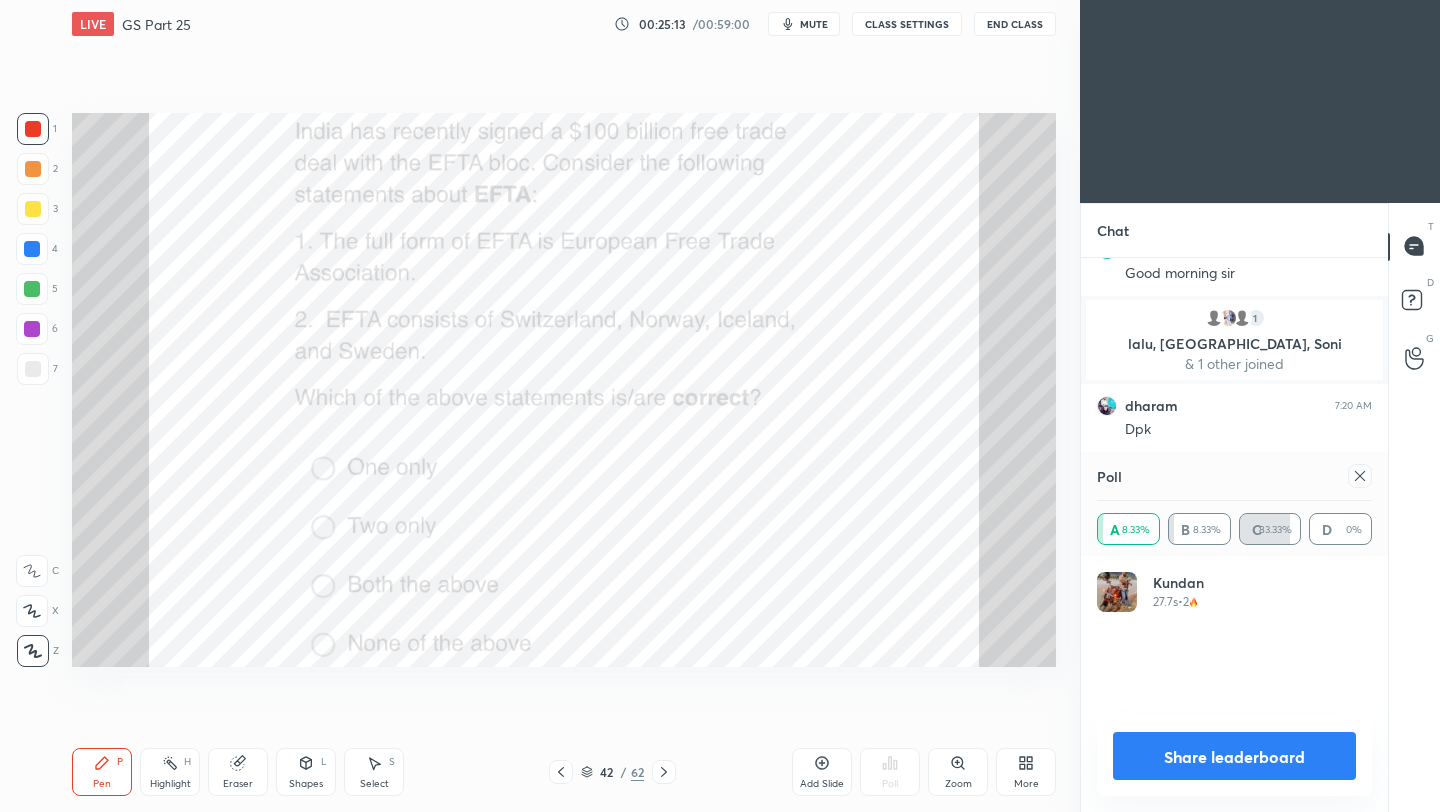 click 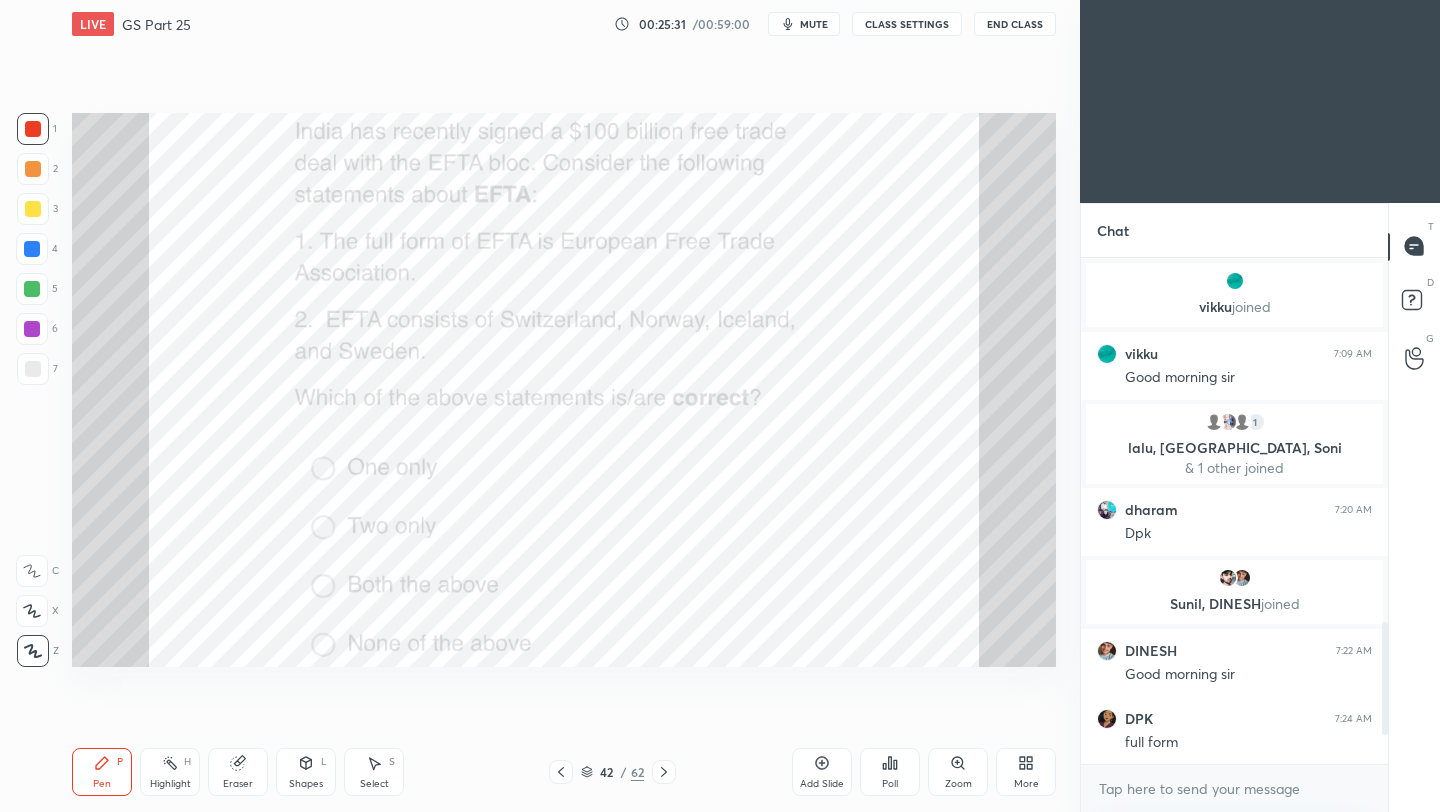 click 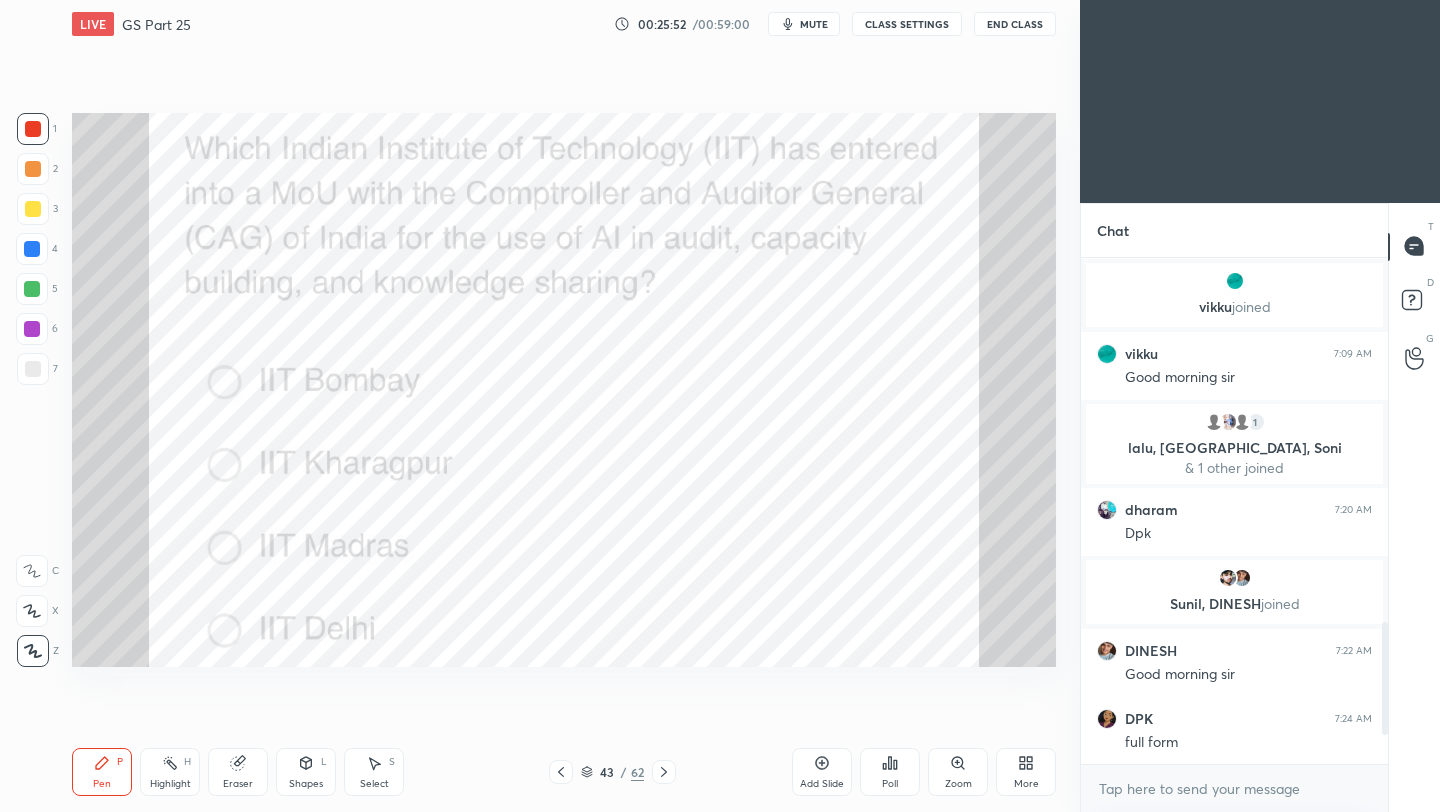 click on "Poll" at bounding box center [890, 772] 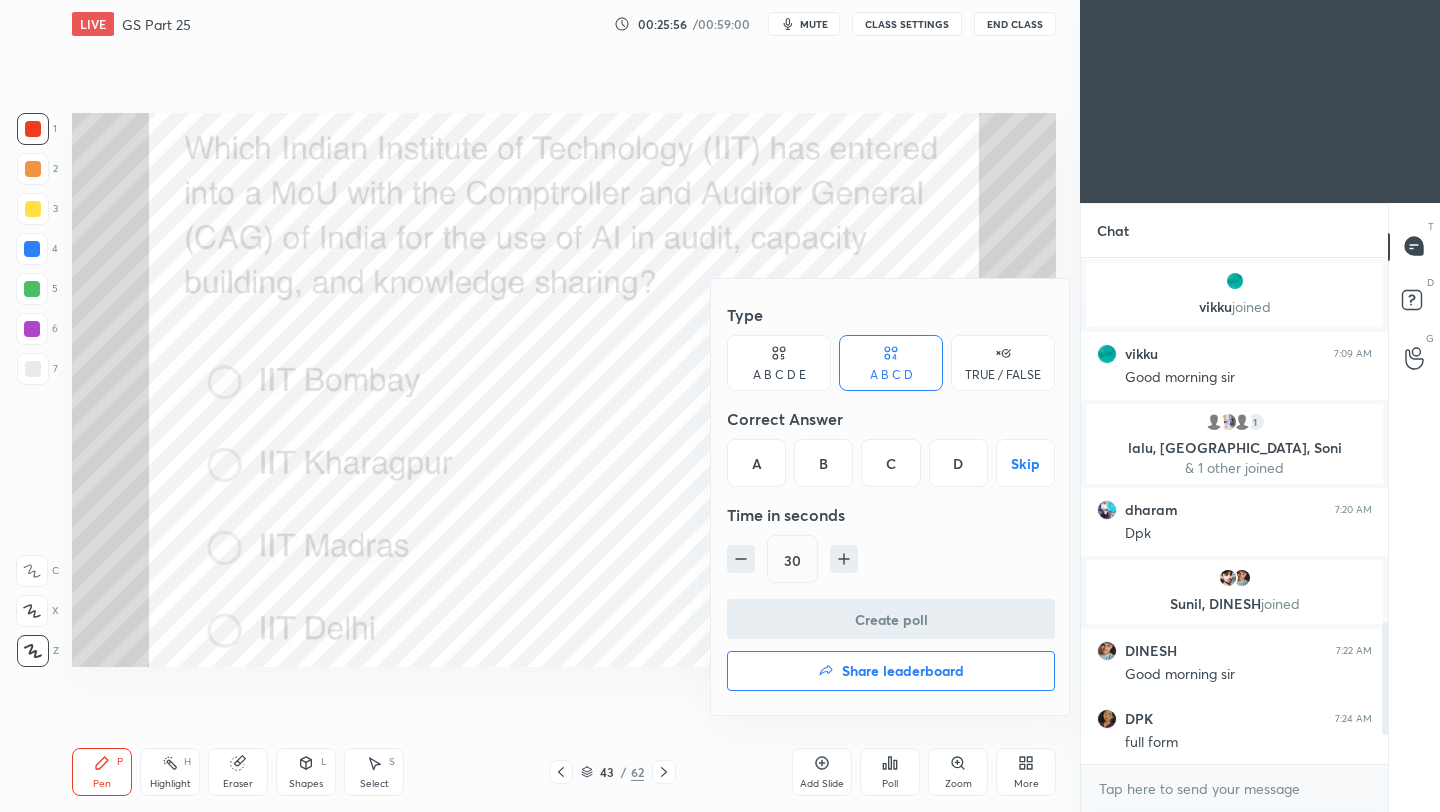 click on "D" at bounding box center [958, 463] 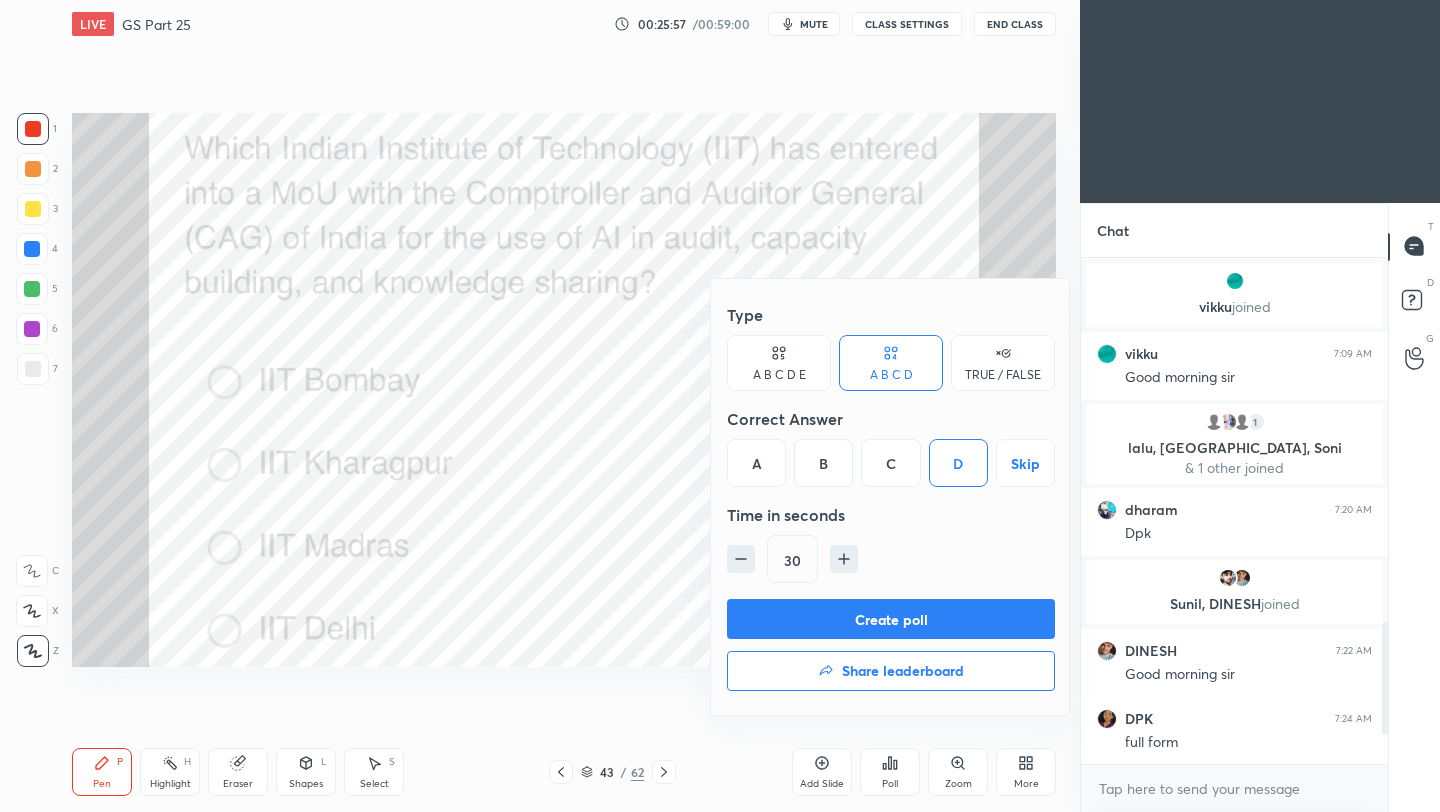 click on "Create poll" at bounding box center (891, 619) 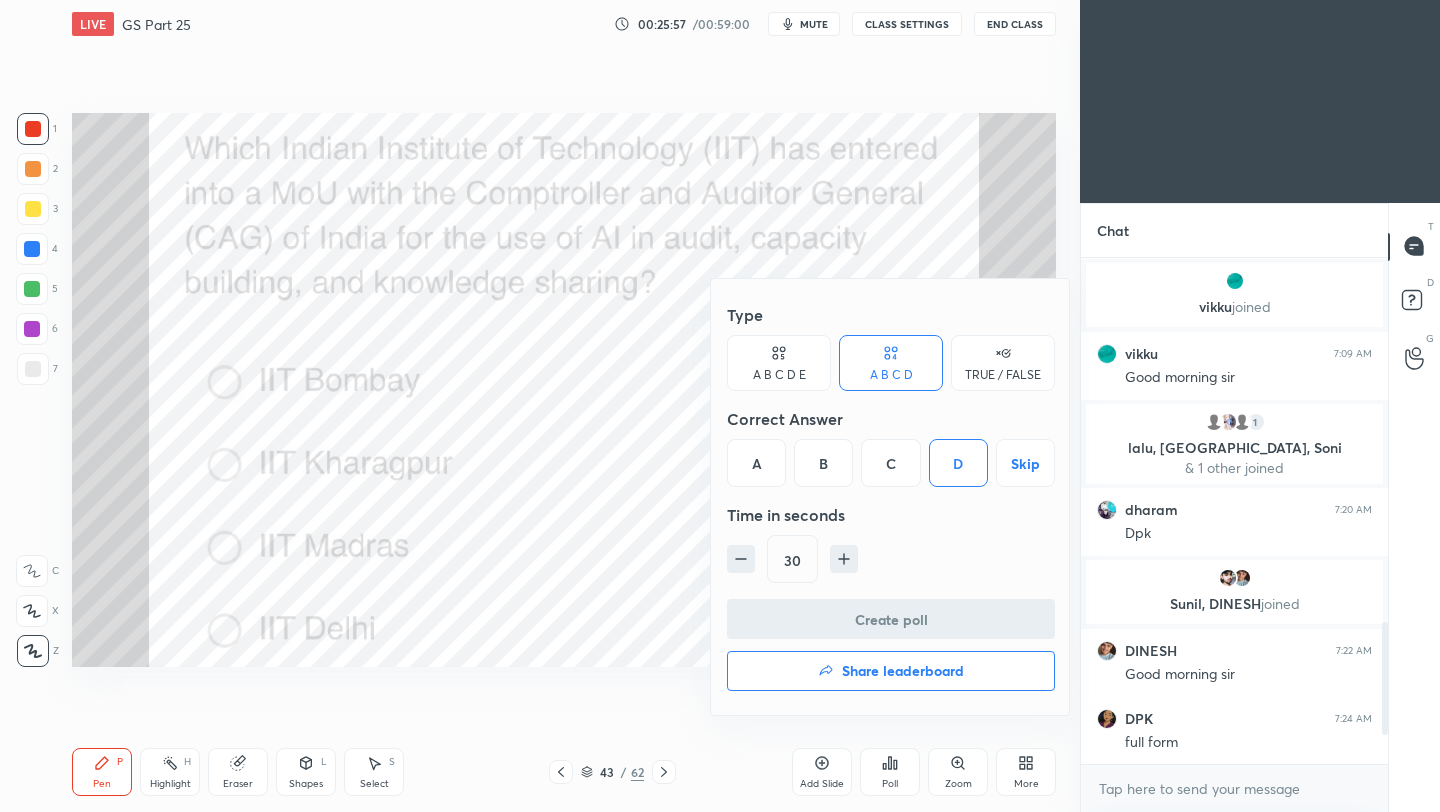 scroll, scrollTop: 467, scrollLeft: 301, axis: both 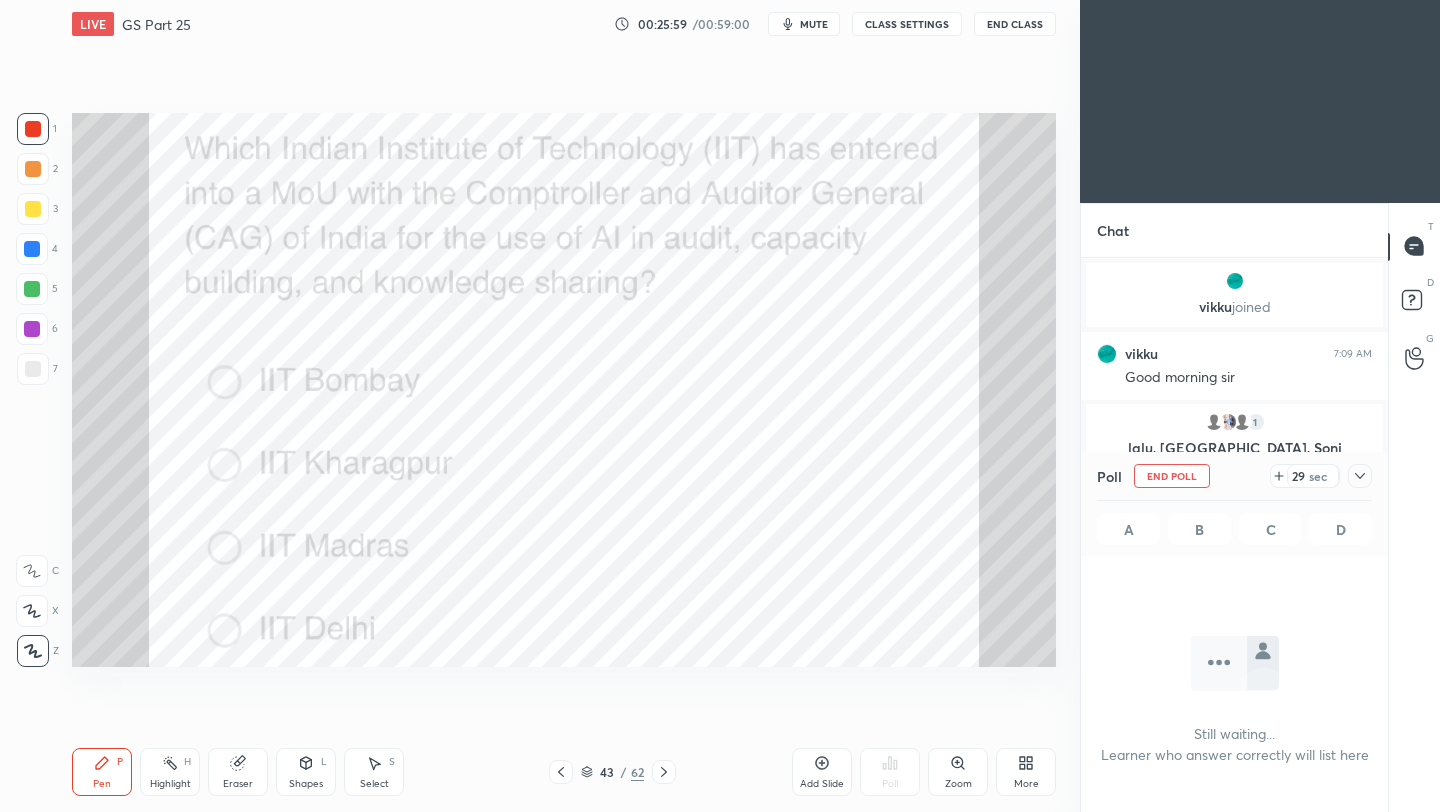click on "Poll End Poll 29  sec A B C D" at bounding box center (1234, 504) 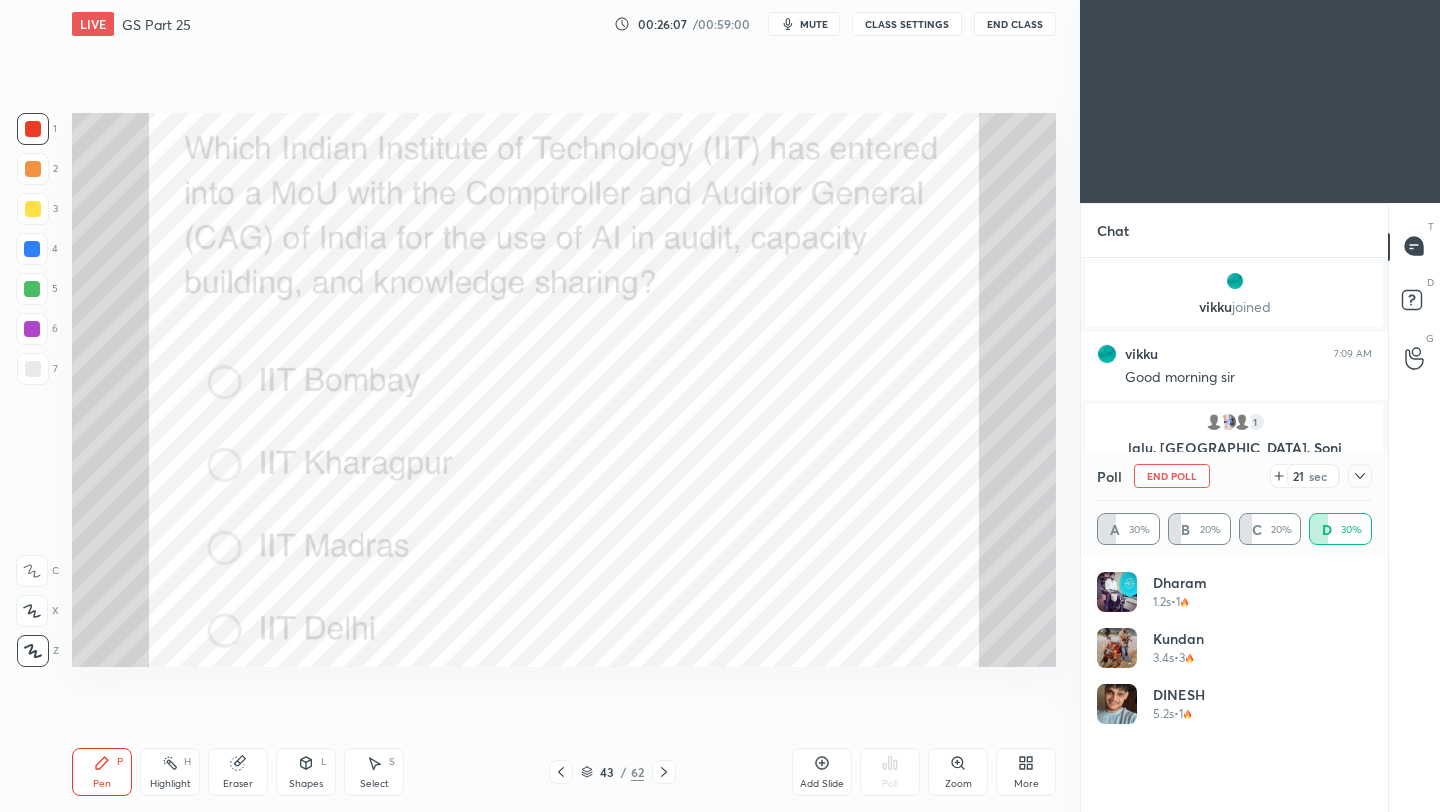 click 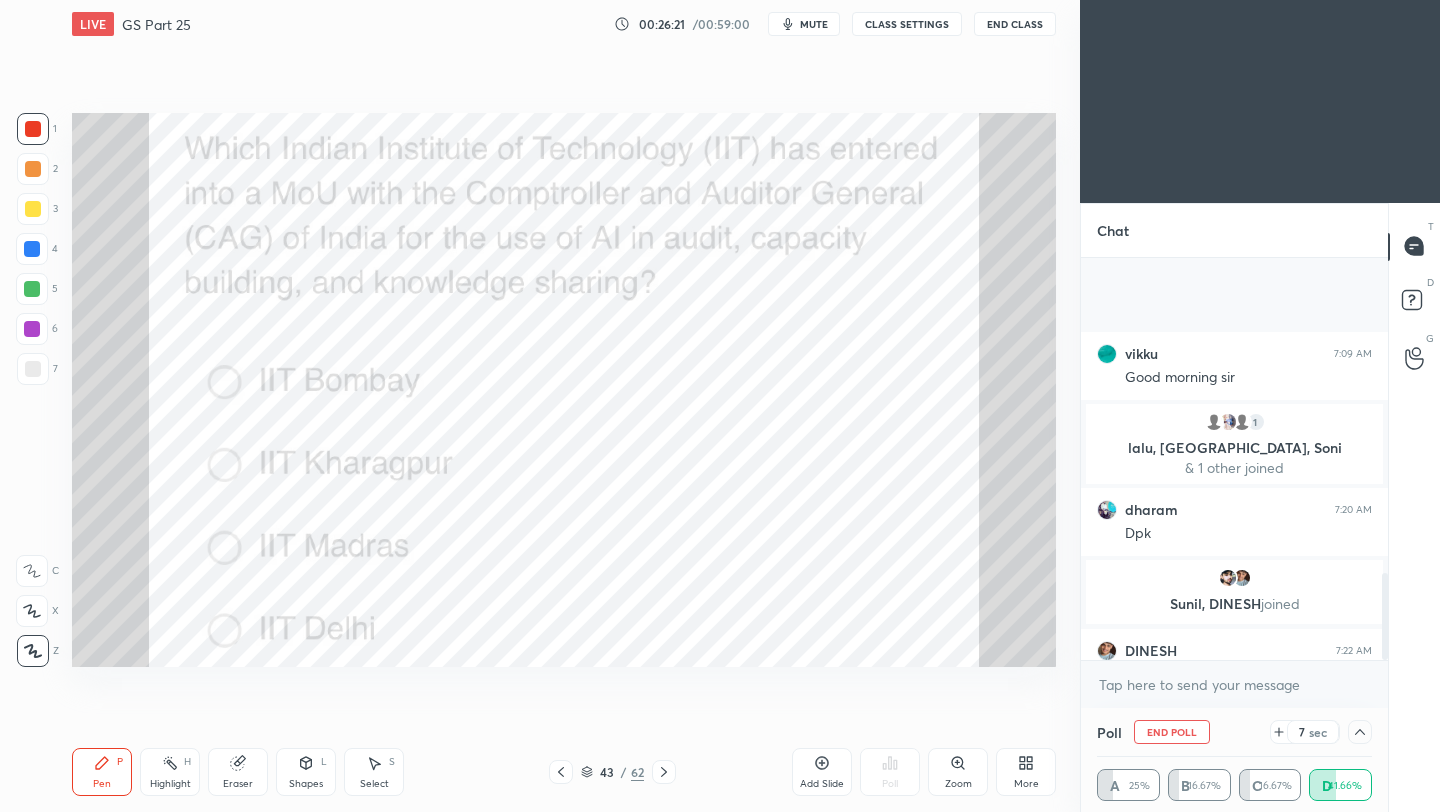 scroll, scrollTop: 1470, scrollLeft: 0, axis: vertical 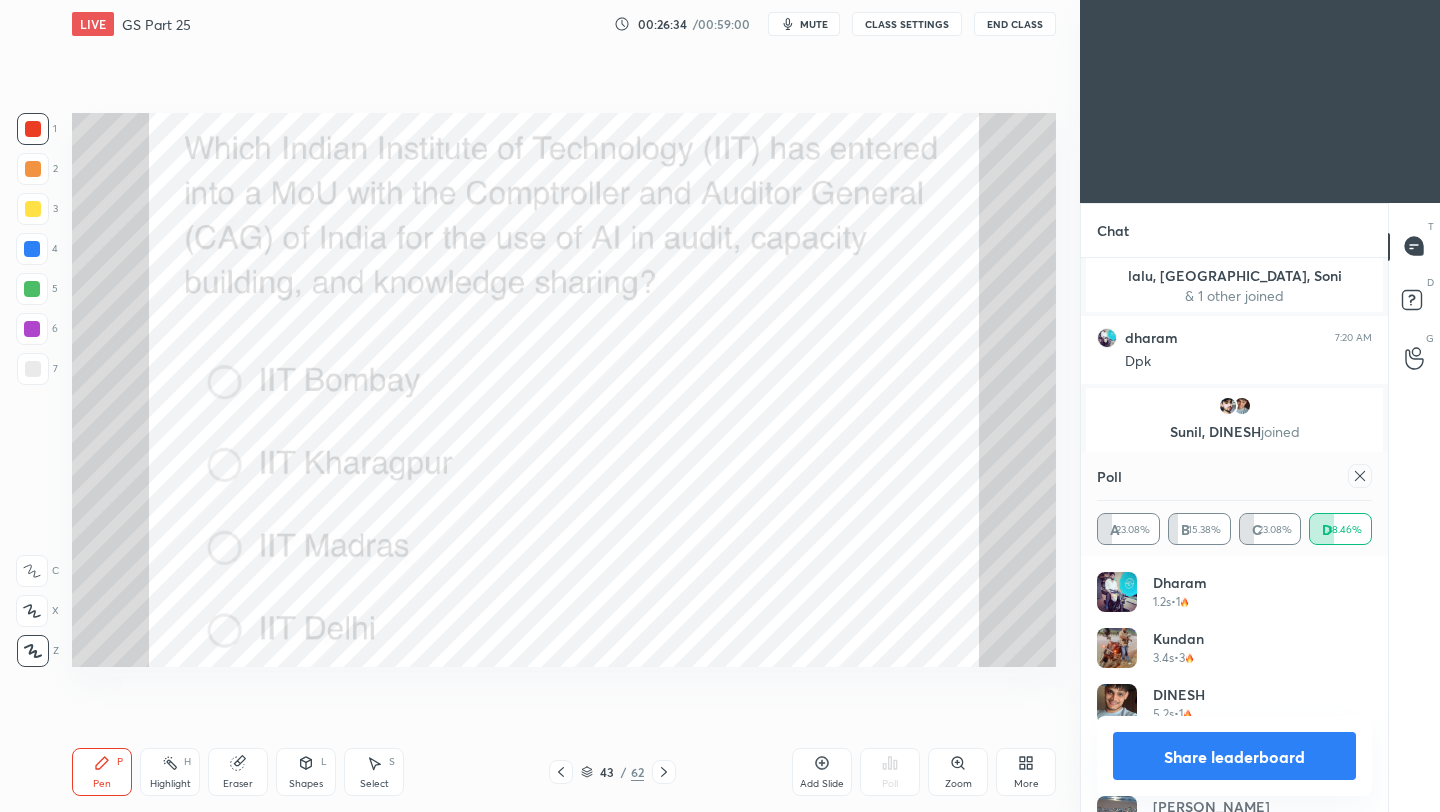click 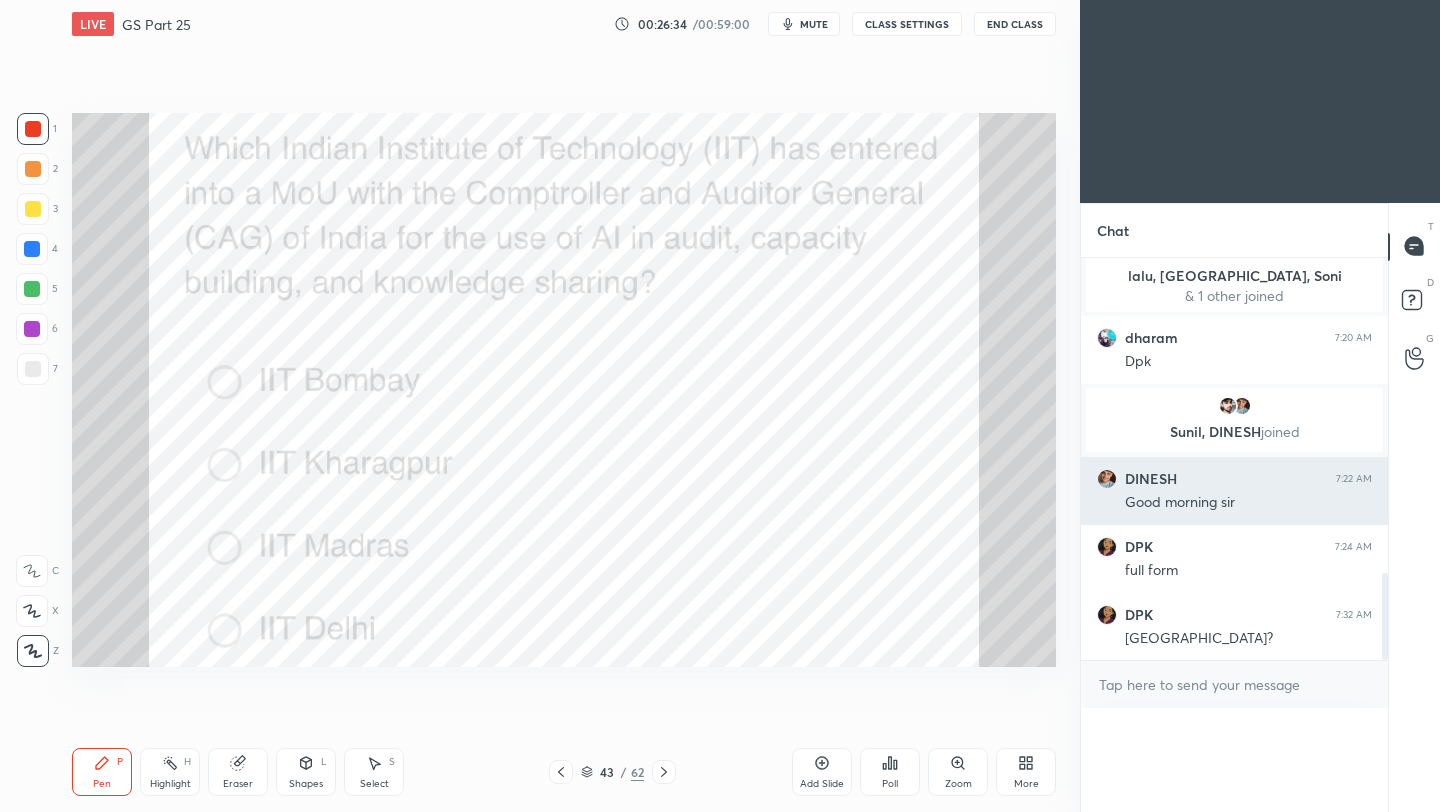 scroll, scrollTop: 0, scrollLeft: 0, axis: both 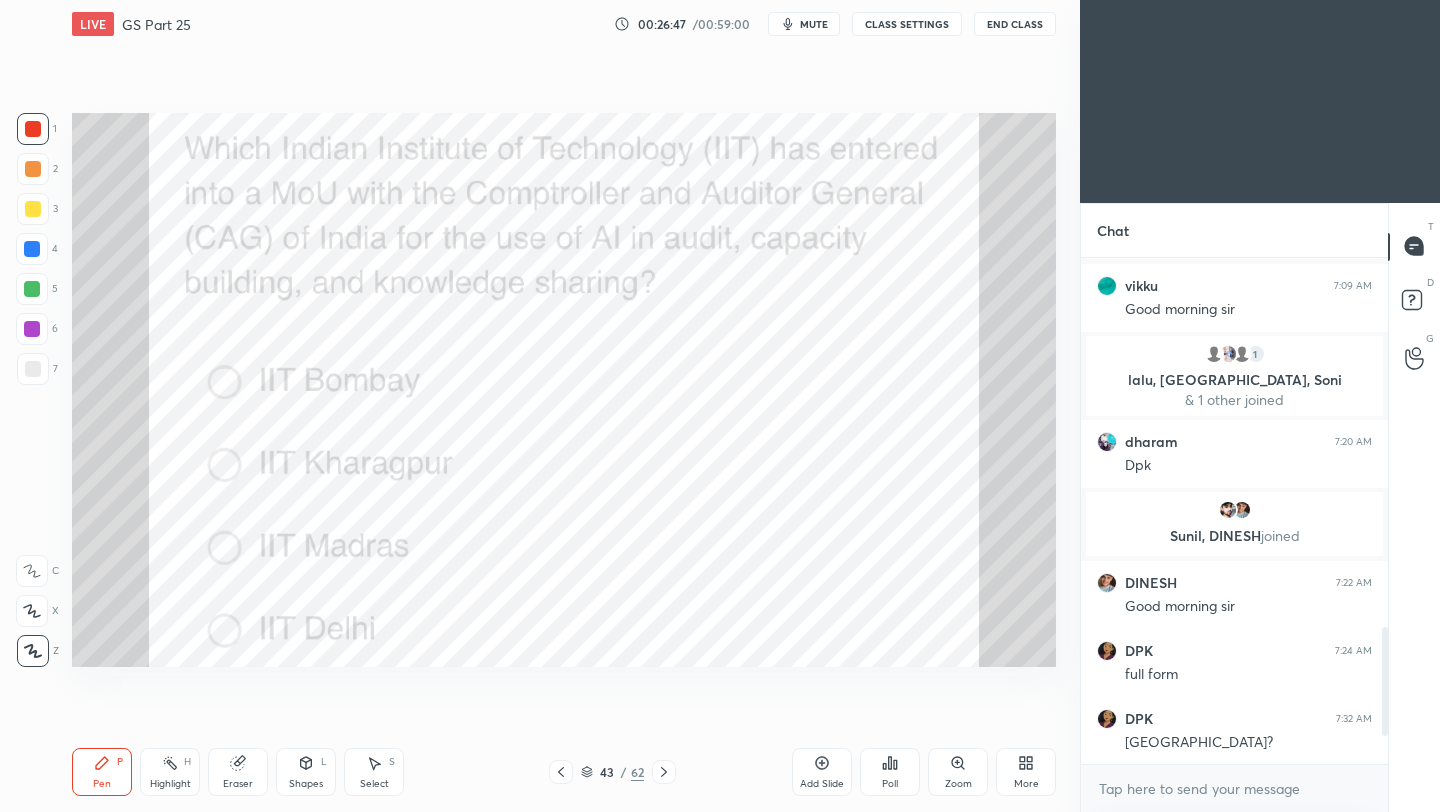 click 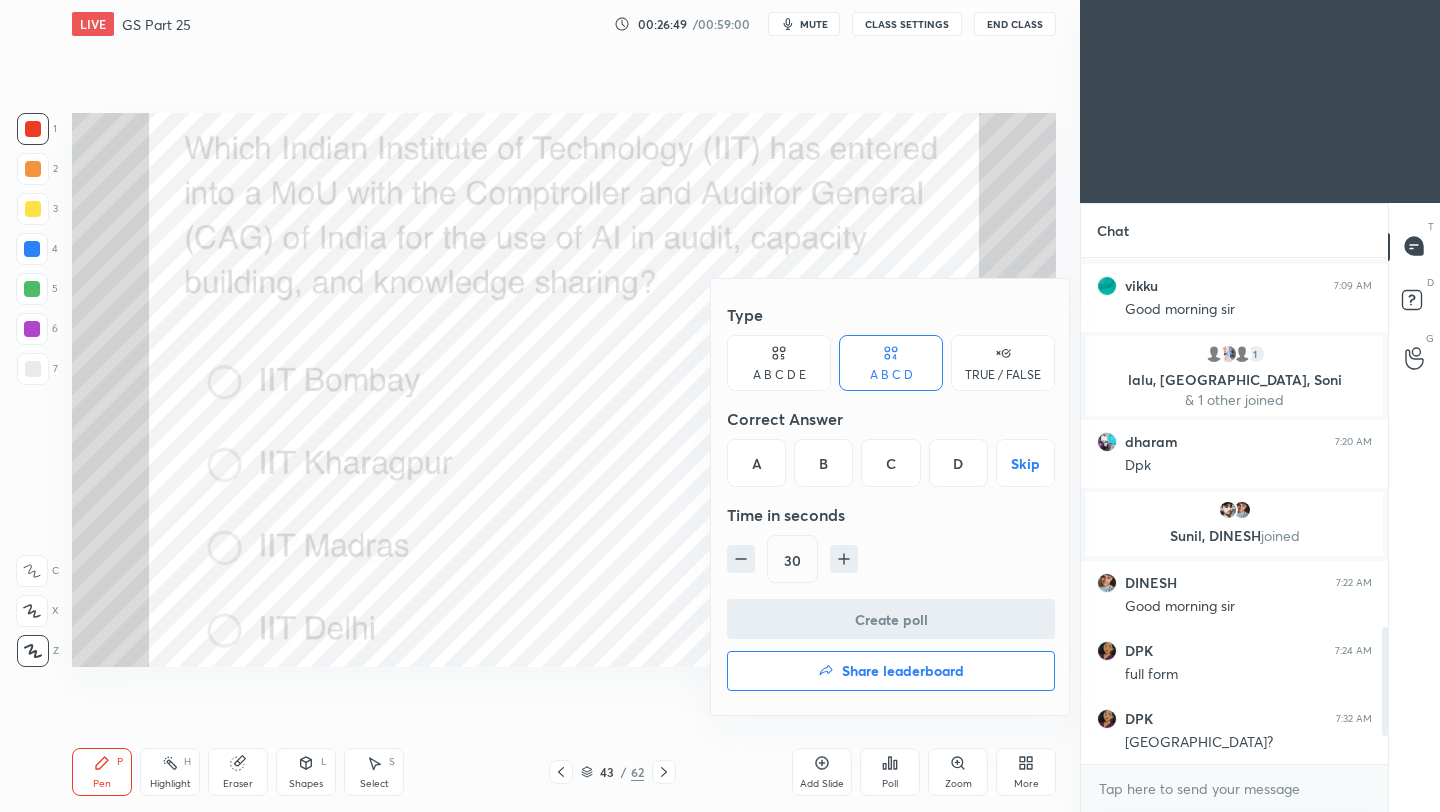 click on "Share leaderboard" at bounding box center (891, 671) 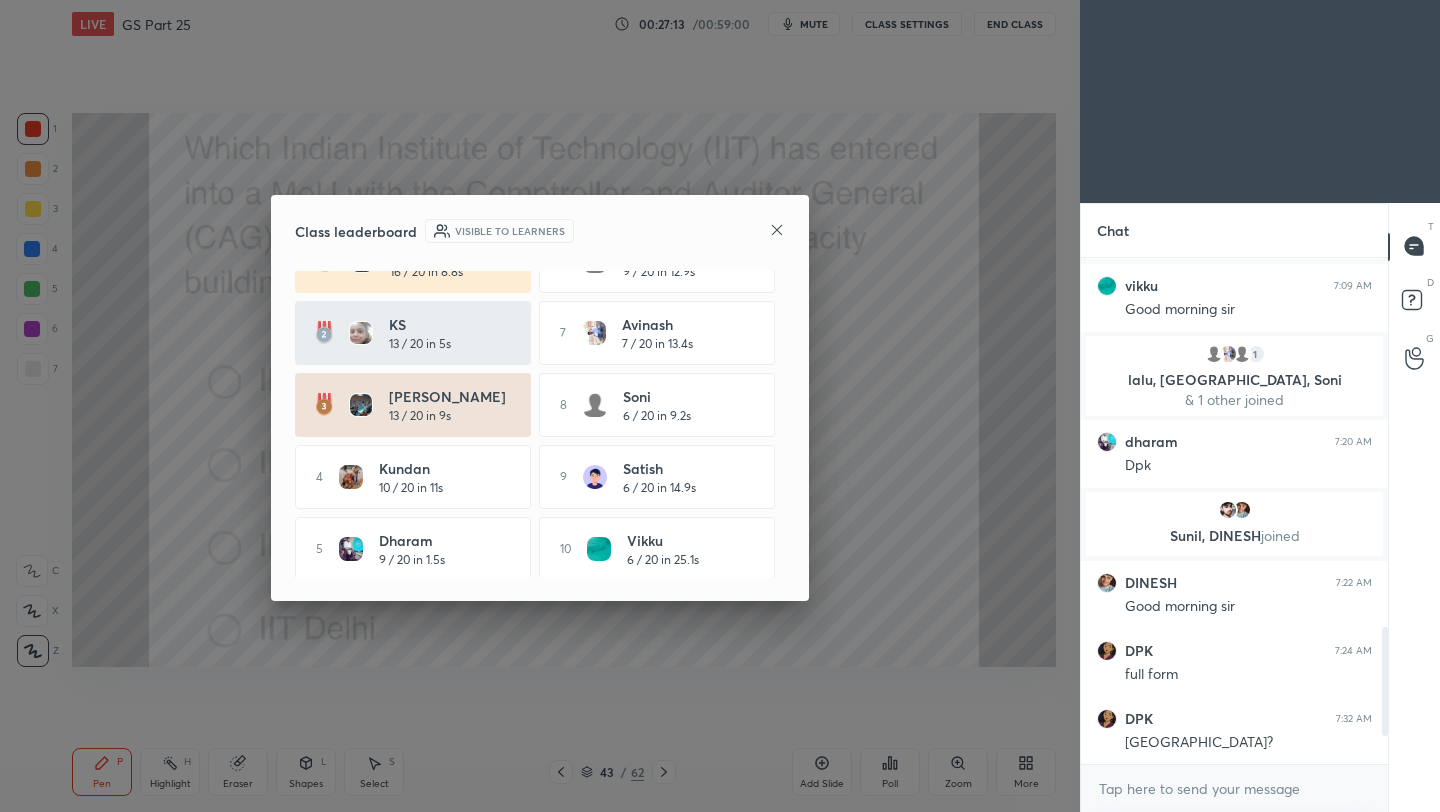 scroll, scrollTop: 52, scrollLeft: 0, axis: vertical 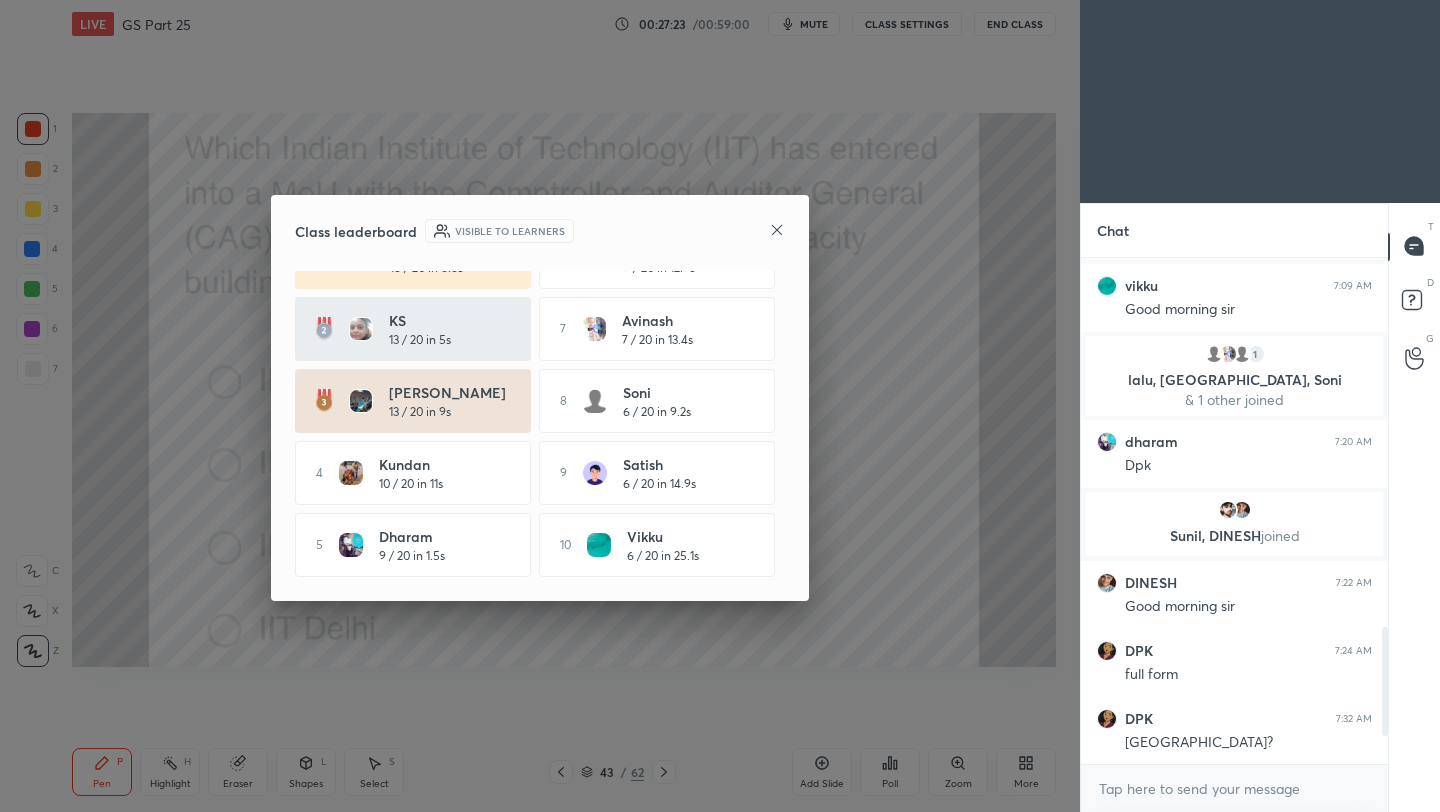 click 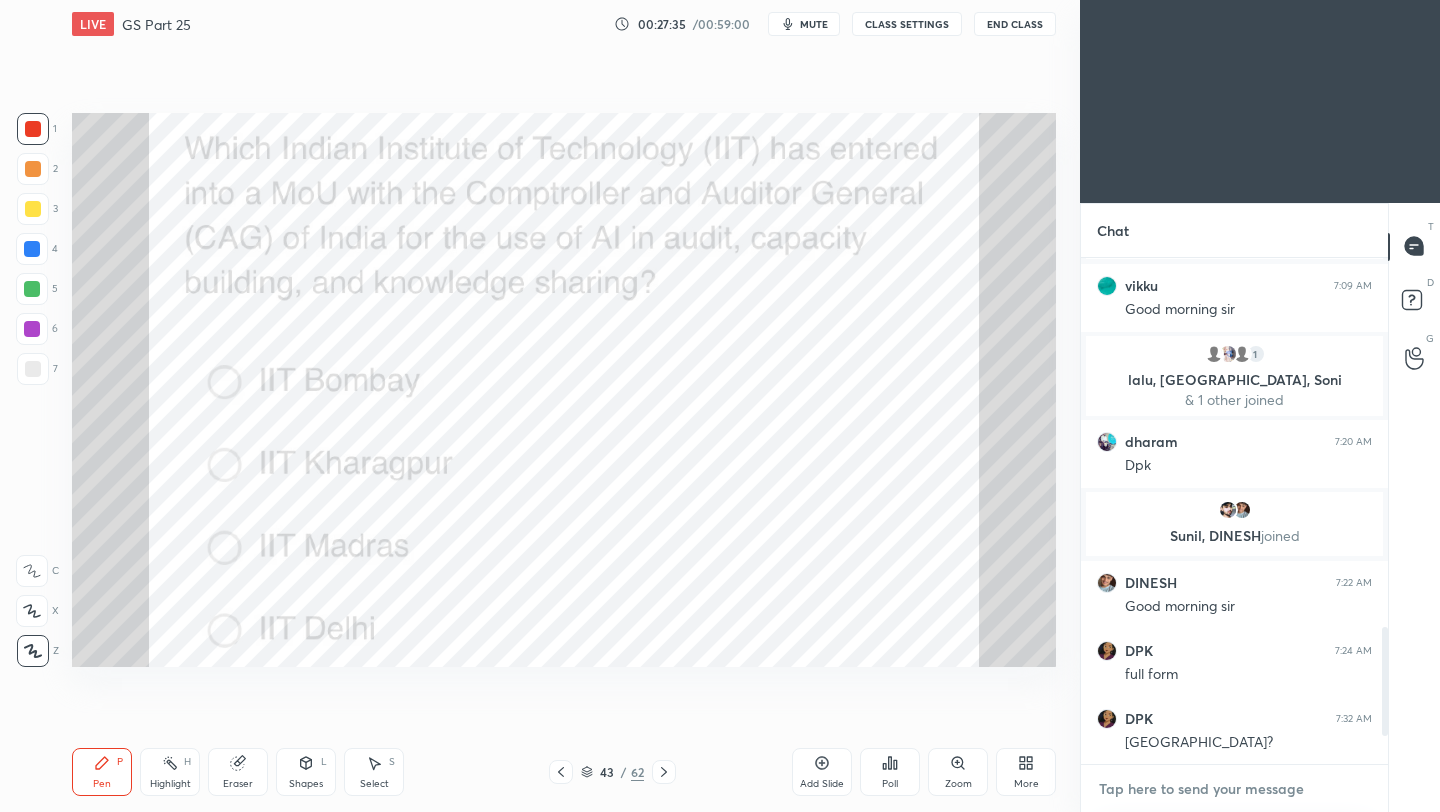 click at bounding box center (1234, 789) 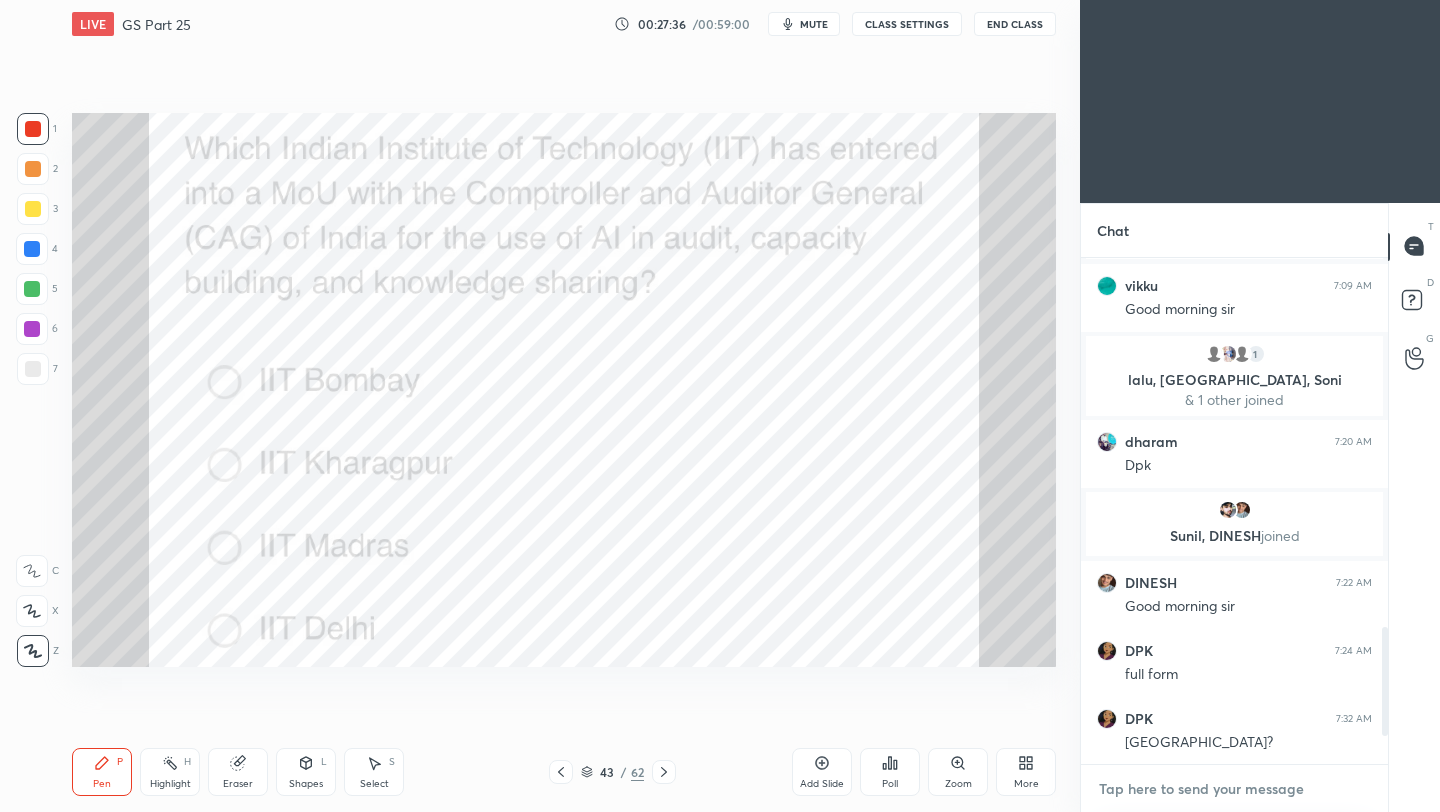 paste on "[URL][DOMAIN_NAME]" 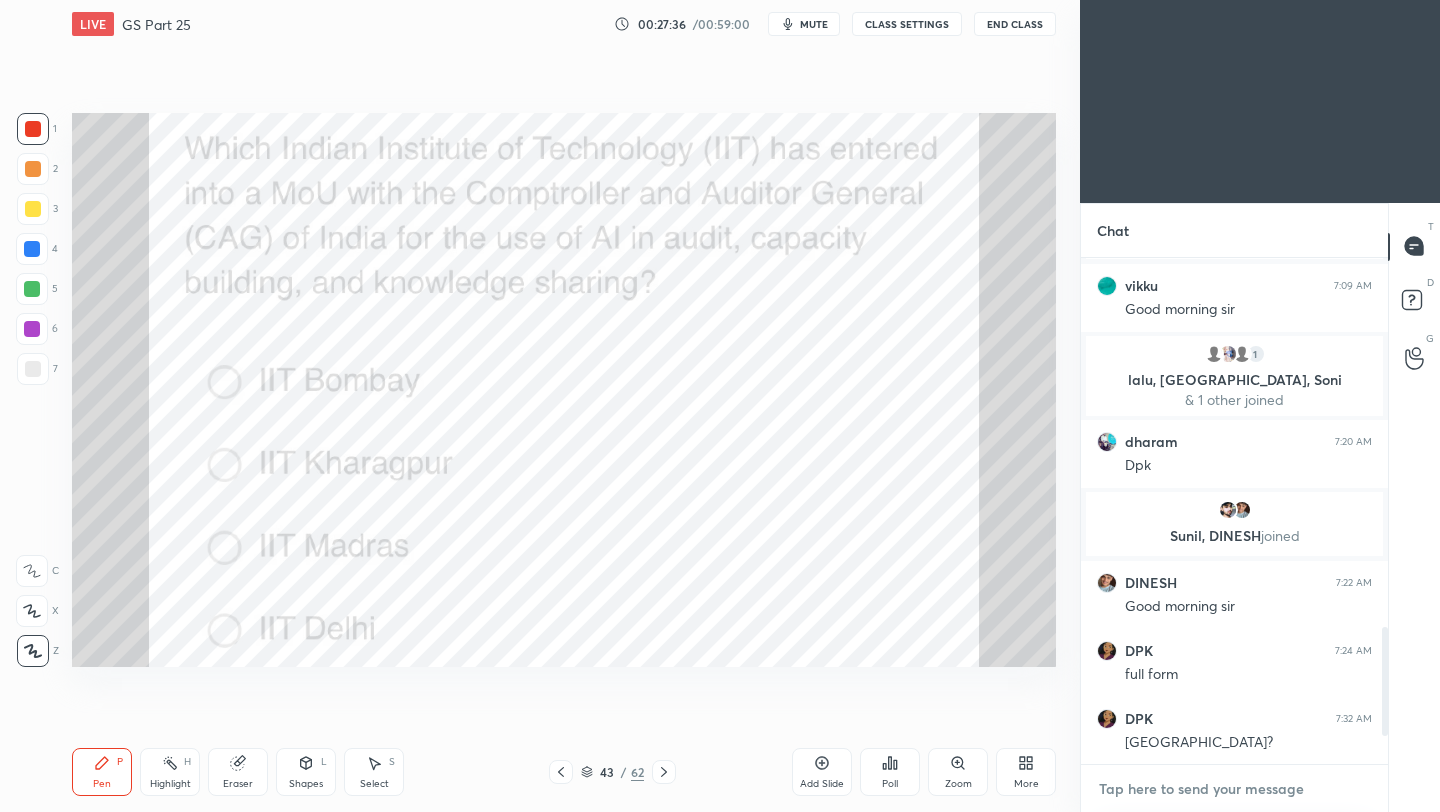 type on "[URL][DOMAIN_NAME]" 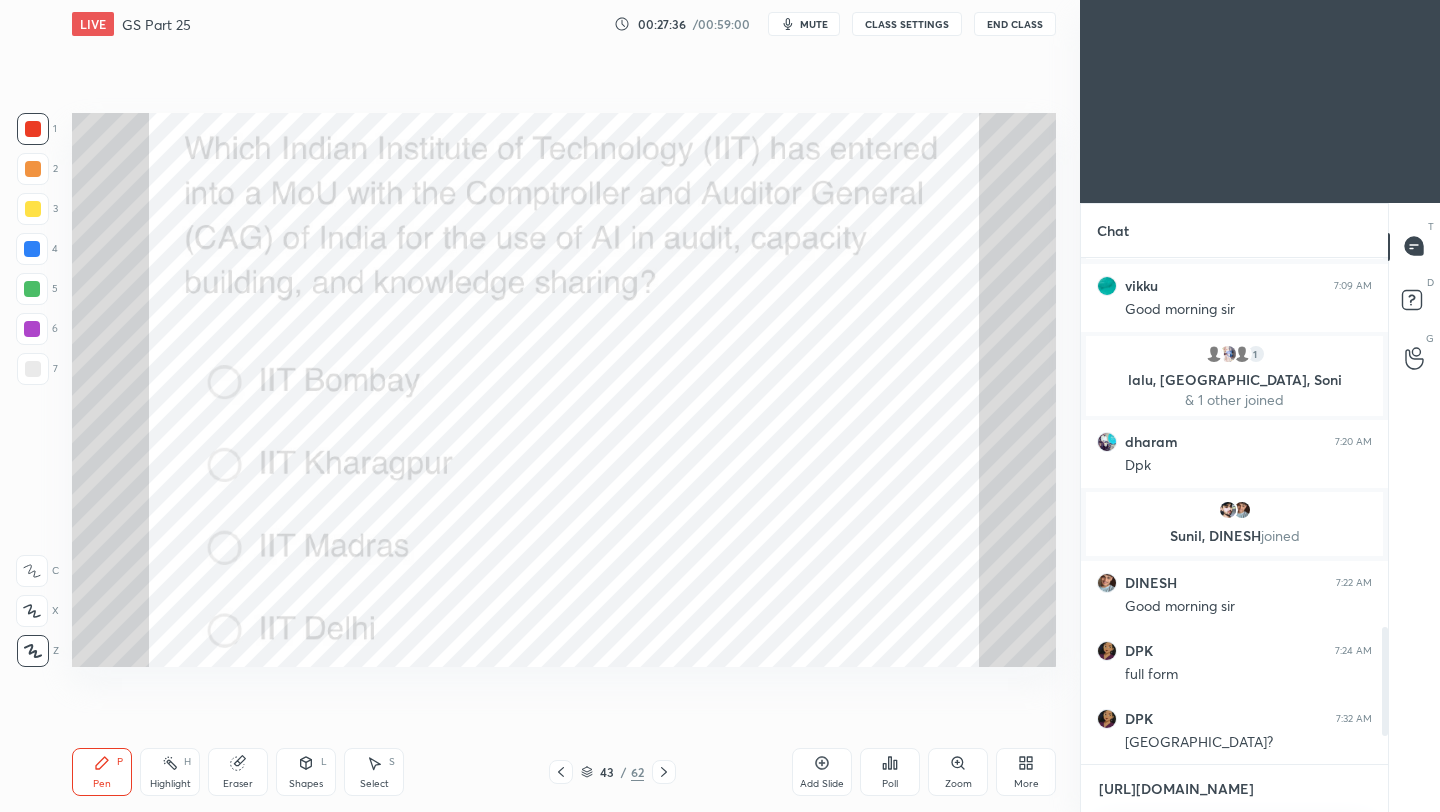 scroll, scrollTop: 494, scrollLeft: 301, axis: both 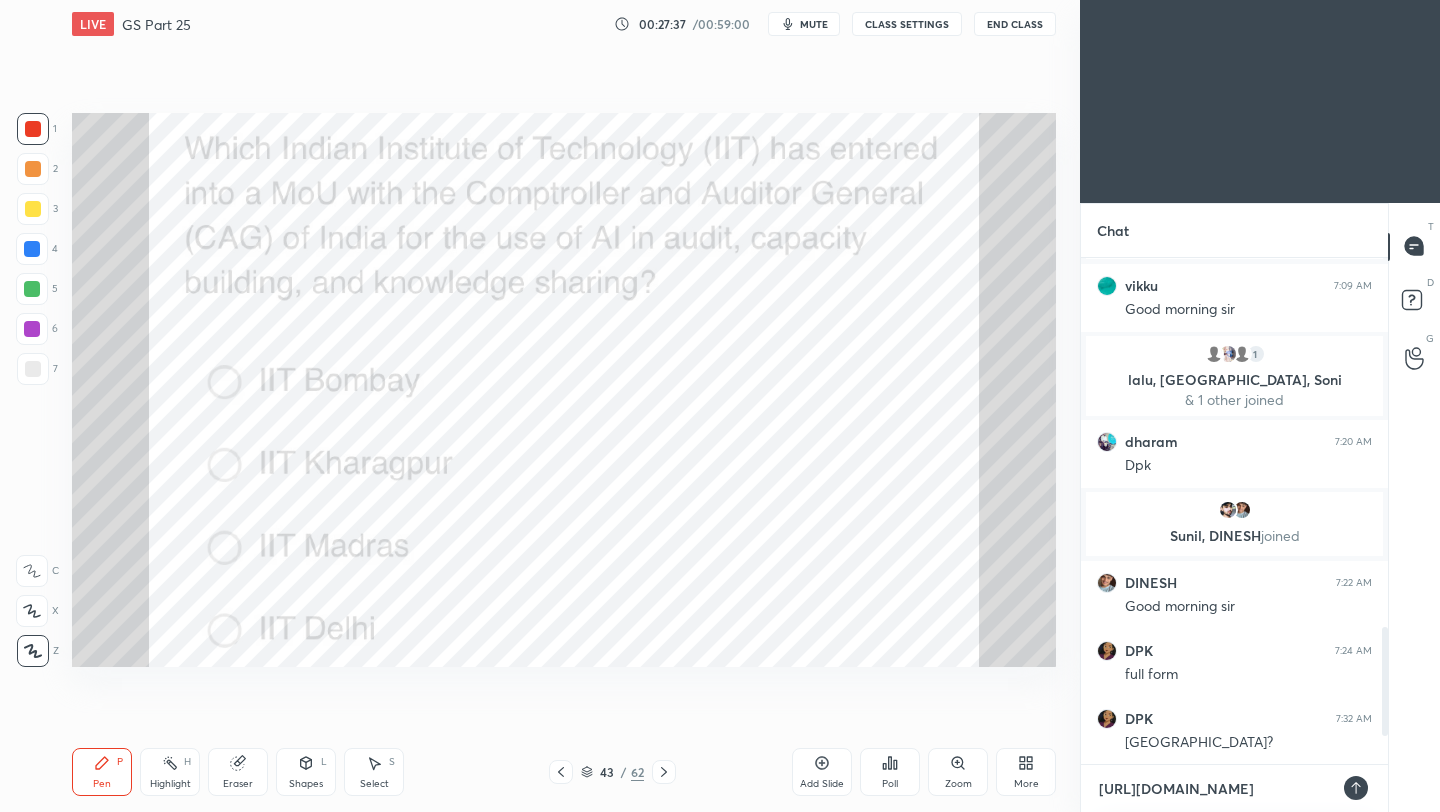 type 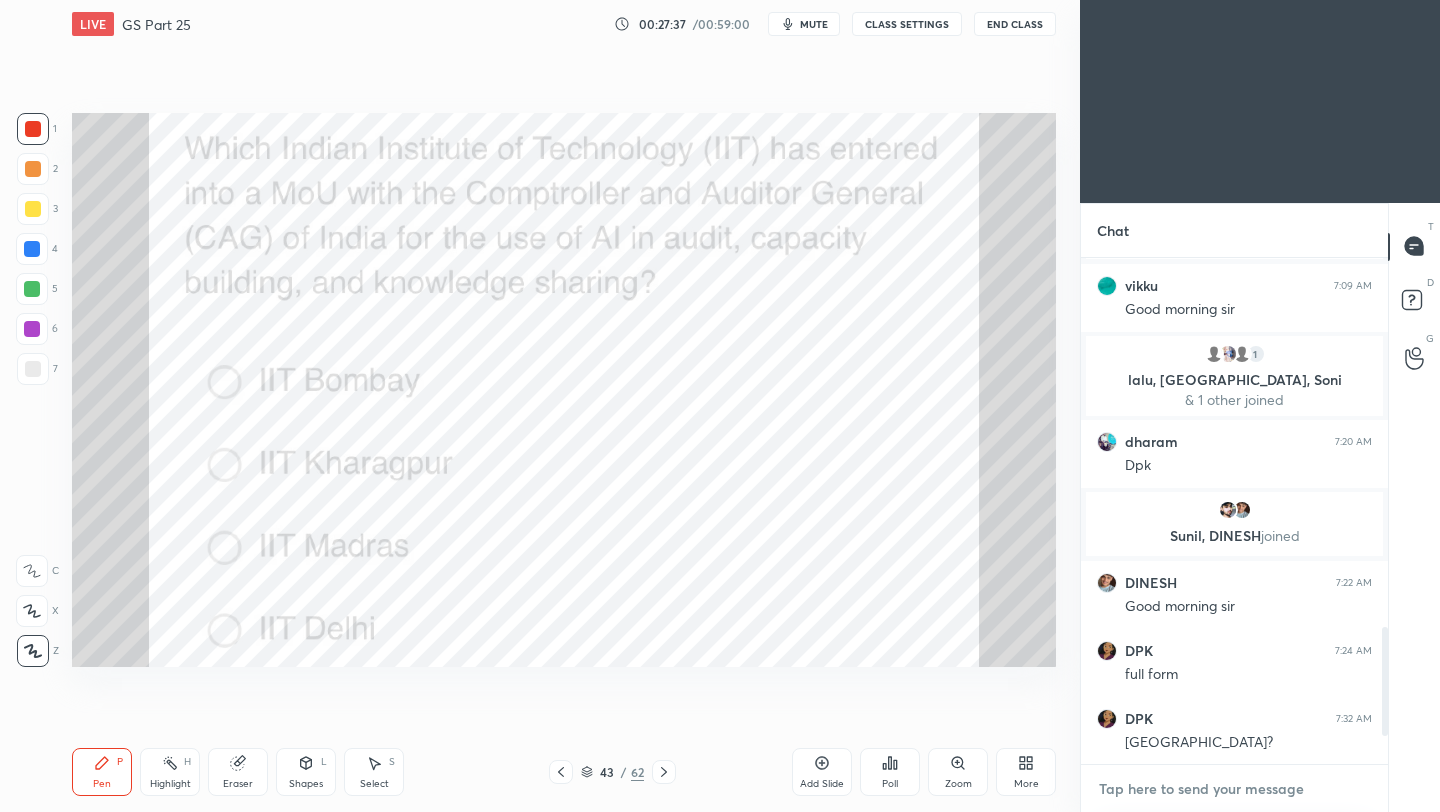 scroll, scrollTop: 1478, scrollLeft: 0, axis: vertical 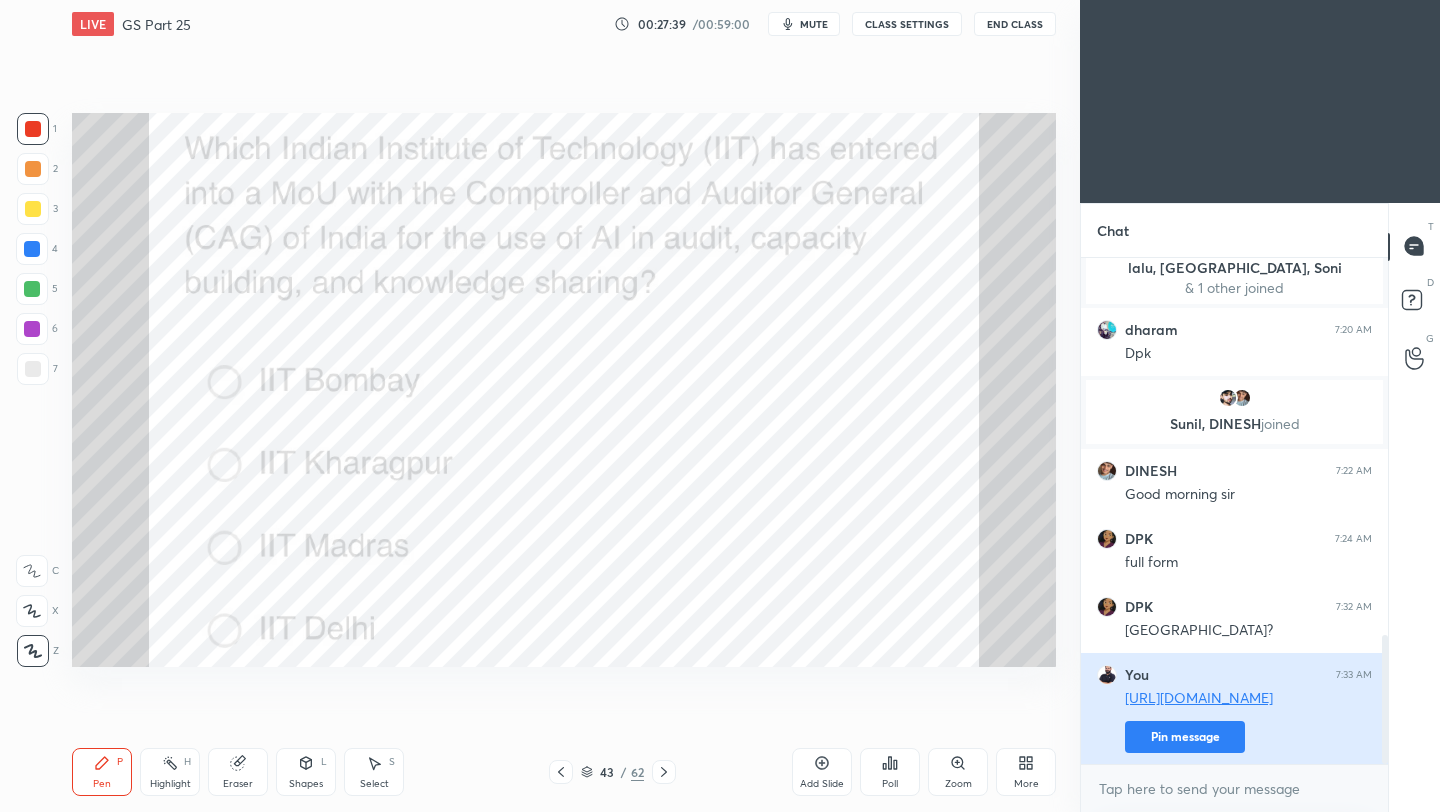 click on "Pin message" at bounding box center (1185, 737) 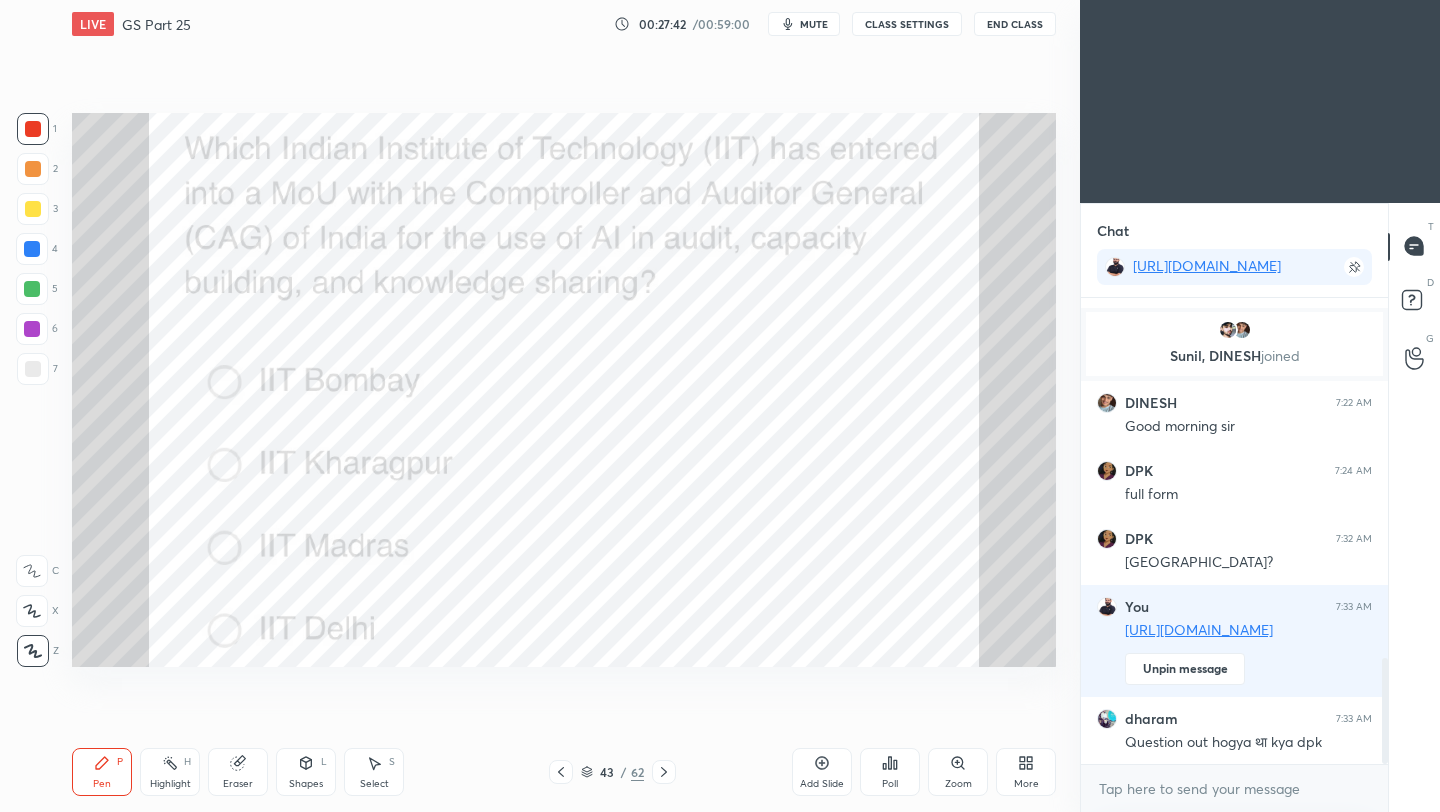 scroll, scrollTop: 1654, scrollLeft: 0, axis: vertical 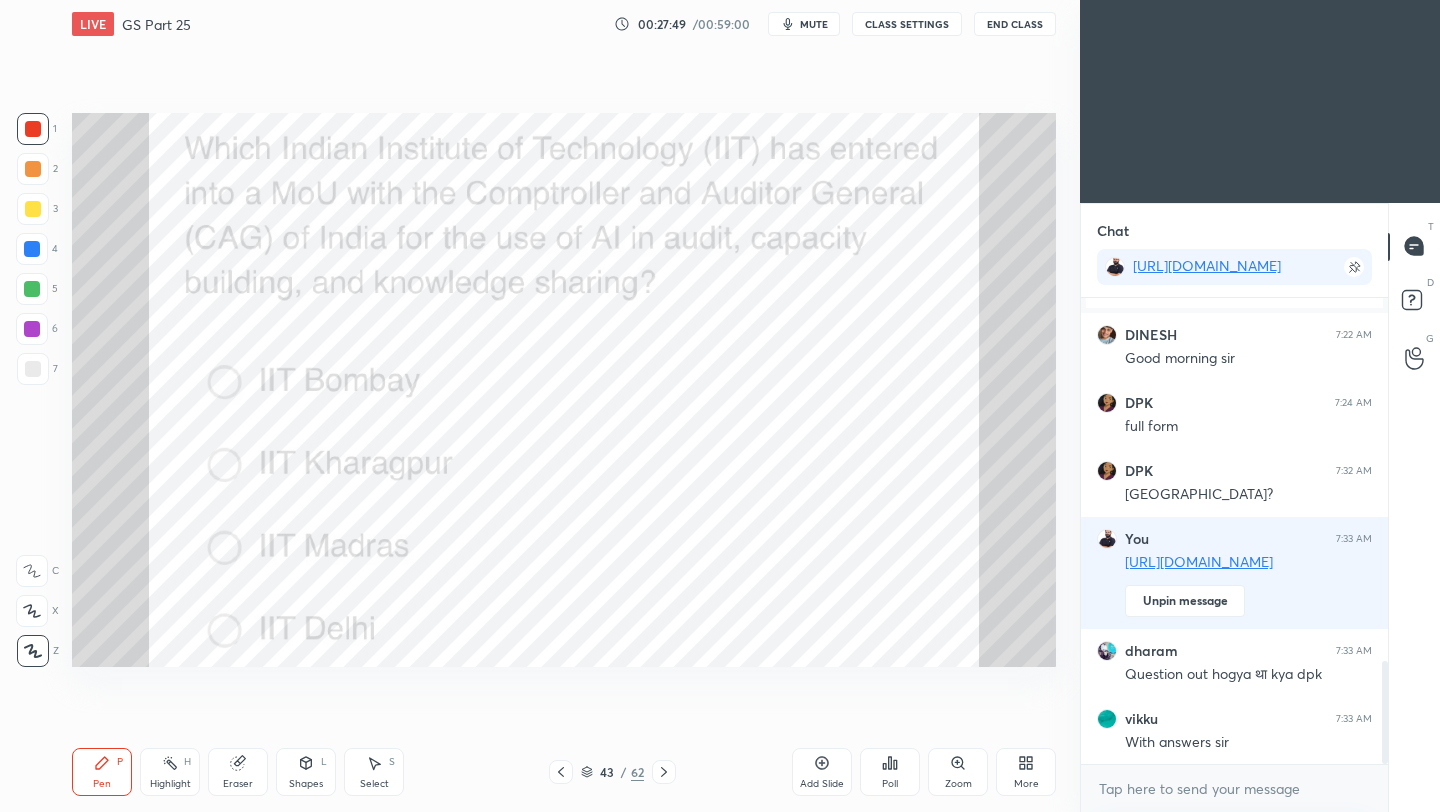 click on "End Class" at bounding box center [1015, 24] 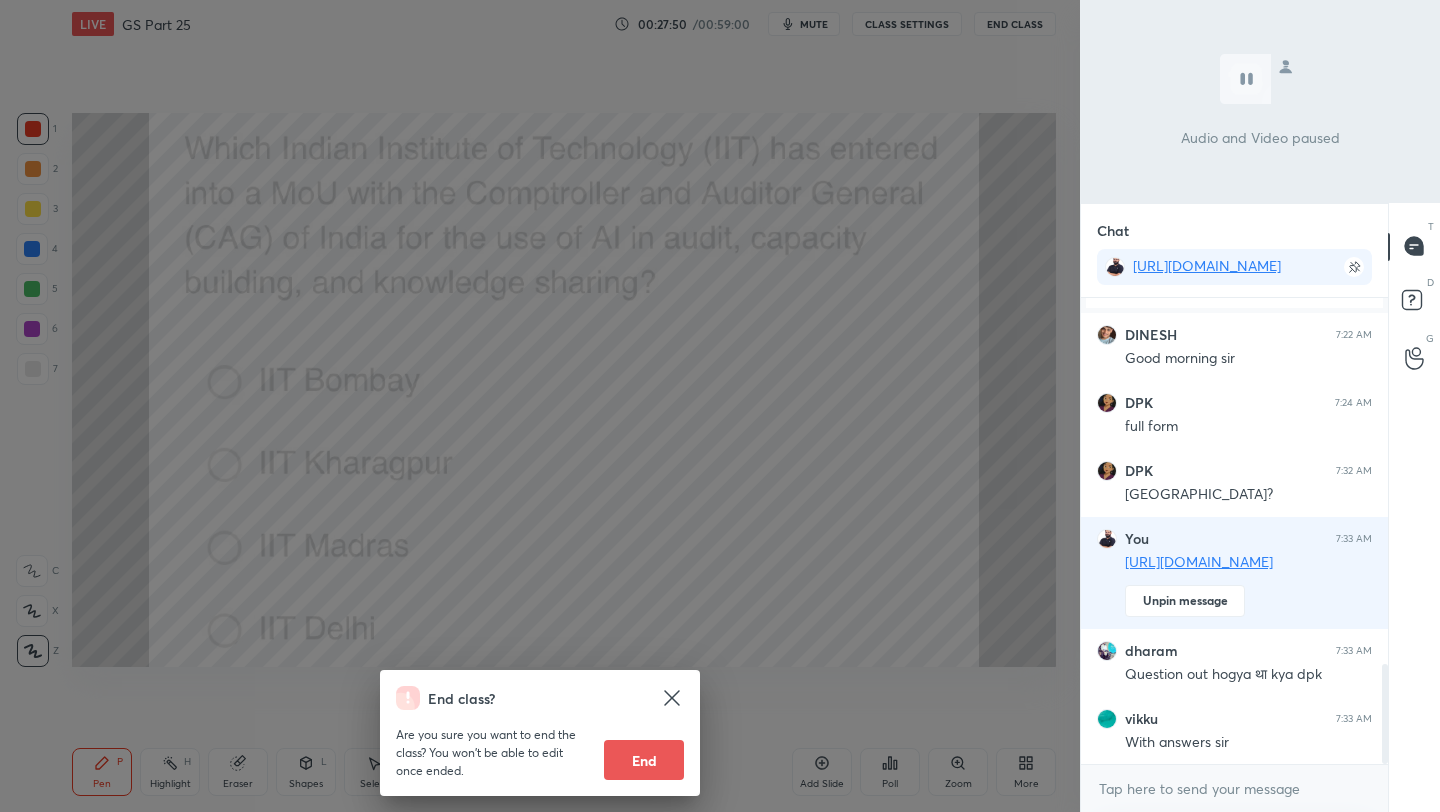 scroll, scrollTop: 1722, scrollLeft: 0, axis: vertical 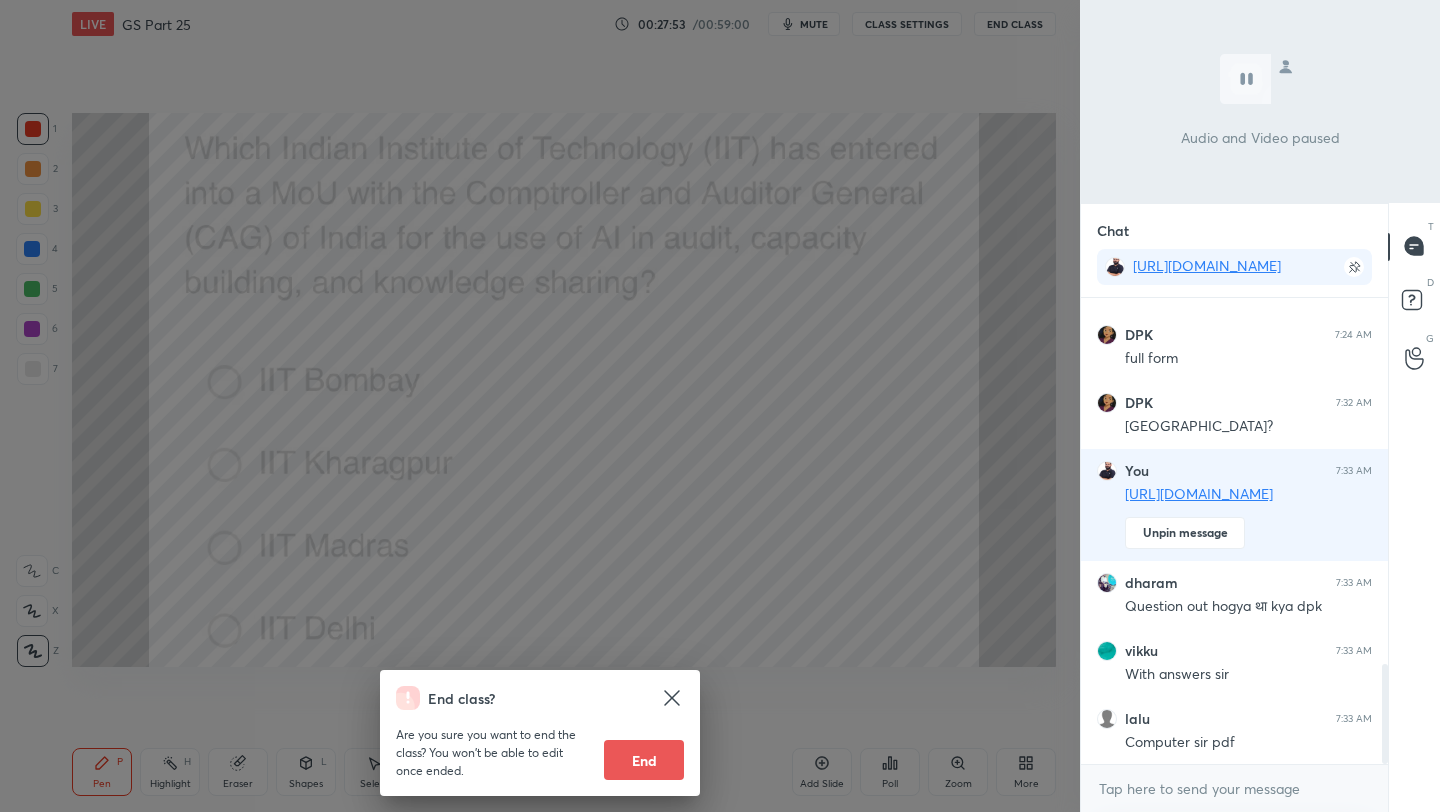 click on "End" at bounding box center (644, 760) 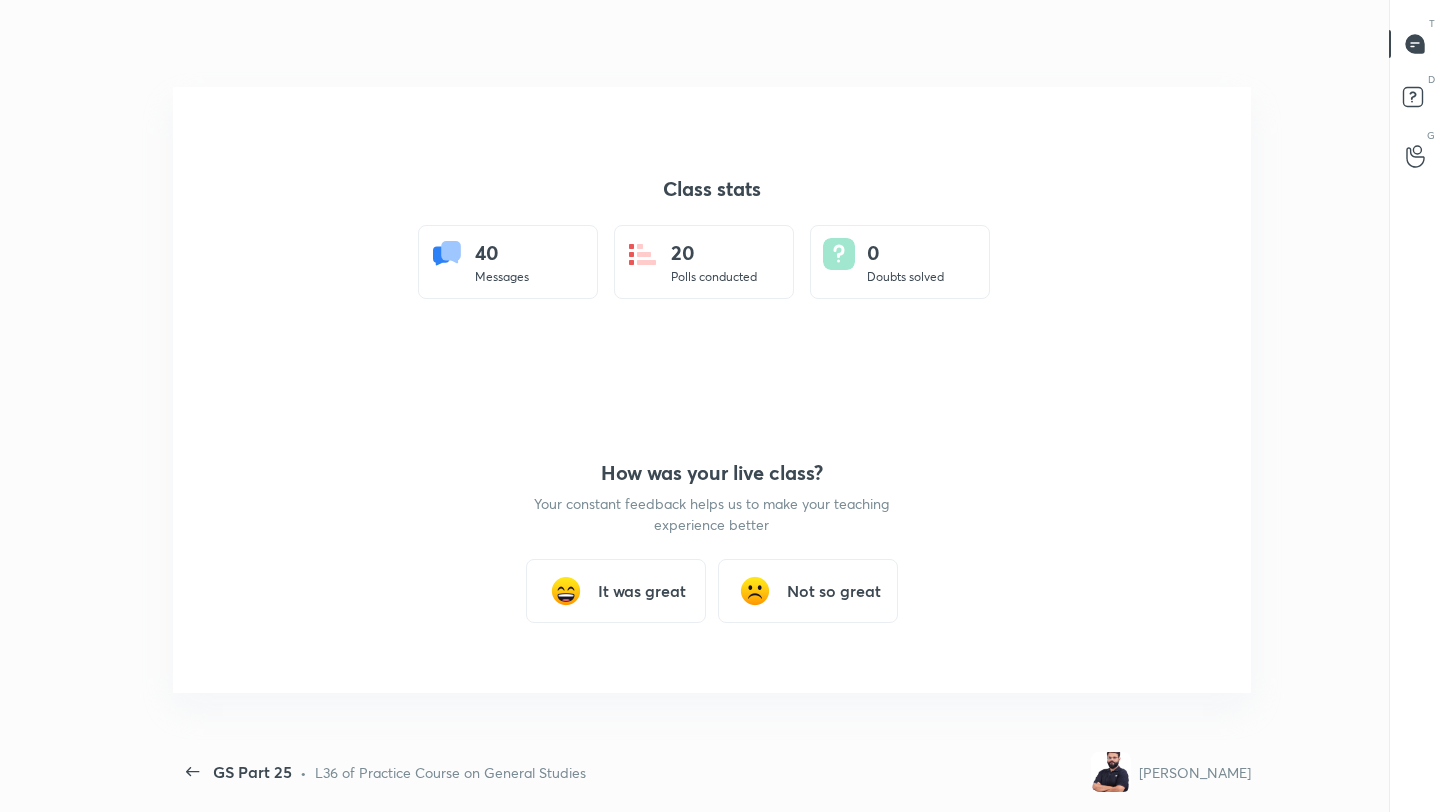 scroll, scrollTop: 99316, scrollLeft: 98756, axis: both 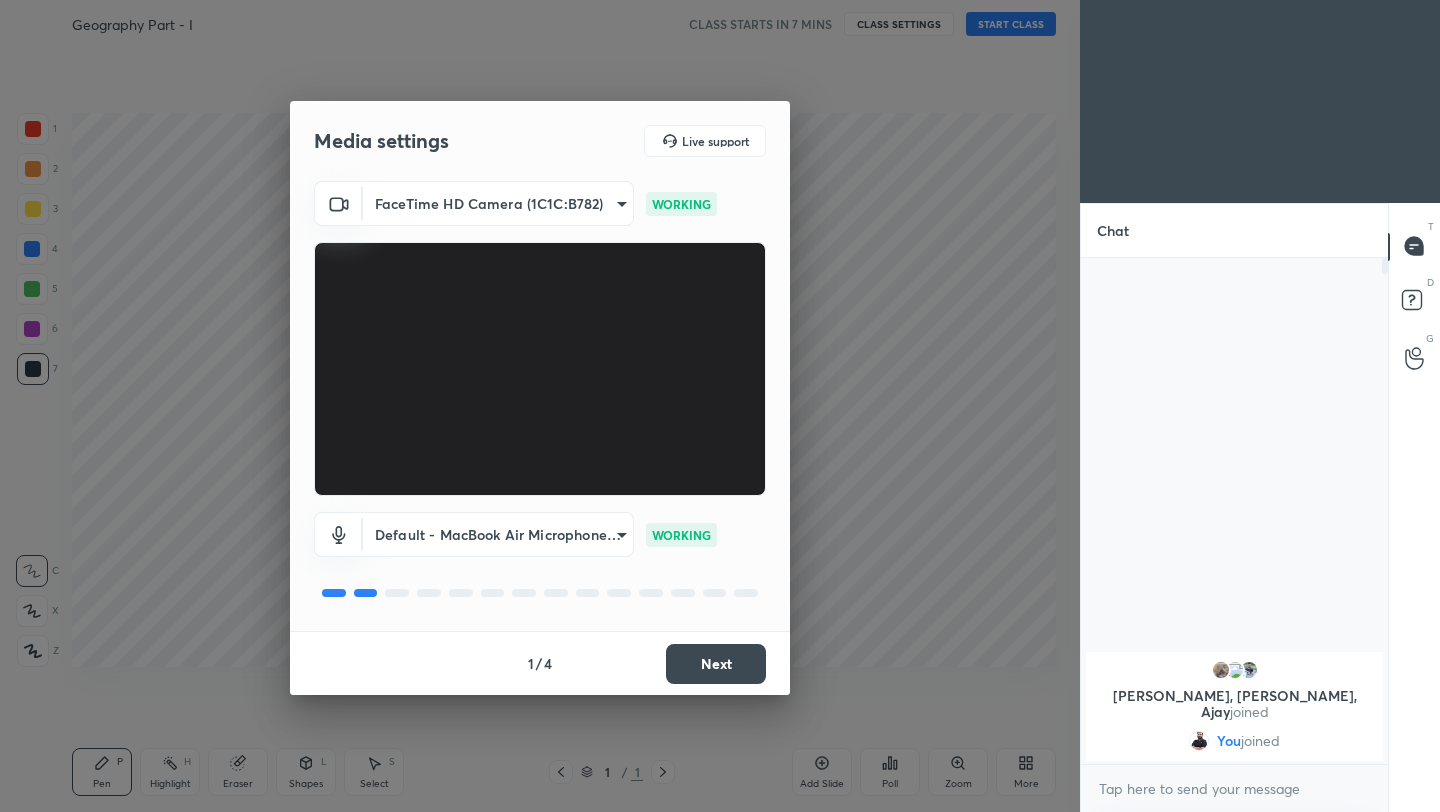 click on "Next" at bounding box center (716, 664) 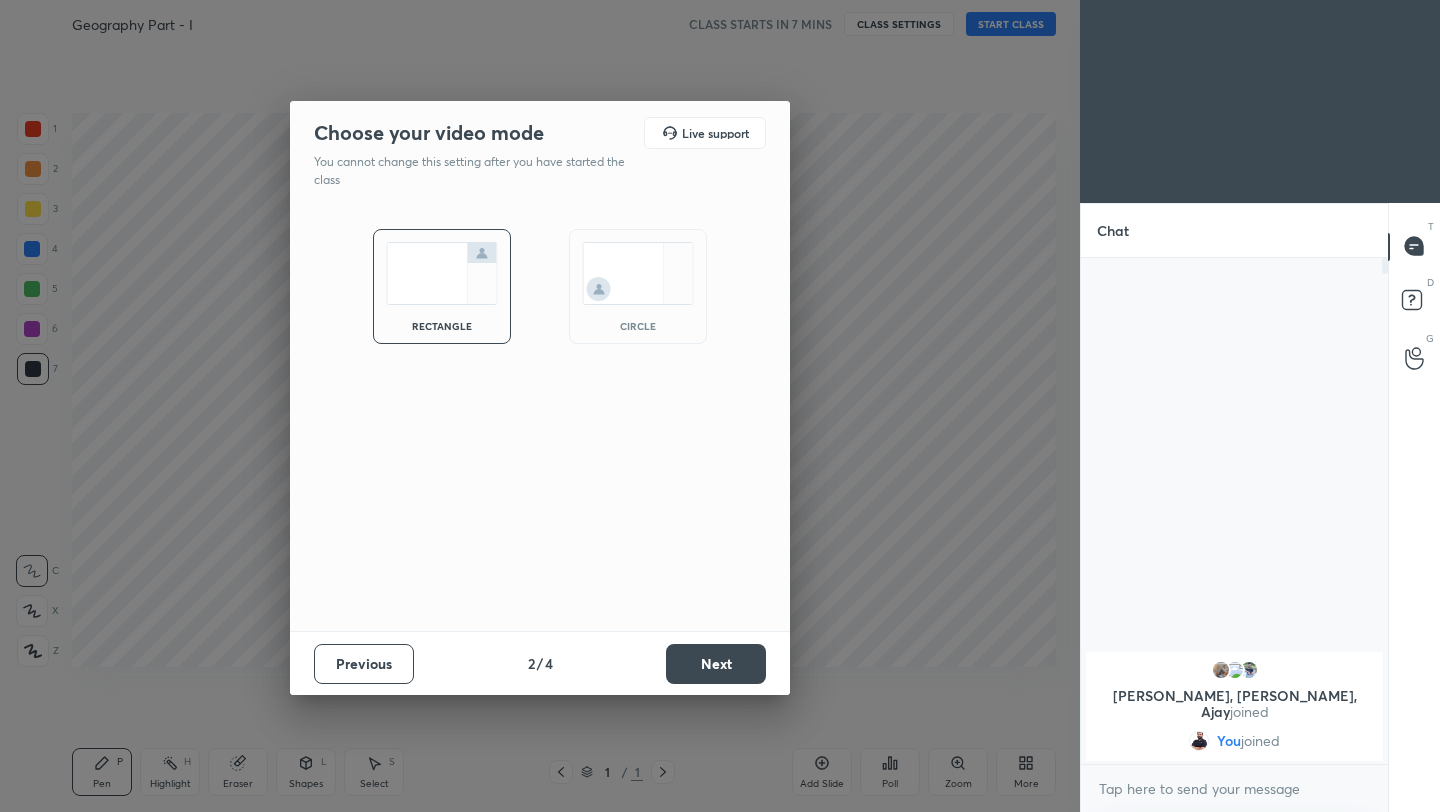 click on "Next" at bounding box center (716, 664) 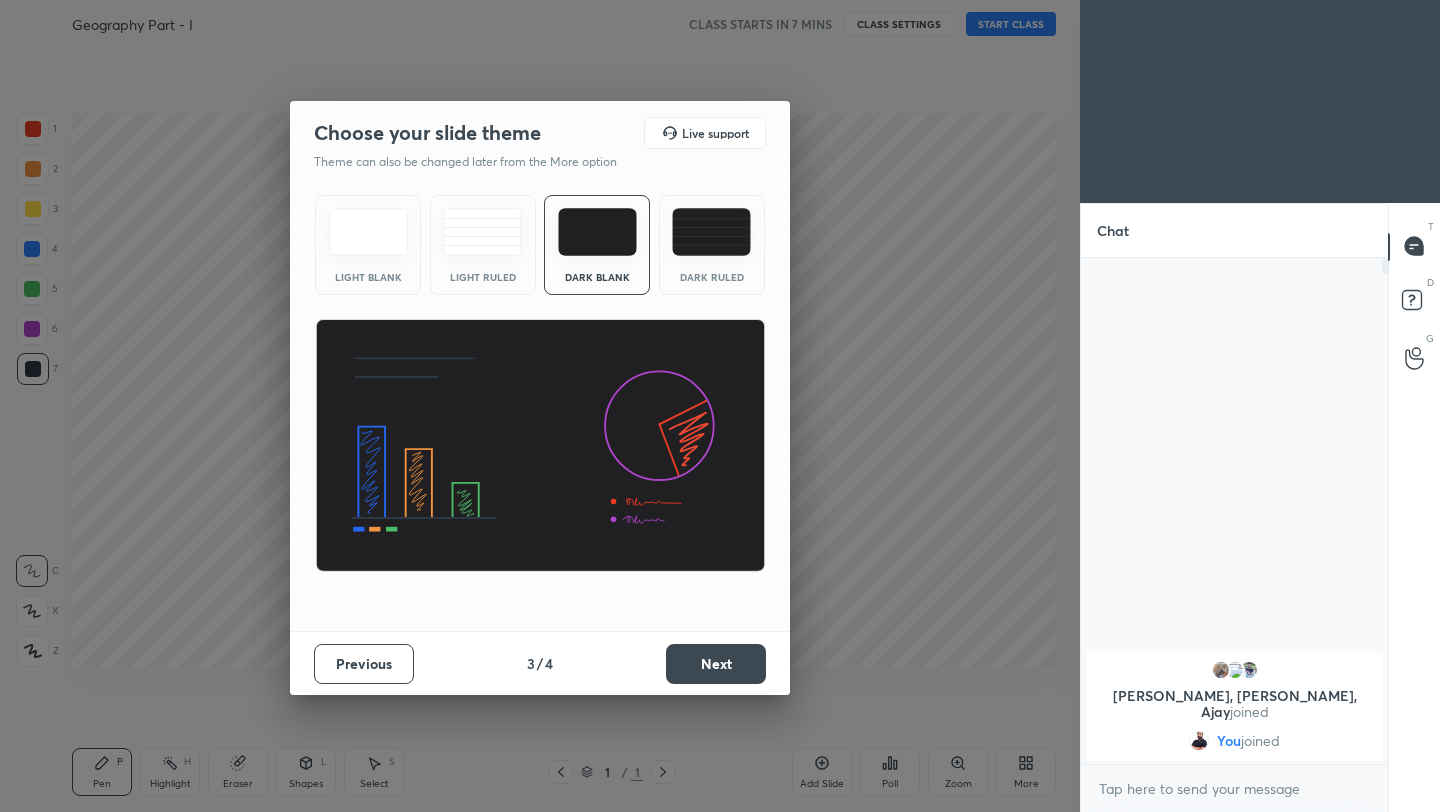 click on "Next" at bounding box center (716, 664) 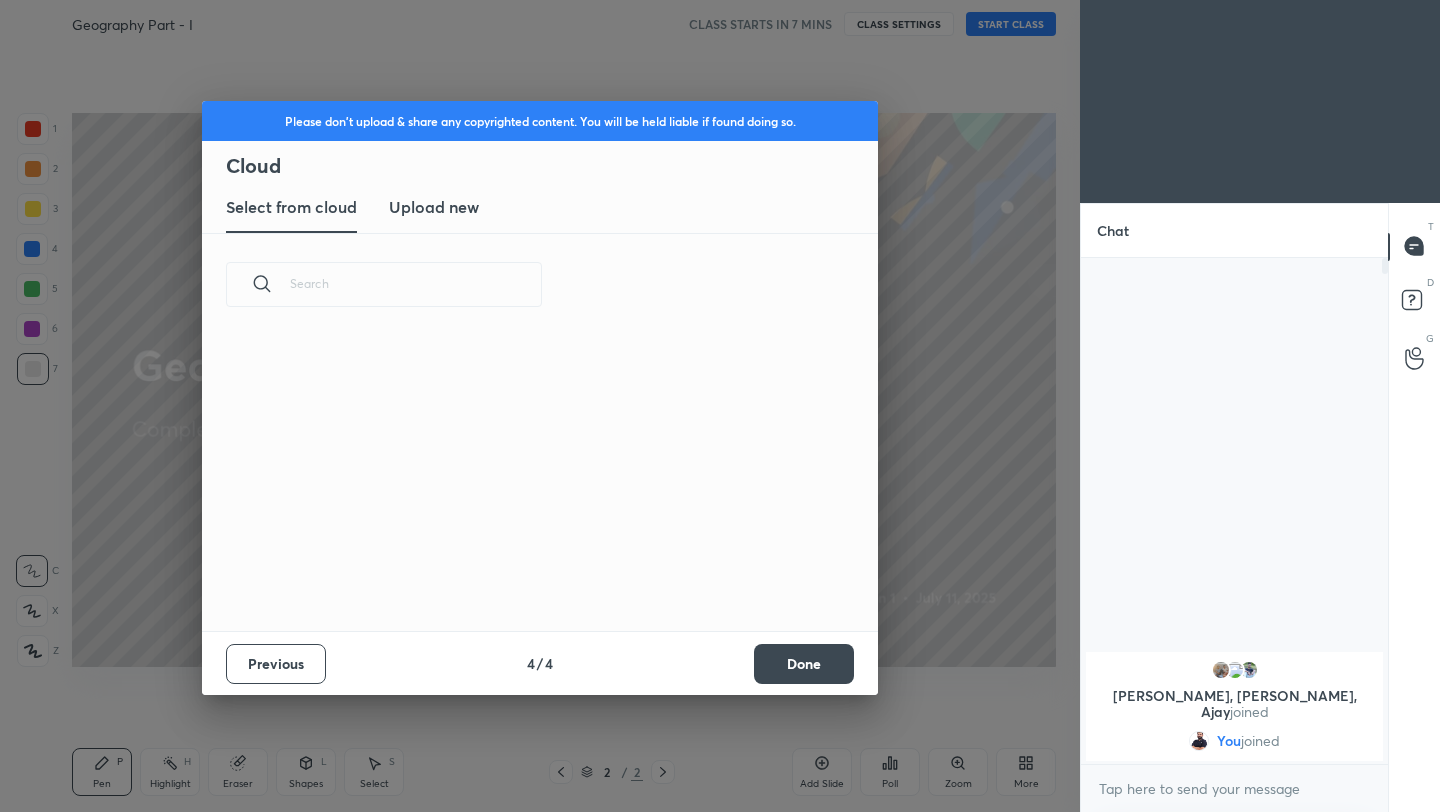 scroll, scrollTop: 7, scrollLeft: 11, axis: both 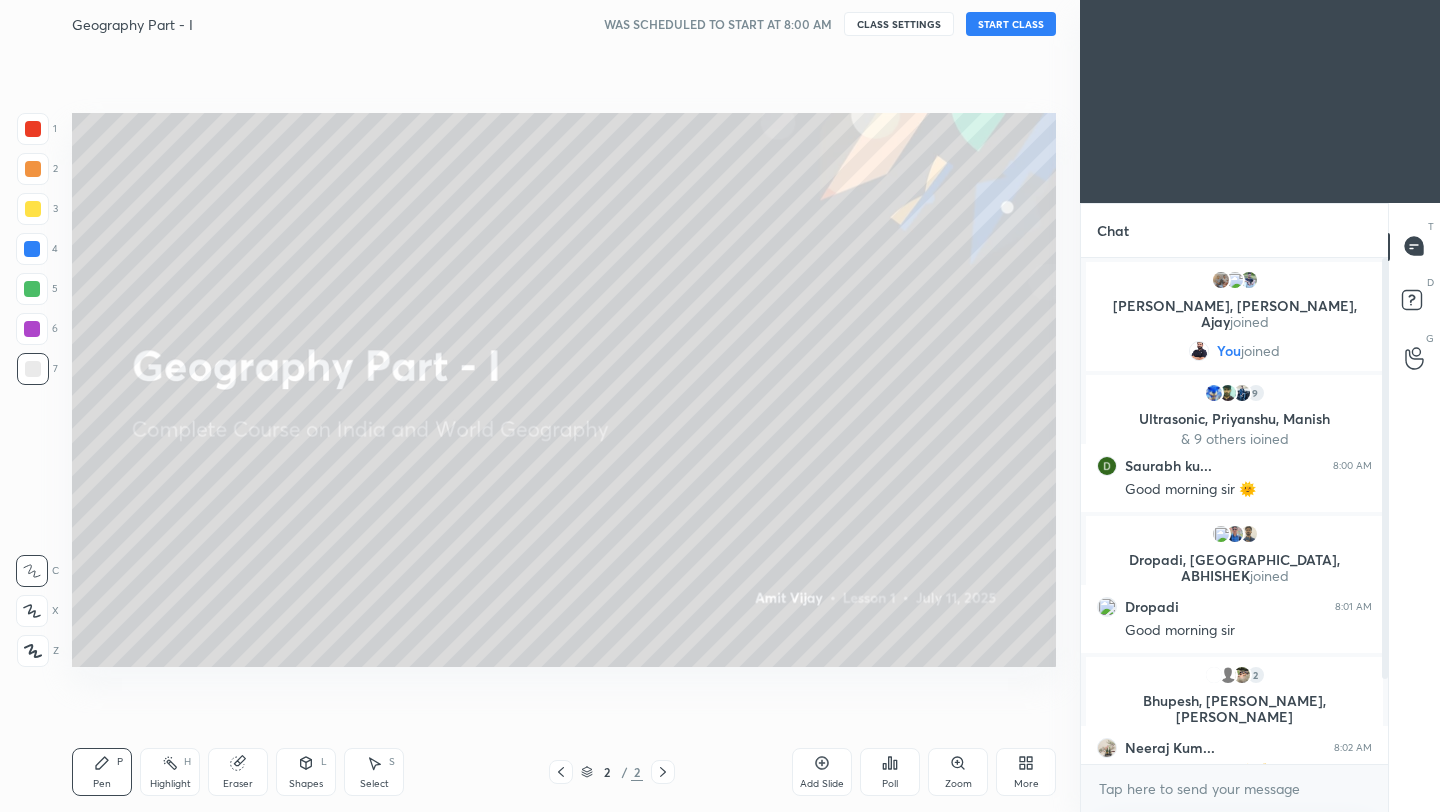 click on "START CLASS" at bounding box center (1011, 24) 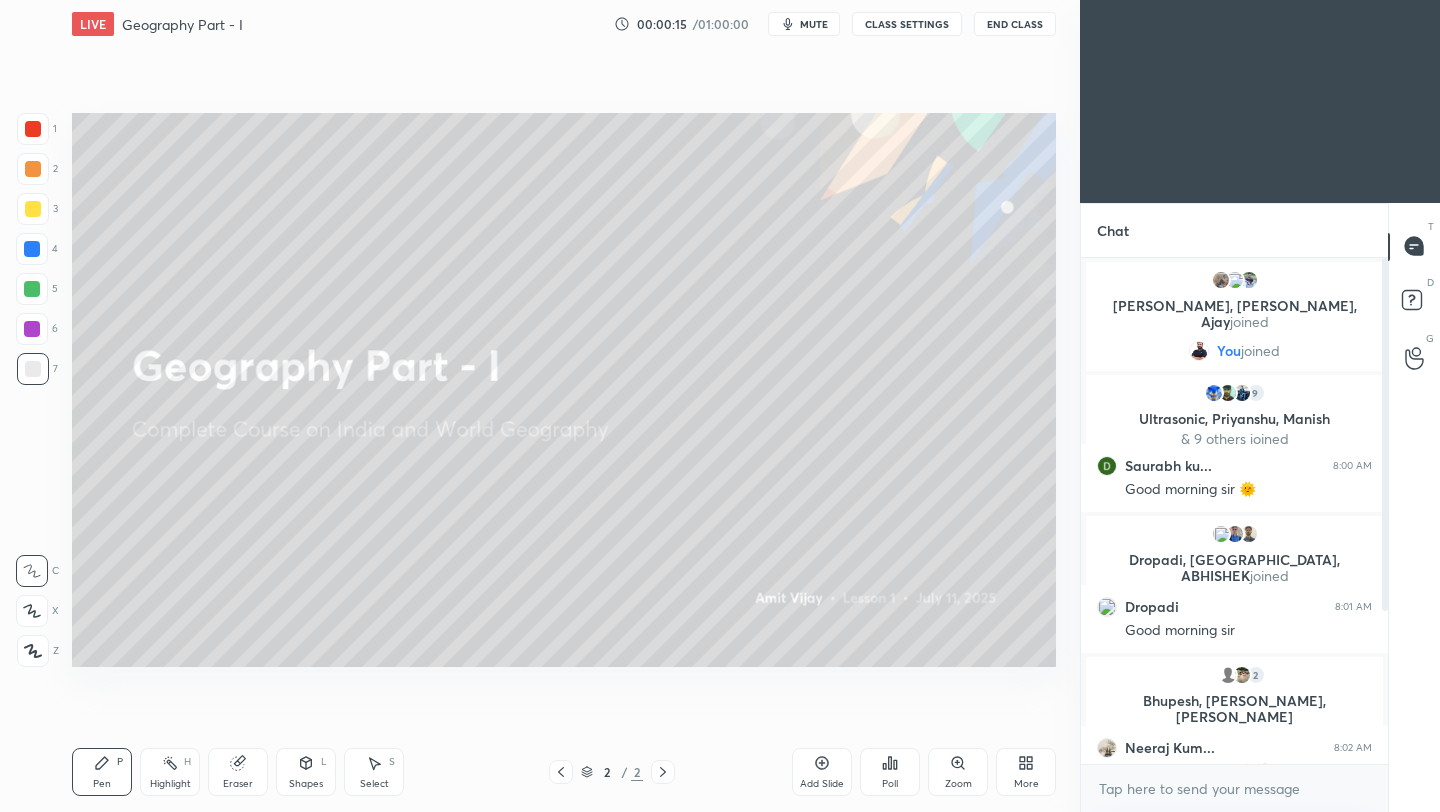 scroll, scrollTop: 459, scrollLeft: 301, axis: both 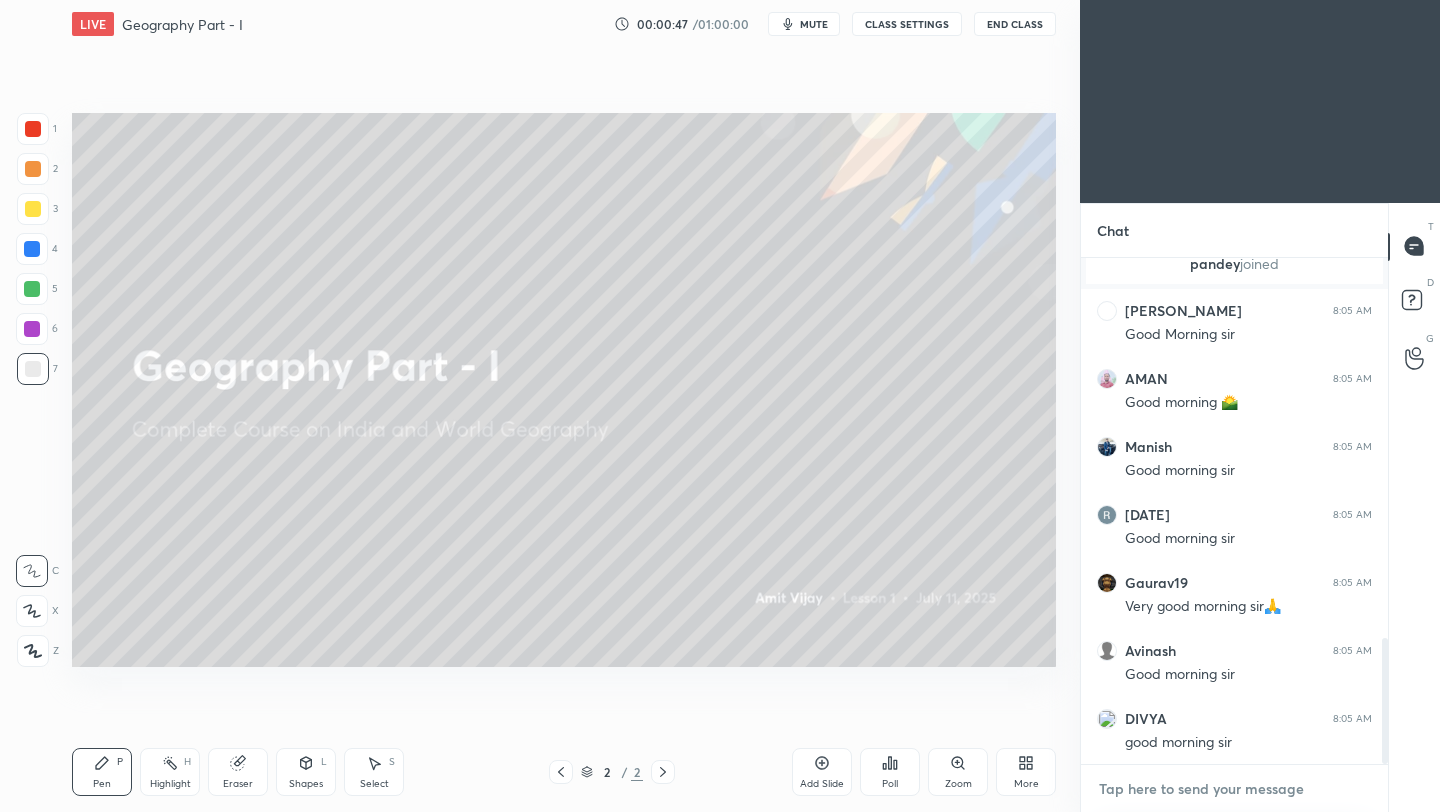 type on "x" 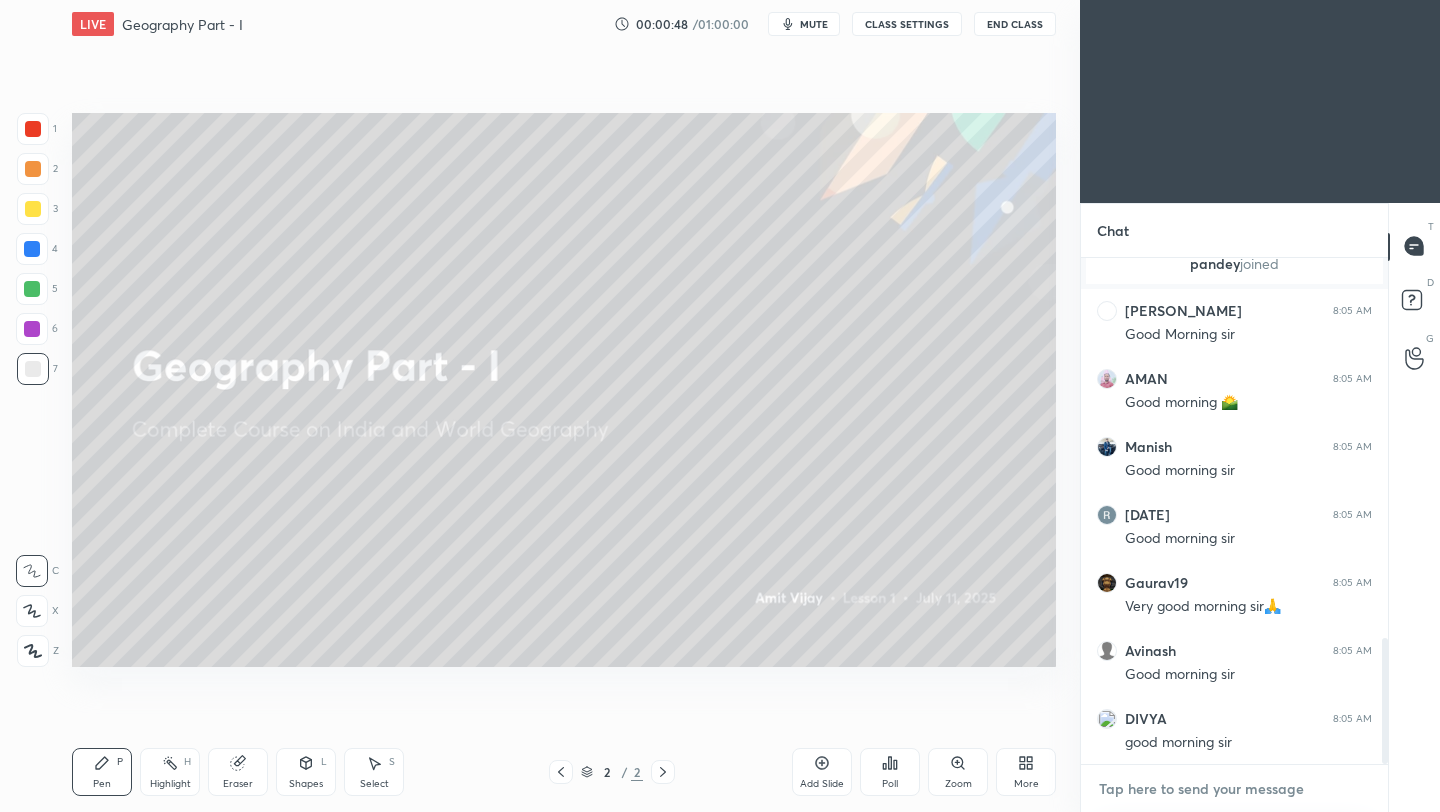 paste on "[URL][DOMAIN_NAME]" 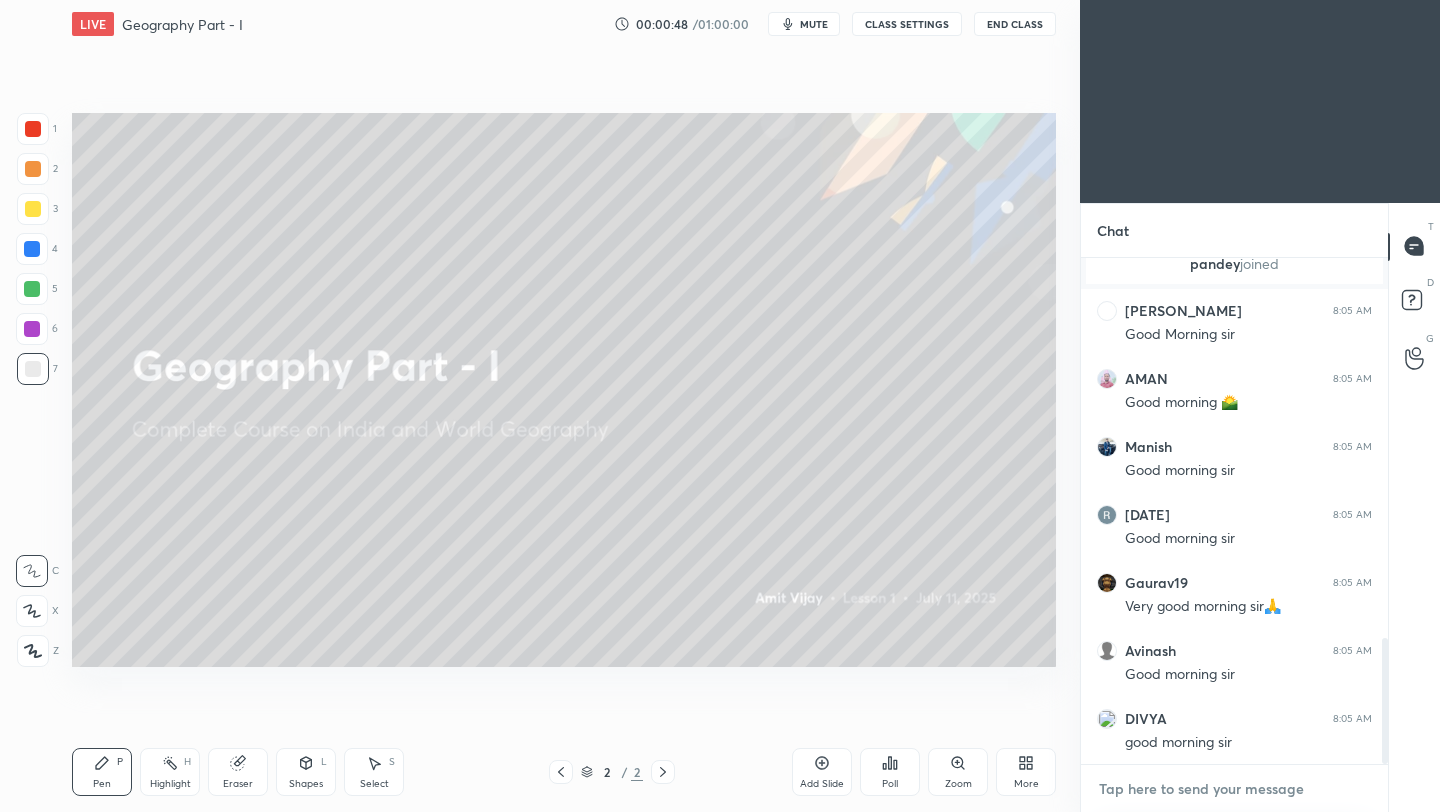 type on "[URL][DOMAIN_NAME]" 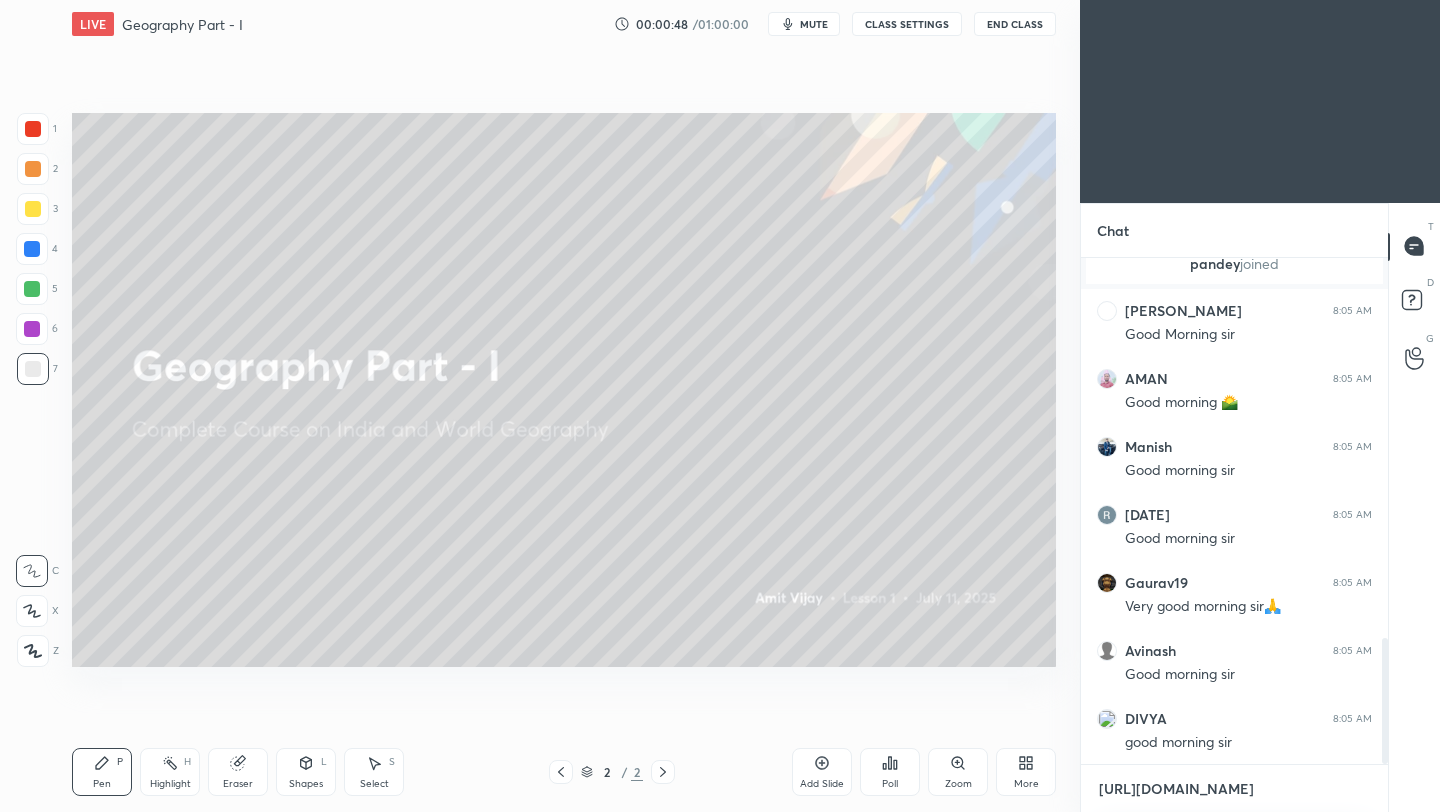 scroll, scrollTop: 494, scrollLeft: 301, axis: both 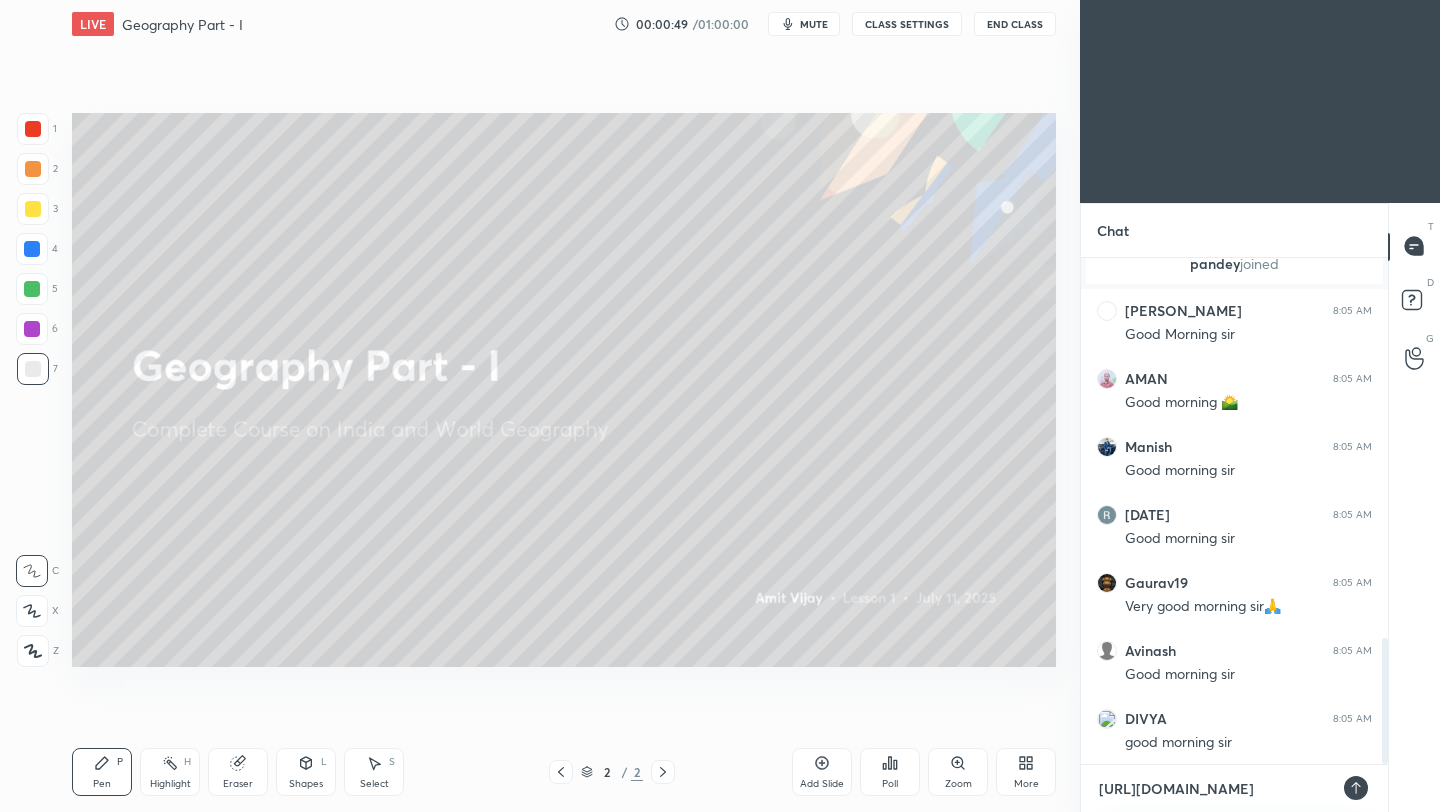 type 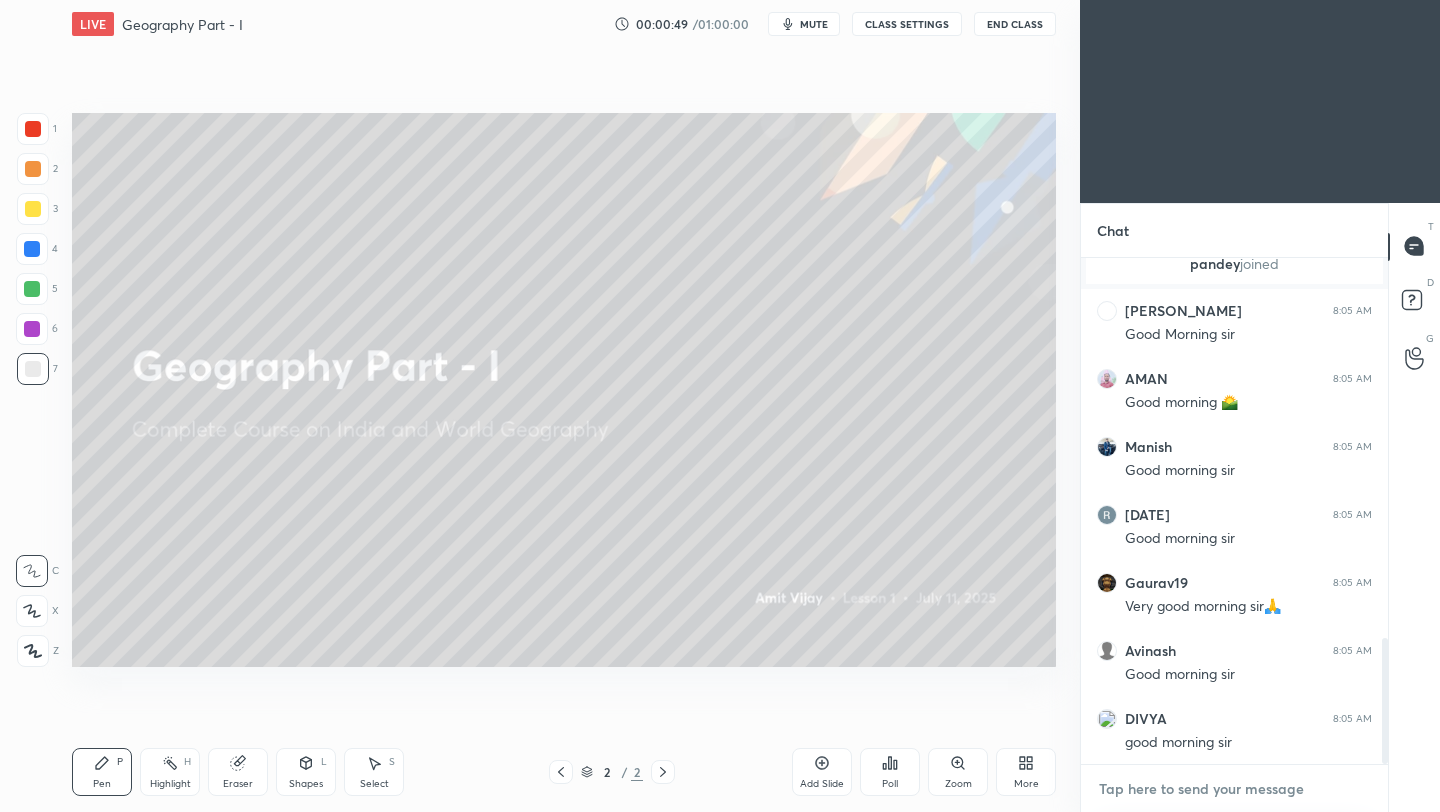 scroll, scrollTop: 1647, scrollLeft: 0, axis: vertical 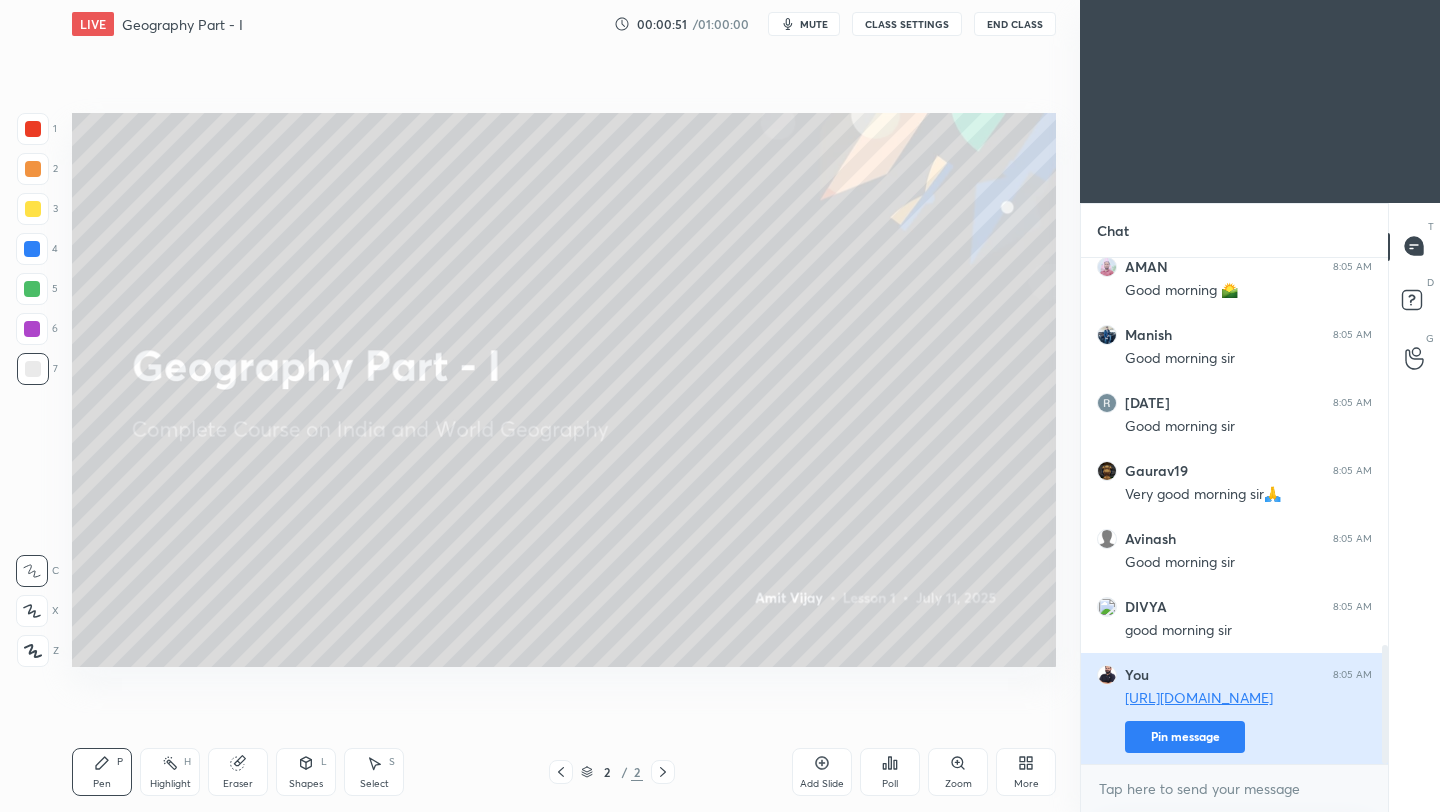 click on "Pin message" at bounding box center (1185, 737) 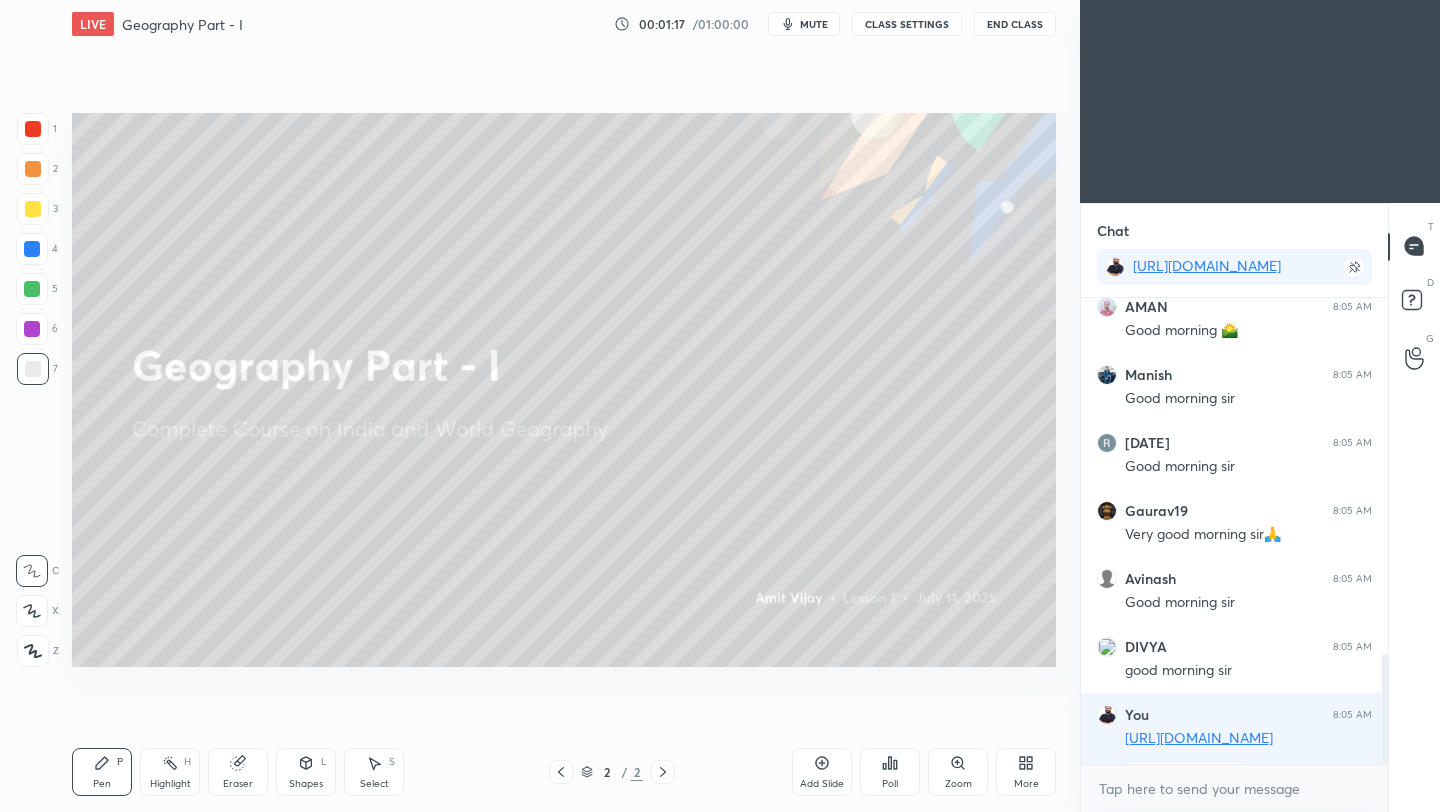 click 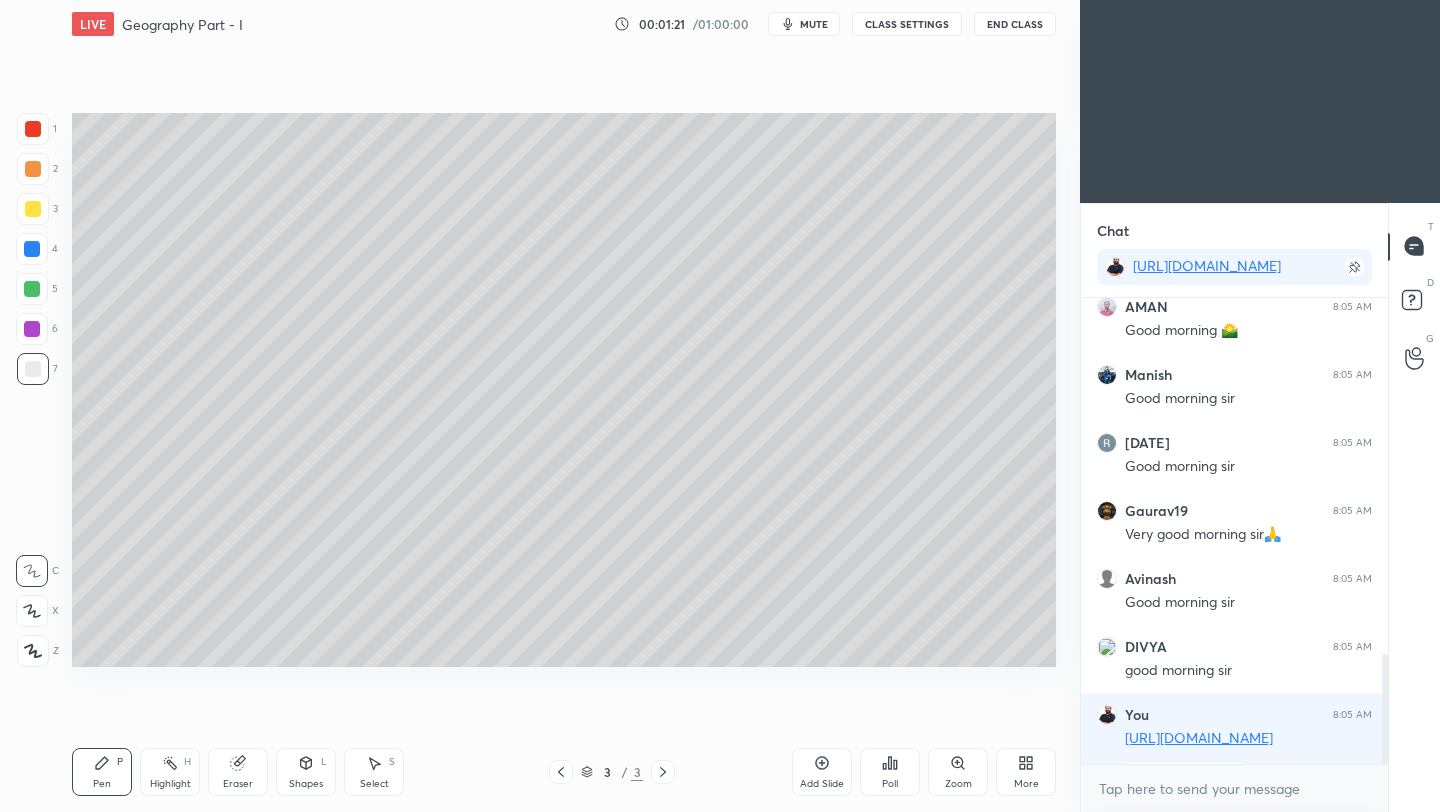 click at bounding box center (33, 169) 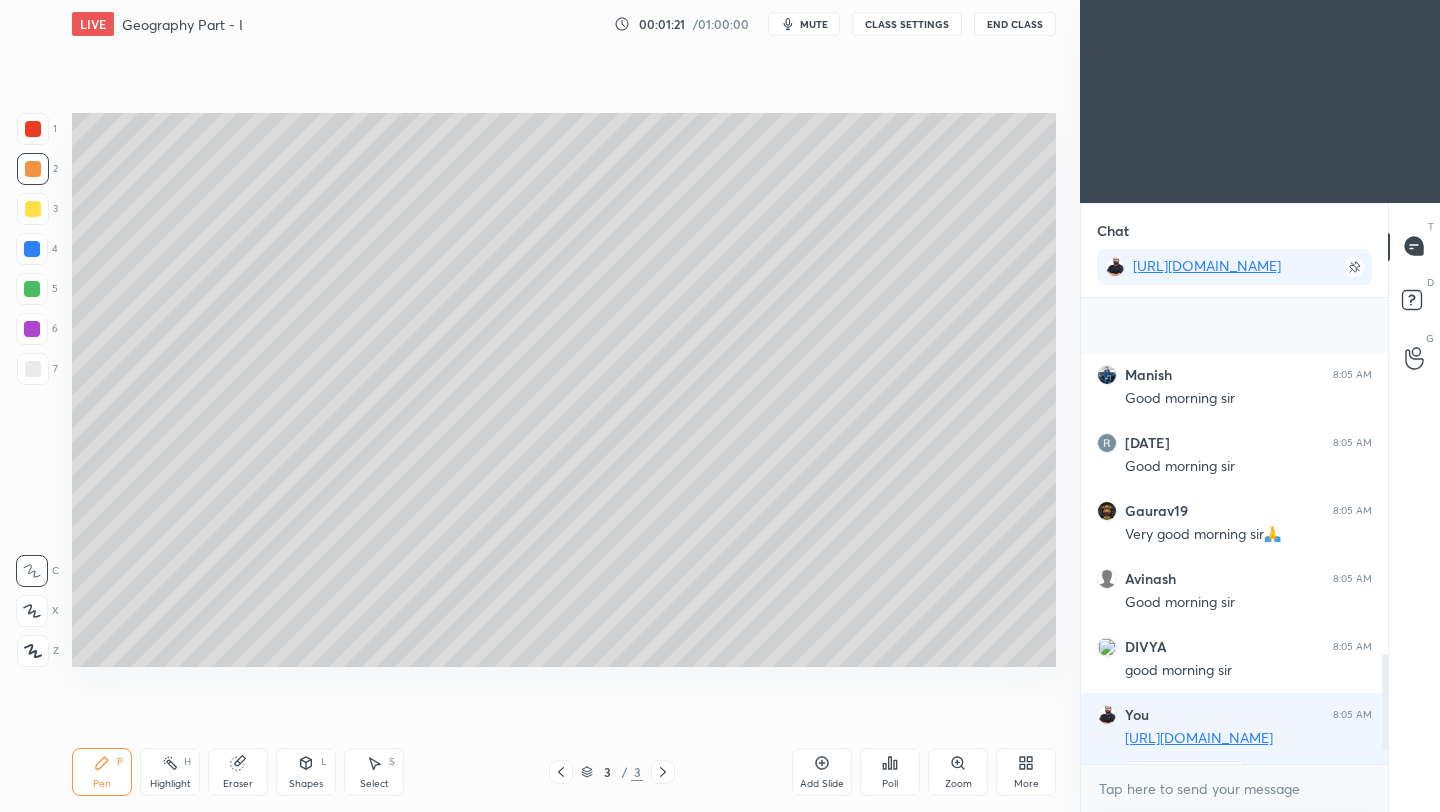 scroll, scrollTop: 1773, scrollLeft: 0, axis: vertical 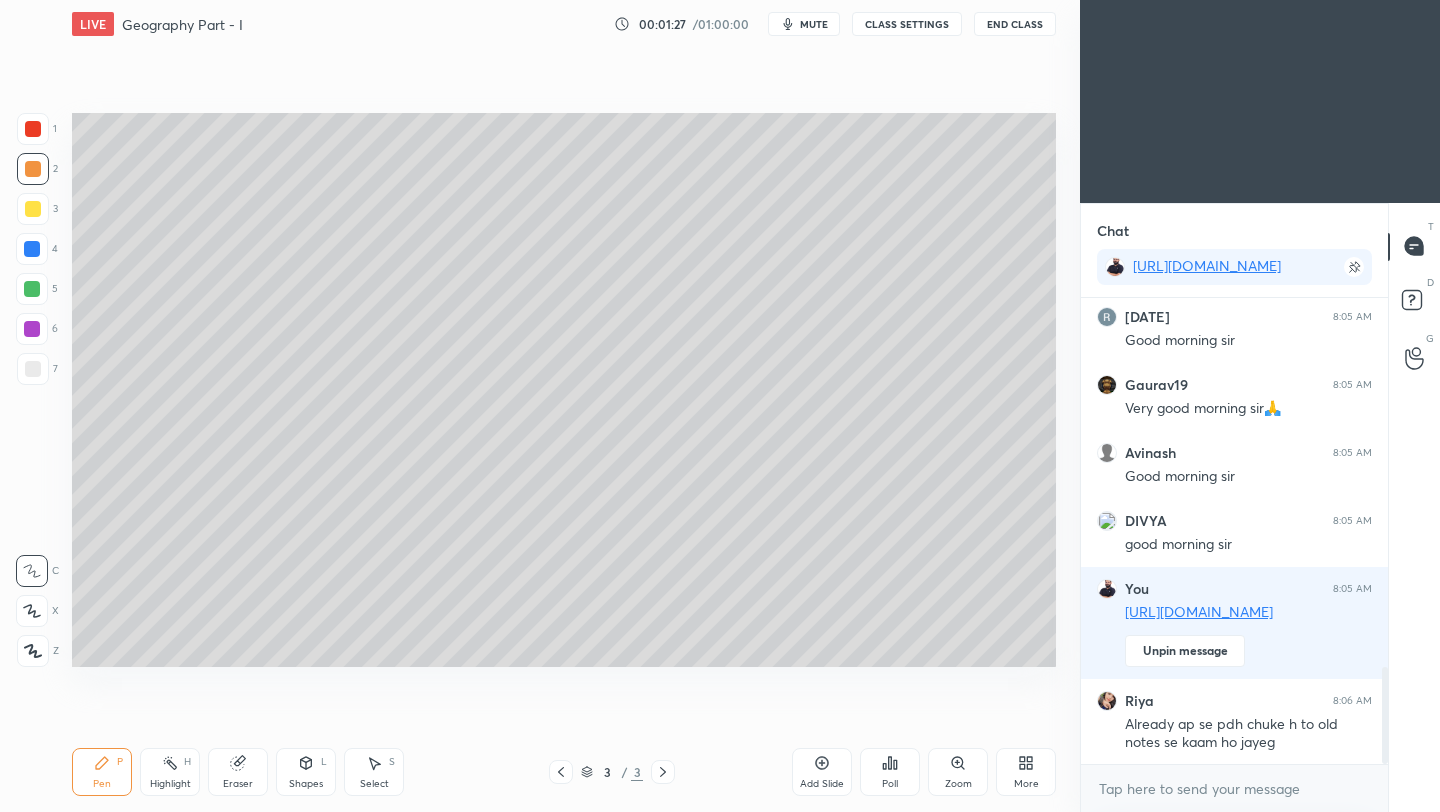 click at bounding box center (33, 651) 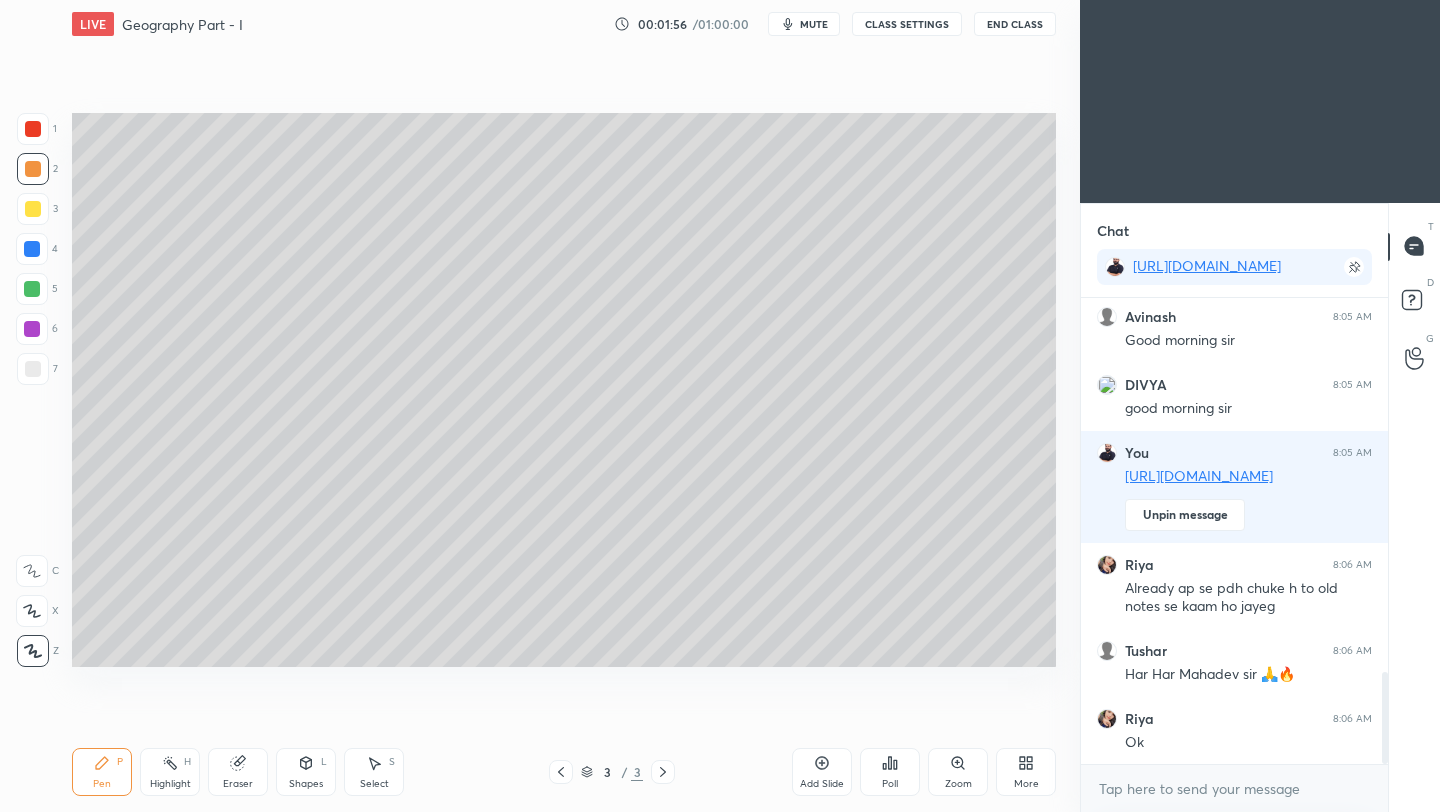 scroll, scrollTop: 1982, scrollLeft: 0, axis: vertical 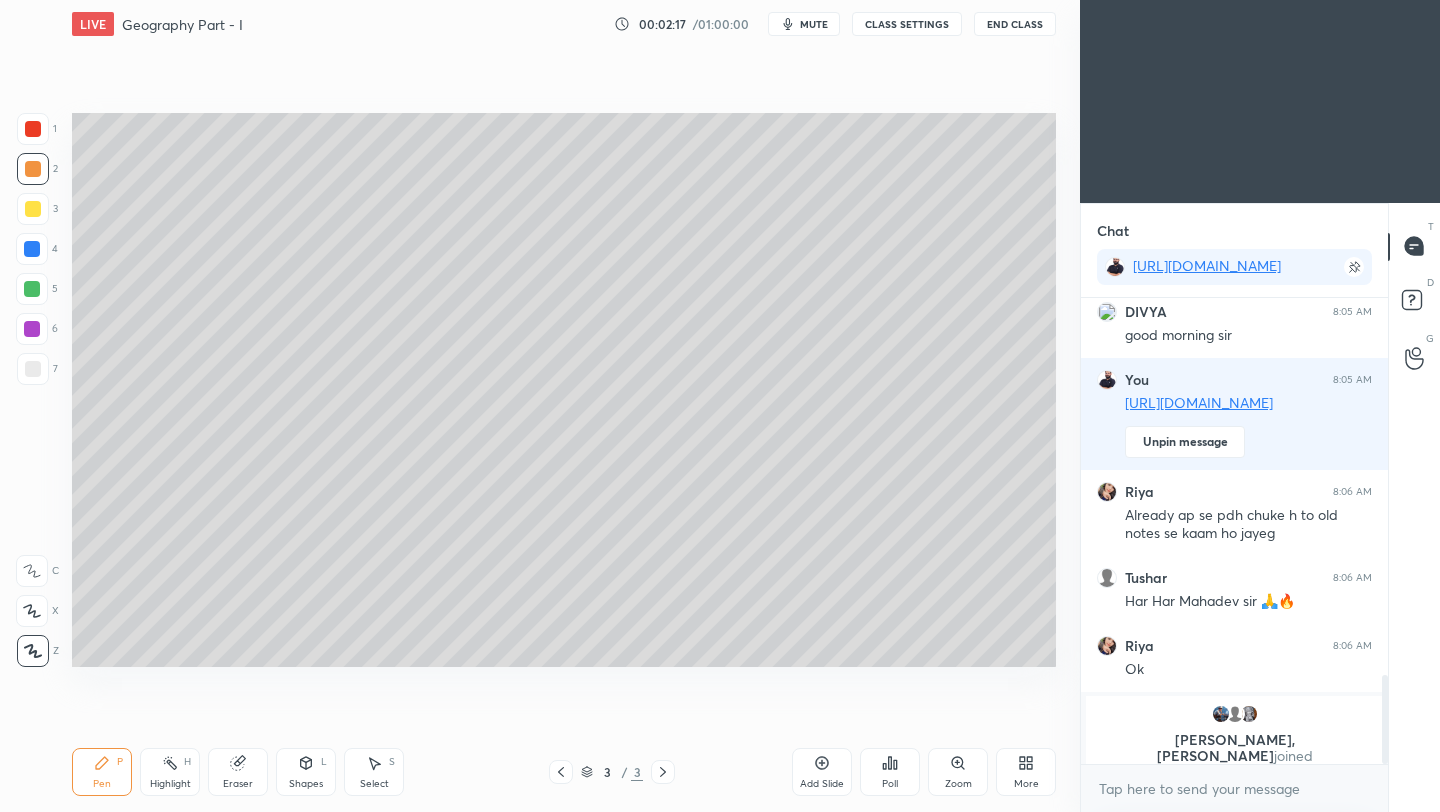 click at bounding box center (33, 209) 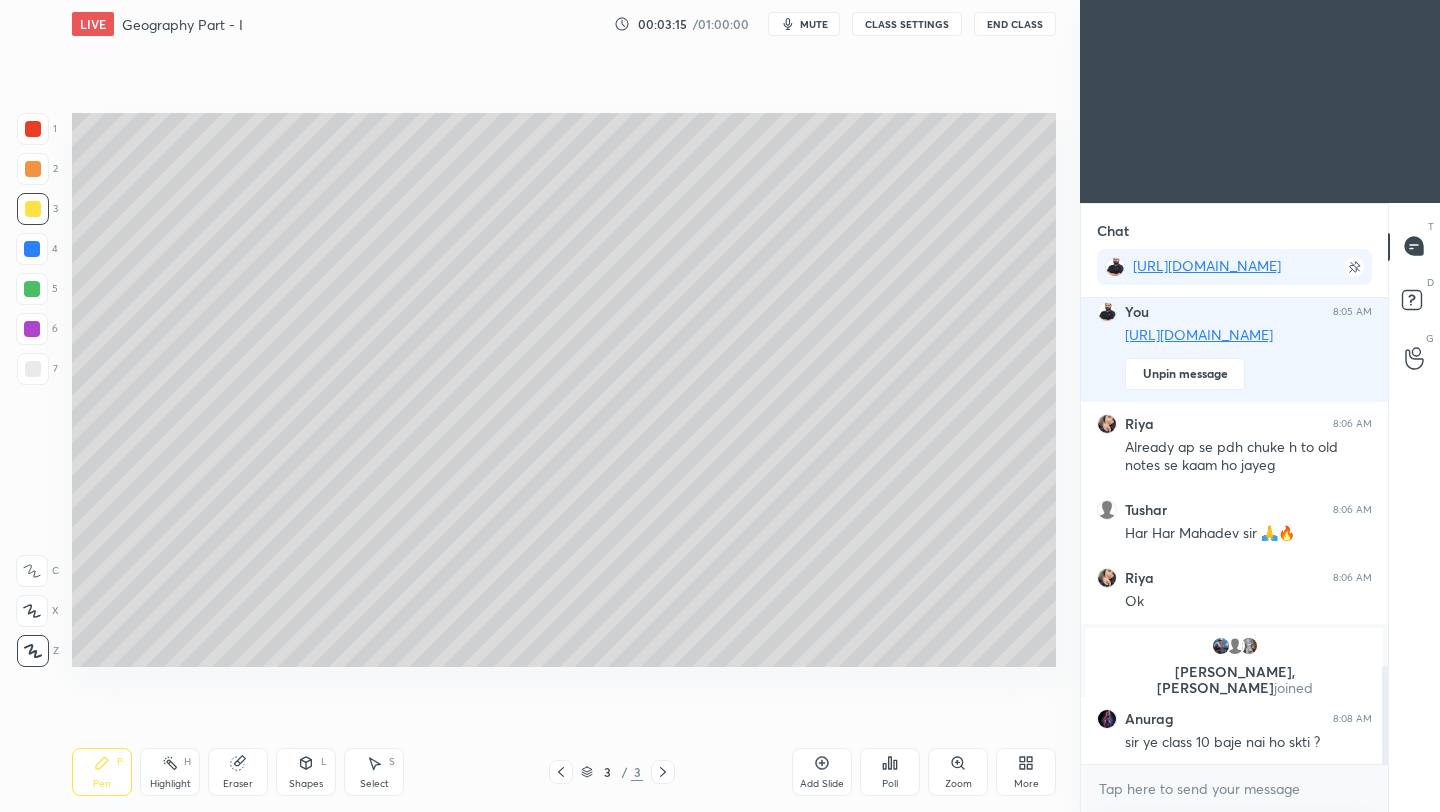 scroll, scrollTop: 1747, scrollLeft: 0, axis: vertical 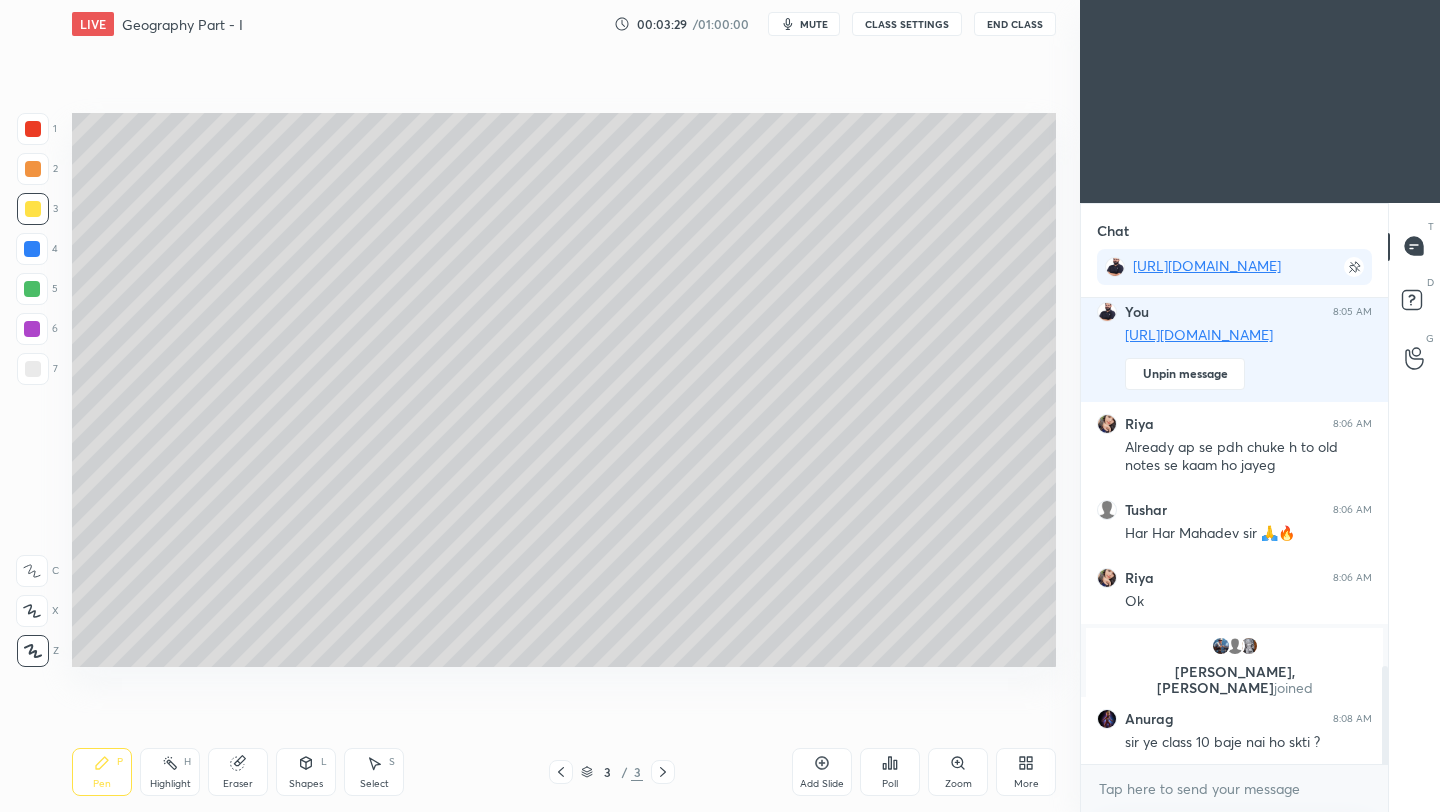 drag, startPoint x: 30, startPoint y: 366, endPoint x: 62, endPoint y: 361, distance: 32.38827 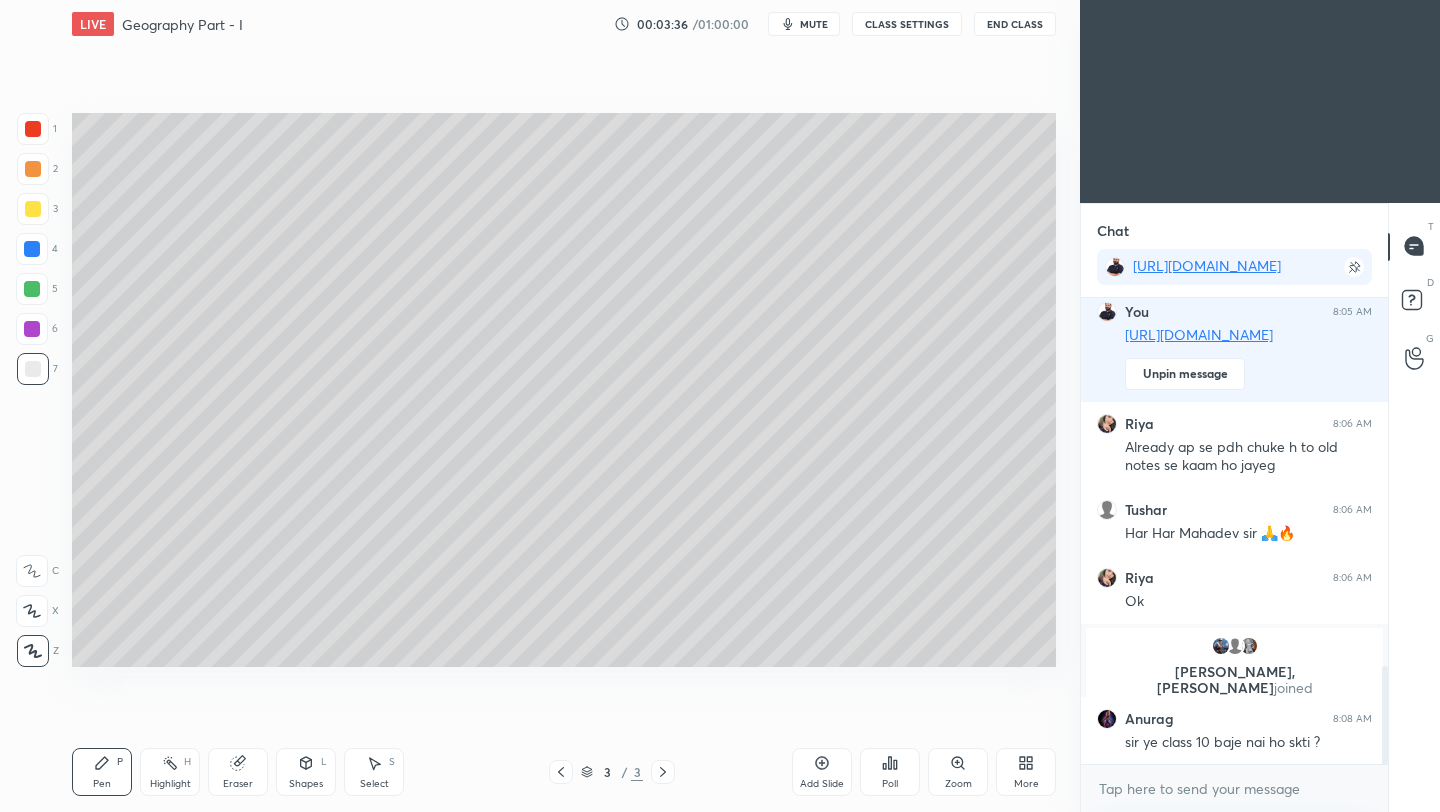 click on "End Class" at bounding box center [1015, 24] 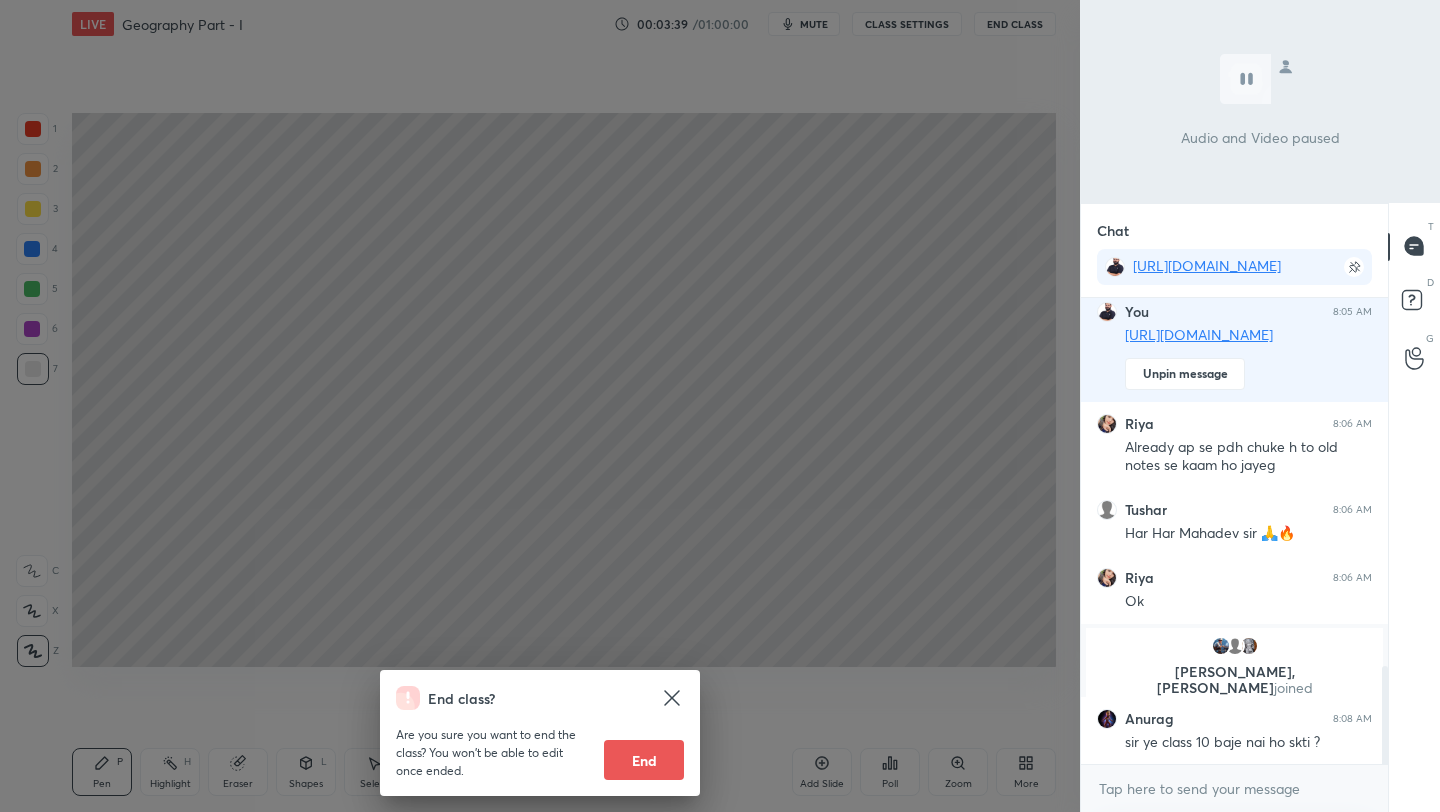 click on "End class? Are you sure you want to end the class? You won’t be able to edit once ended. End" at bounding box center (540, 406) 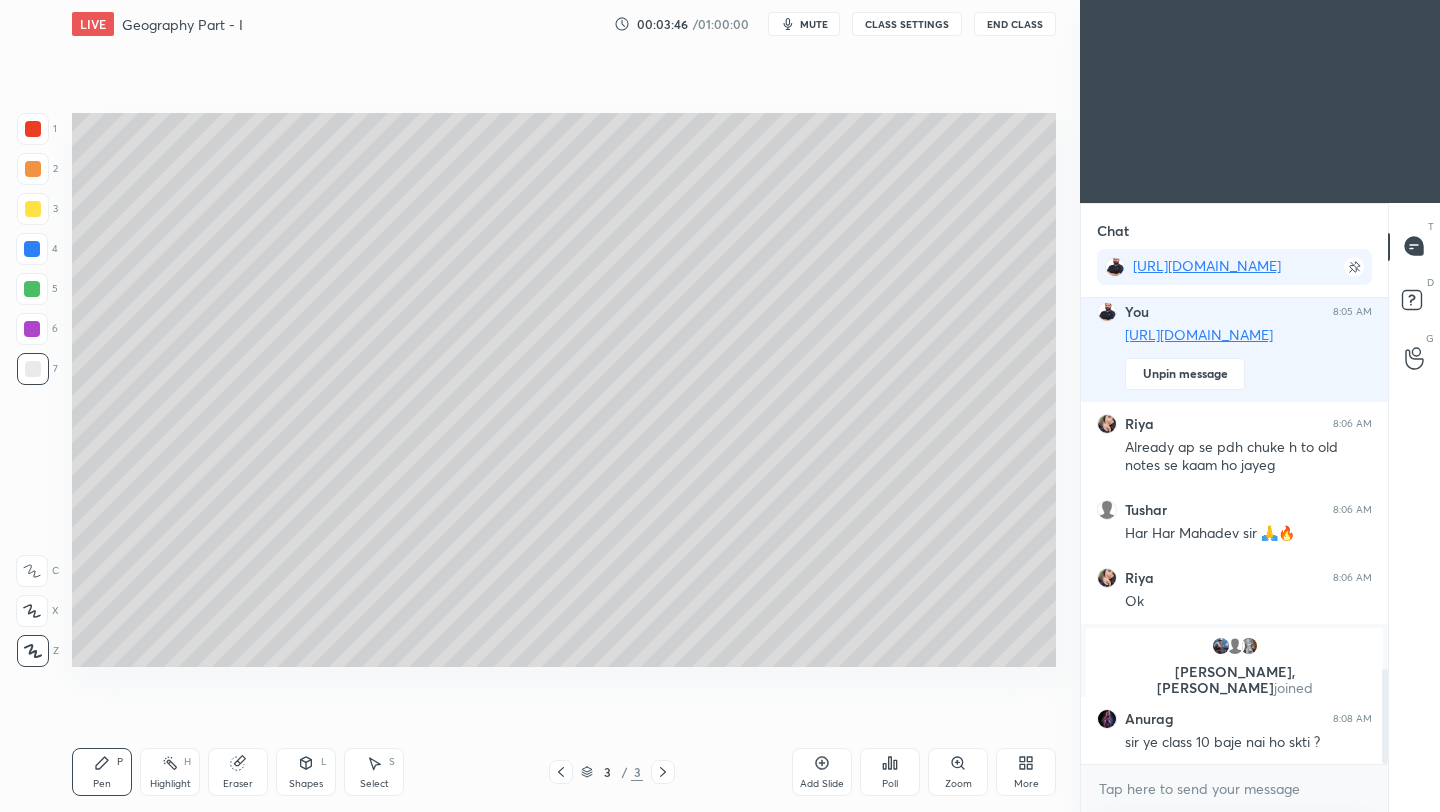 scroll, scrollTop: 1833, scrollLeft: 0, axis: vertical 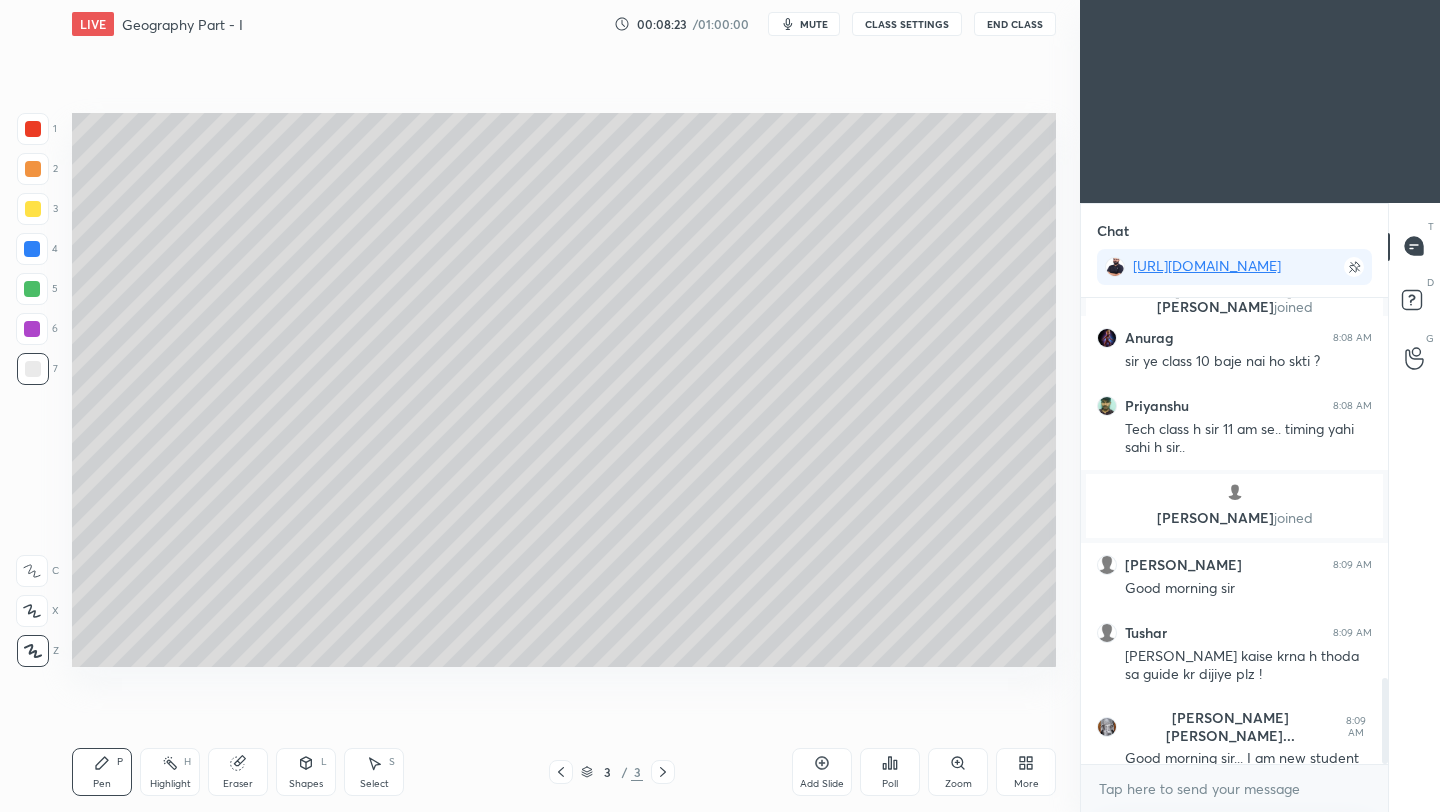 click 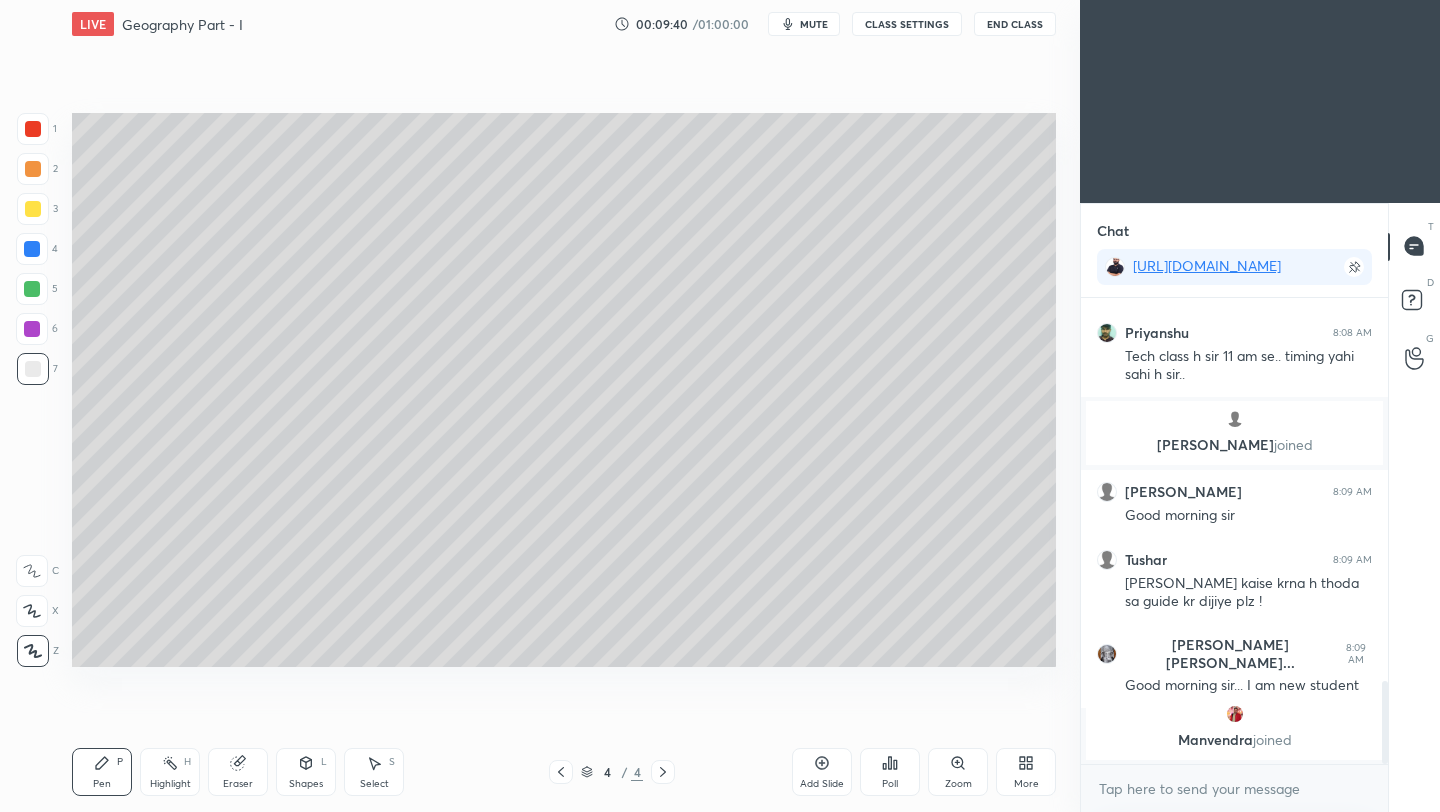 scroll, scrollTop: 2156, scrollLeft: 0, axis: vertical 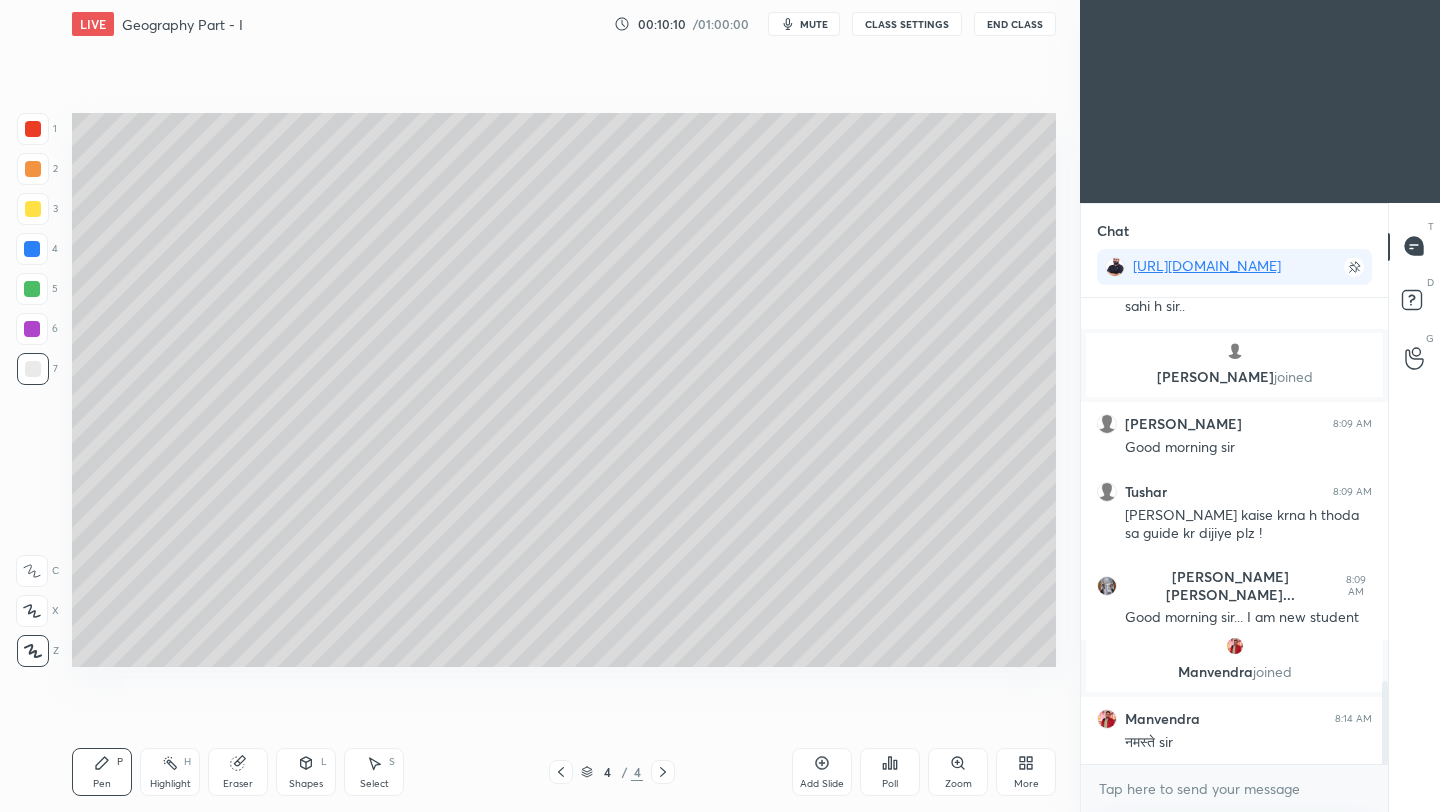 click 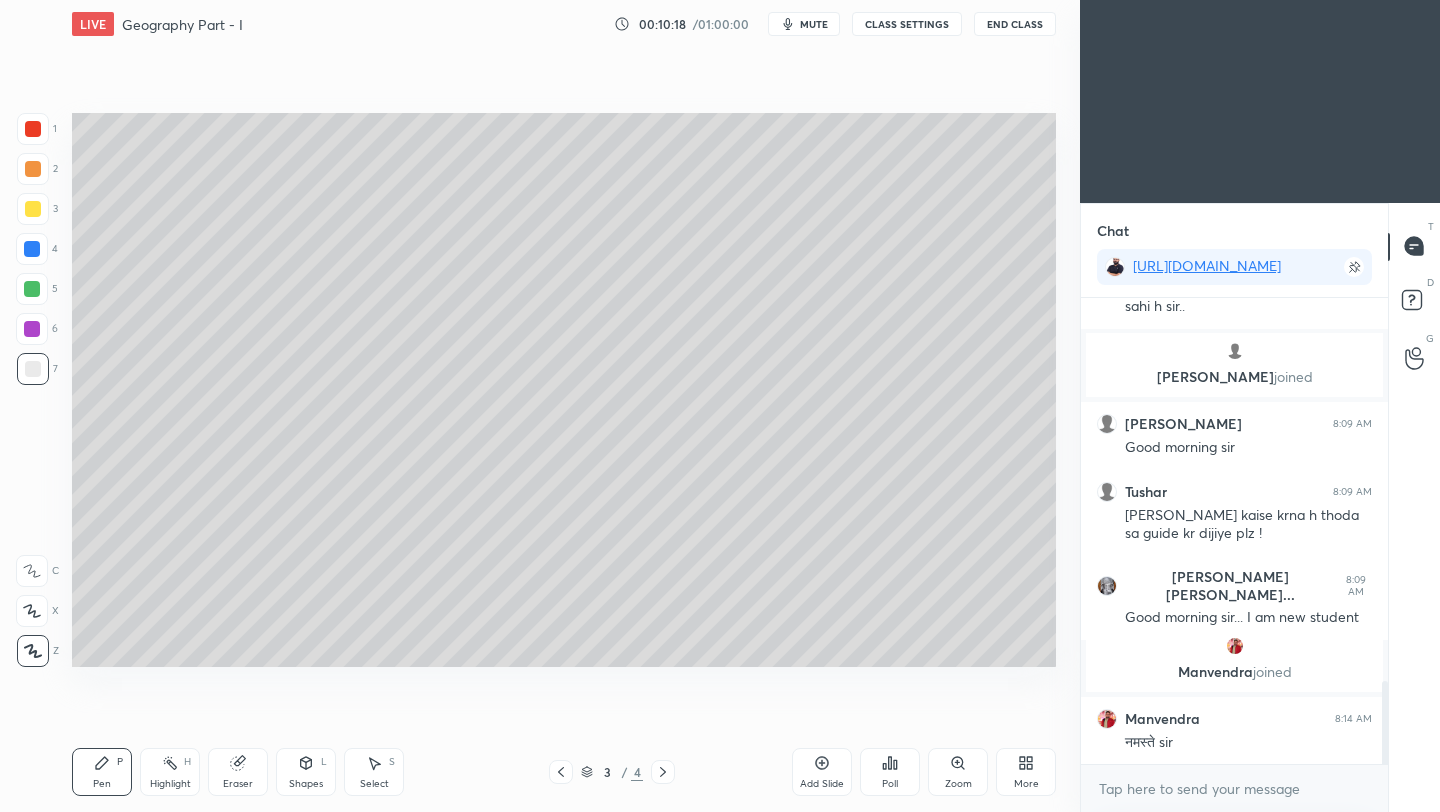 click on "End Class" at bounding box center (1015, 24) 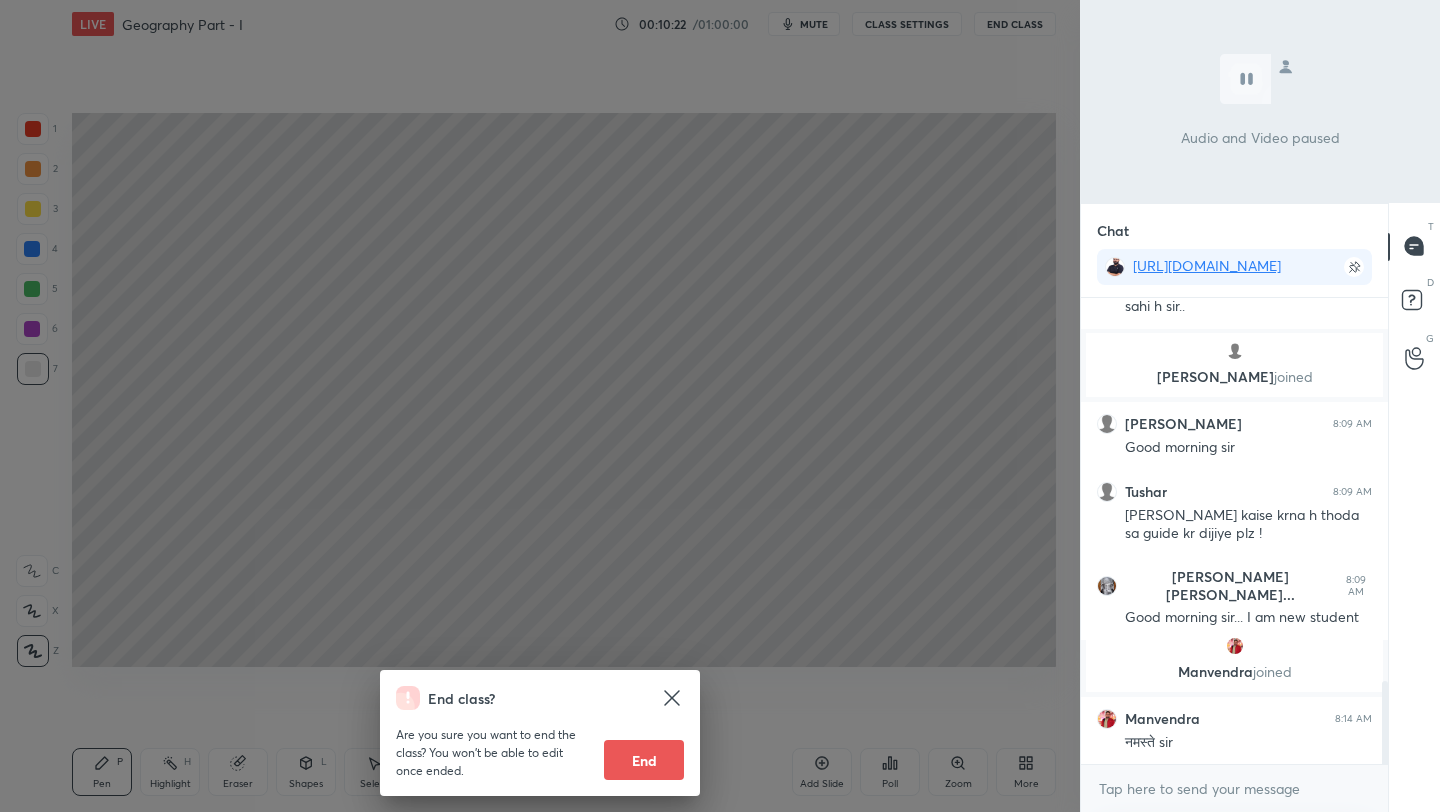 click on "End class? Are you sure you want to end the class? You won’t be able to edit once ended. End" at bounding box center (540, 406) 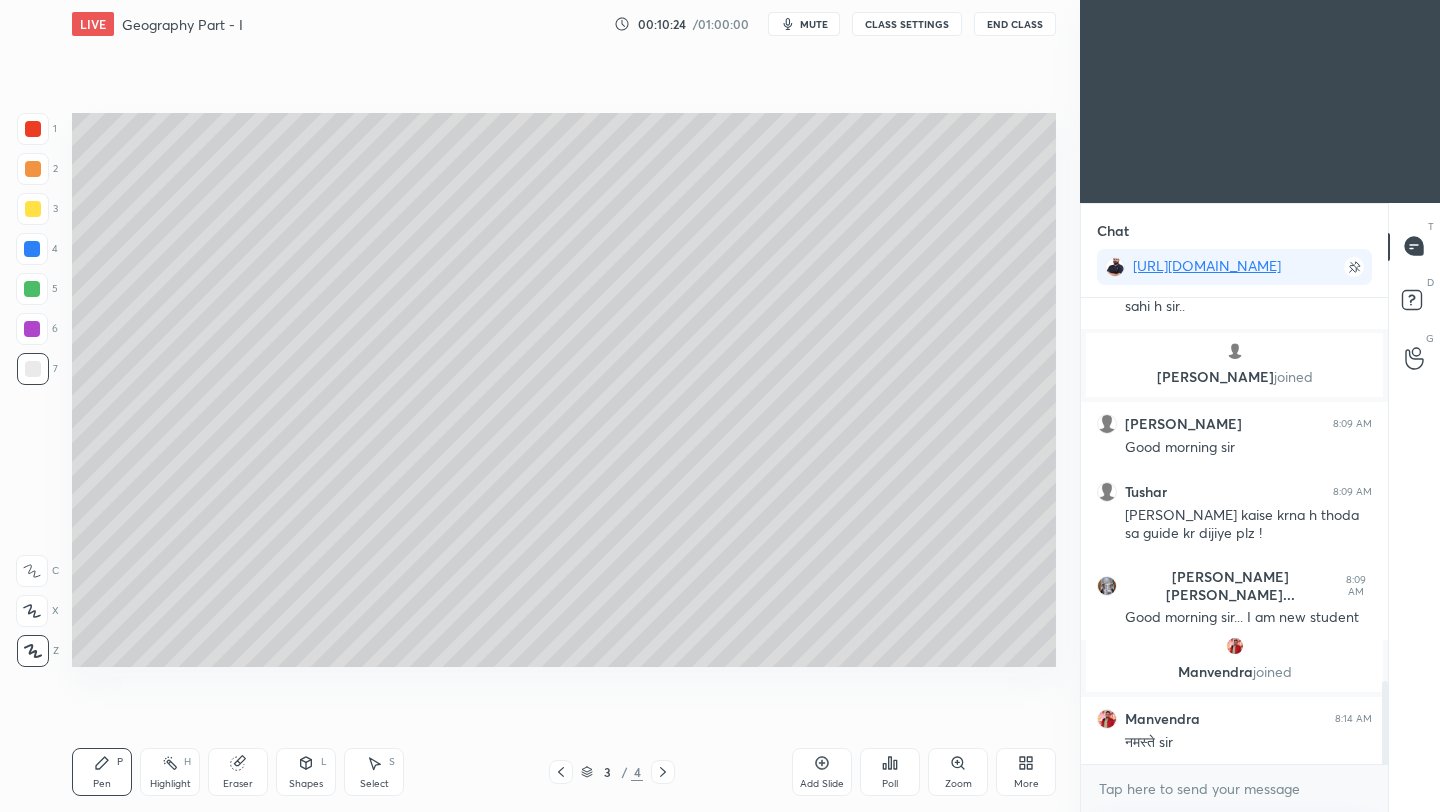 click 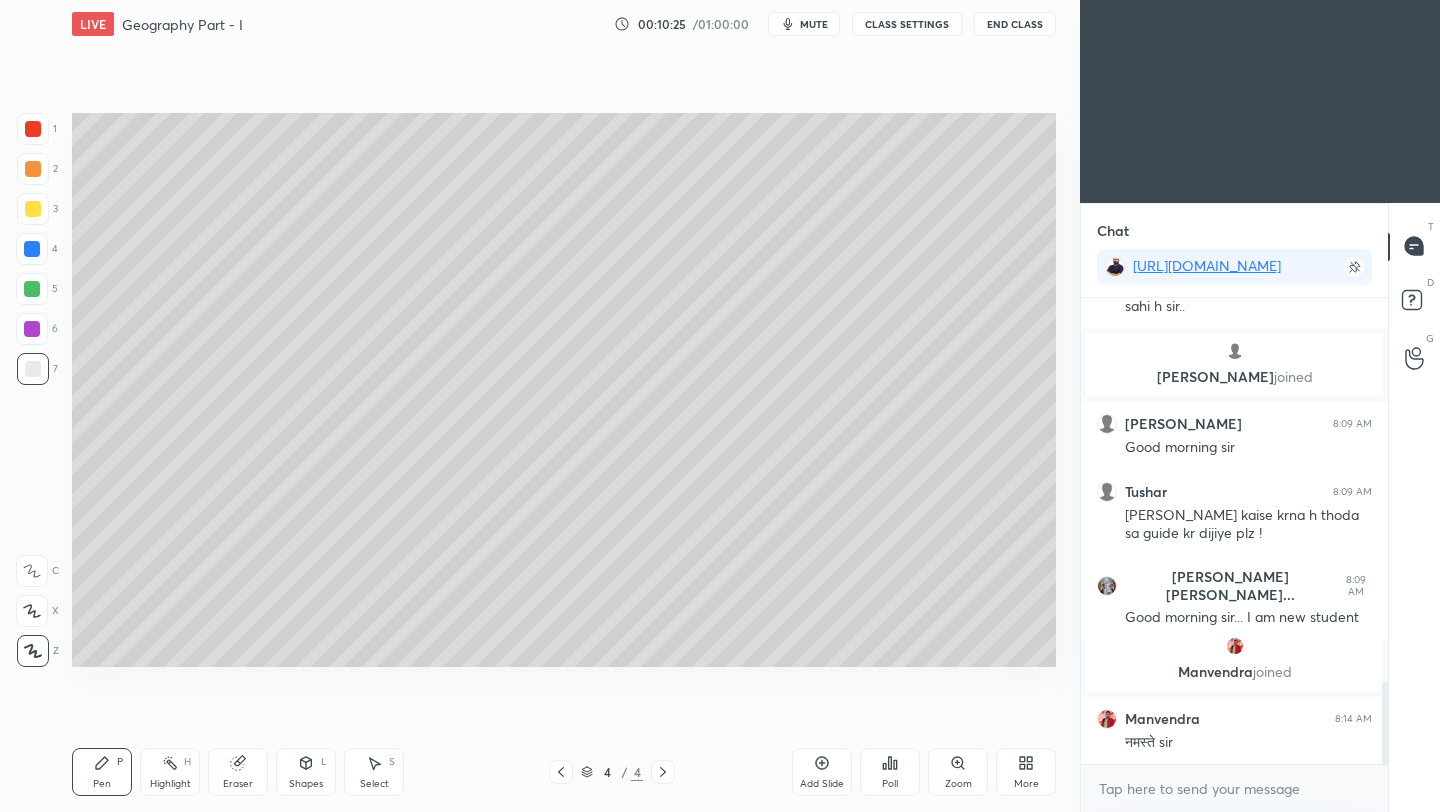 click 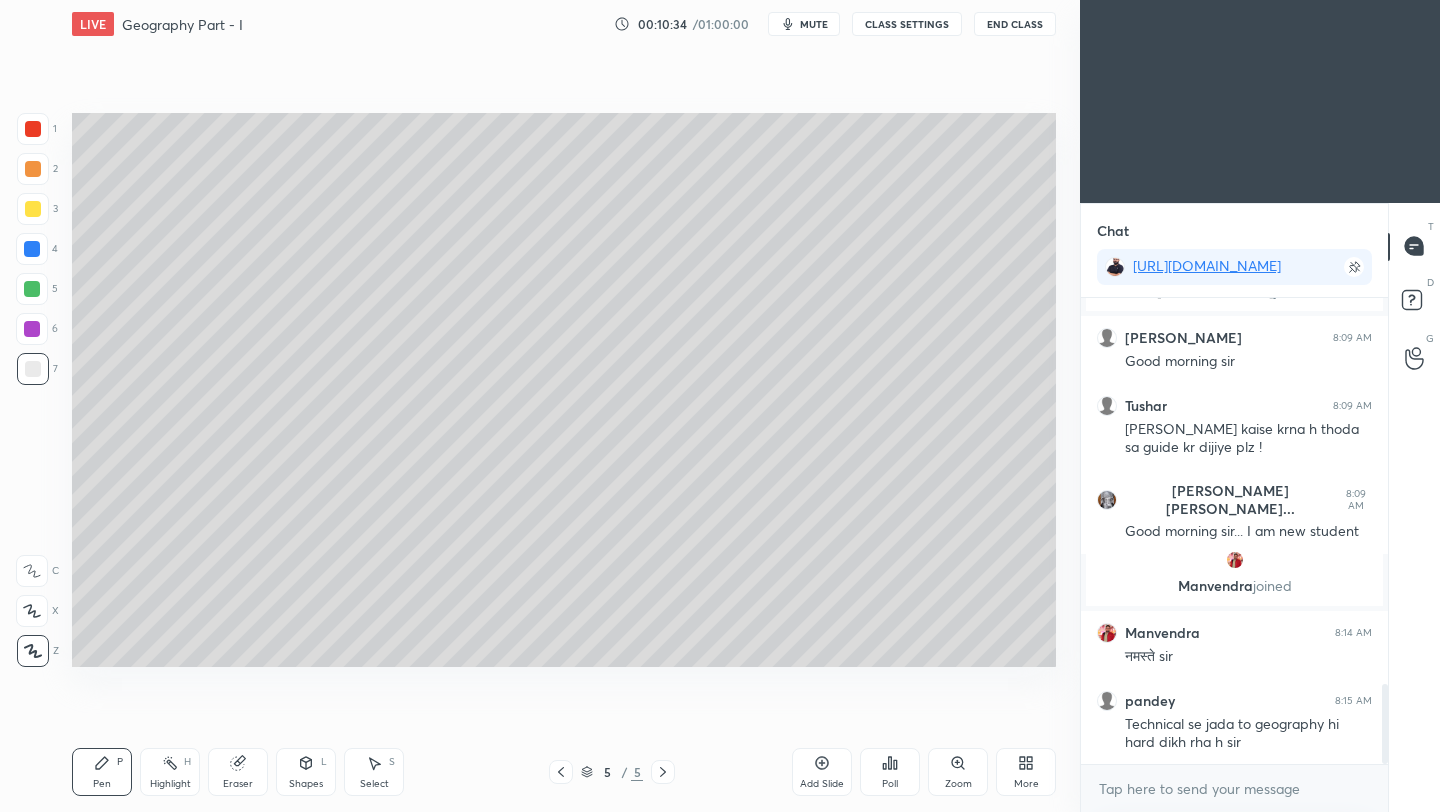 scroll, scrollTop: 2310, scrollLeft: 0, axis: vertical 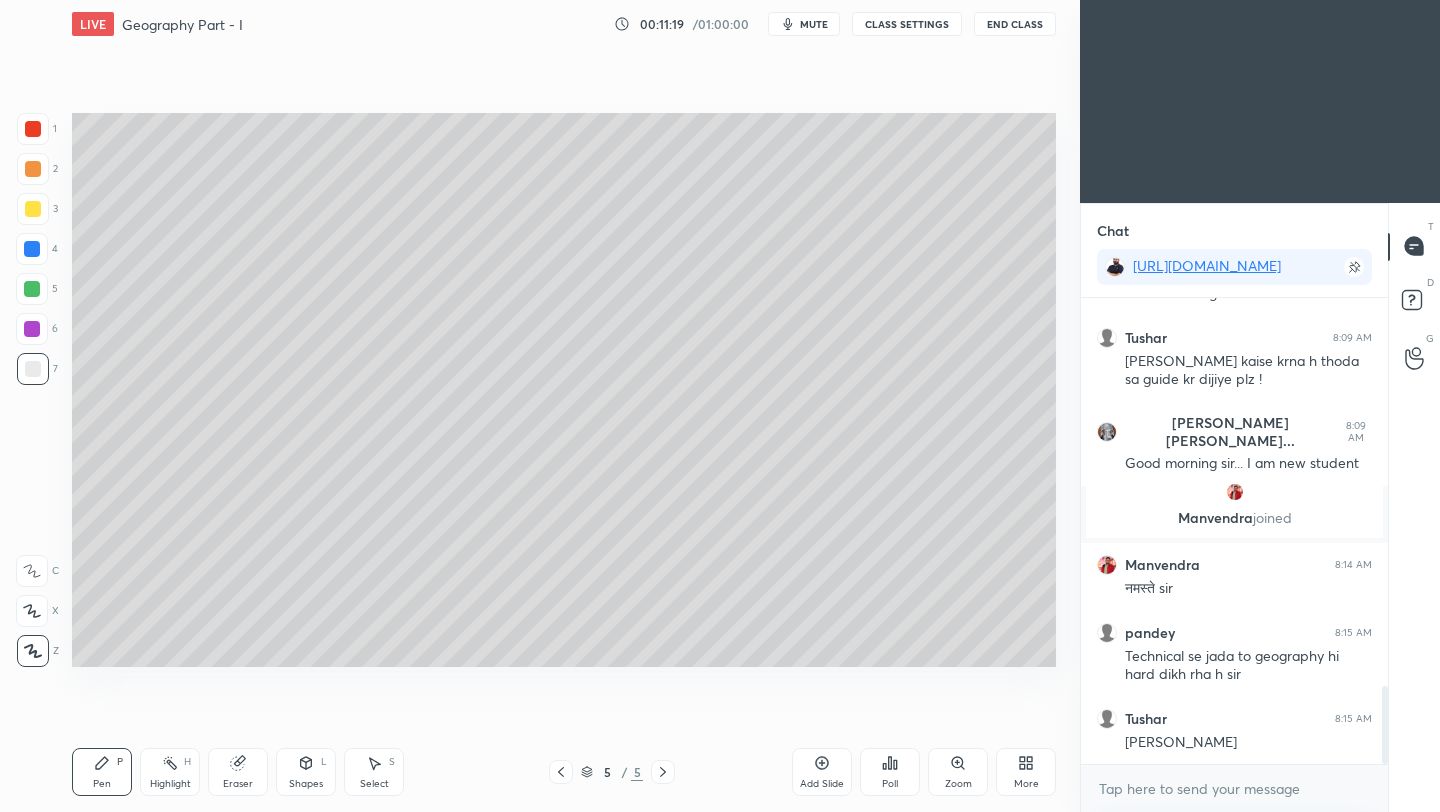 click on "Eraser" at bounding box center (238, 772) 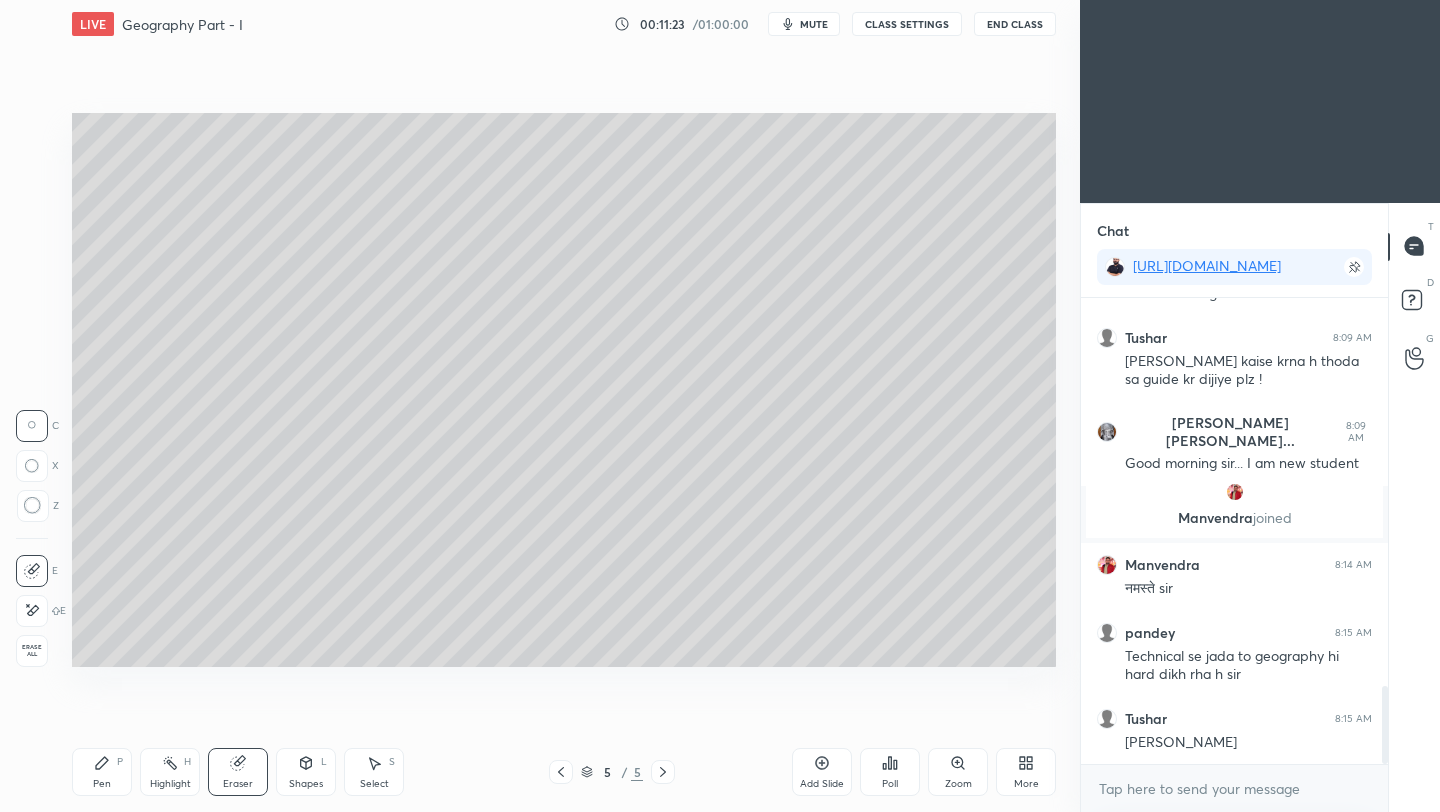 click 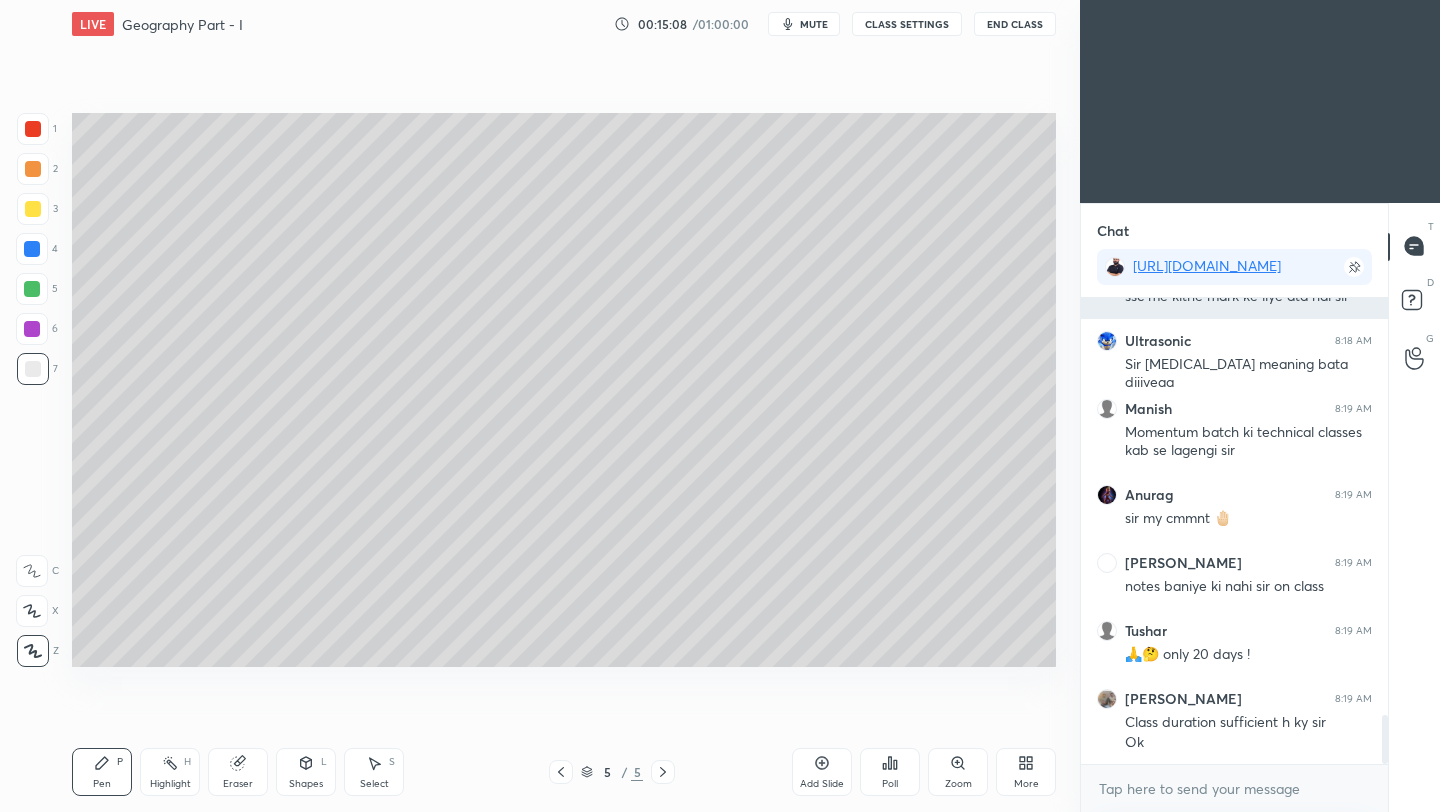 scroll, scrollTop: 4036, scrollLeft: 0, axis: vertical 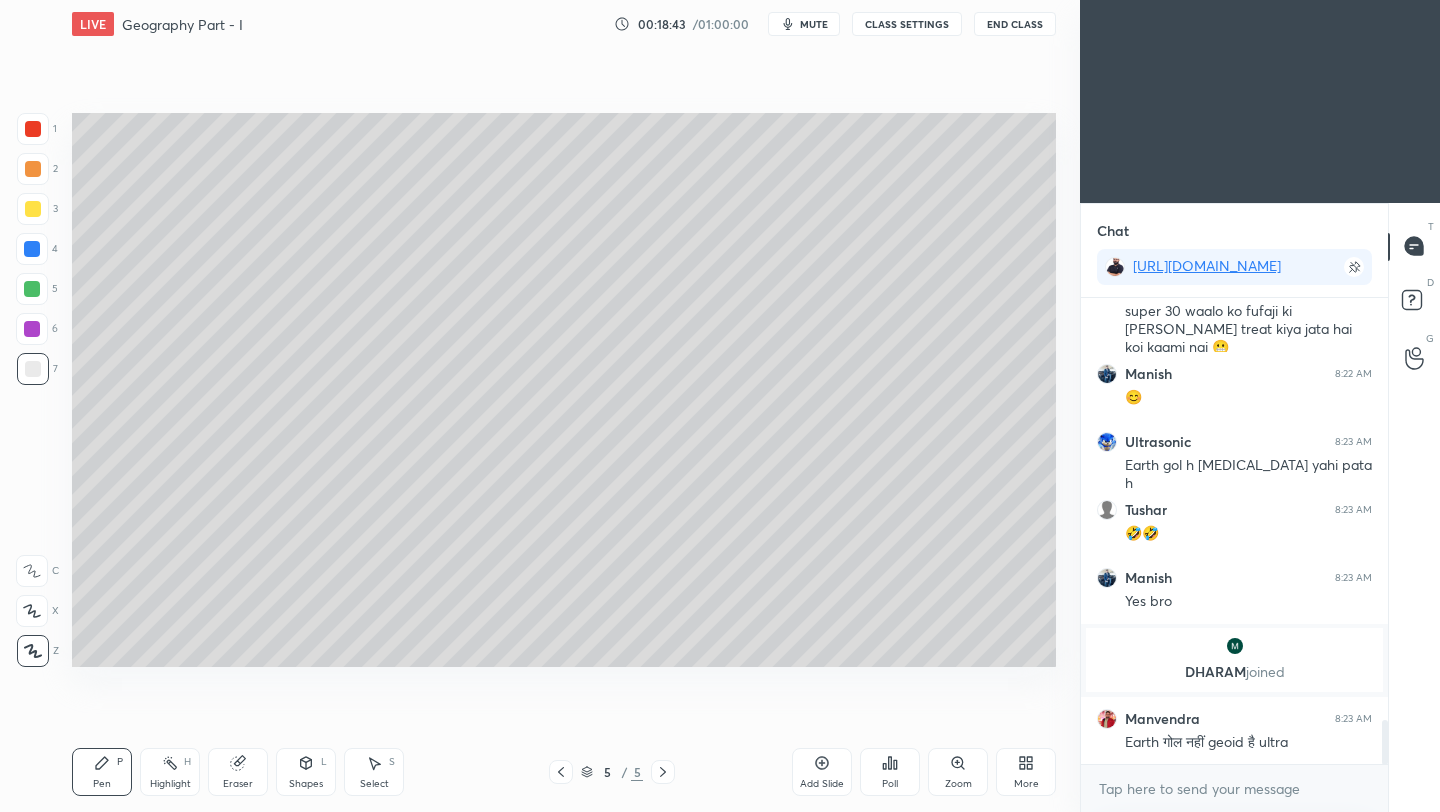 click 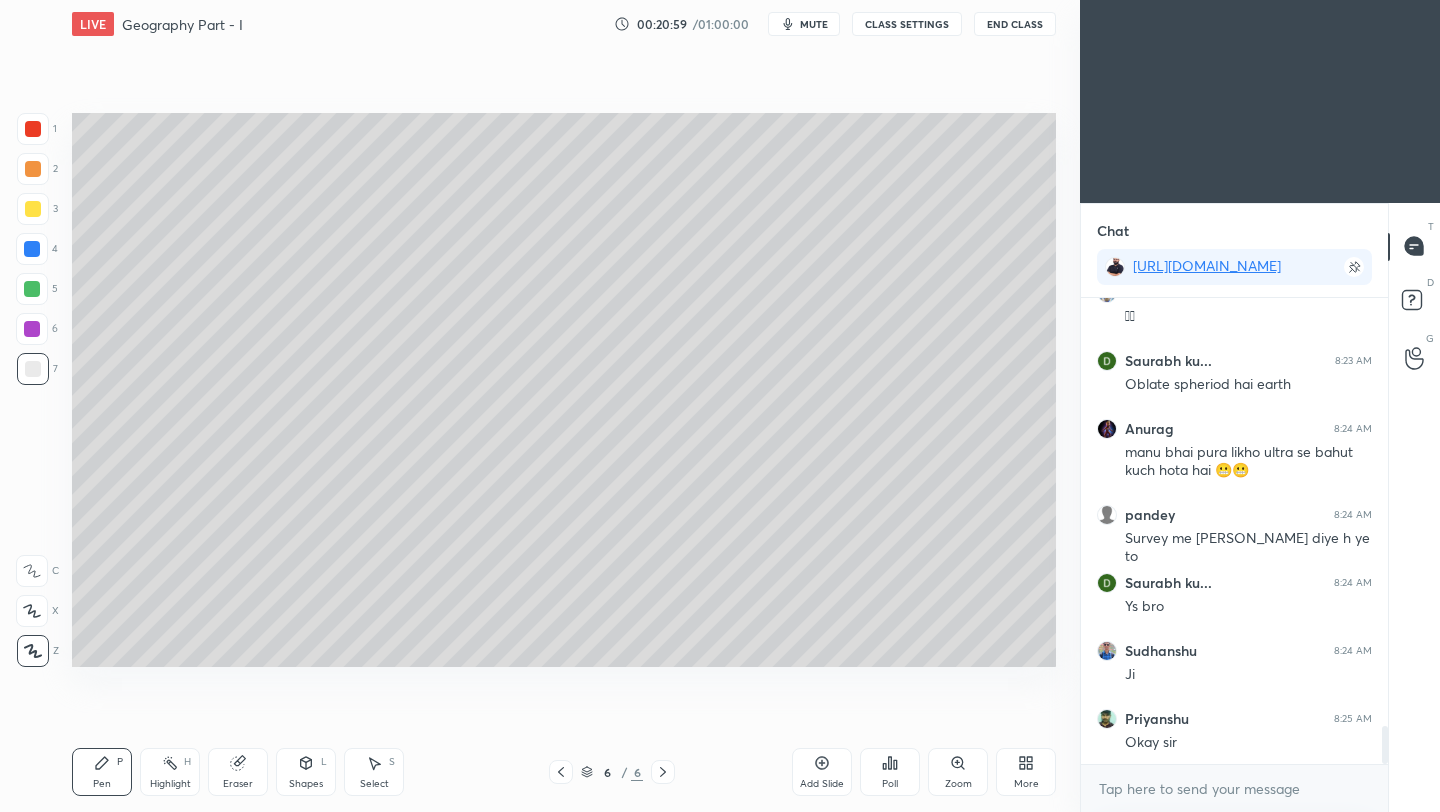 scroll, scrollTop: 5361, scrollLeft: 0, axis: vertical 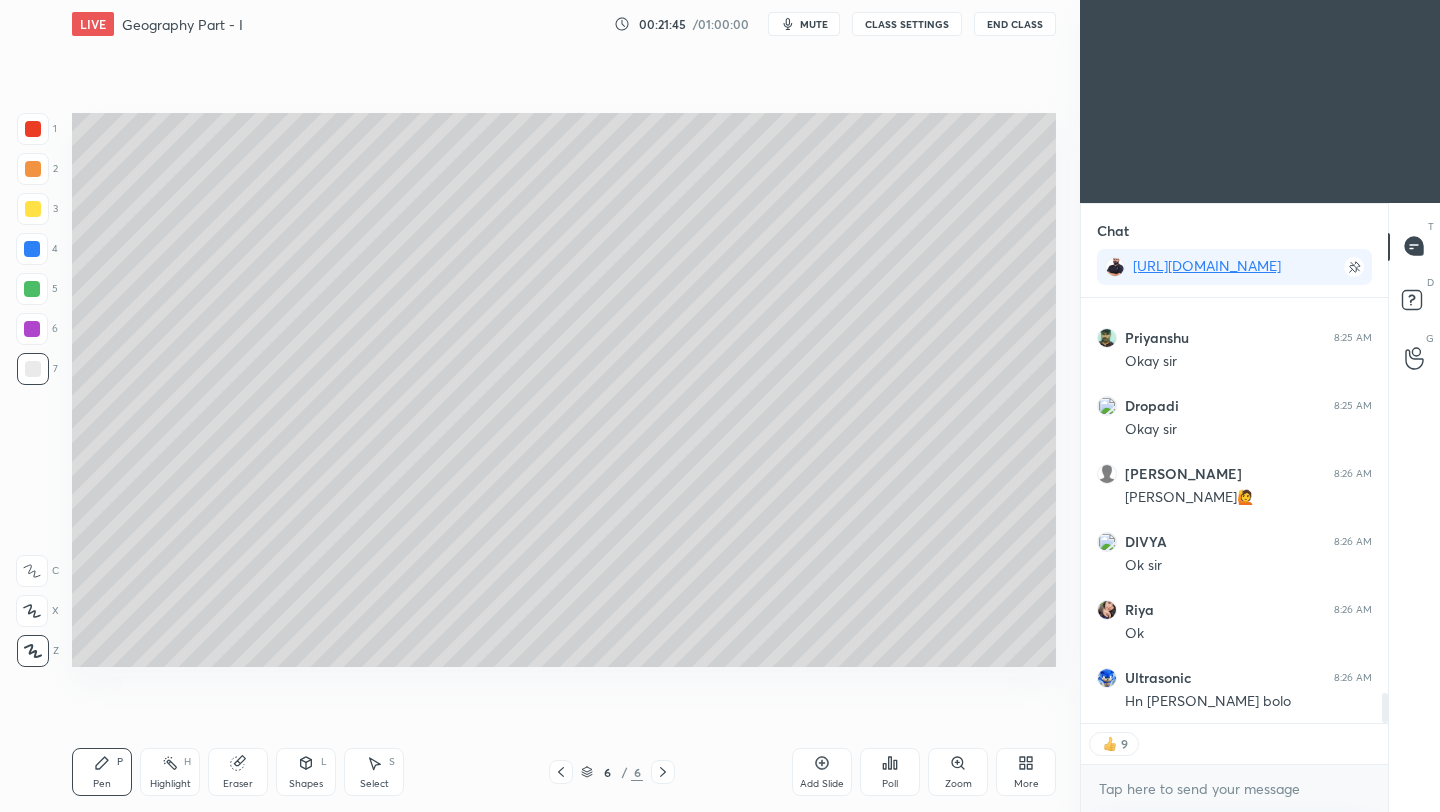 click on "Add Slide" at bounding box center (822, 772) 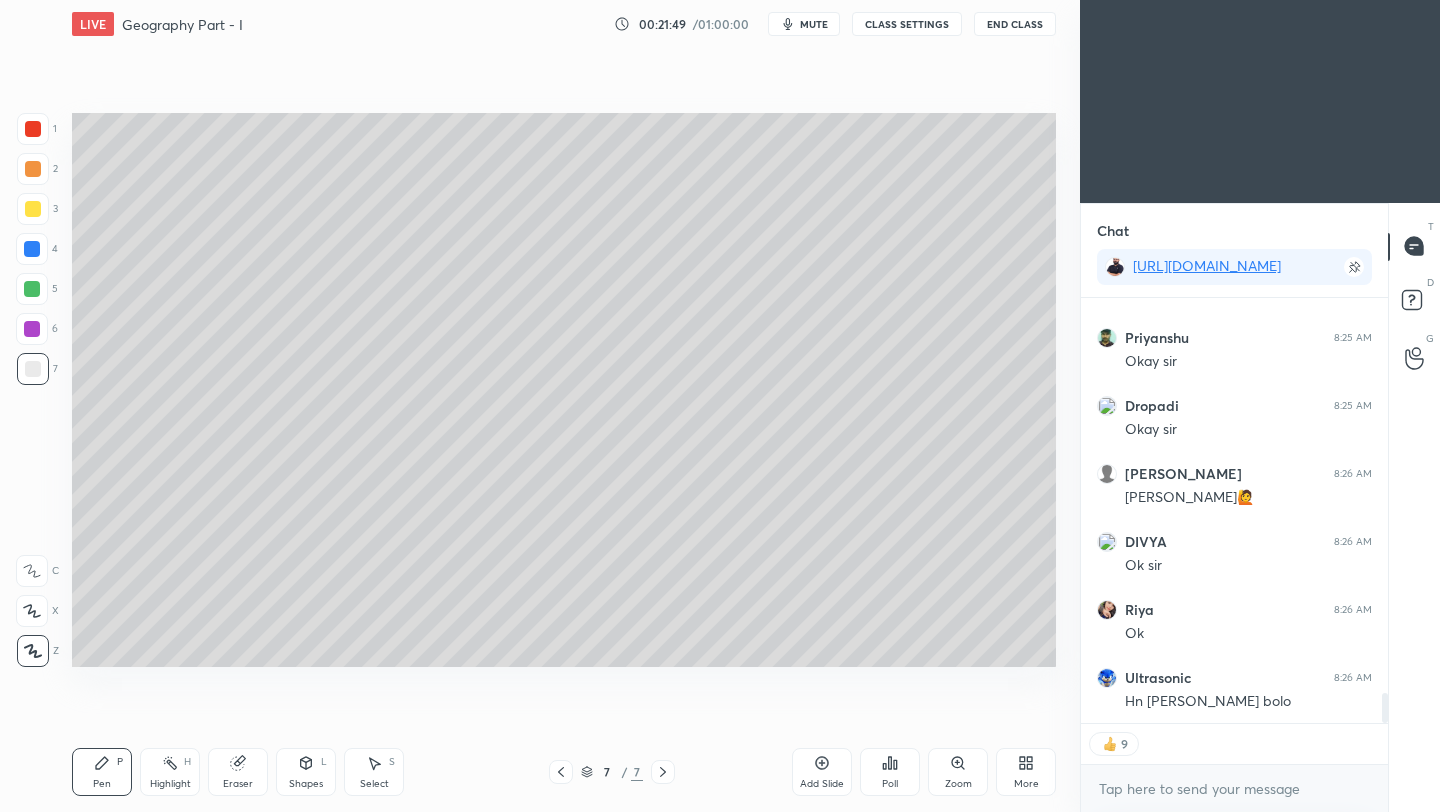 scroll, scrollTop: 5742, scrollLeft: 0, axis: vertical 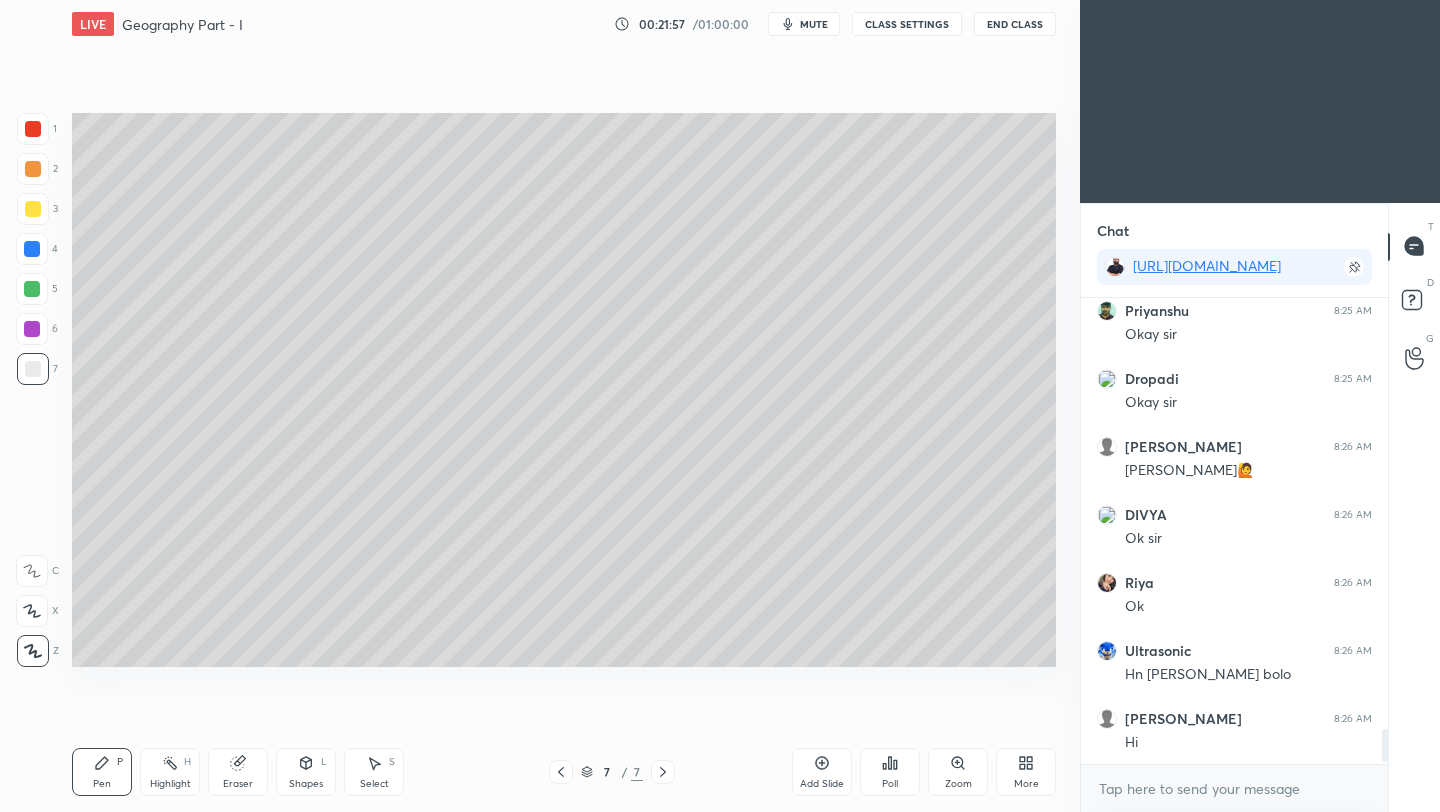 drag, startPoint x: 32, startPoint y: 206, endPoint x: 43, endPoint y: 205, distance: 11.045361 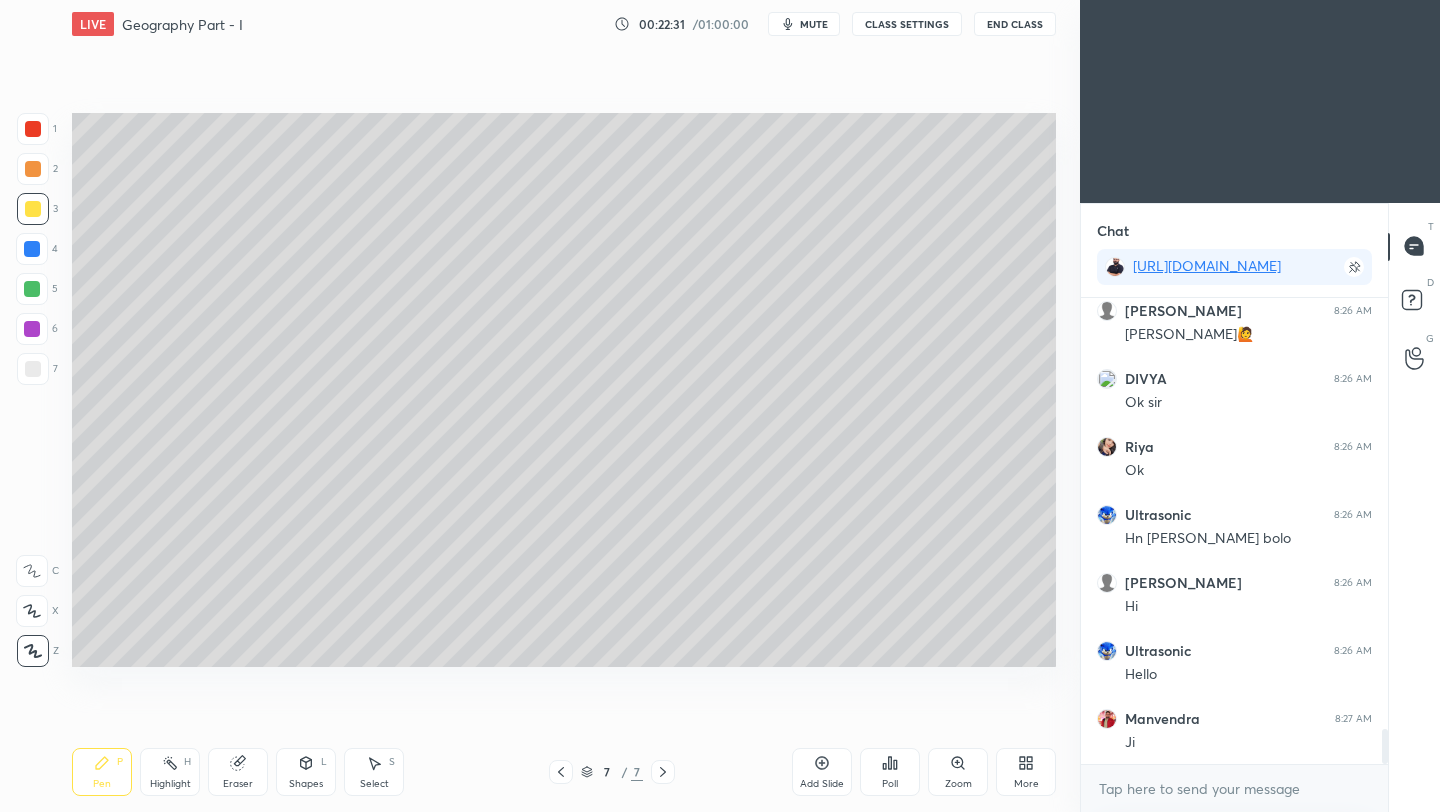 scroll, scrollTop: 5905, scrollLeft: 0, axis: vertical 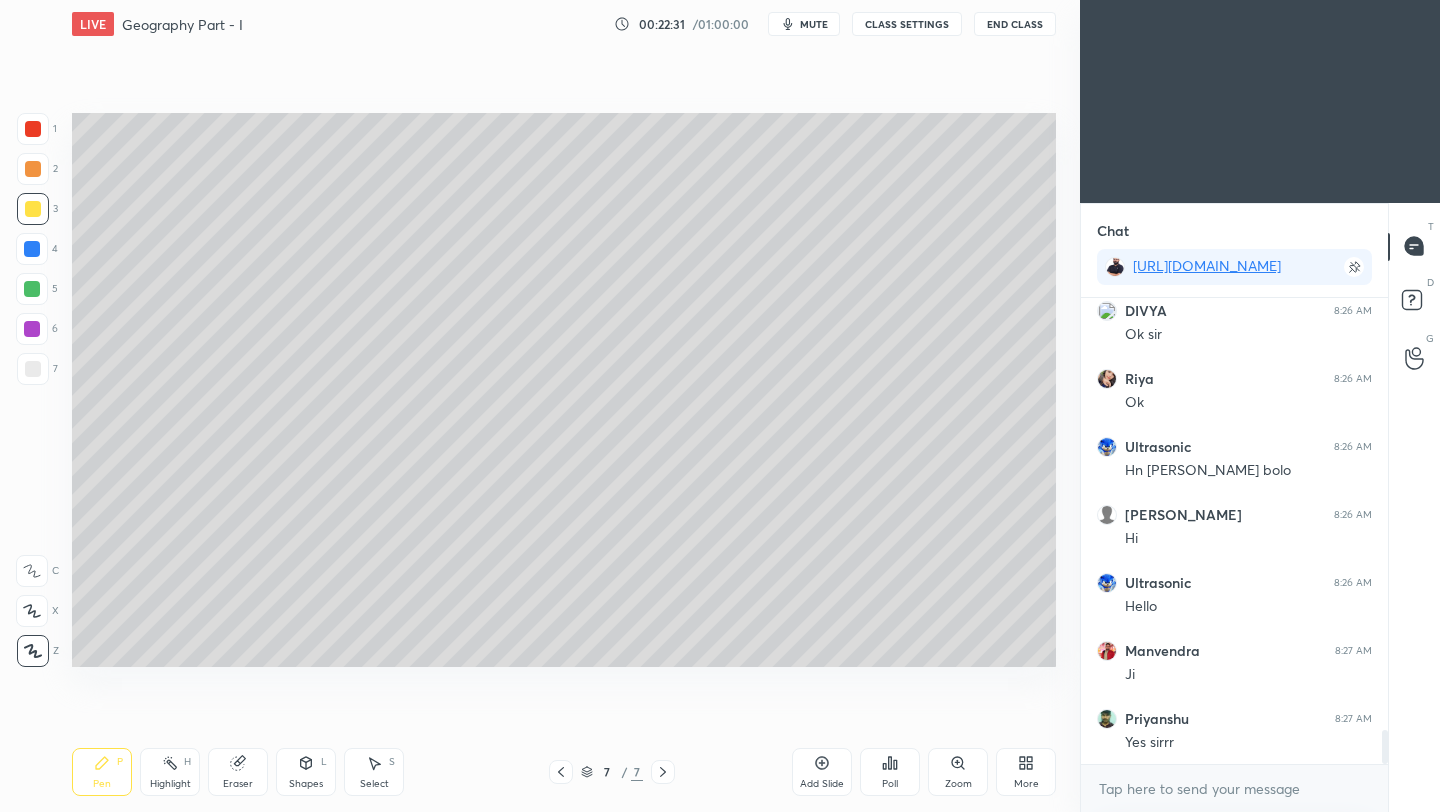 click at bounding box center (33, 369) 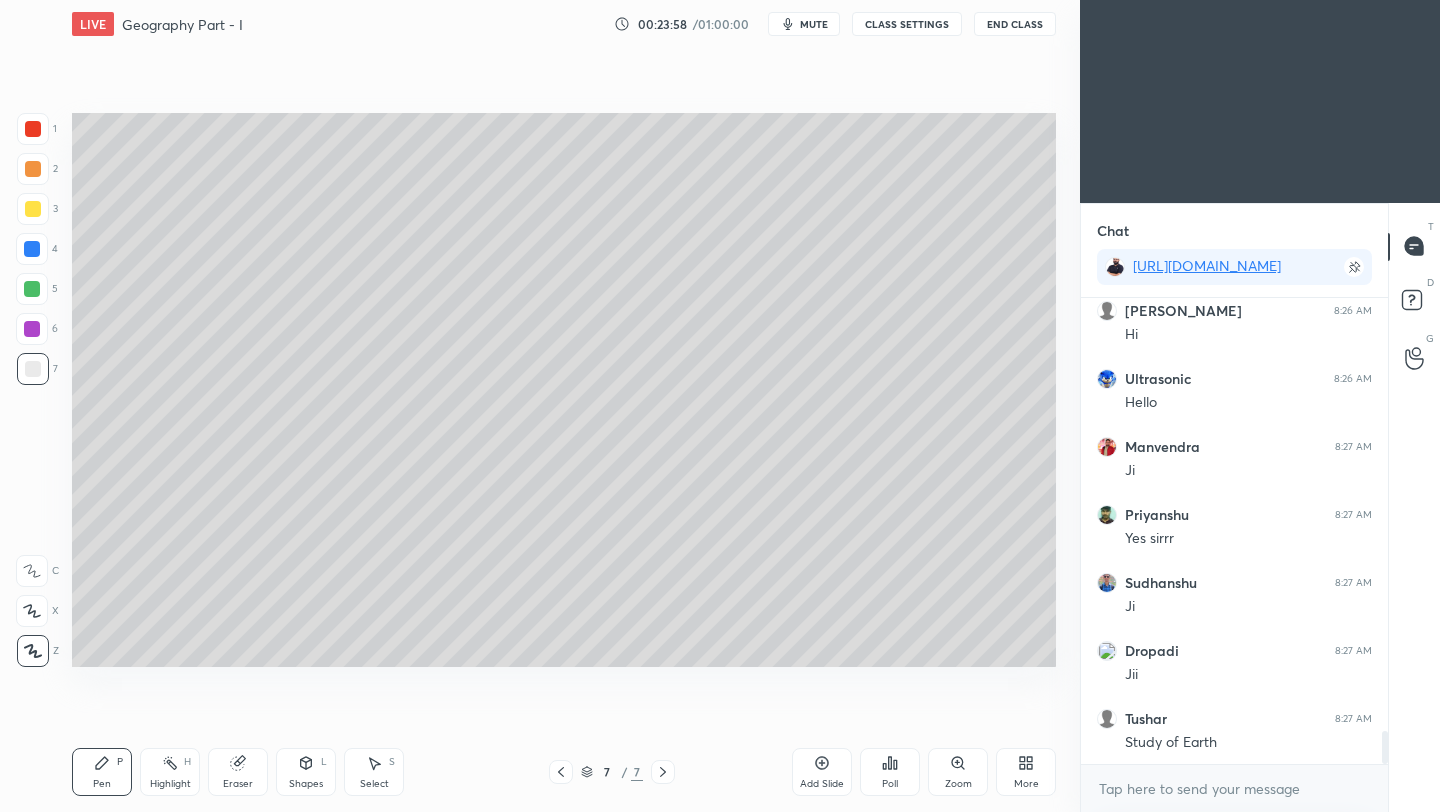 scroll, scrollTop: 6182, scrollLeft: 0, axis: vertical 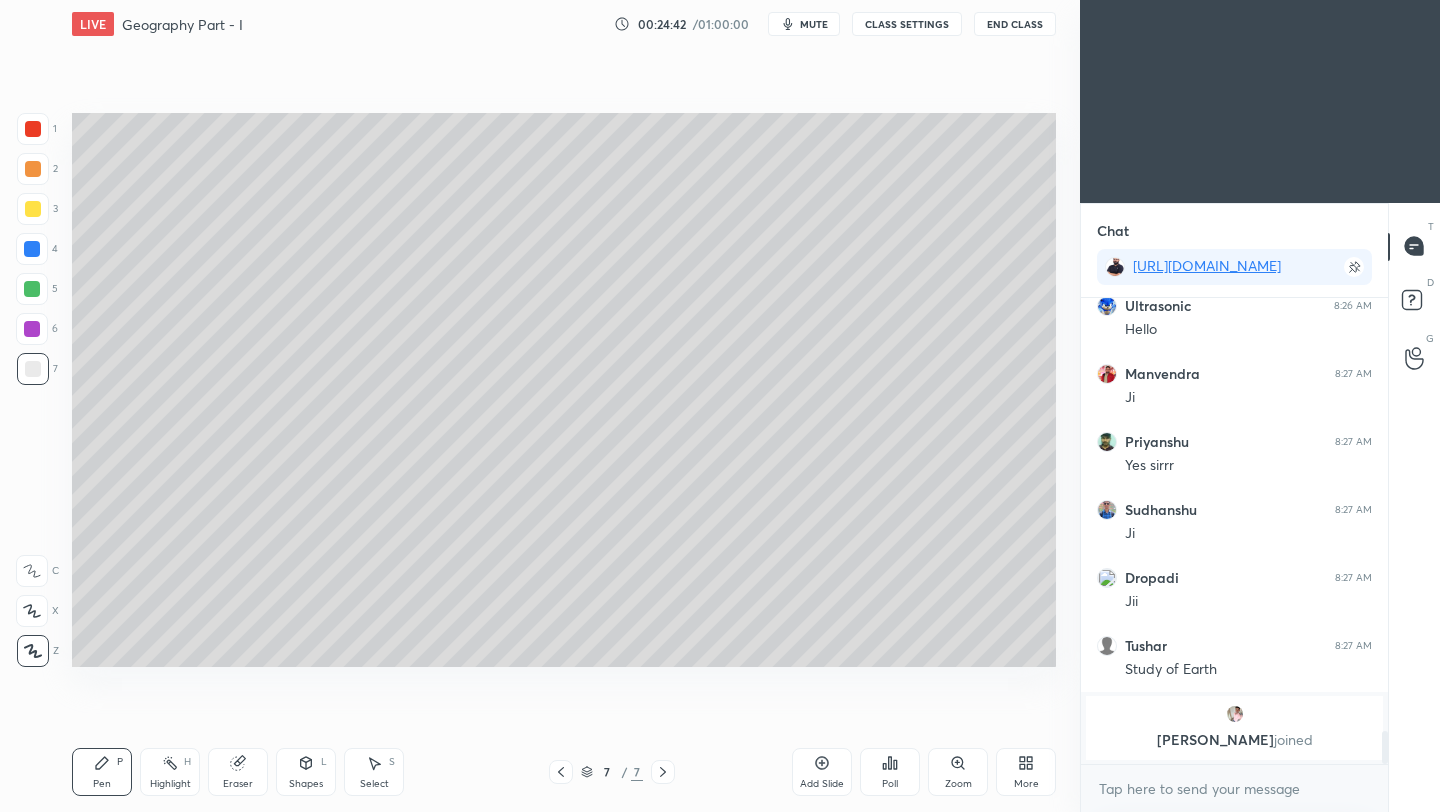 click 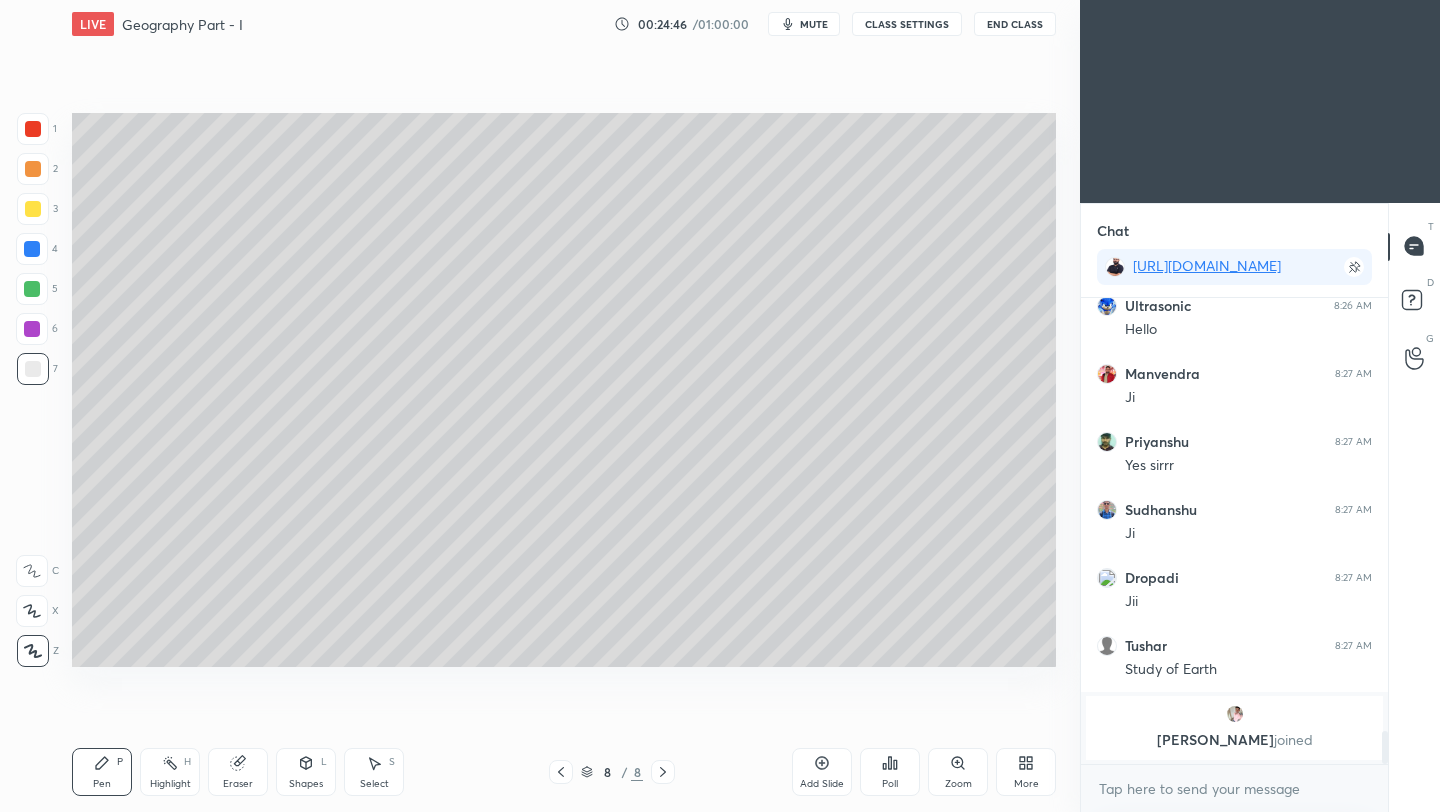 scroll, scrollTop: 5716, scrollLeft: 0, axis: vertical 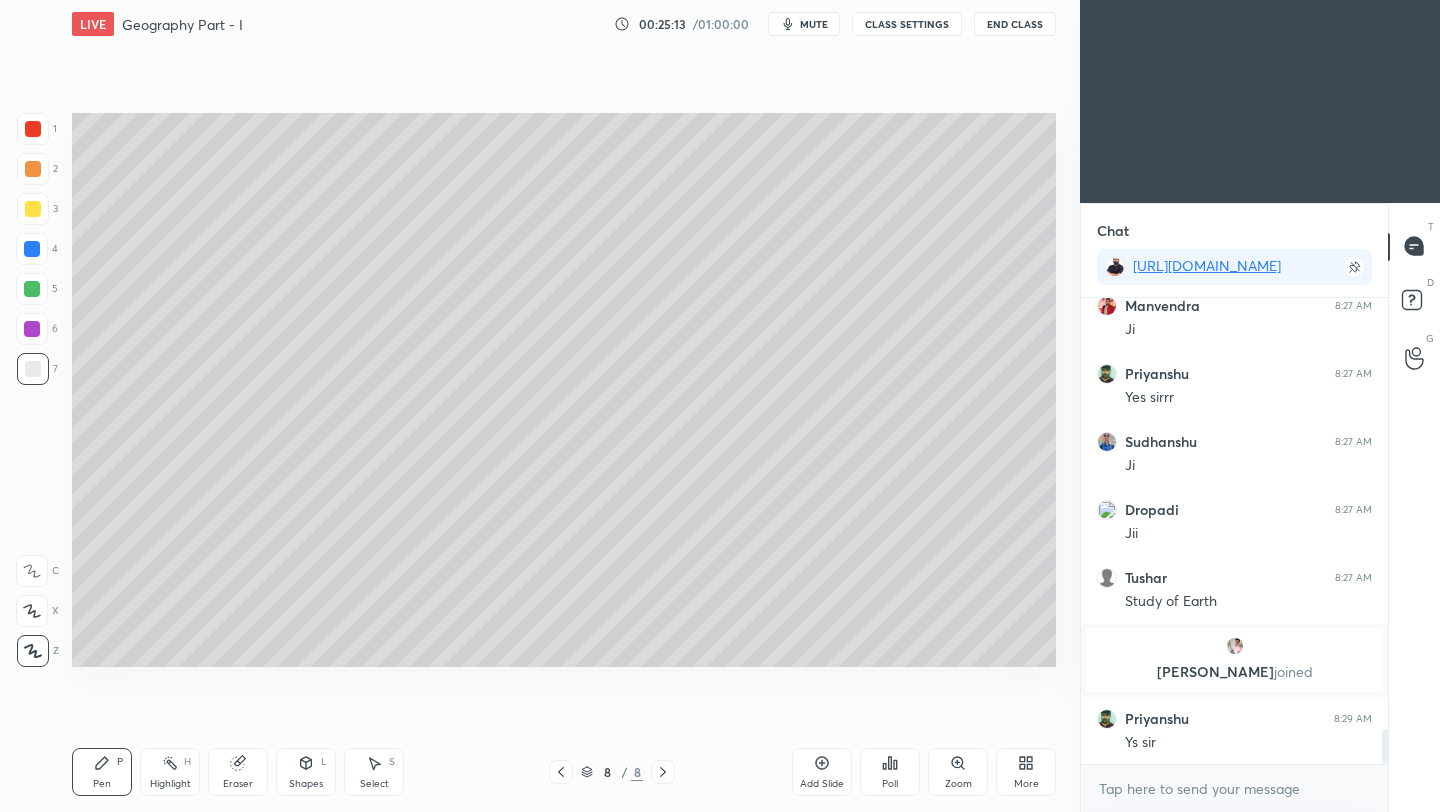 click on "Eraser" at bounding box center [238, 772] 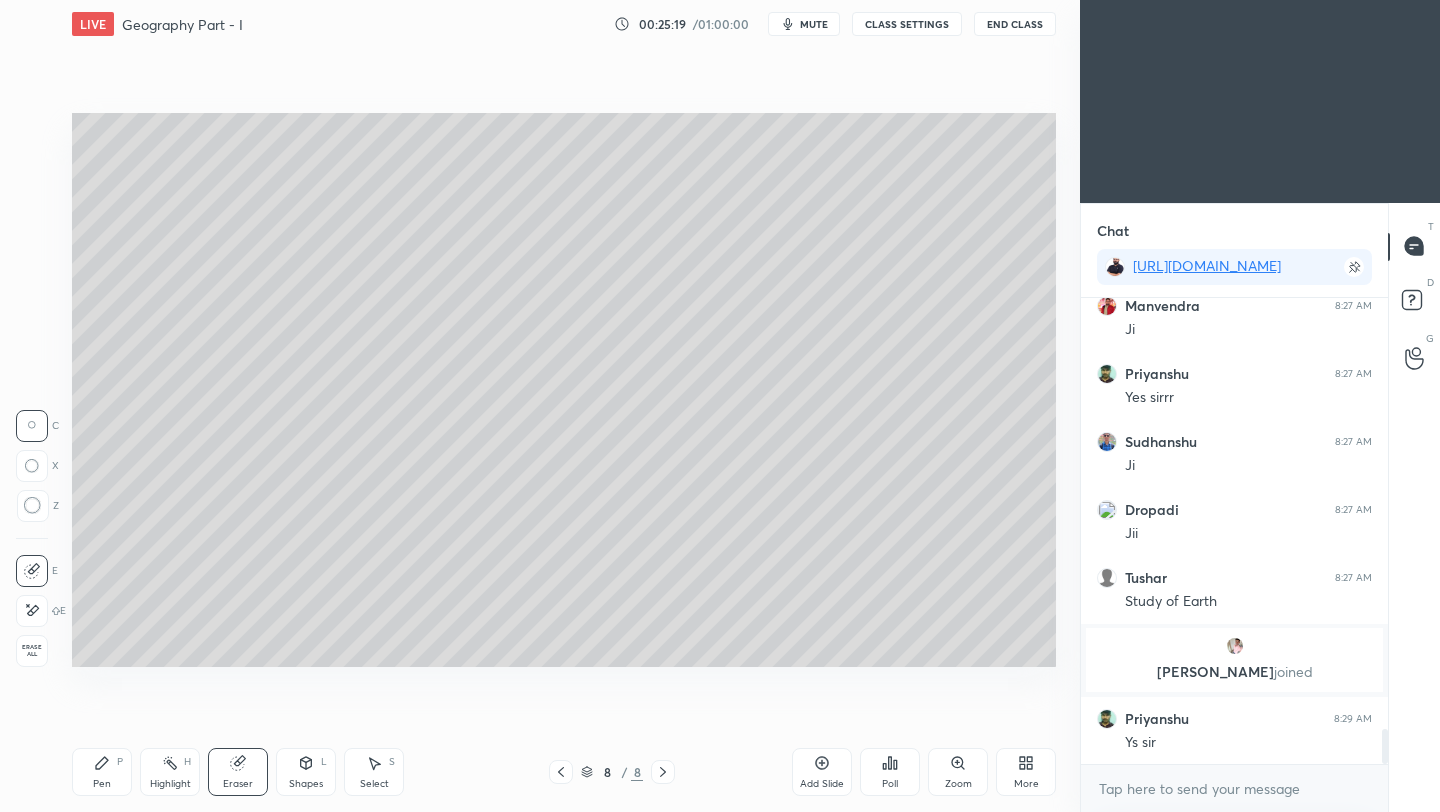 click on "Pen P" at bounding box center [102, 772] 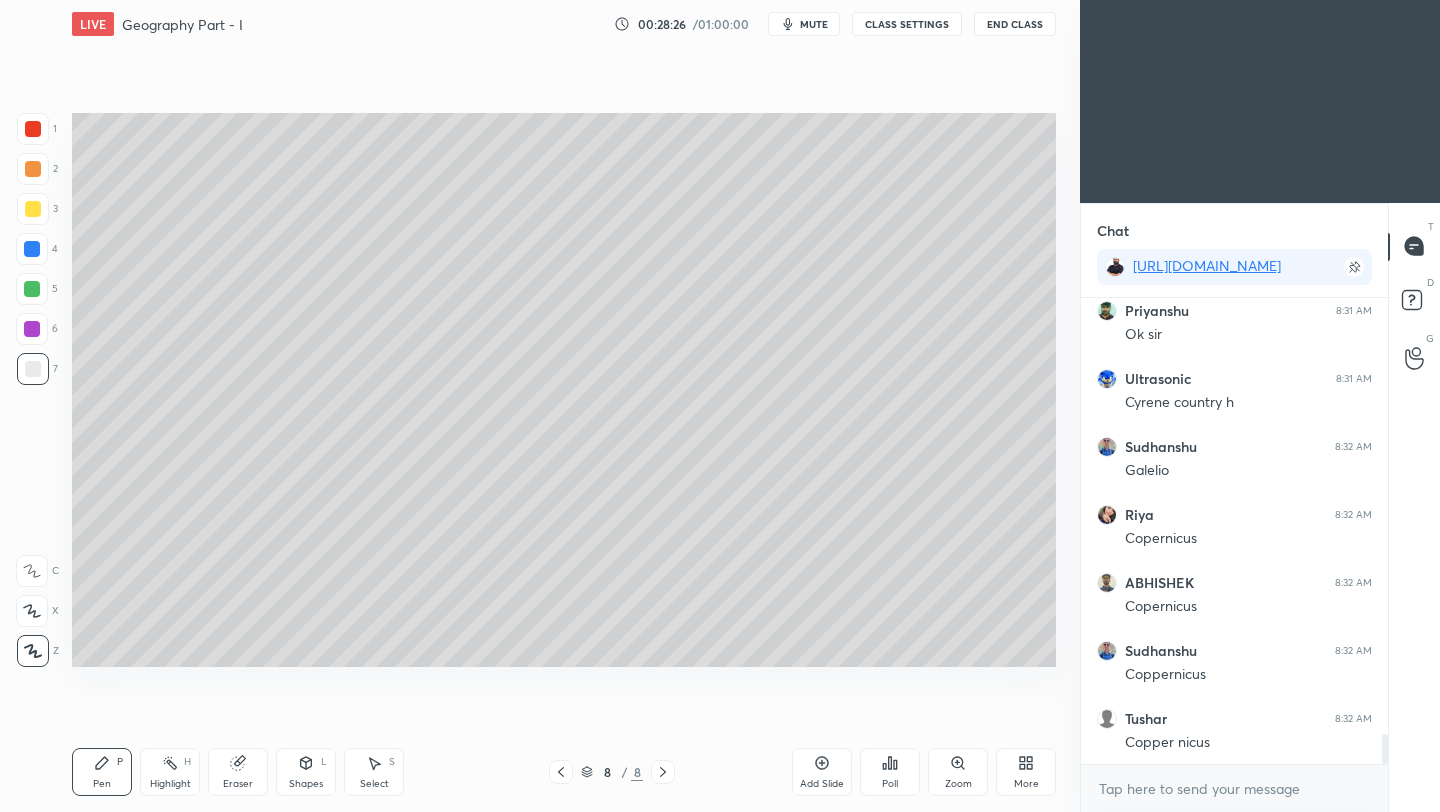 scroll, scrollTop: 6691, scrollLeft: 0, axis: vertical 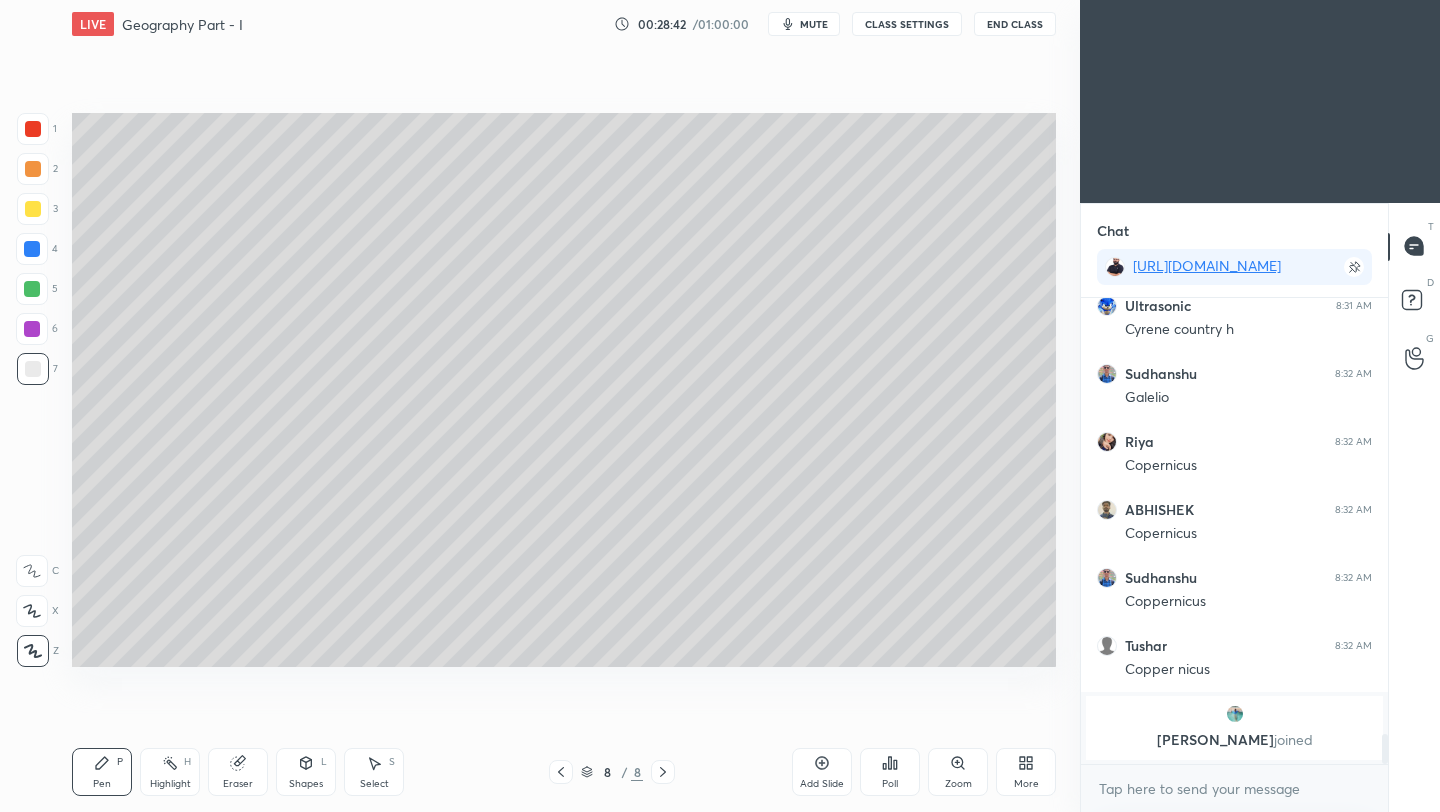 click 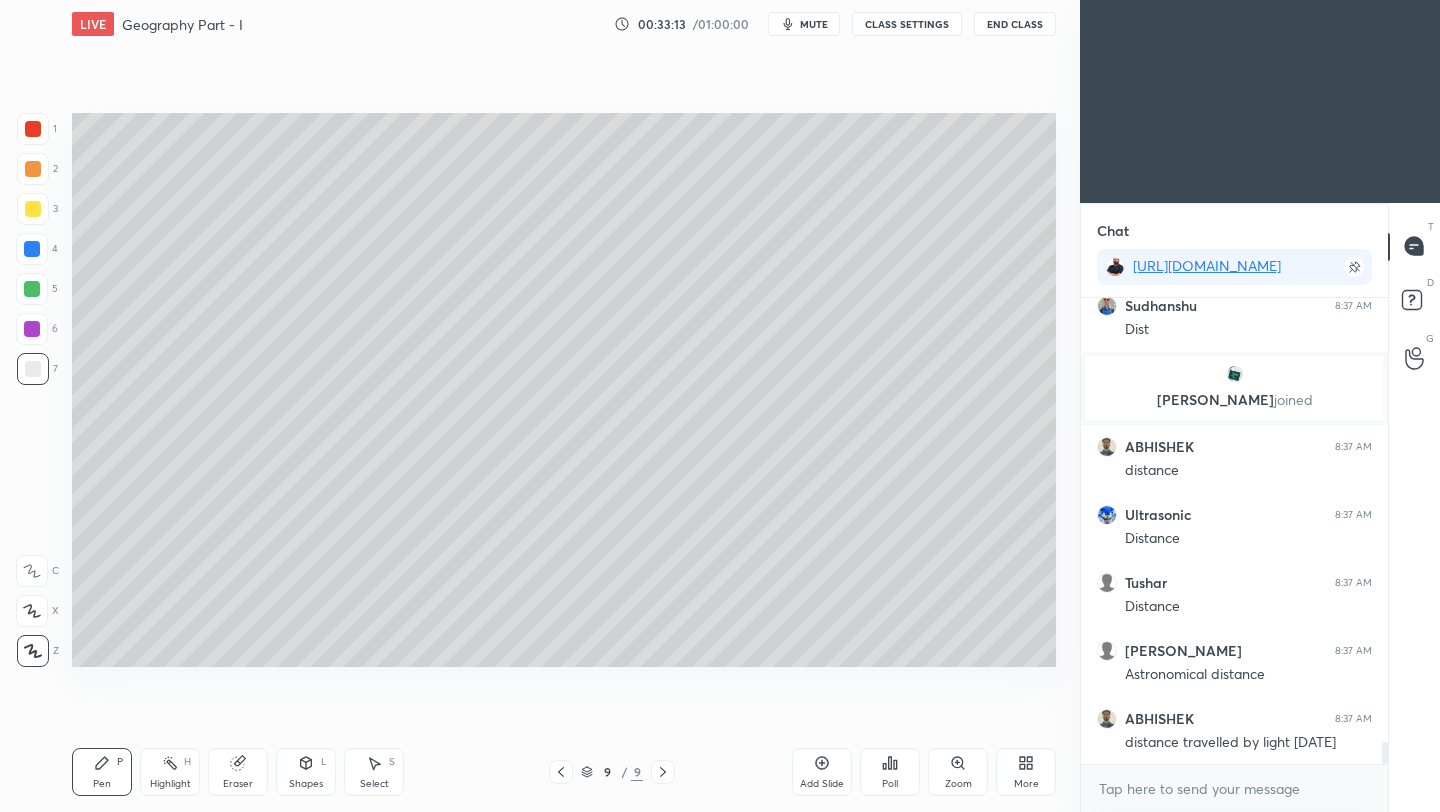 scroll, scrollTop: 9282, scrollLeft: 0, axis: vertical 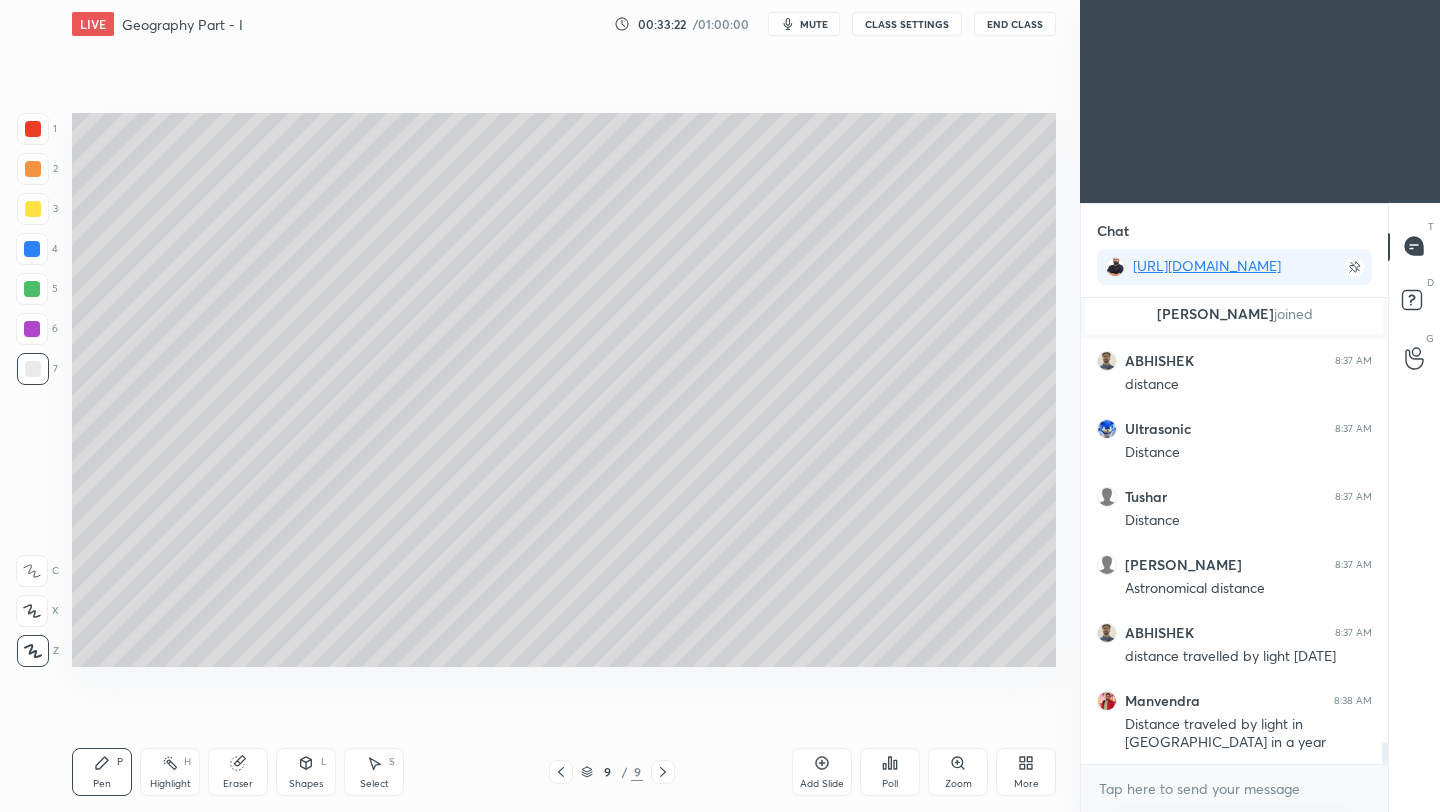 click on "End Class" at bounding box center (1015, 24) 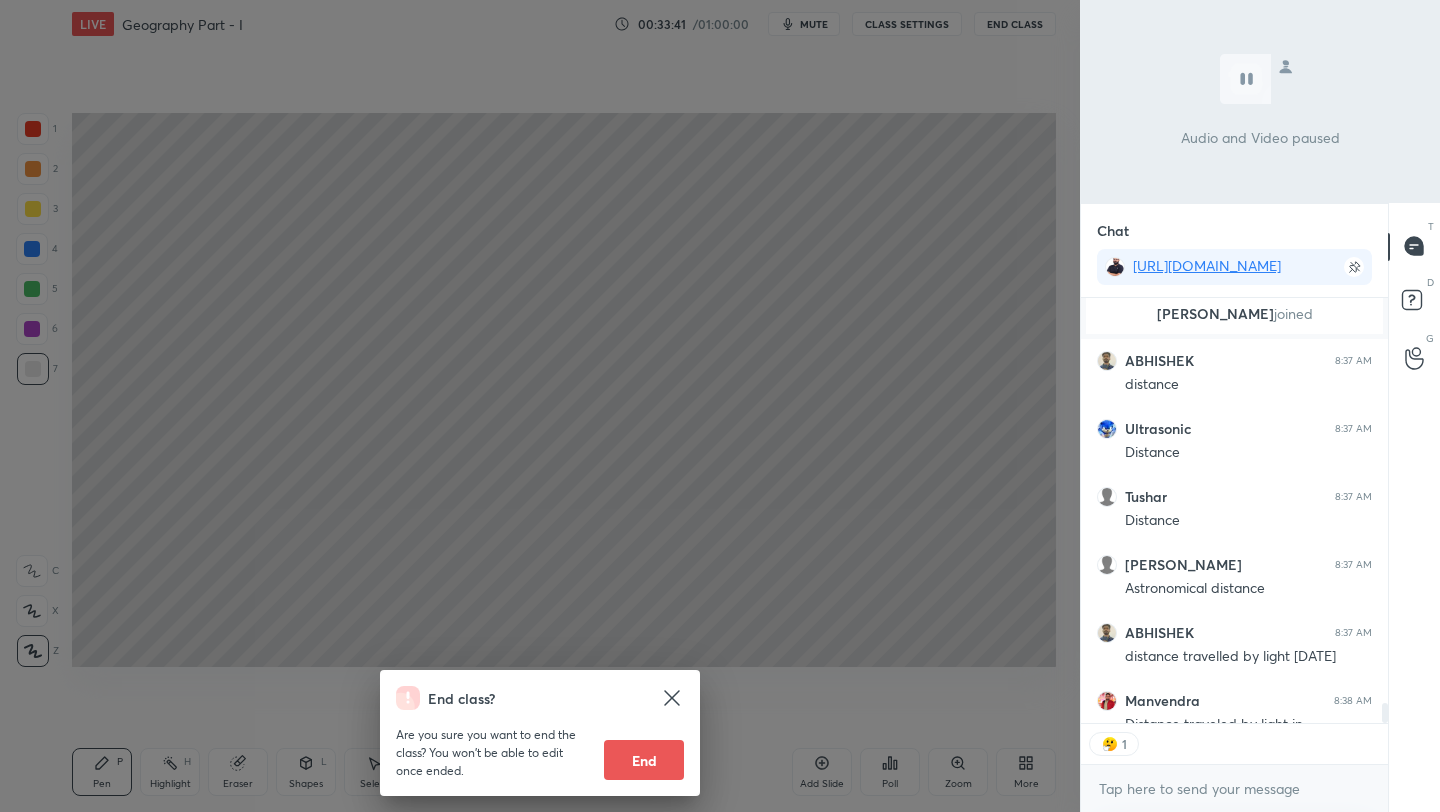 scroll, scrollTop: 419, scrollLeft: 301, axis: both 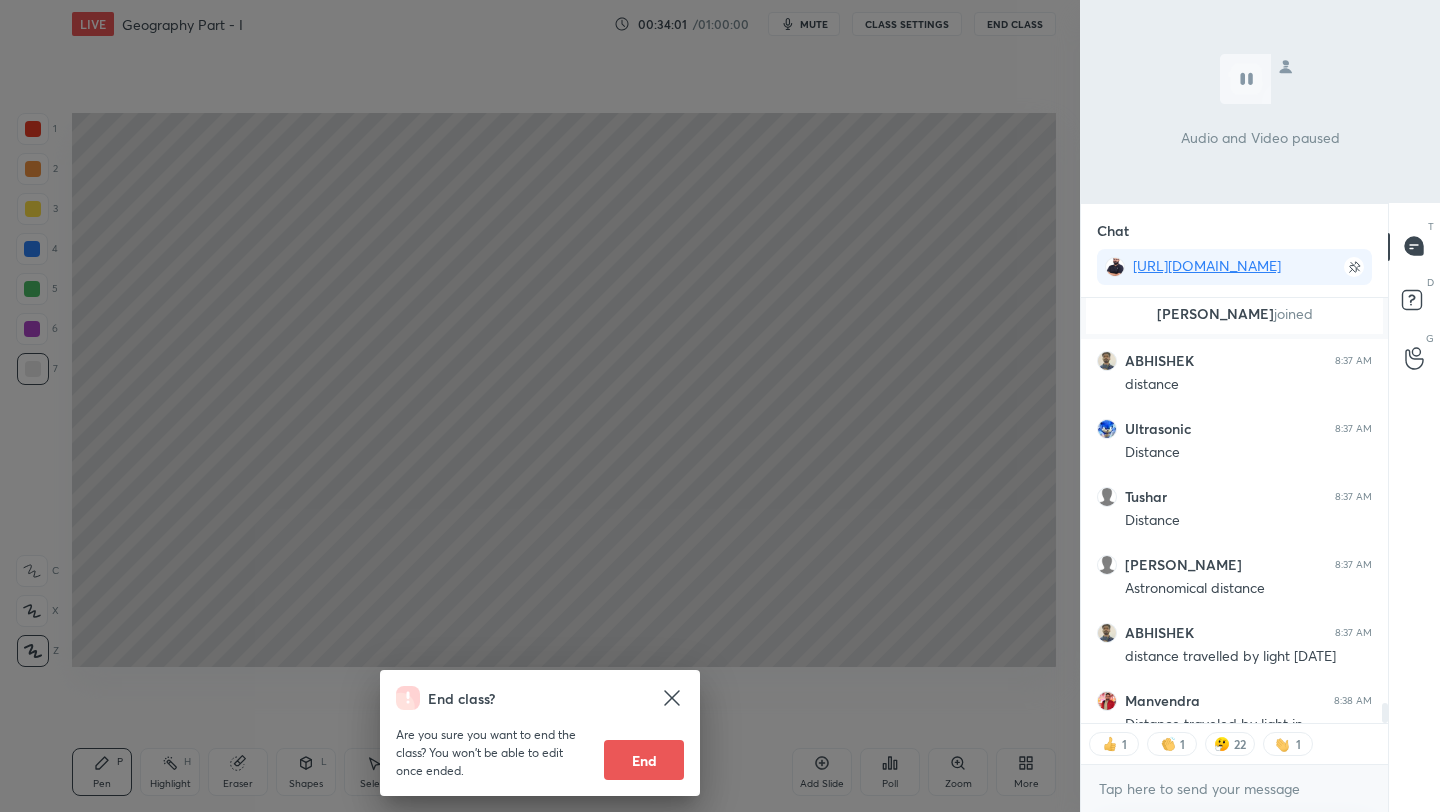 click on "End class? Are you sure you want to end the class? You won’t be able to edit once ended. End" at bounding box center (540, 406) 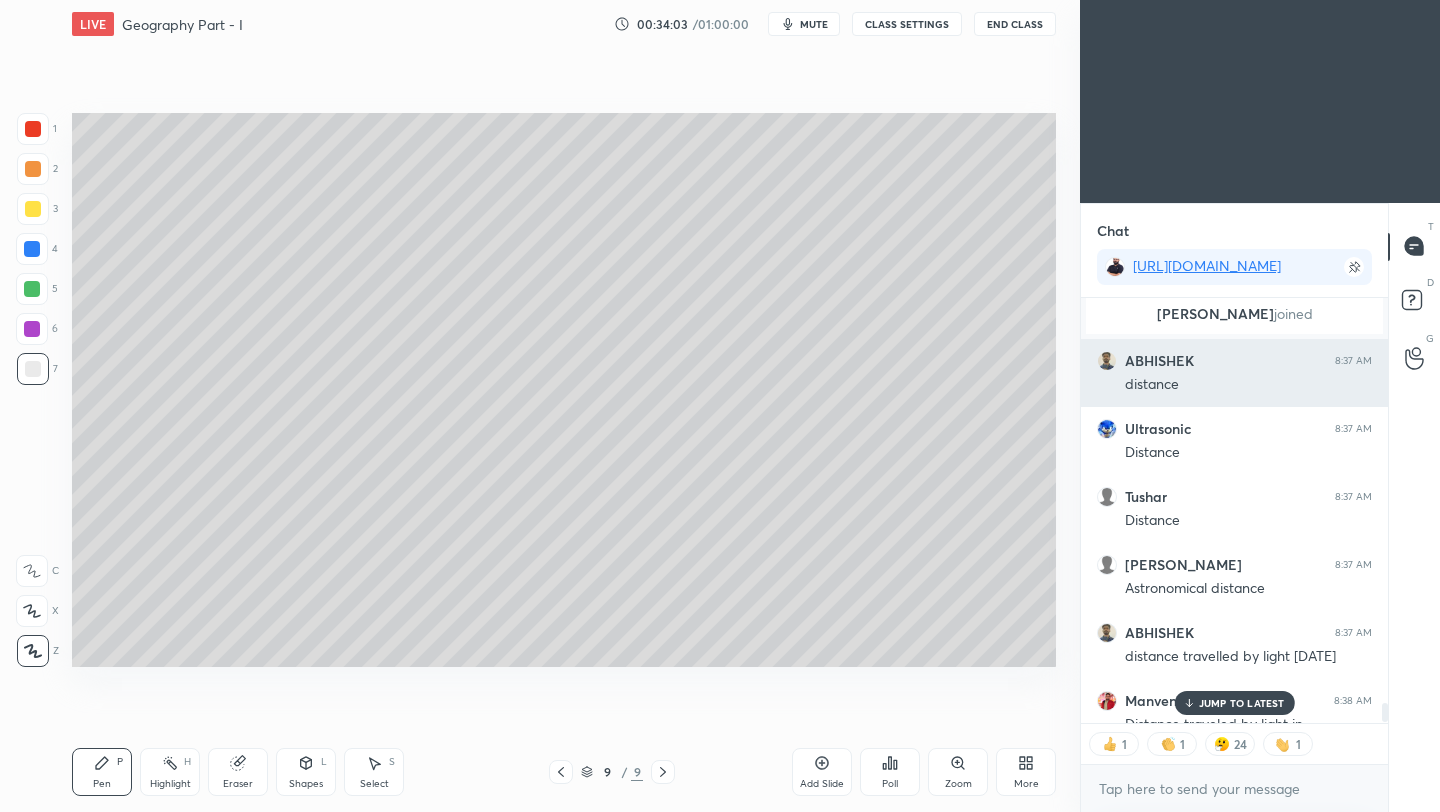 scroll, scrollTop: 9323, scrollLeft: 0, axis: vertical 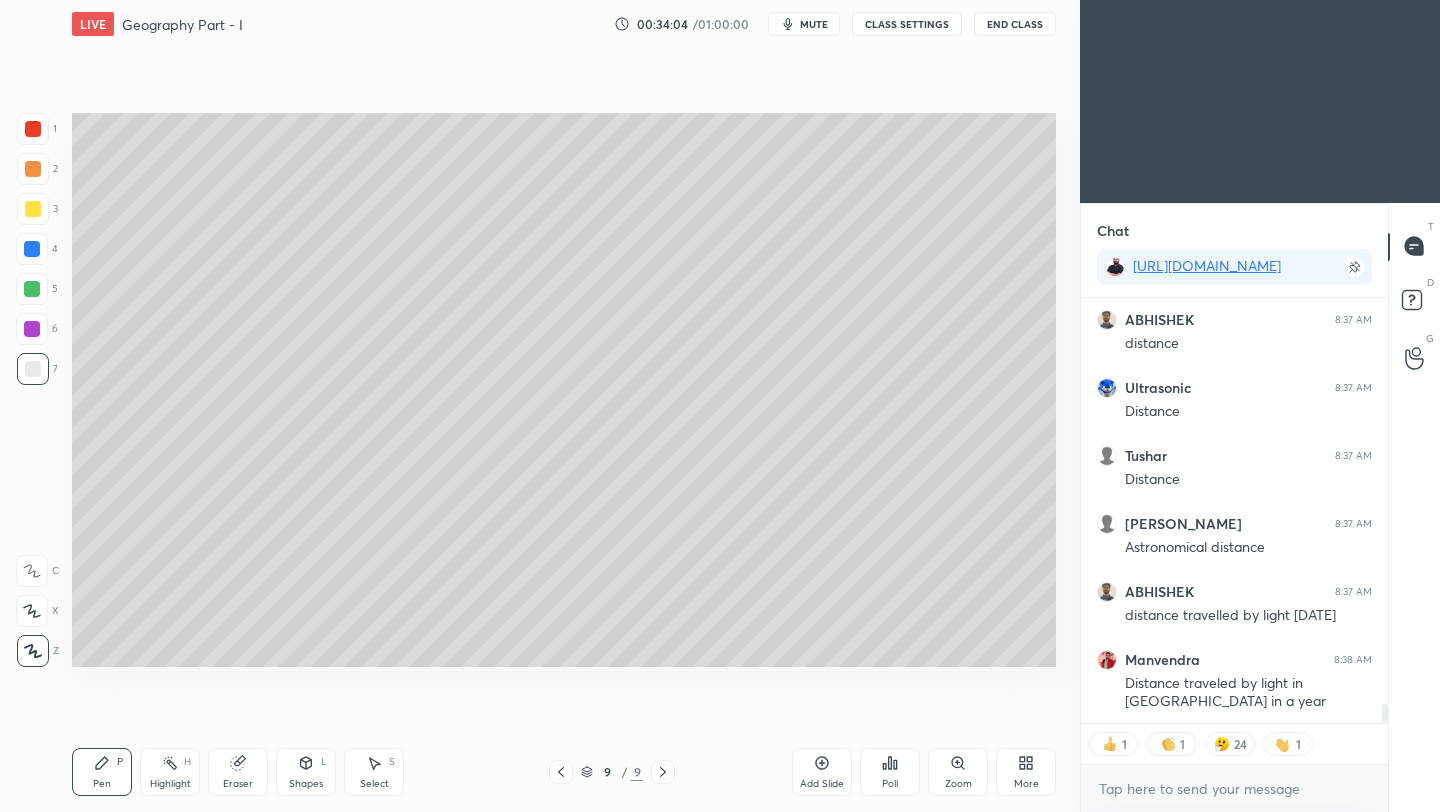 click on "LIVE Geography Part - I 00:34:04 /  01:00:00 mute CLASS SETTINGS End Class Setting up your live class Poll for   secs No correct answer Start poll Back Geography Part - I • L1 of Complete Course on India and World Geography Amit Vijay Pen P Highlight H Eraser Shapes L Select S 9 / 9 Add Slide Poll Zoom More" at bounding box center (564, 406) 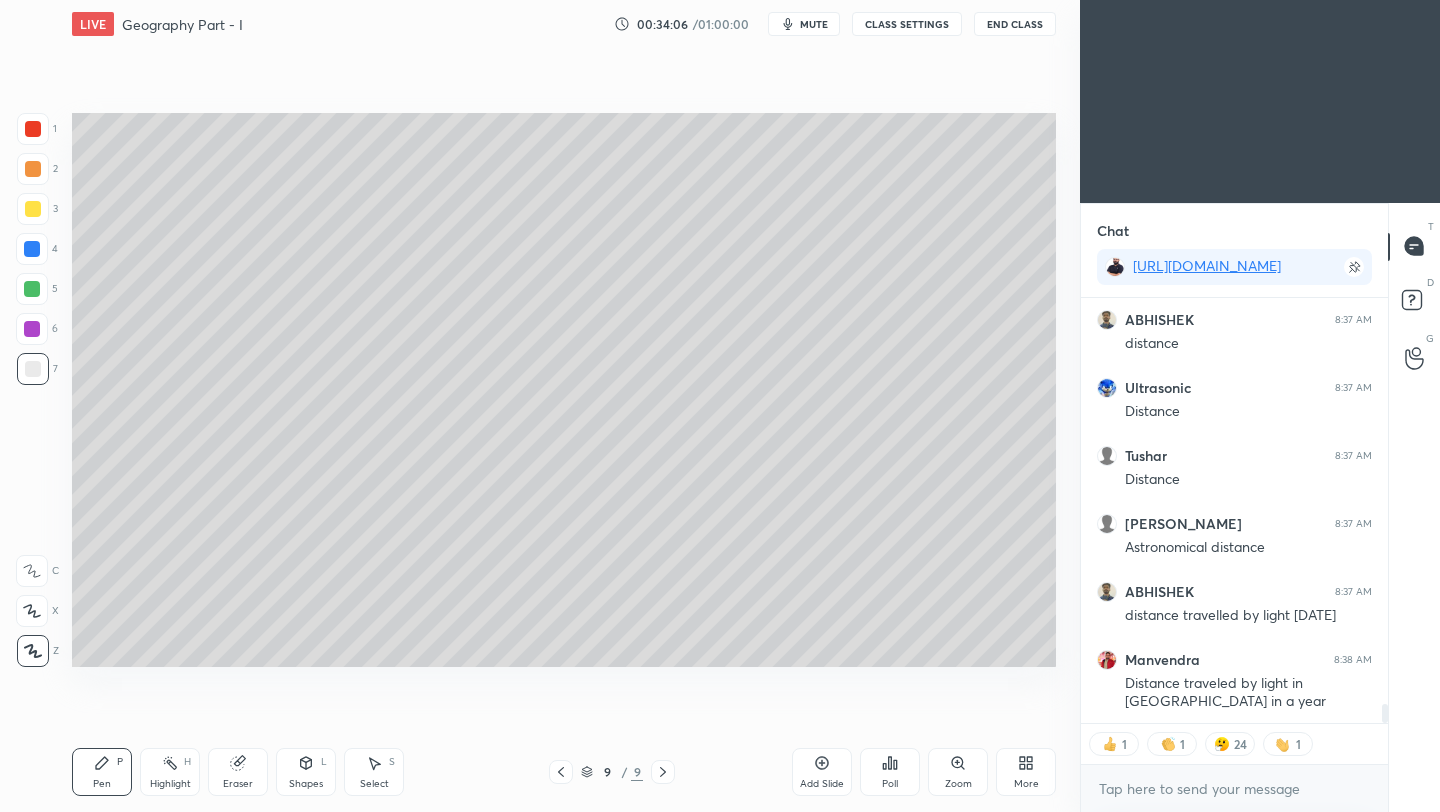 click on "Add Slide" at bounding box center [822, 772] 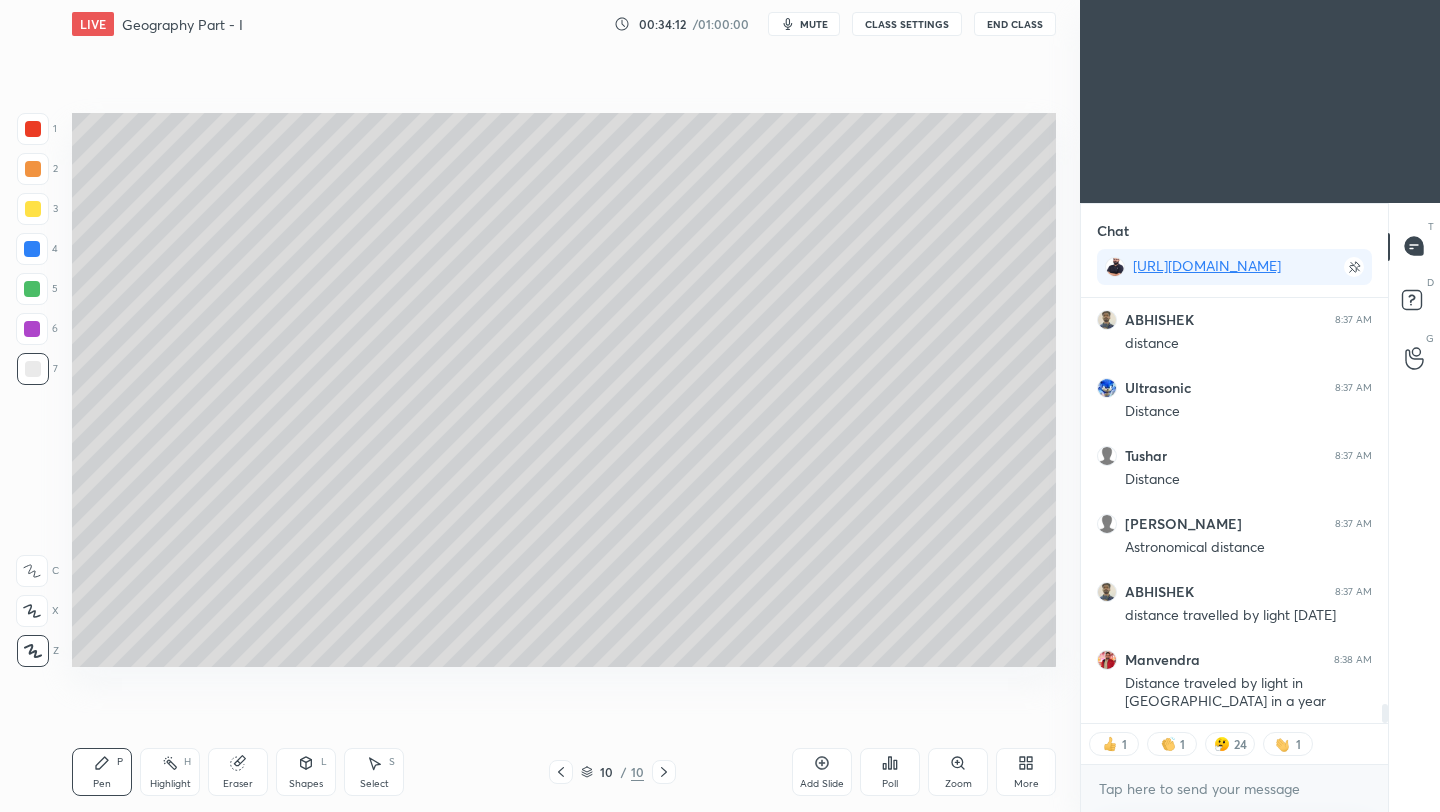 scroll, scrollTop: 7, scrollLeft: 7, axis: both 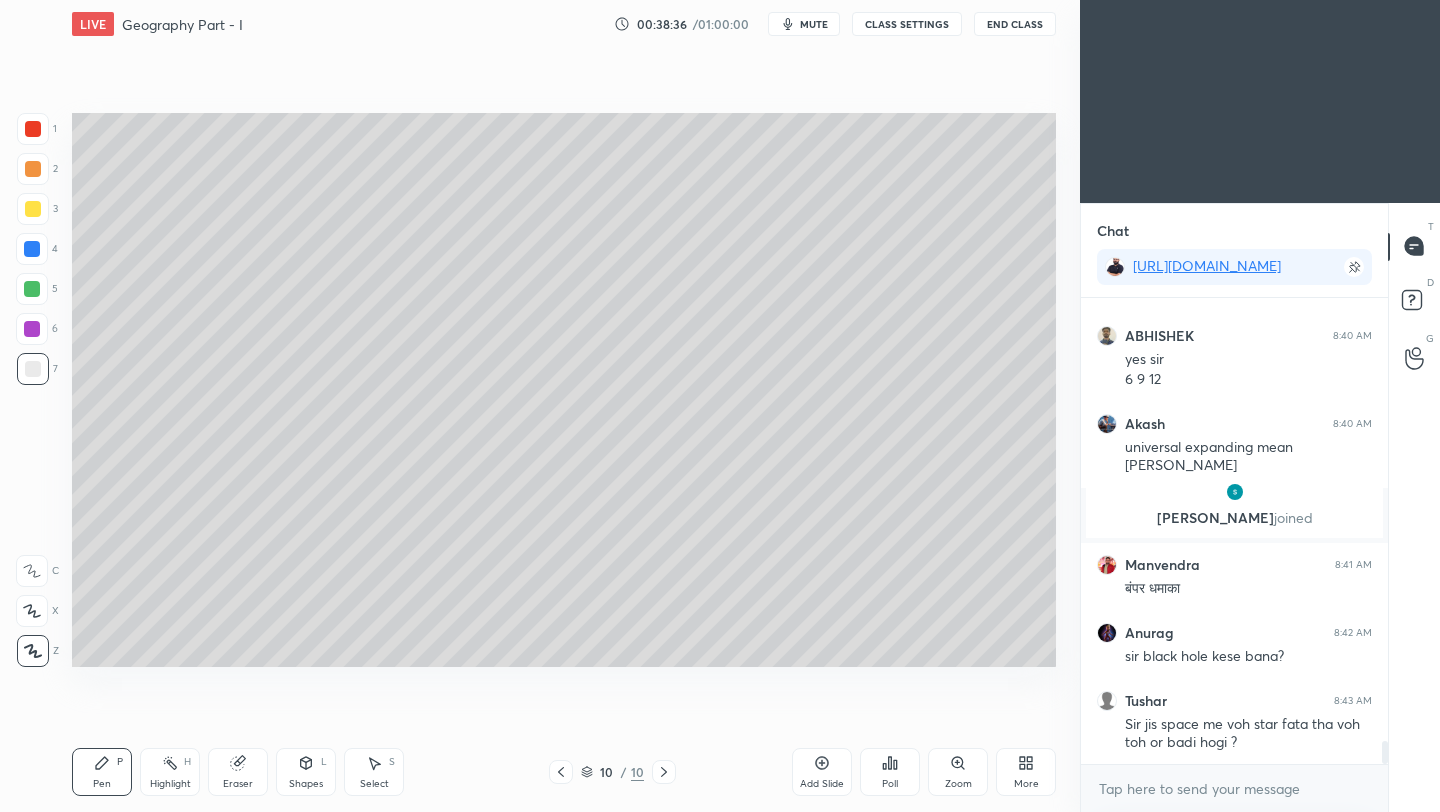 click on "End Class" at bounding box center (1015, 24) 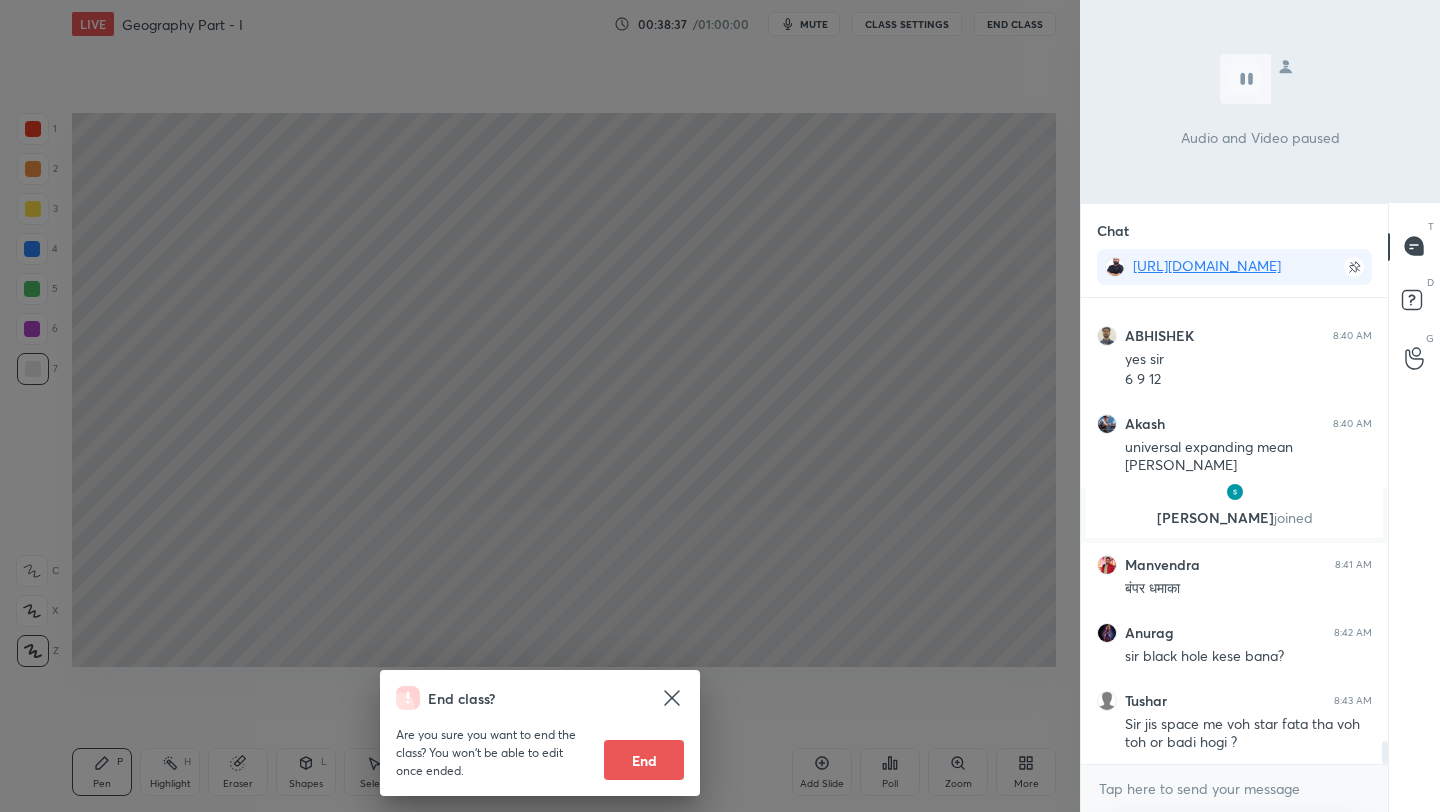 click on "End class? Are you sure you want to end the class? You won’t be able to edit once ended. End" at bounding box center [540, 406] 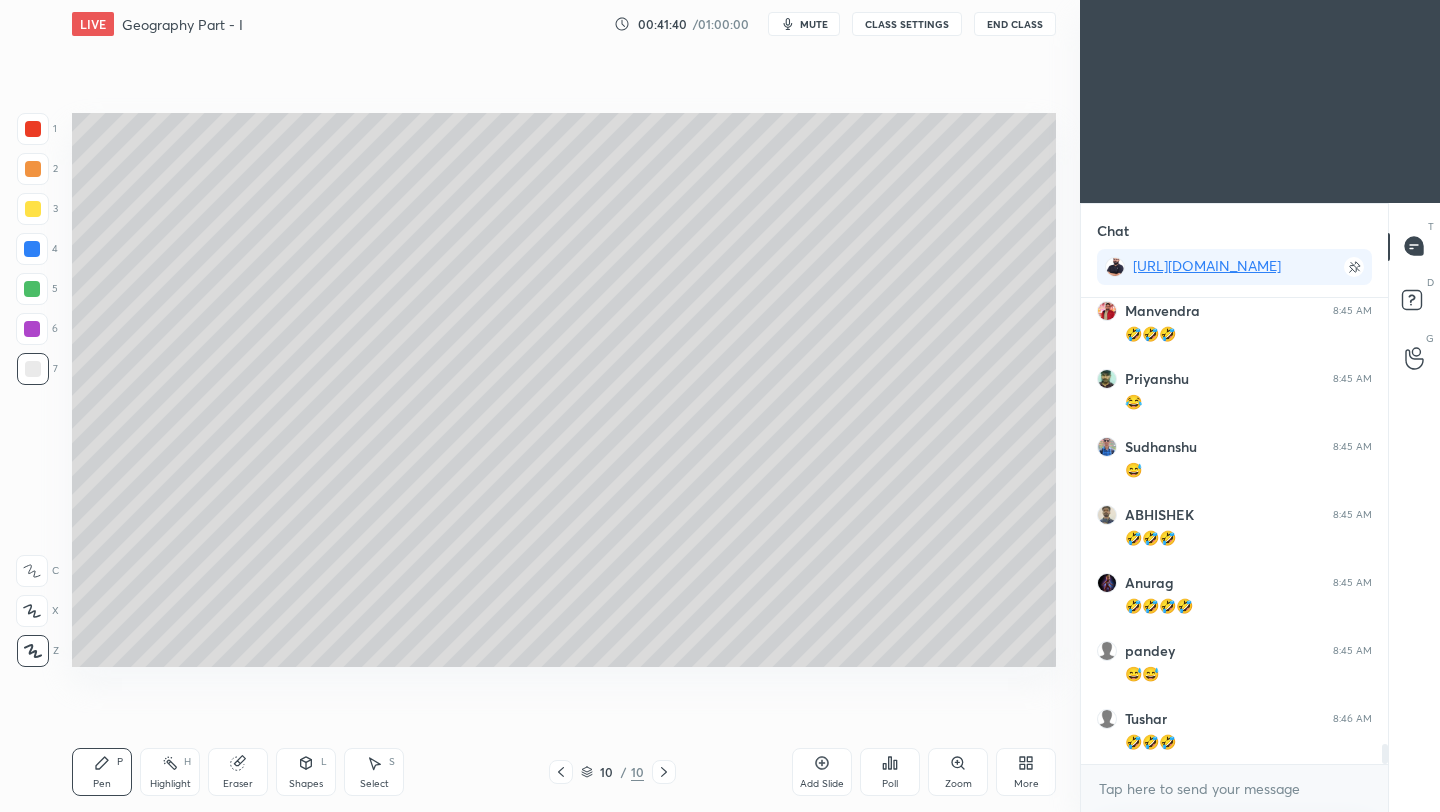scroll, scrollTop: 10305, scrollLeft: 0, axis: vertical 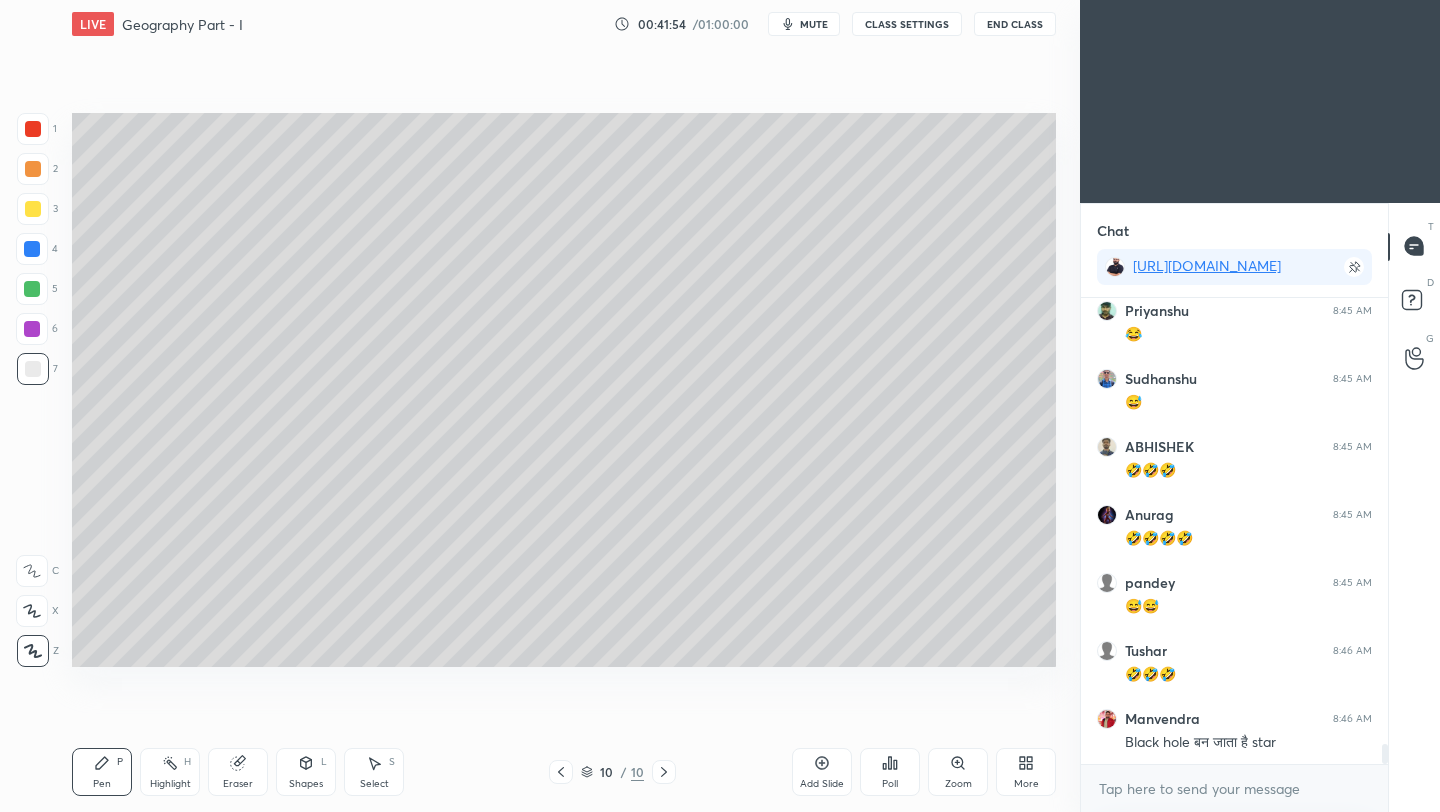 click on "Shapes L" at bounding box center (306, 772) 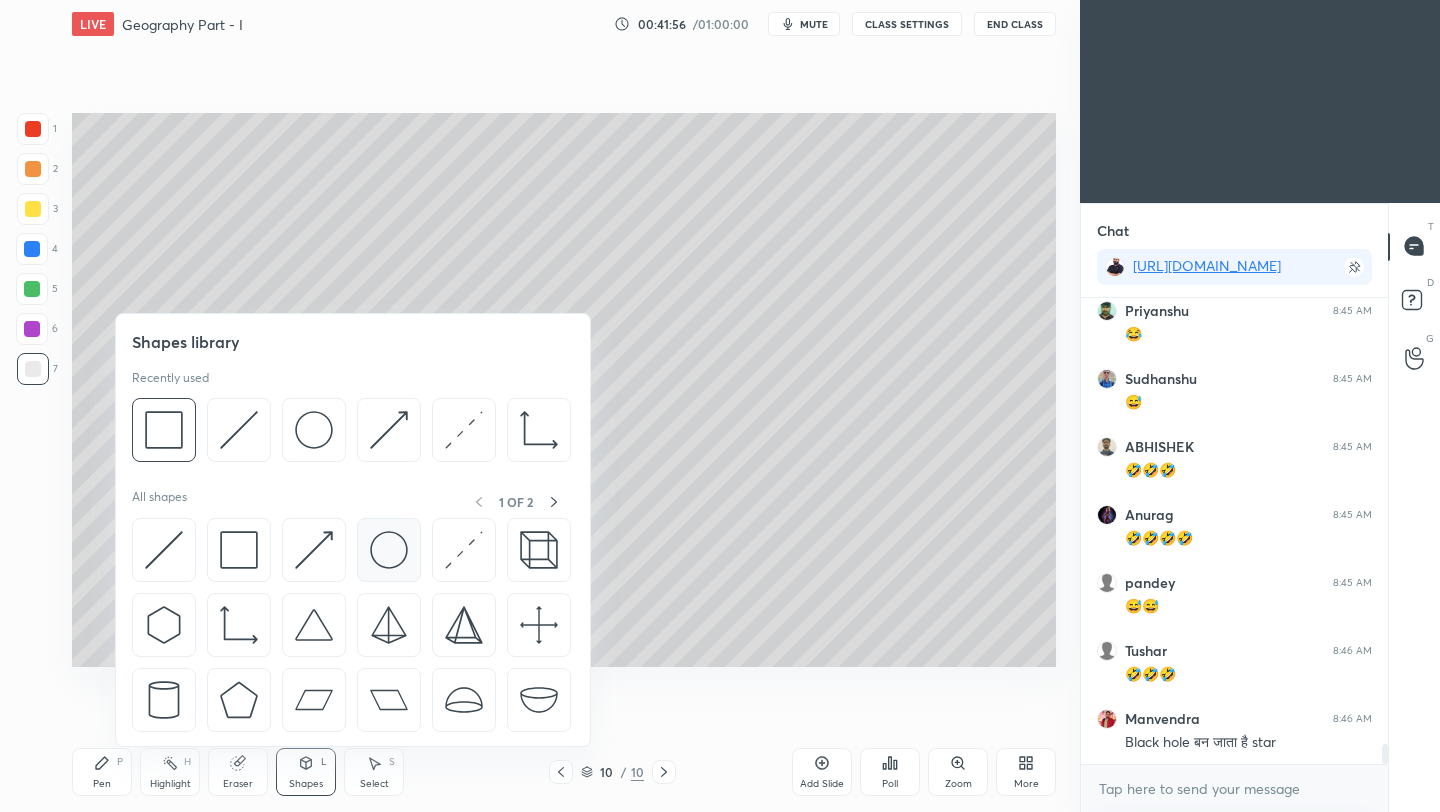 click at bounding box center [389, 550] 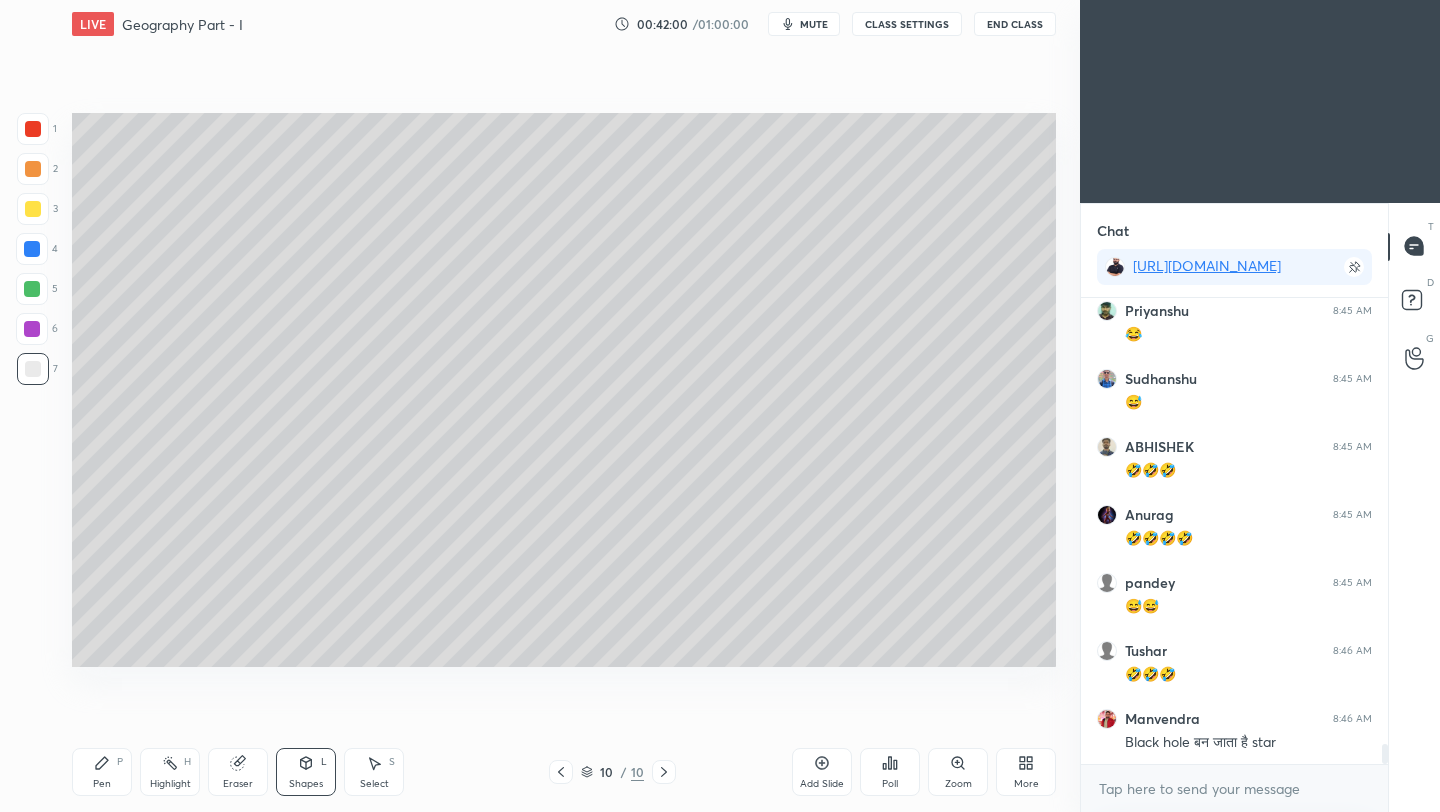 drag, startPoint x: 112, startPoint y: 769, endPoint x: 188, endPoint y: 746, distance: 79.40403 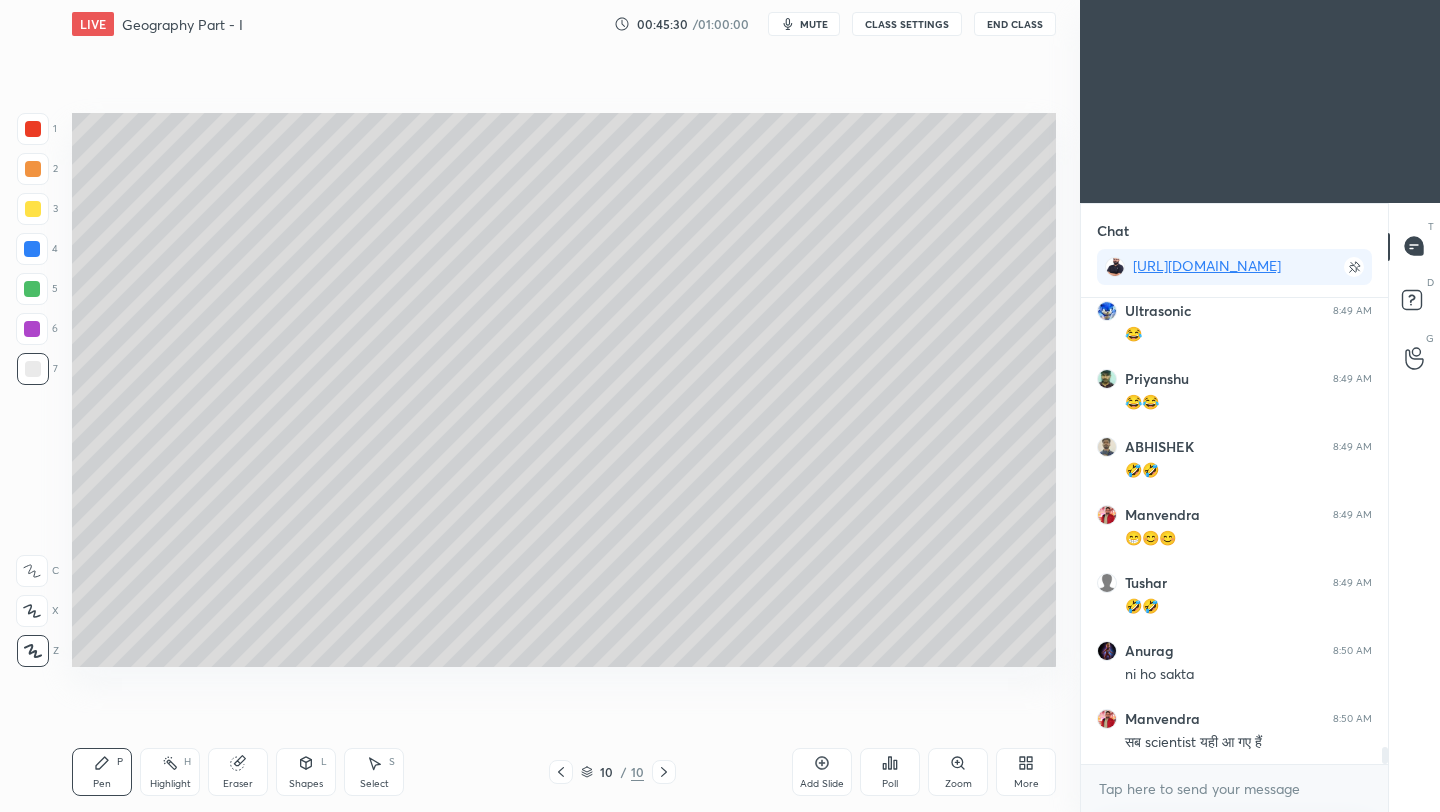 scroll, scrollTop: 12467, scrollLeft: 0, axis: vertical 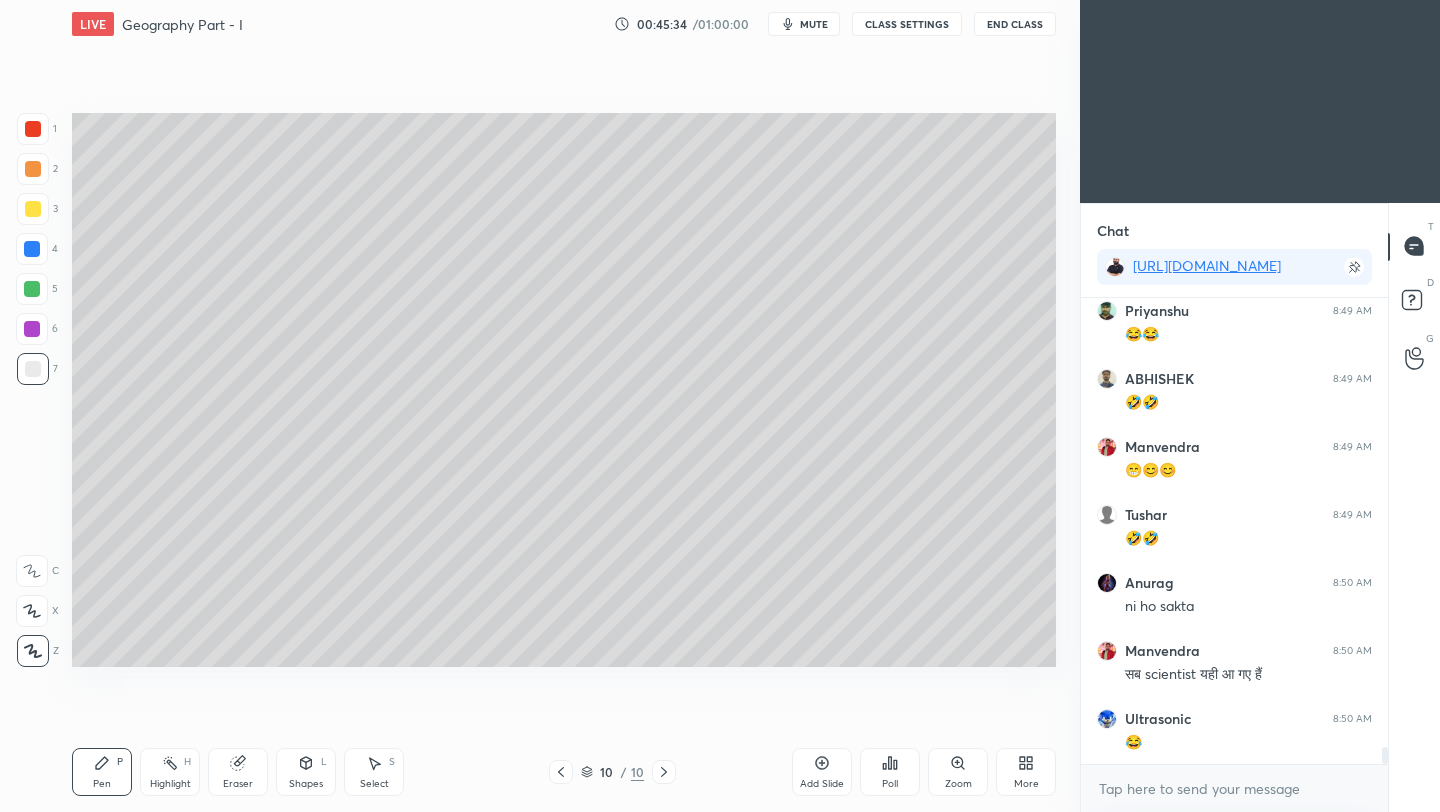 click 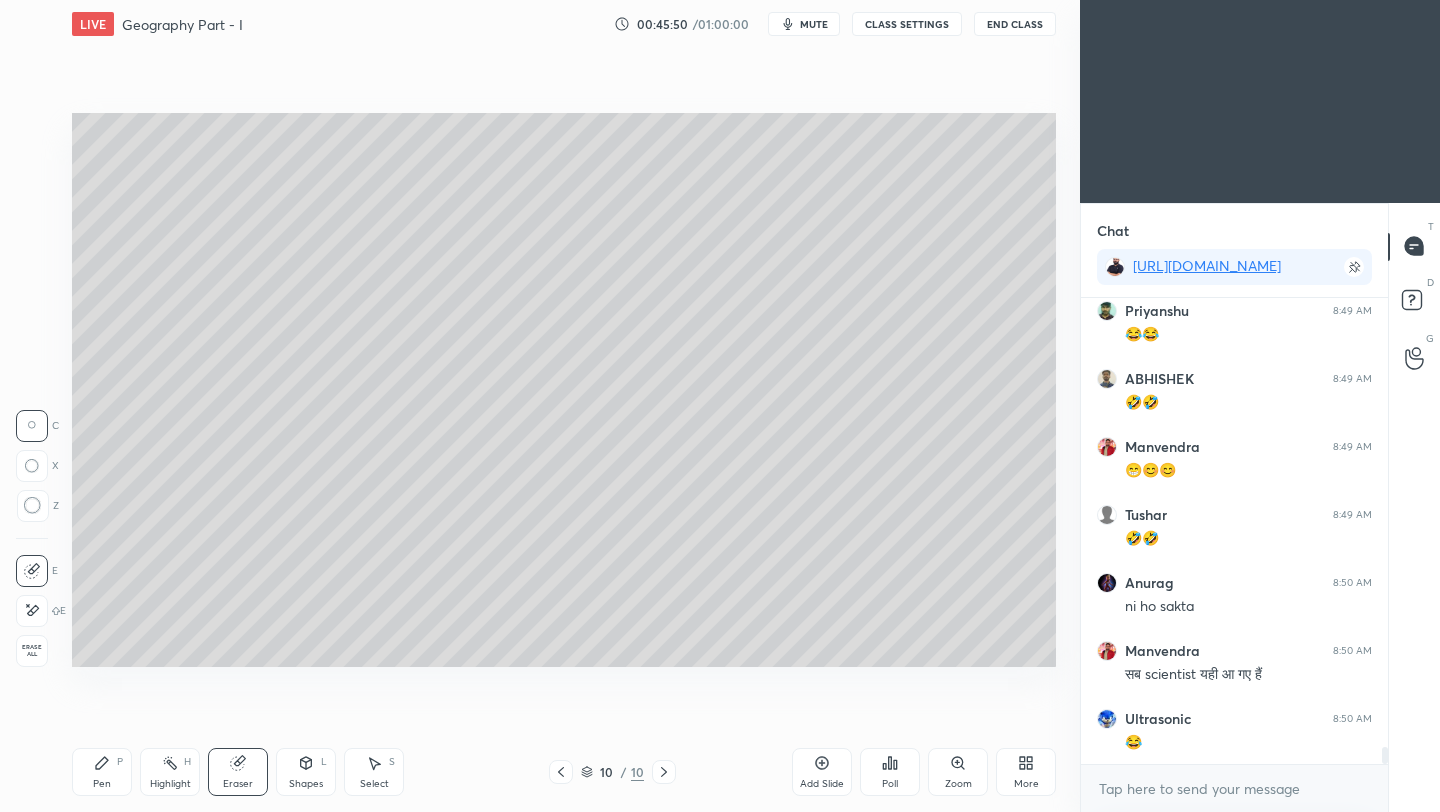click on "Pen" at bounding box center (102, 784) 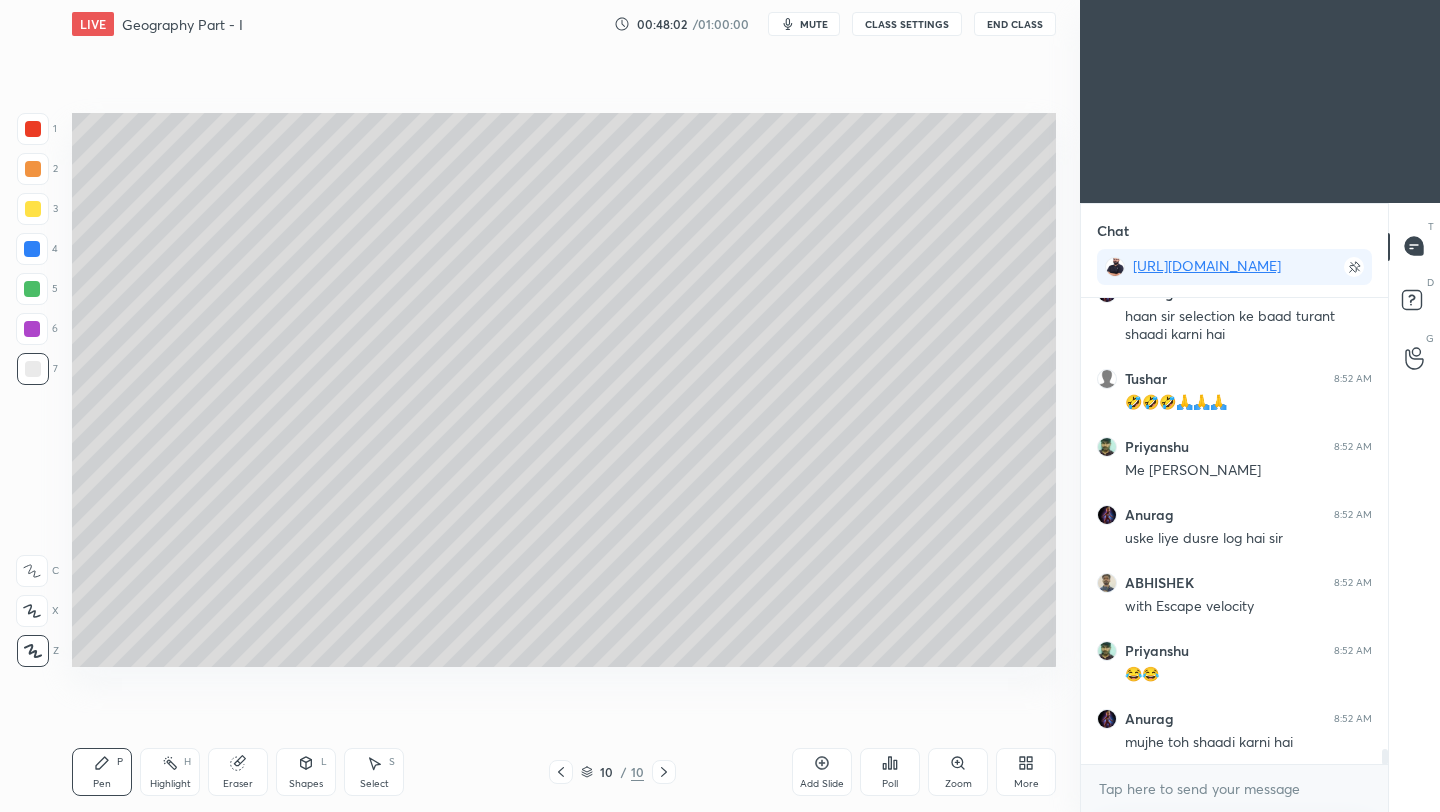 scroll, scrollTop: 13659, scrollLeft: 0, axis: vertical 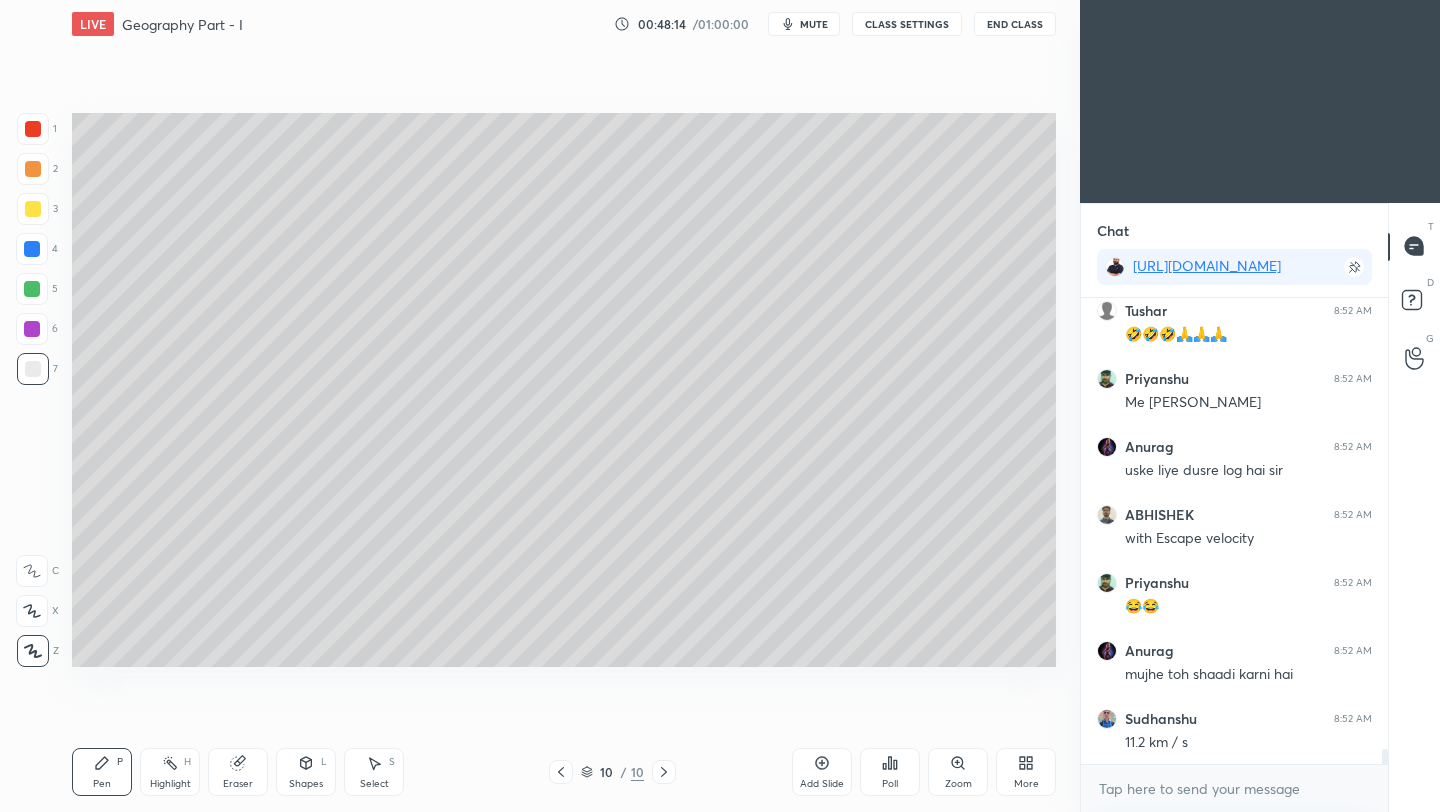 drag, startPoint x: 248, startPoint y: 766, endPoint x: 264, endPoint y: 757, distance: 18.35756 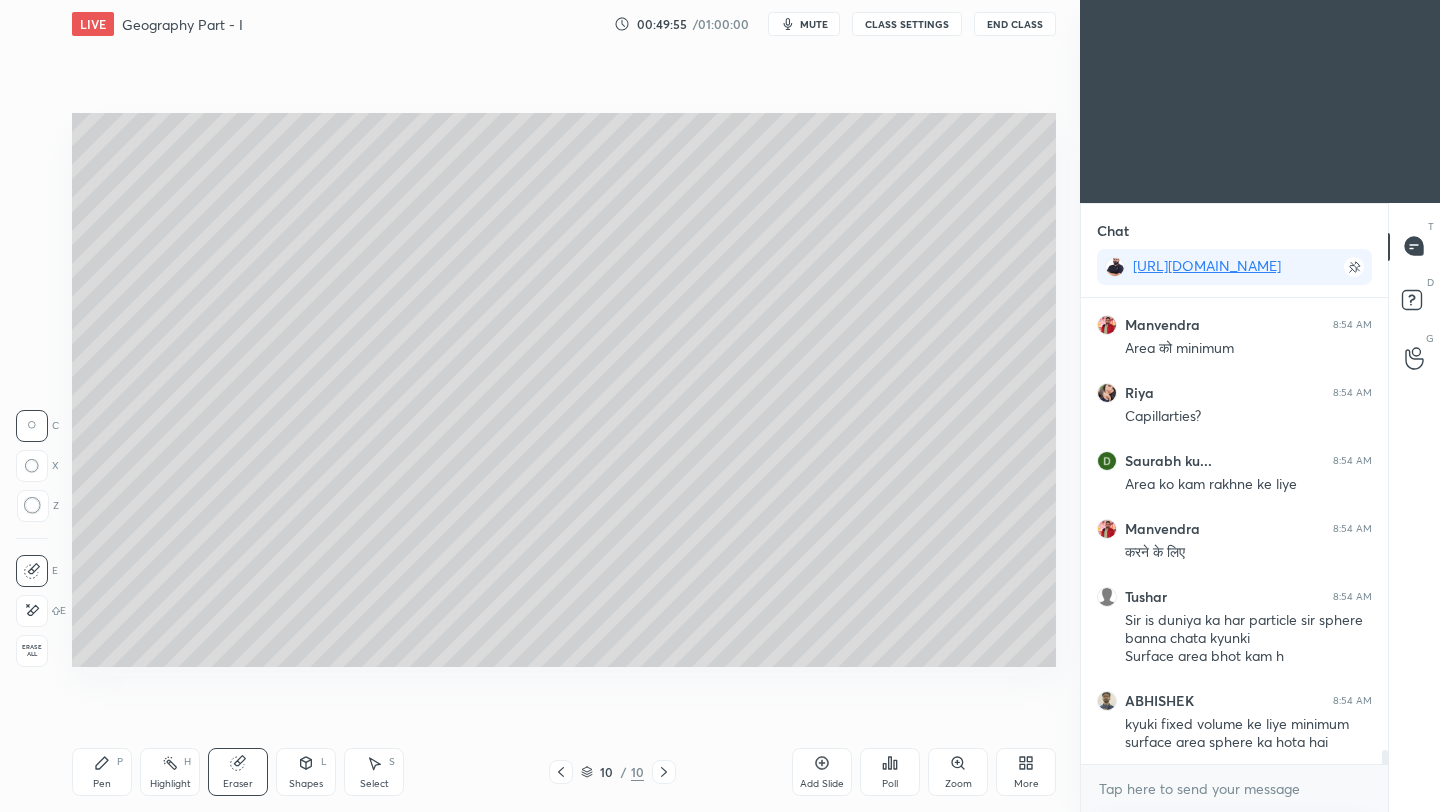 scroll, scrollTop: 14819, scrollLeft: 0, axis: vertical 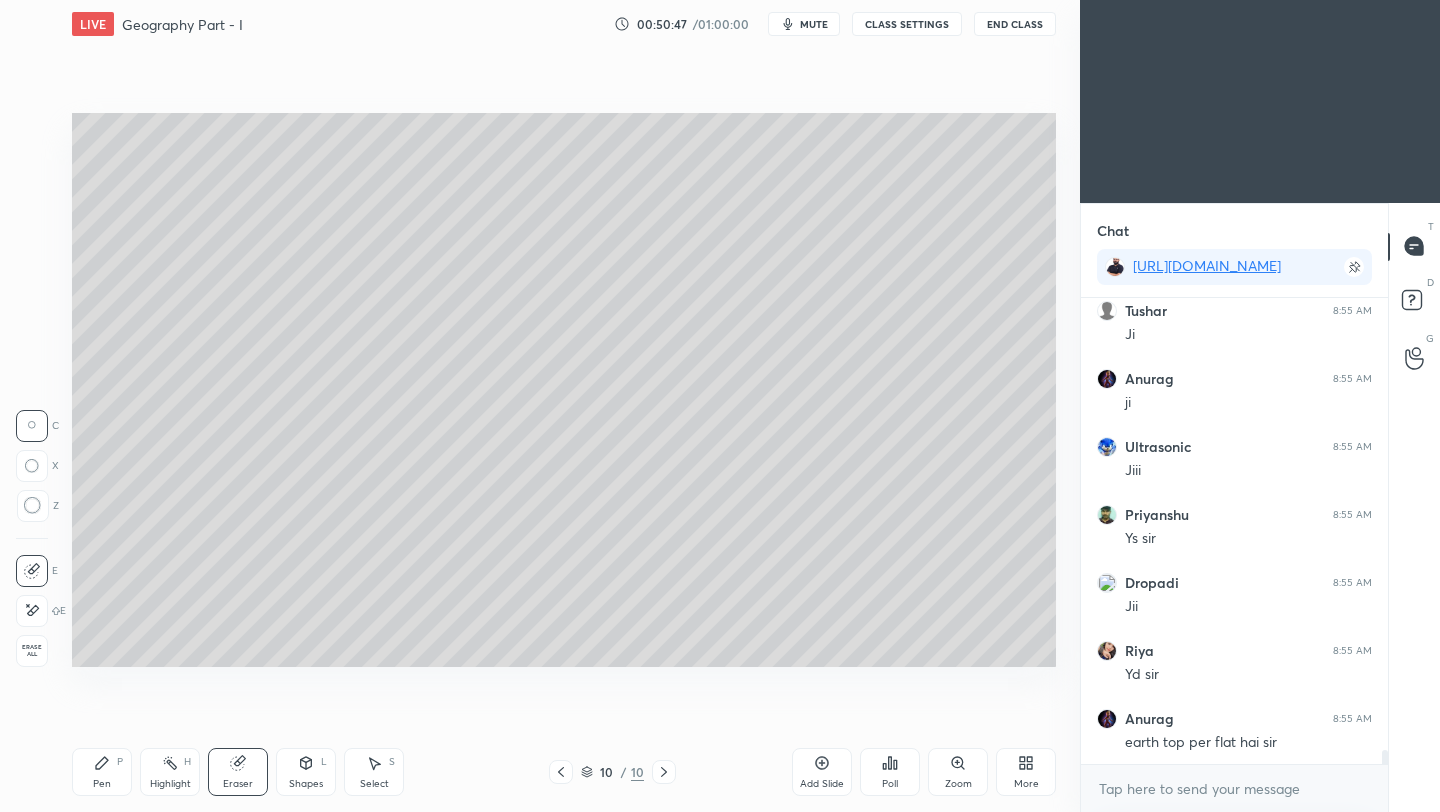 click on "Pen" at bounding box center [102, 784] 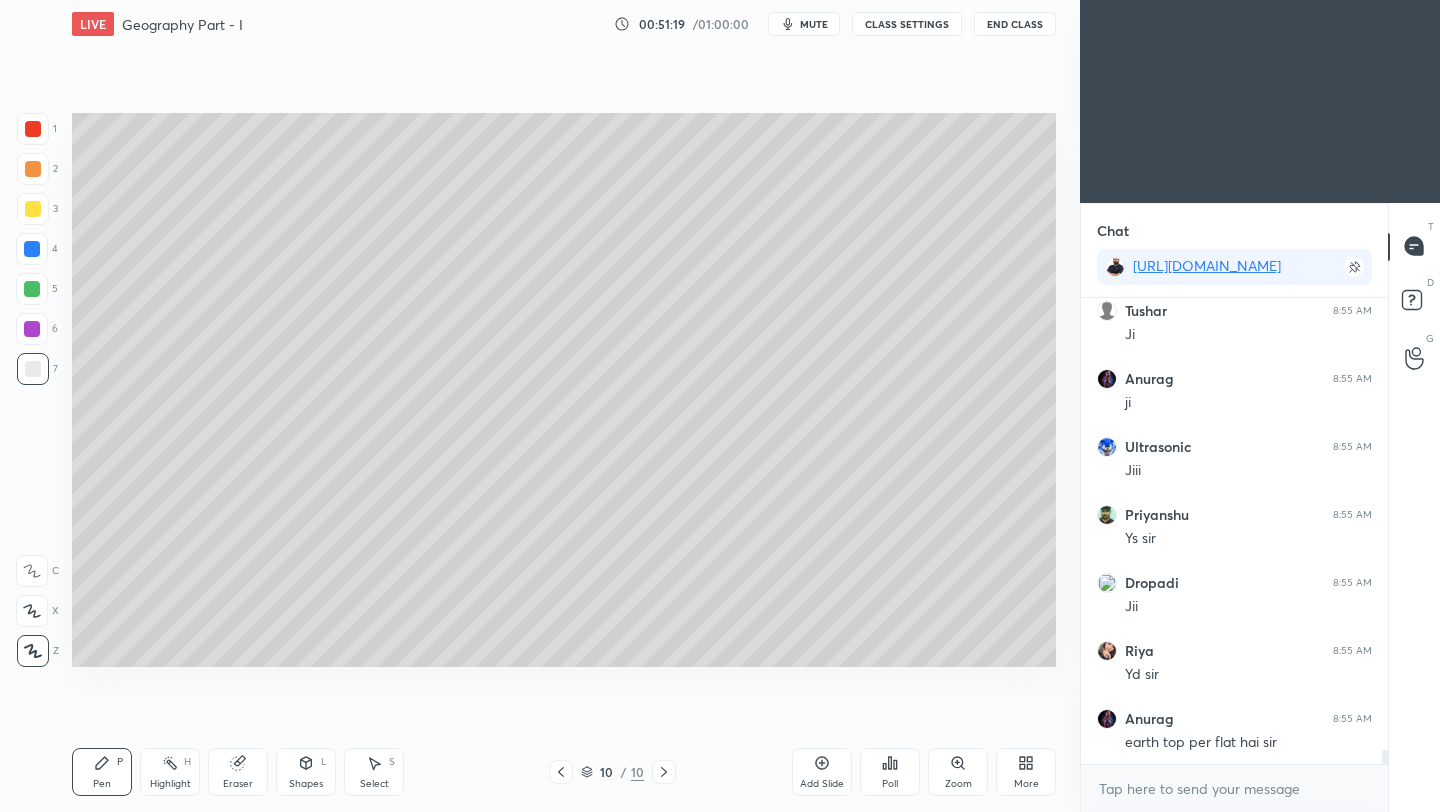 scroll, scrollTop: 15499, scrollLeft: 0, axis: vertical 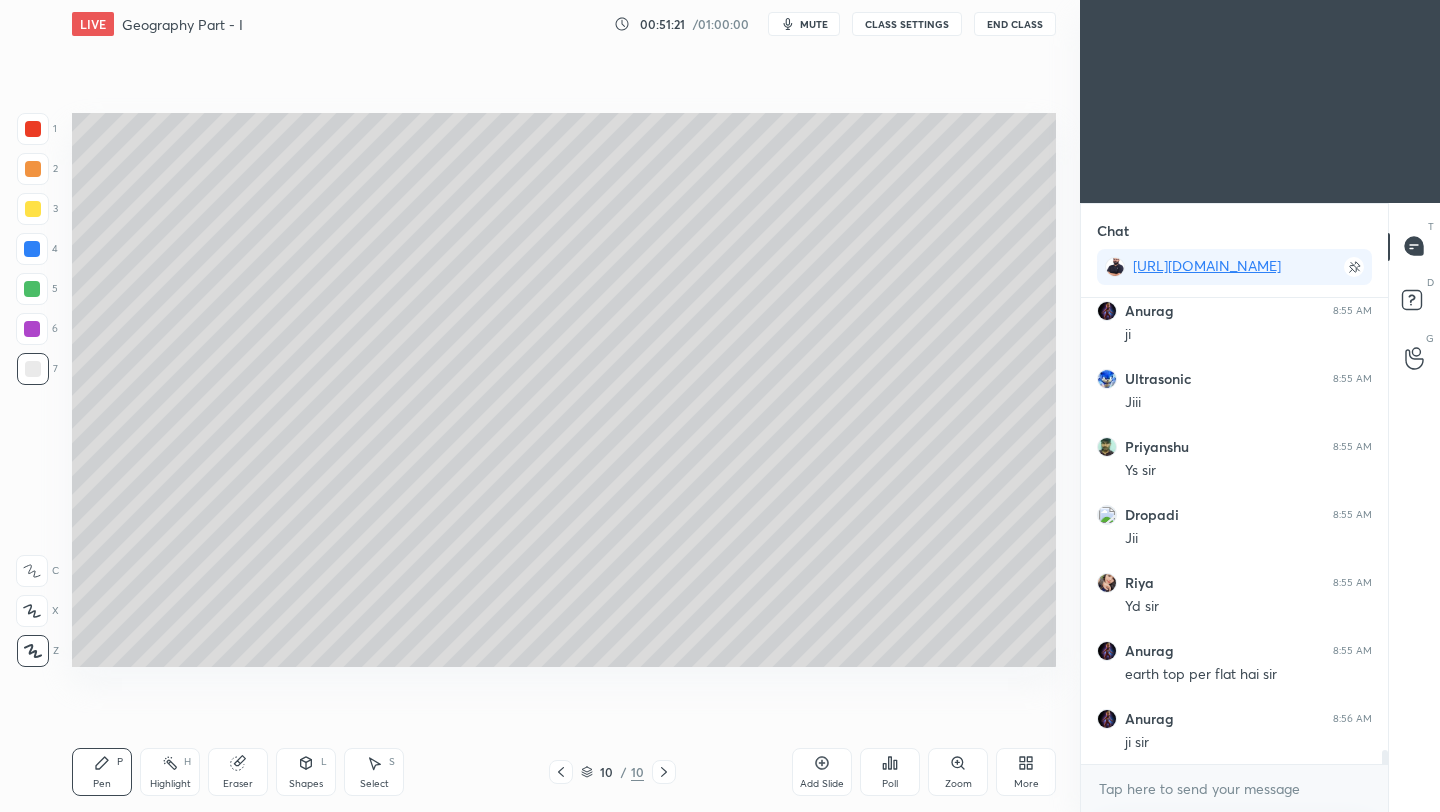 click 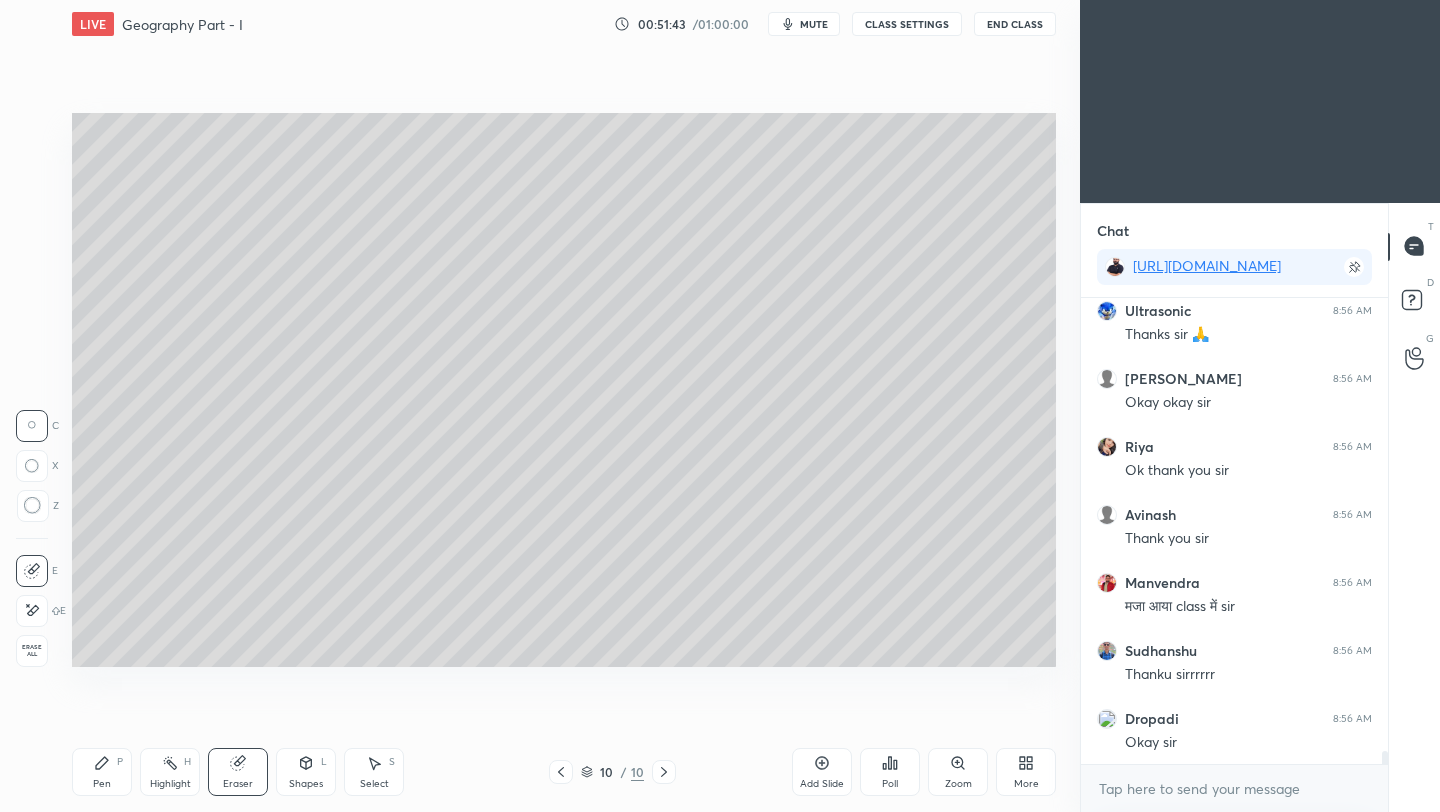 scroll, scrollTop: 16111, scrollLeft: 0, axis: vertical 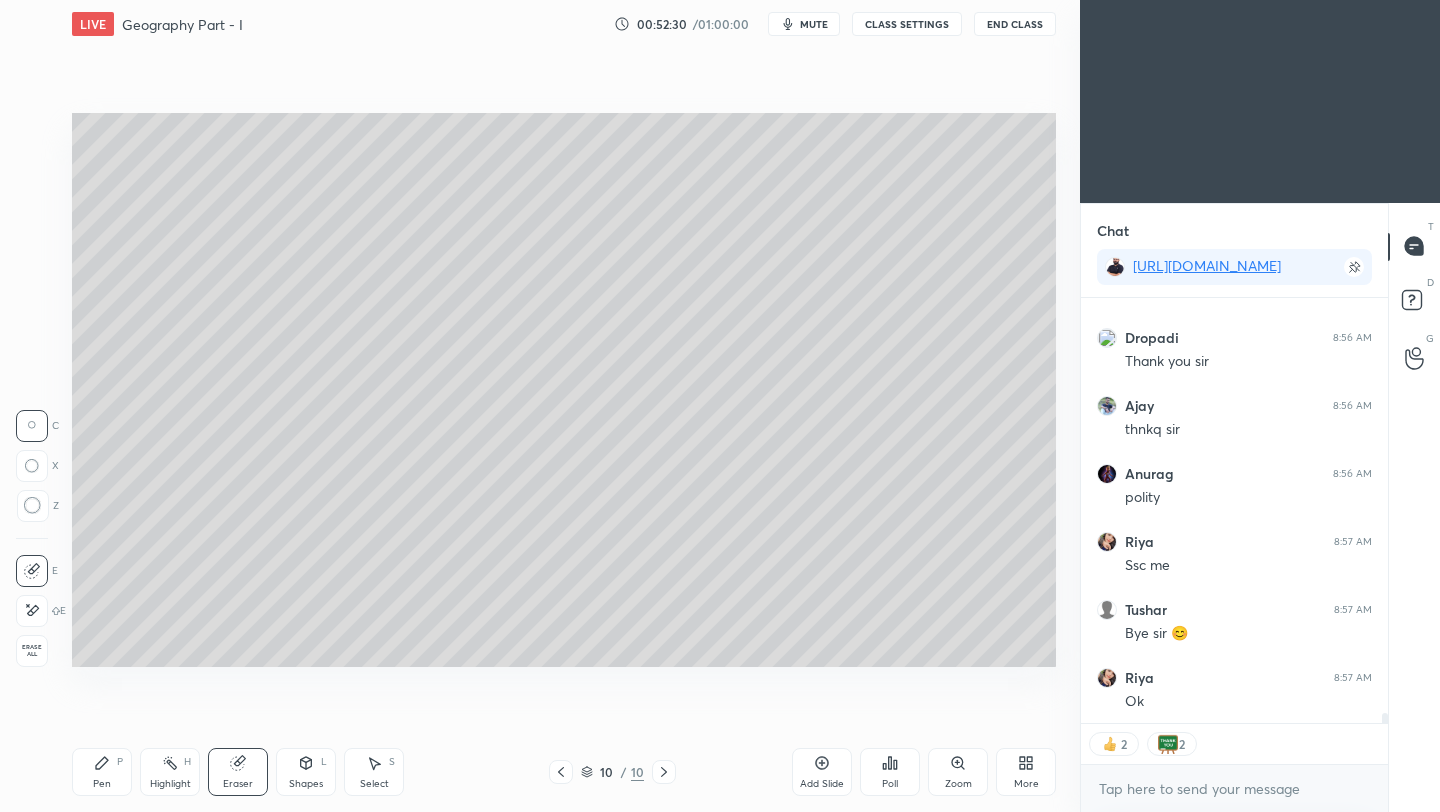 click on "End Class" at bounding box center (1015, 24) 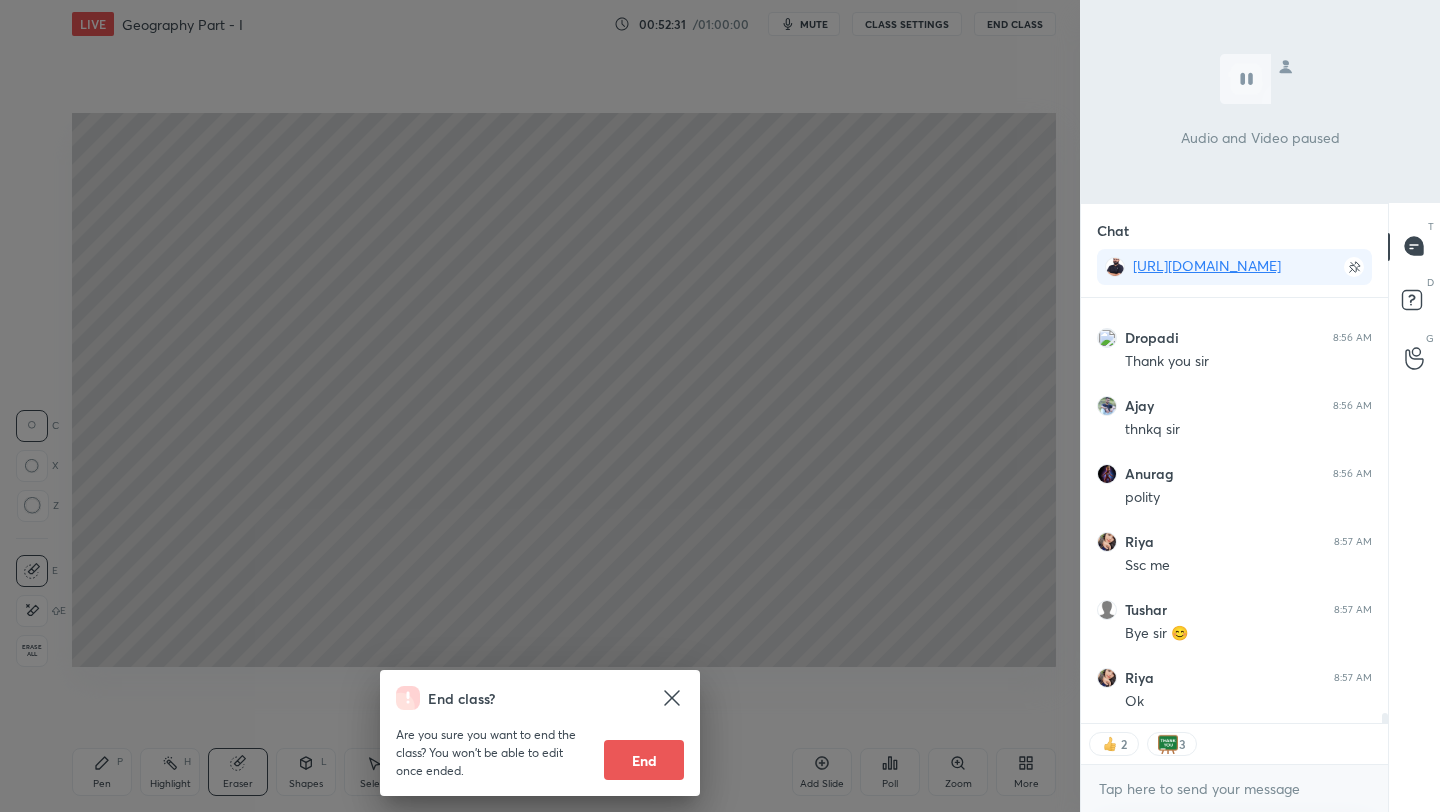 click on "End" at bounding box center [644, 760] 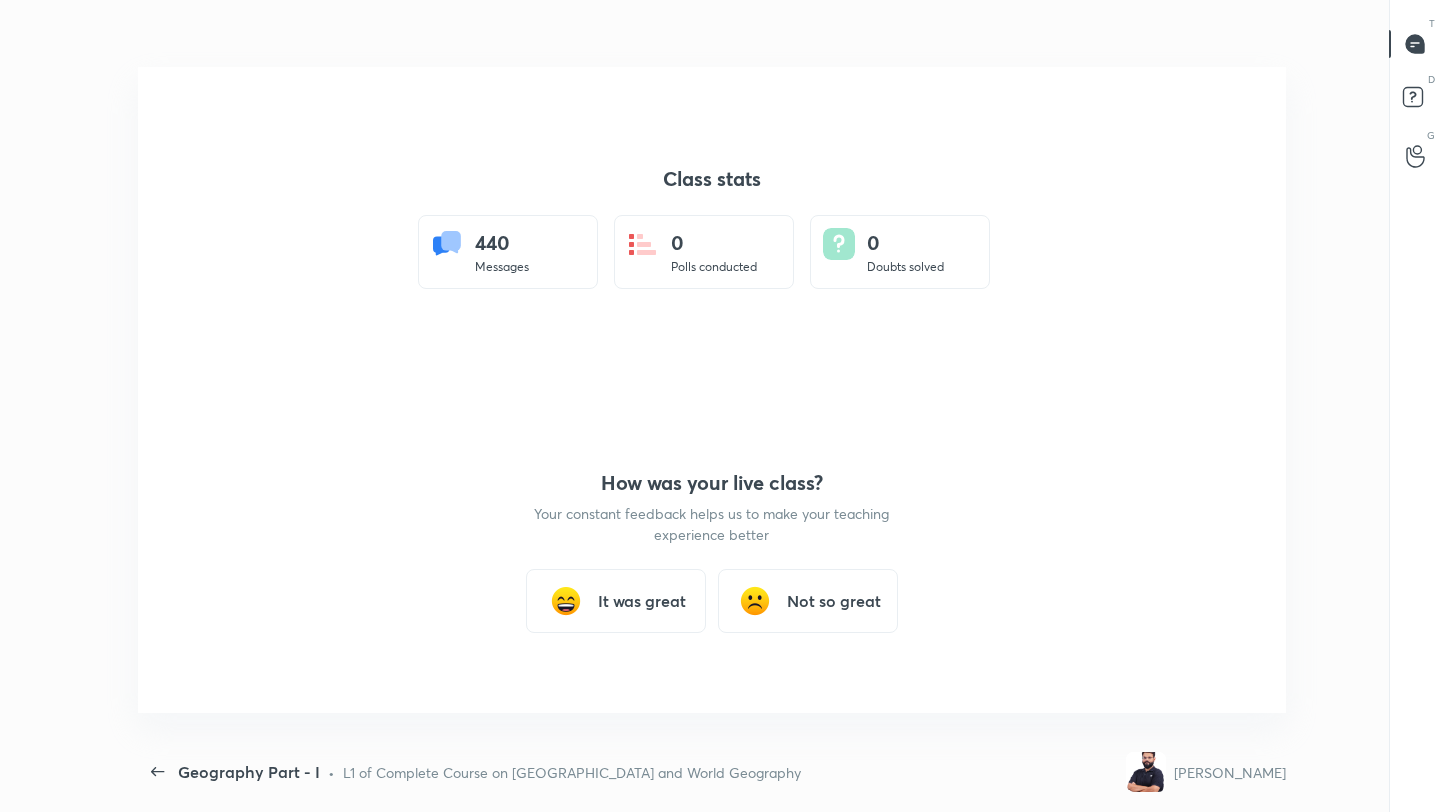 scroll, scrollTop: 99316, scrollLeft: 98835, axis: both 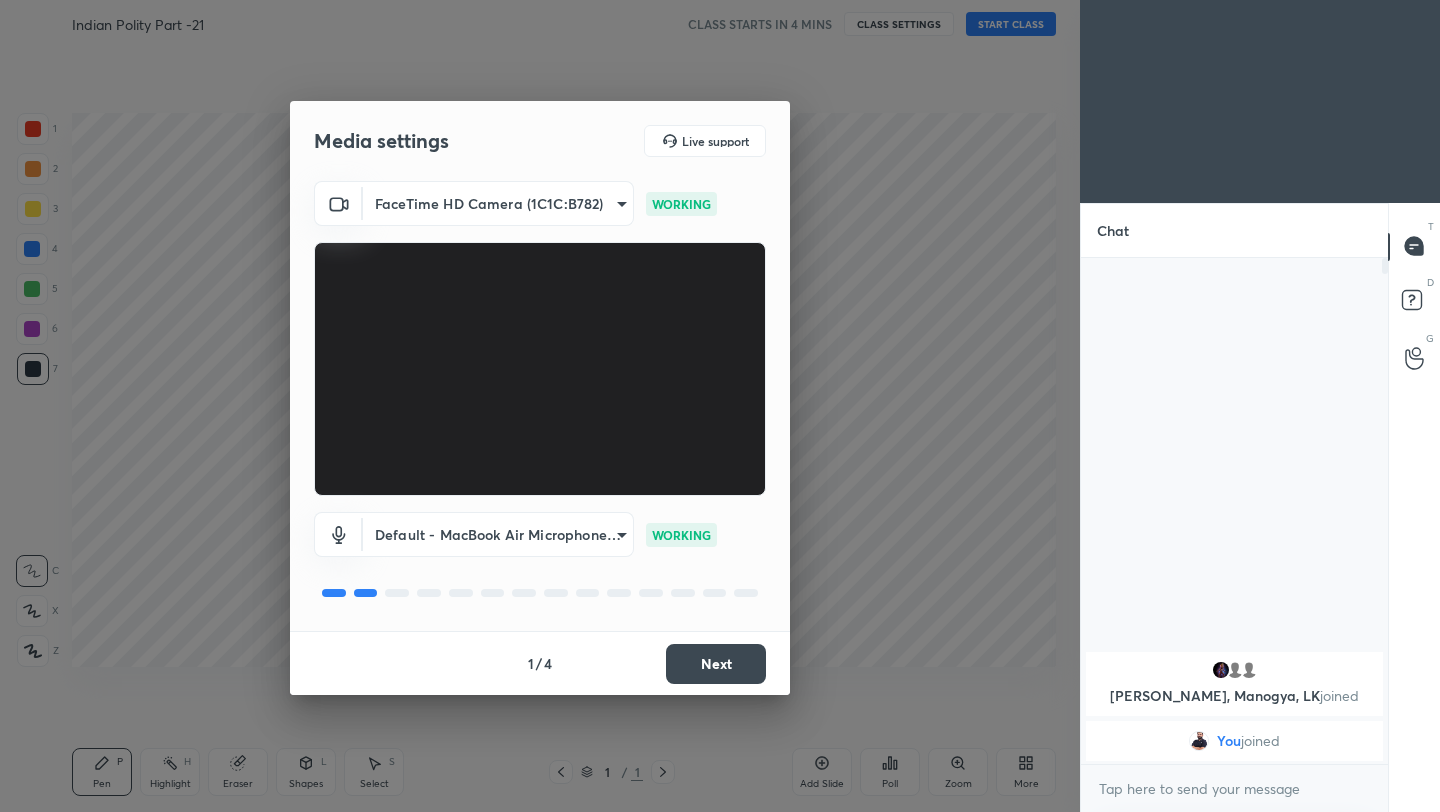 click on "Next" at bounding box center (716, 664) 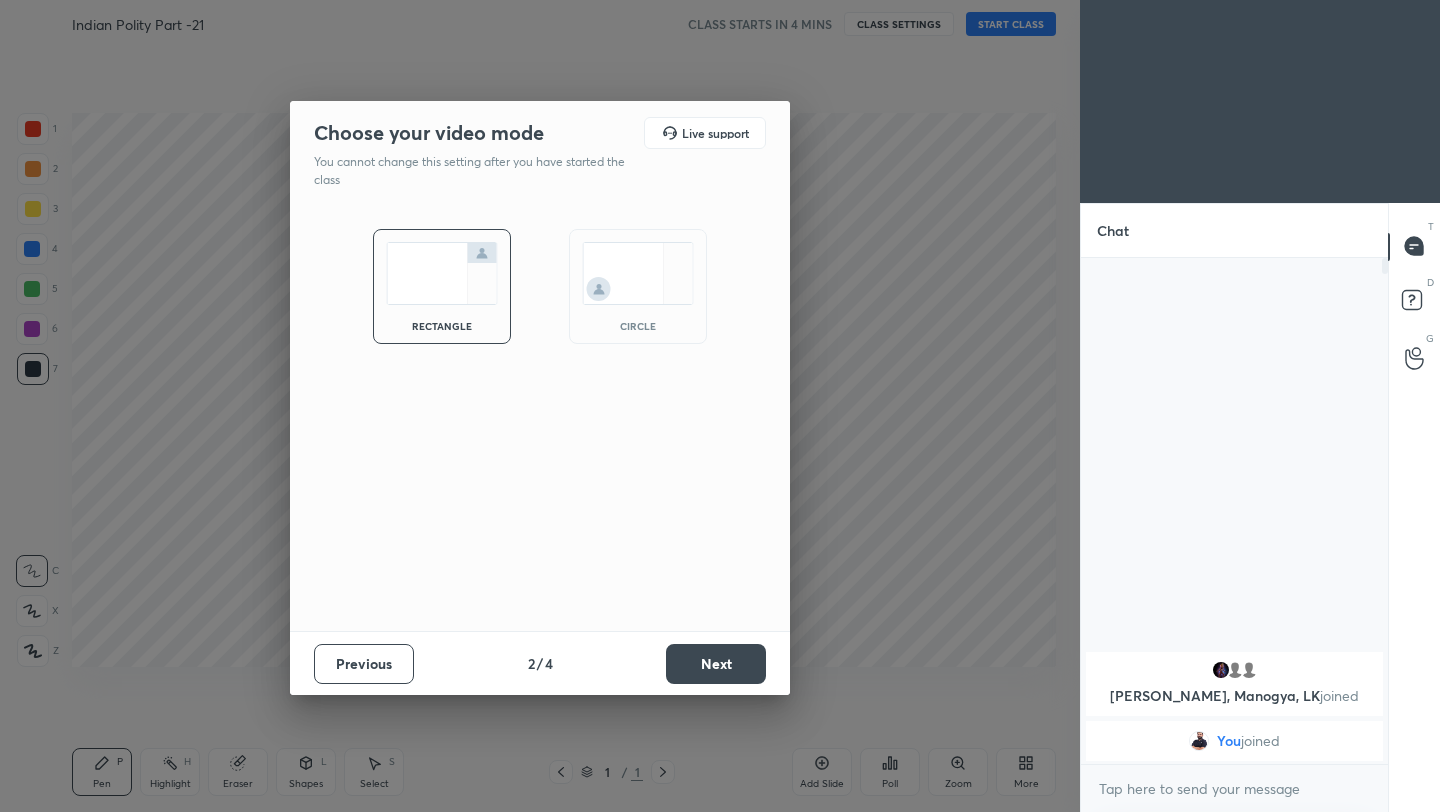 click on "Next" at bounding box center (716, 664) 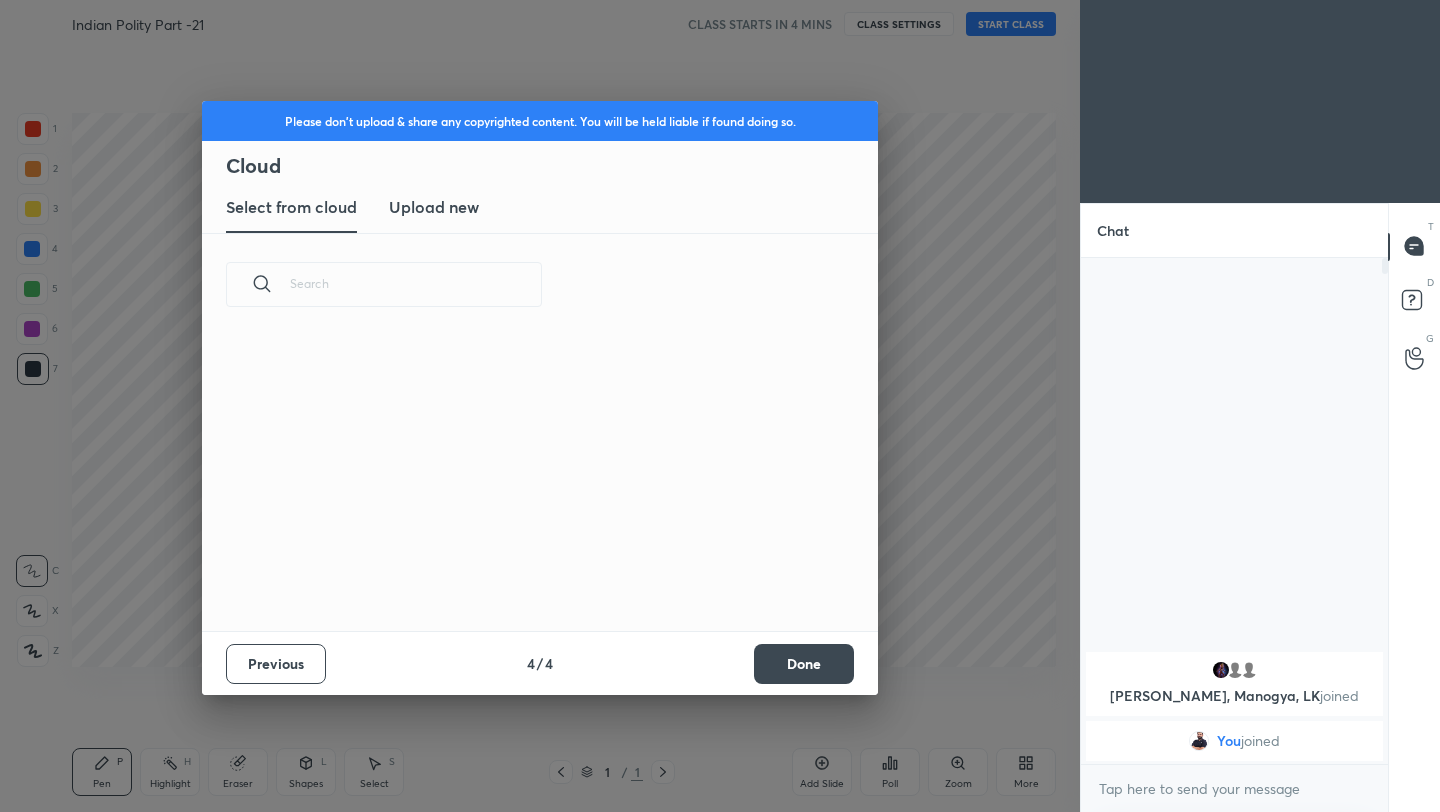 scroll, scrollTop: 7, scrollLeft: 11, axis: both 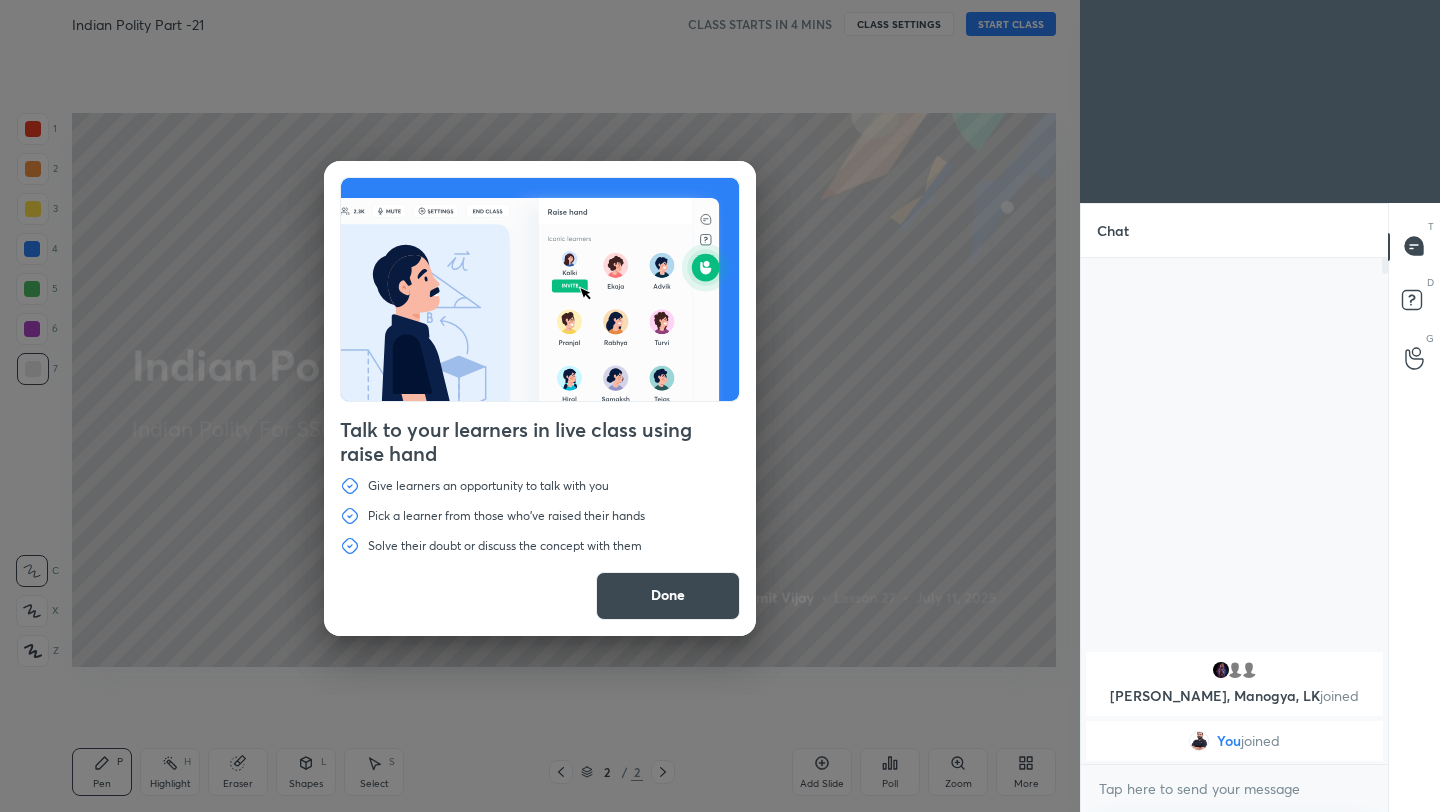 click on "Done" at bounding box center (668, 596) 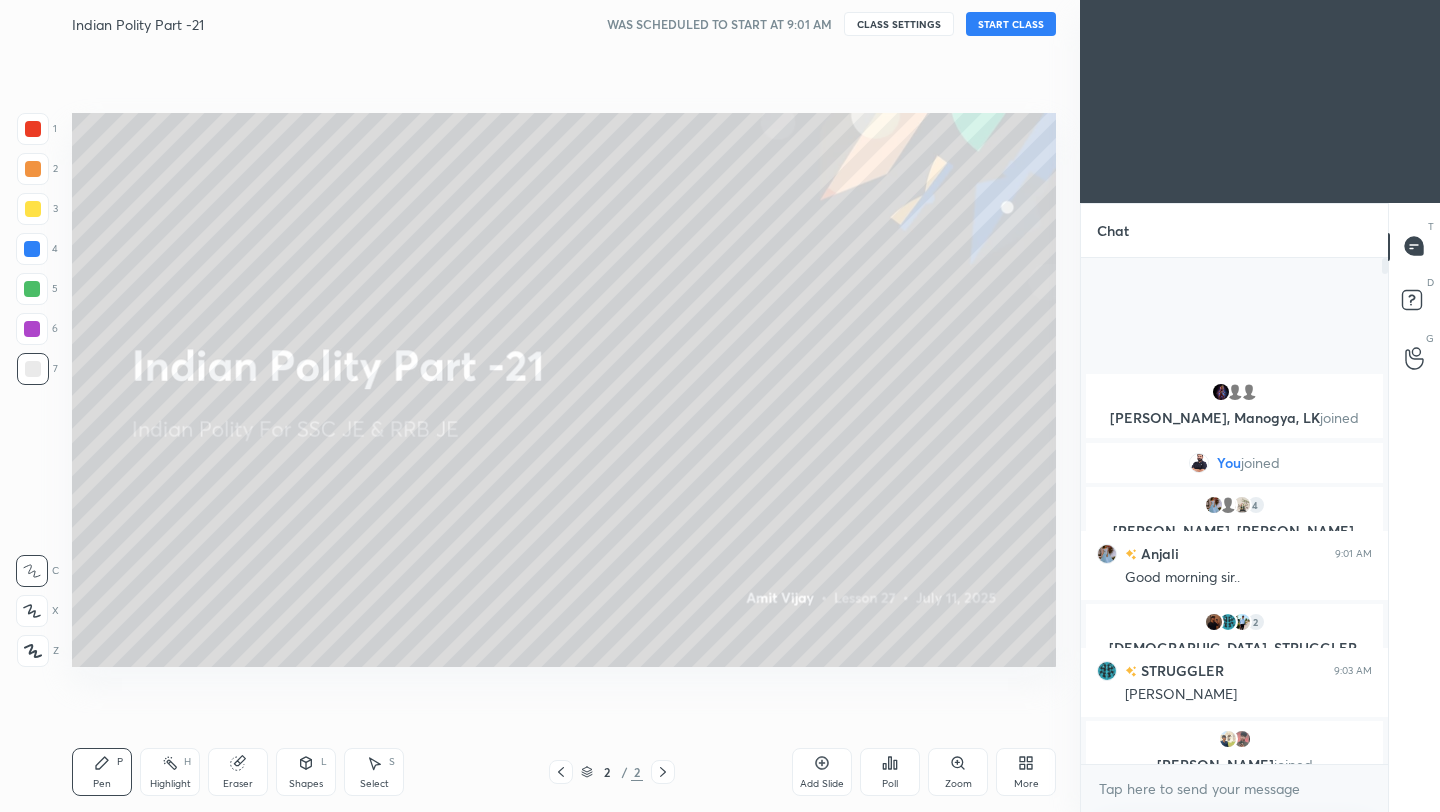click on "START CLASS" at bounding box center (1011, 24) 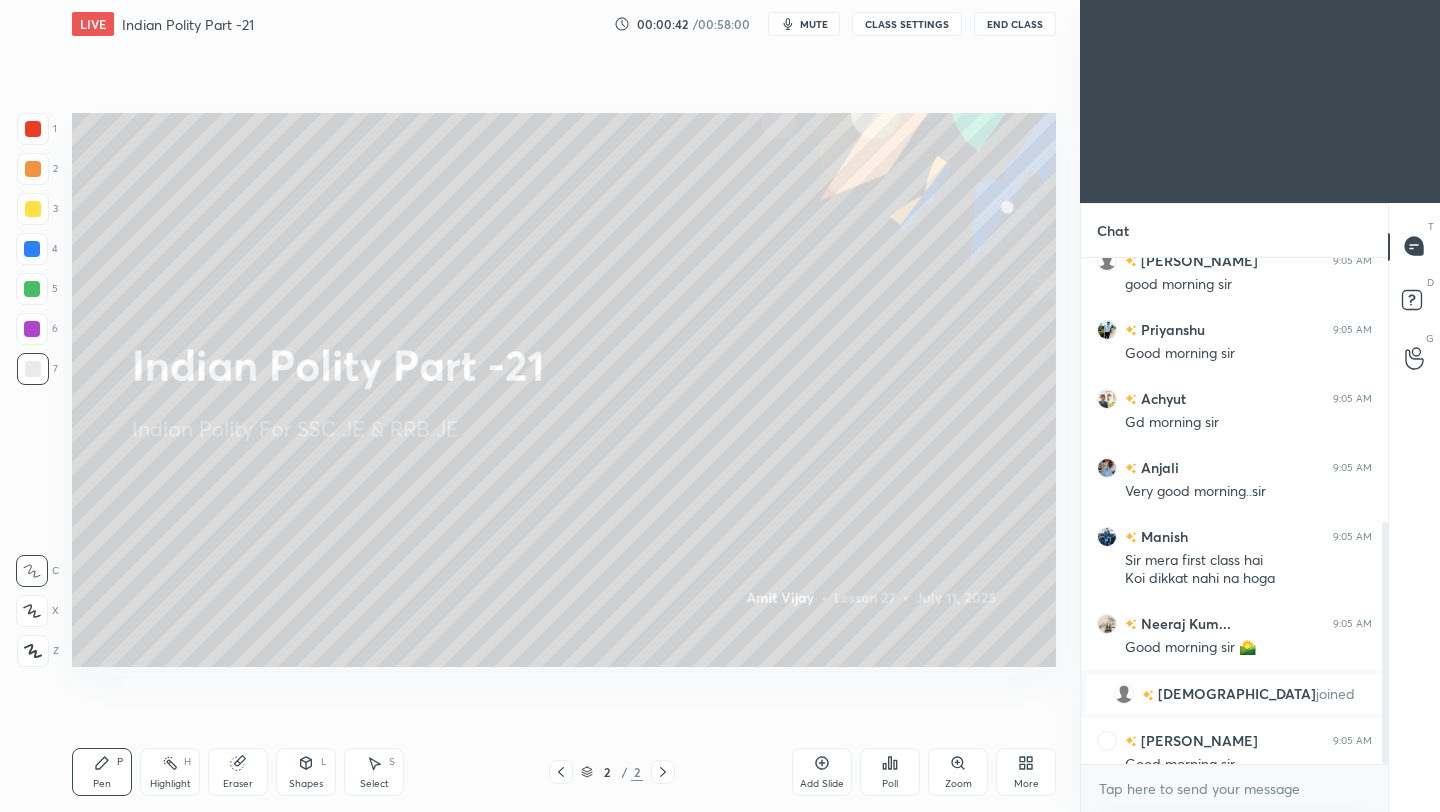 scroll, scrollTop: 553, scrollLeft: 0, axis: vertical 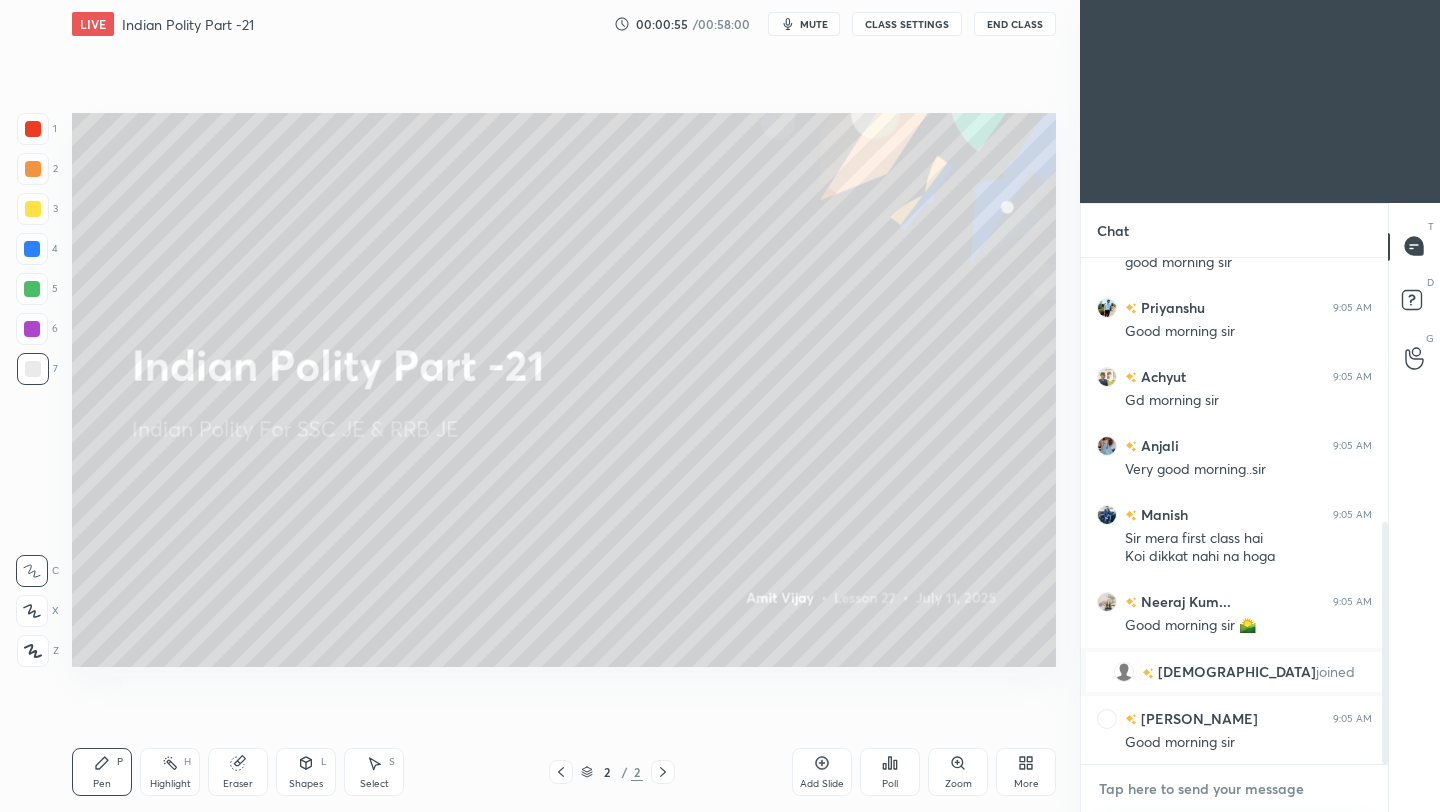 type on "x" 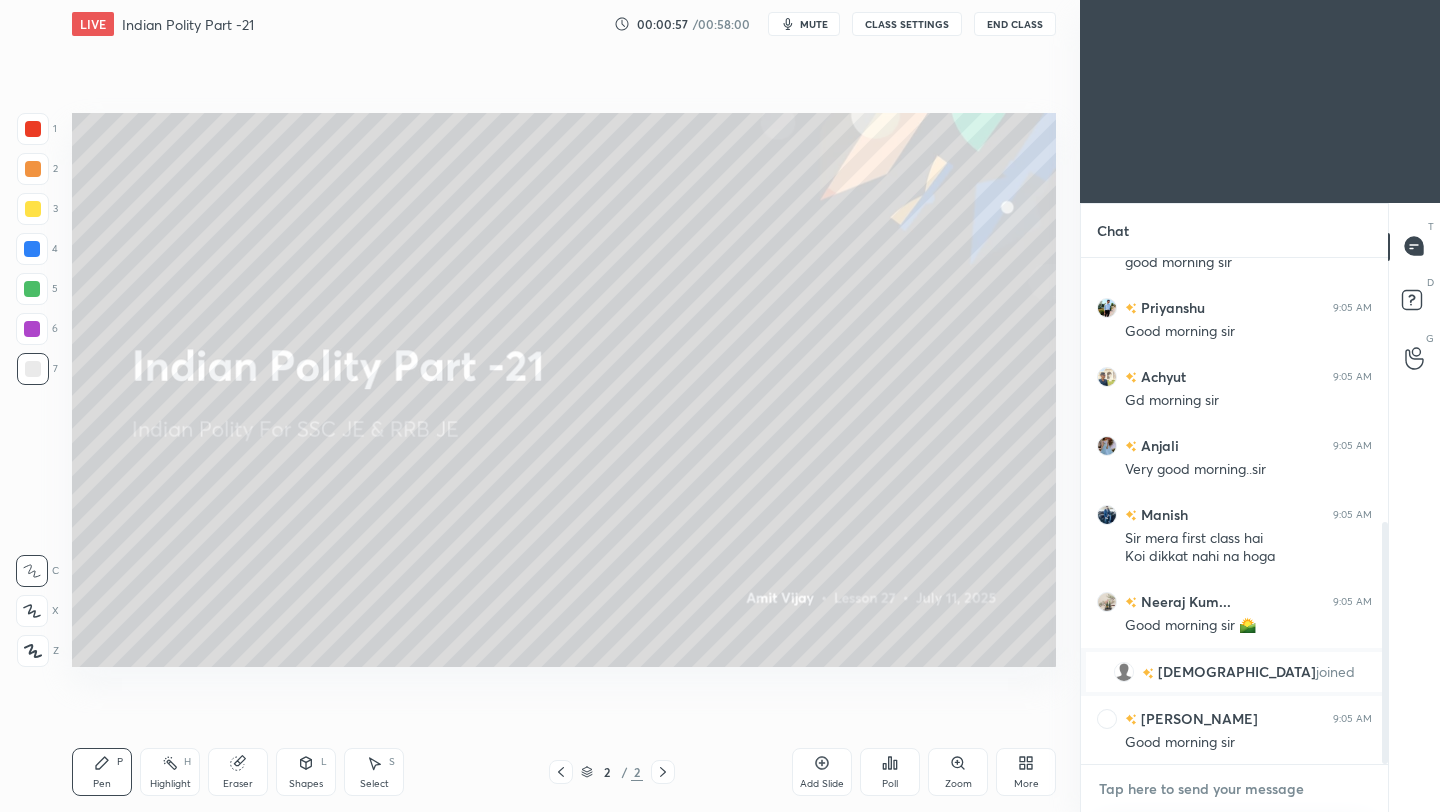 paste on "[URL][DOMAIN_NAME]" 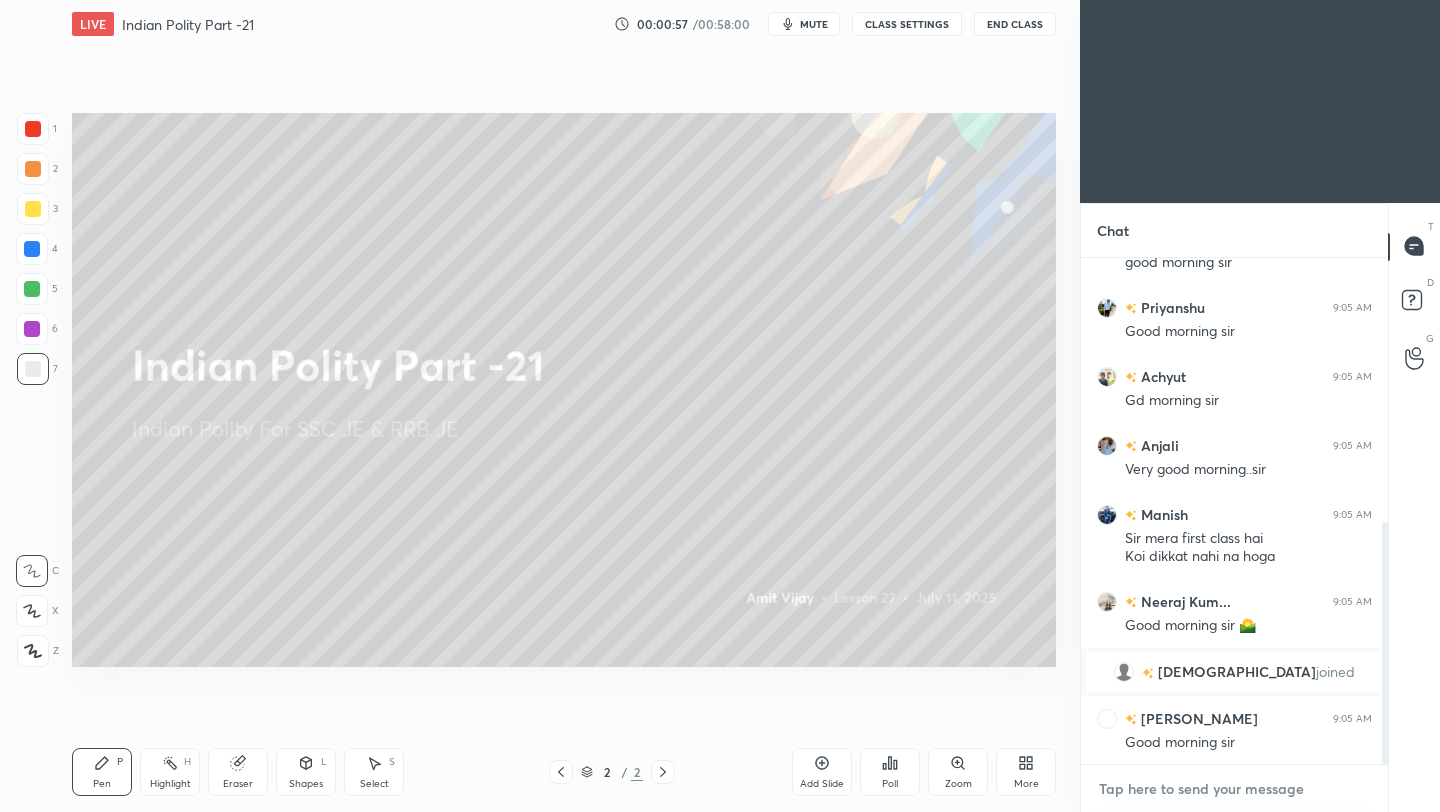 type on "[URL][DOMAIN_NAME]" 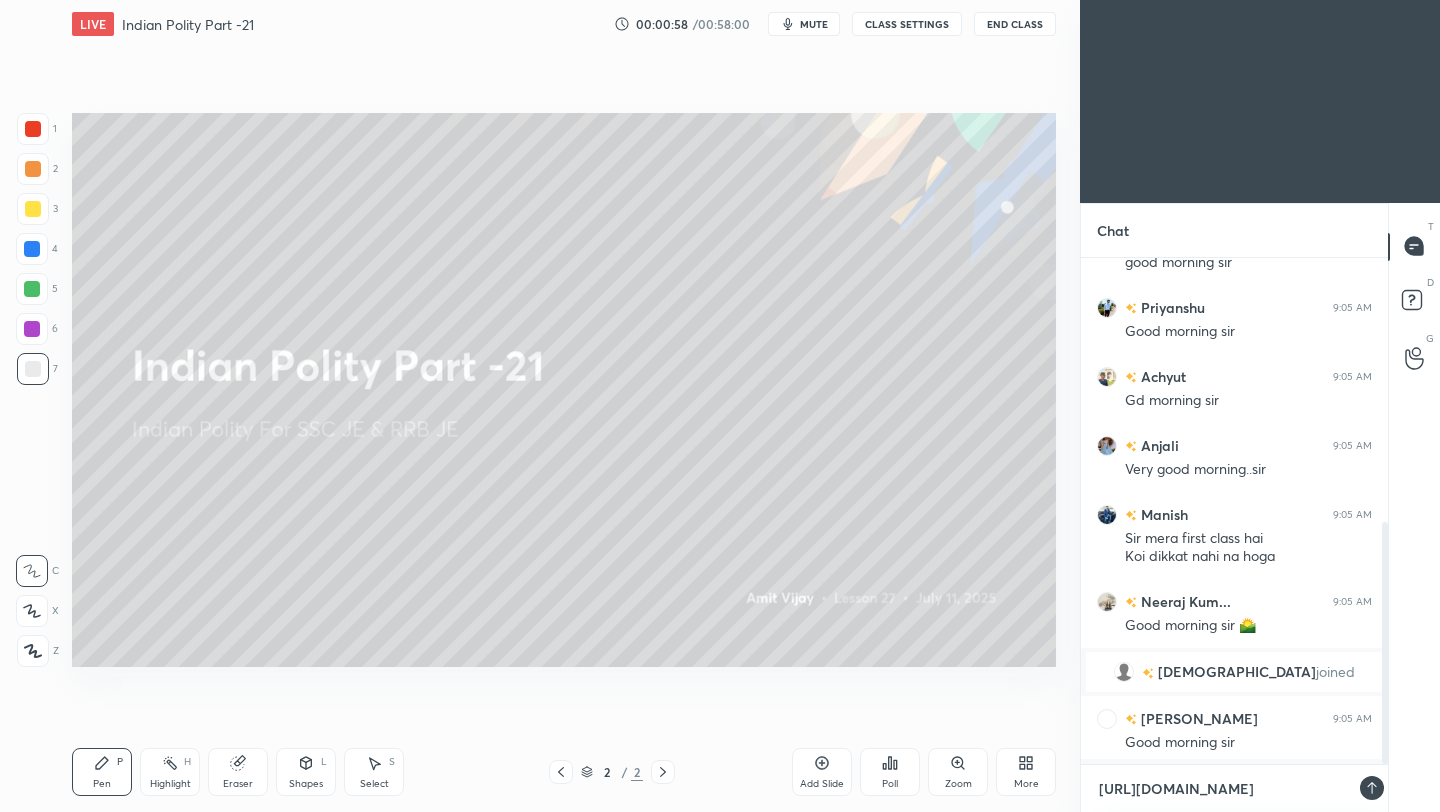 scroll, scrollTop: 494, scrollLeft: 301, axis: both 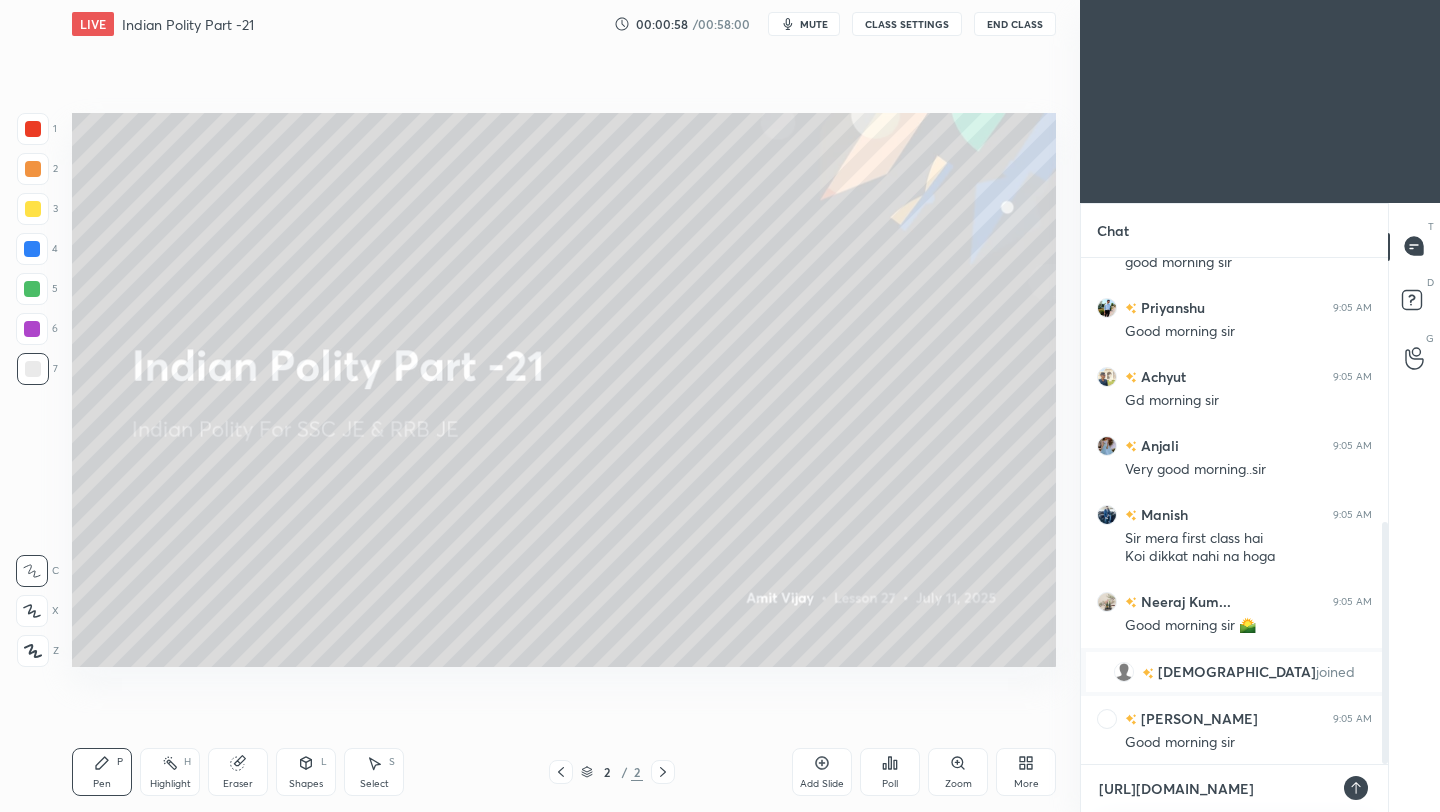 type 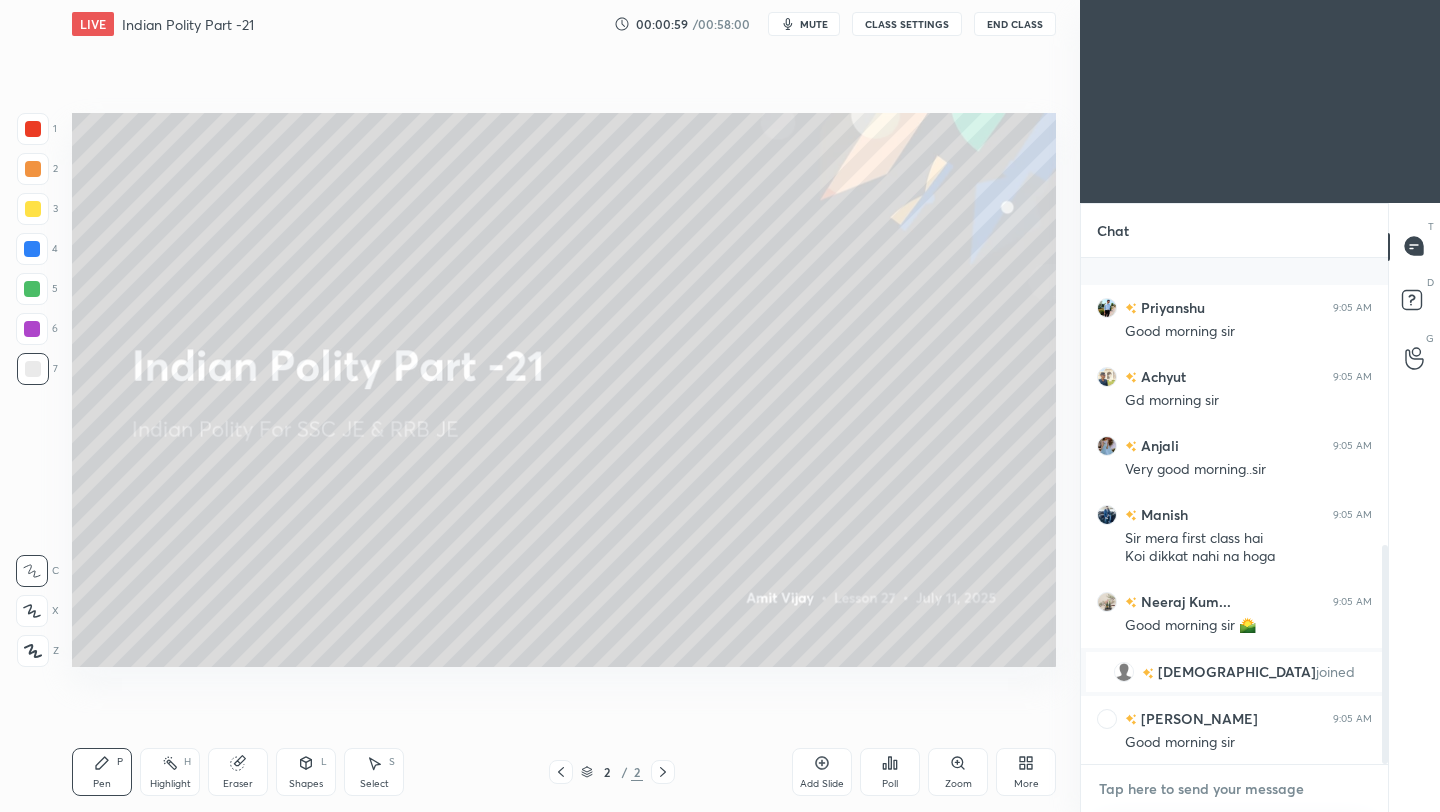 scroll, scrollTop: 665, scrollLeft: 0, axis: vertical 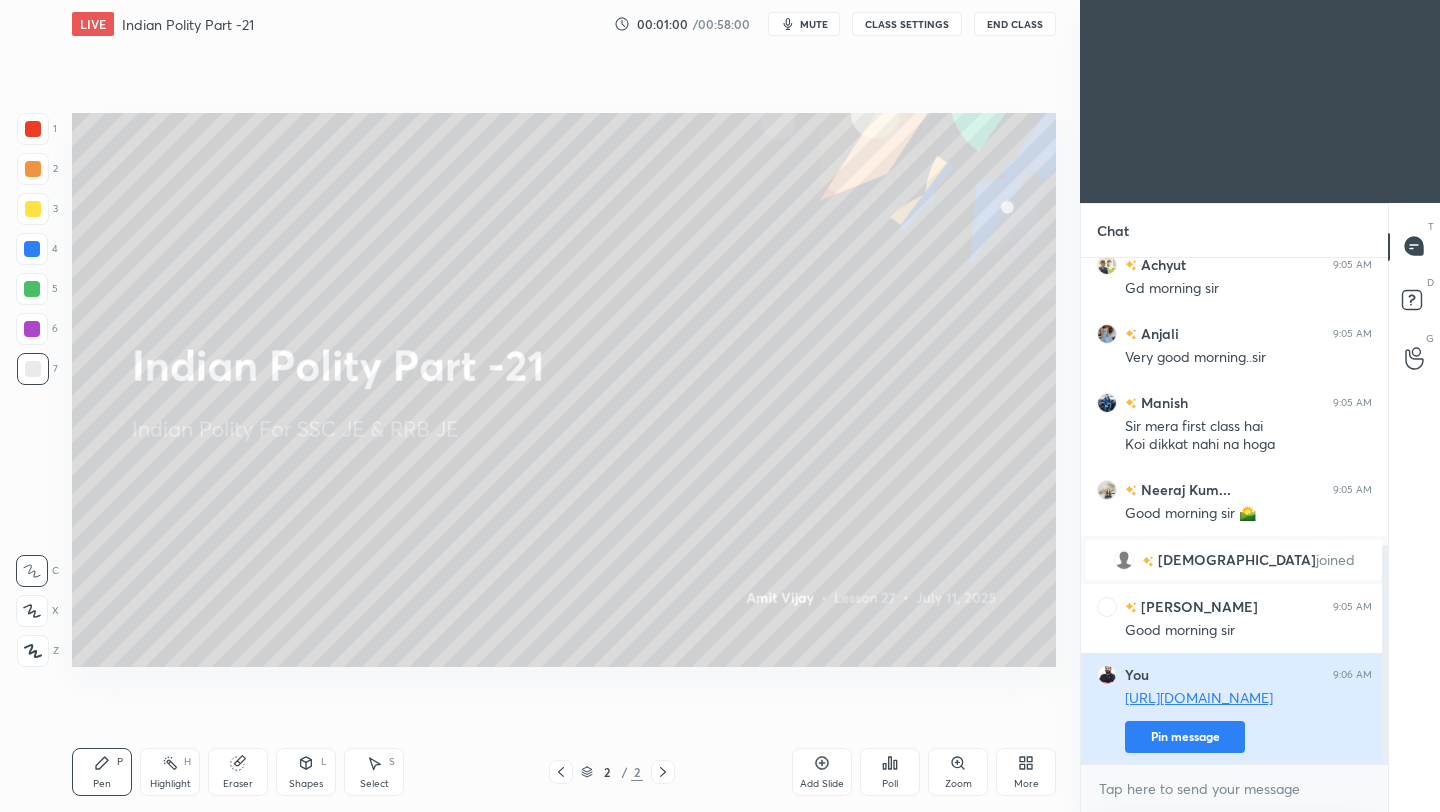 click on "Pin message" at bounding box center [1185, 737] 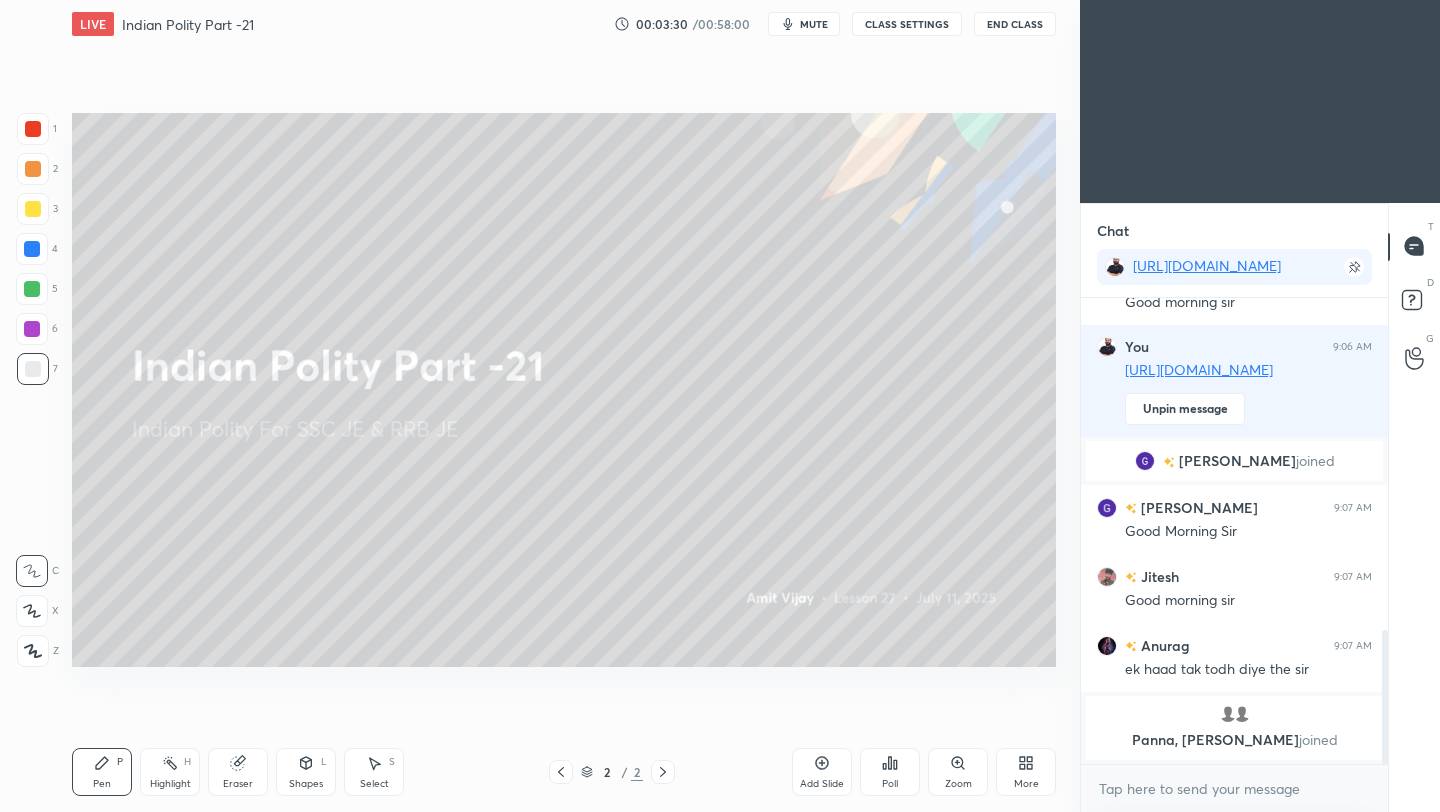 scroll, scrollTop: 1178, scrollLeft: 0, axis: vertical 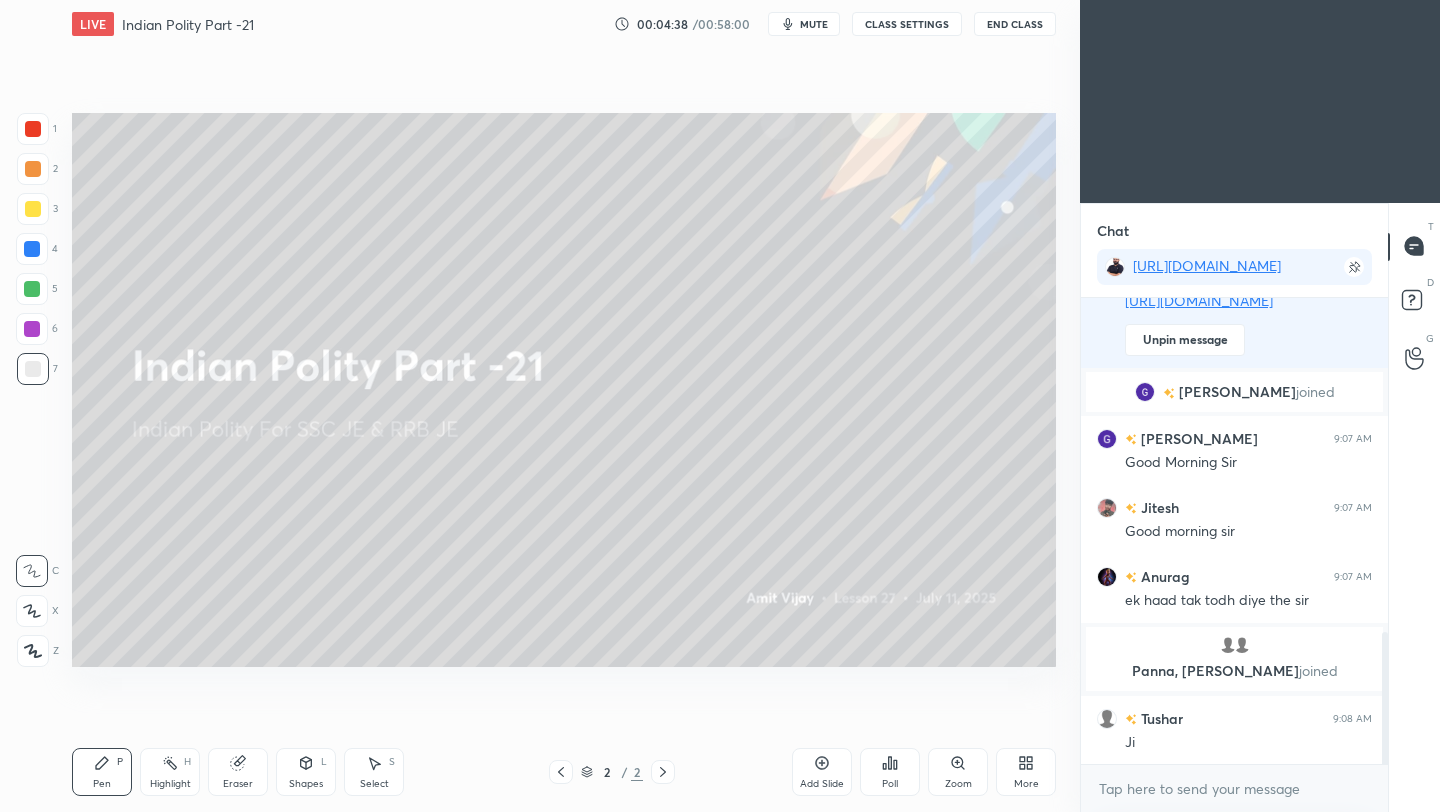 click 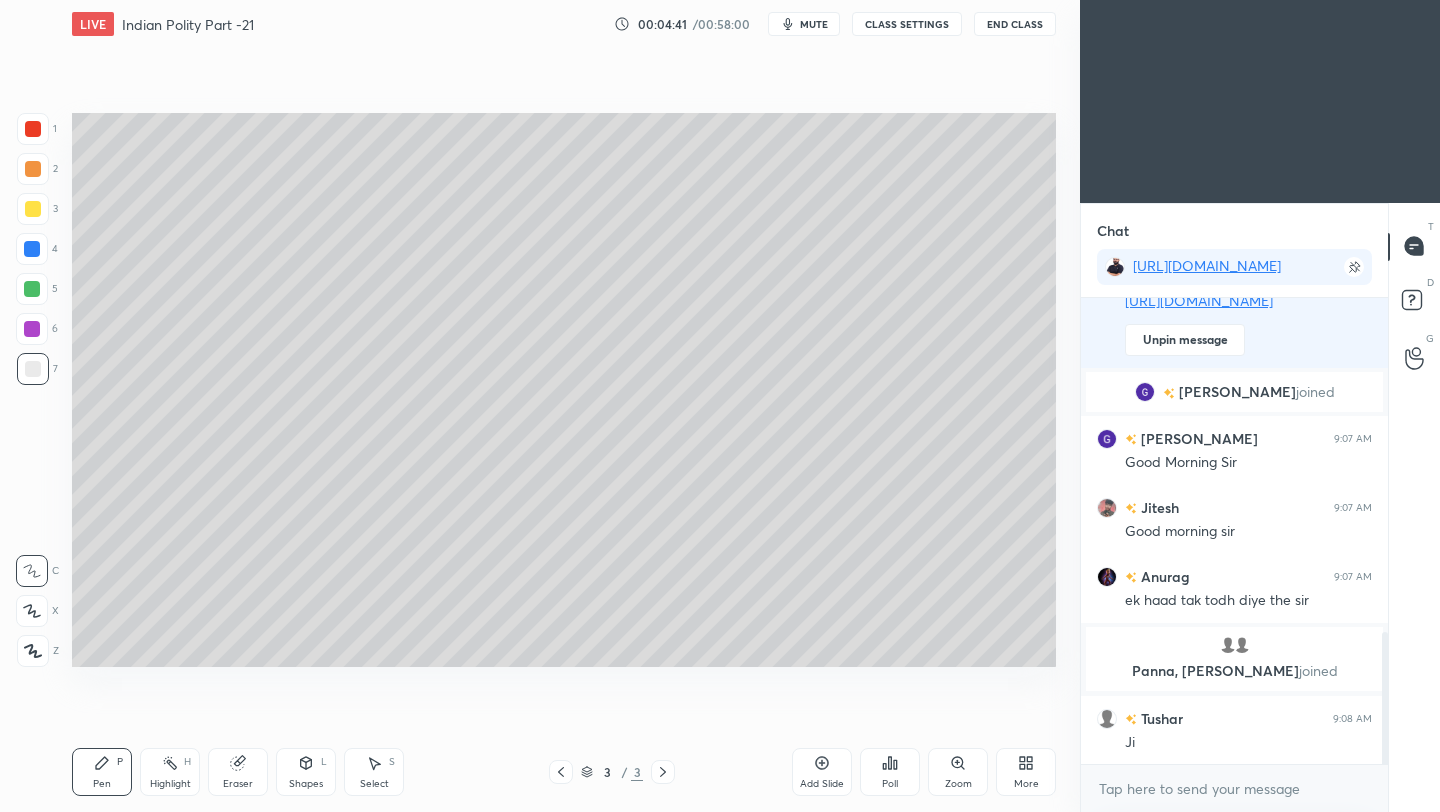 click at bounding box center [33, 209] 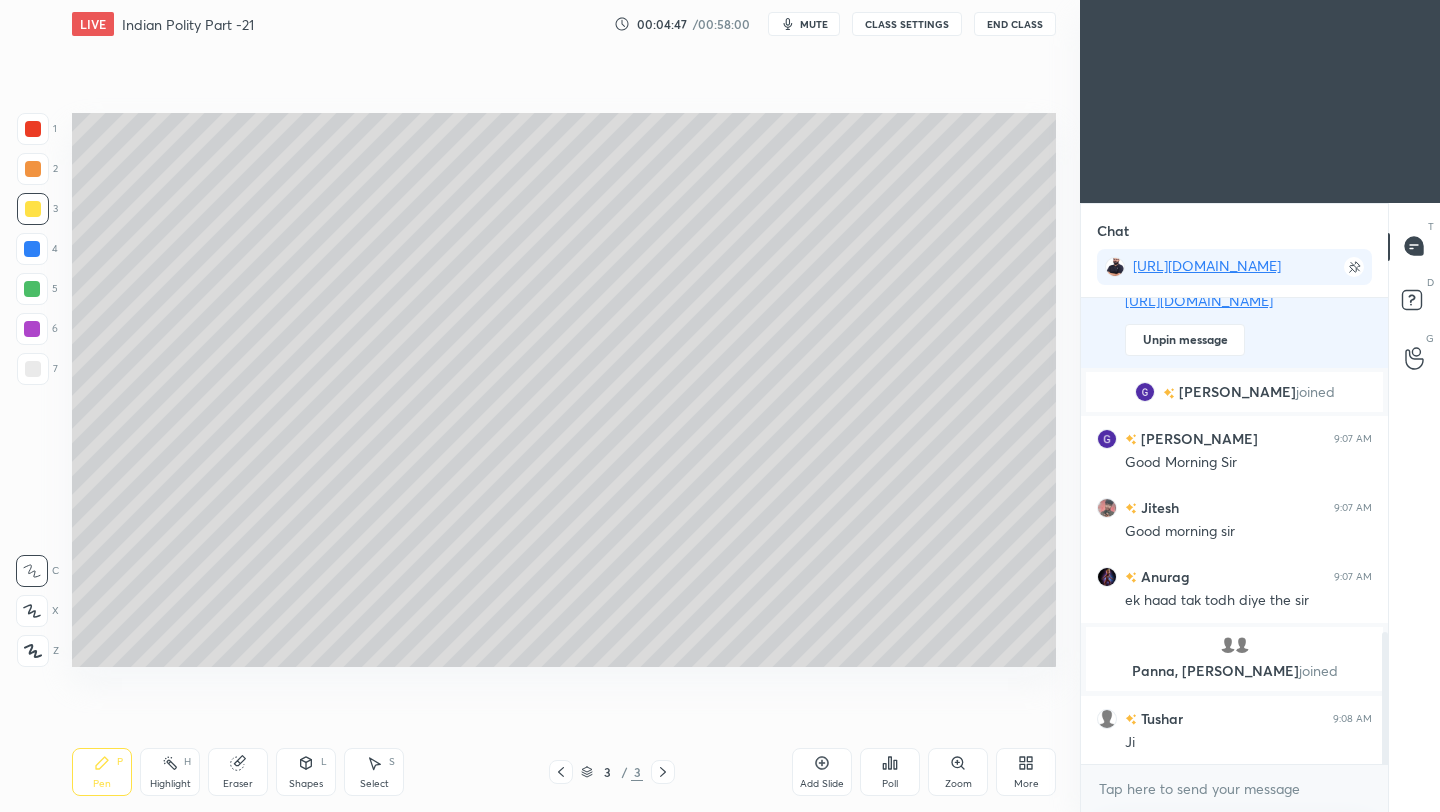 click 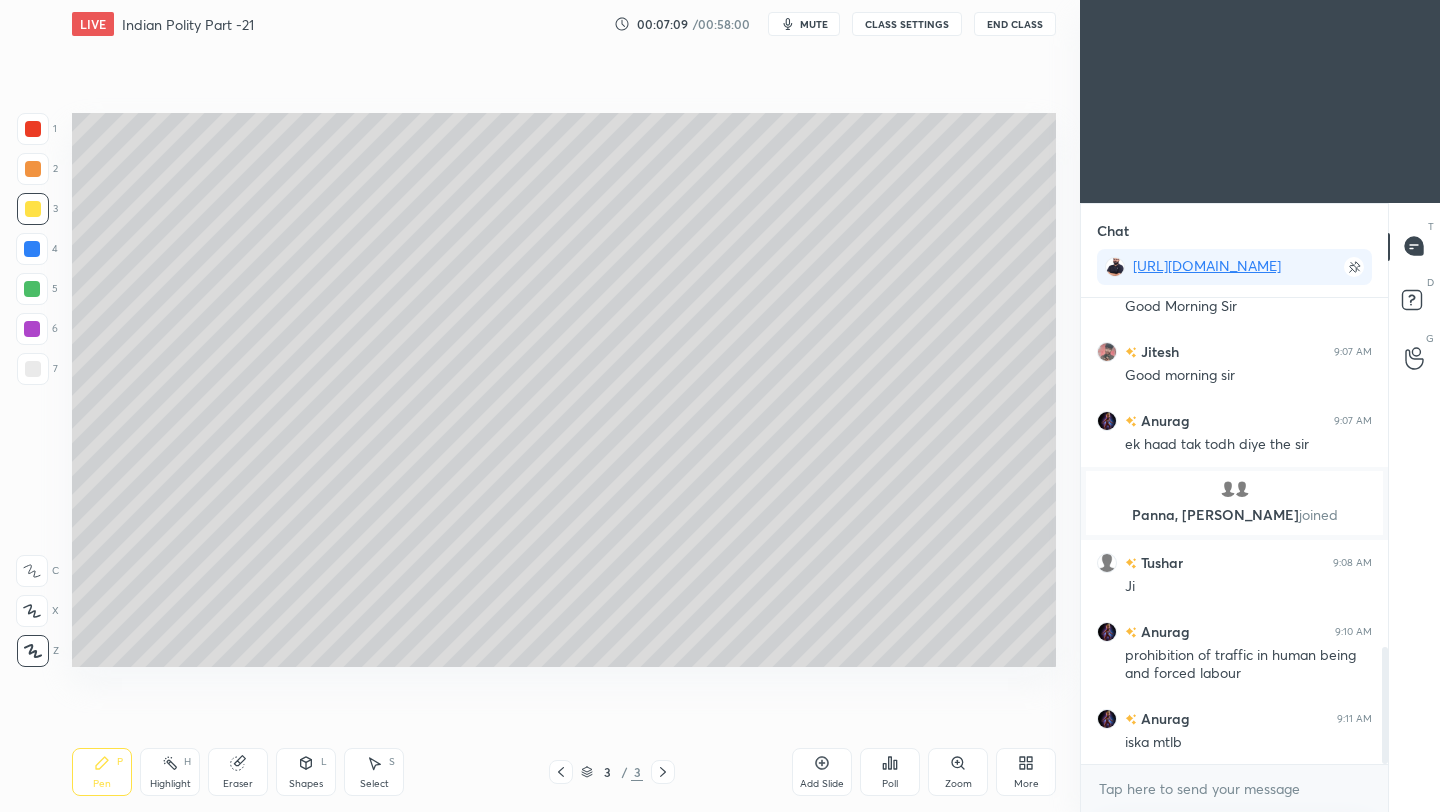 scroll, scrollTop: 1403, scrollLeft: 0, axis: vertical 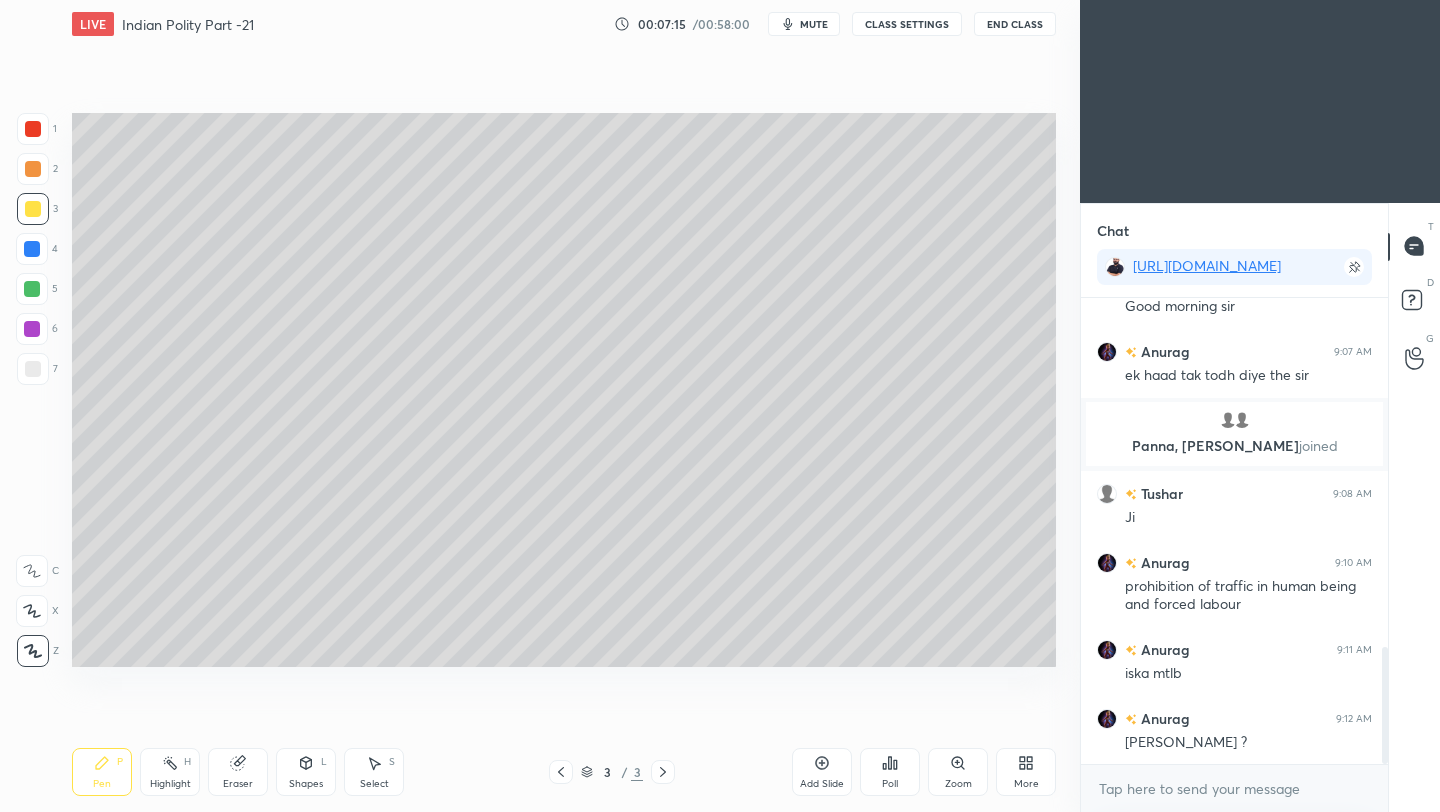 drag, startPoint x: 36, startPoint y: 366, endPoint x: 56, endPoint y: 376, distance: 22.36068 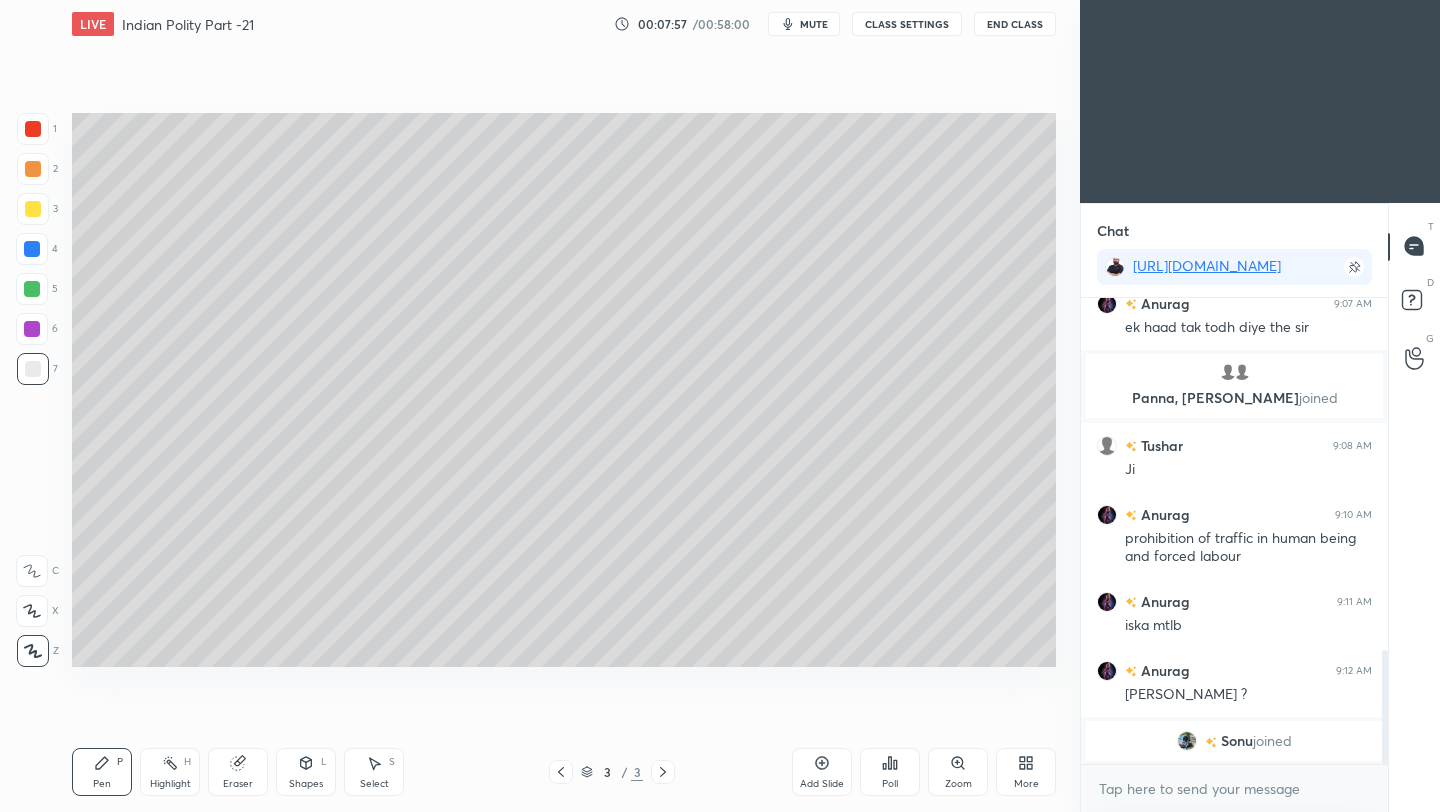 scroll, scrollTop: 1383, scrollLeft: 0, axis: vertical 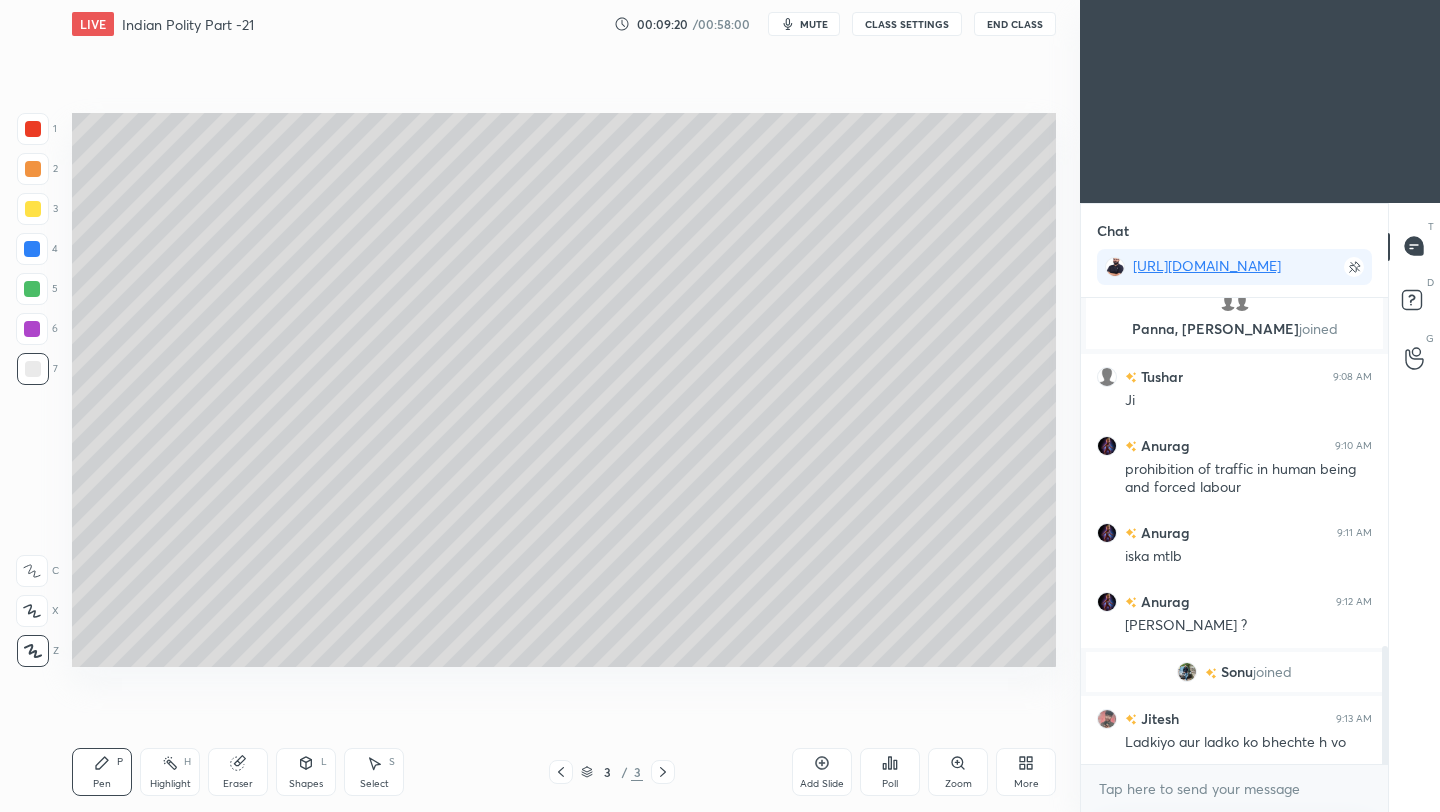 click 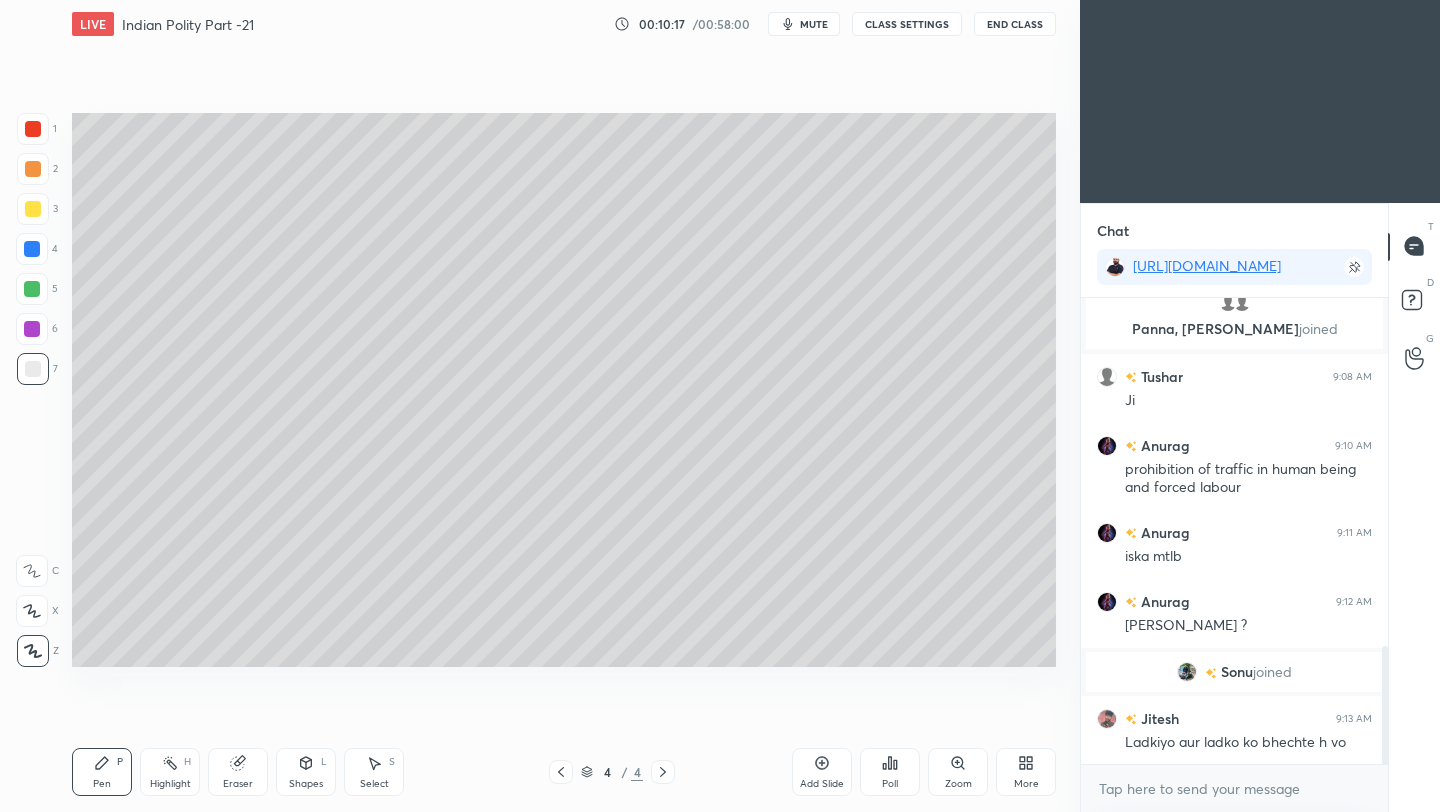 scroll, scrollTop: 419, scrollLeft: 301, axis: both 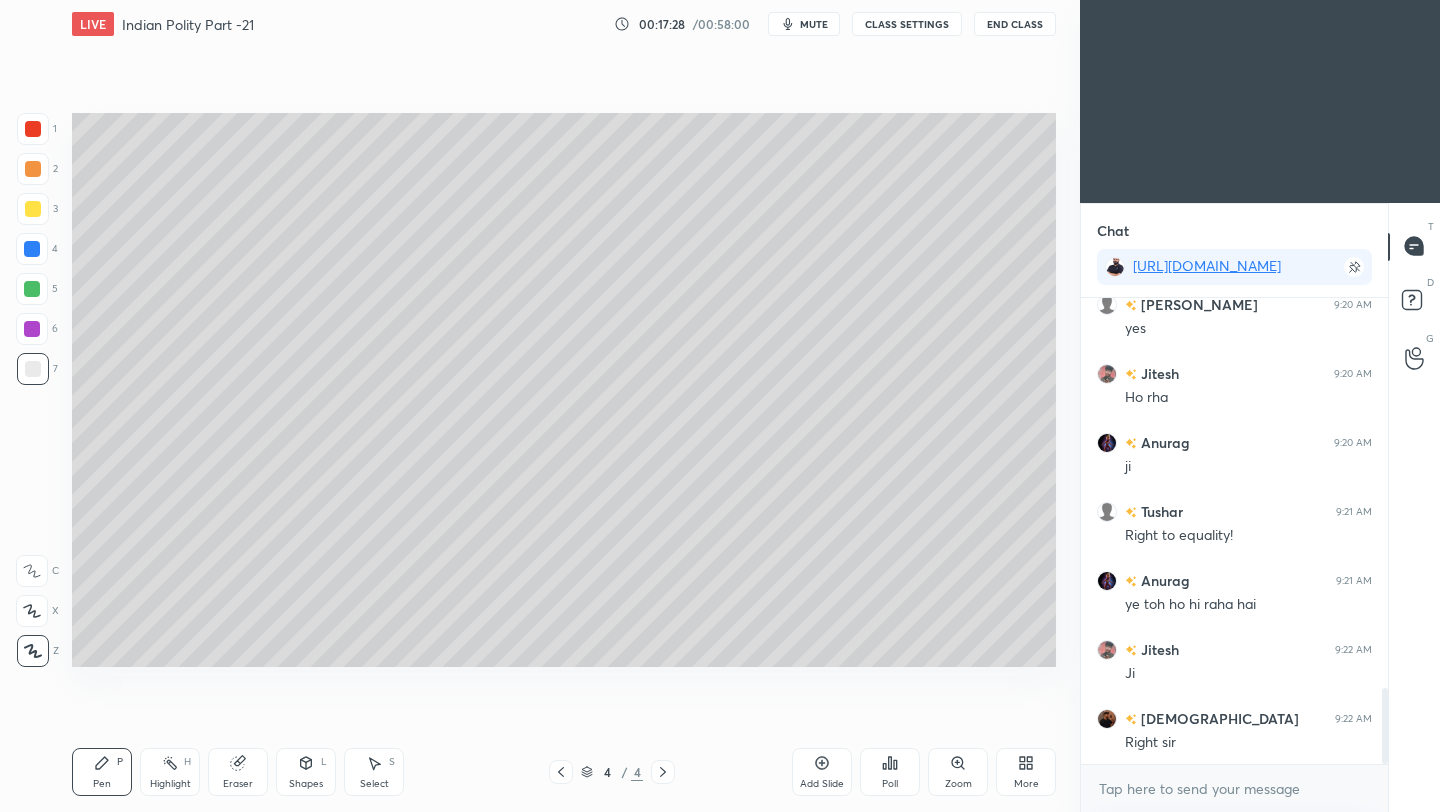 click 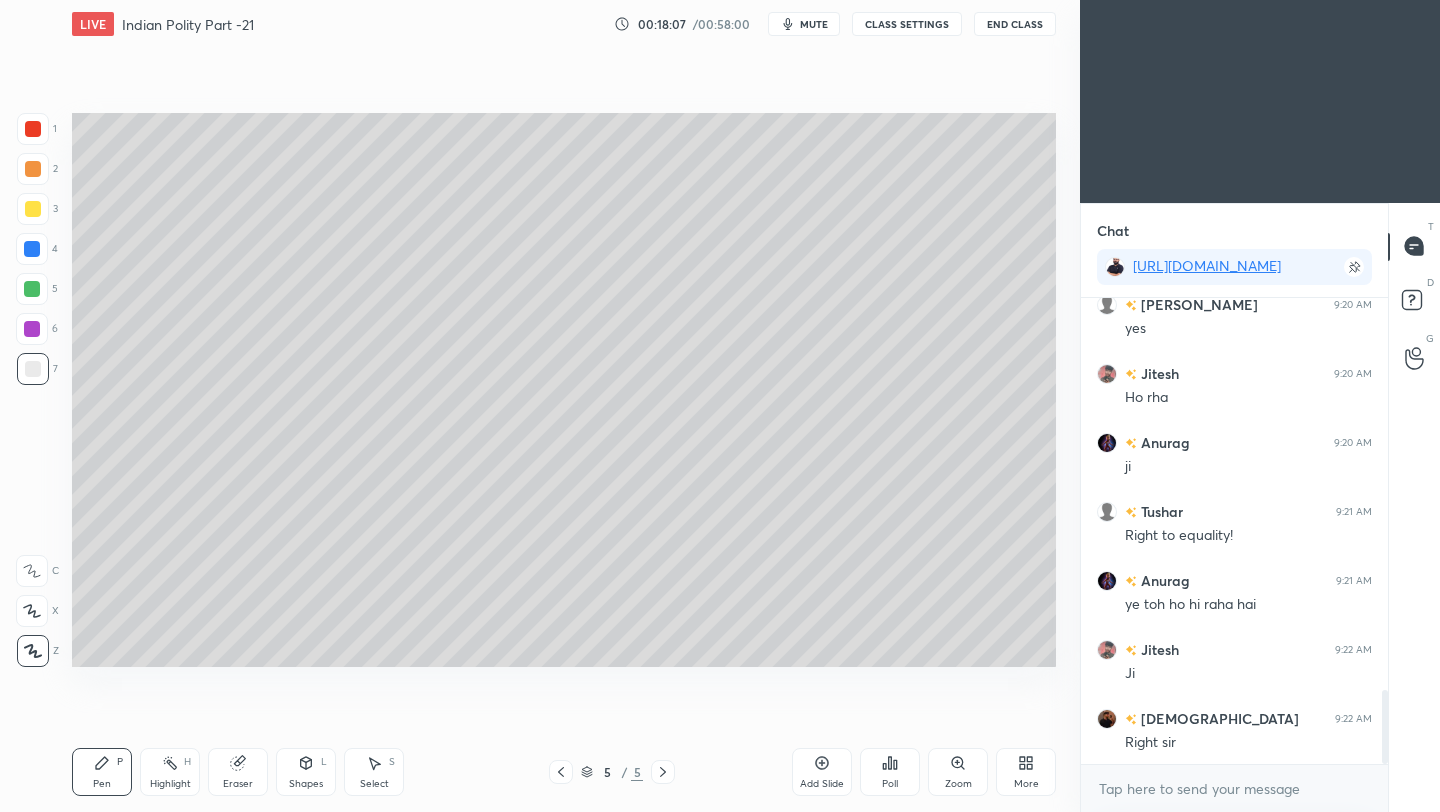 scroll, scrollTop: 2487, scrollLeft: 0, axis: vertical 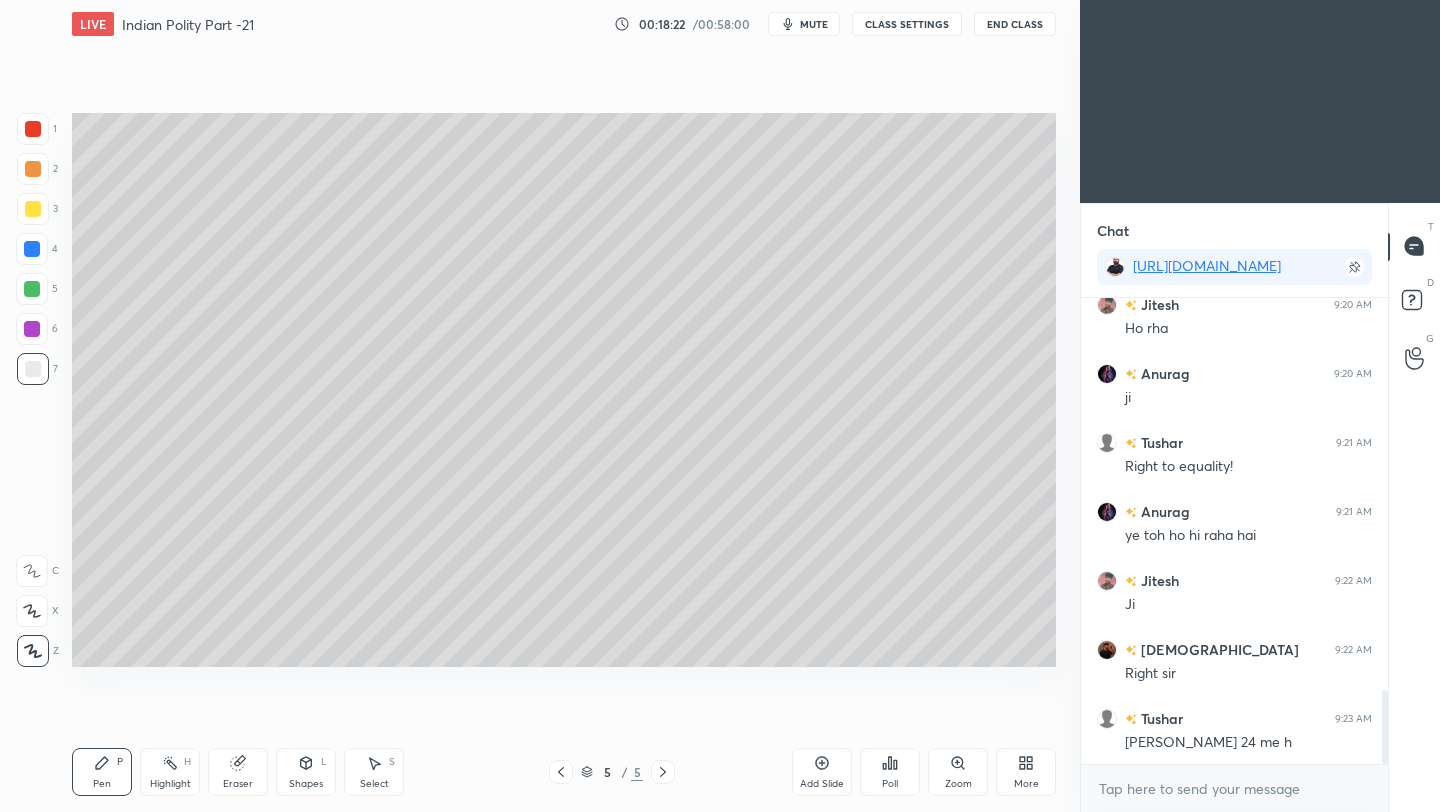 click 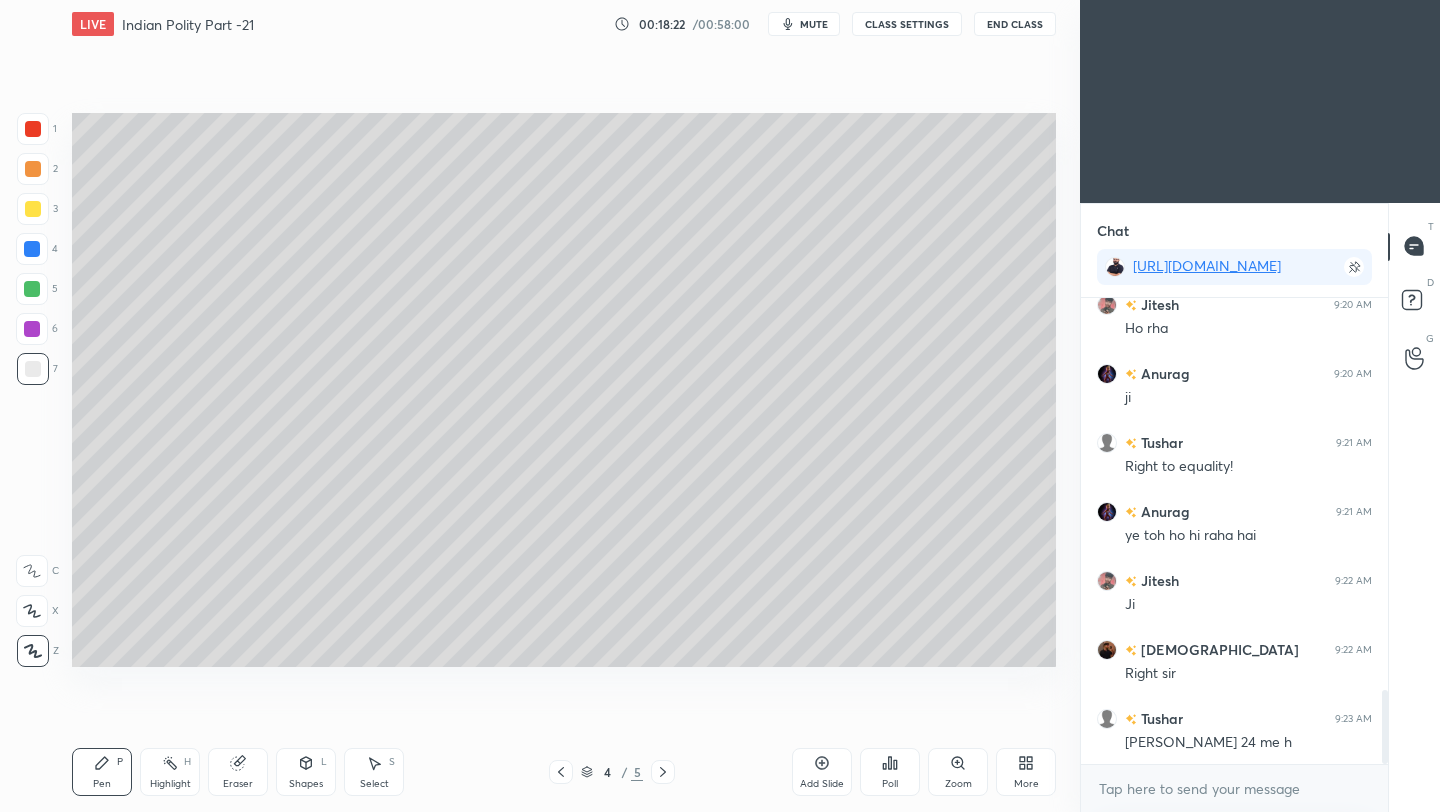 click 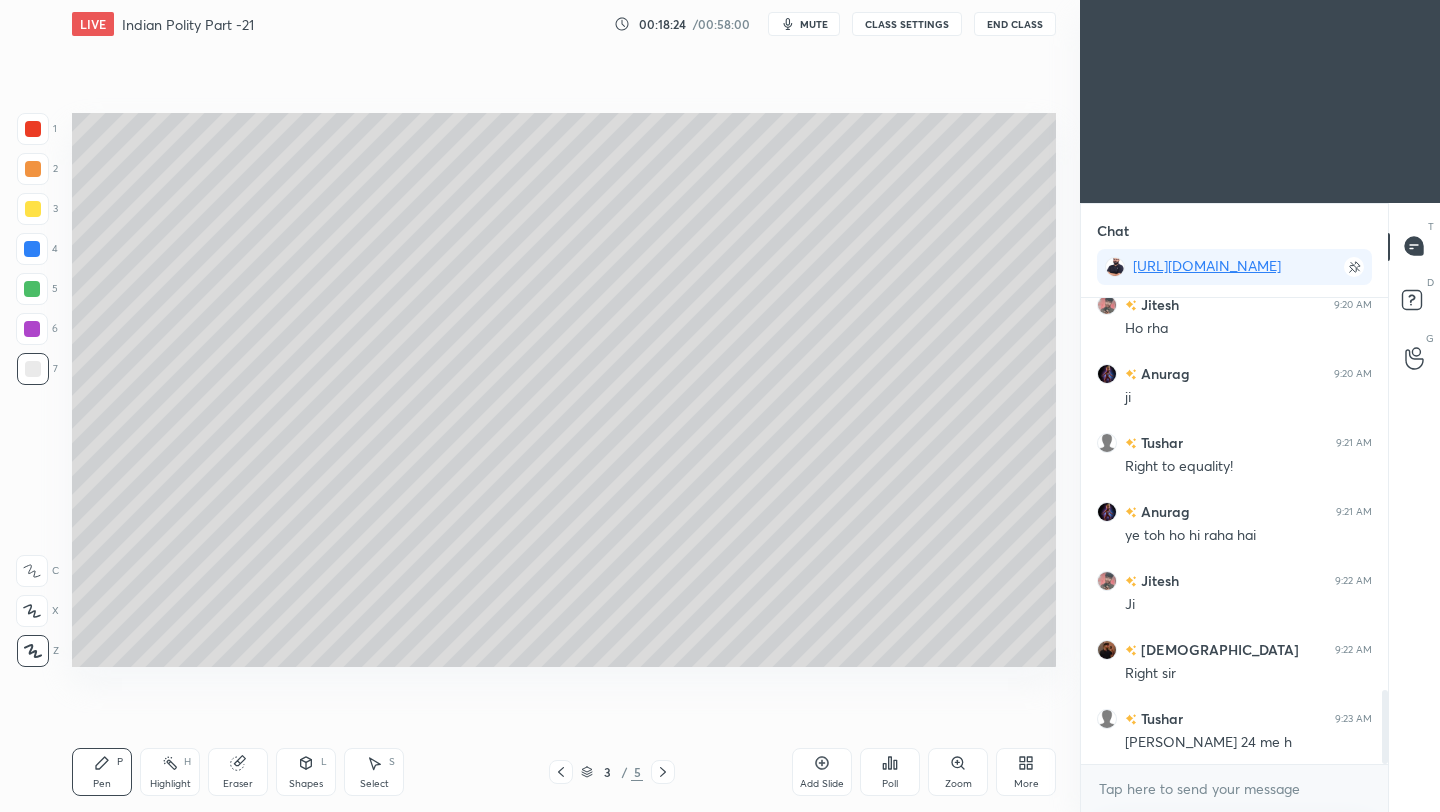 click 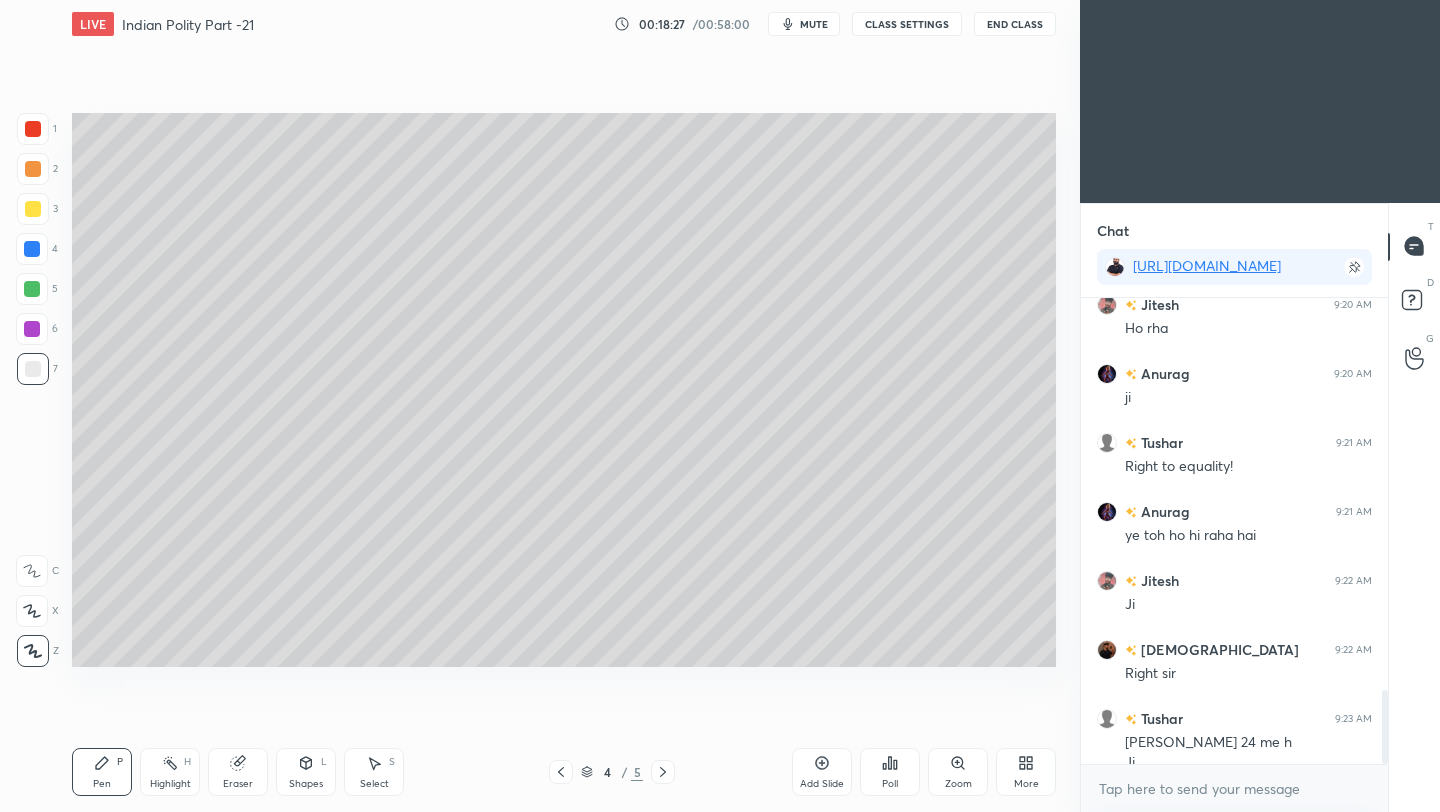 scroll, scrollTop: 2507, scrollLeft: 0, axis: vertical 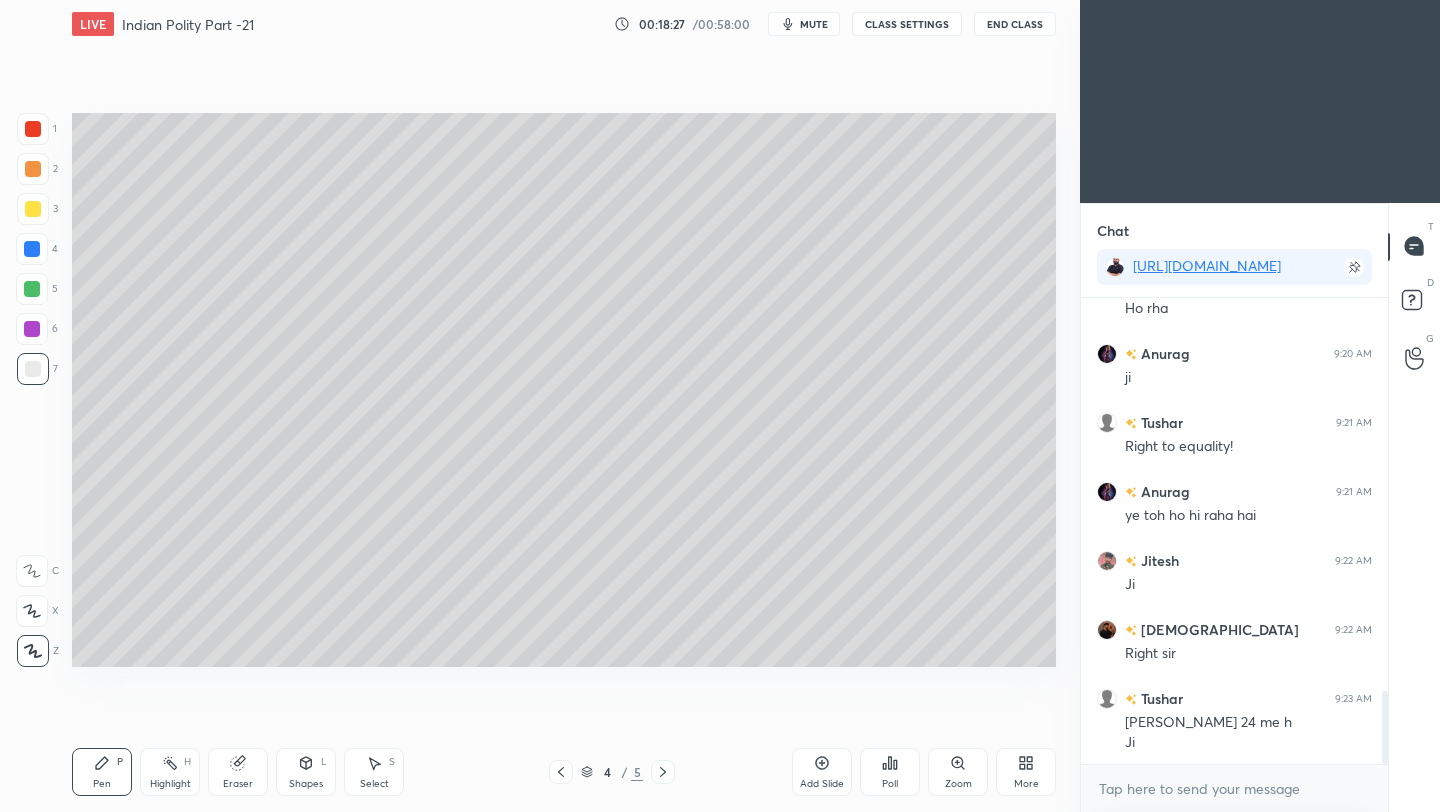 click 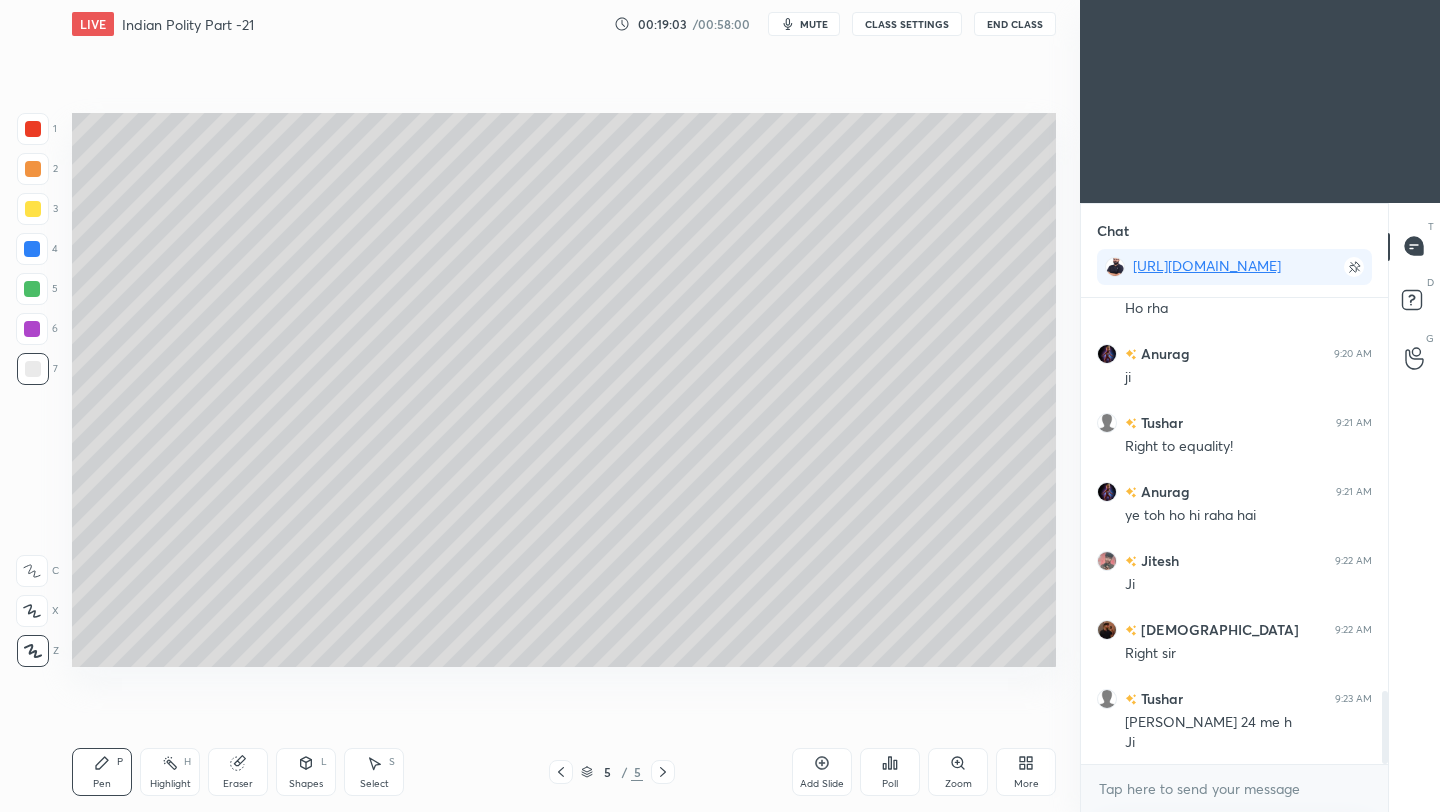 click on "End Class" at bounding box center [1015, 24] 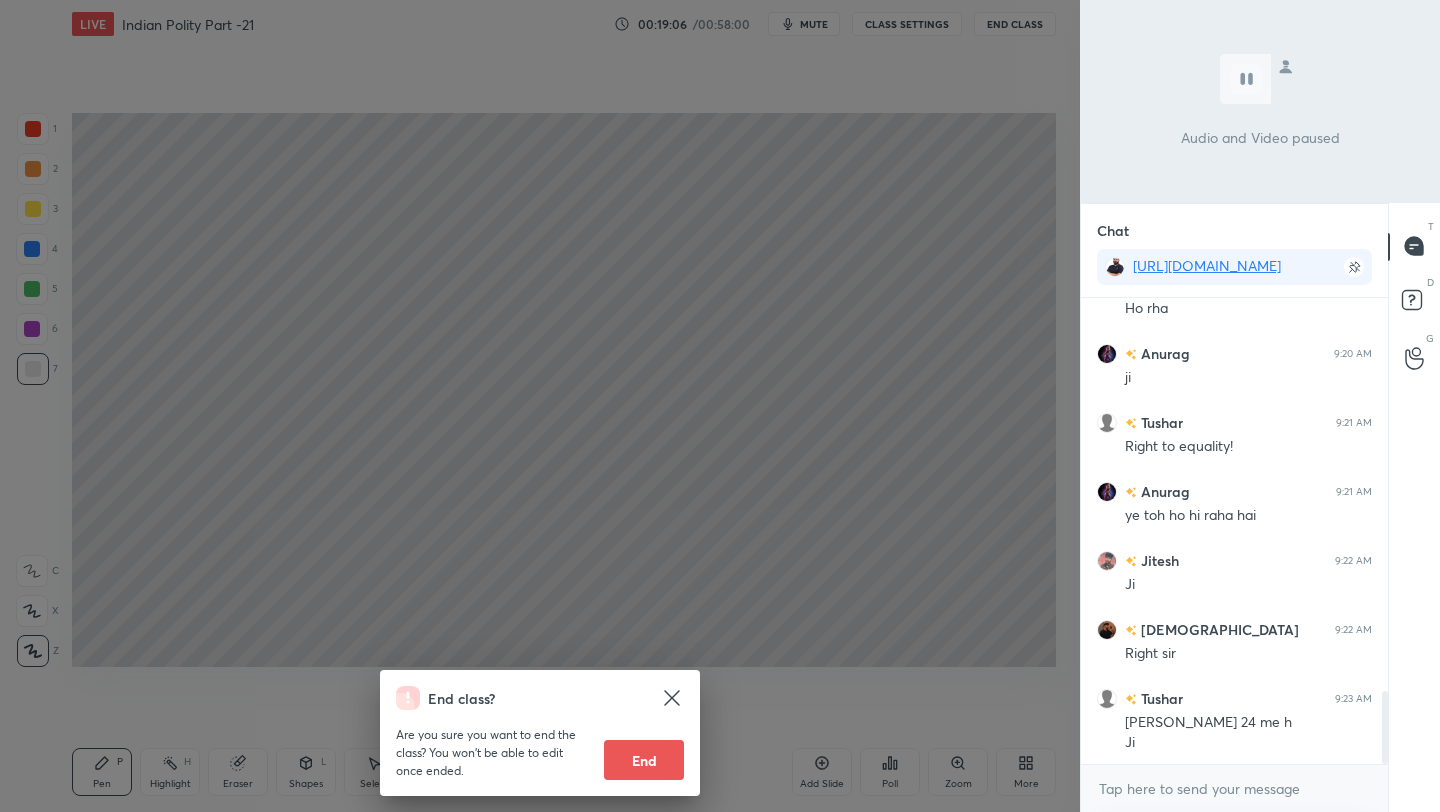 click on "End class? Are you sure you want to end the class? You won’t be able to edit once ended. End" at bounding box center [540, 406] 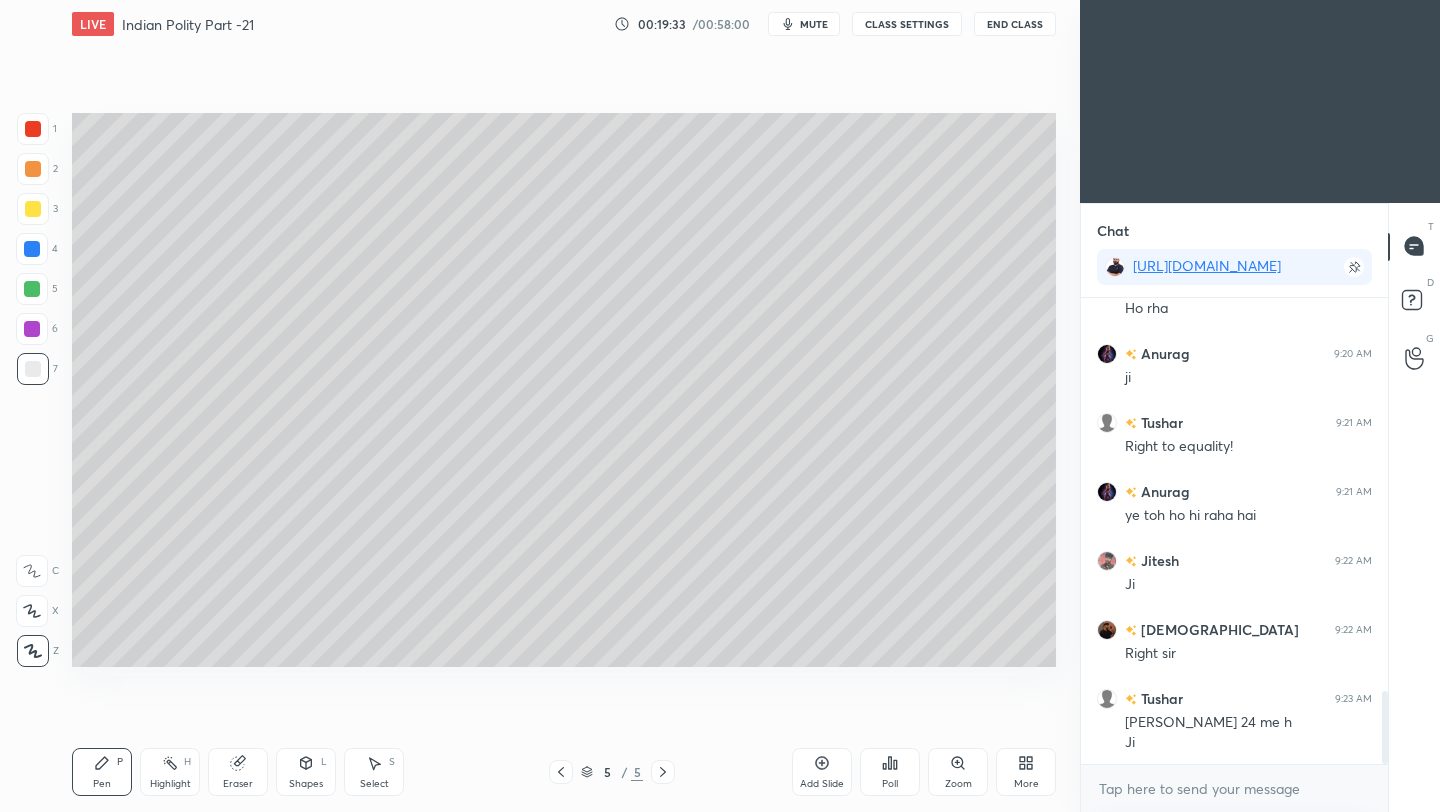 scroll, scrollTop: 2576, scrollLeft: 0, axis: vertical 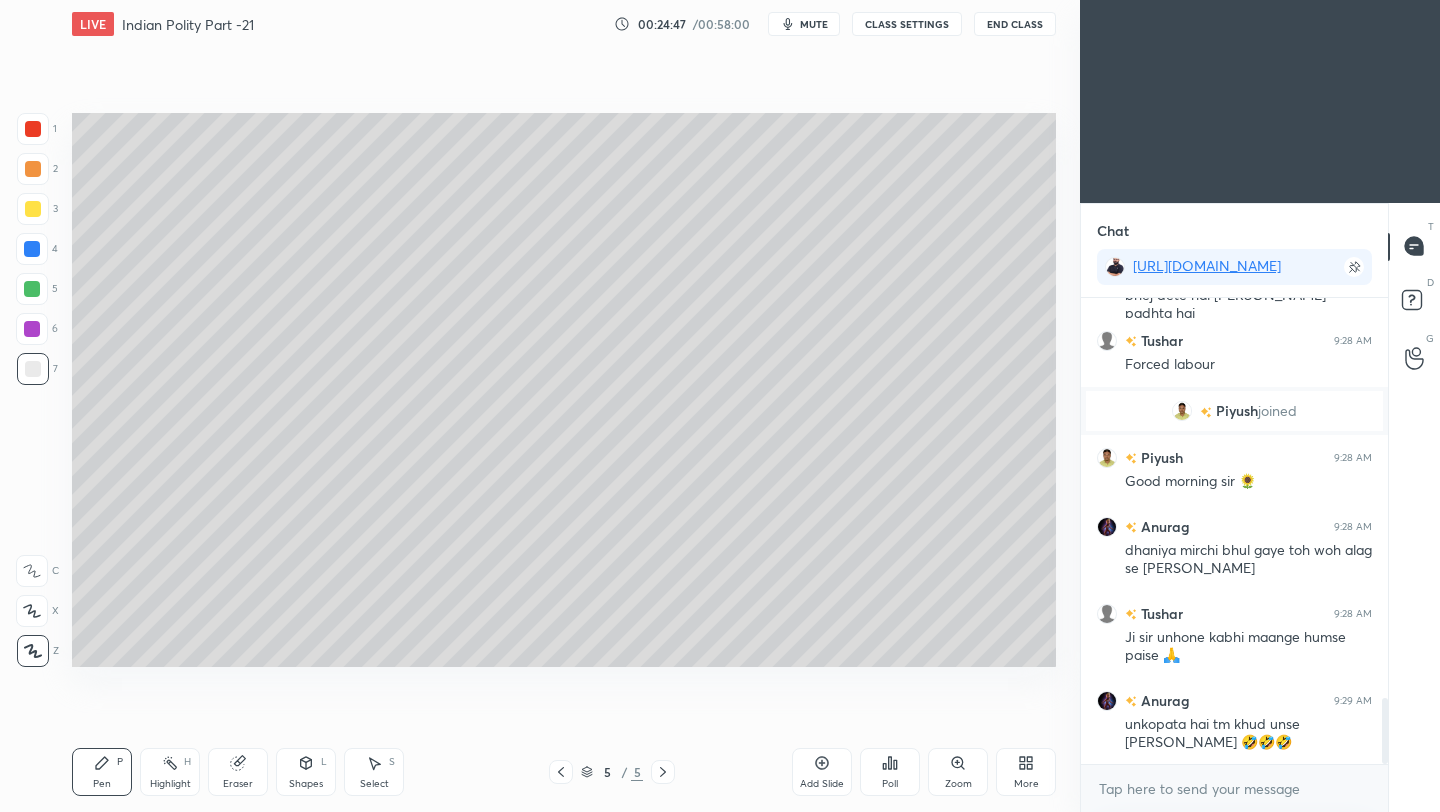 click on "Add Slide" at bounding box center [822, 772] 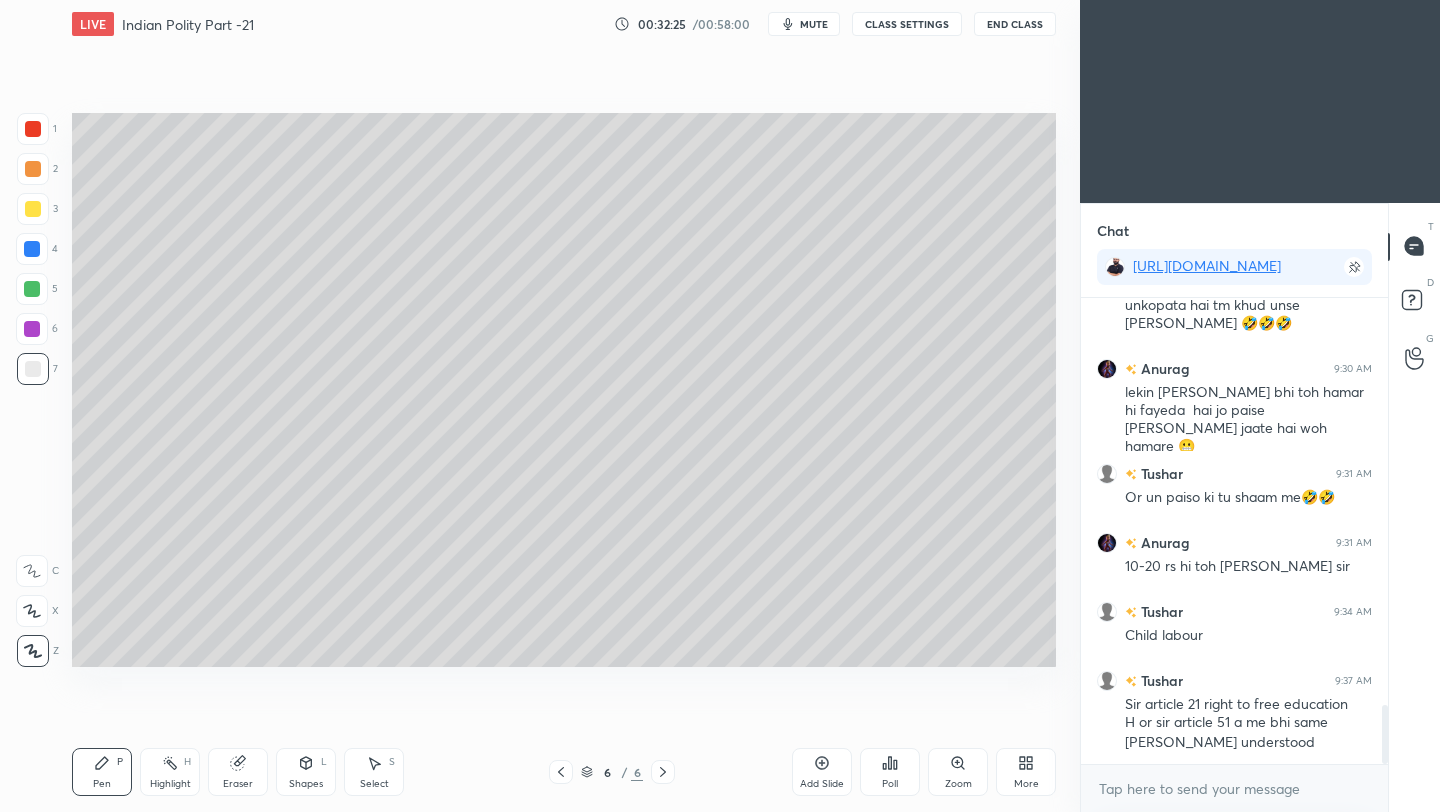 scroll, scrollTop: 3261, scrollLeft: 0, axis: vertical 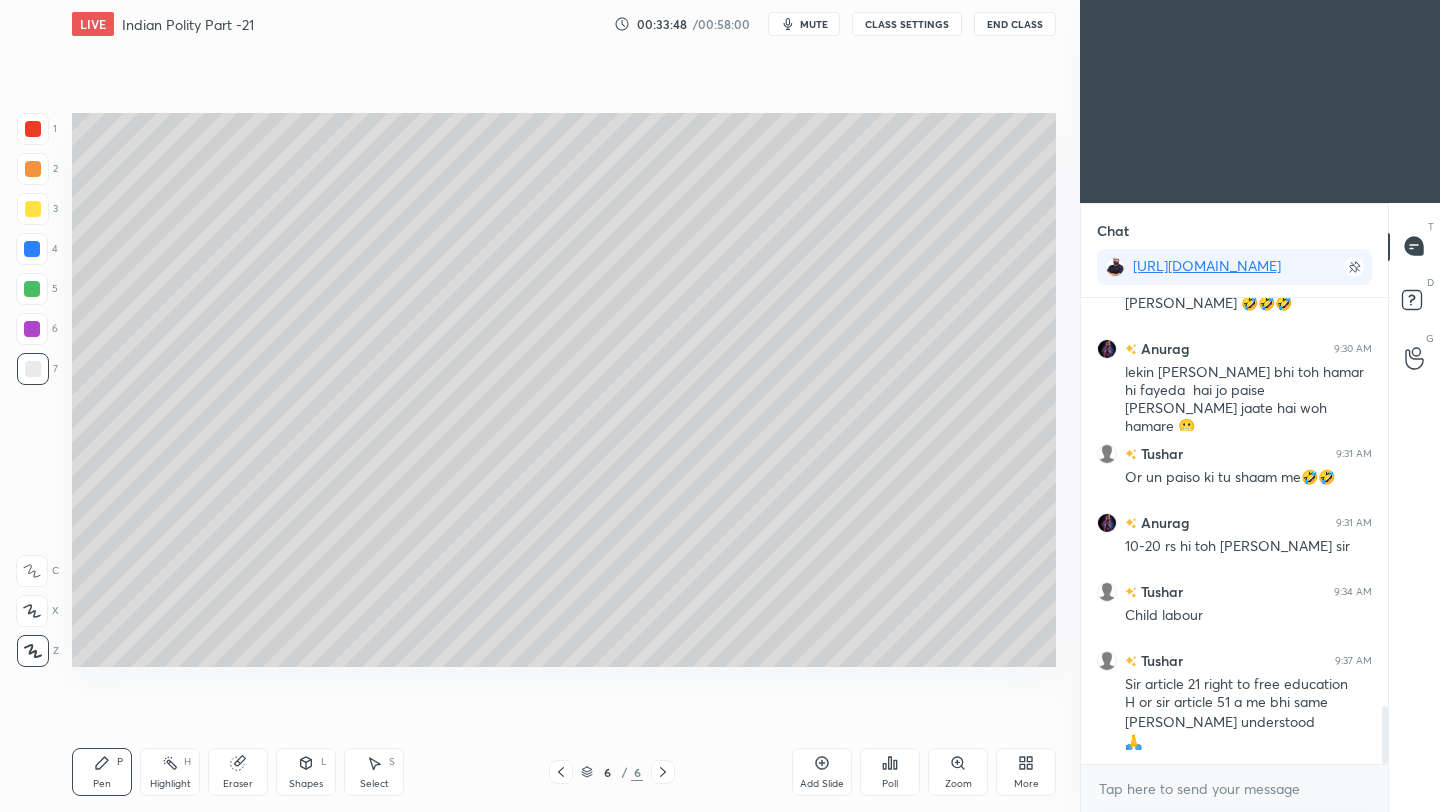 click on "End Class" at bounding box center [1015, 24] 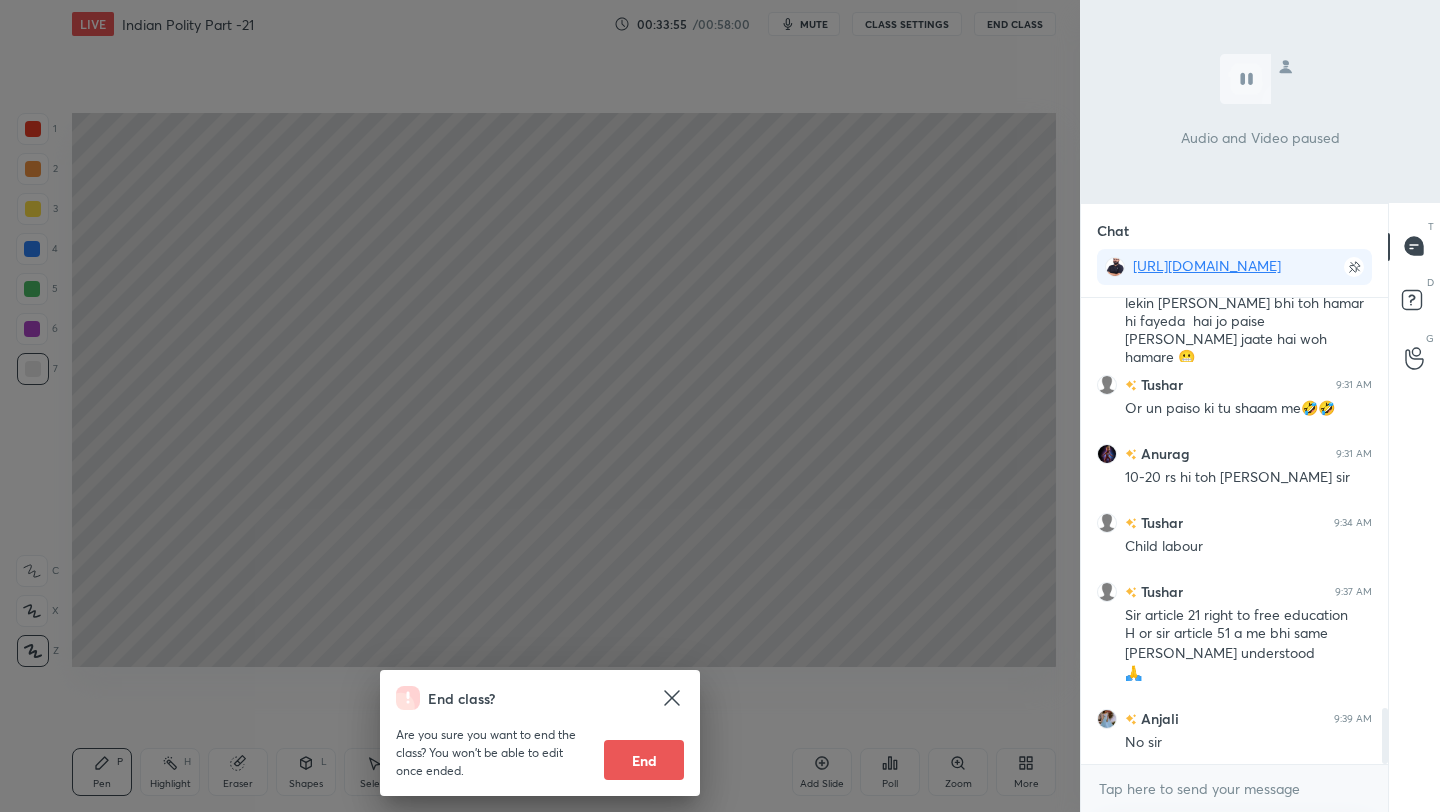 scroll, scrollTop: 3399, scrollLeft: 0, axis: vertical 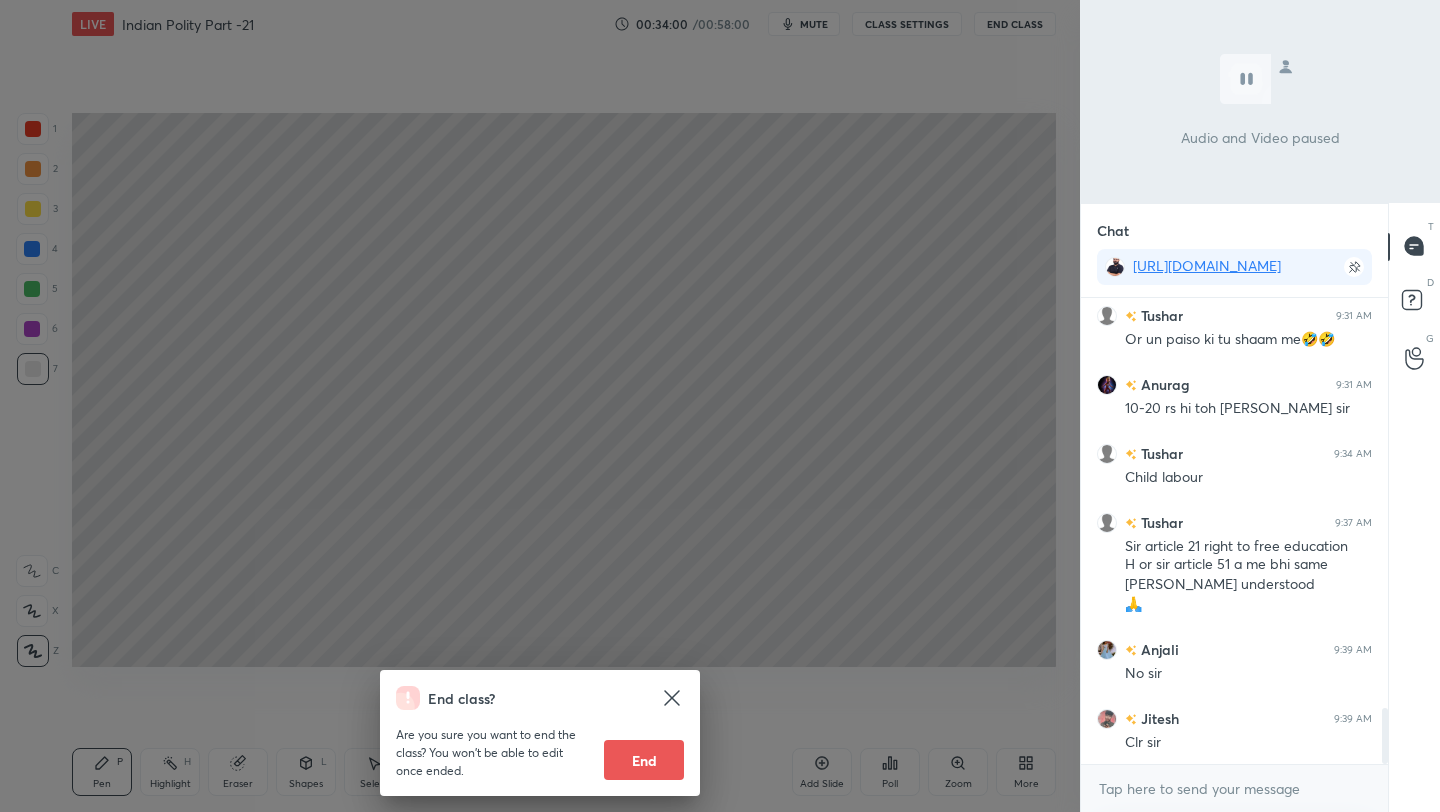 click on "End class? Are you sure you want to end the class? You won’t be able to edit once ended. End" at bounding box center [540, 406] 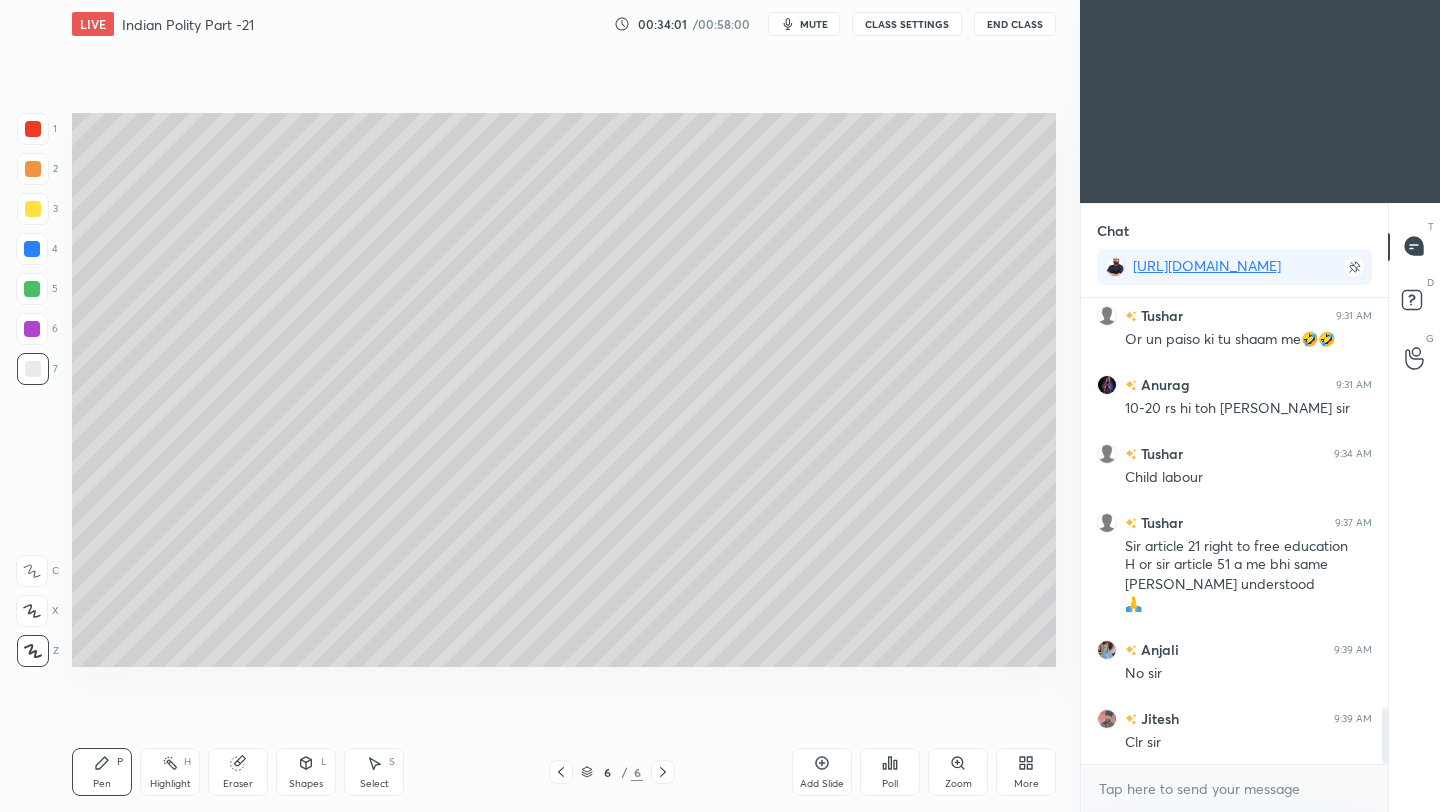 click 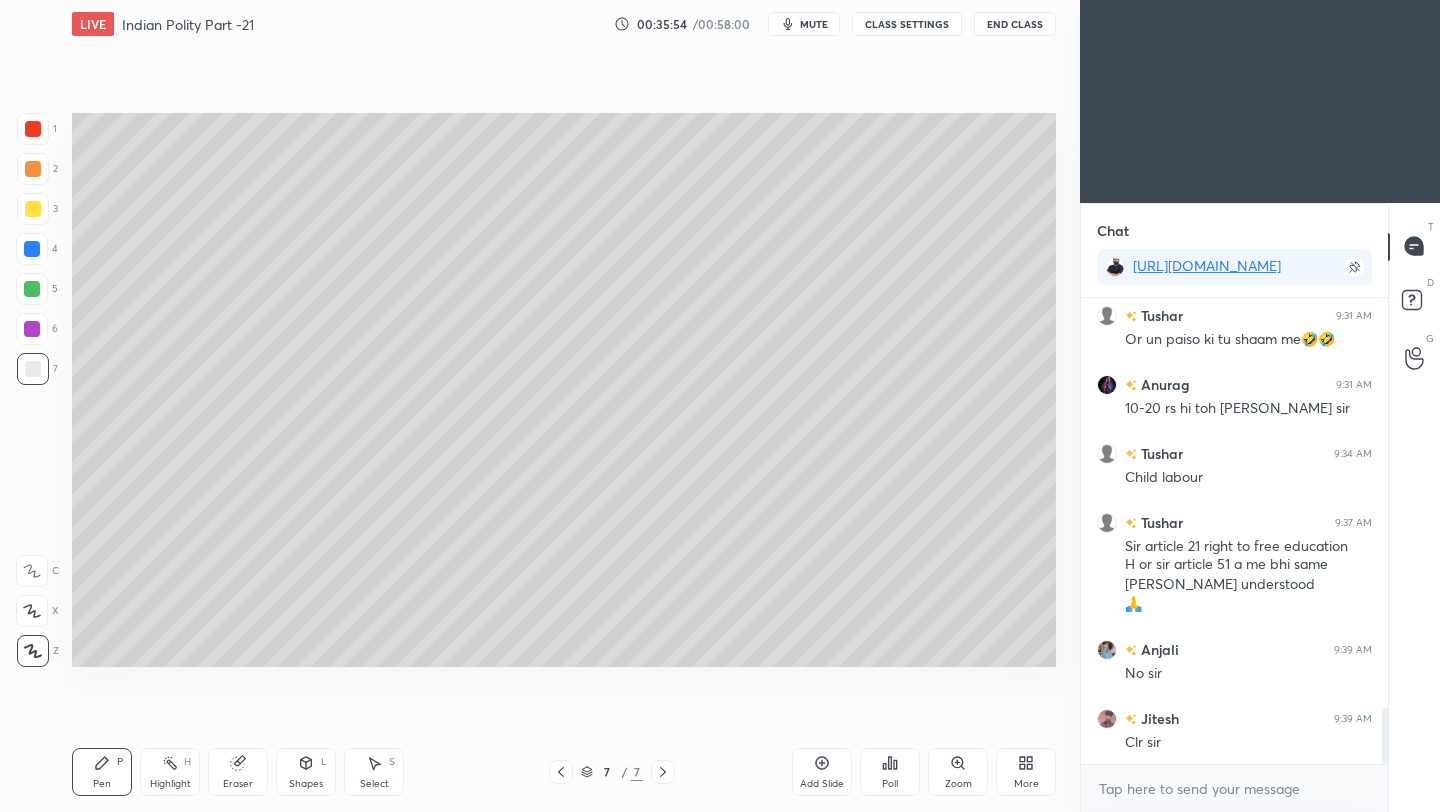 click on "Add Slide" at bounding box center (822, 772) 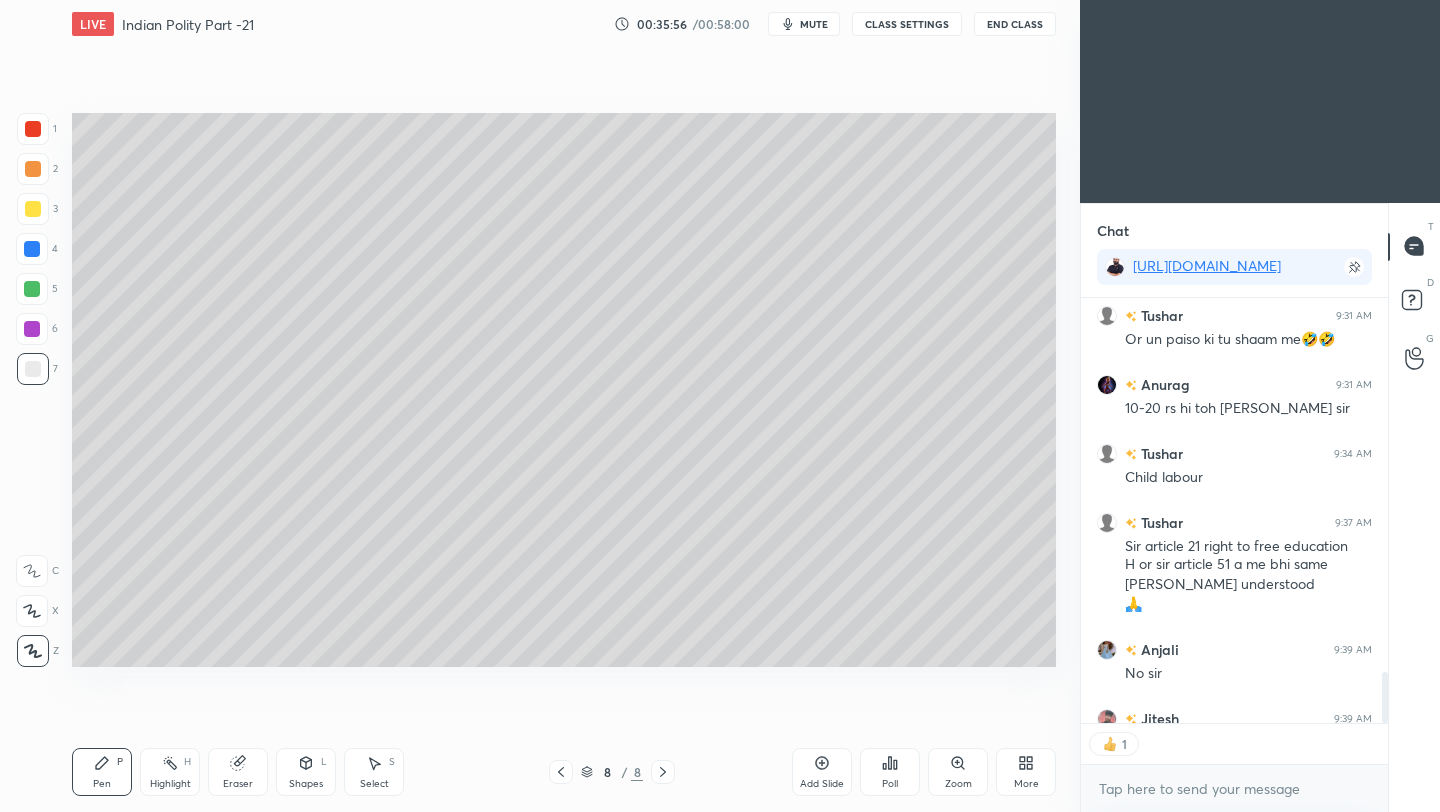 scroll, scrollTop: 419, scrollLeft: 301, axis: both 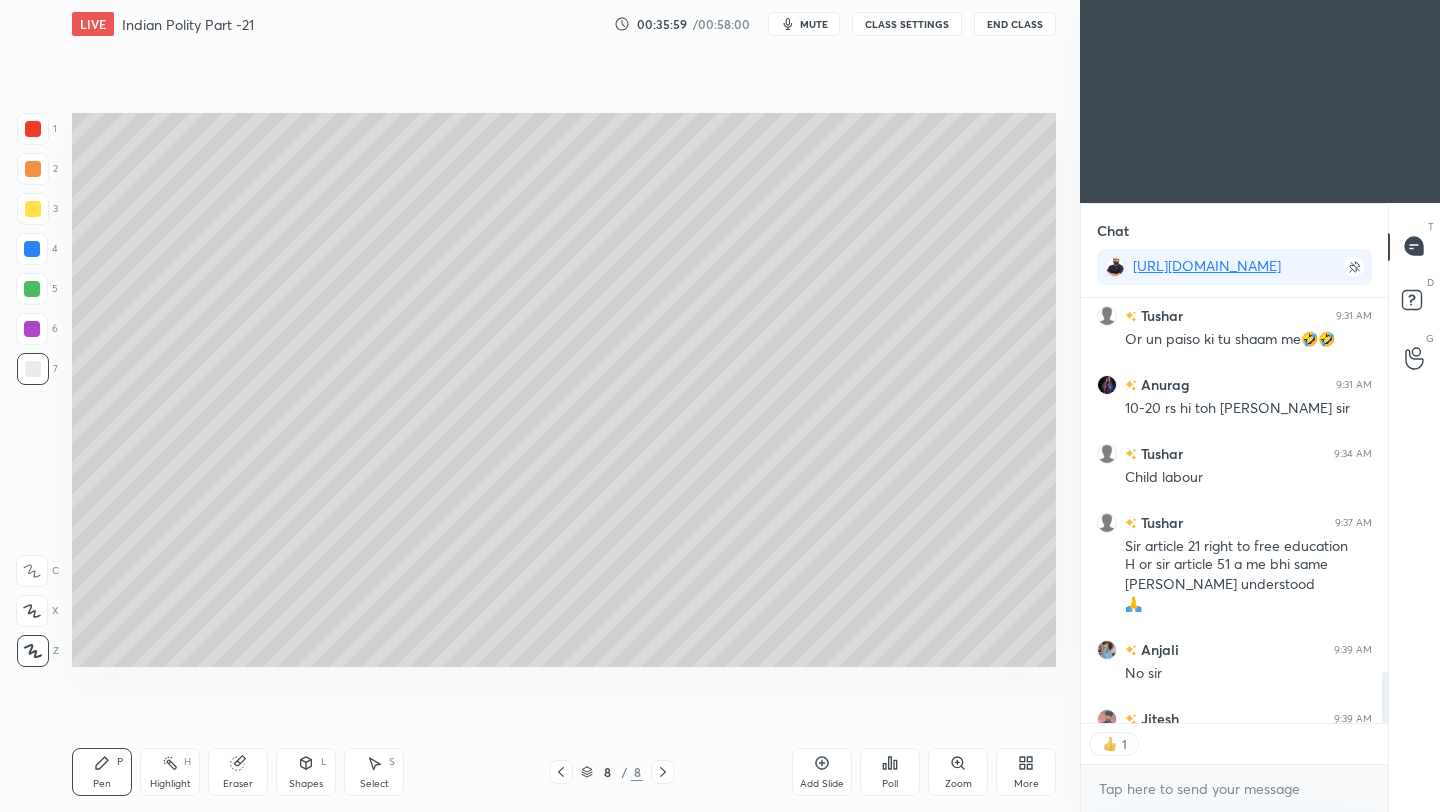 click at bounding box center (33, 209) 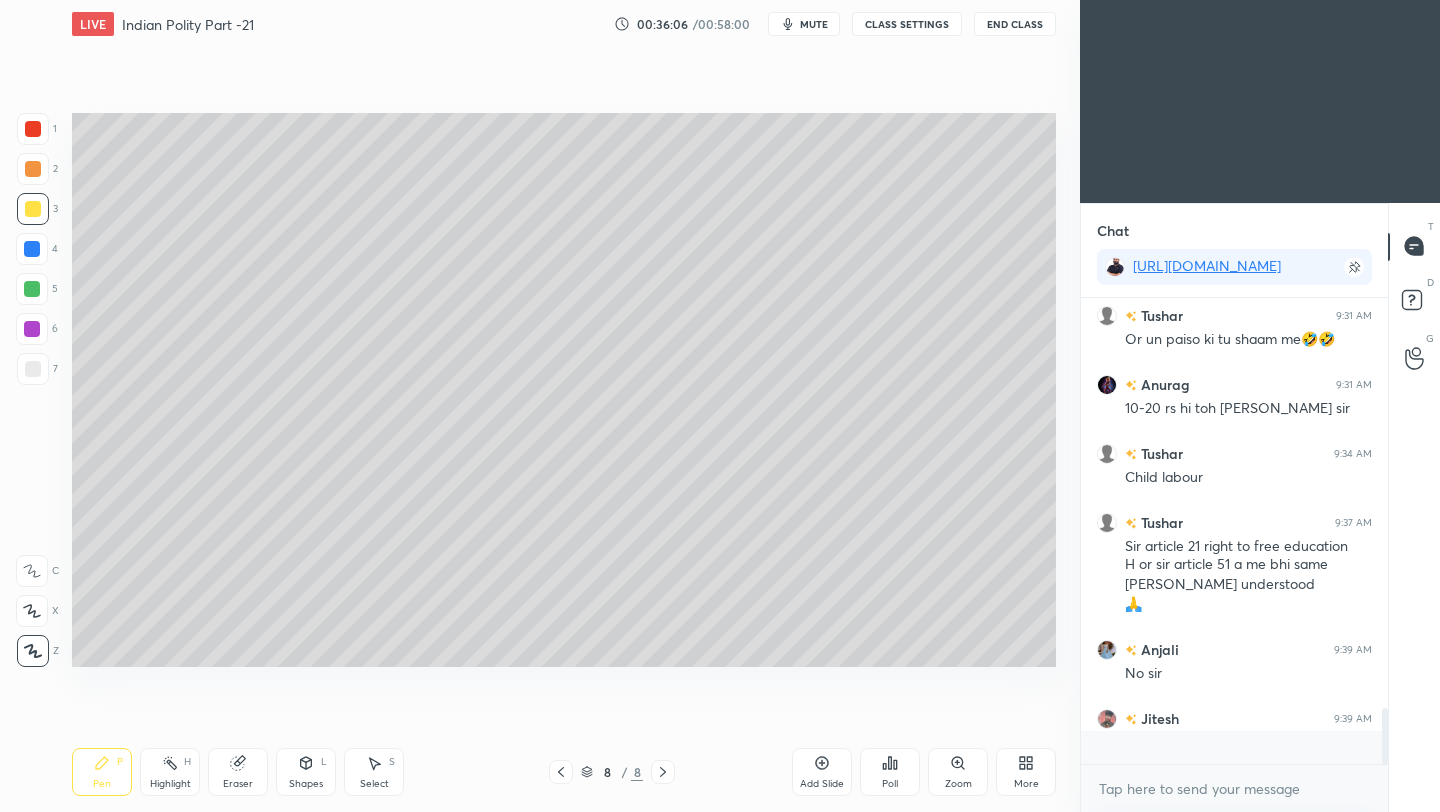 scroll, scrollTop: 7, scrollLeft: 7, axis: both 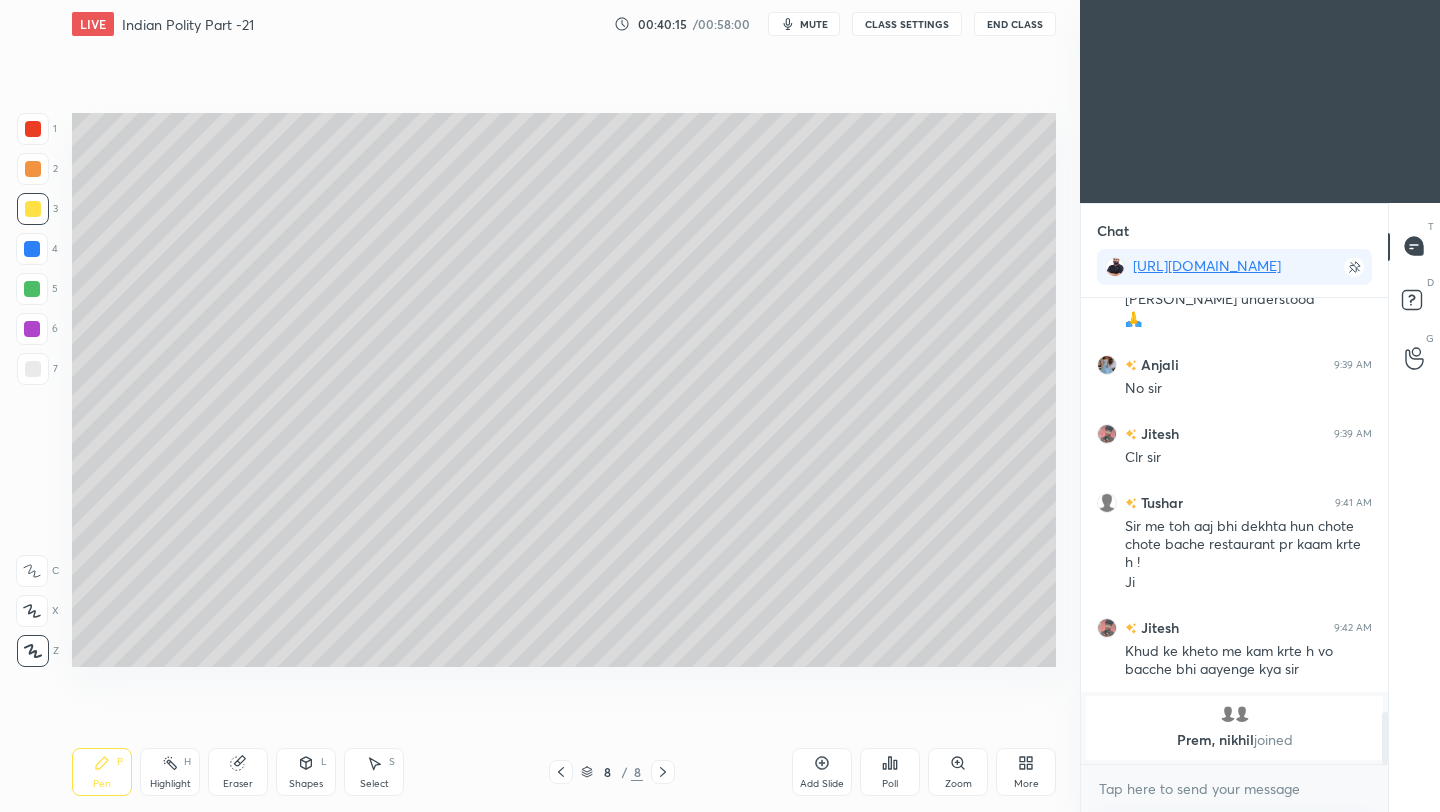 drag, startPoint x: 43, startPoint y: 367, endPoint x: 55, endPoint y: 369, distance: 12.165525 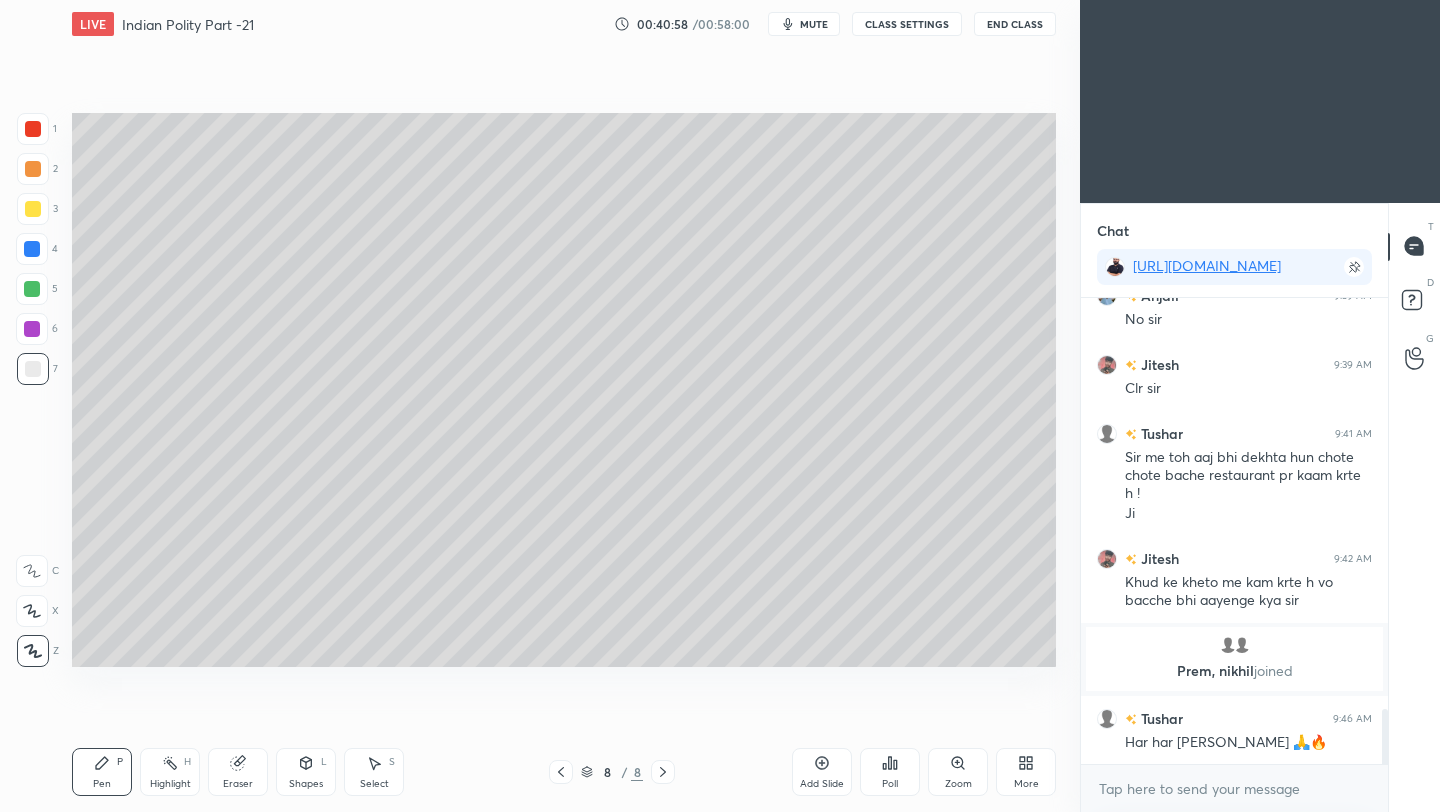 scroll, scrollTop: 3486, scrollLeft: 0, axis: vertical 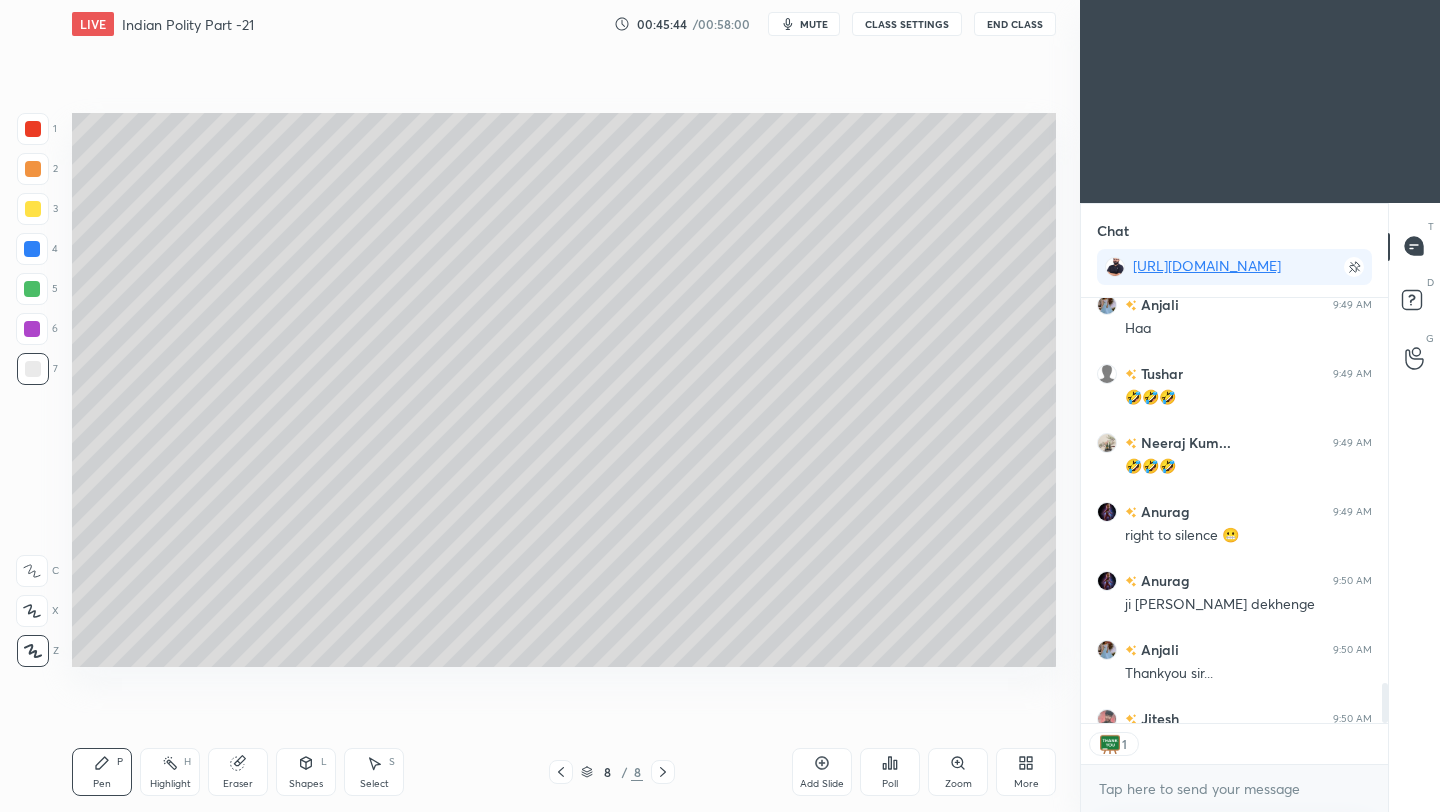 click on "End Class" at bounding box center [1015, 24] 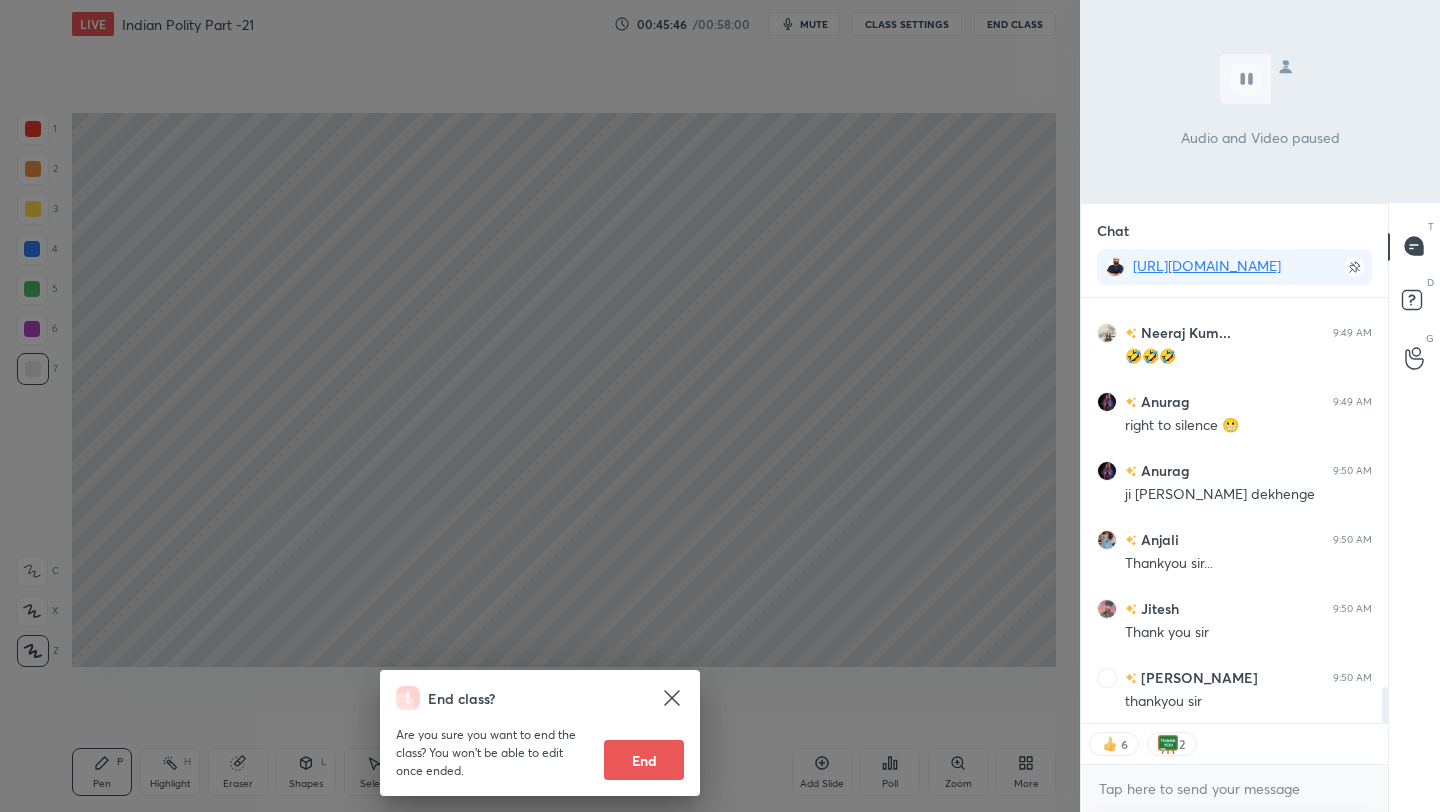 scroll, scrollTop: 4718, scrollLeft: 0, axis: vertical 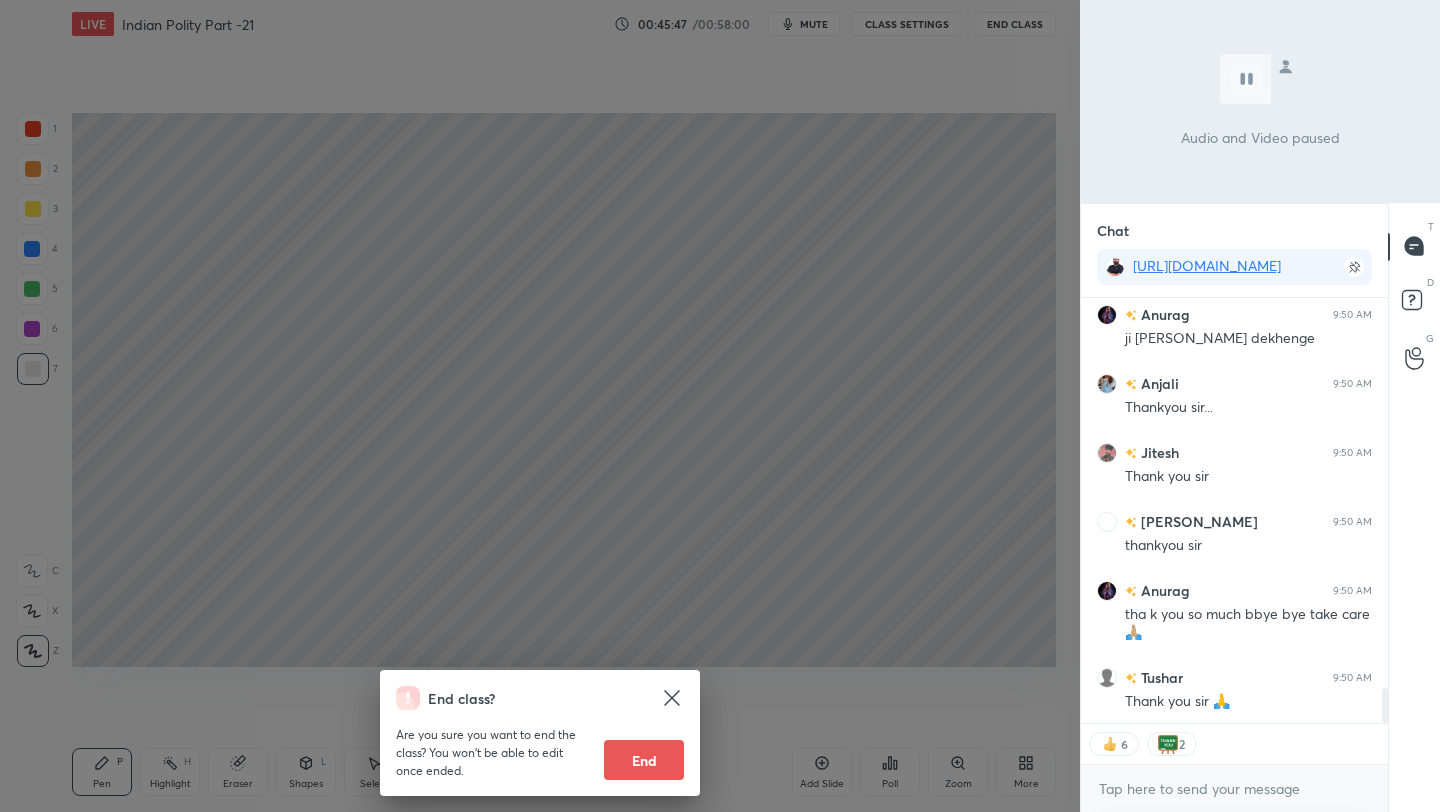 click on "End" at bounding box center (644, 760) 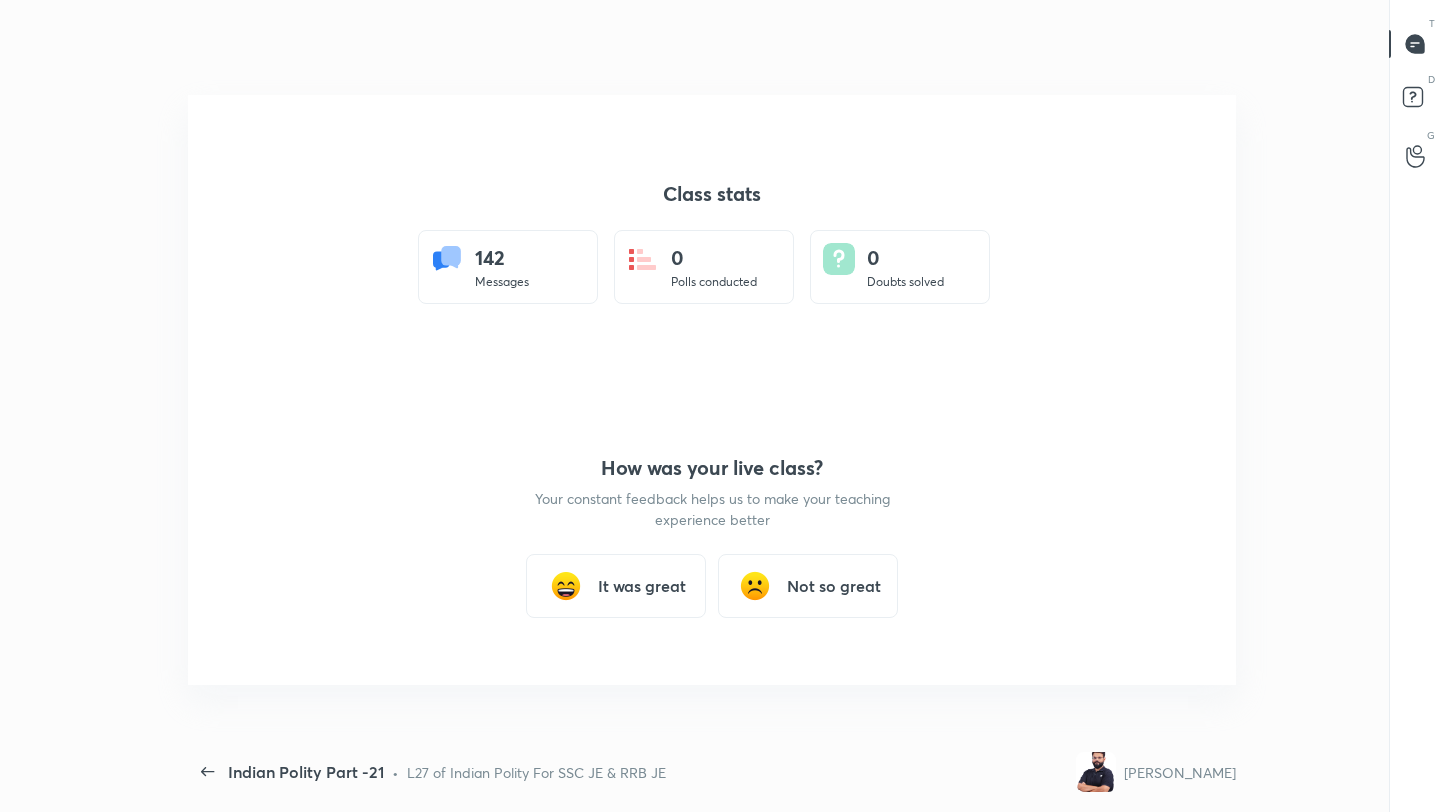 scroll, scrollTop: 99316, scrollLeft: 98935, axis: both 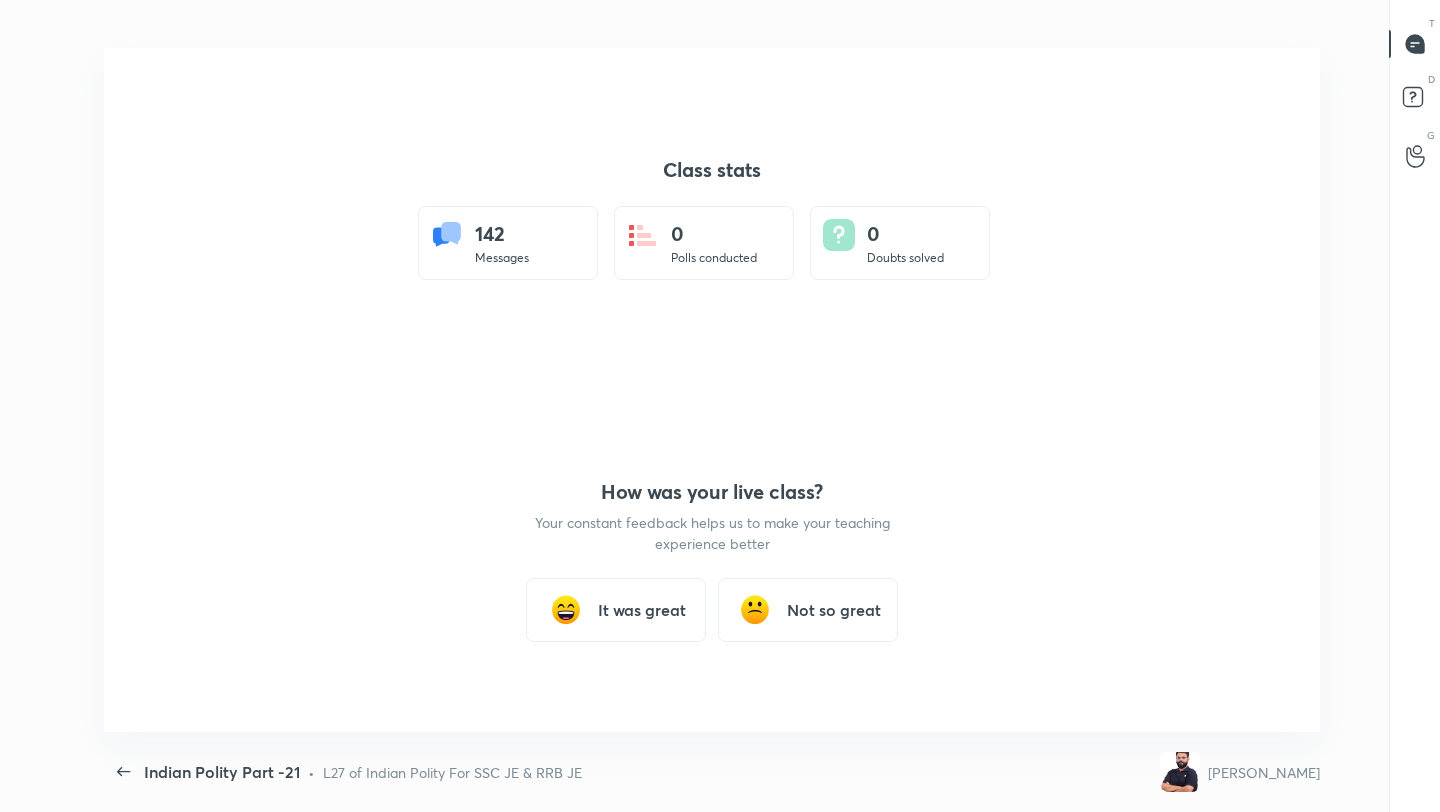 type on "x" 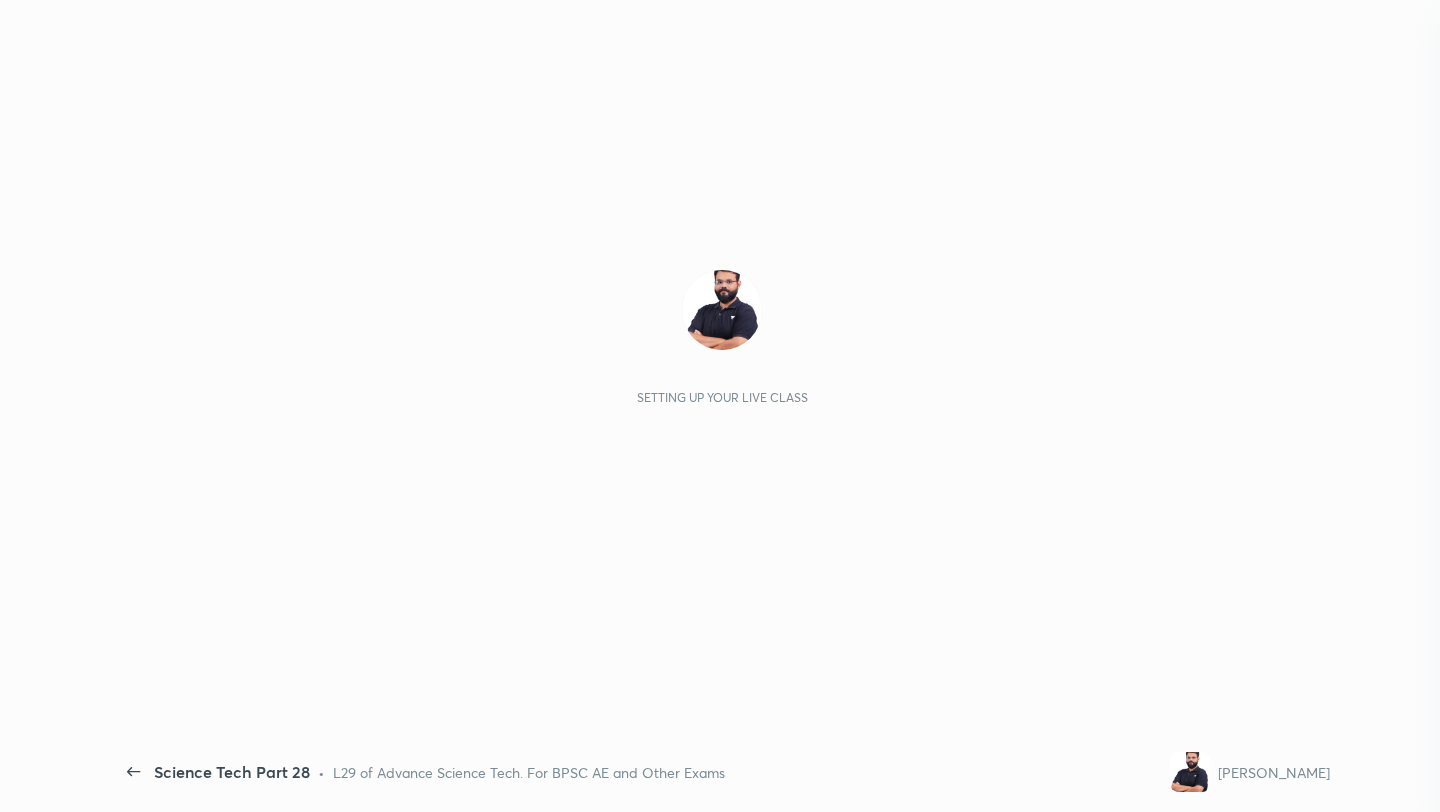 scroll, scrollTop: 0, scrollLeft: 0, axis: both 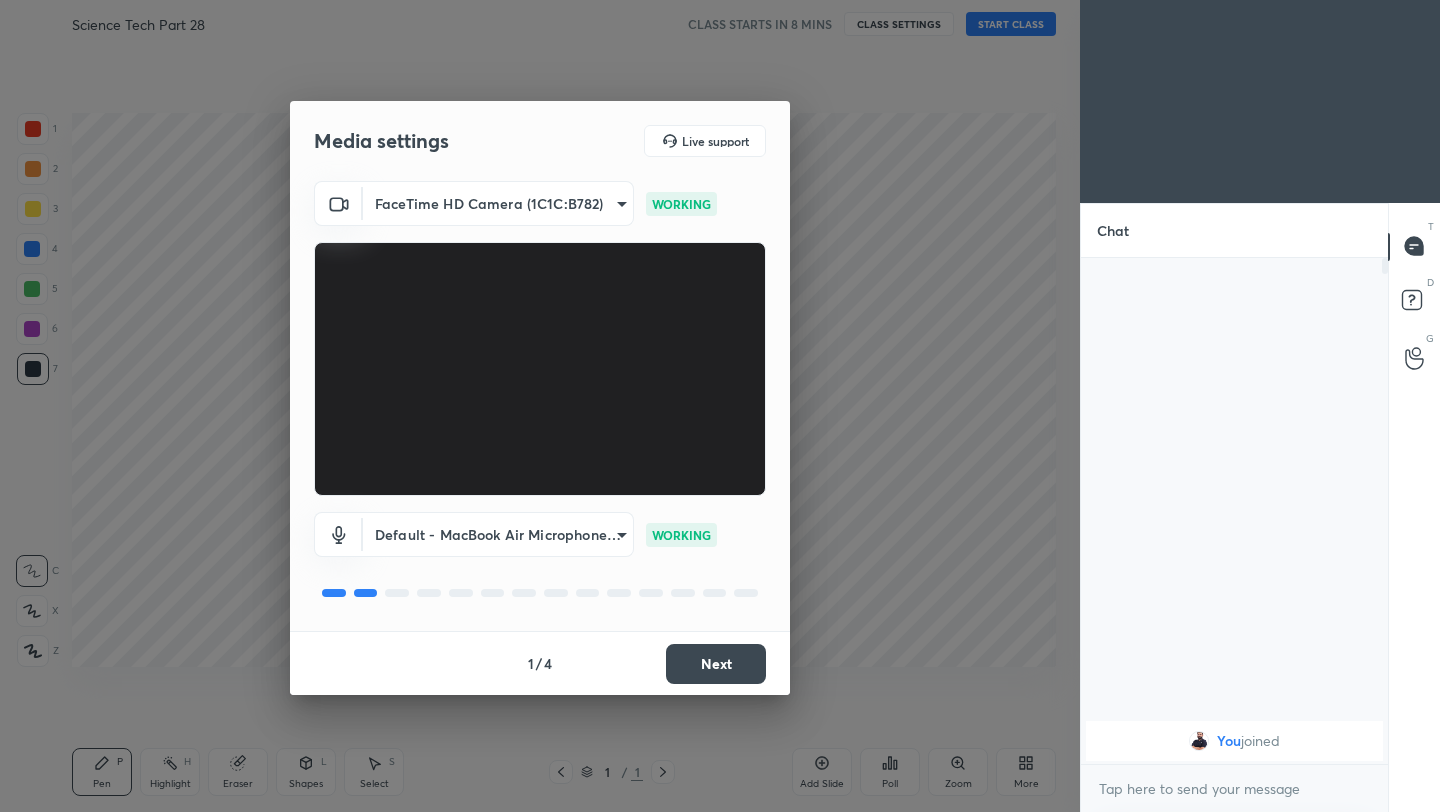 click on "Next" at bounding box center [716, 664] 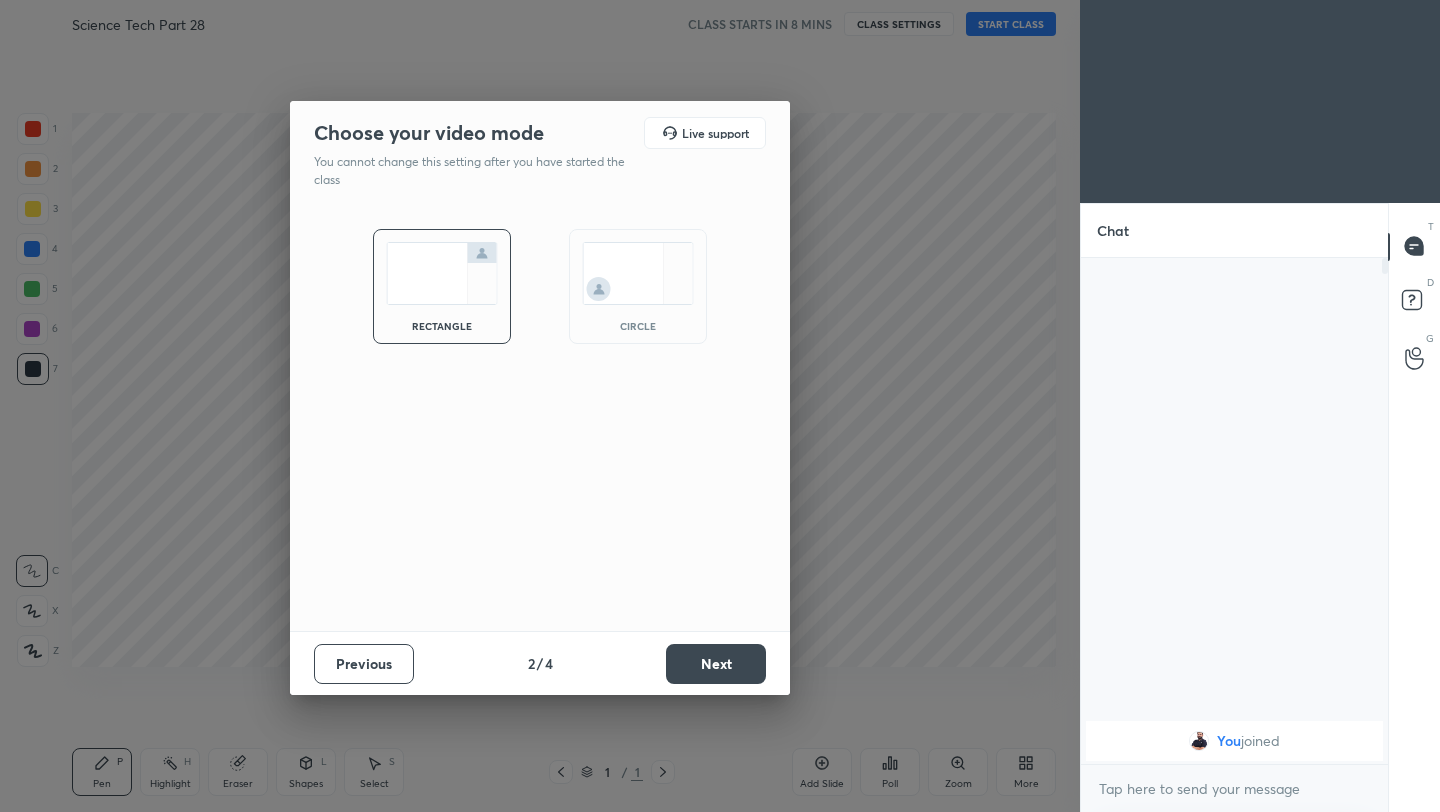 click on "Next" at bounding box center [716, 664] 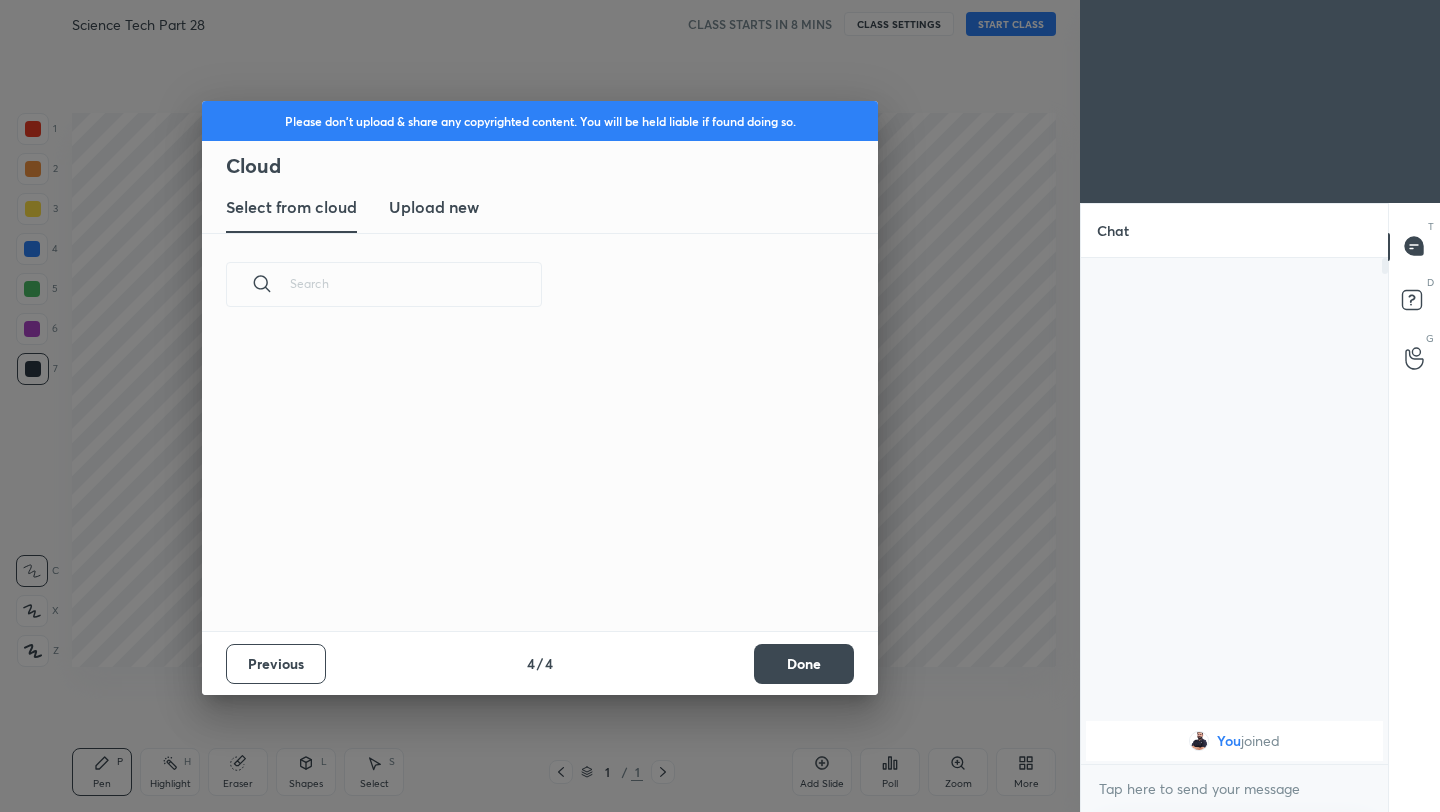 click on "Previous 4 / 4 Done" at bounding box center [540, 663] 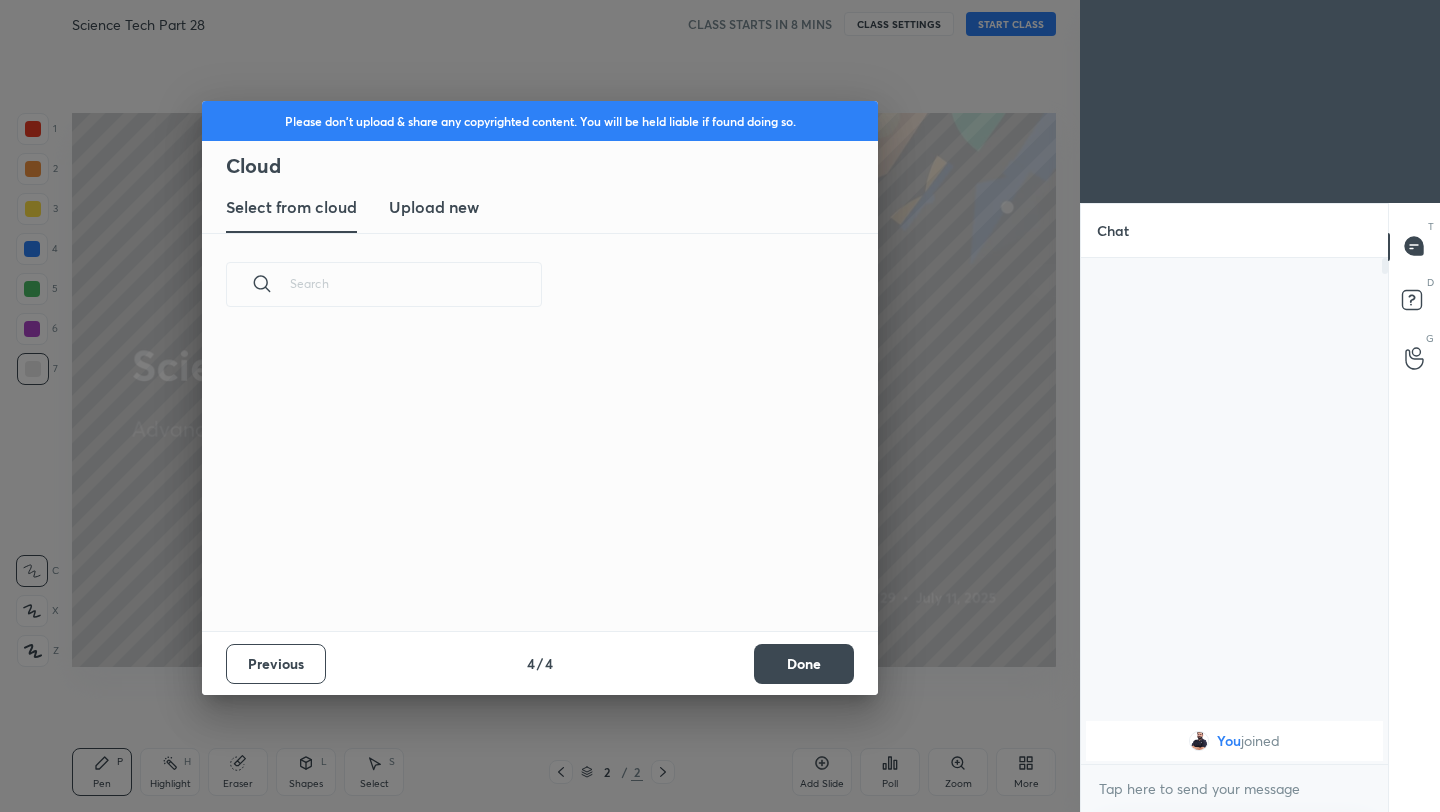 click on "Done" at bounding box center [804, 664] 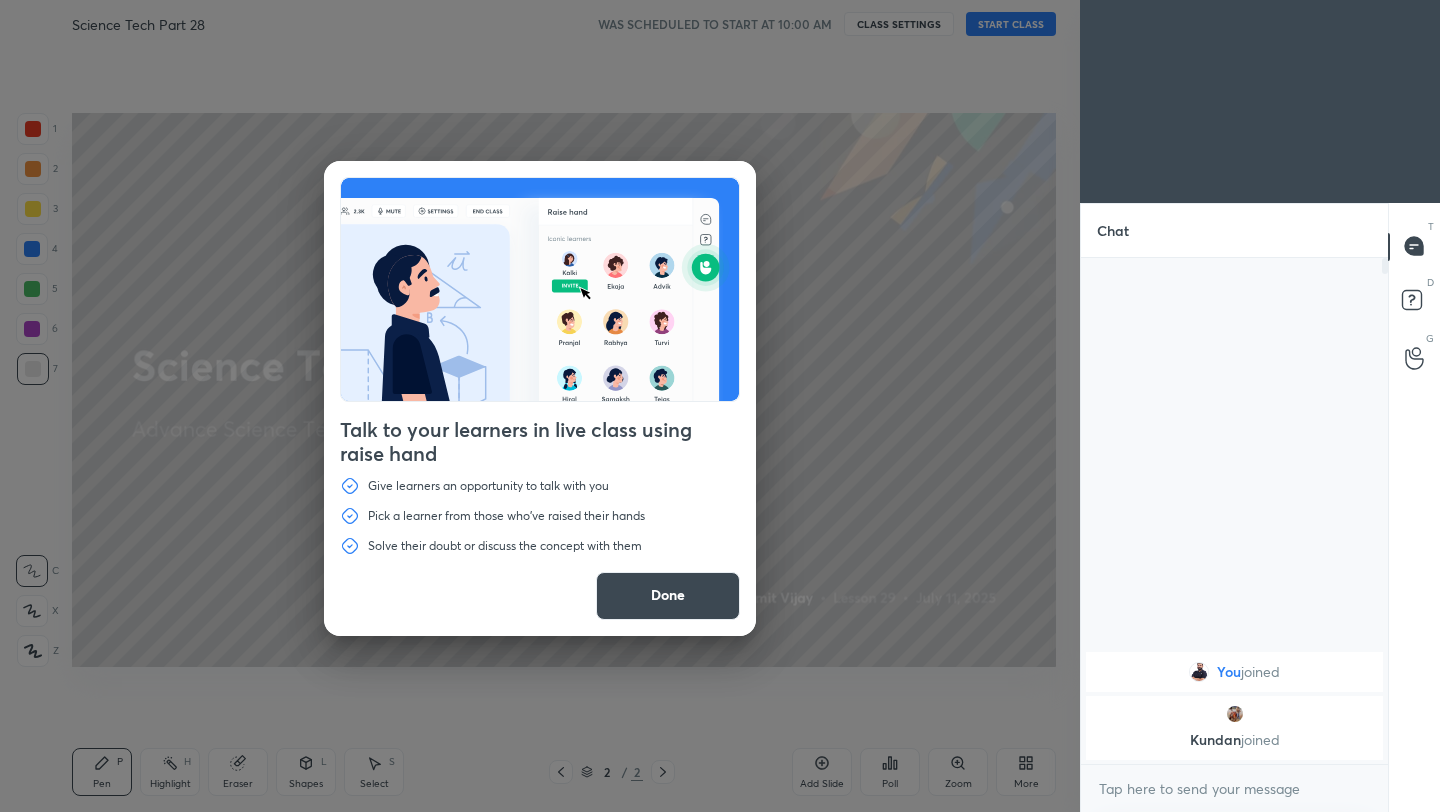 click on "Done" at bounding box center [668, 596] 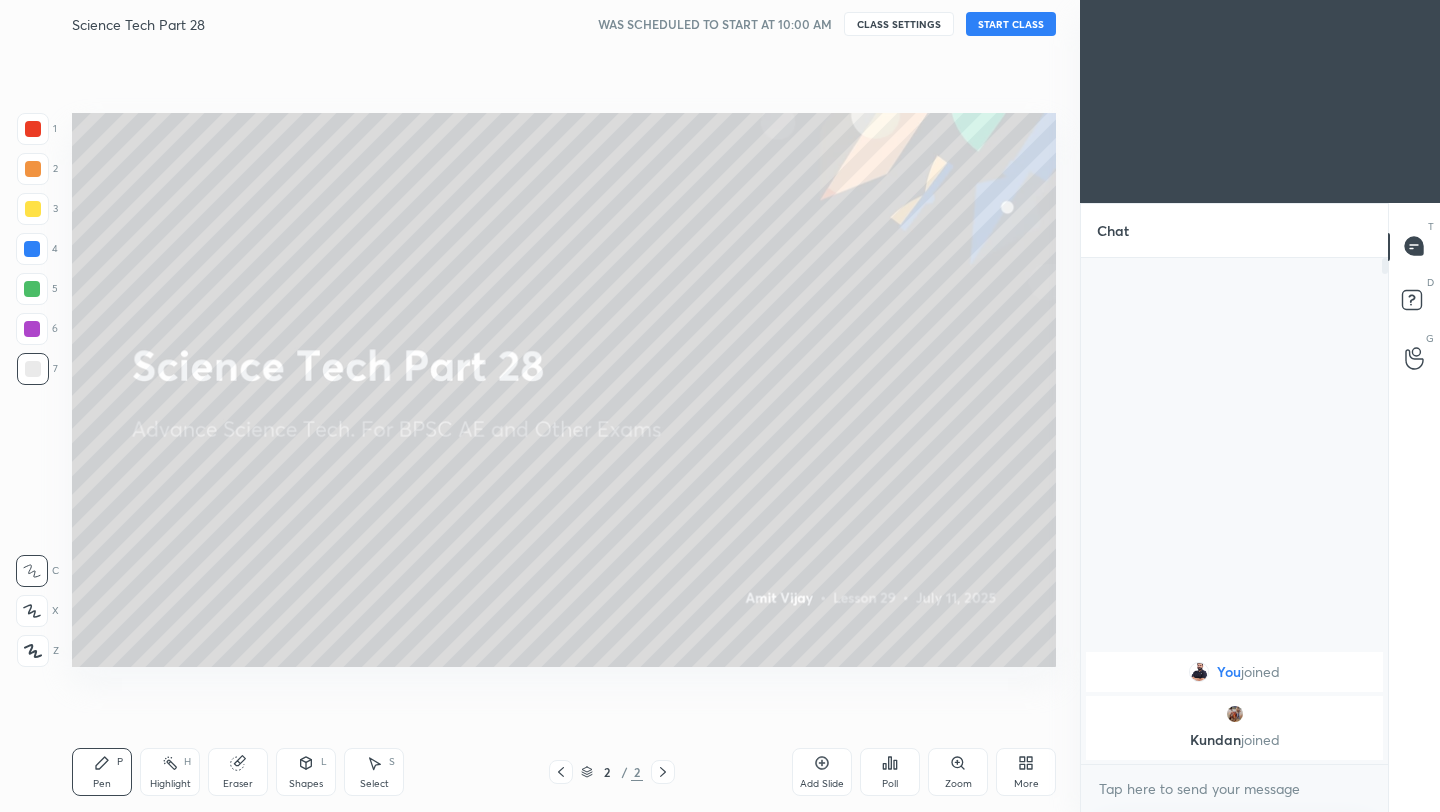click on "START CLASS" at bounding box center (1011, 24) 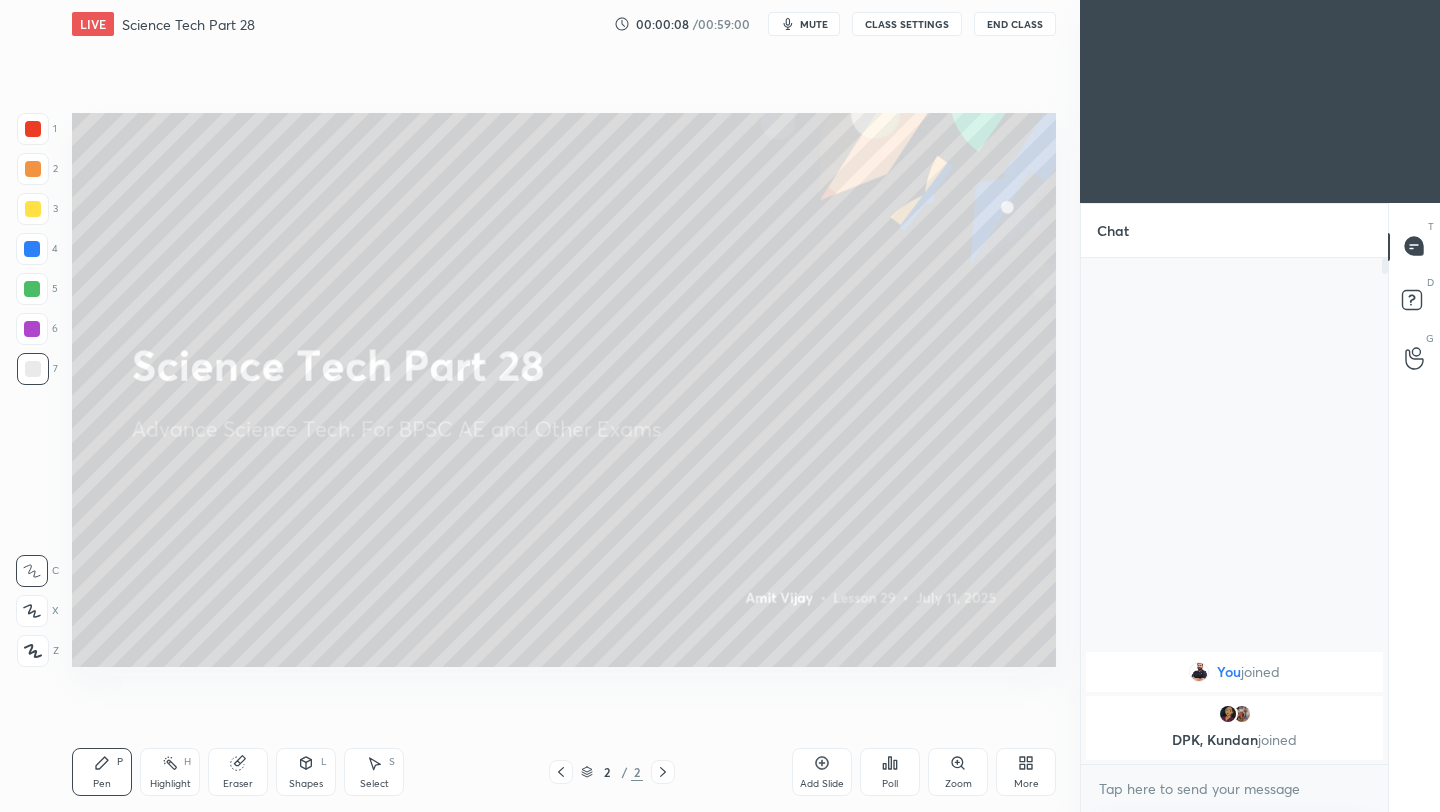 click on "x" at bounding box center [1234, 788] 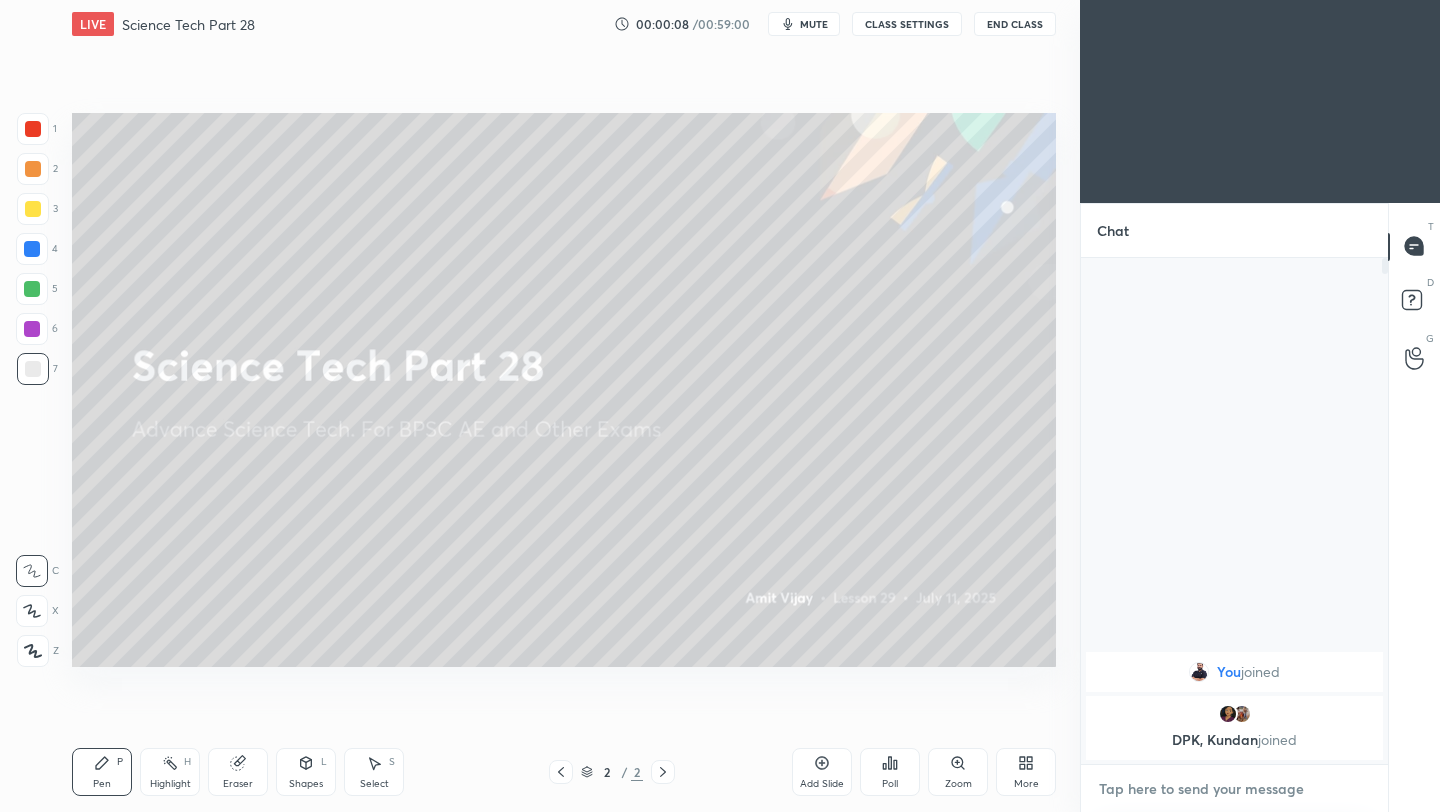 type on "x" 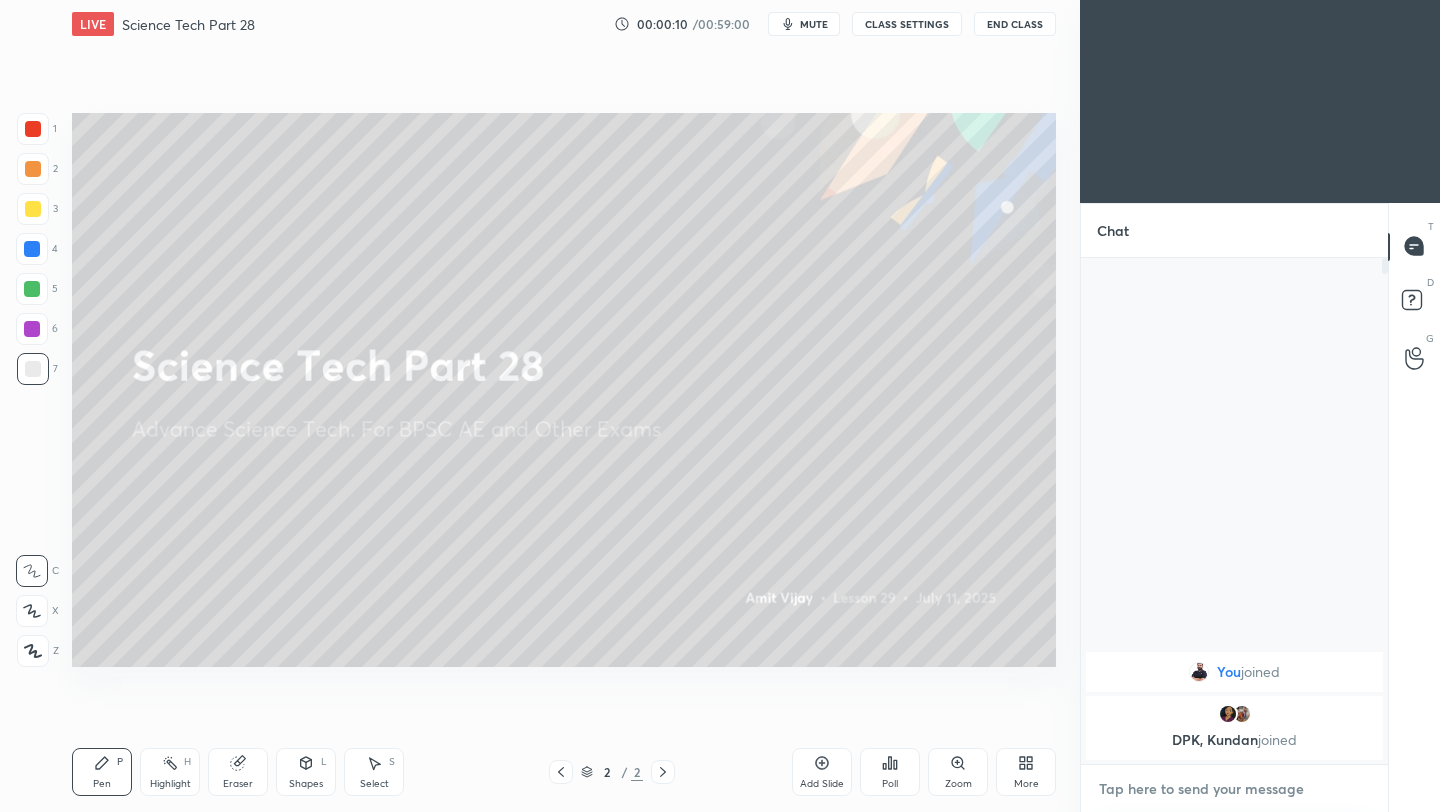 paste on "[URL][DOMAIN_NAME]" 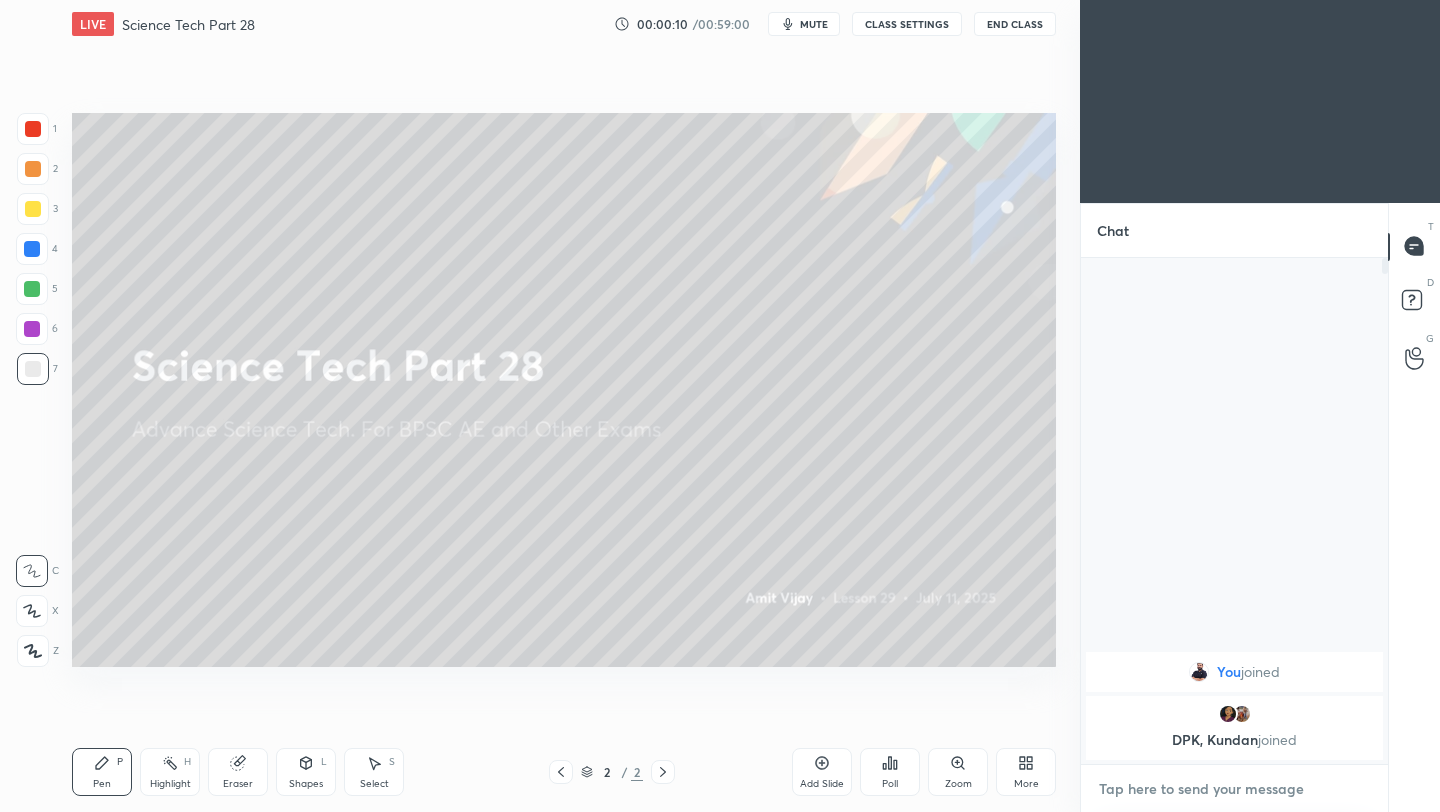 type on "[URL][DOMAIN_NAME]" 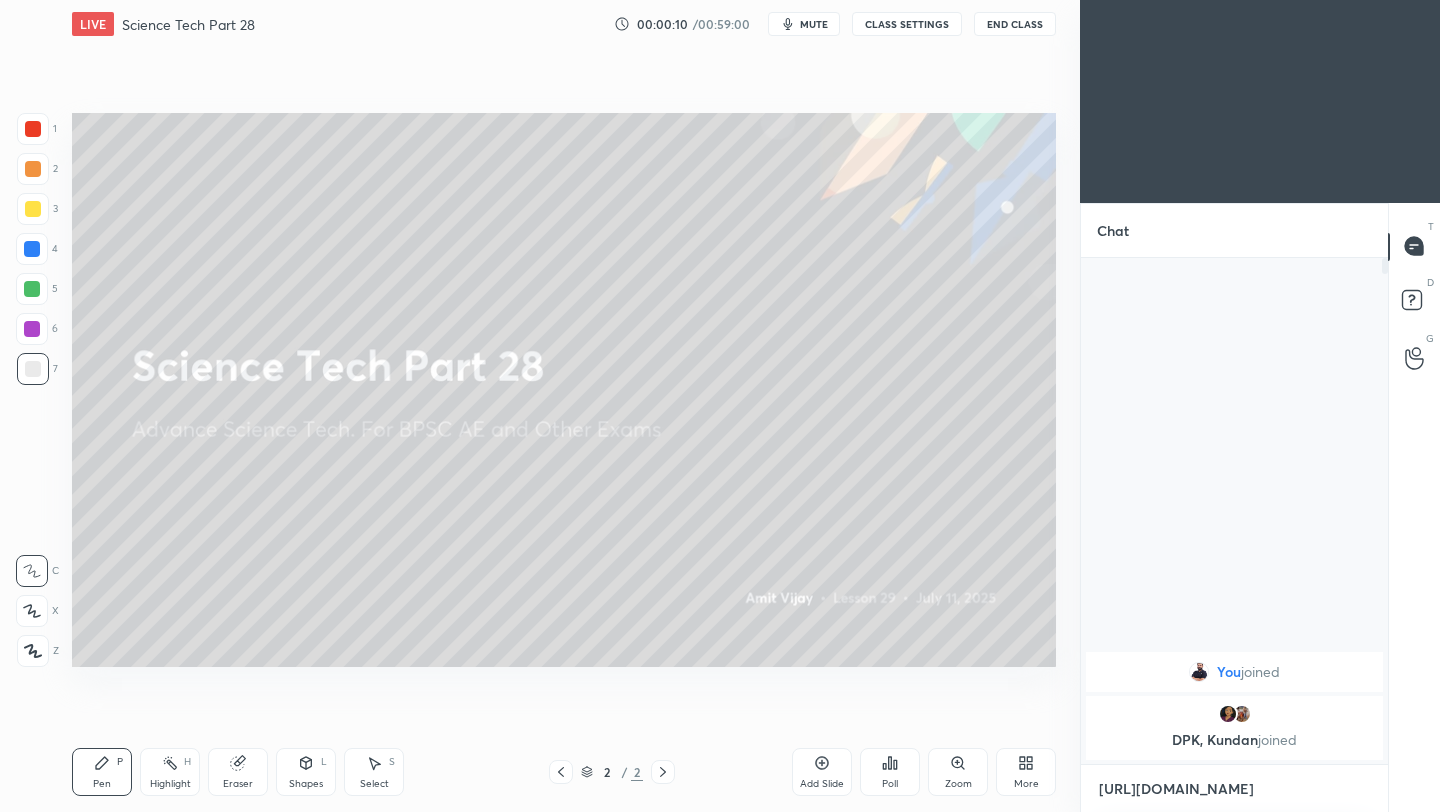 scroll, scrollTop: 494, scrollLeft: 301, axis: both 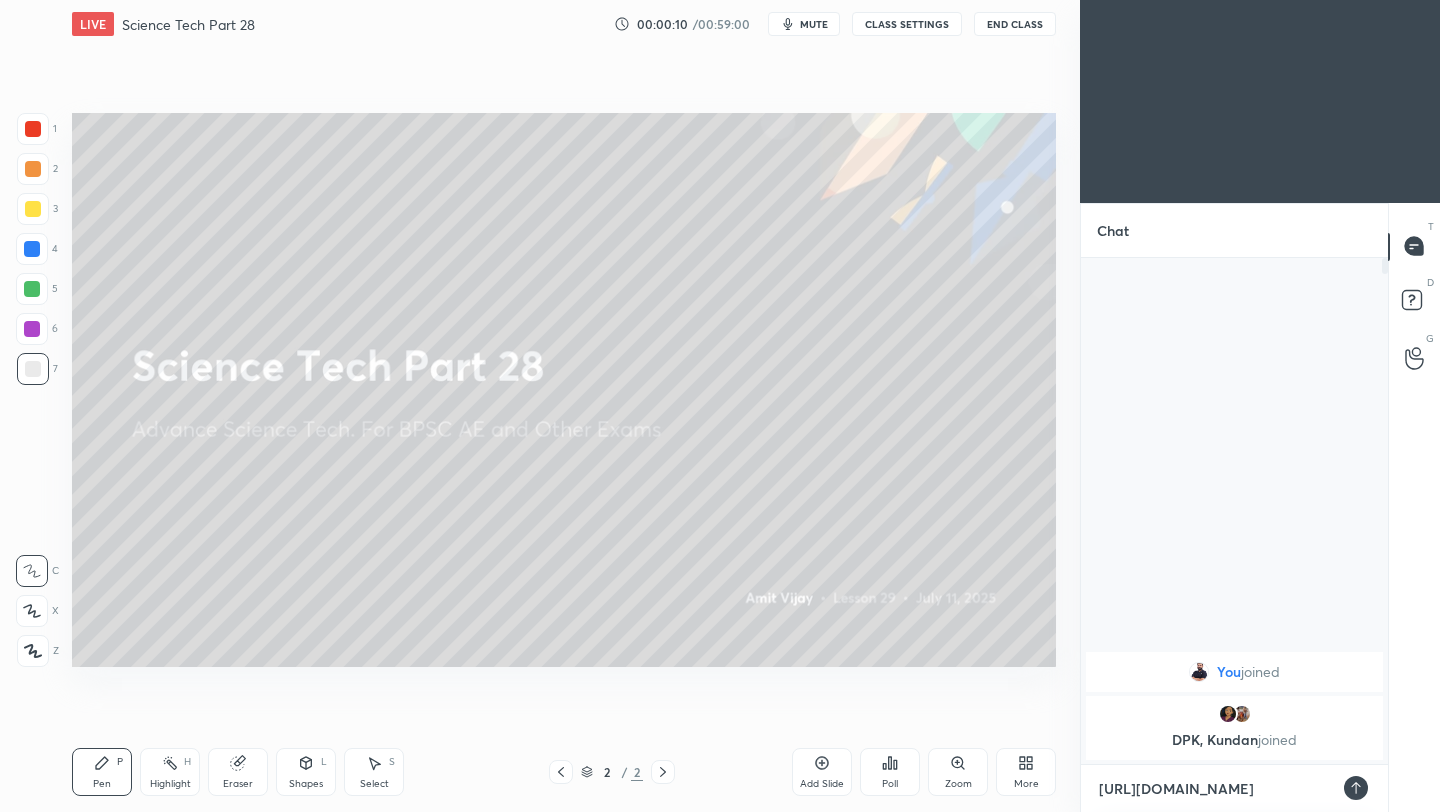 type 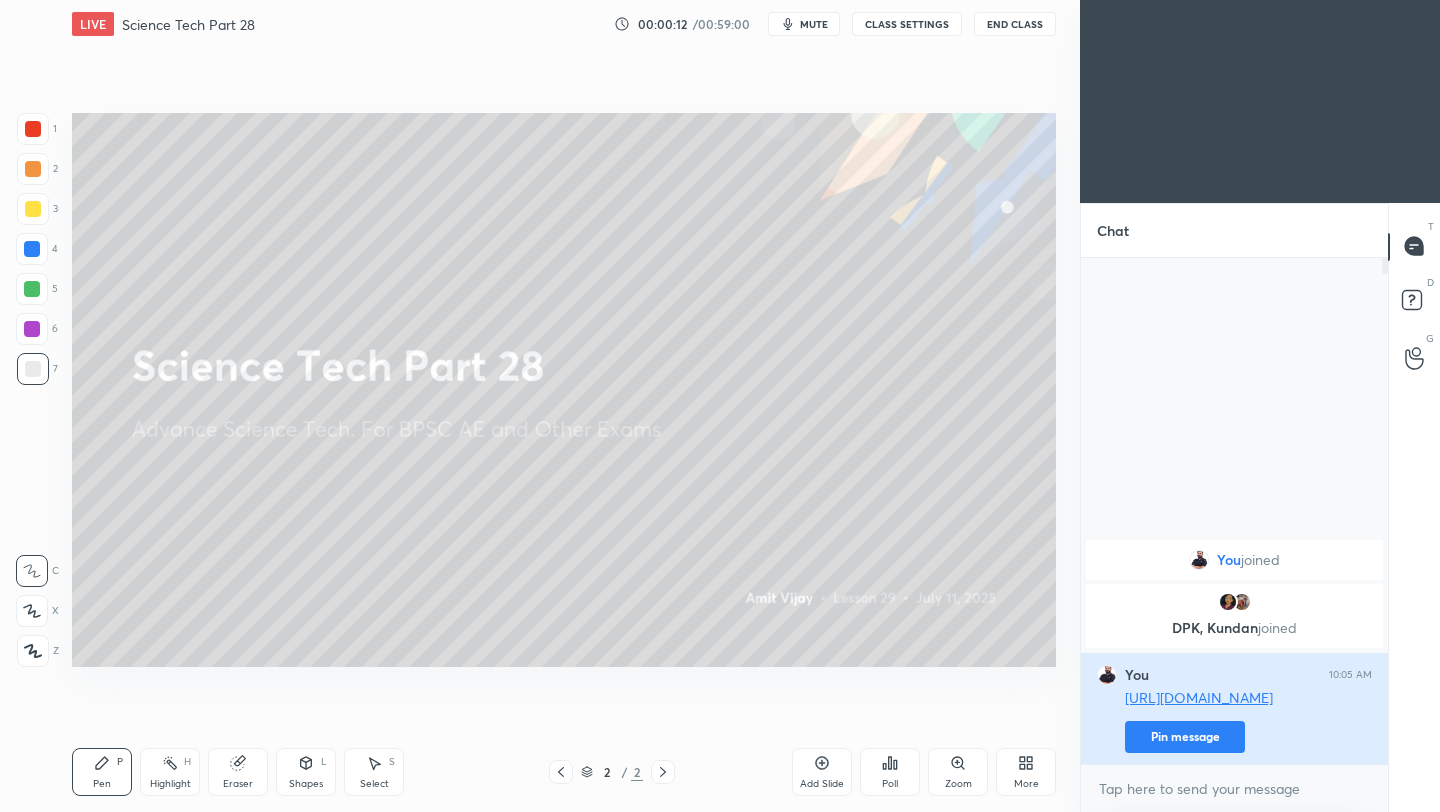 click on "Pin message" at bounding box center [1185, 737] 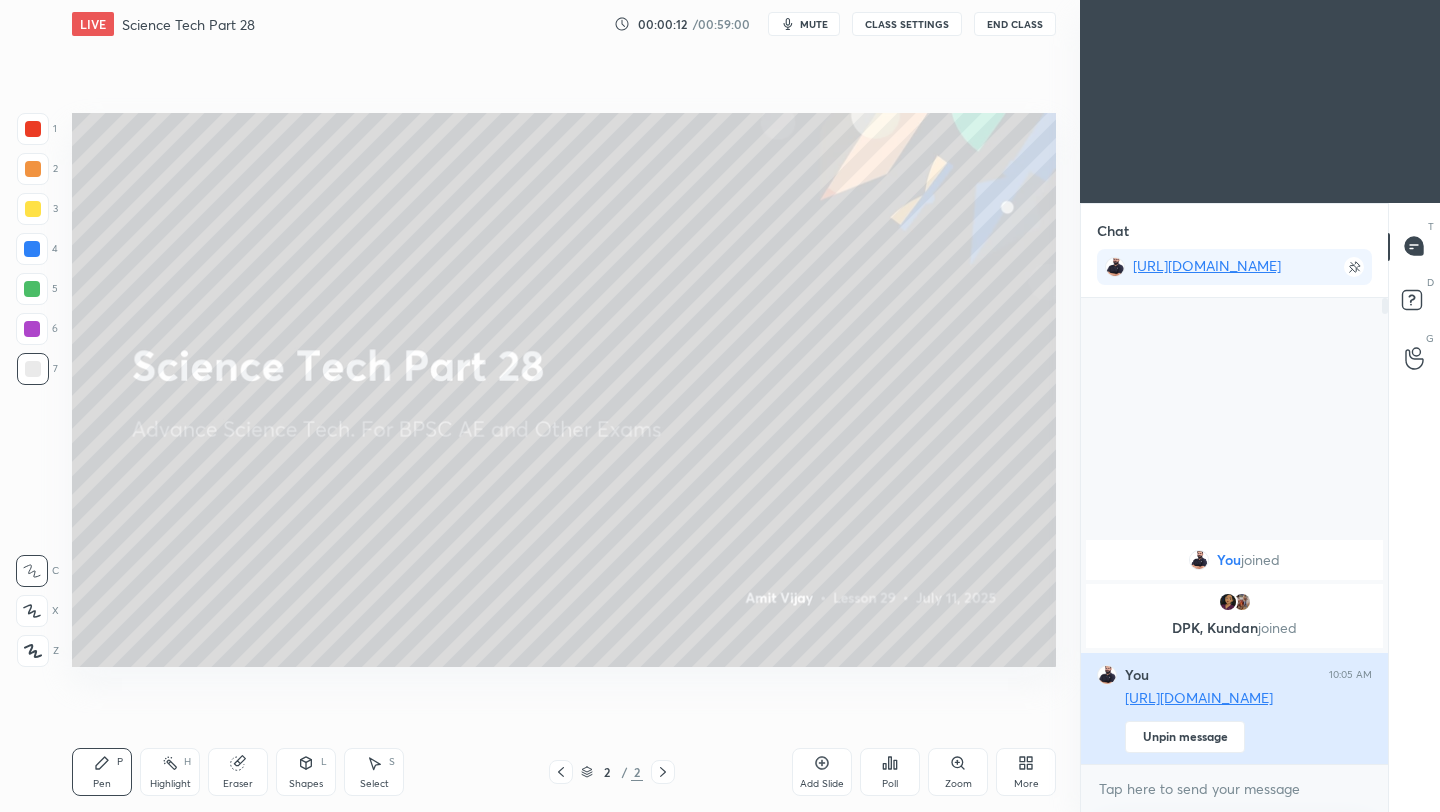 scroll, scrollTop: 460, scrollLeft: 301, axis: both 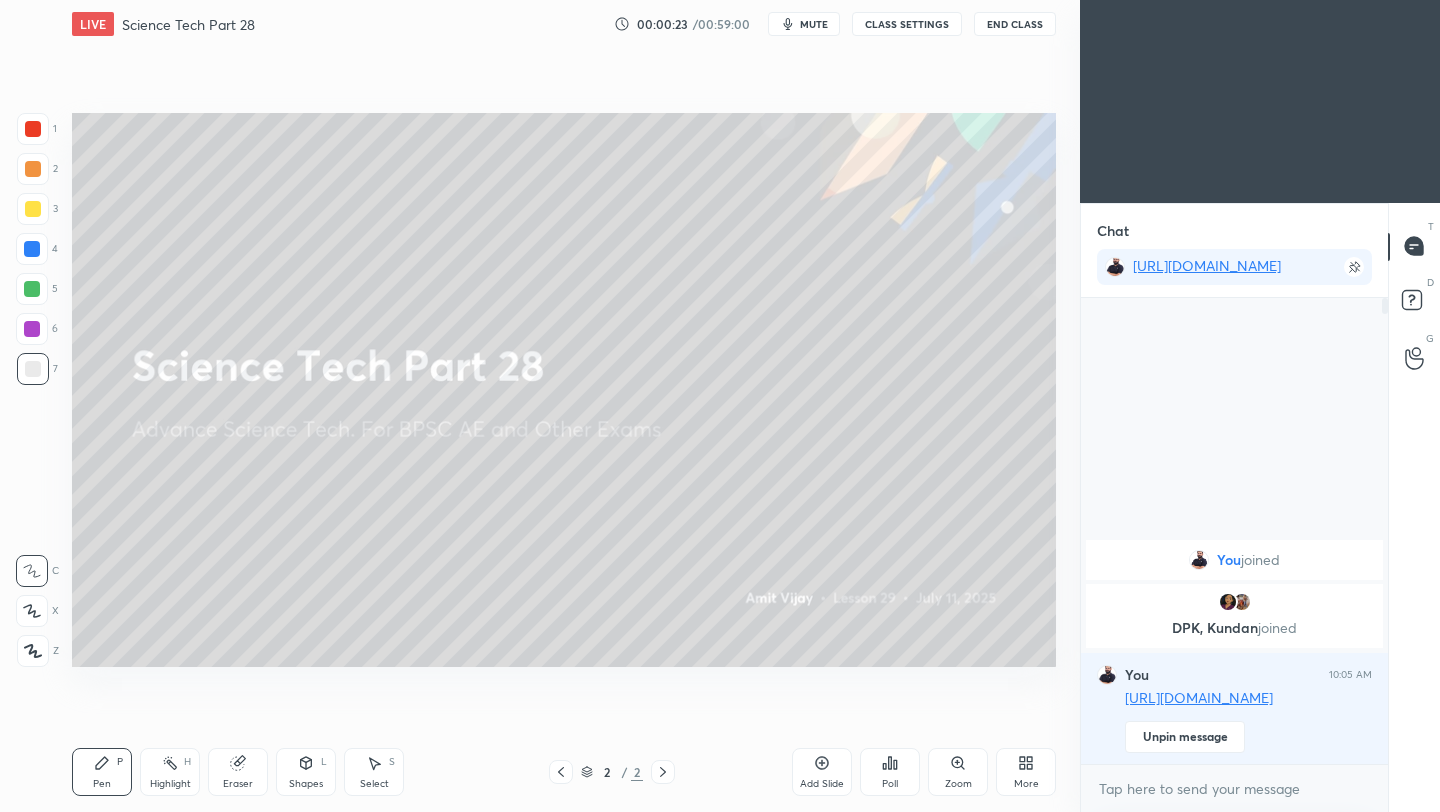 click on "End Class" at bounding box center [1015, 24] 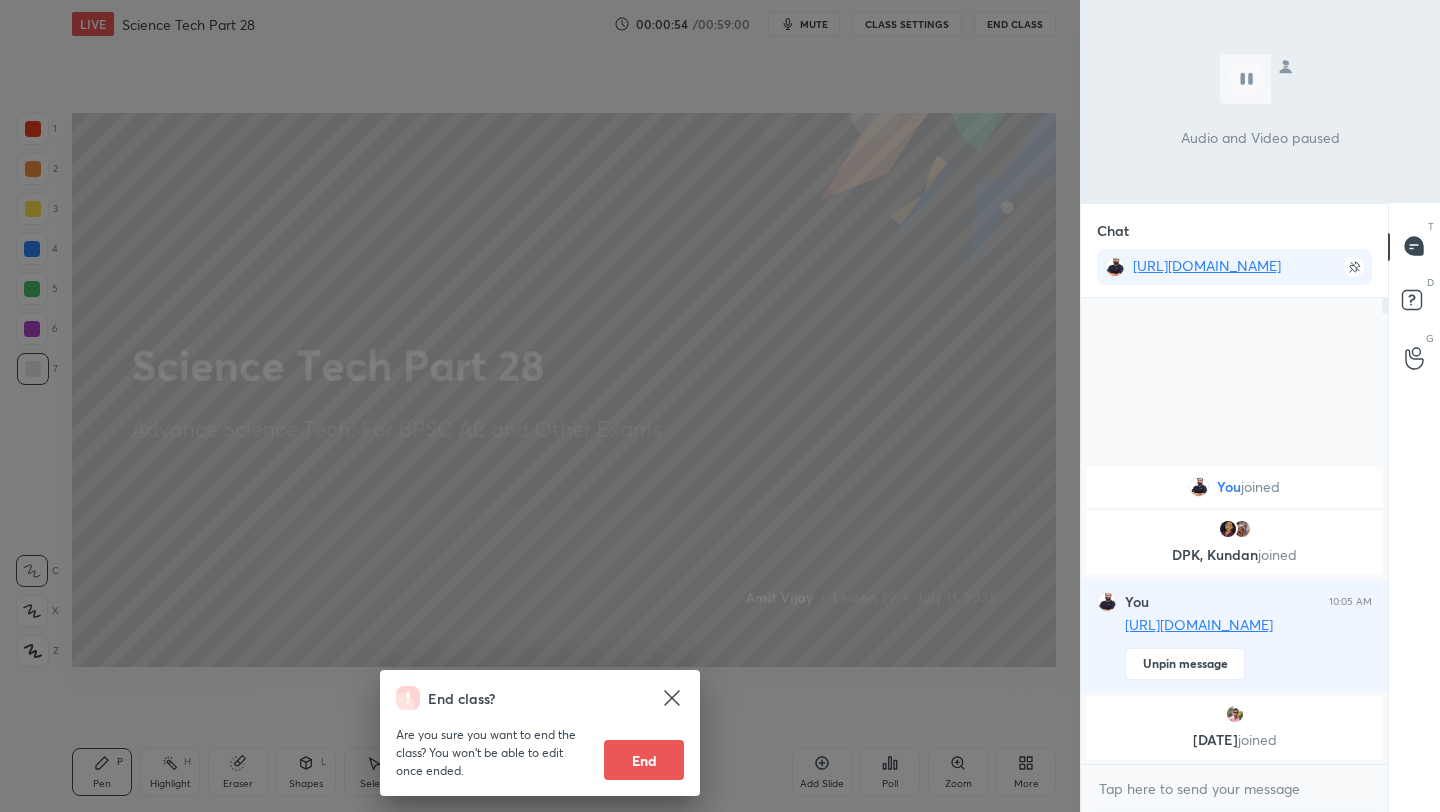 click on "End class? Are you sure you want to end the class? You won’t be able to edit once ended. End" at bounding box center (540, 406) 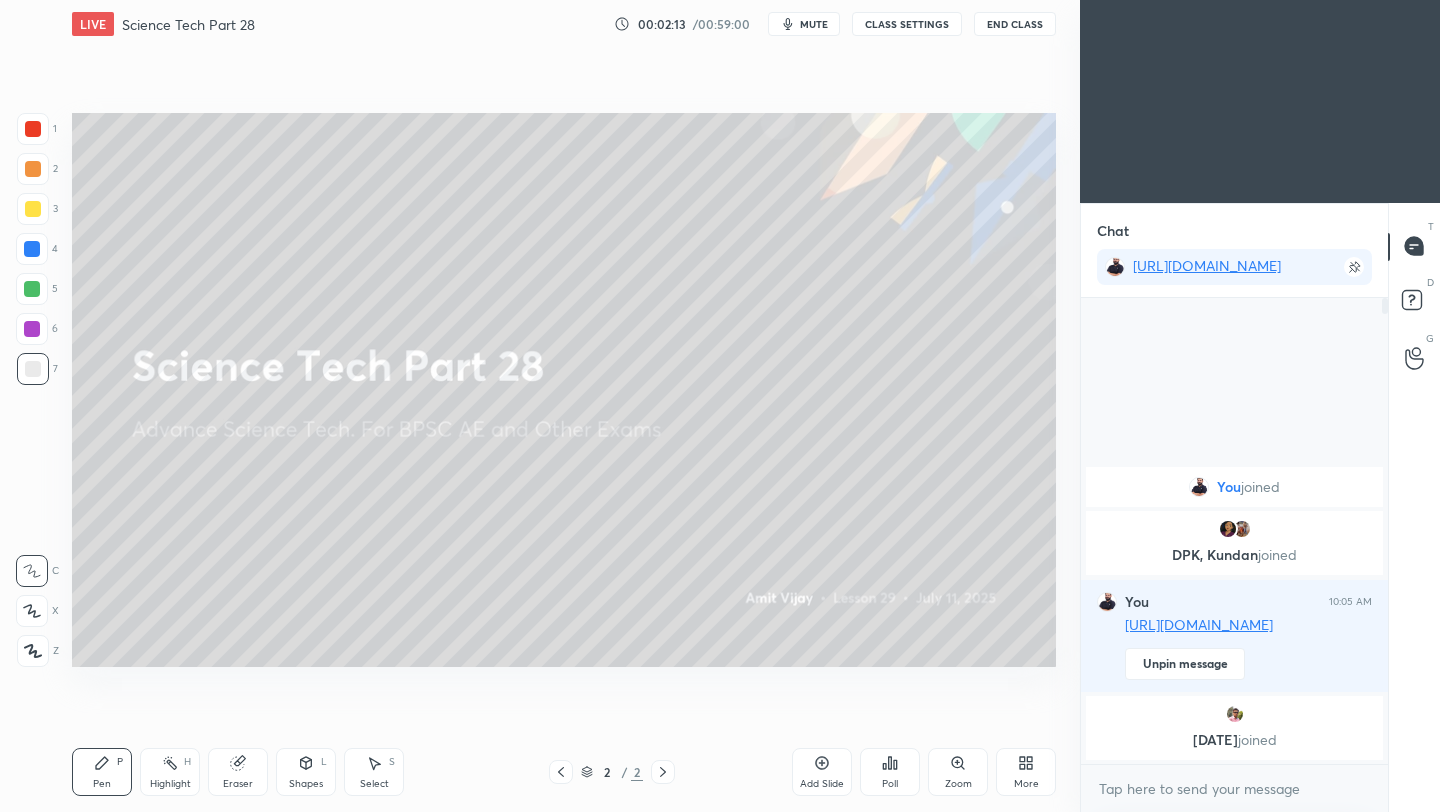 click 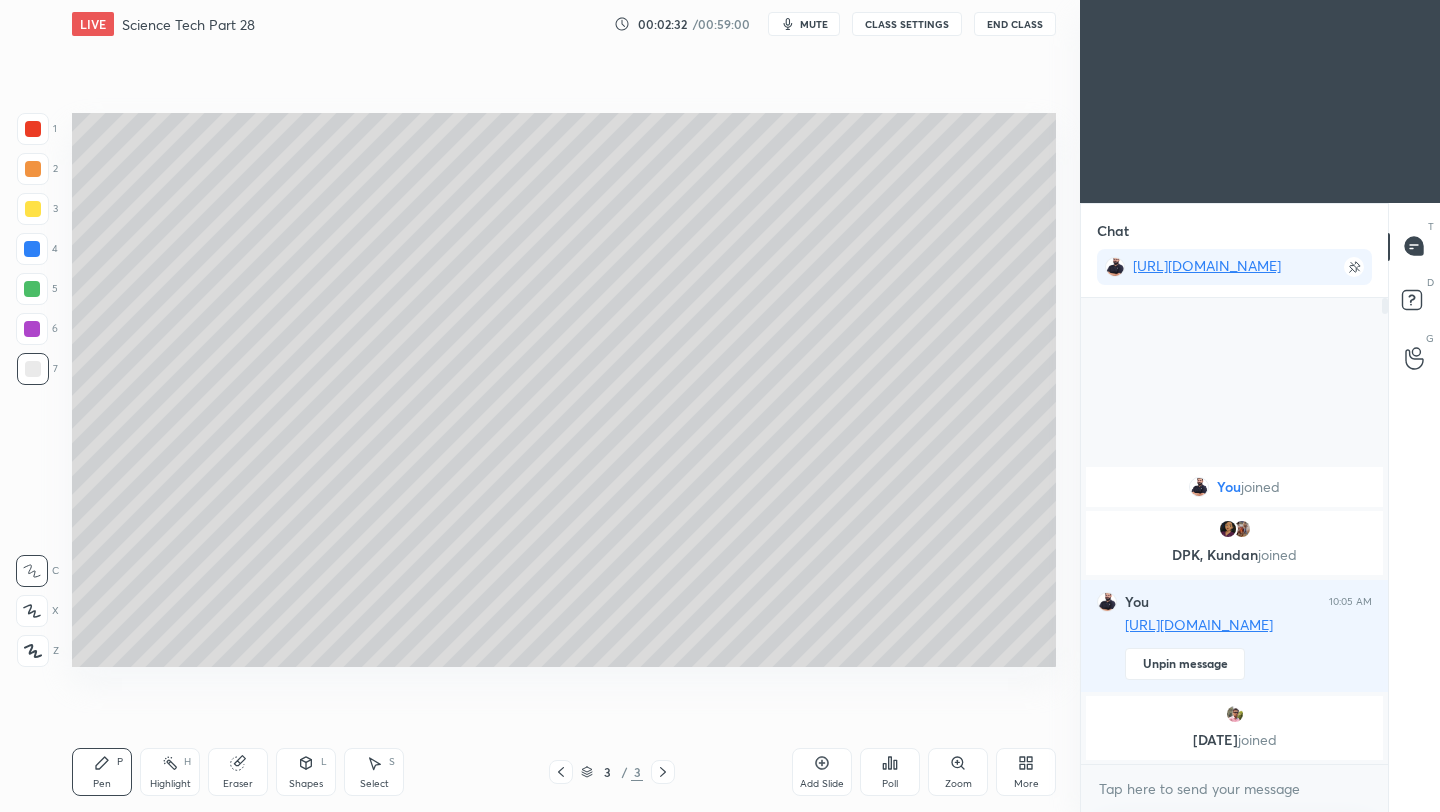 click at bounding box center (33, 209) 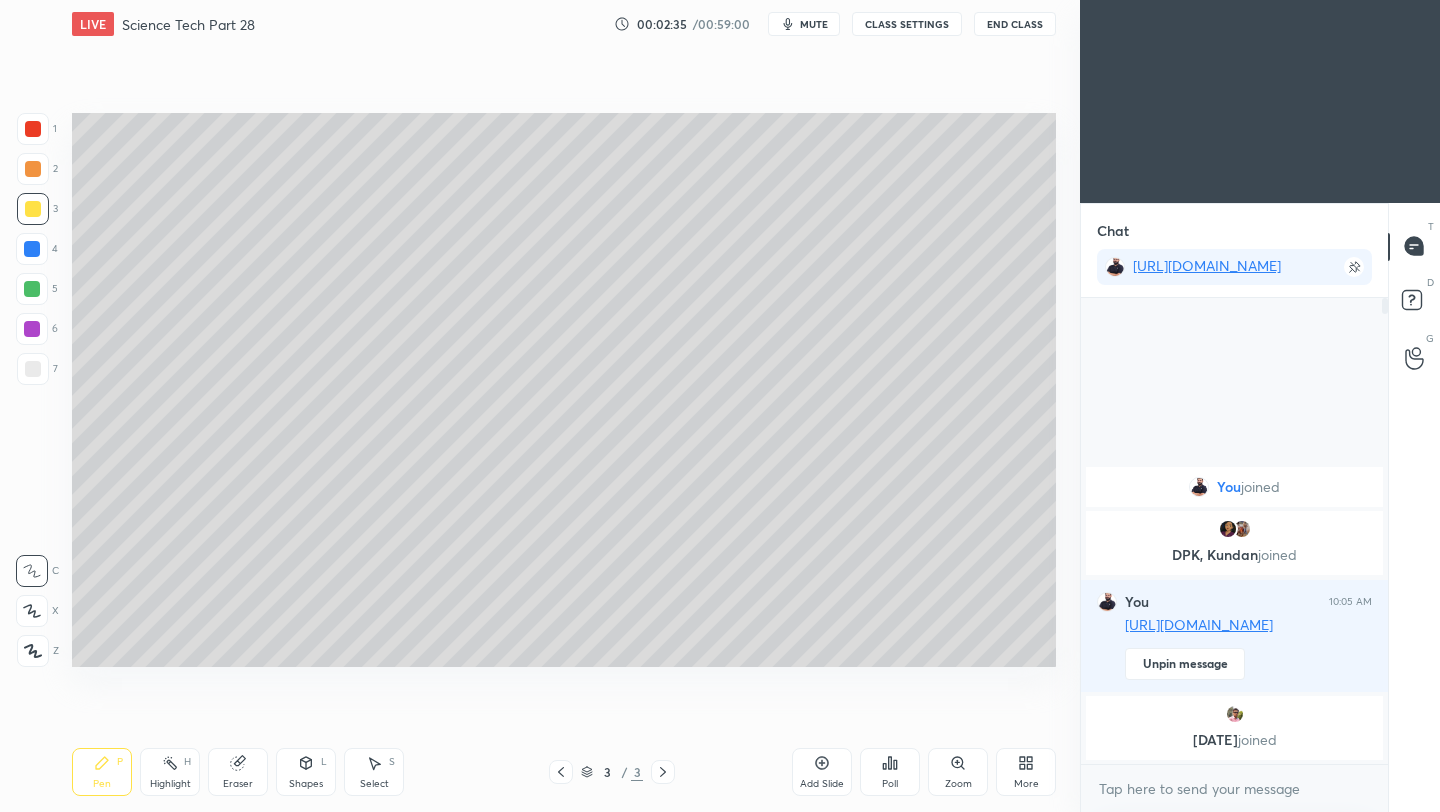 drag, startPoint x: 40, startPoint y: 650, endPoint x: 70, endPoint y: 533, distance: 120.784935 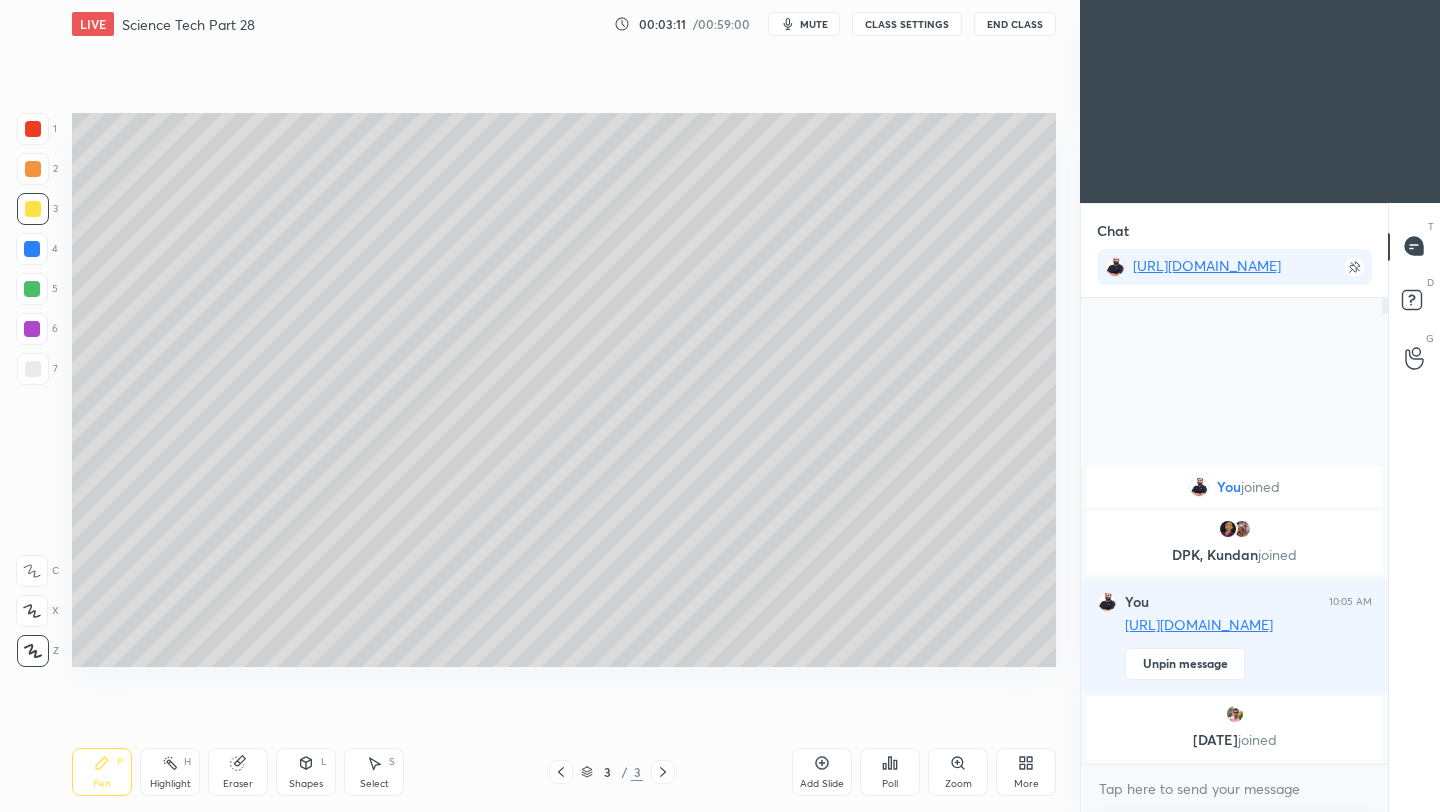 click at bounding box center [33, 369] 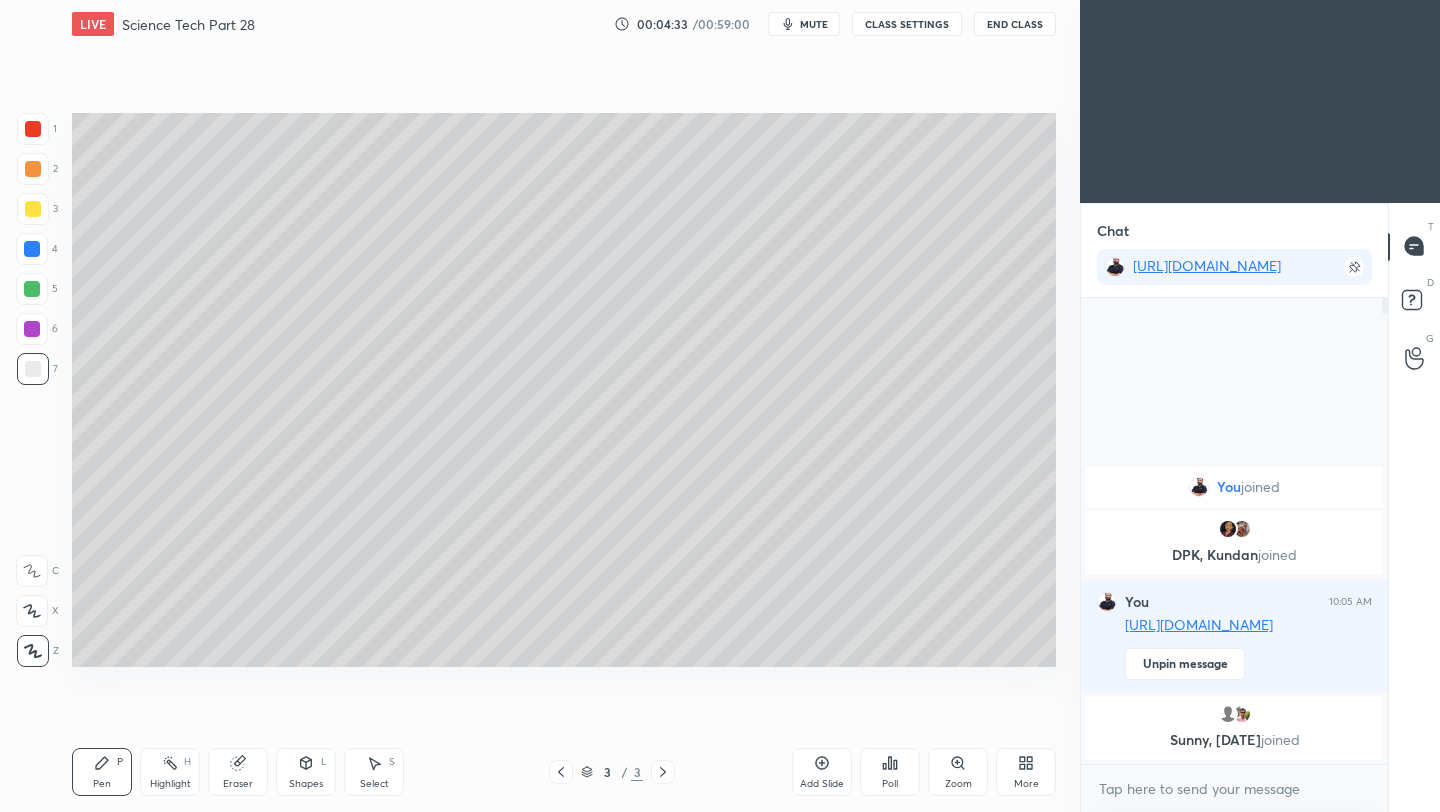 click 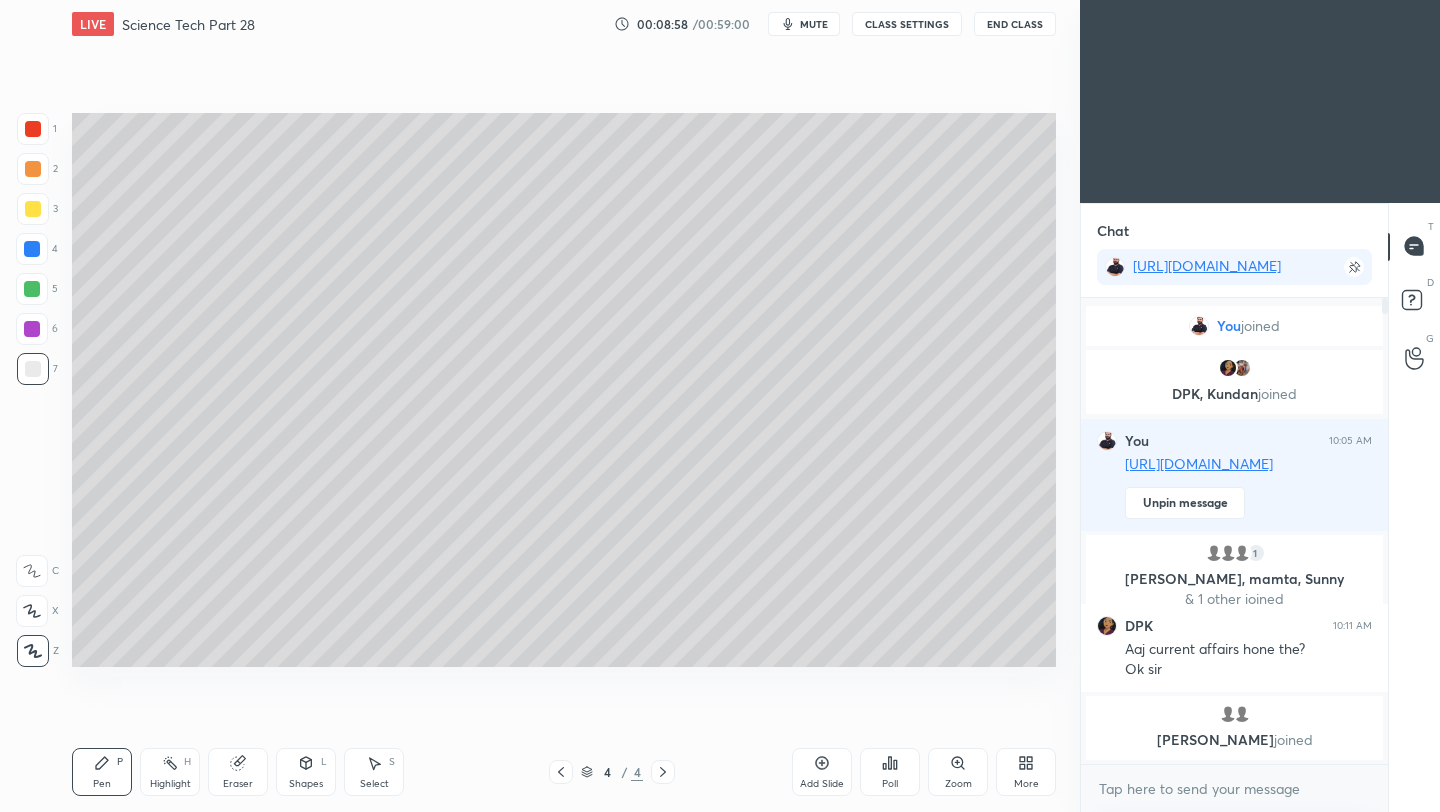 click 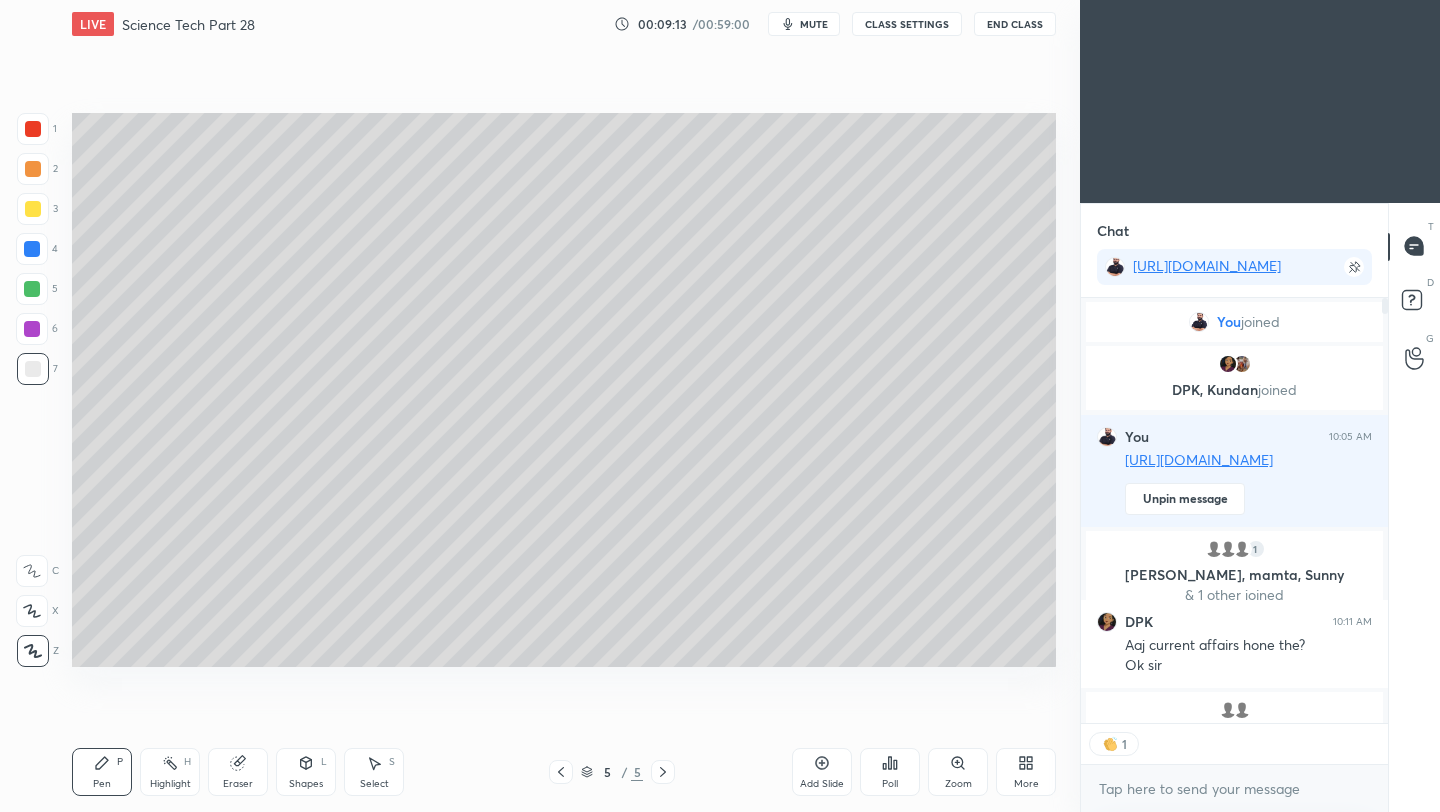 scroll, scrollTop: 419, scrollLeft: 301, axis: both 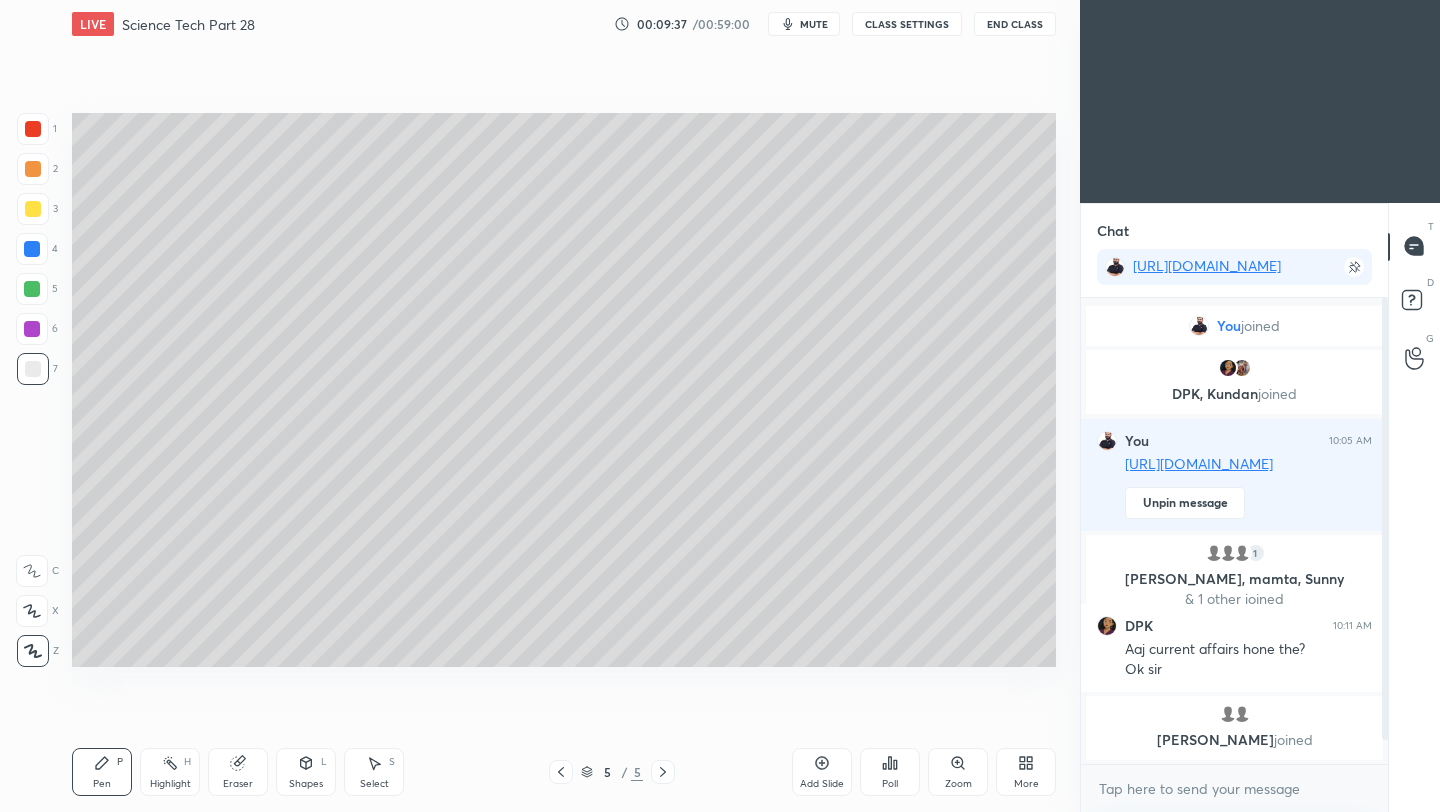 click 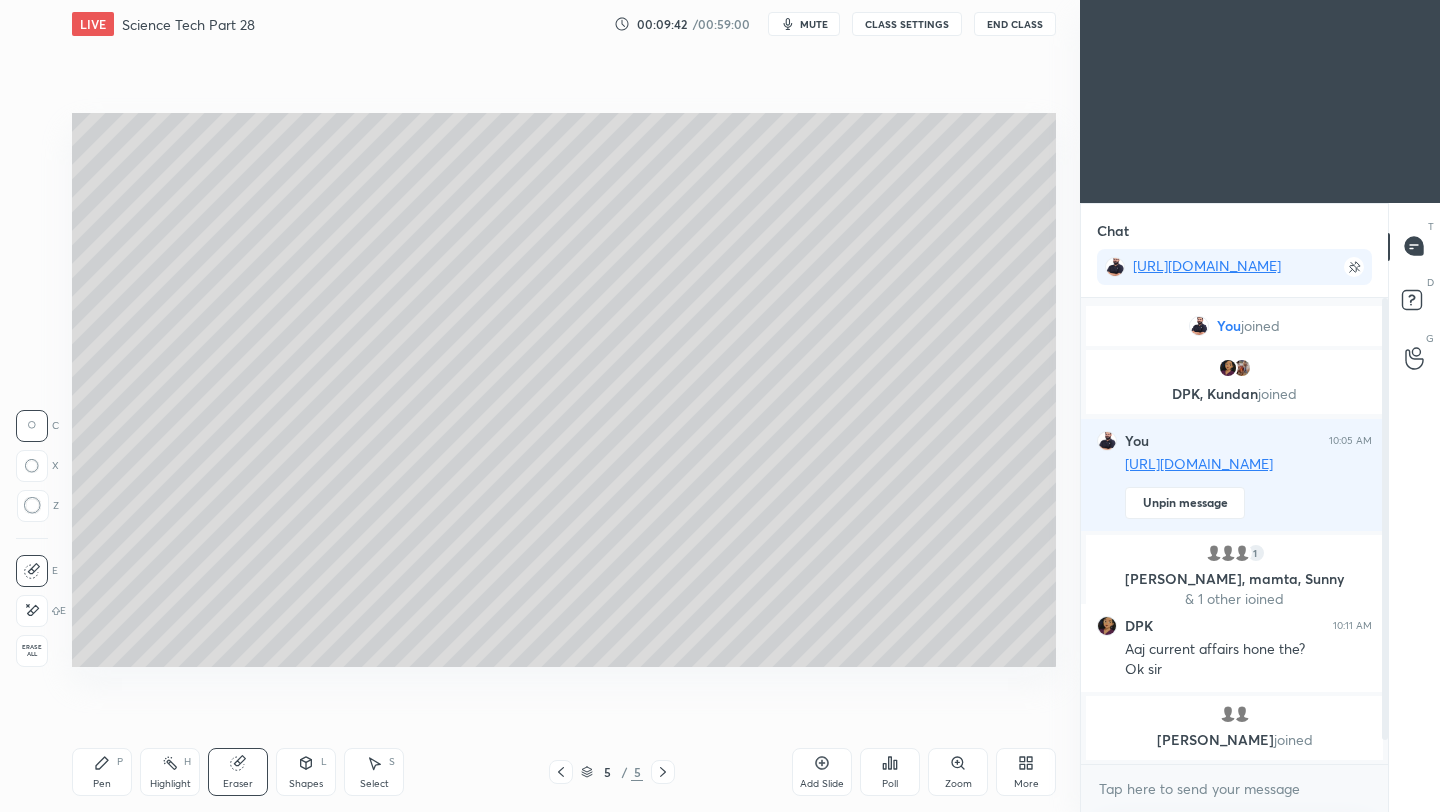 drag, startPoint x: 101, startPoint y: 786, endPoint x: 139, endPoint y: 757, distance: 47.801674 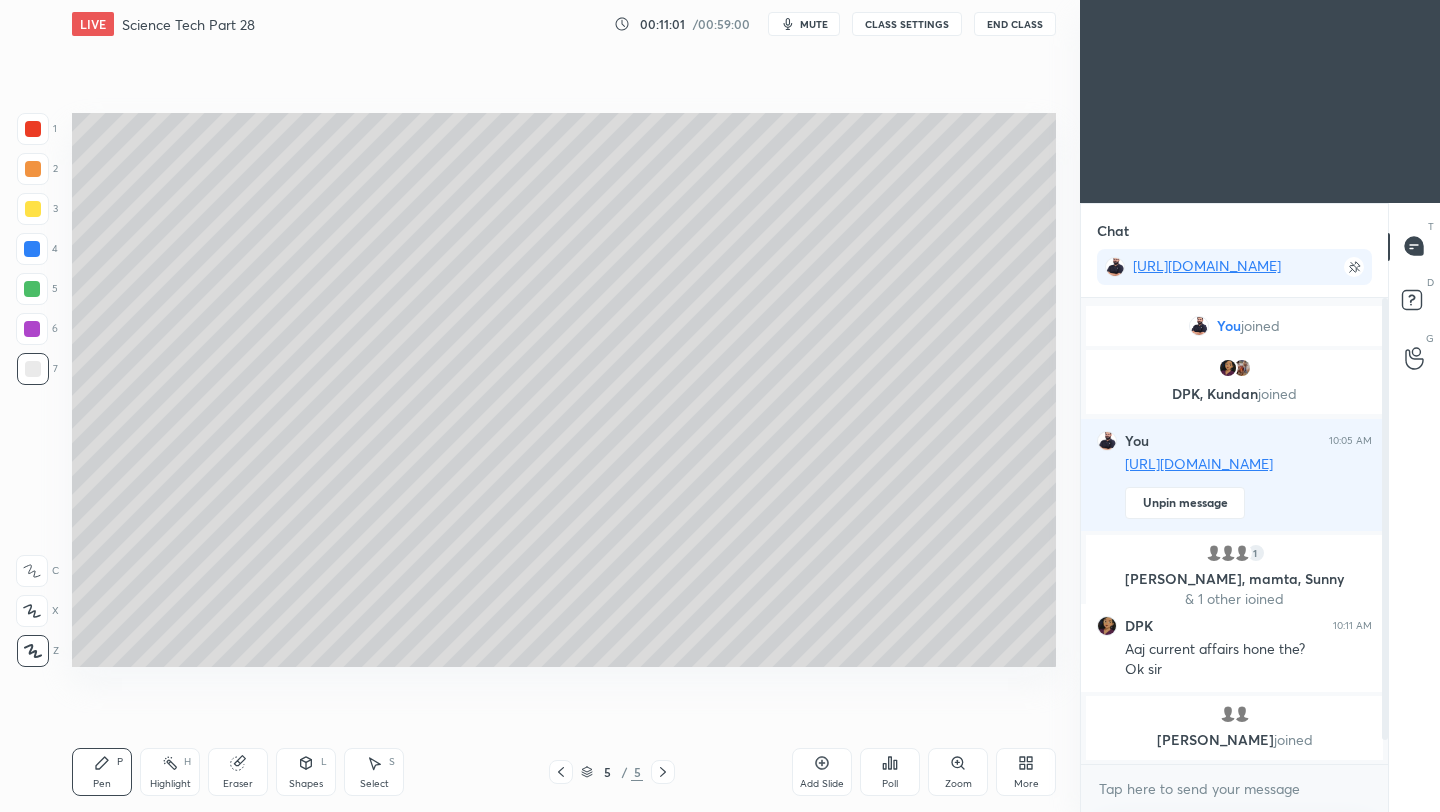 click at bounding box center [33, 209] 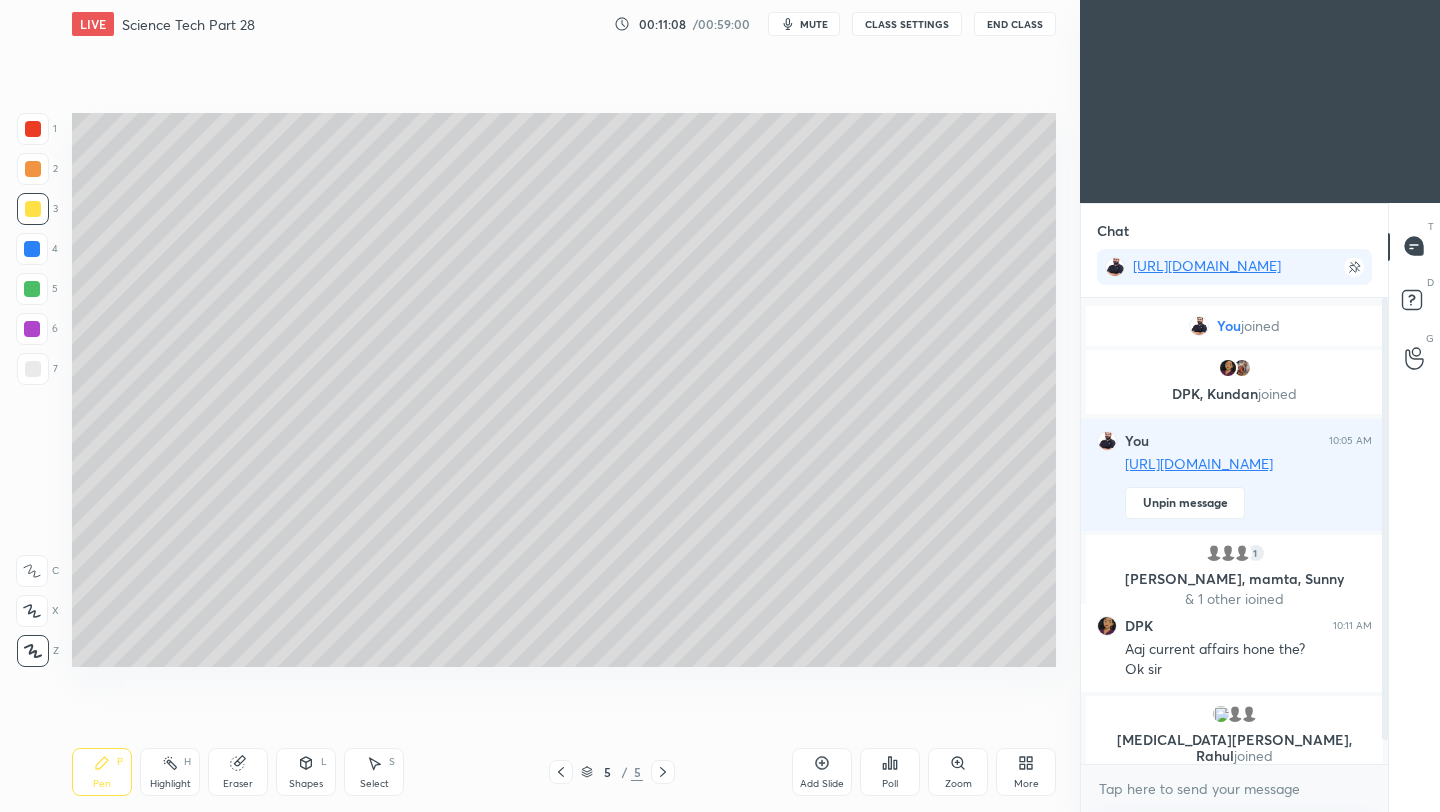 click at bounding box center [33, 369] 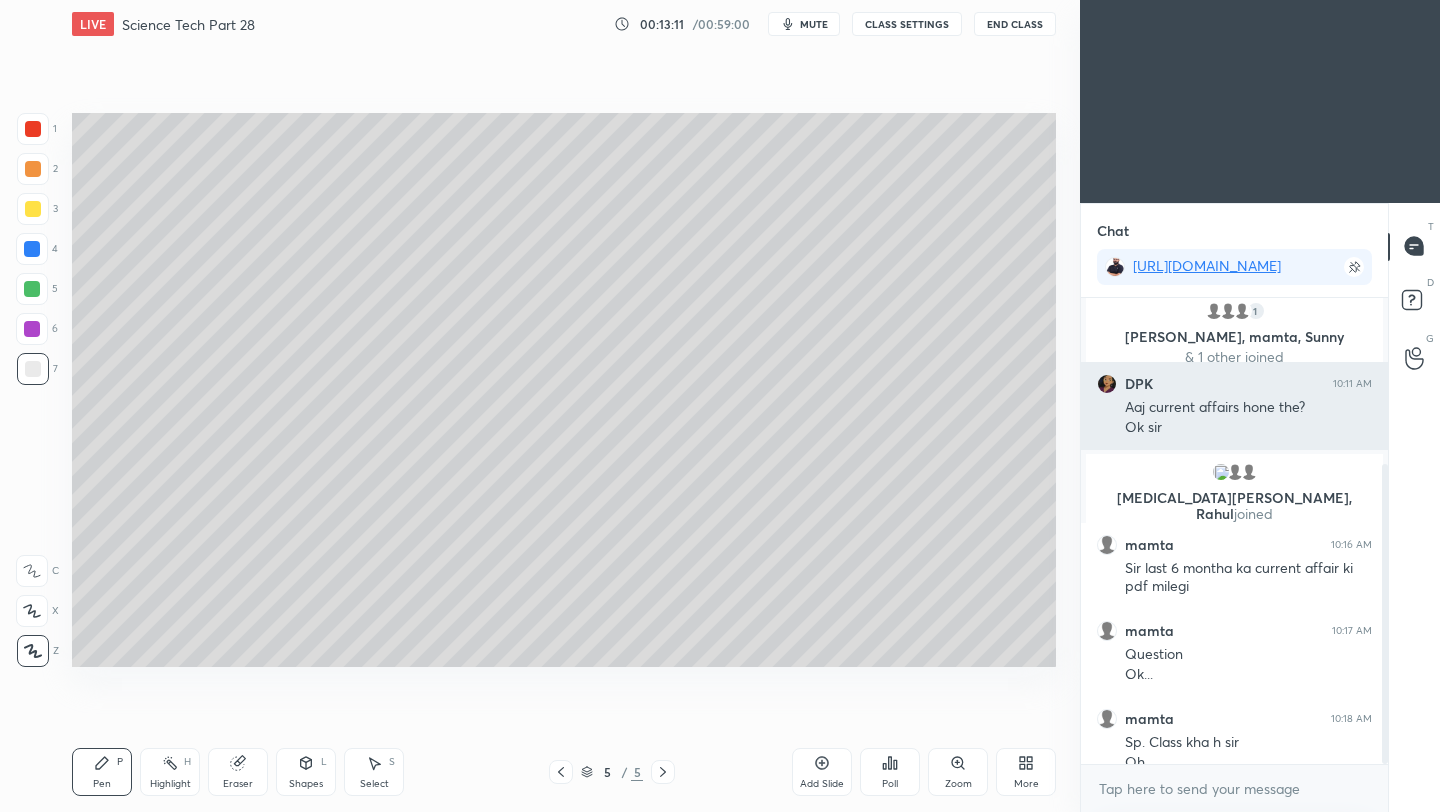 scroll, scrollTop: 258, scrollLeft: 0, axis: vertical 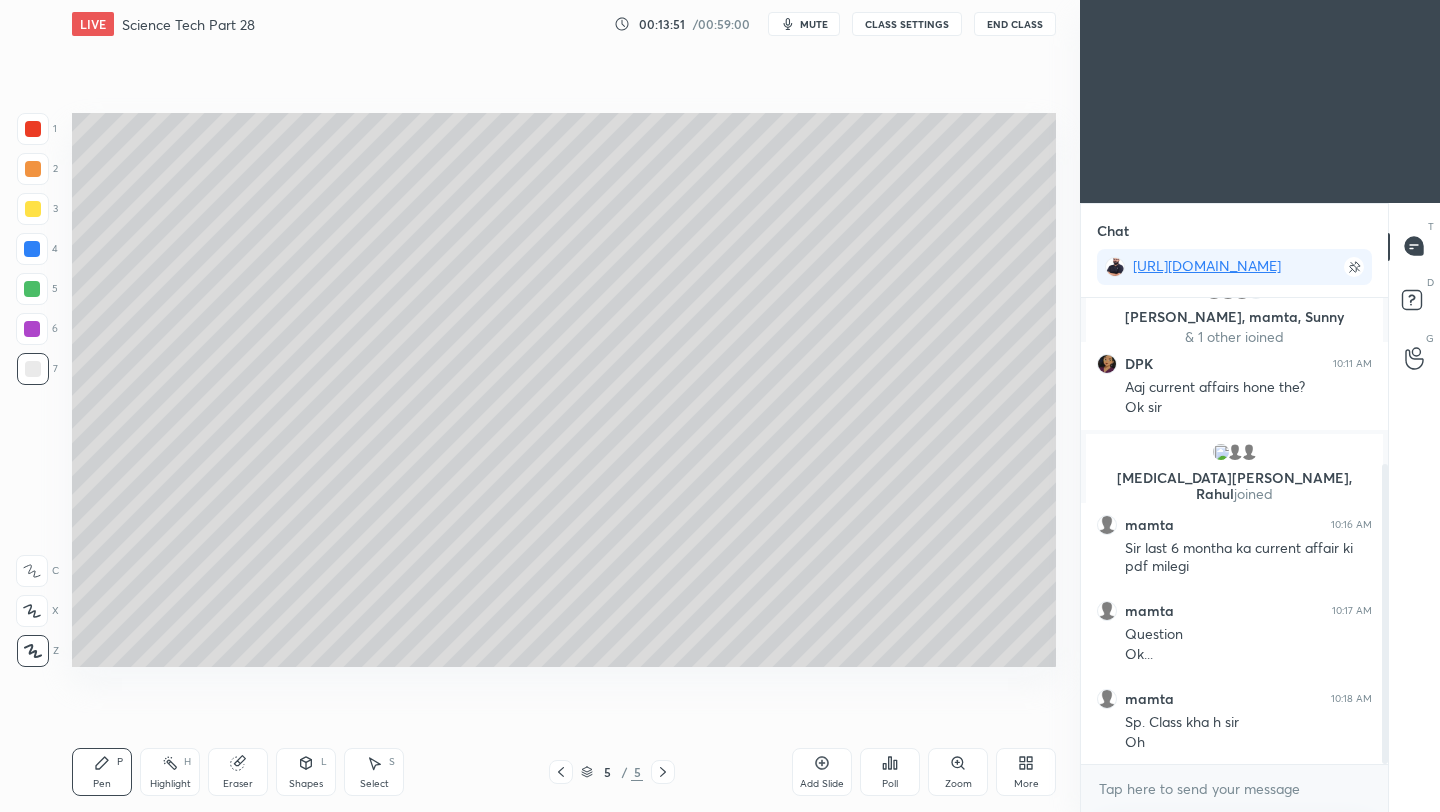 drag, startPoint x: 243, startPoint y: 772, endPoint x: 276, endPoint y: 764, distance: 33.955853 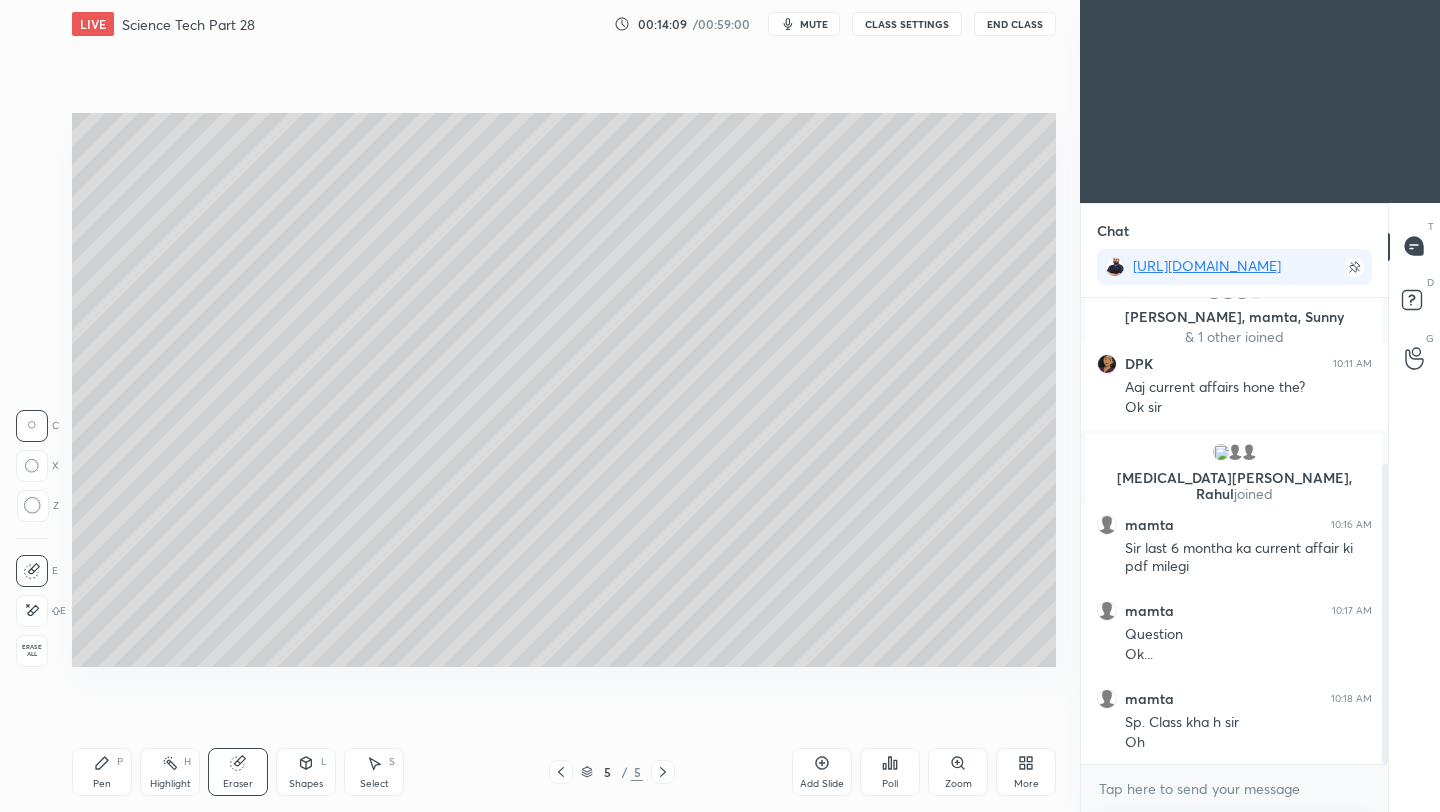 click 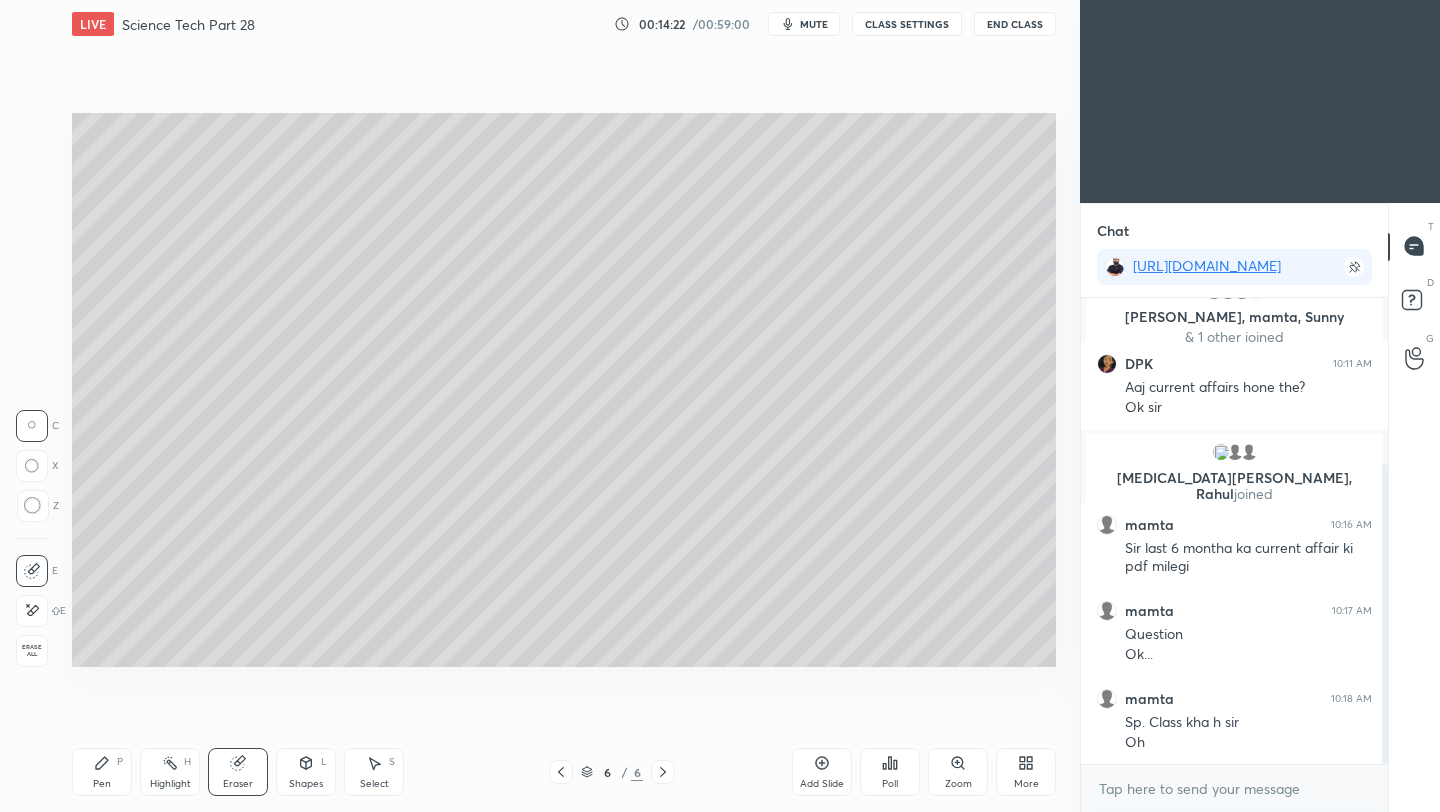click on "Pen" at bounding box center [102, 784] 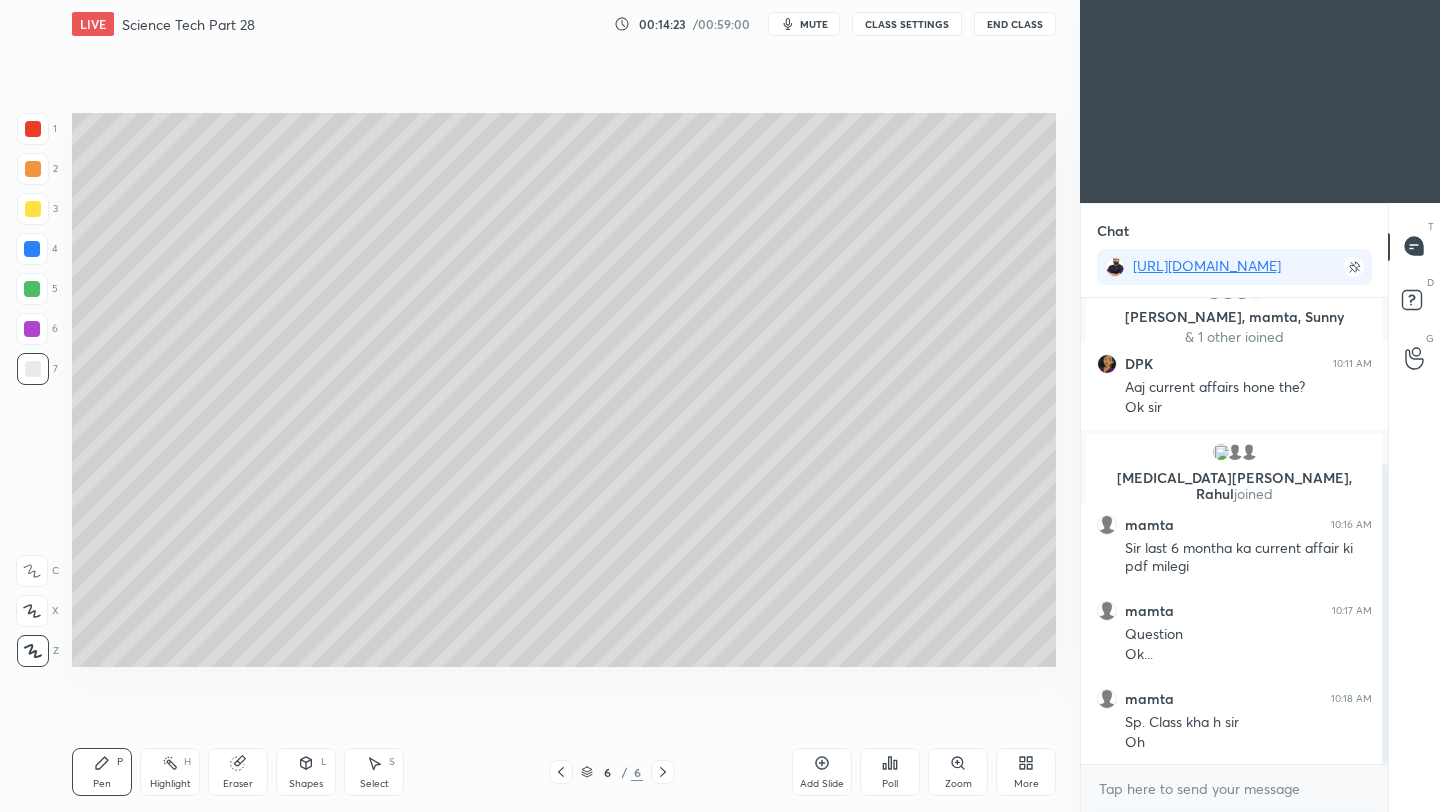 click at bounding box center (33, 209) 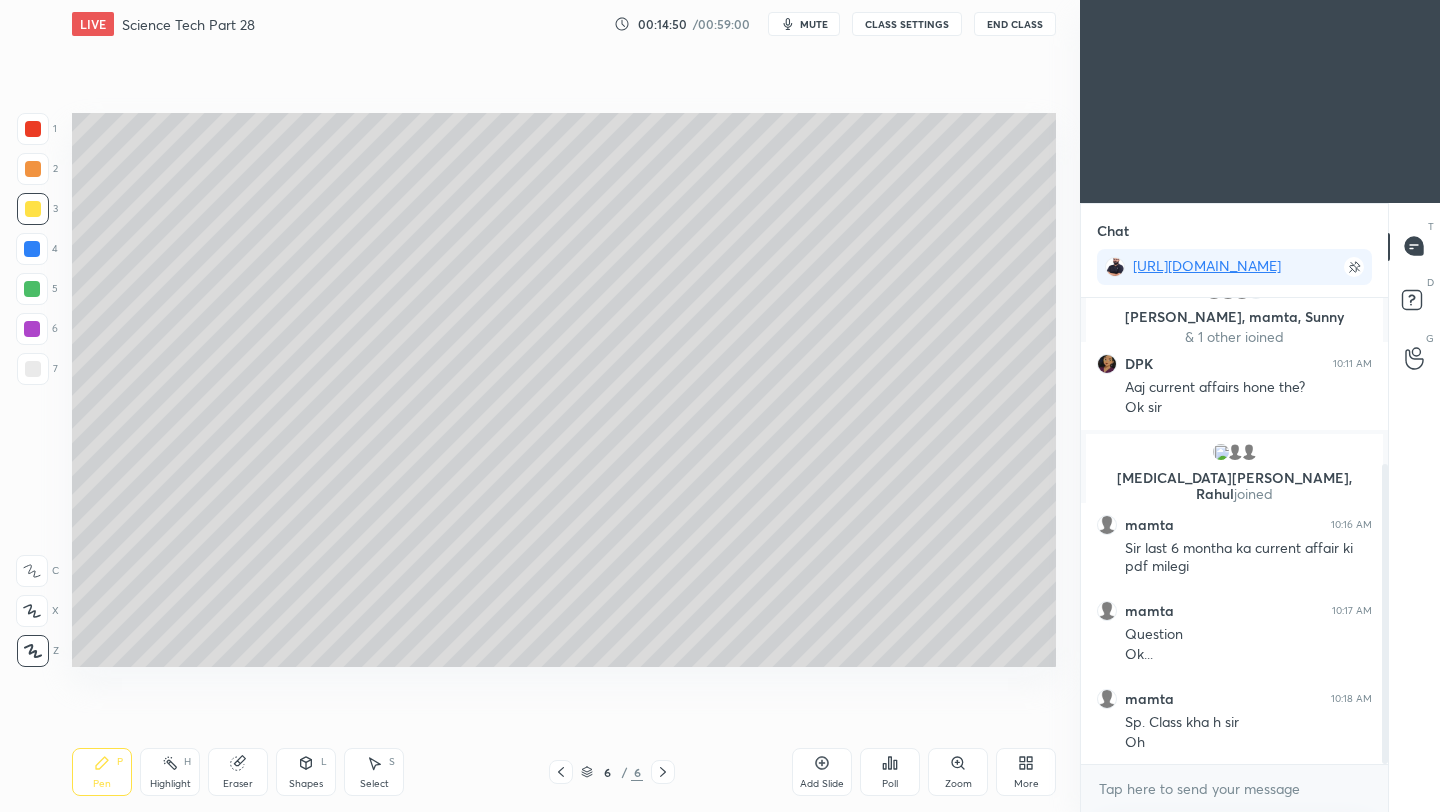 click at bounding box center [33, 369] 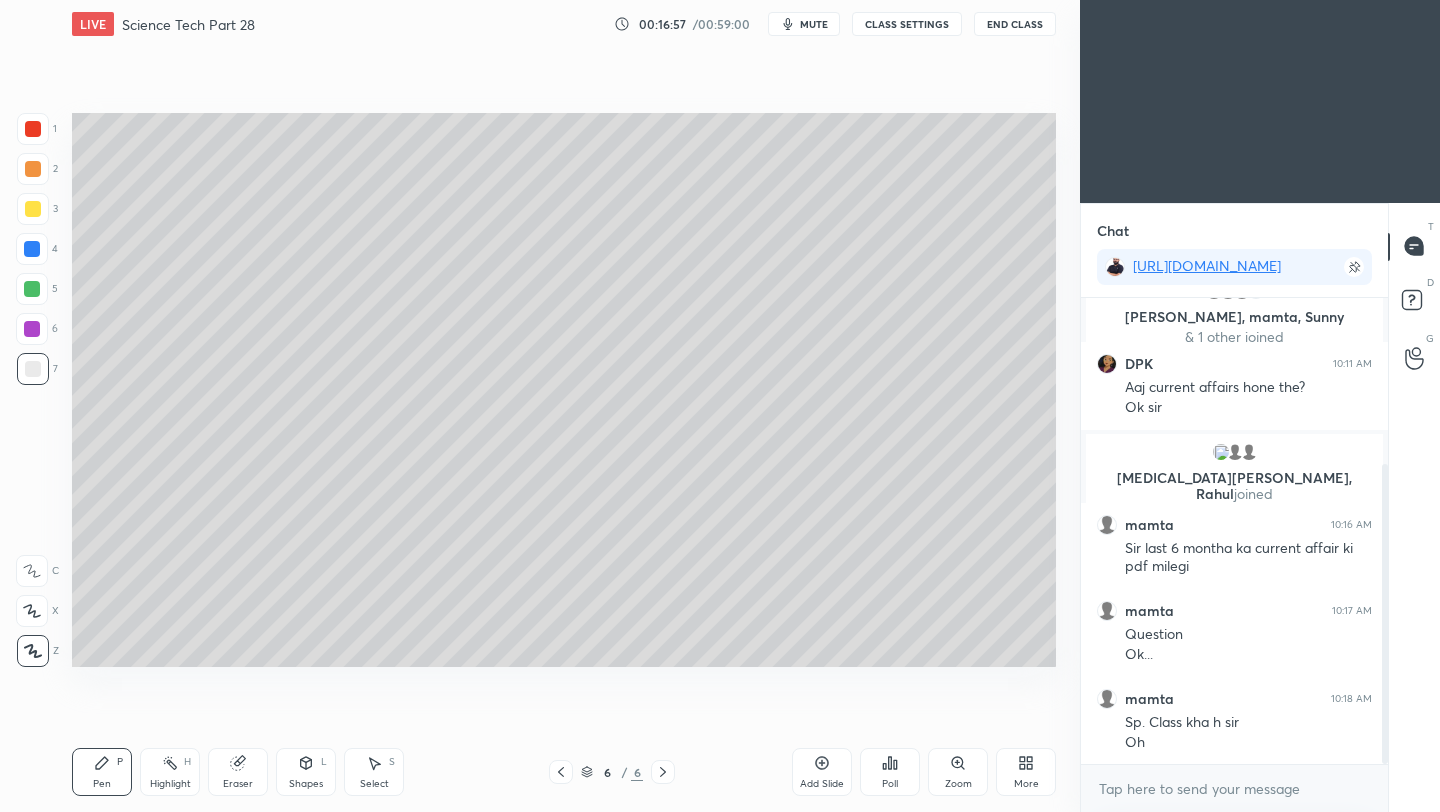 click on "Add Slide" at bounding box center [822, 772] 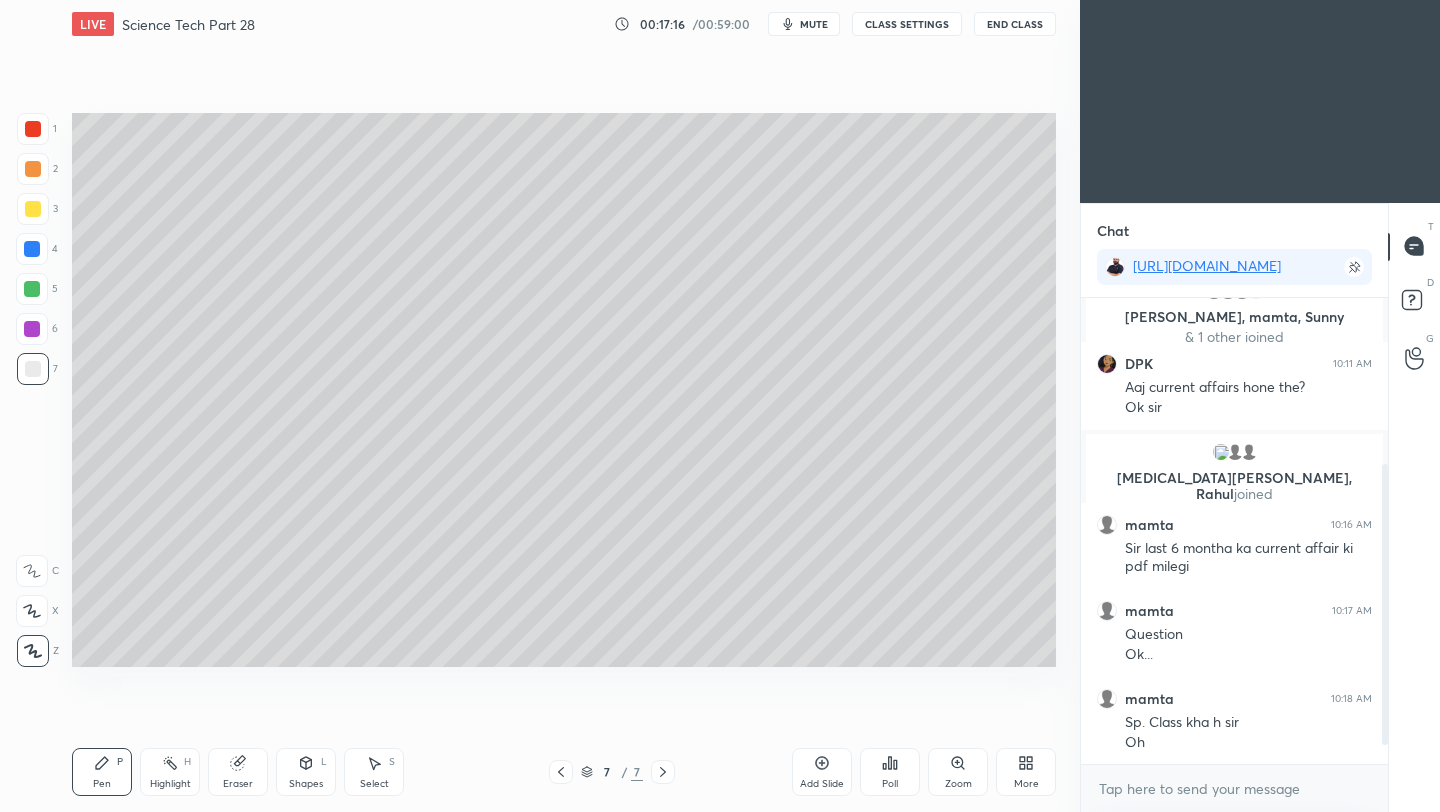scroll, scrollTop: 326, scrollLeft: 0, axis: vertical 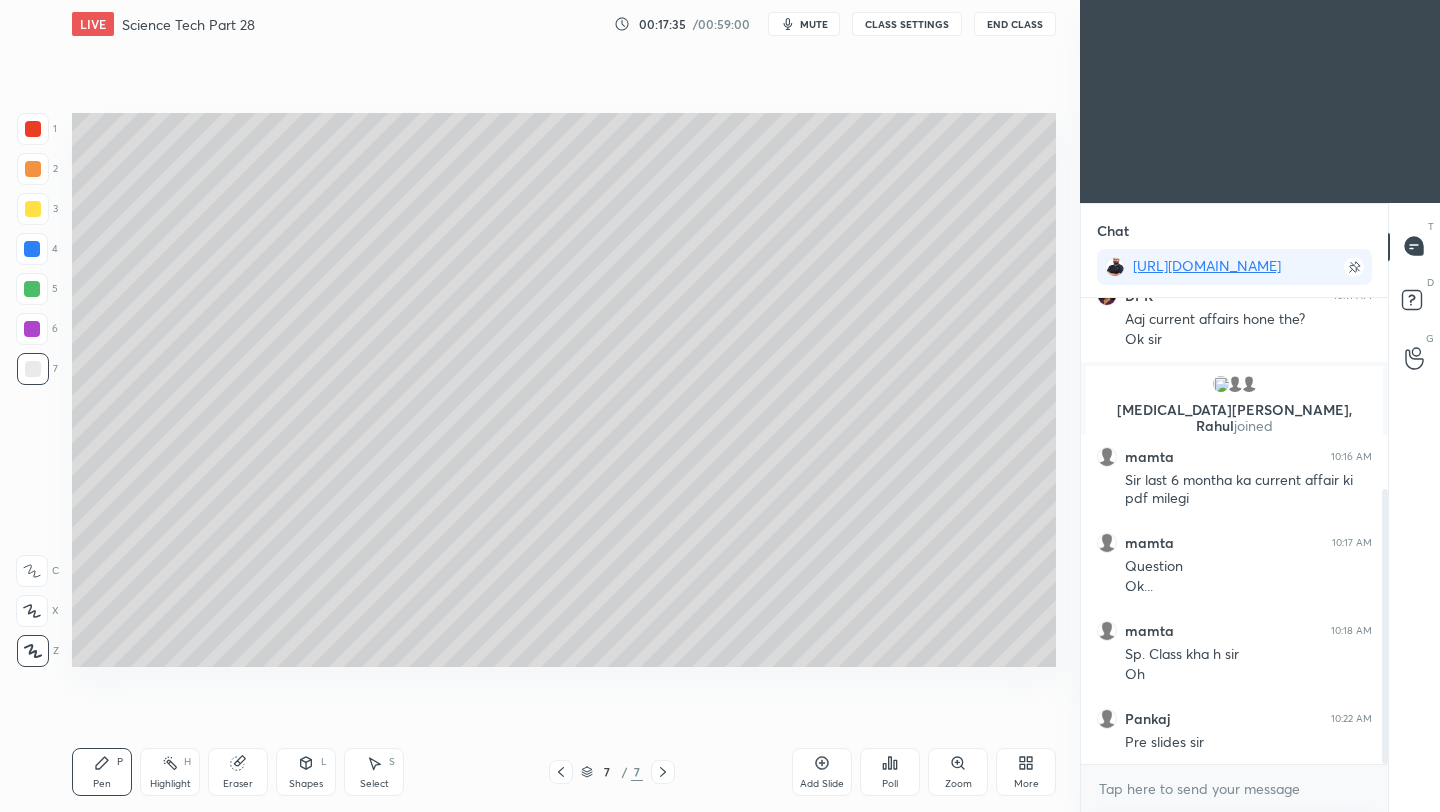 click 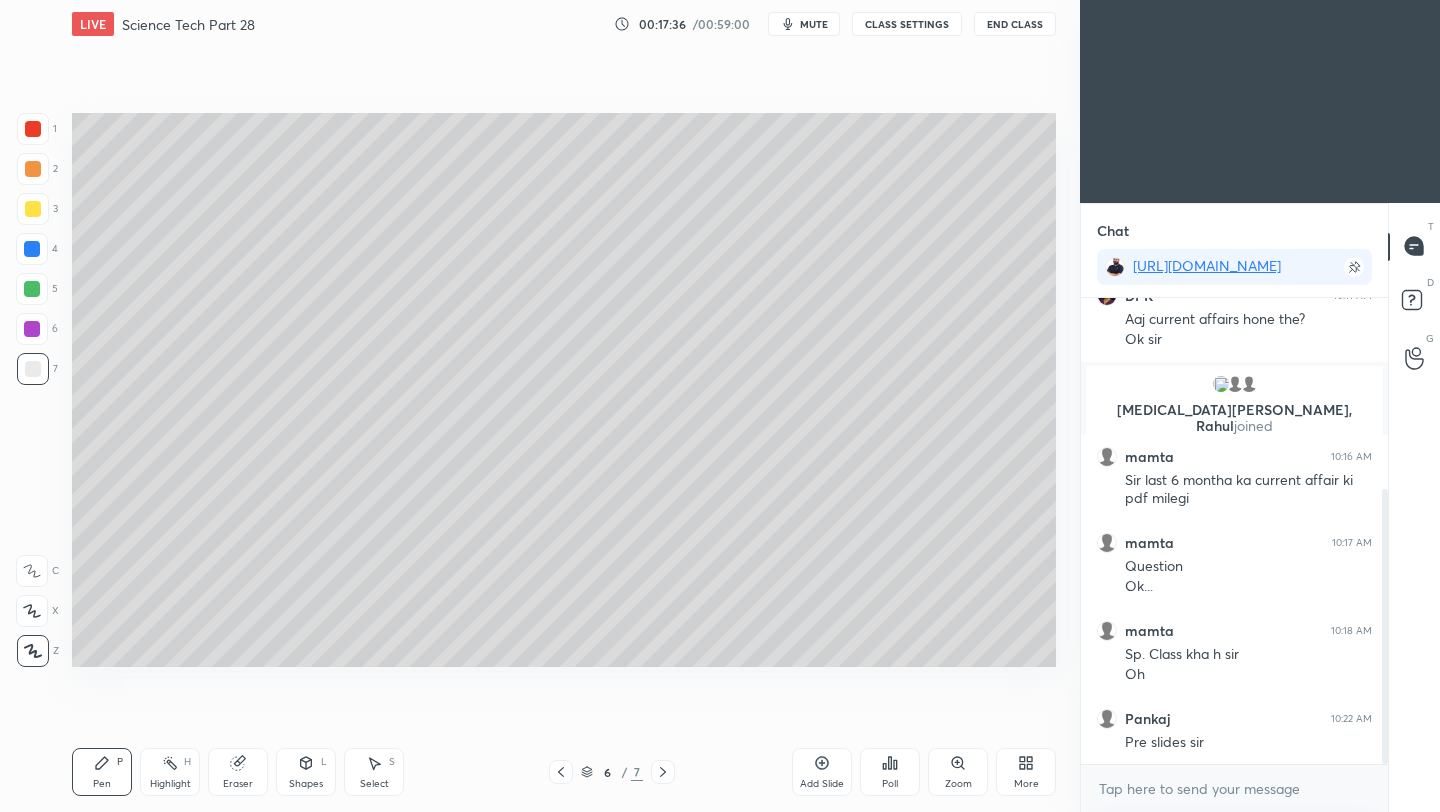 click 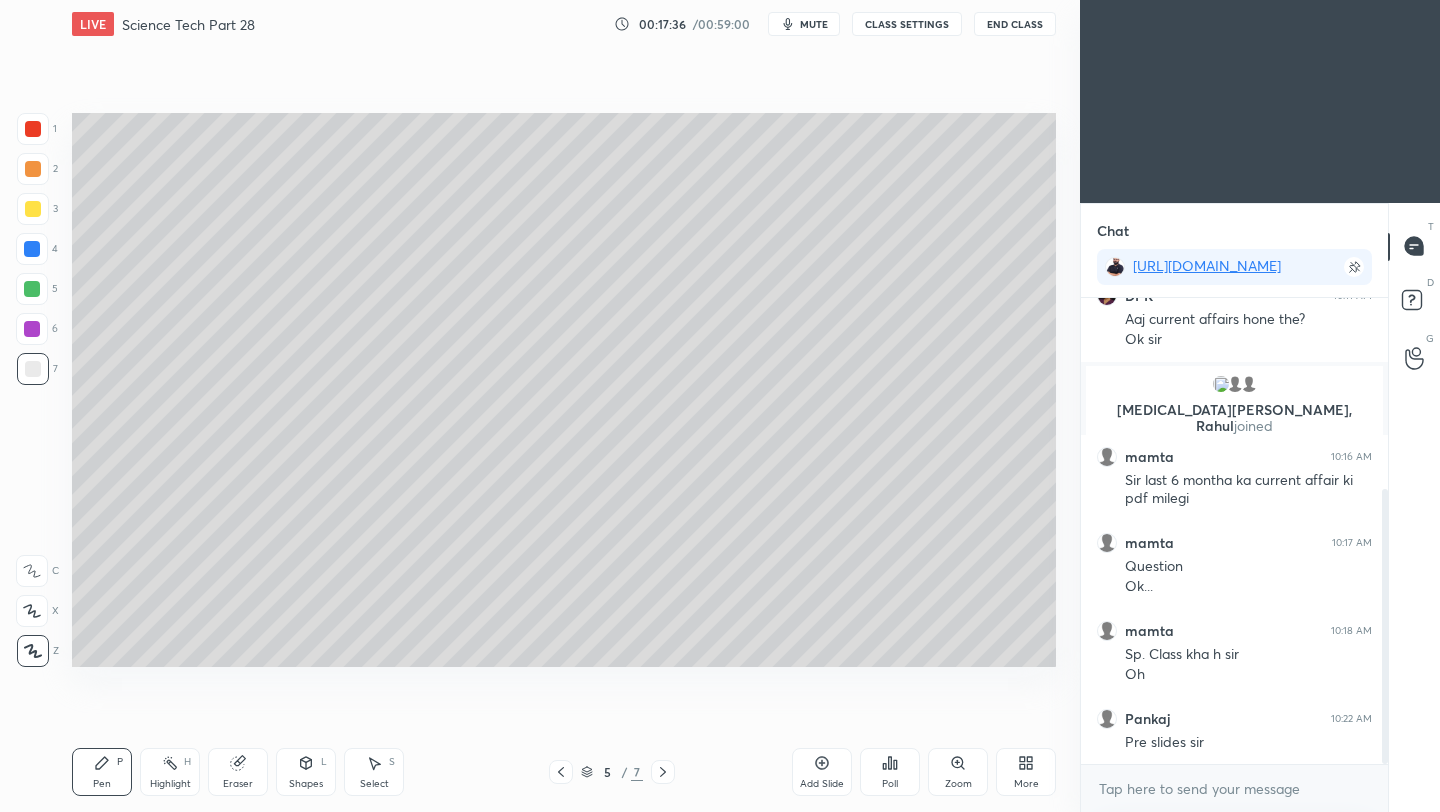 click 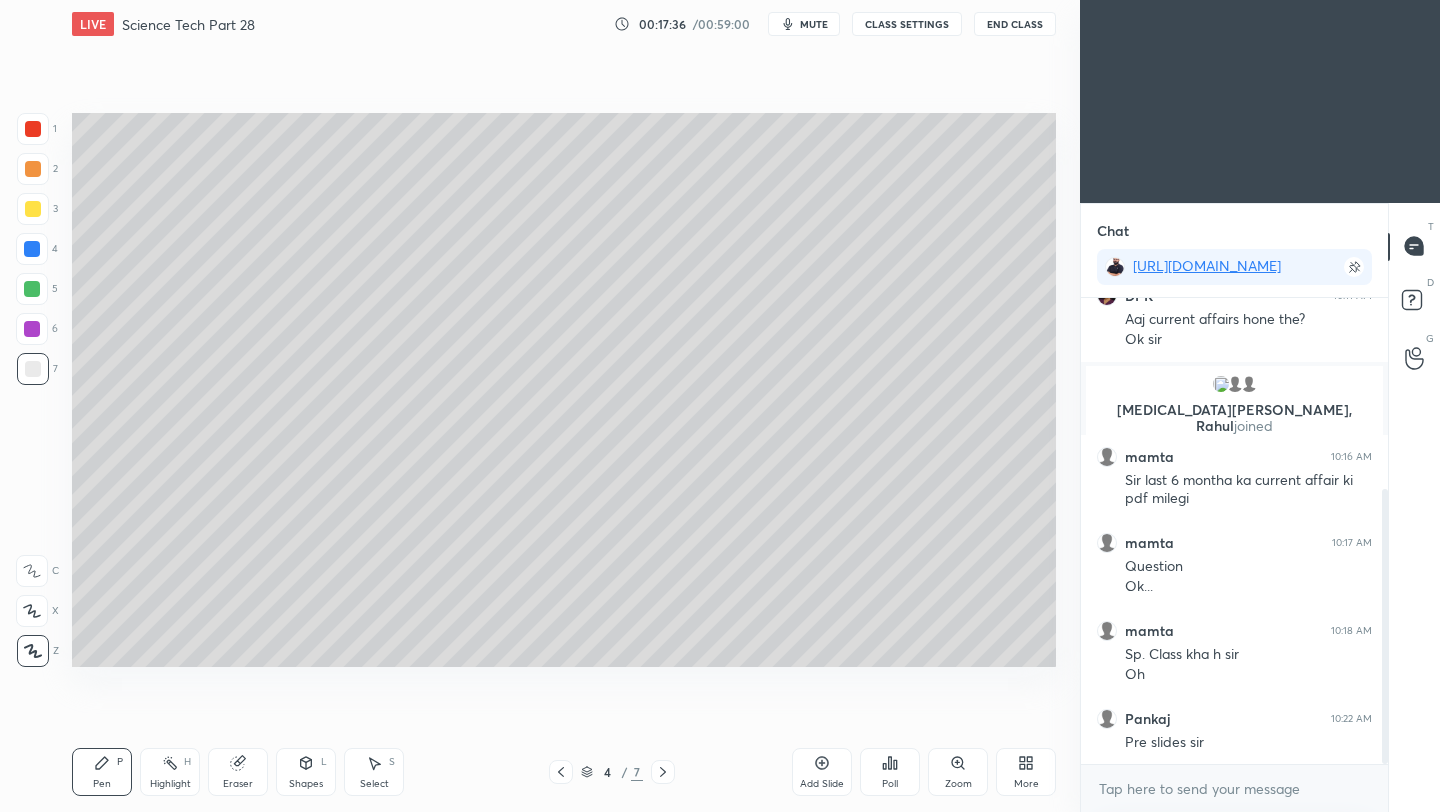 click 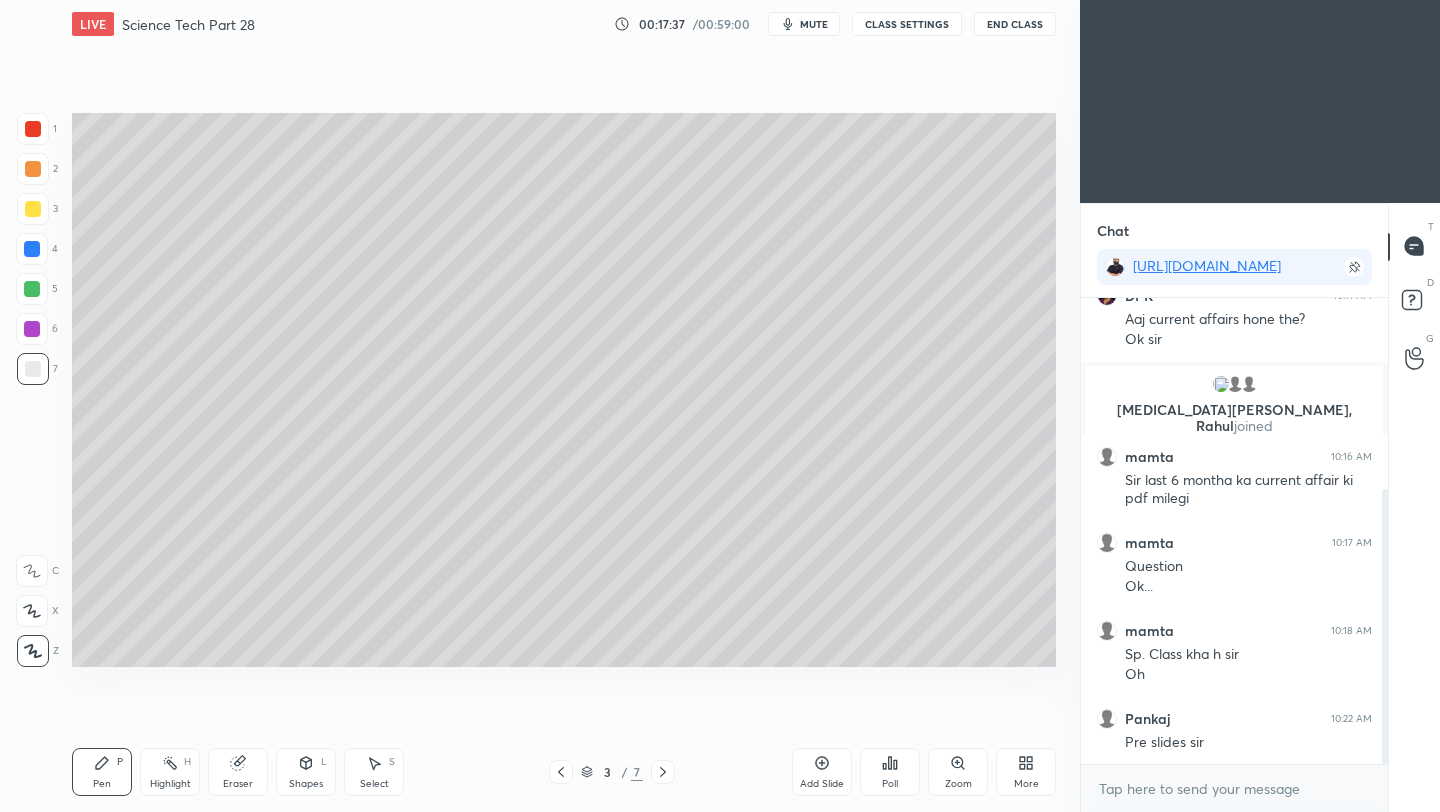 click 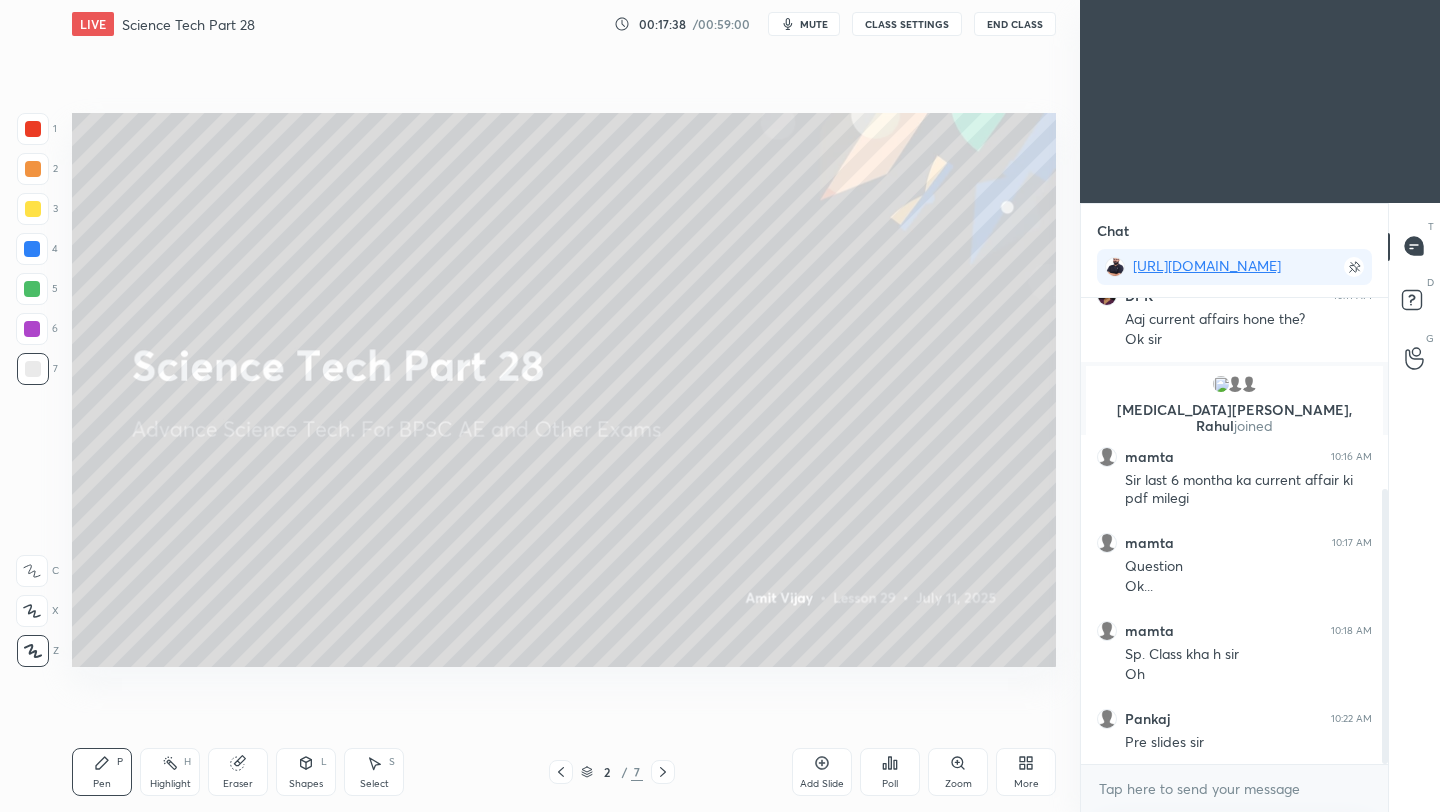 click 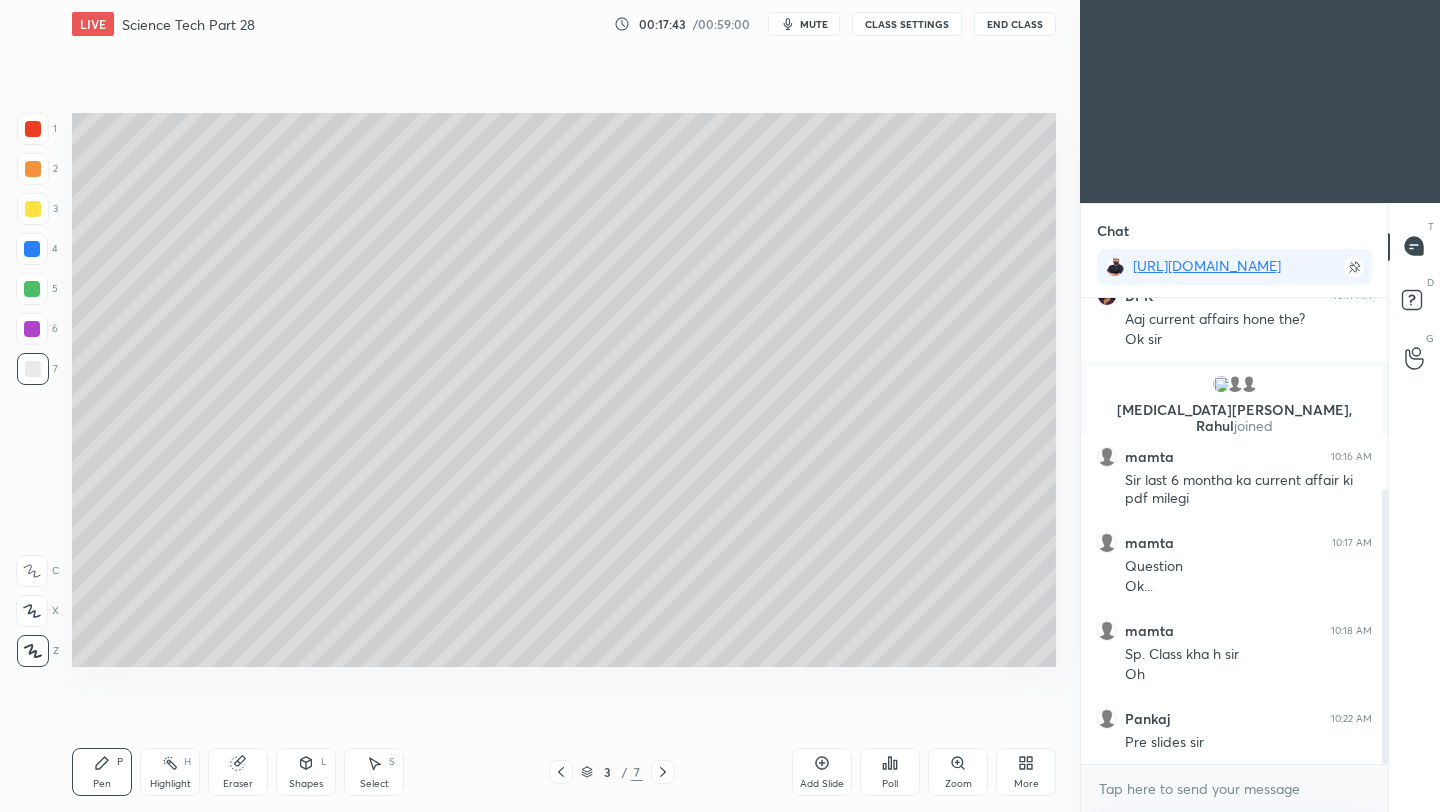 click 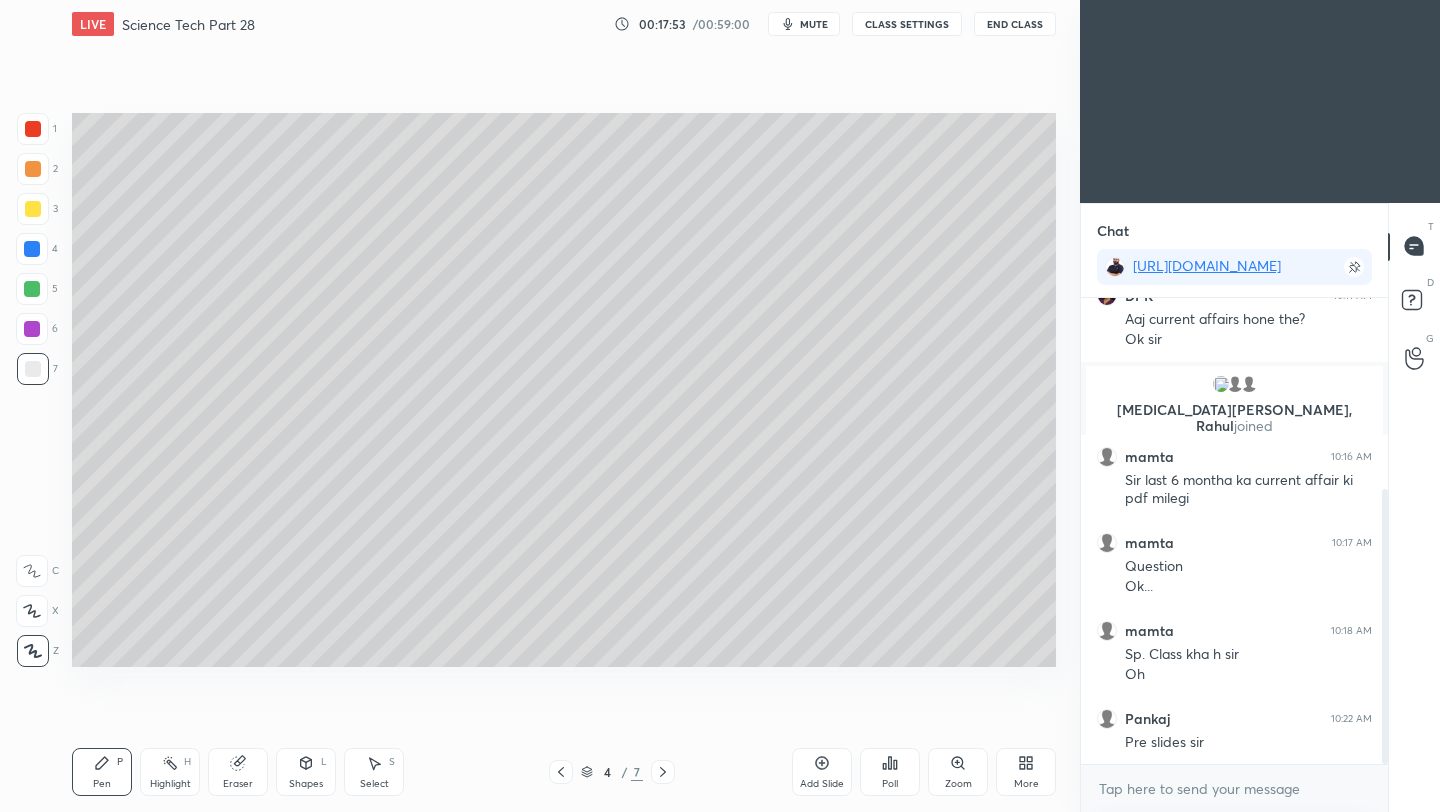 scroll, scrollTop: 394, scrollLeft: 0, axis: vertical 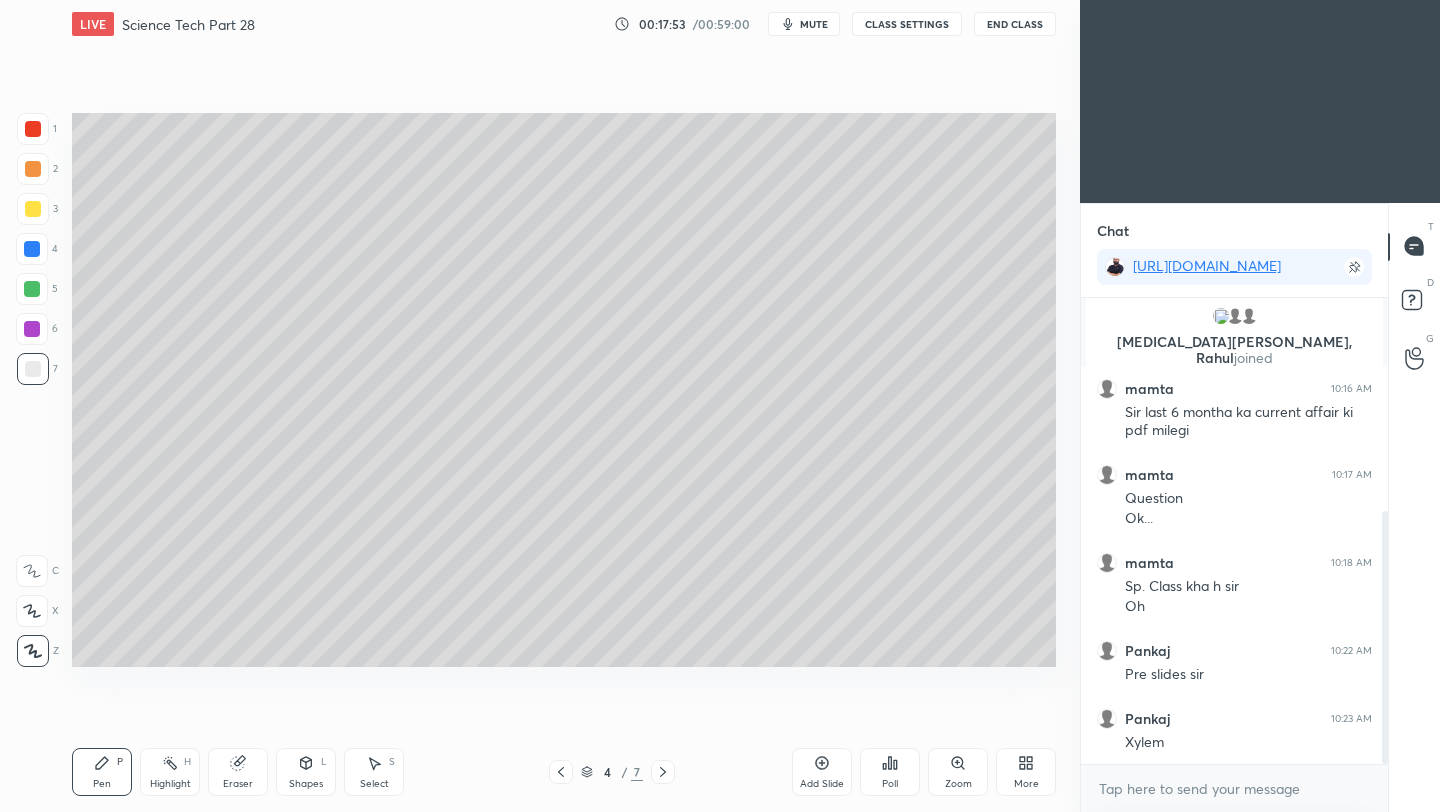 click 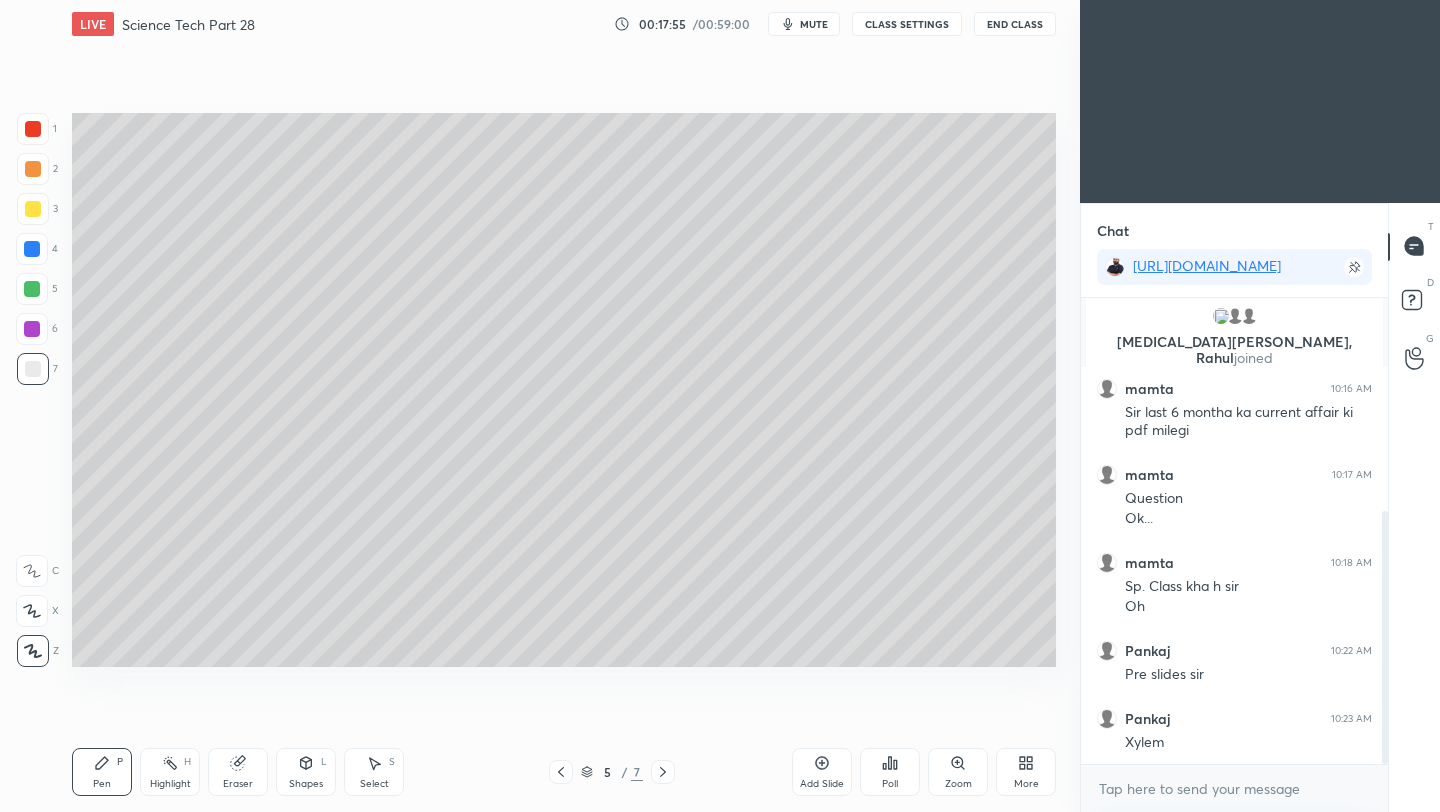 click 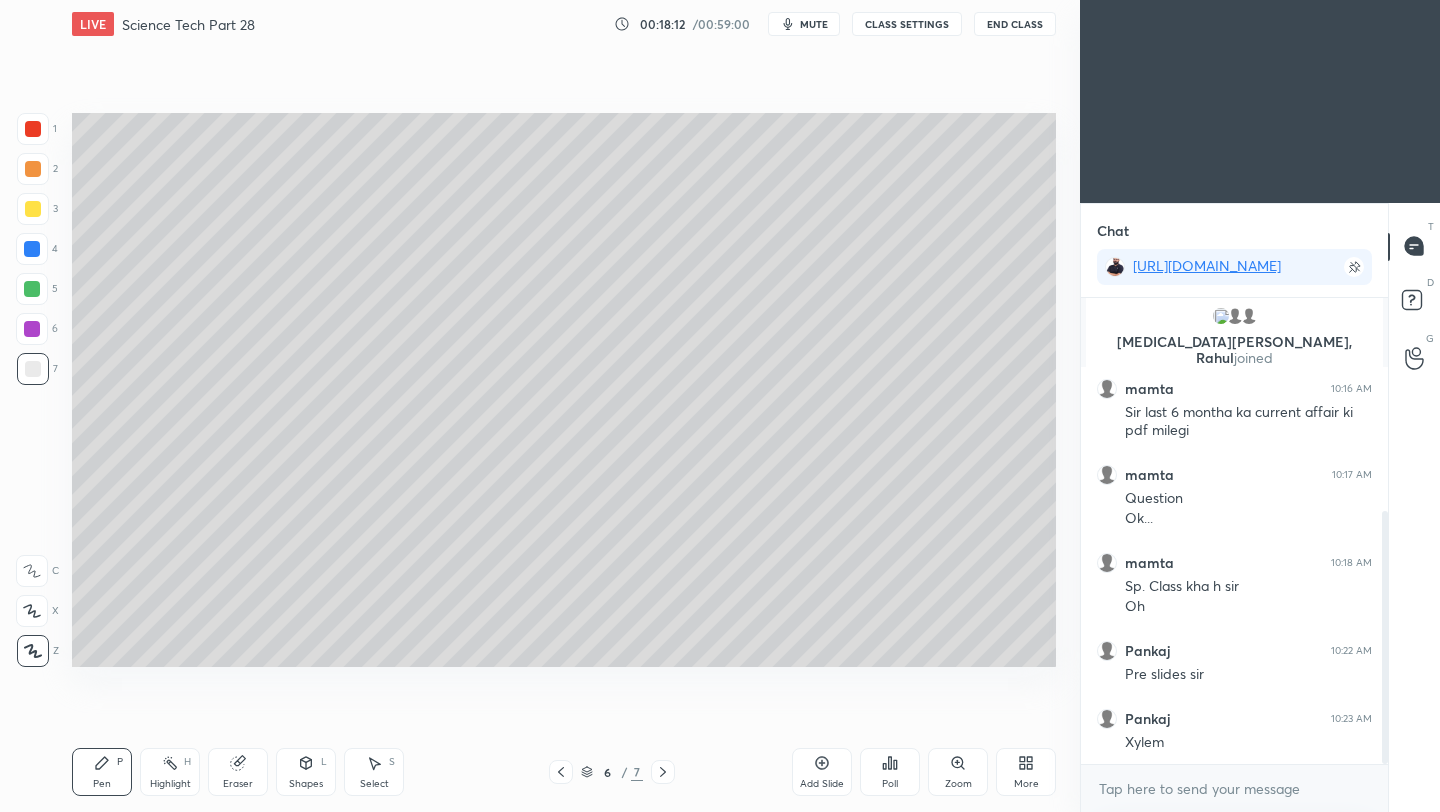 click 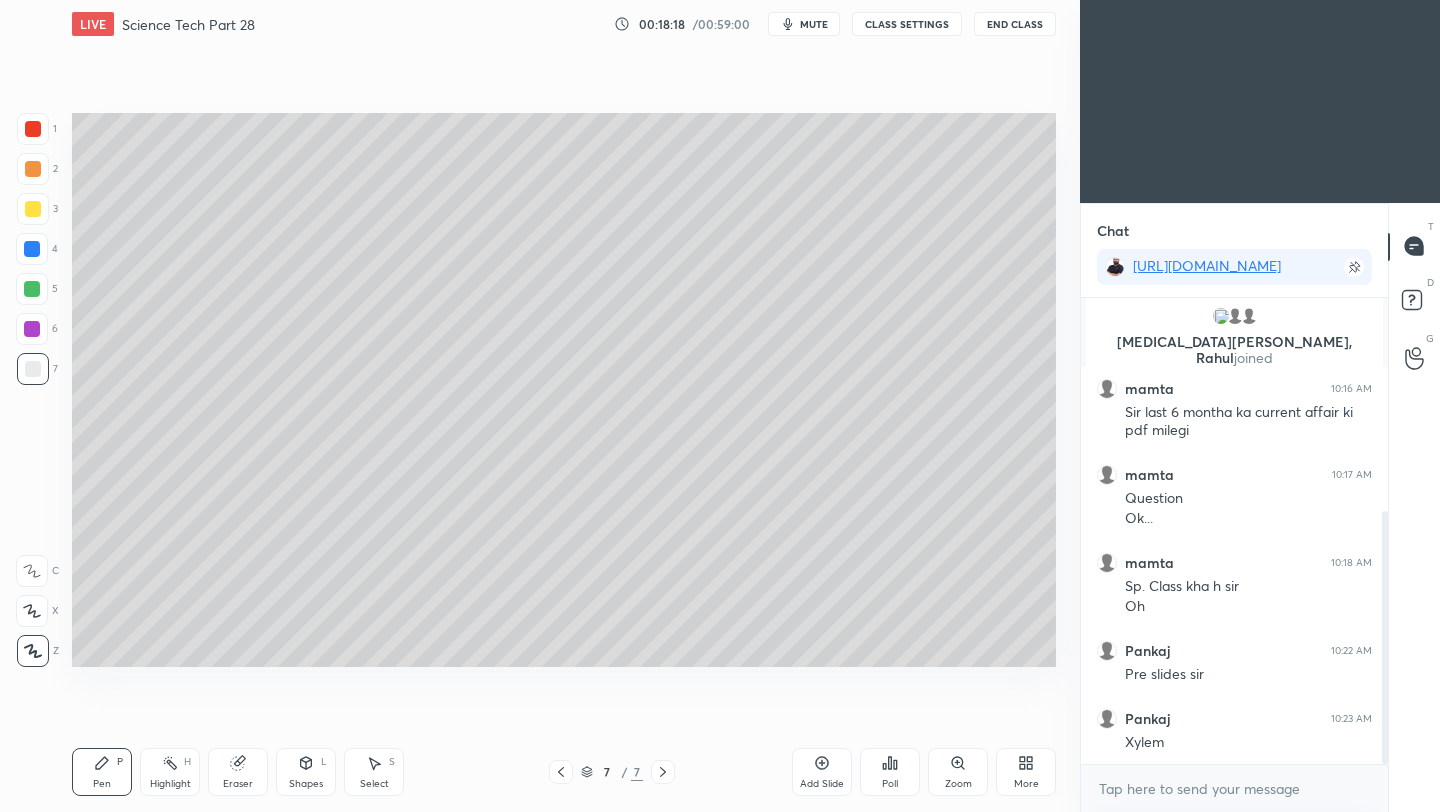 scroll, scrollTop: 414, scrollLeft: 0, axis: vertical 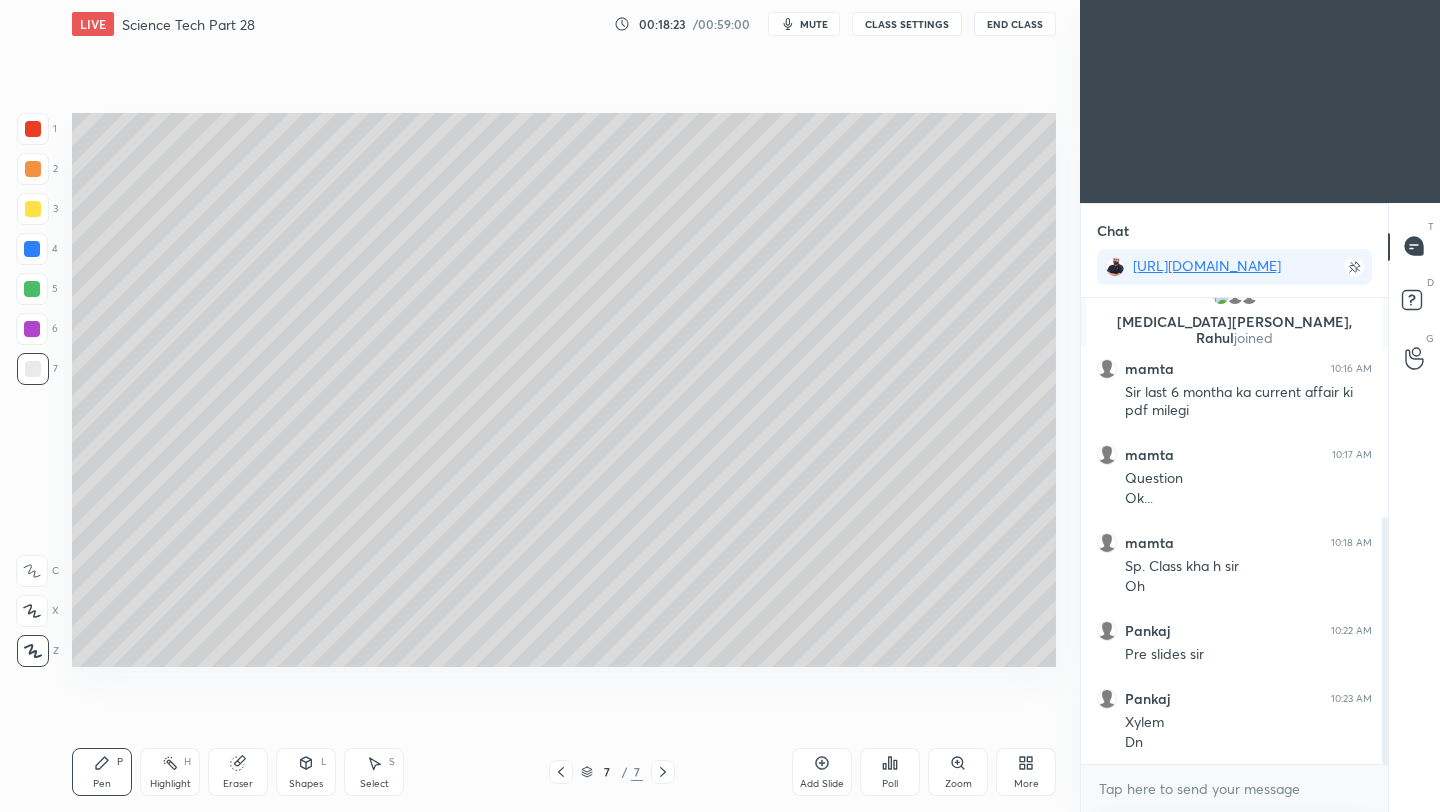 drag, startPoint x: 34, startPoint y: 208, endPoint x: 36, endPoint y: 218, distance: 10.198039 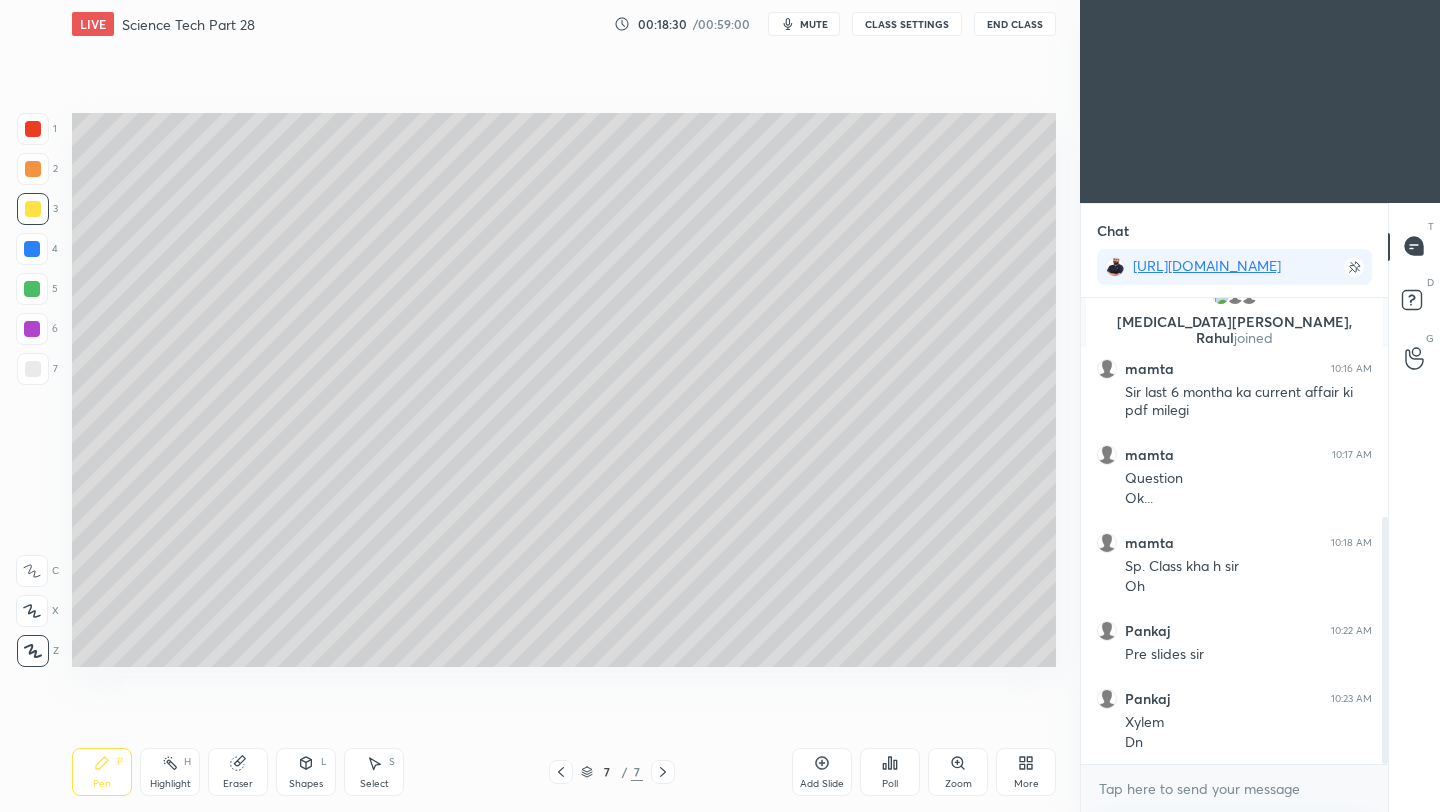 click at bounding box center (33, 369) 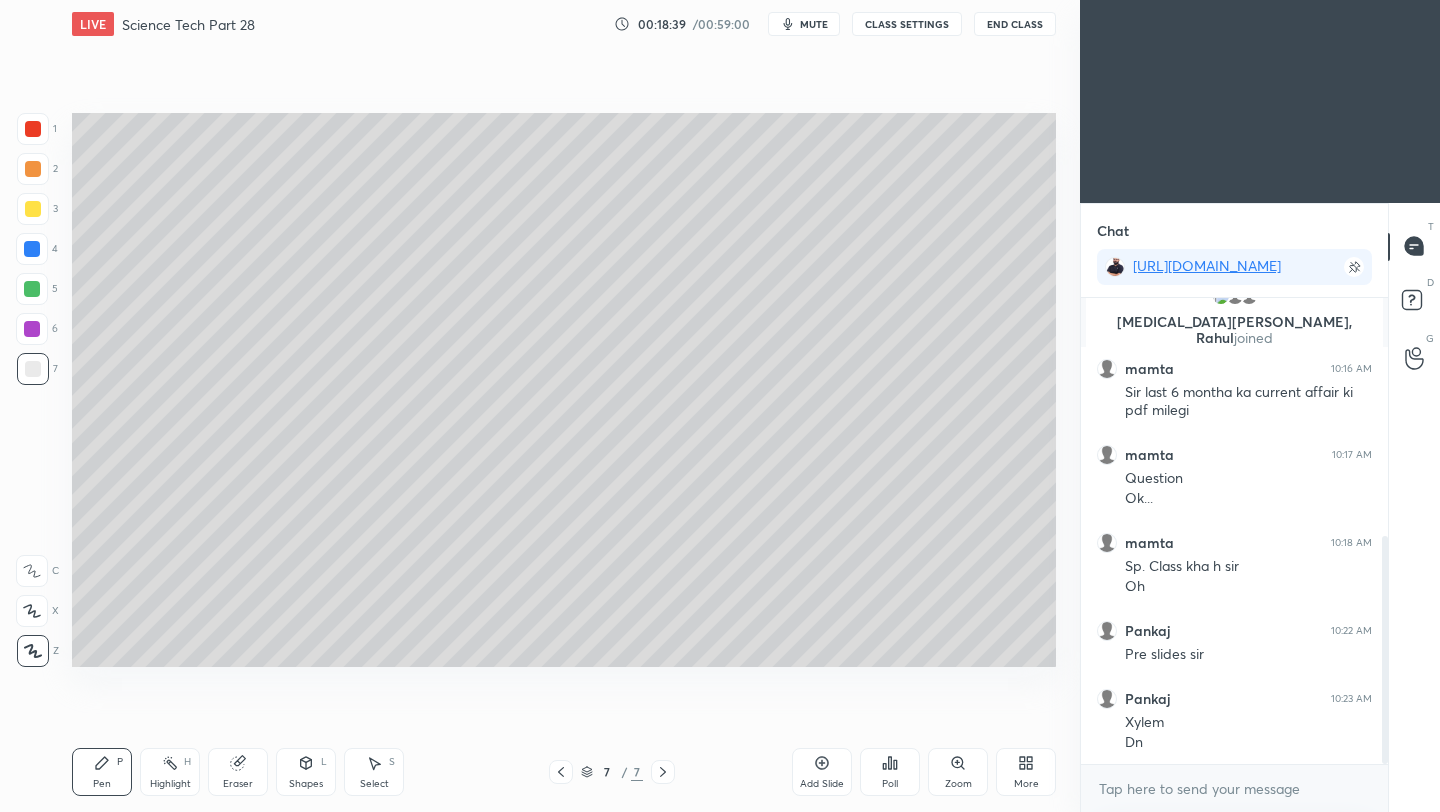 scroll, scrollTop: 487, scrollLeft: 0, axis: vertical 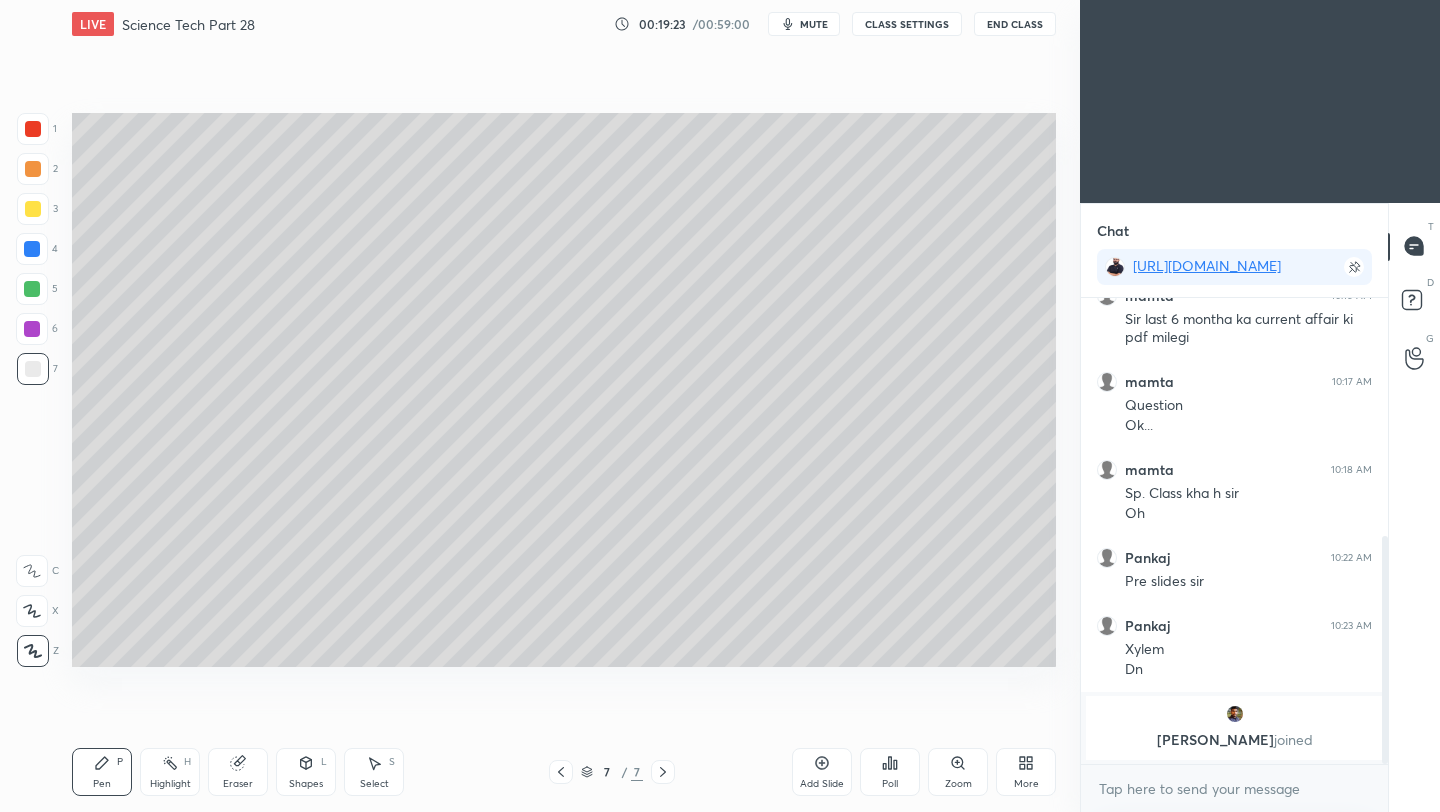 click 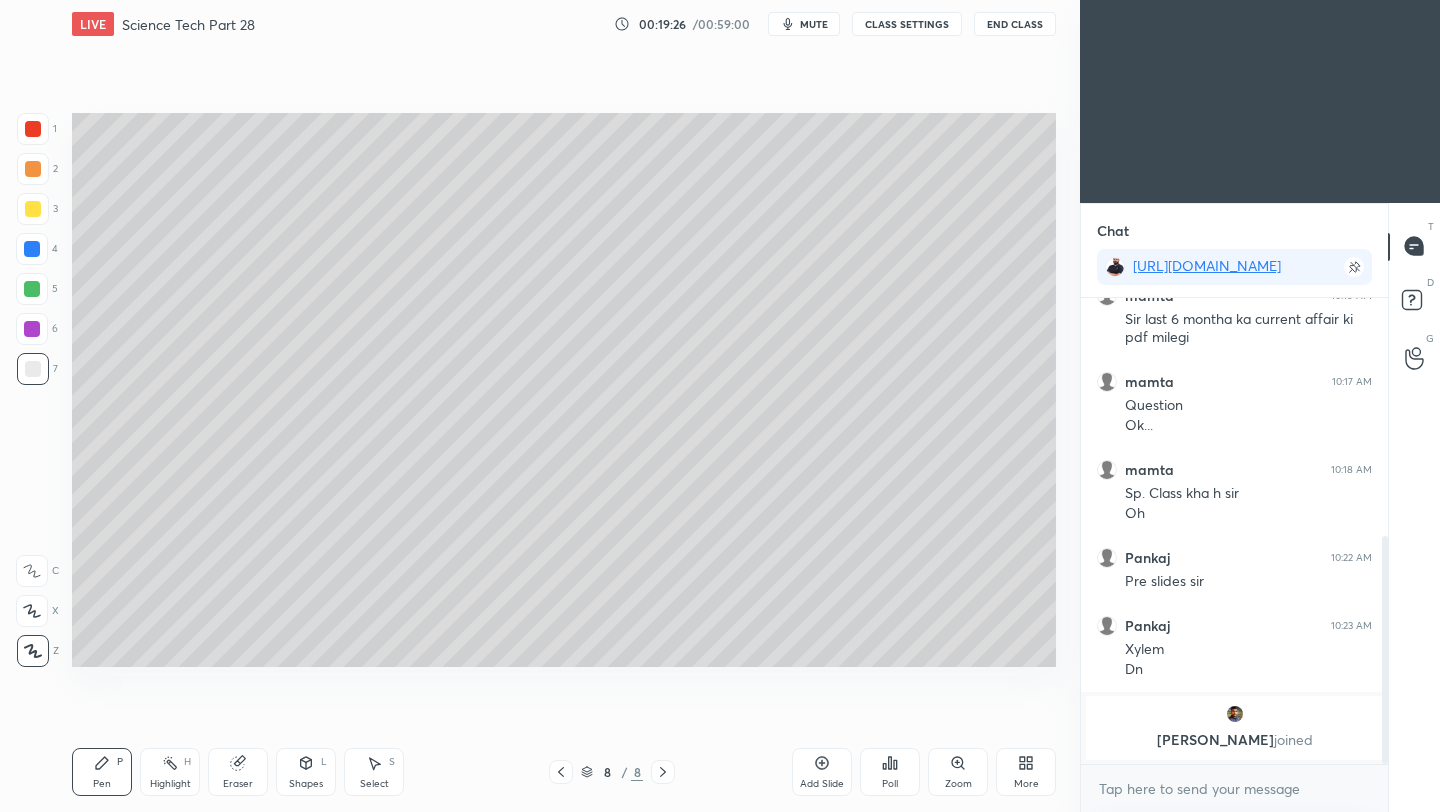 click at bounding box center (33, 209) 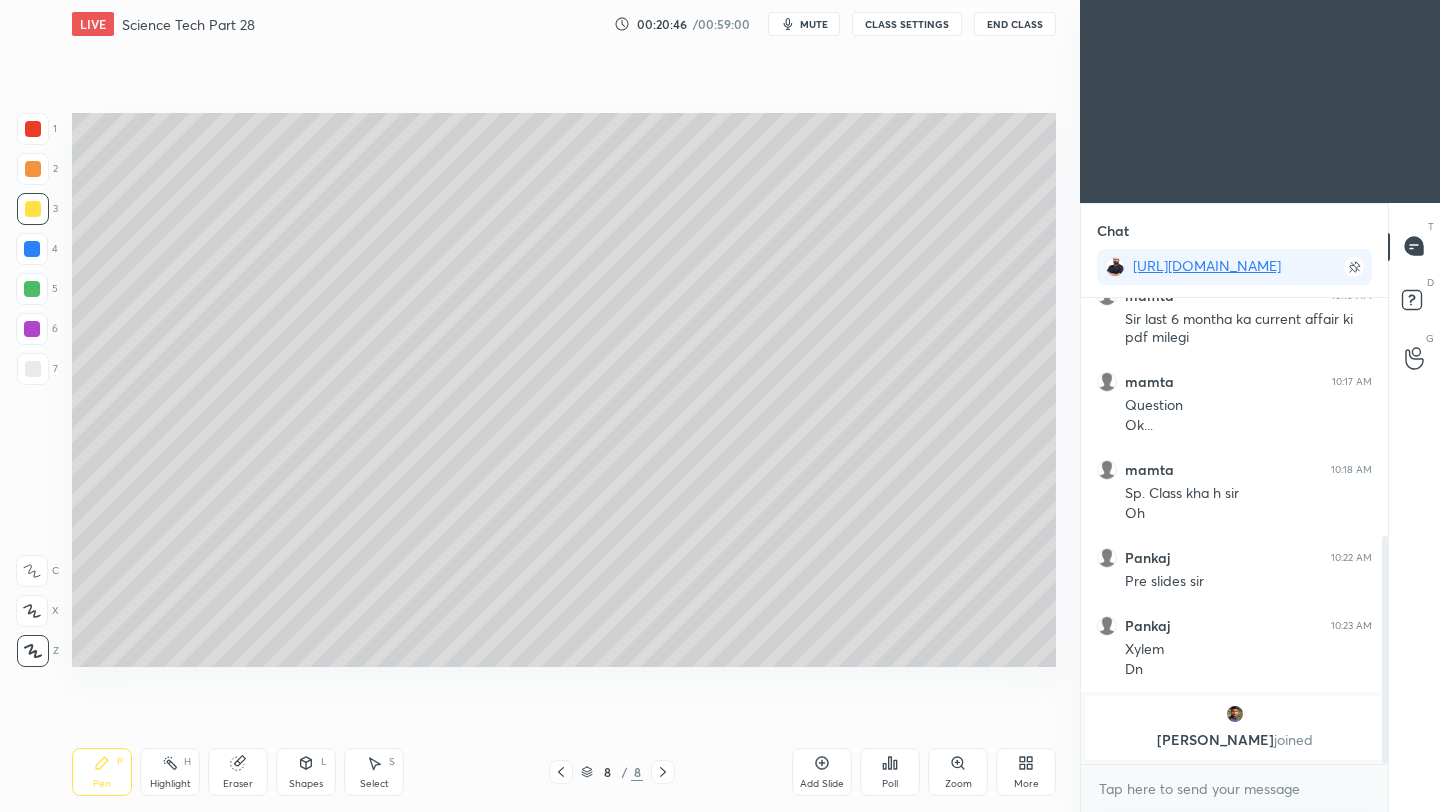 click at bounding box center (33, 369) 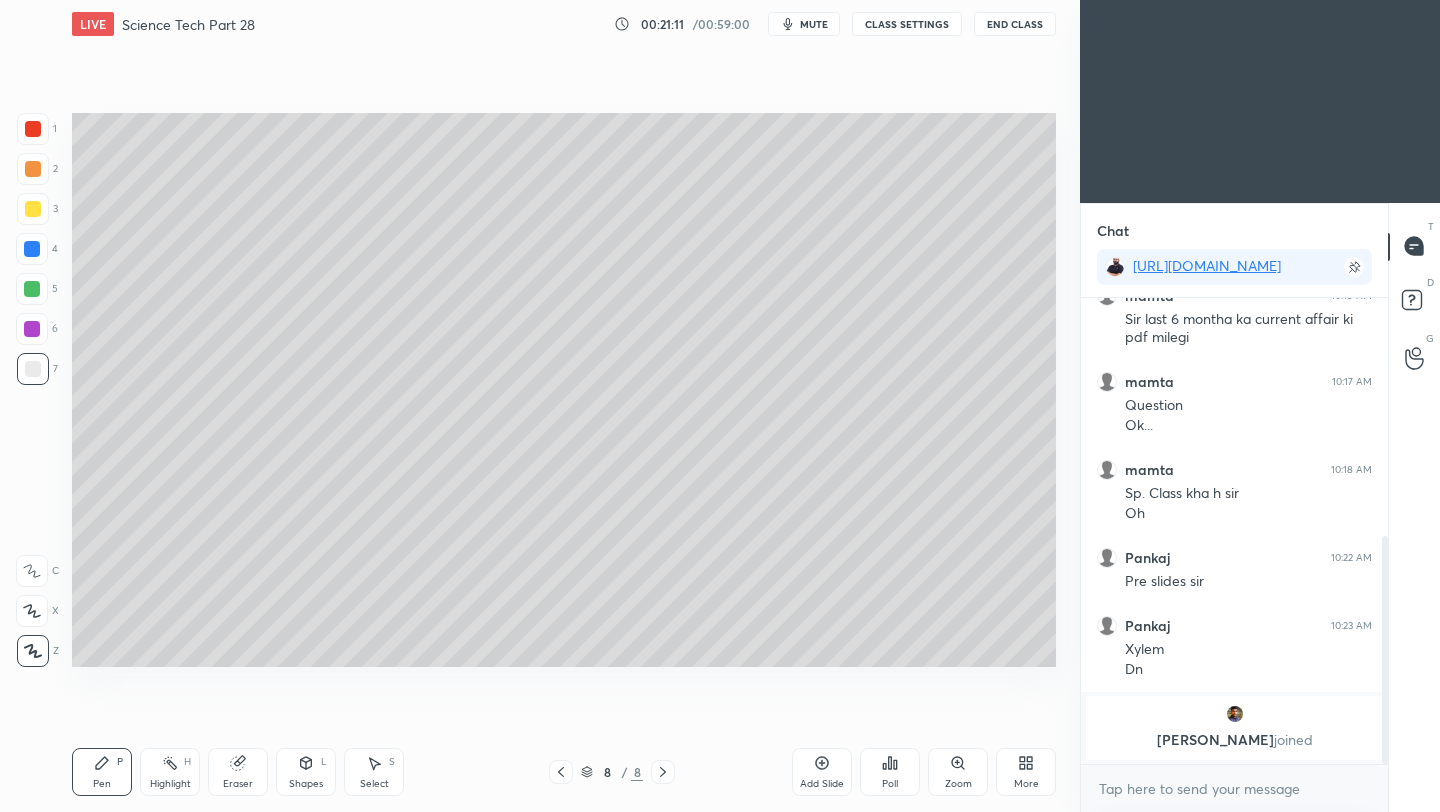 click 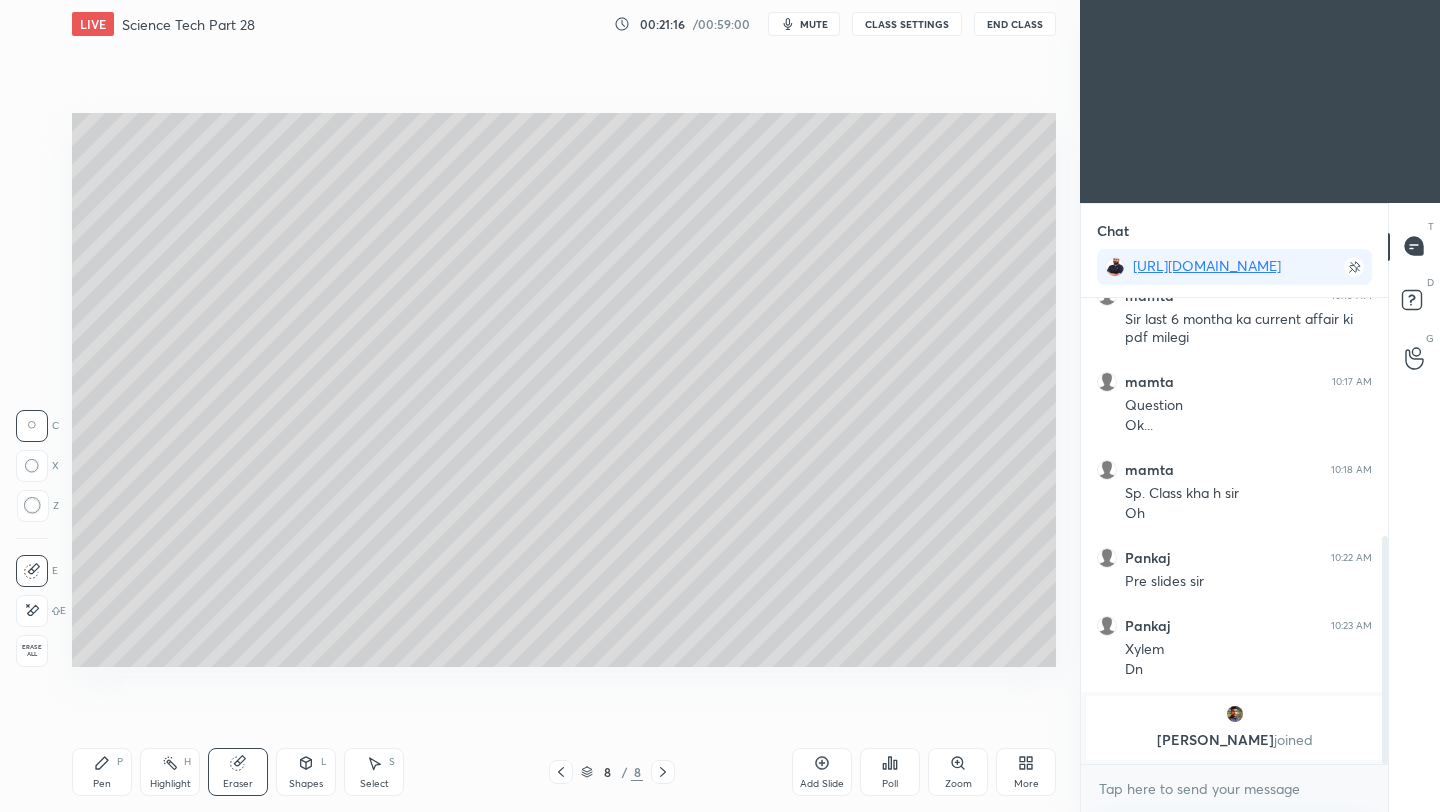 click on "Pen P" at bounding box center [102, 772] 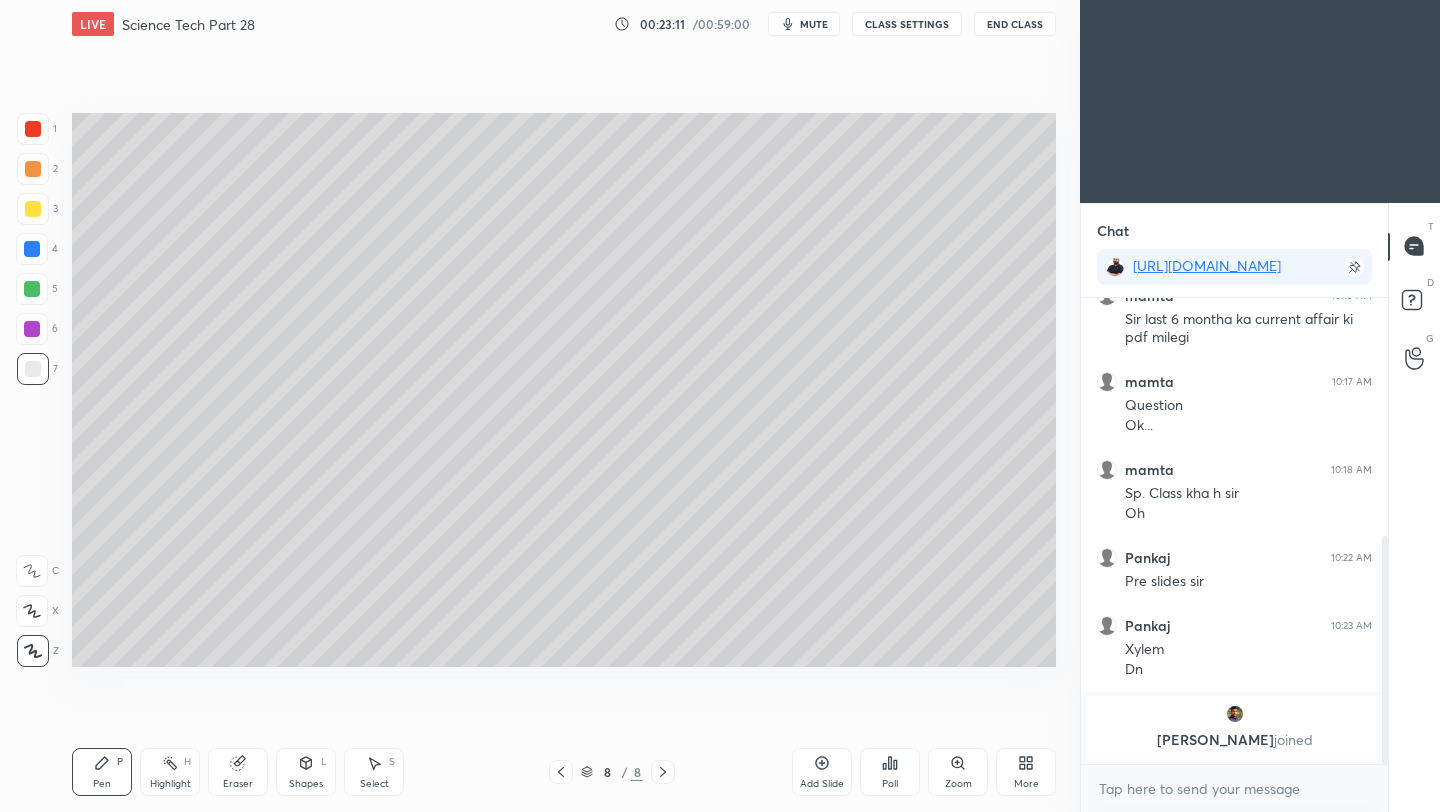 click on "Add Slide" at bounding box center (822, 772) 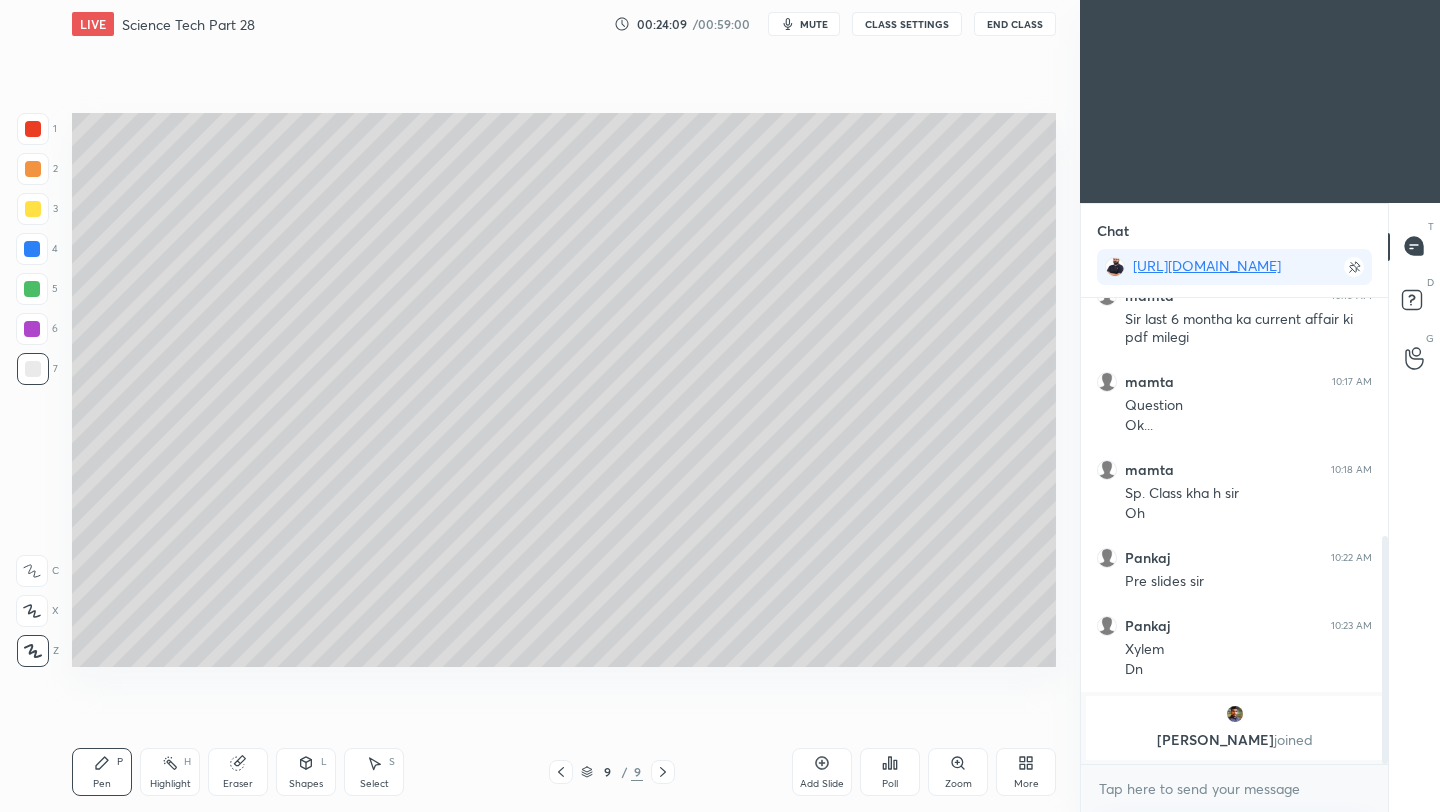 click on "Eraser" at bounding box center (238, 784) 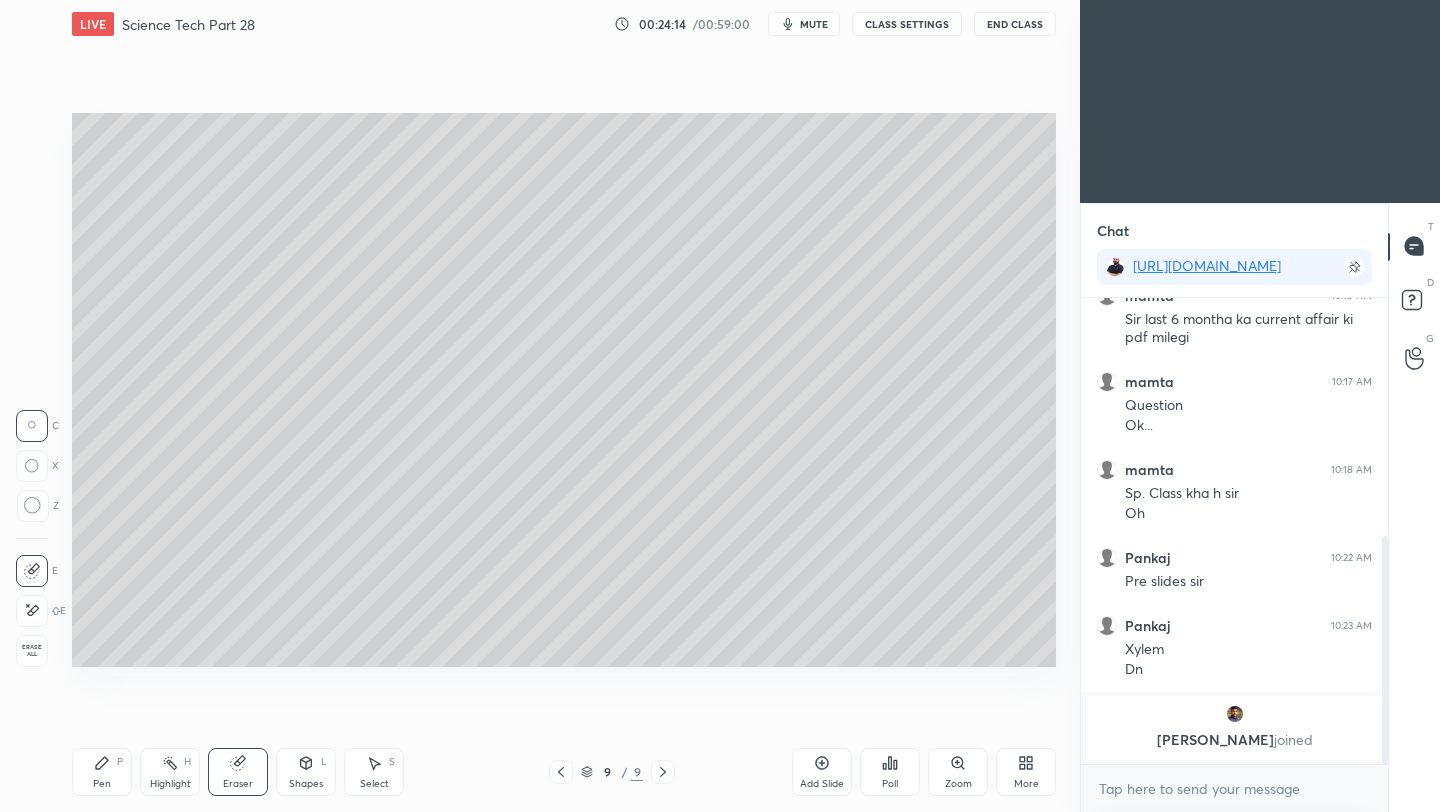click 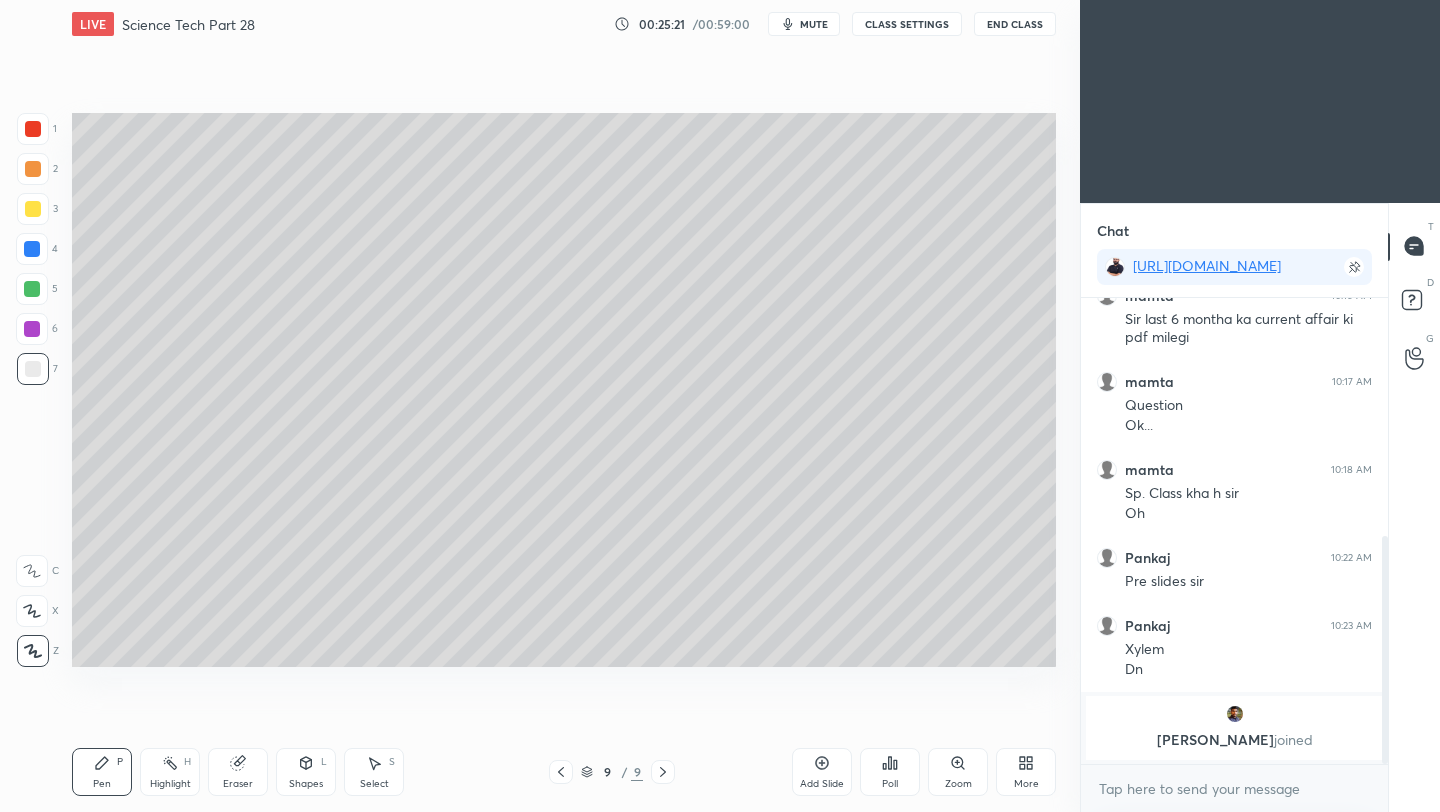 click on "Add Slide" at bounding box center (822, 784) 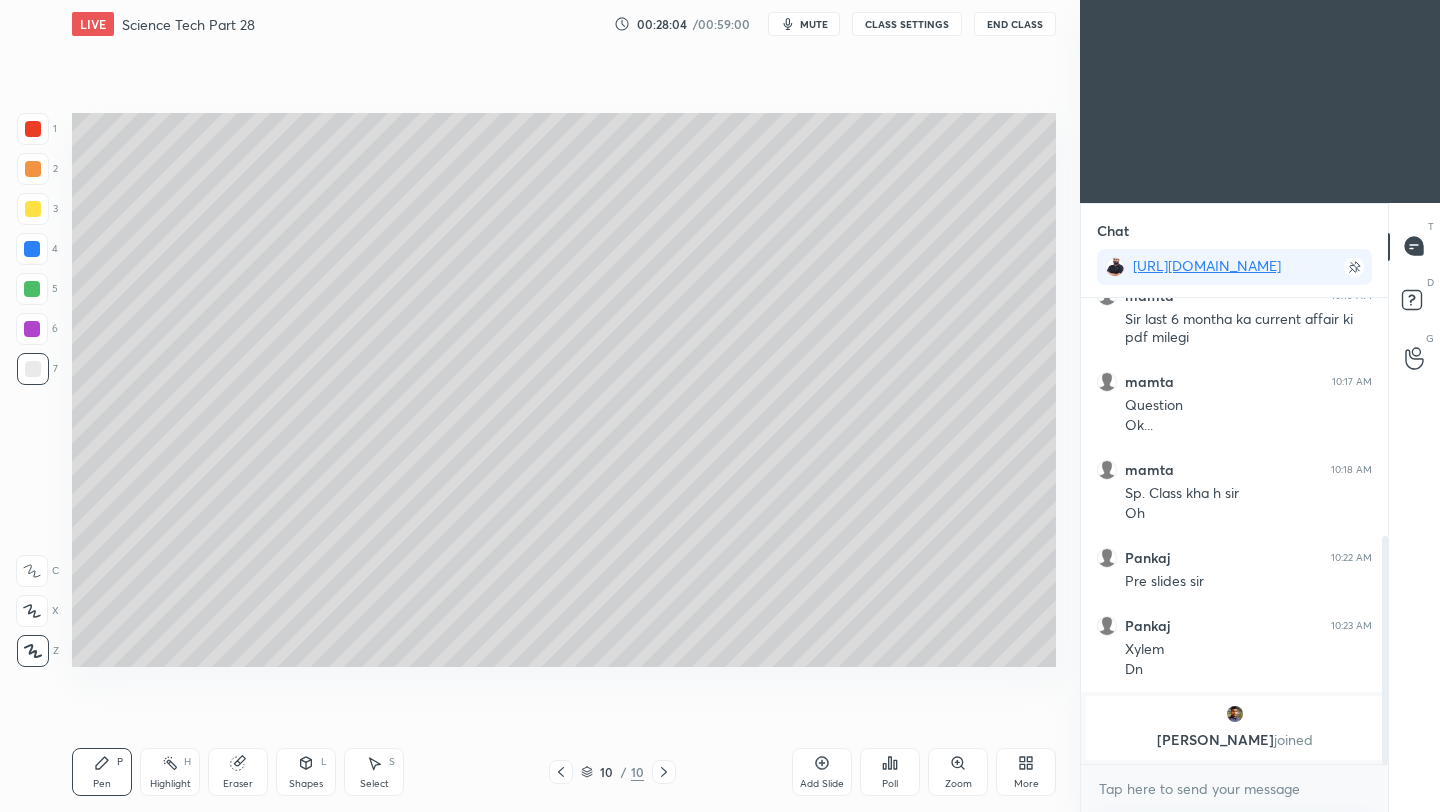 click on "Add Slide" at bounding box center (822, 784) 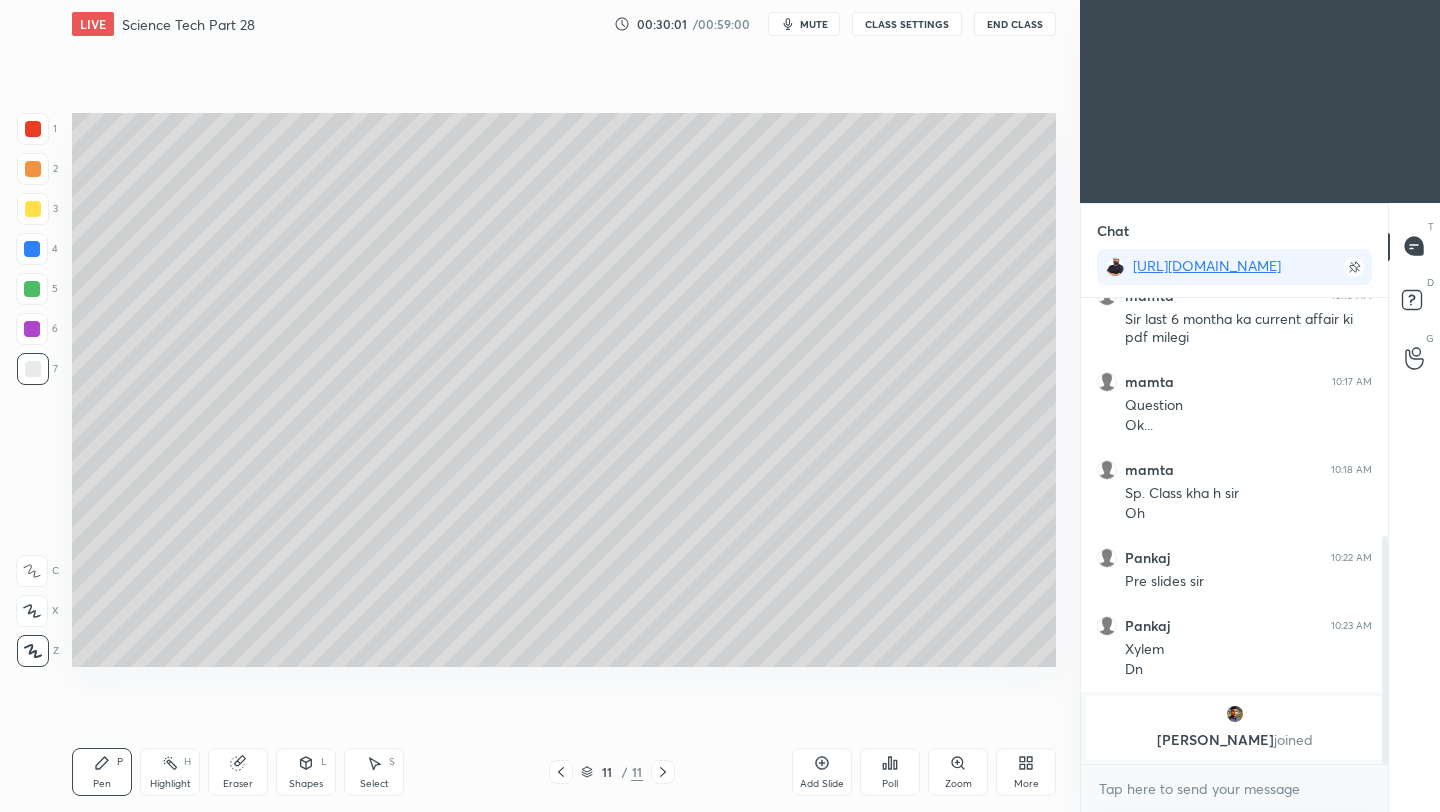 click 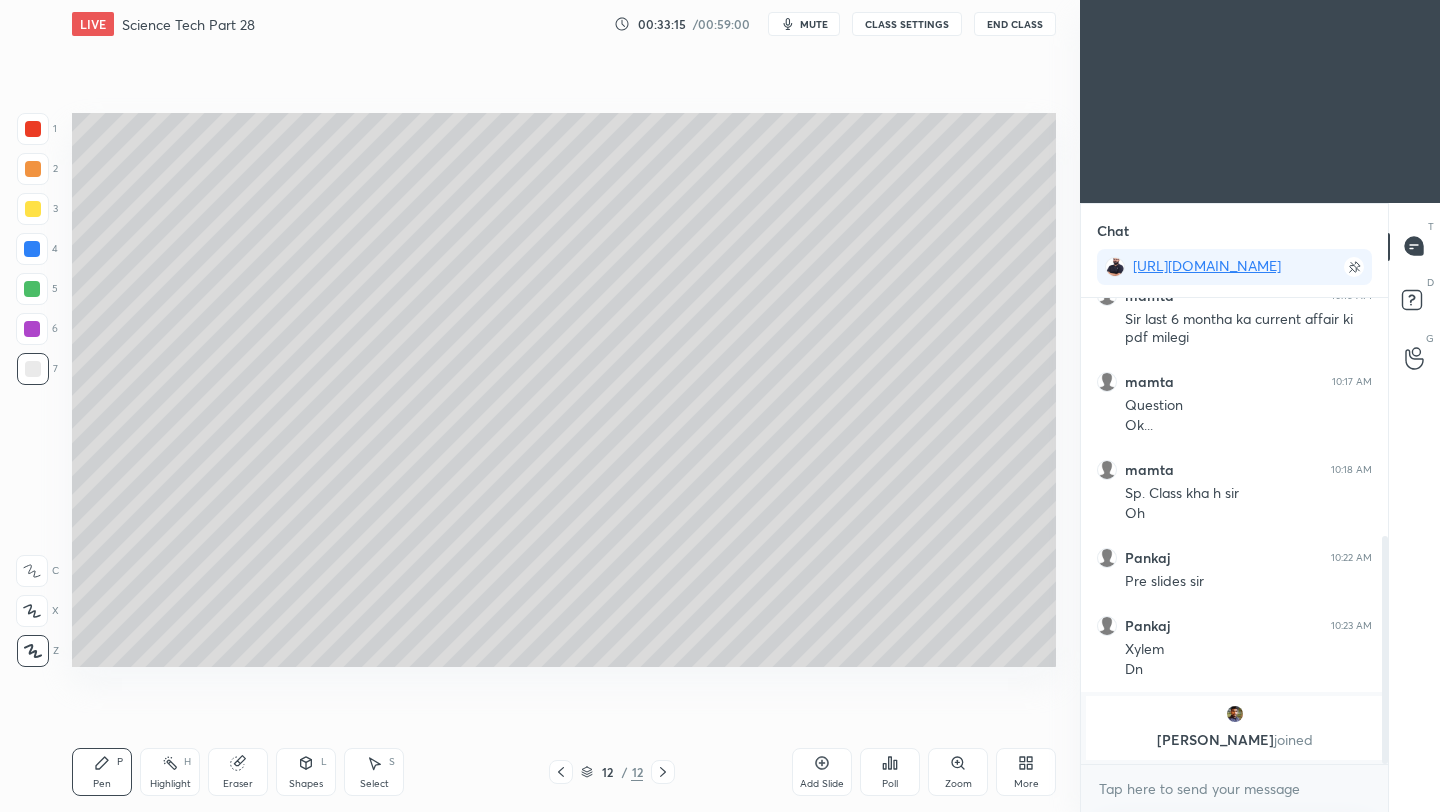 click on "Add Slide" at bounding box center (822, 772) 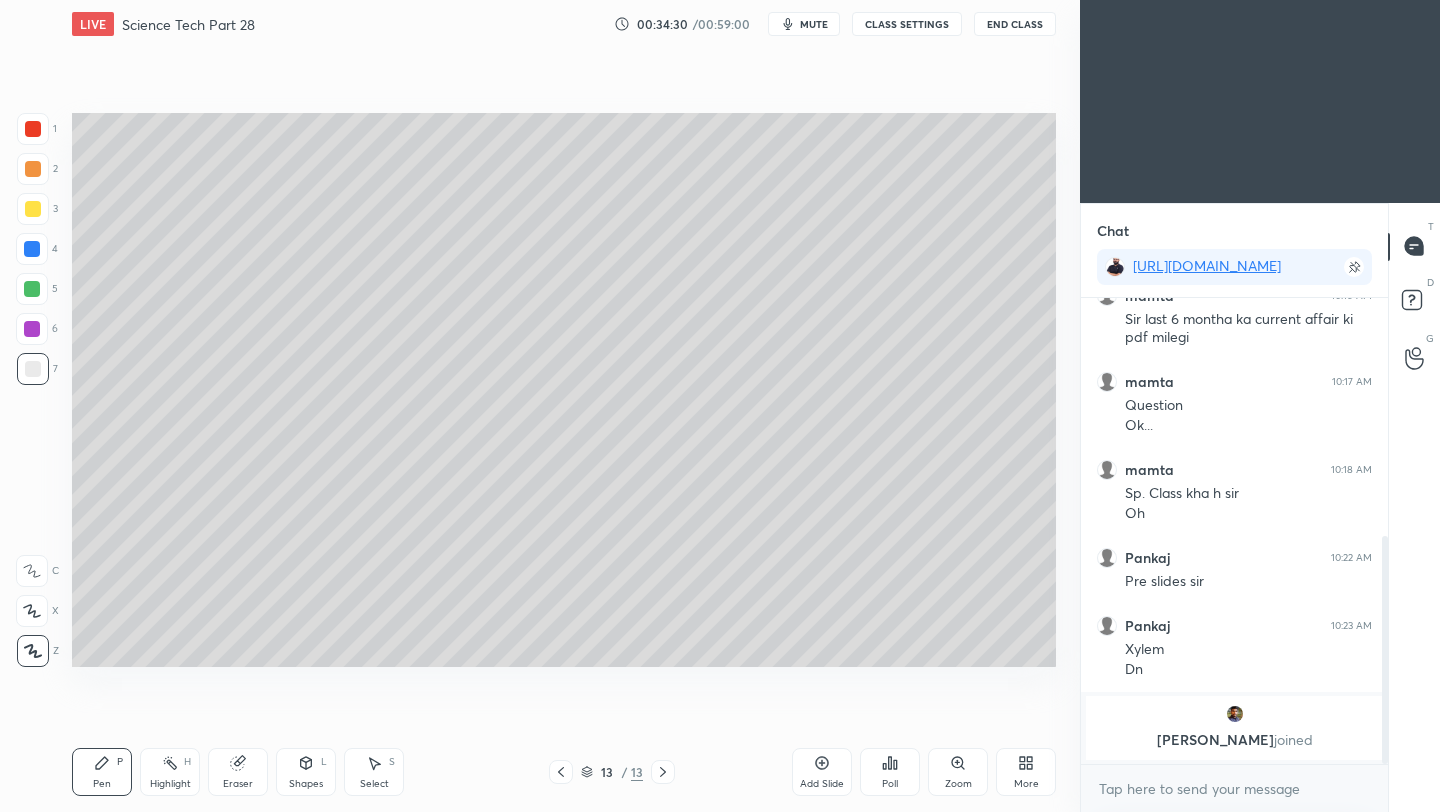 click on "Add Slide" at bounding box center (822, 772) 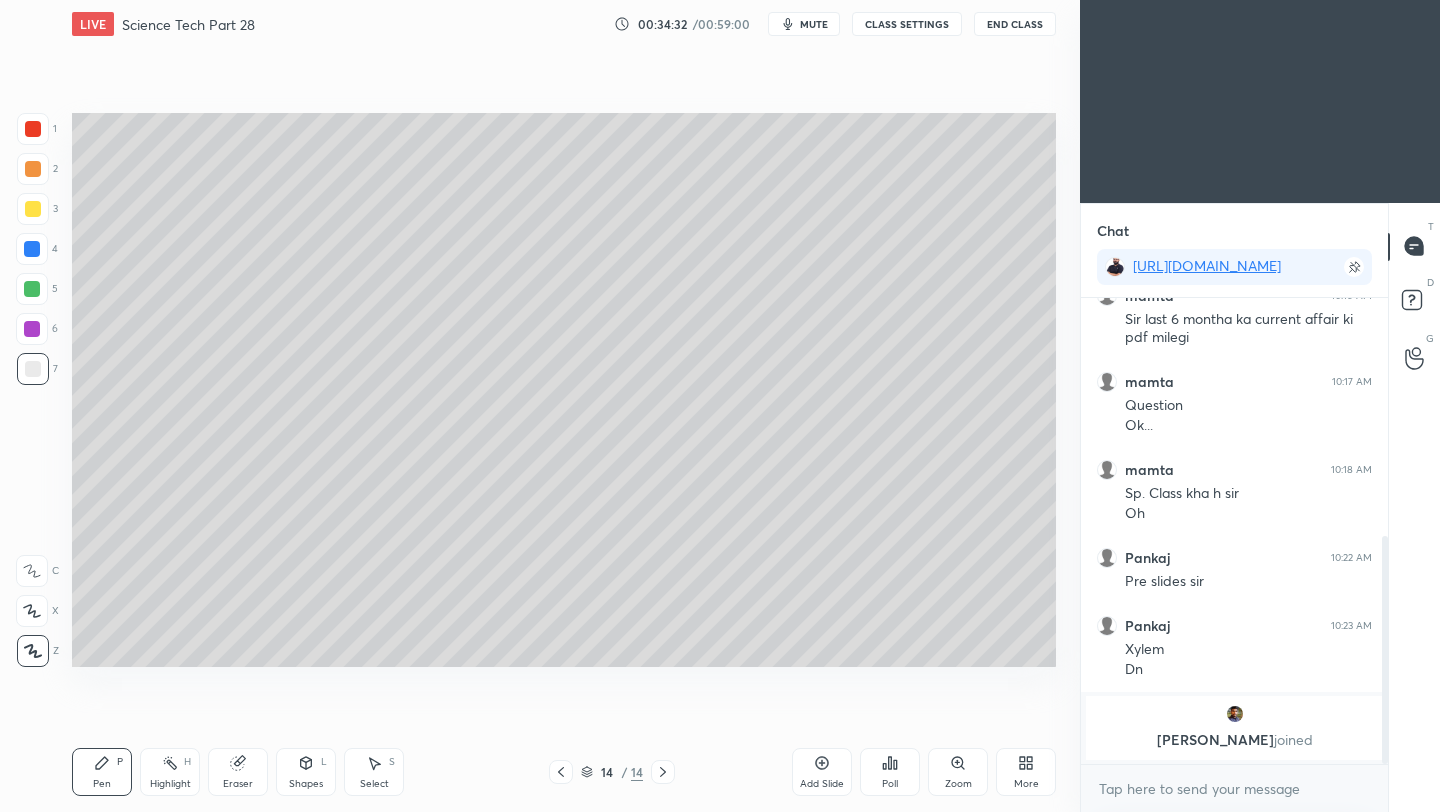 click at bounding box center [33, 209] 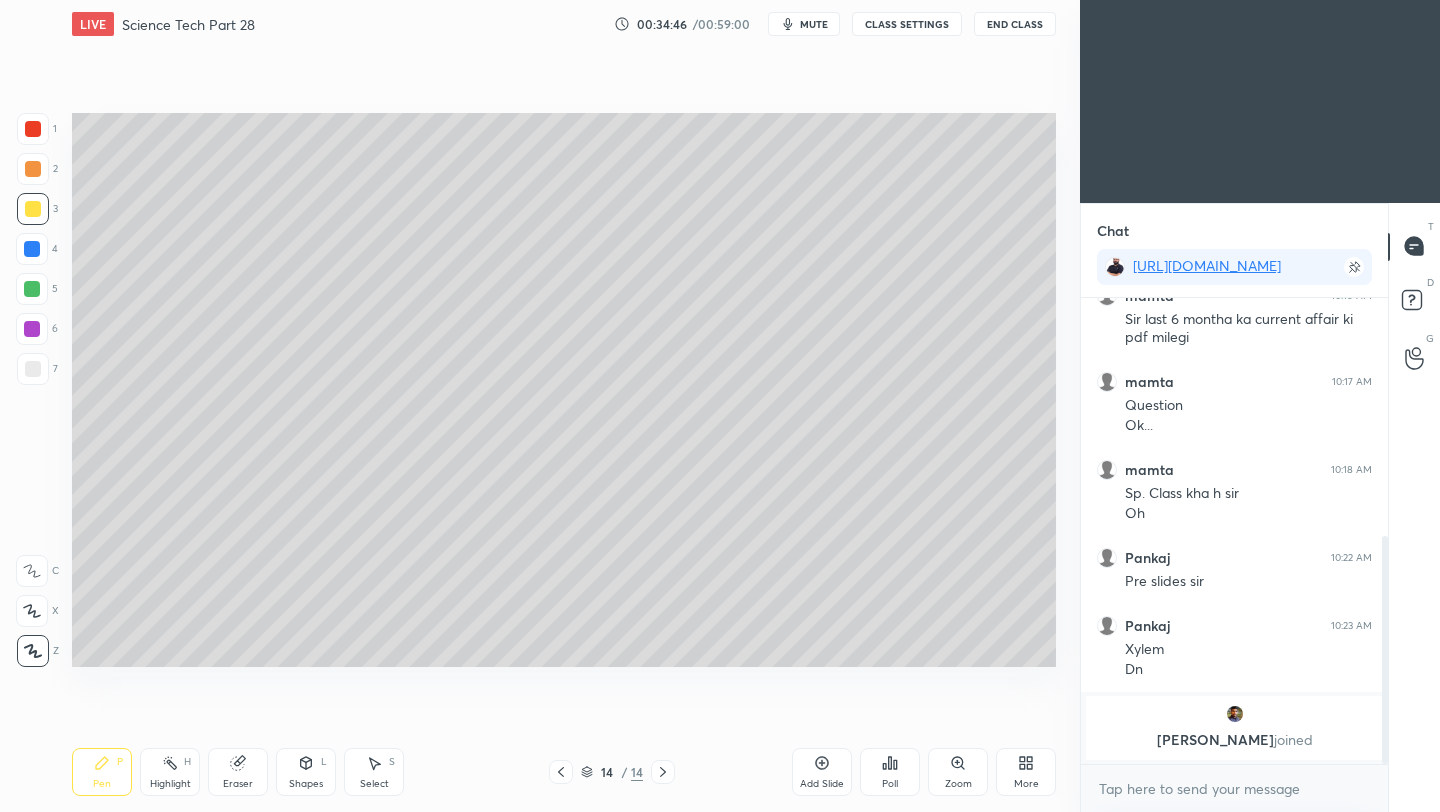 drag, startPoint x: 37, startPoint y: 372, endPoint x: 66, endPoint y: 369, distance: 29.15476 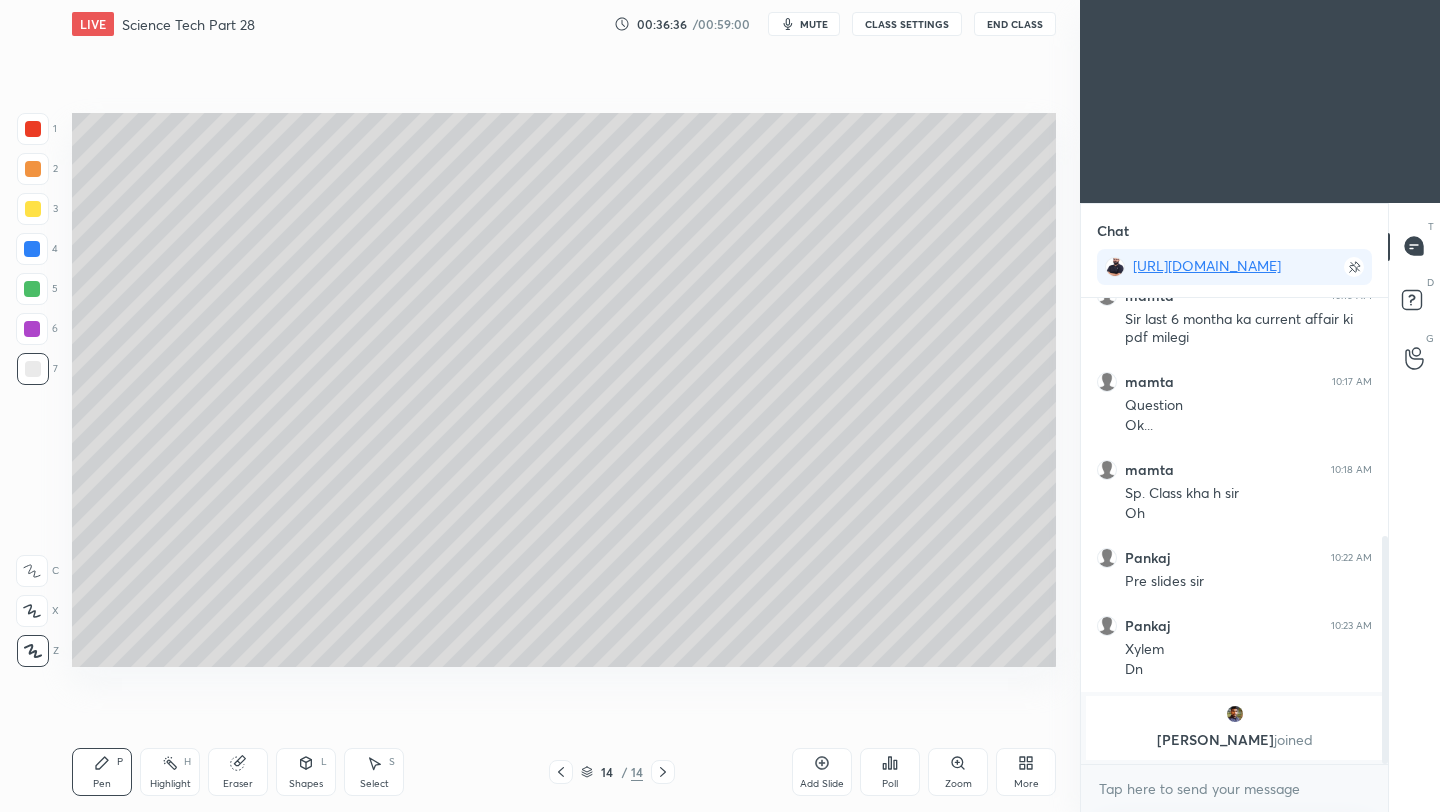 click 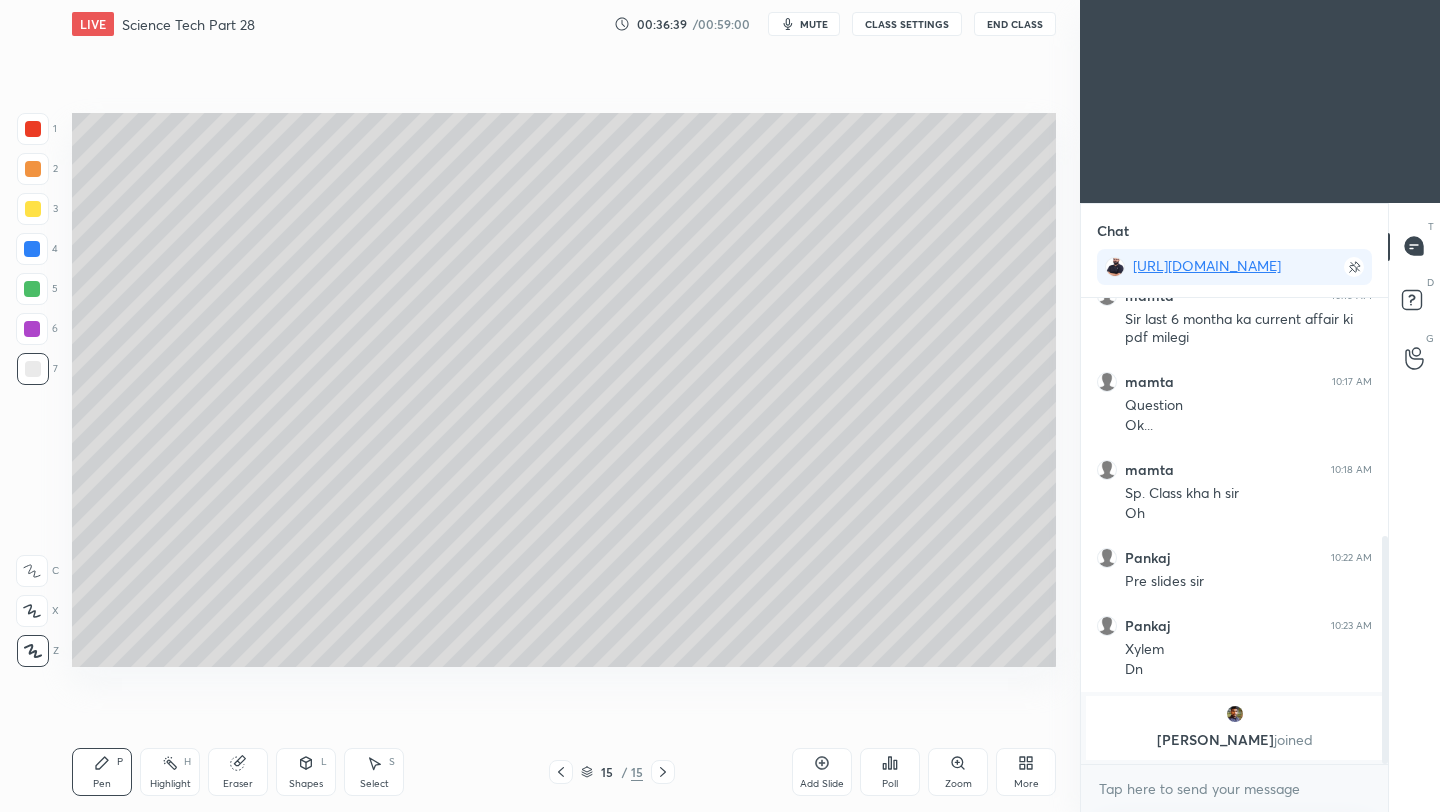 drag, startPoint x: 33, startPoint y: 206, endPoint x: 68, endPoint y: 193, distance: 37.336308 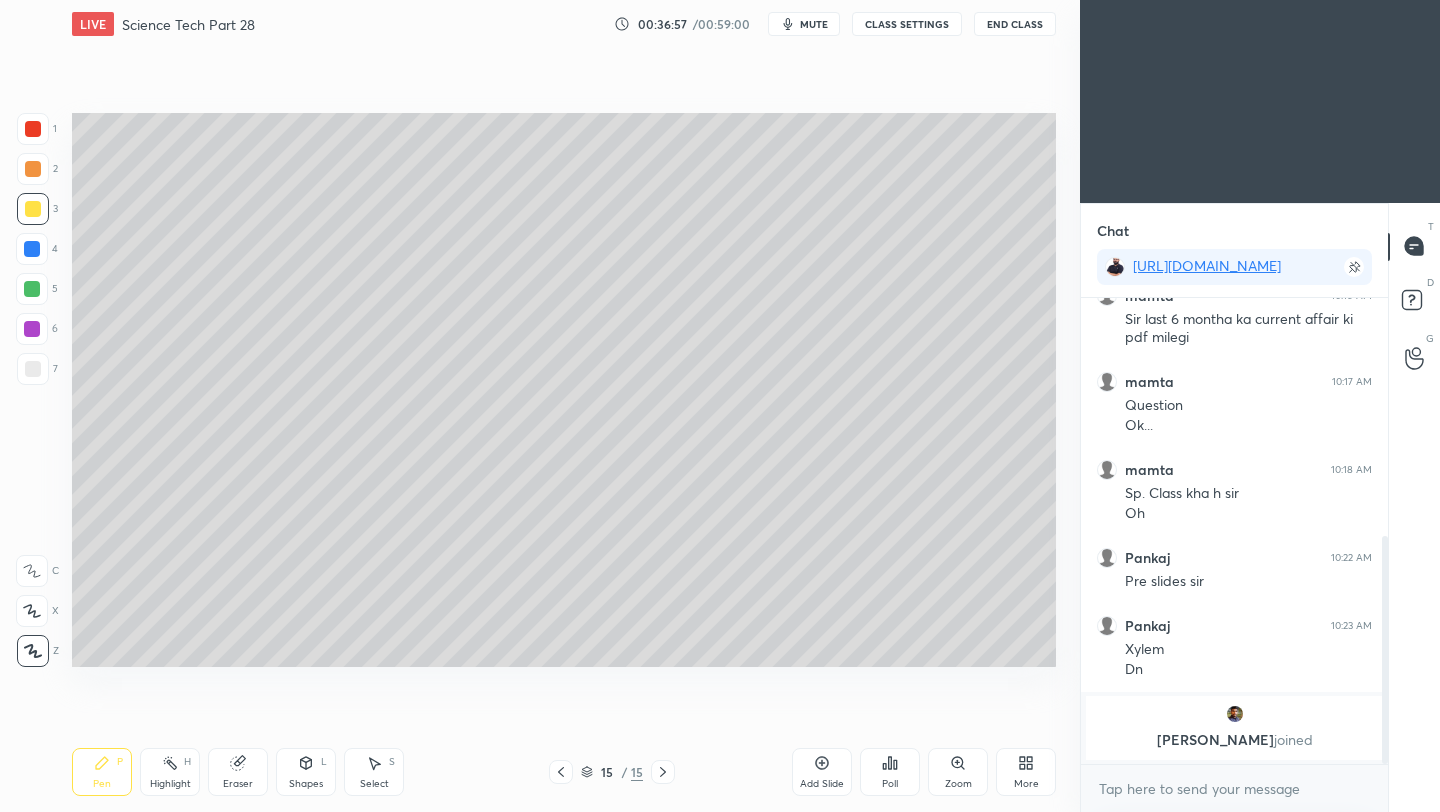 drag, startPoint x: 25, startPoint y: 369, endPoint x: 55, endPoint y: 371, distance: 30.066593 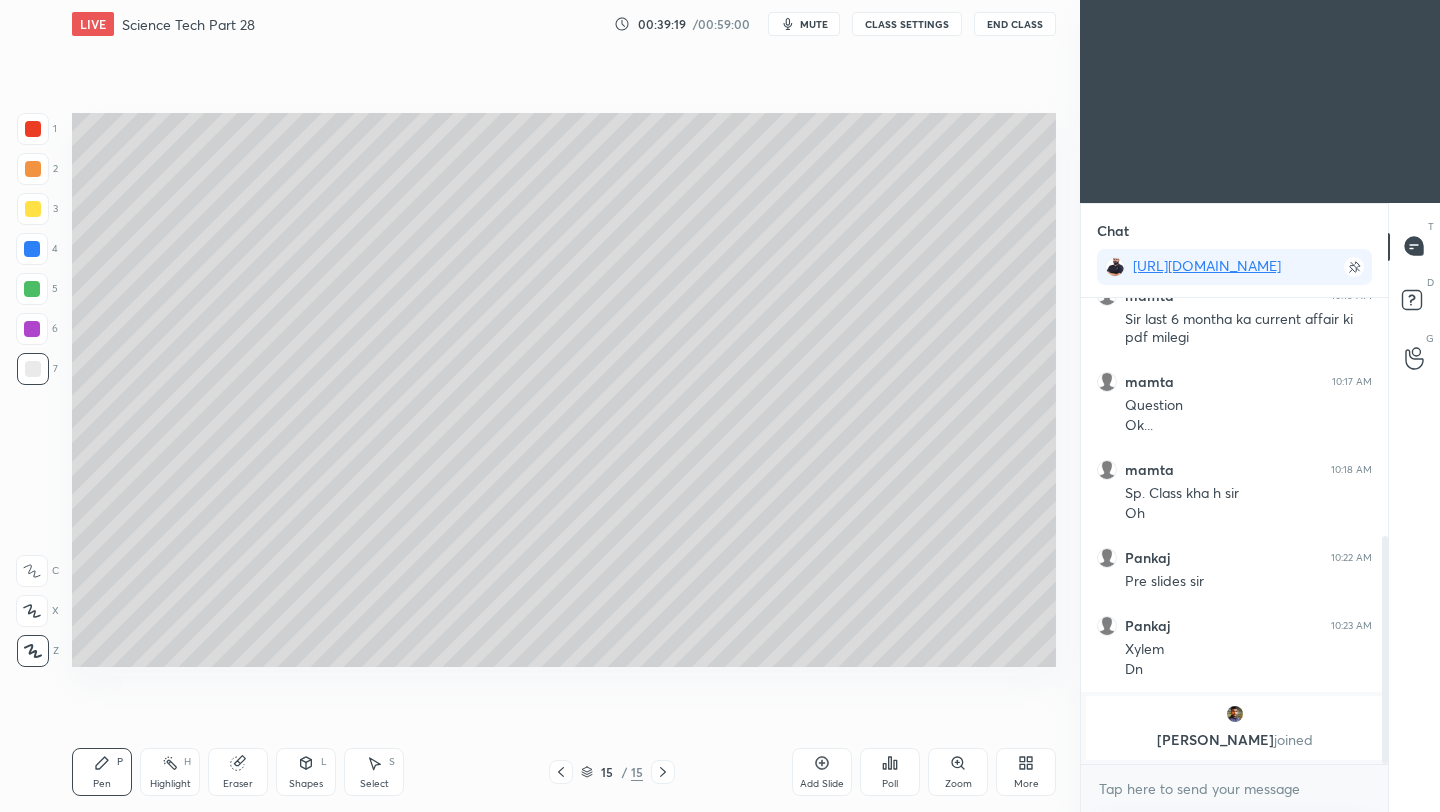 click 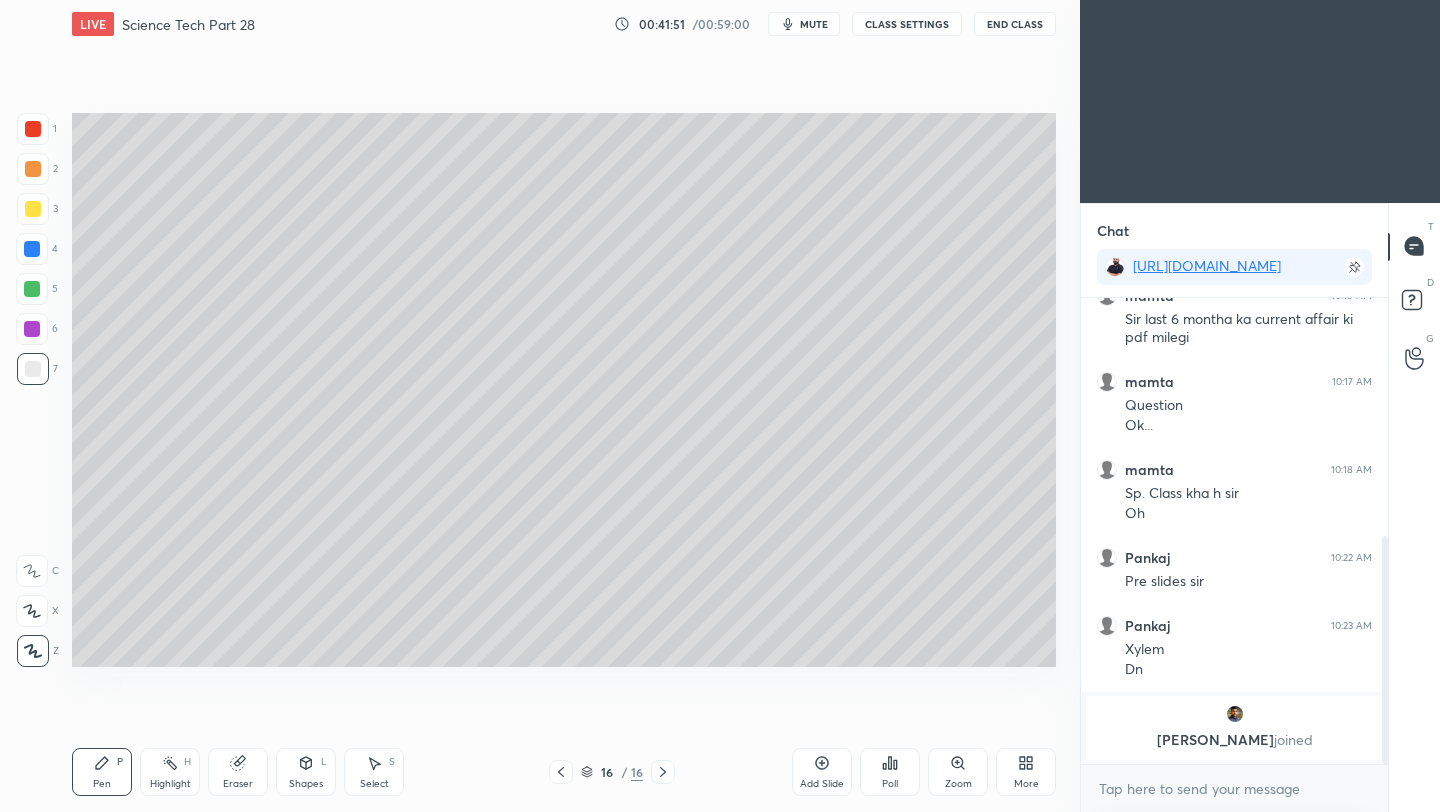 click 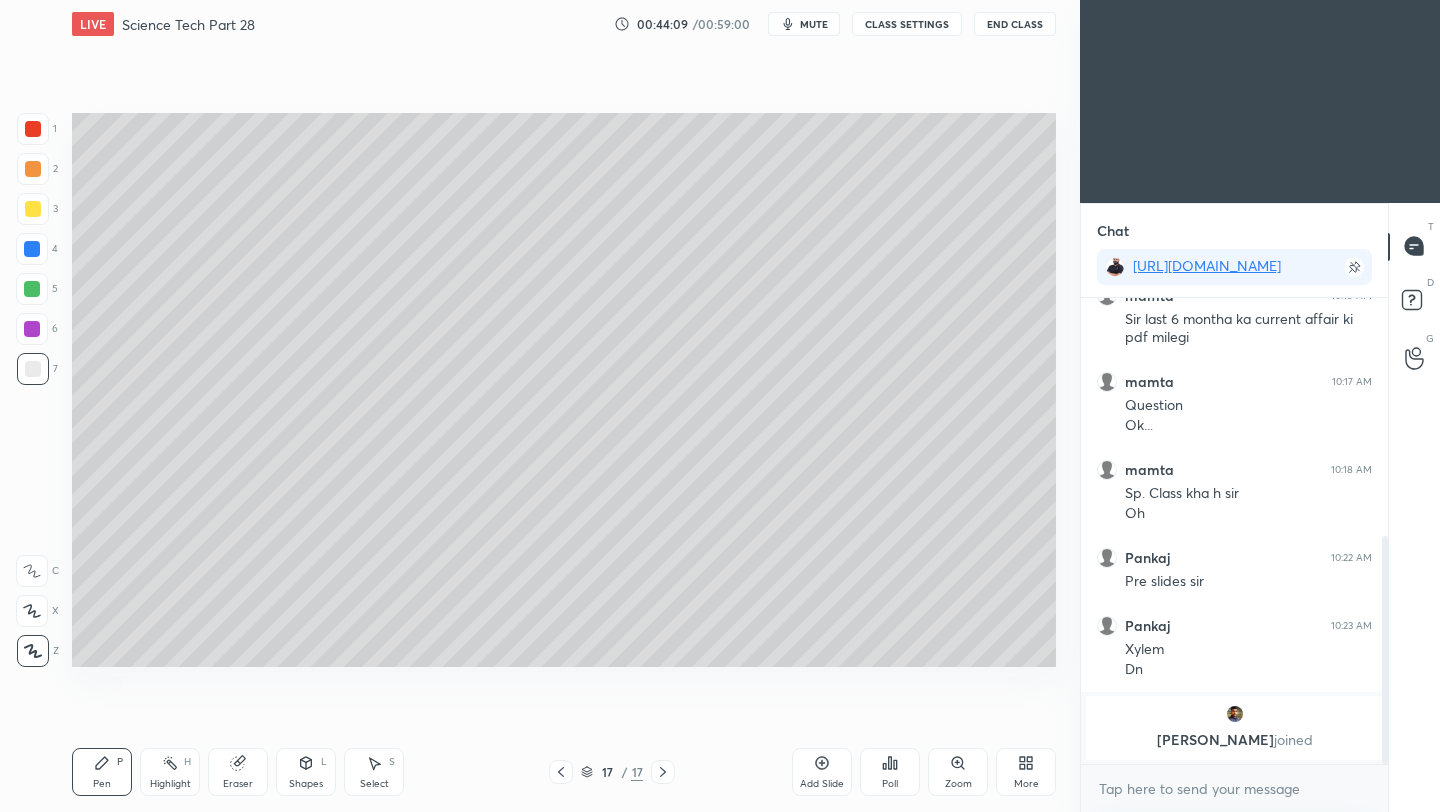 click 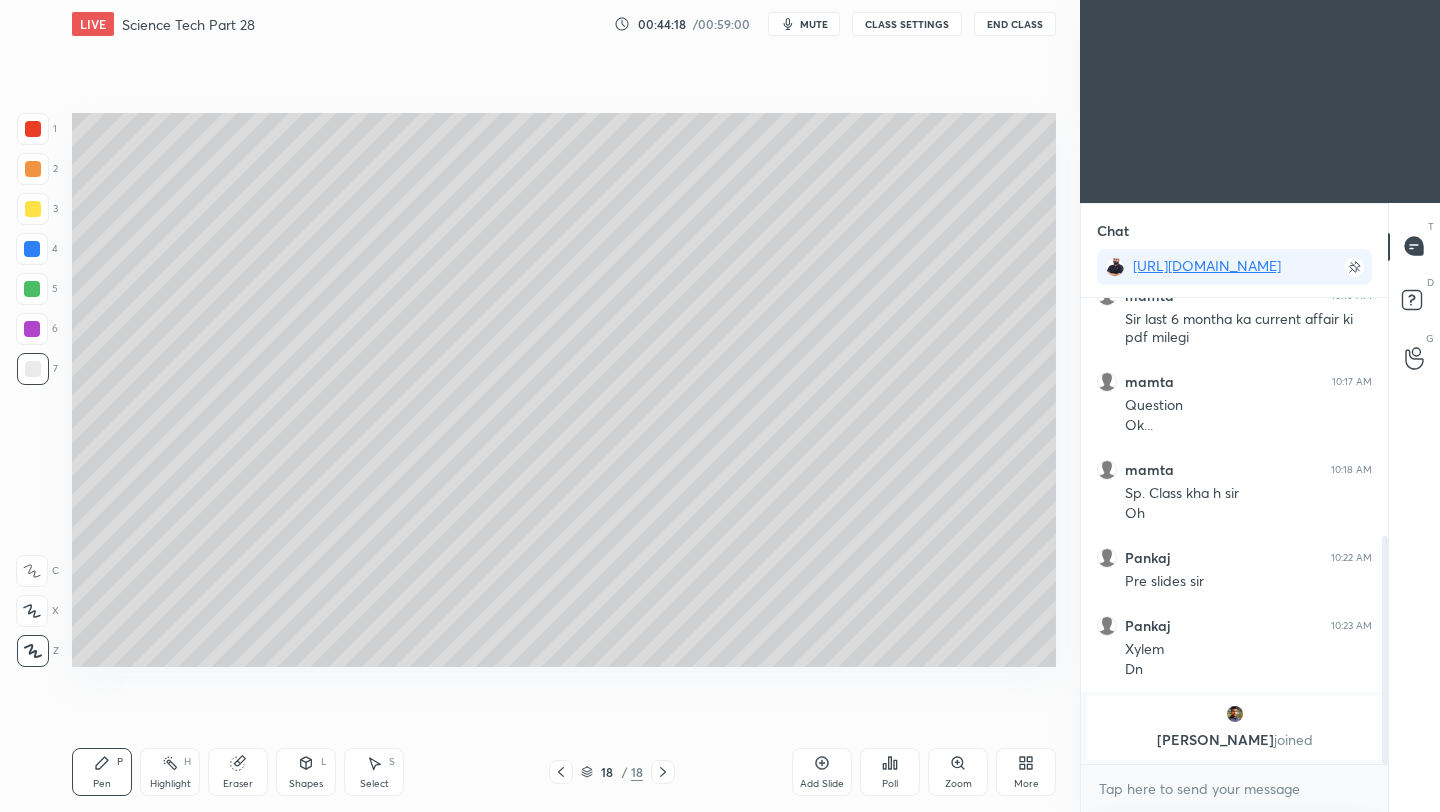 click at bounding box center [33, 209] 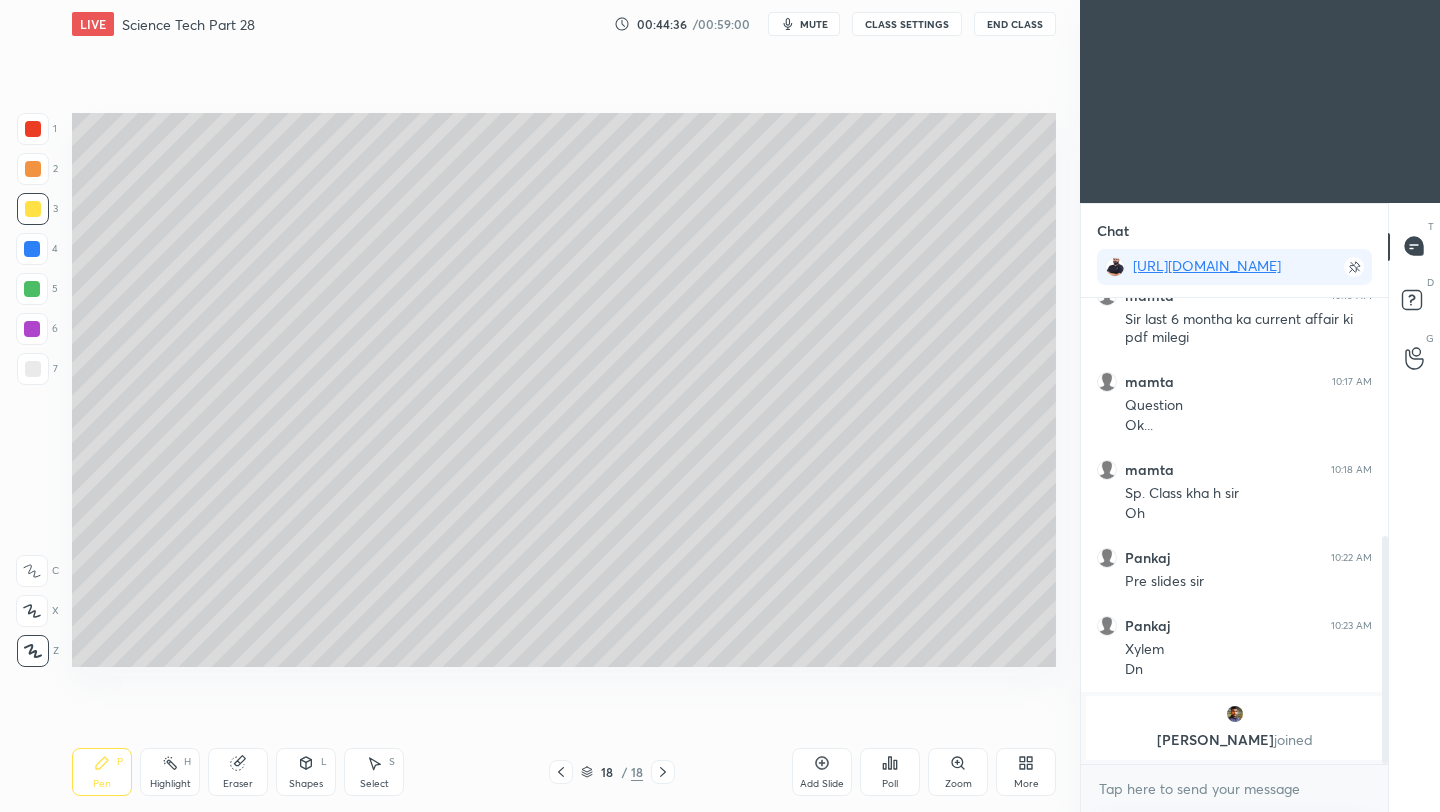 click at bounding box center (33, 369) 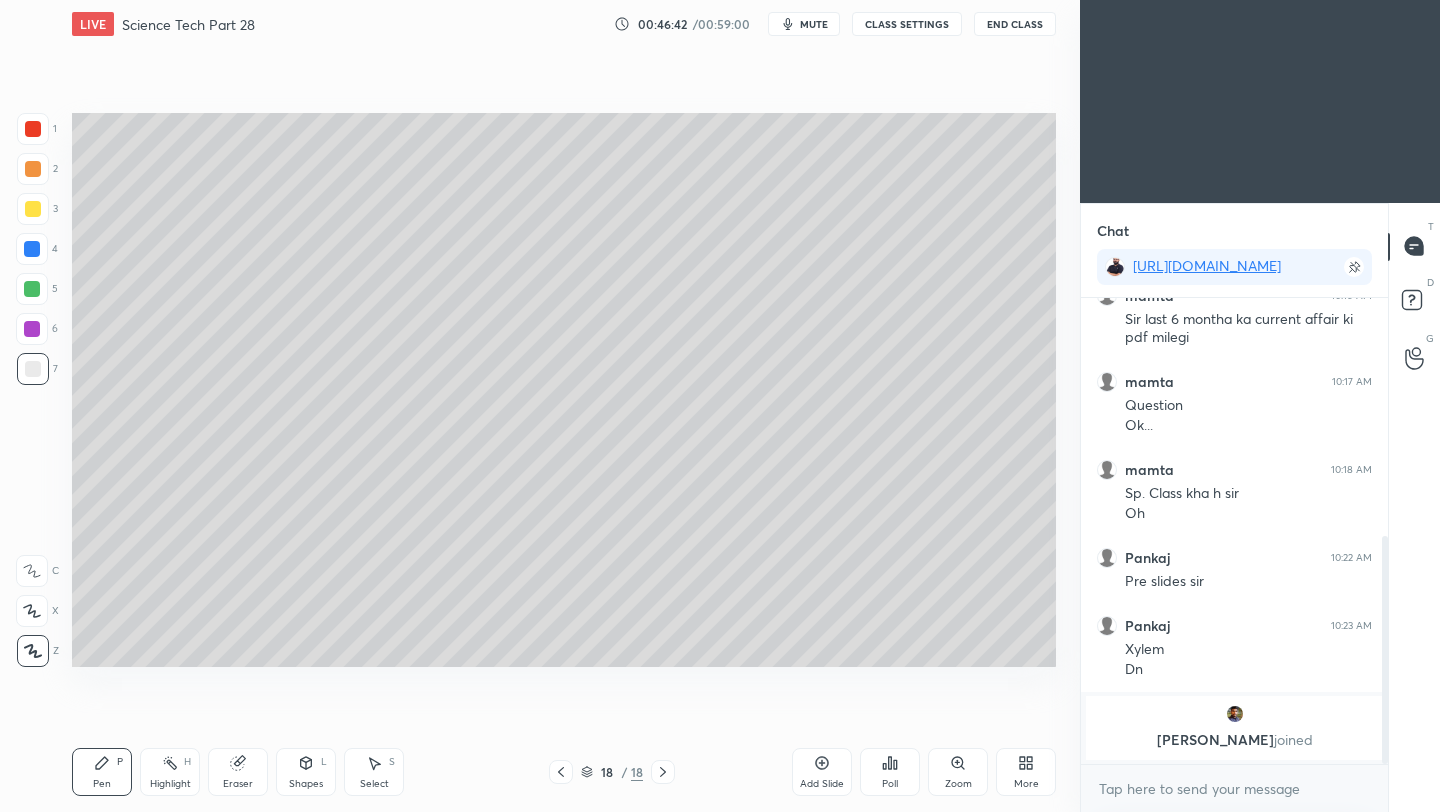 click 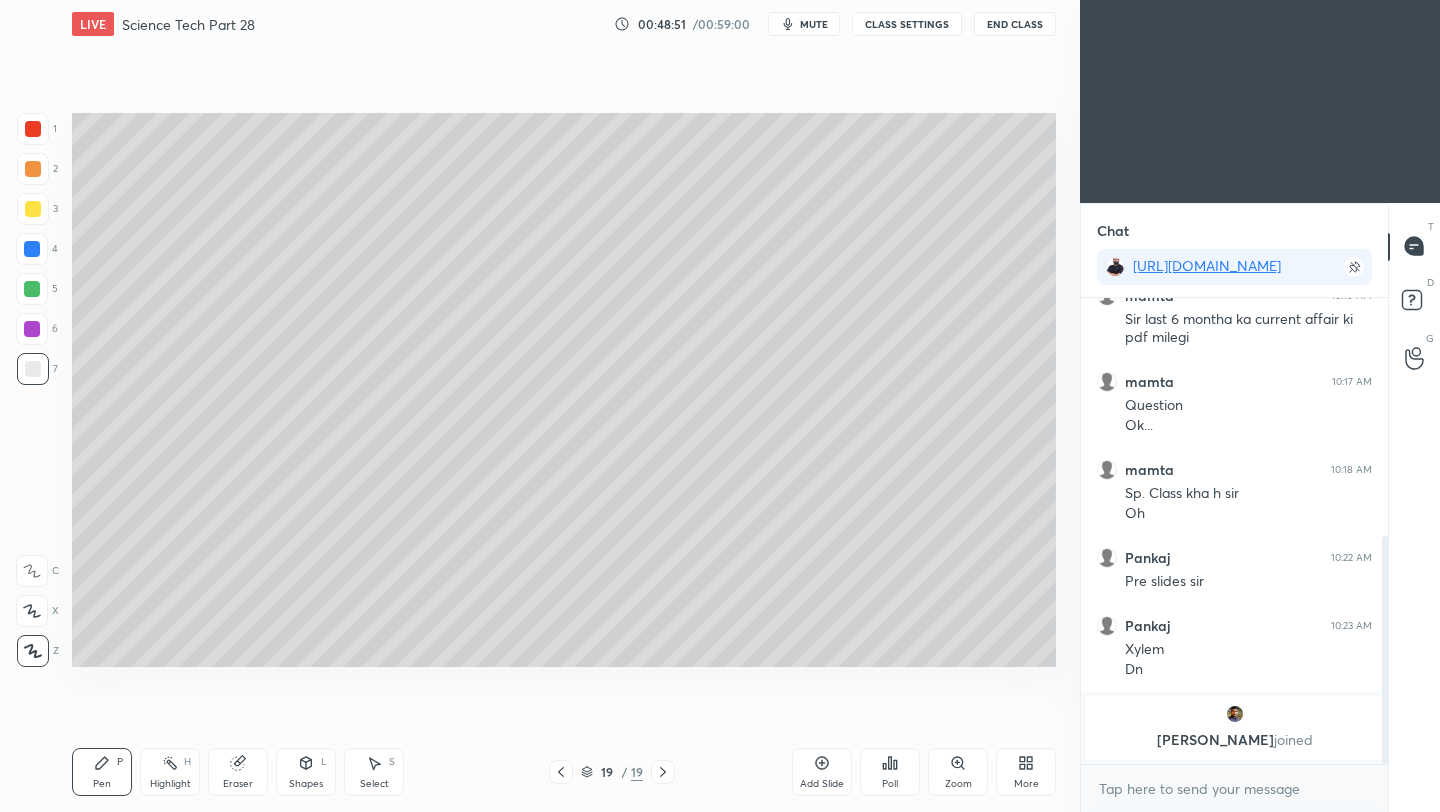 click on "Add Slide" at bounding box center [822, 772] 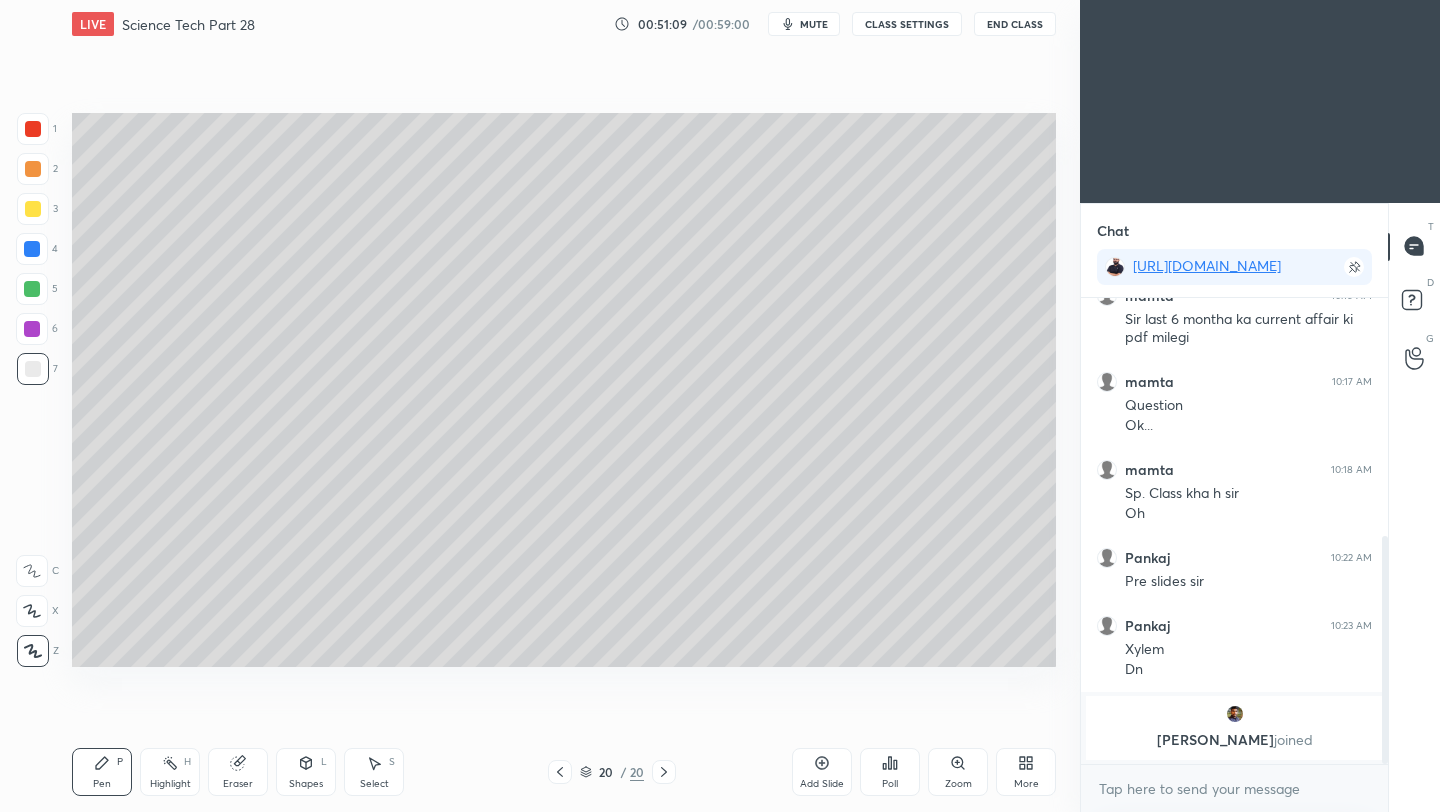click on "Add Slide" at bounding box center [822, 772] 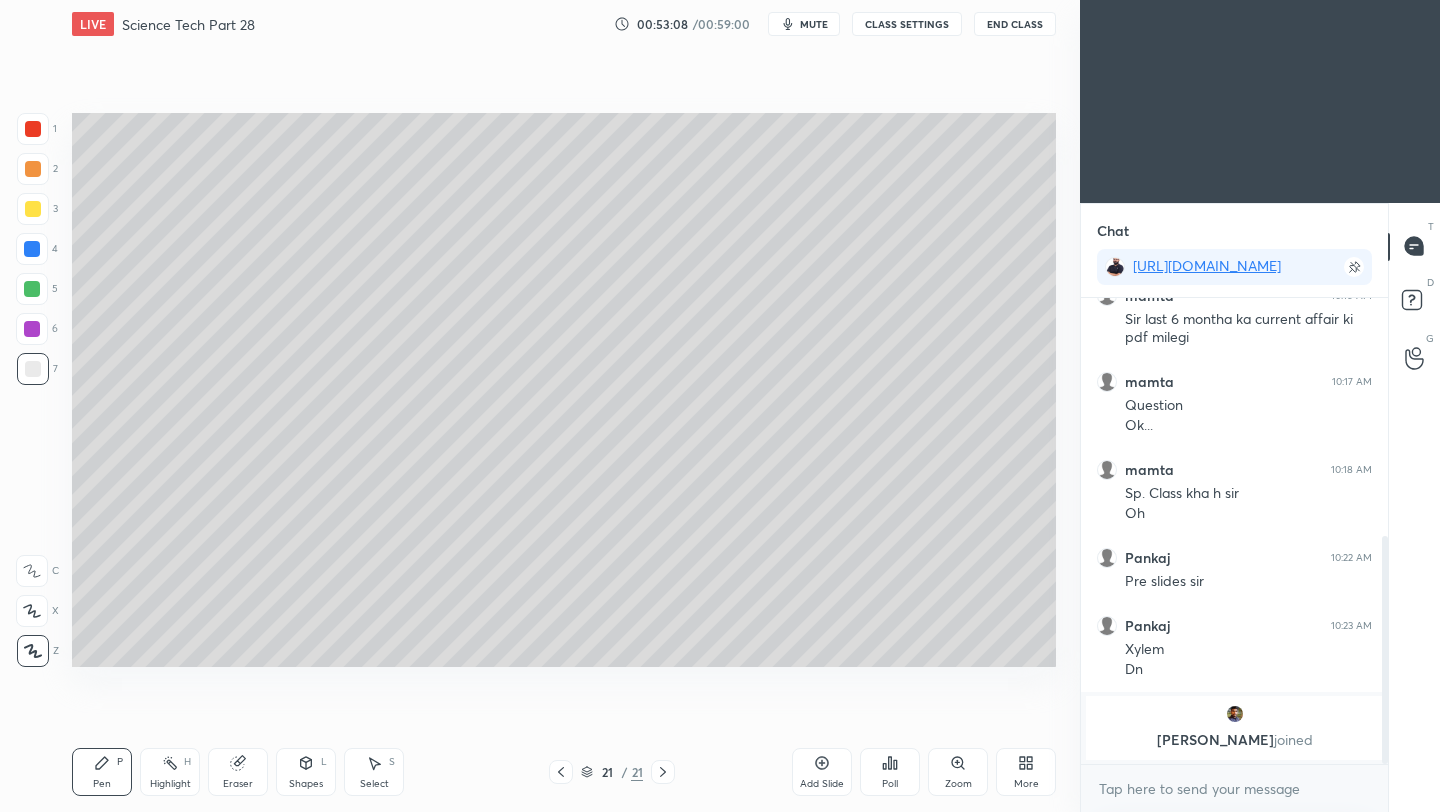 click on "Add Slide" at bounding box center (822, 772) 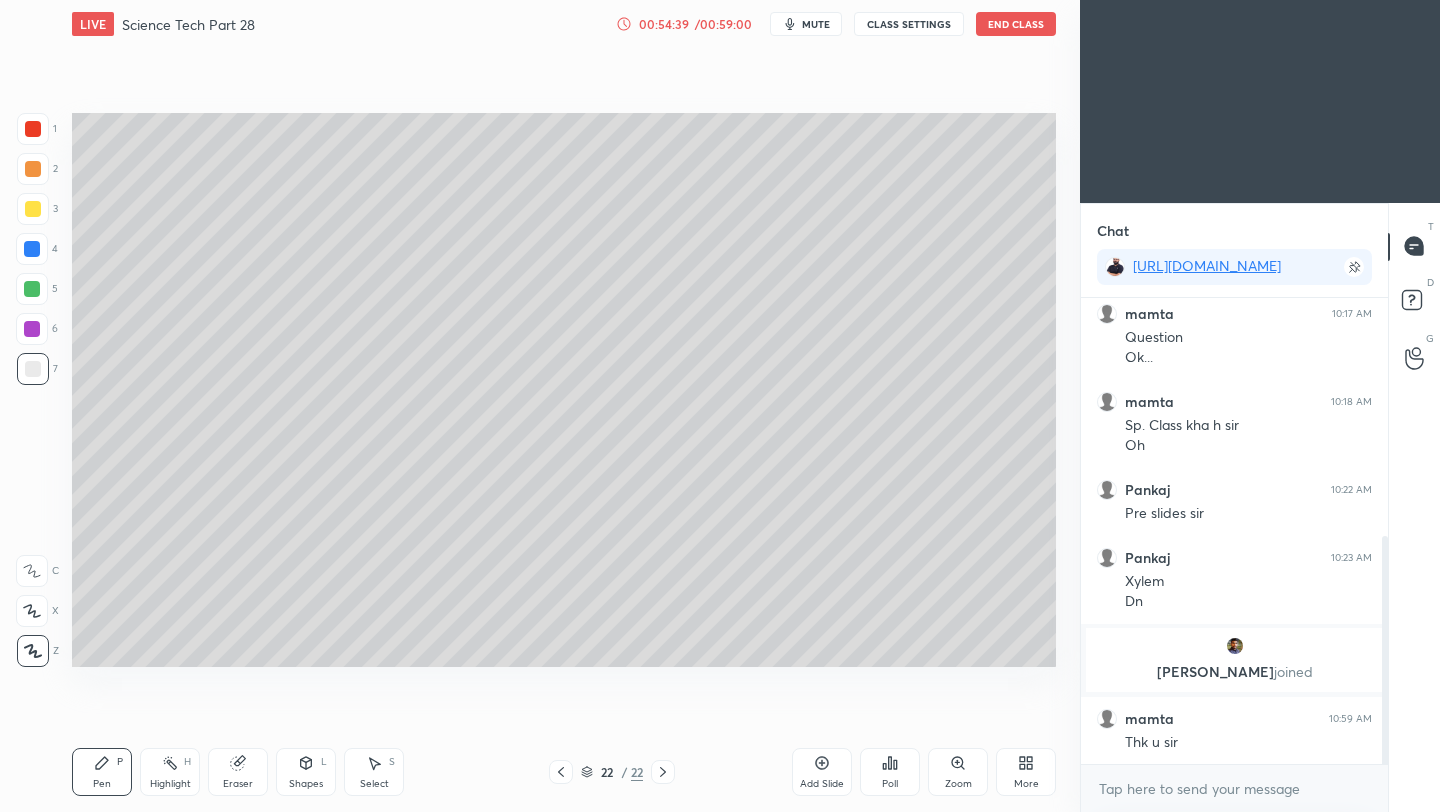 scroll, scrollTop: 570, scrollLeft: 0, axis: vertical 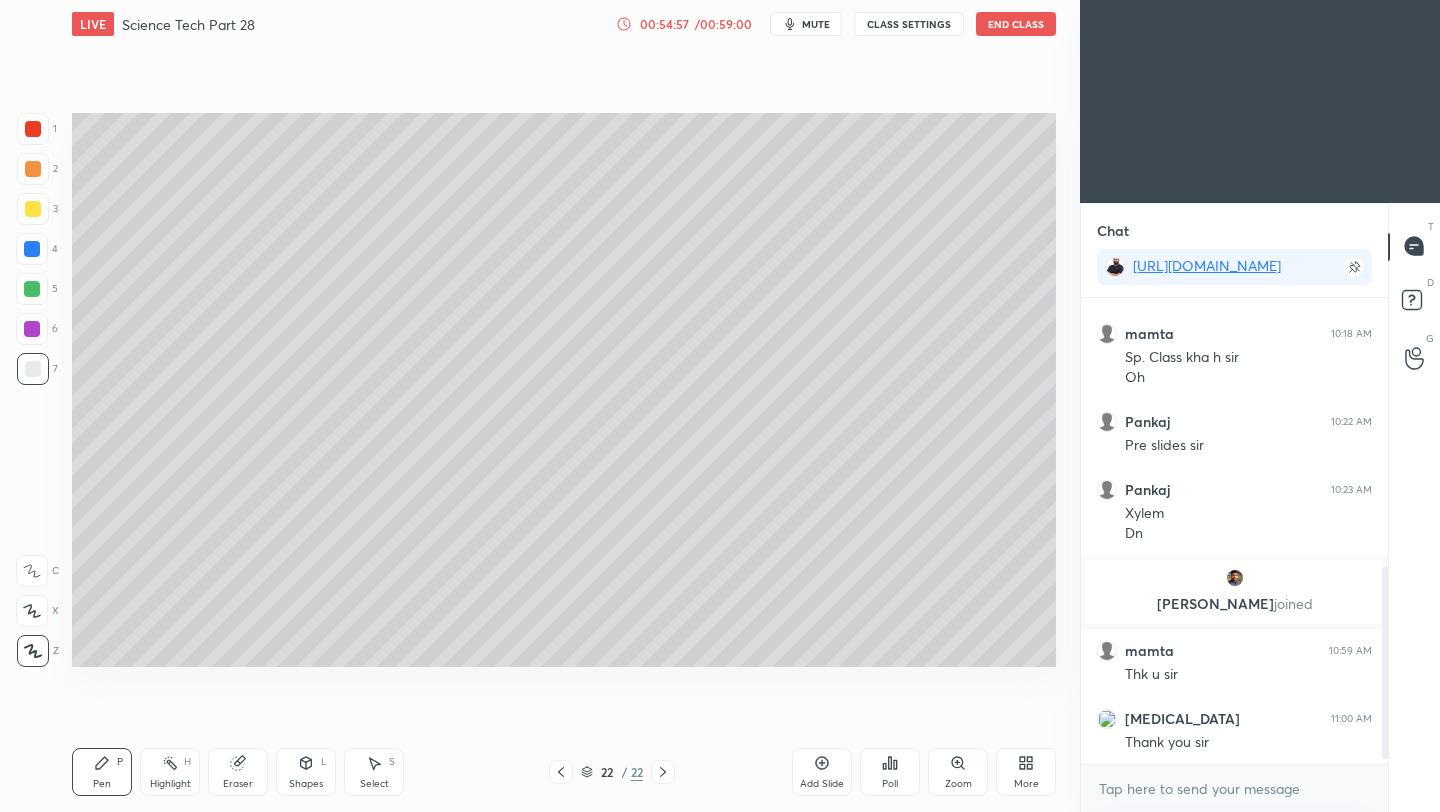 click on "End Class" at bounding box center [1016, 24] 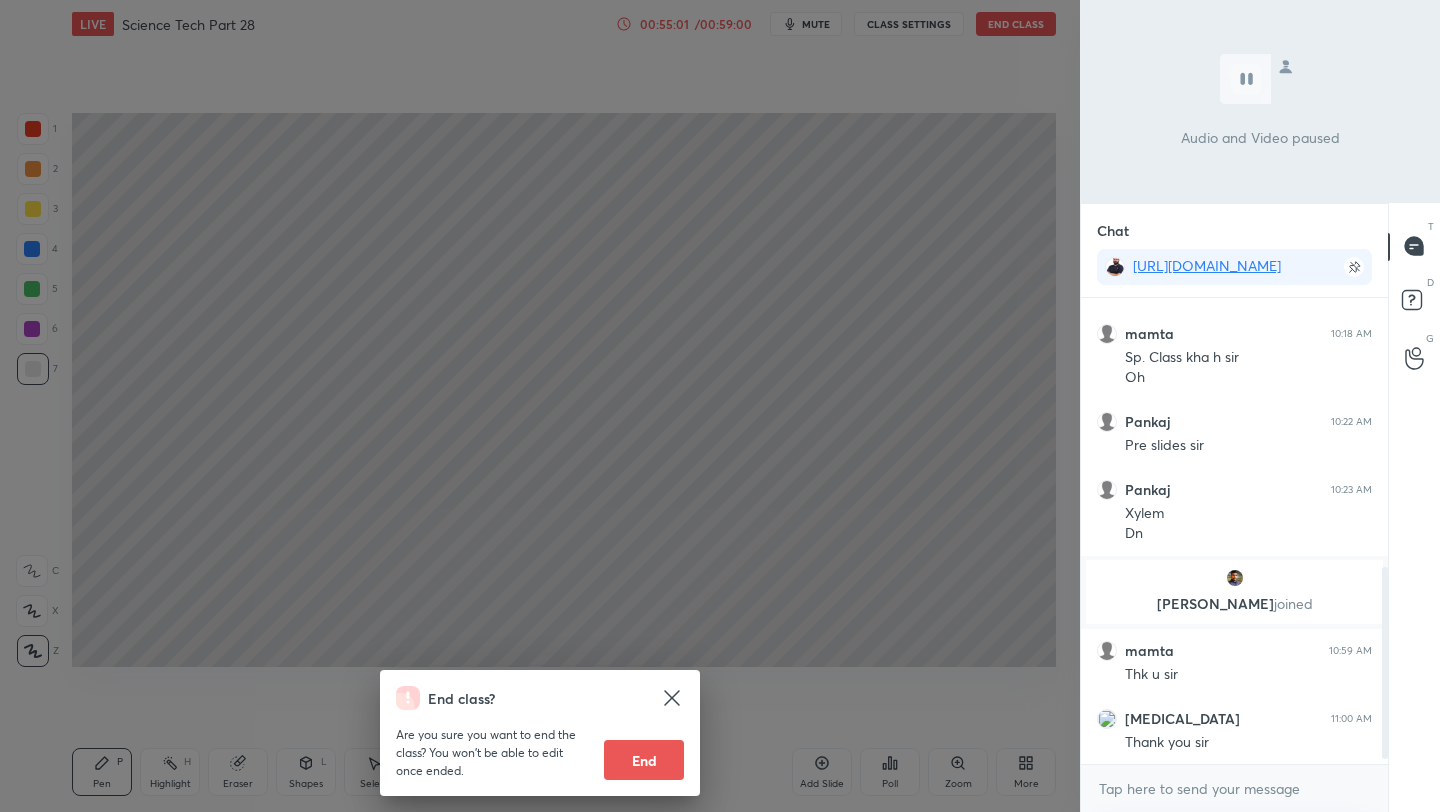 click on "End" at bounding box center [644, 760] 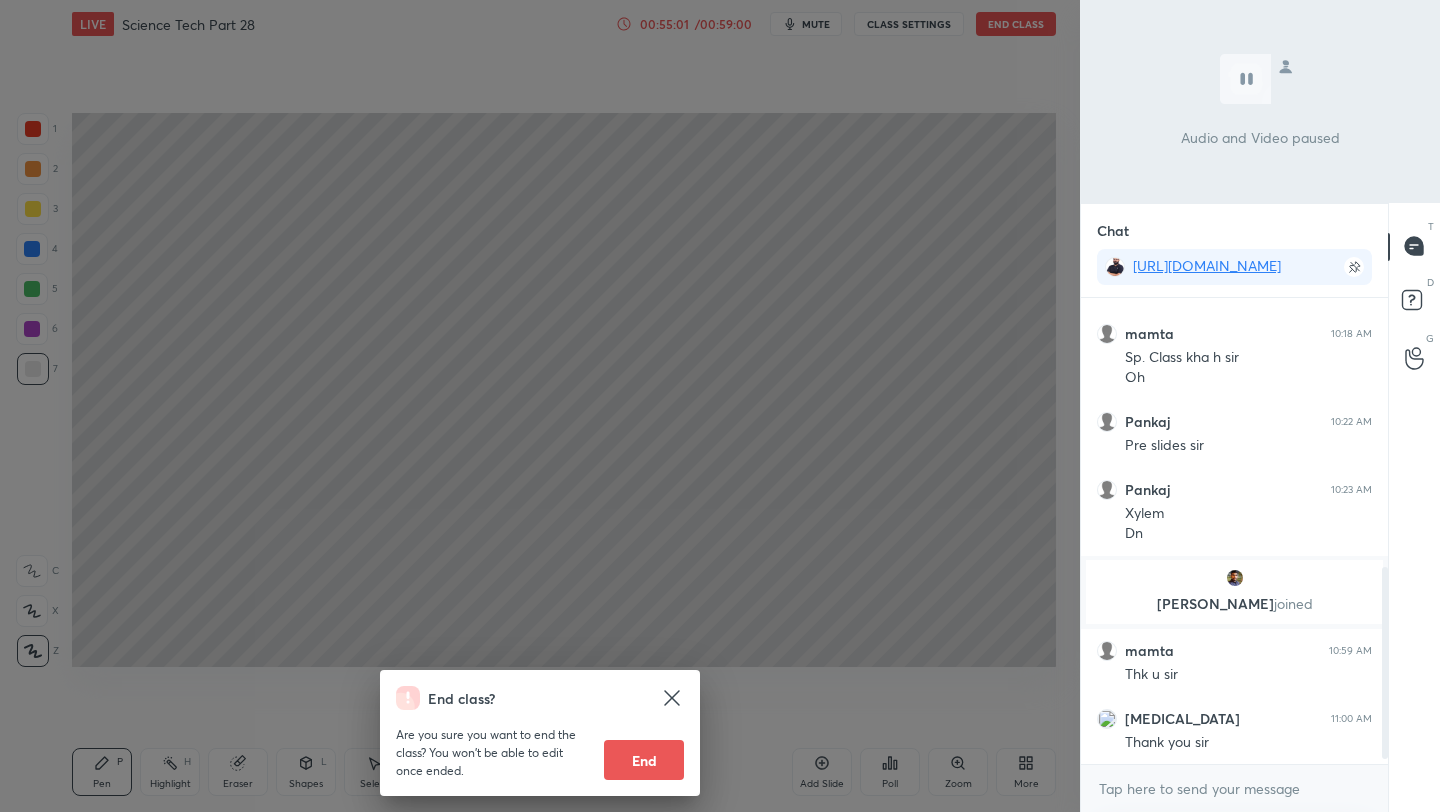 type on "x" 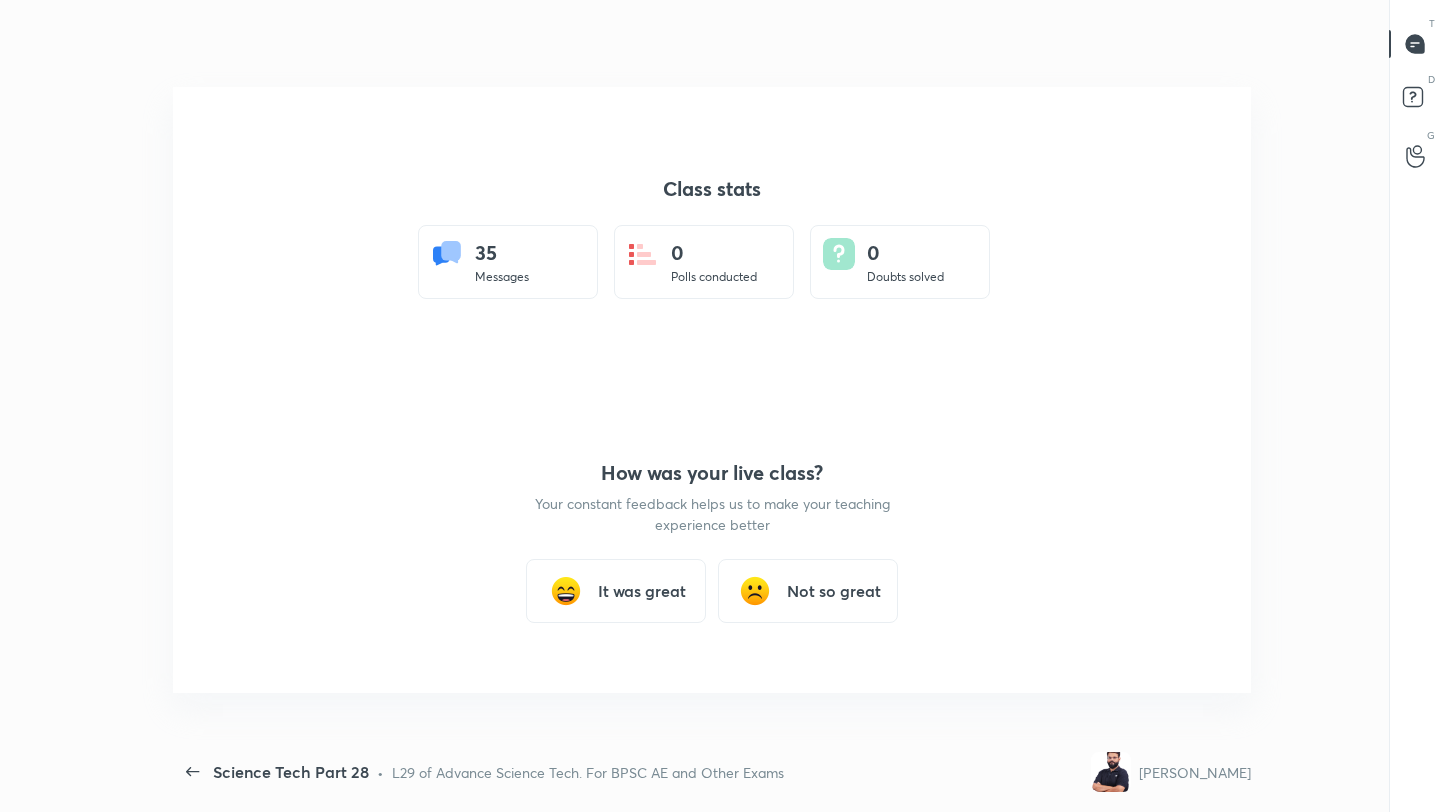 scroll, scrollTop: 99316, scrollLeft: 98797, axis: both 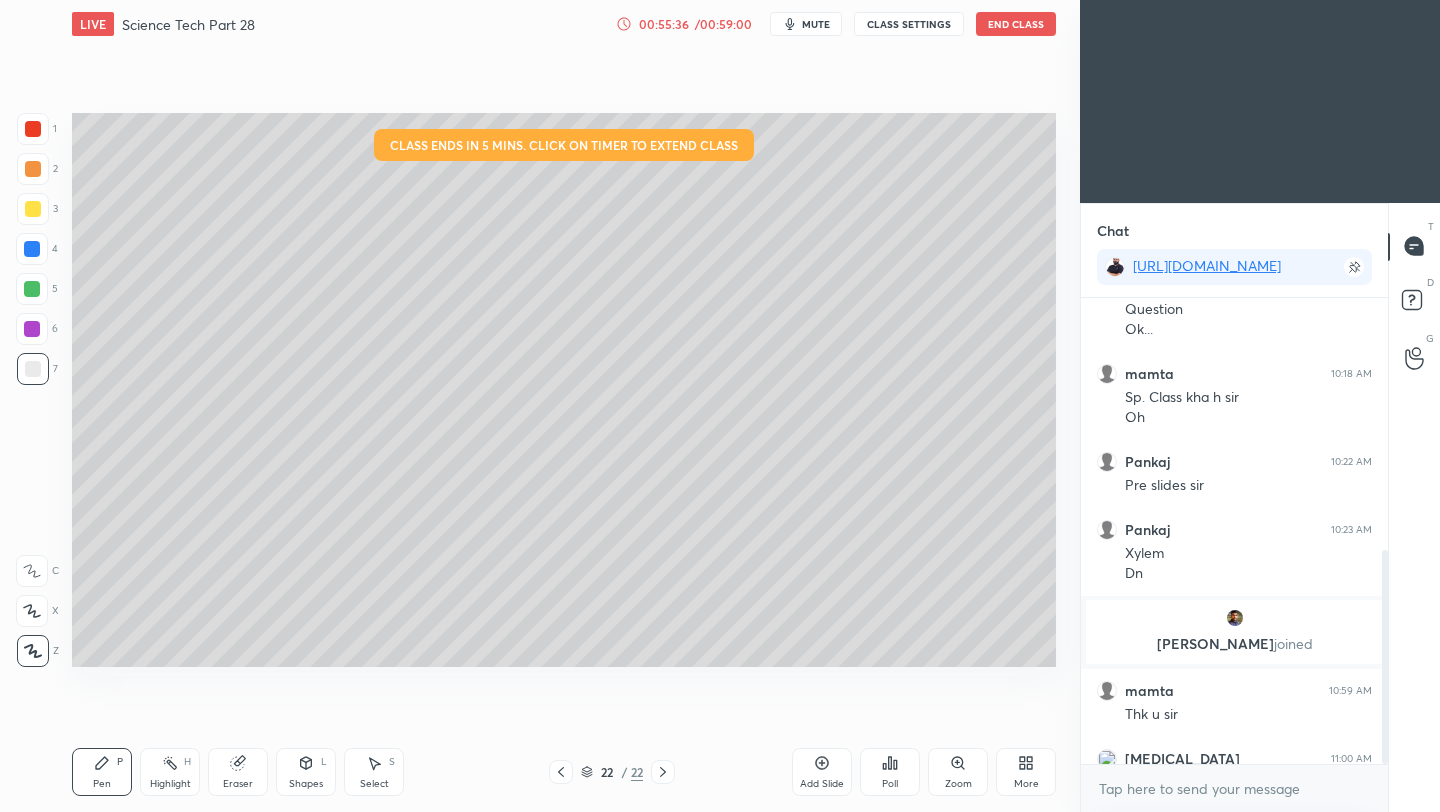 click on "End Class" at bounding box center (1016, 24) 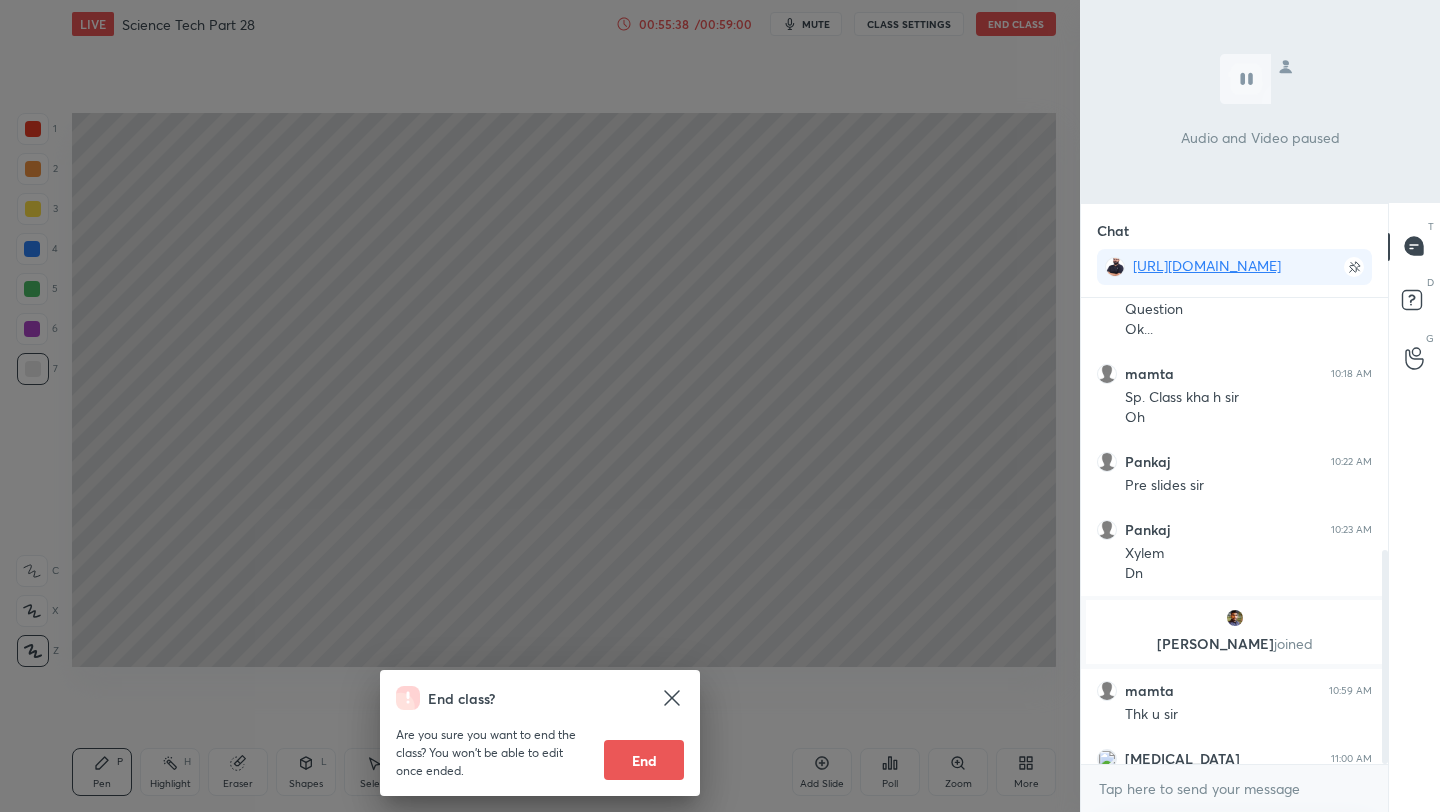 click on "End" at bounding box center [644, 760] 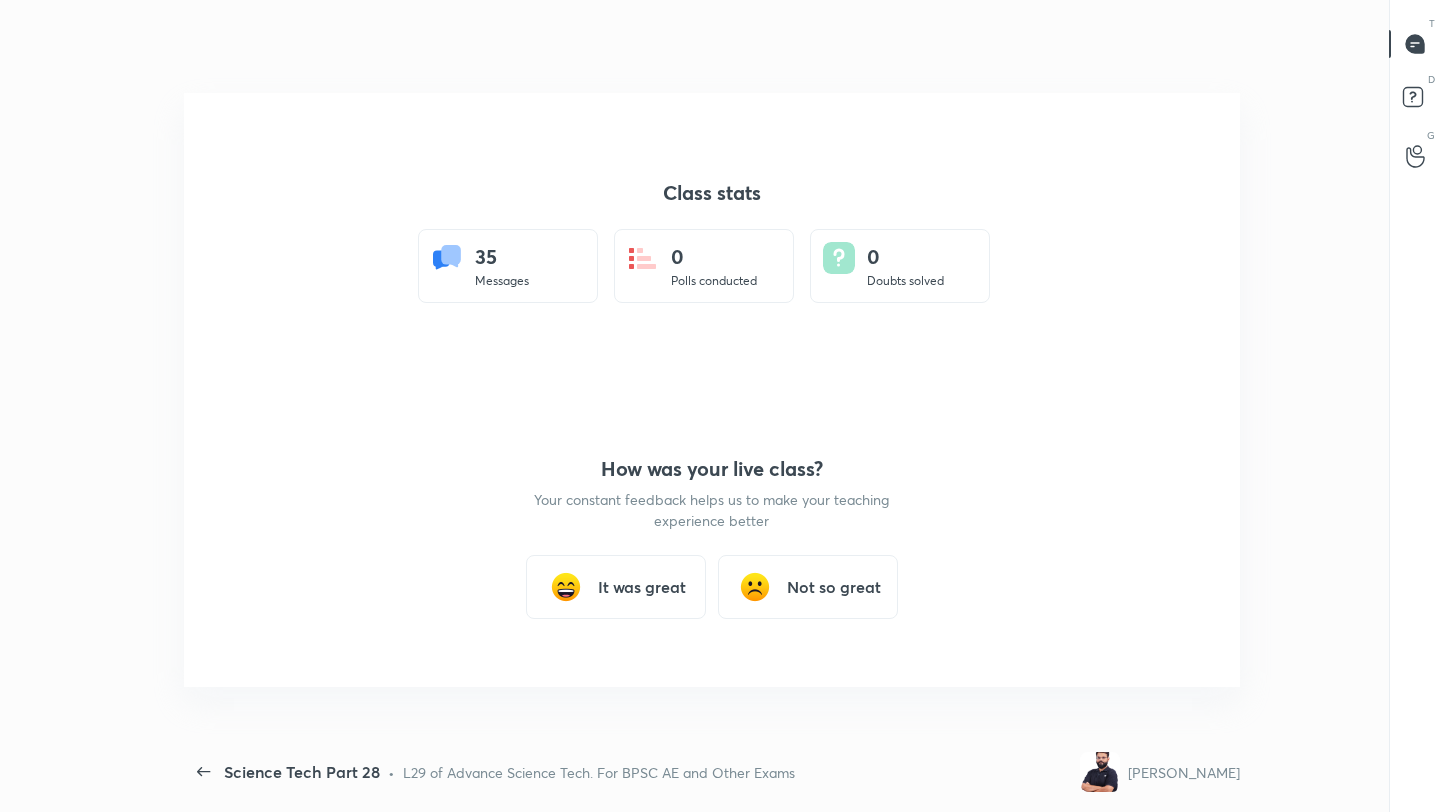 scroll, scrollTop: 99316, scrollLeft: 98756, axis: both 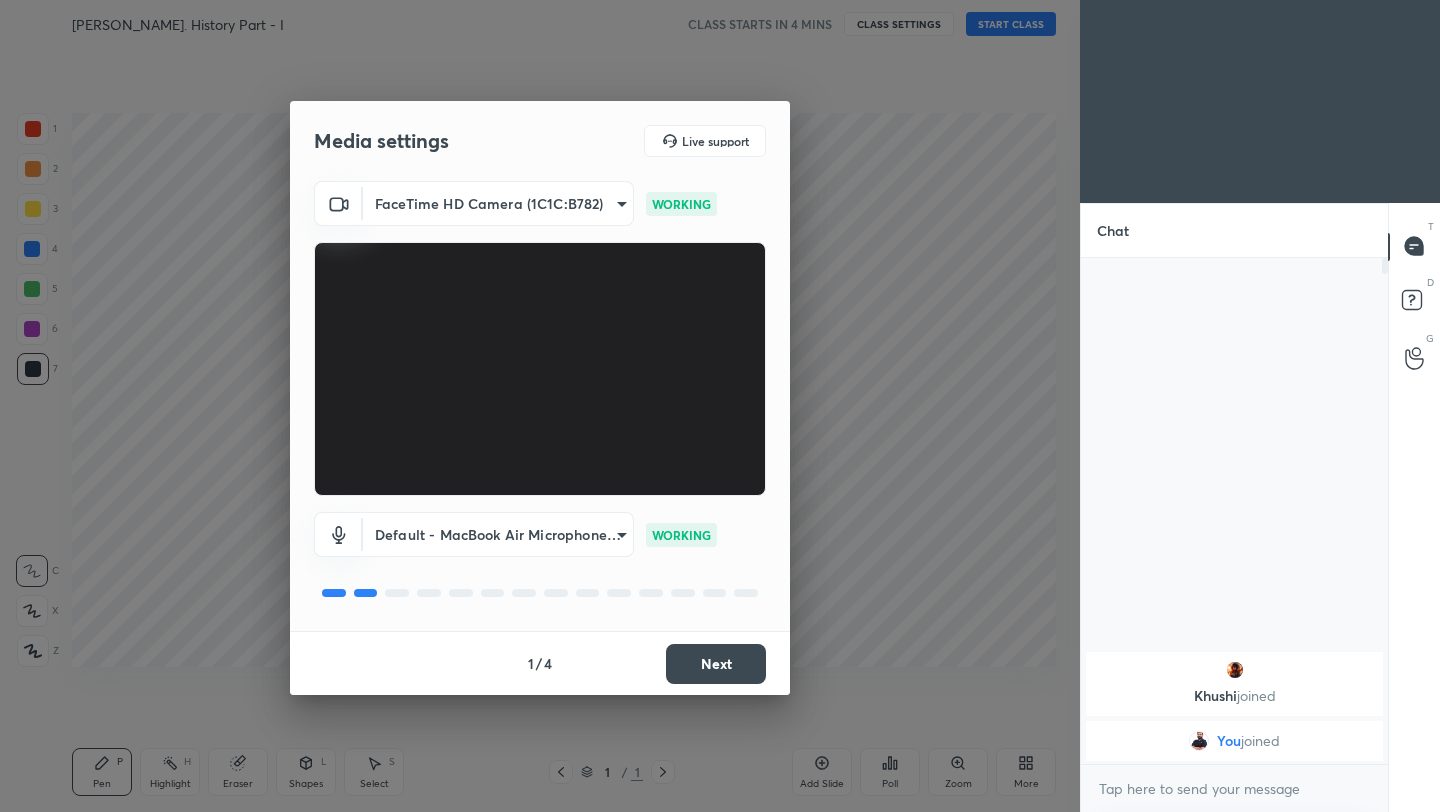 click on "Next" at bounding box center [716, 664] 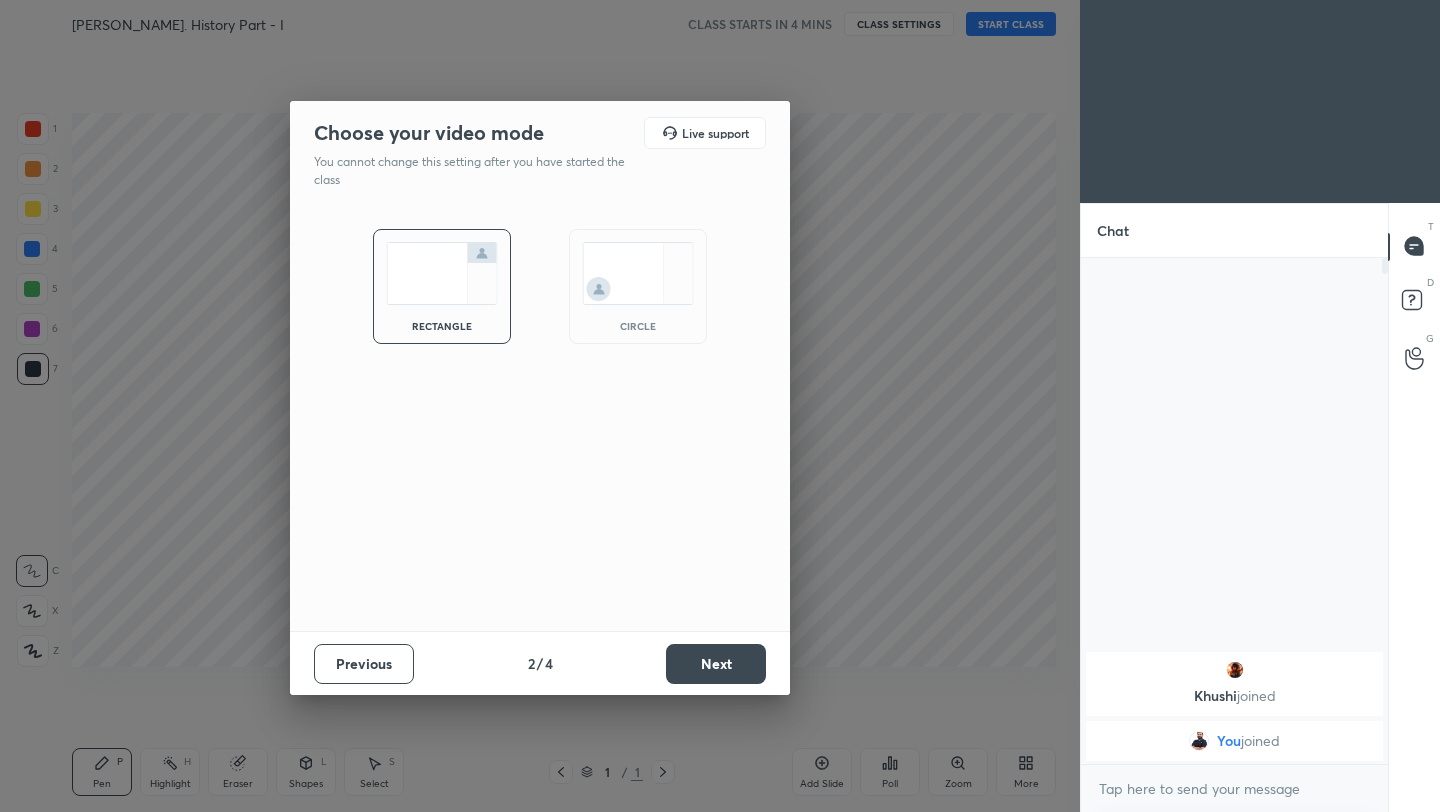 click on "Next" at bounding box center (716, 664) 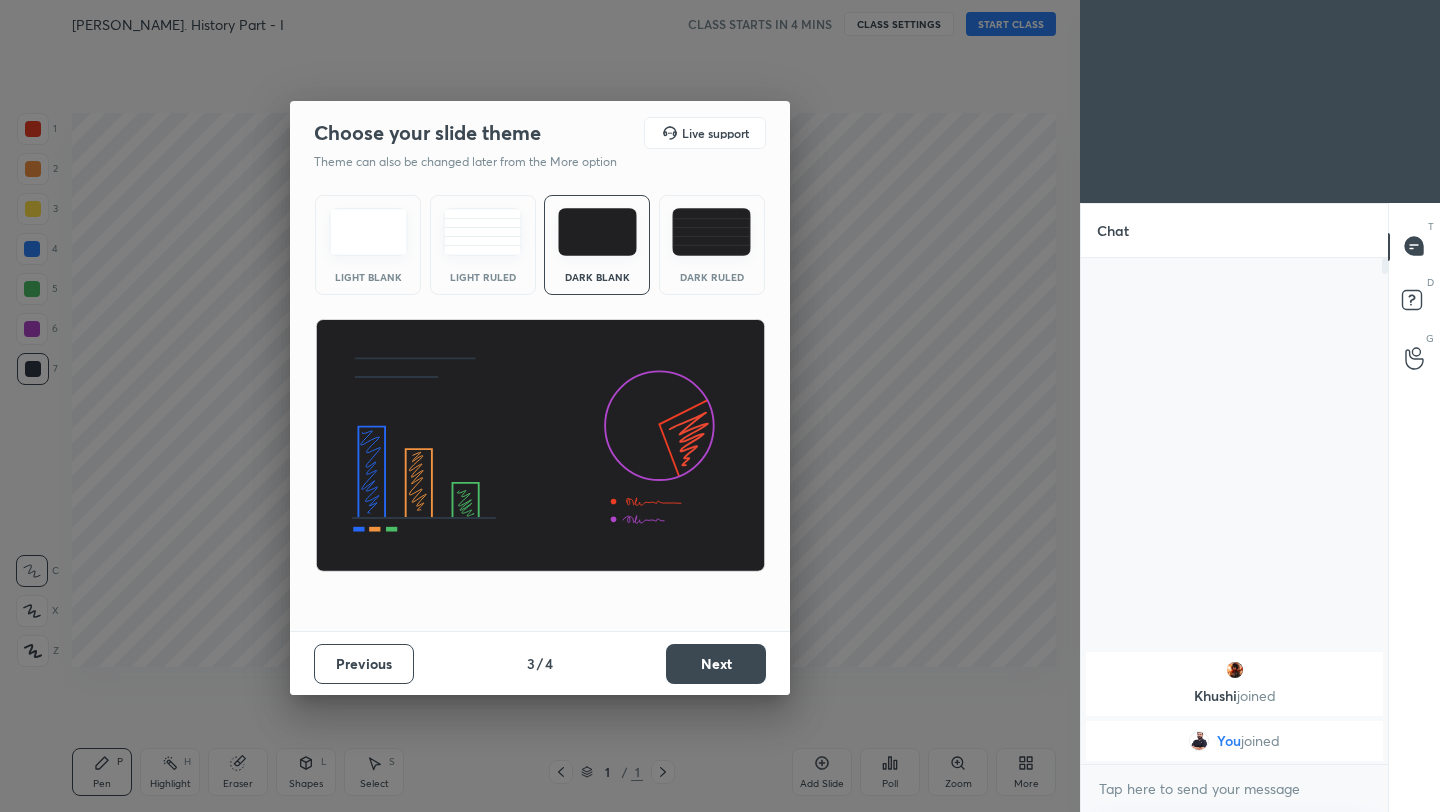 click on "Next" at bounding box center [716, 664] 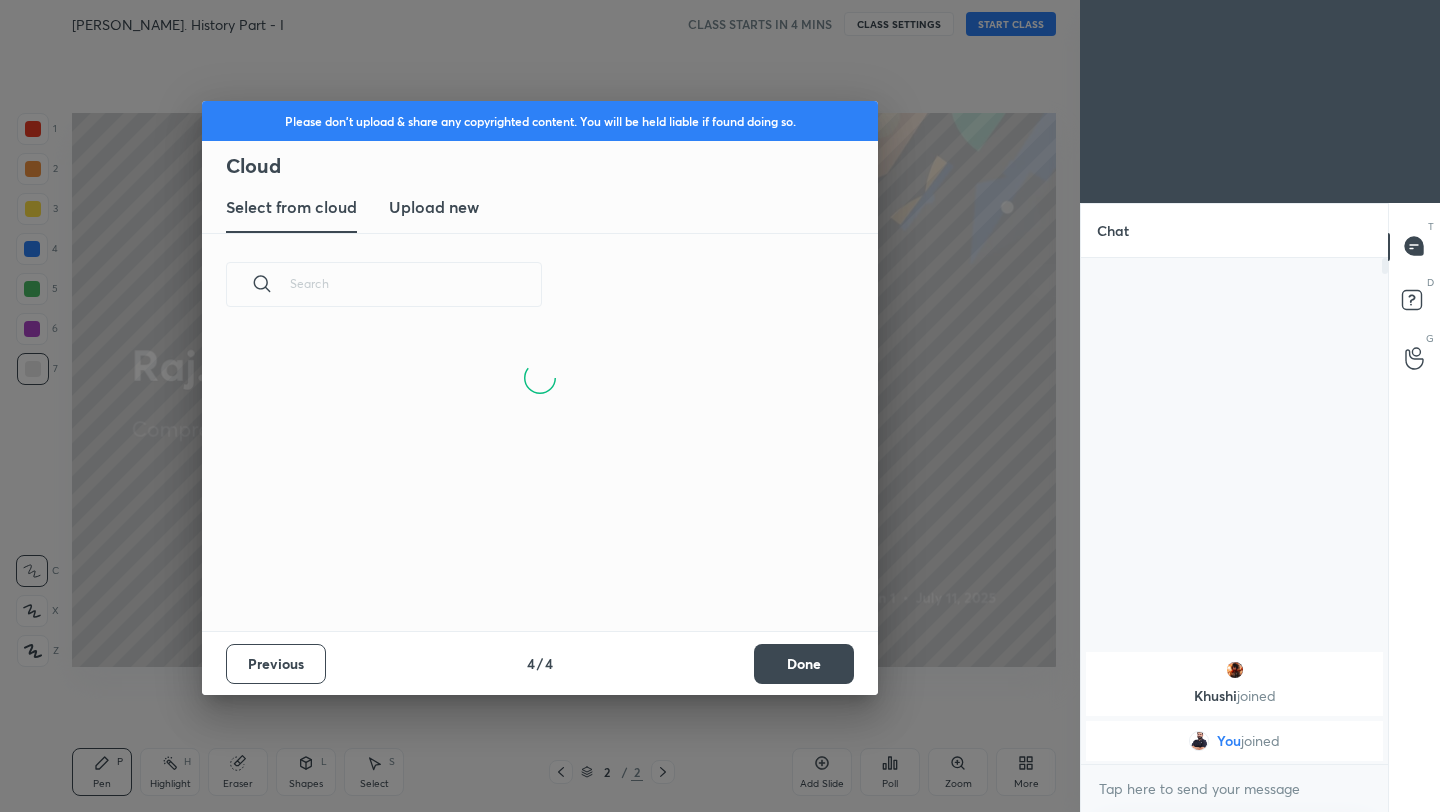 click on "Done" at bounding box center [804, 664] 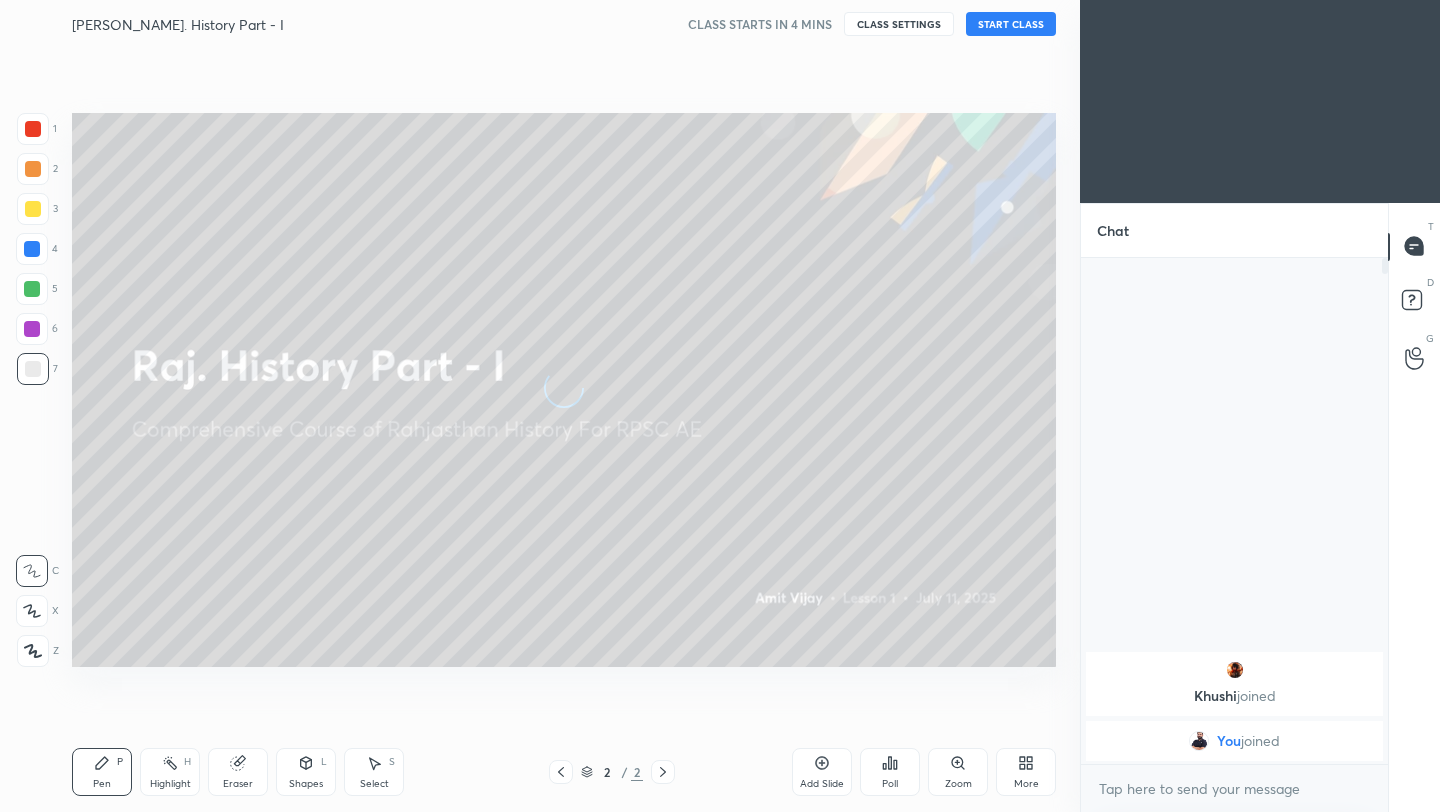 scroll, scrollTop: 0, scrollLeft: 0, axis: both 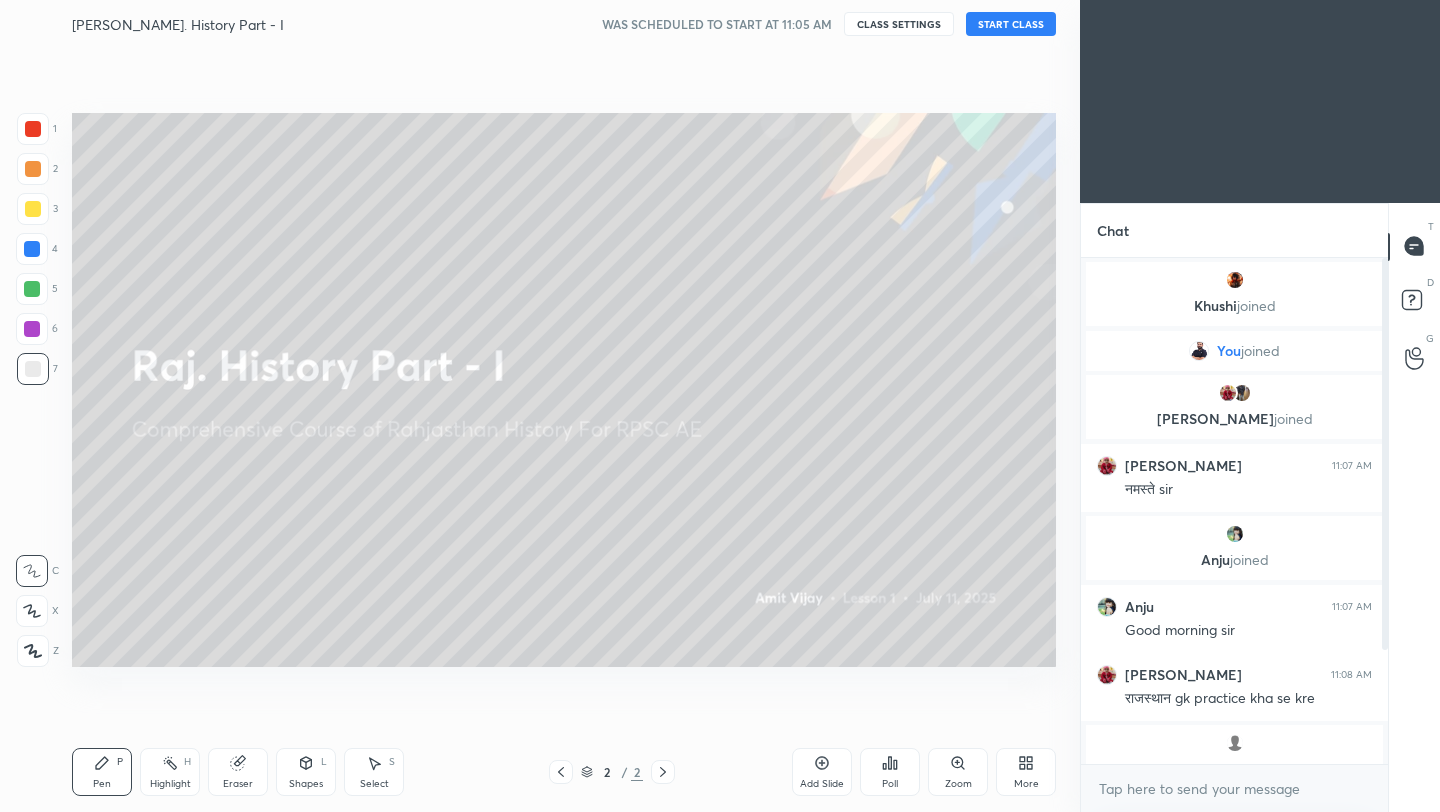 click on "START CLASS" at bounding box center (1011, 24) 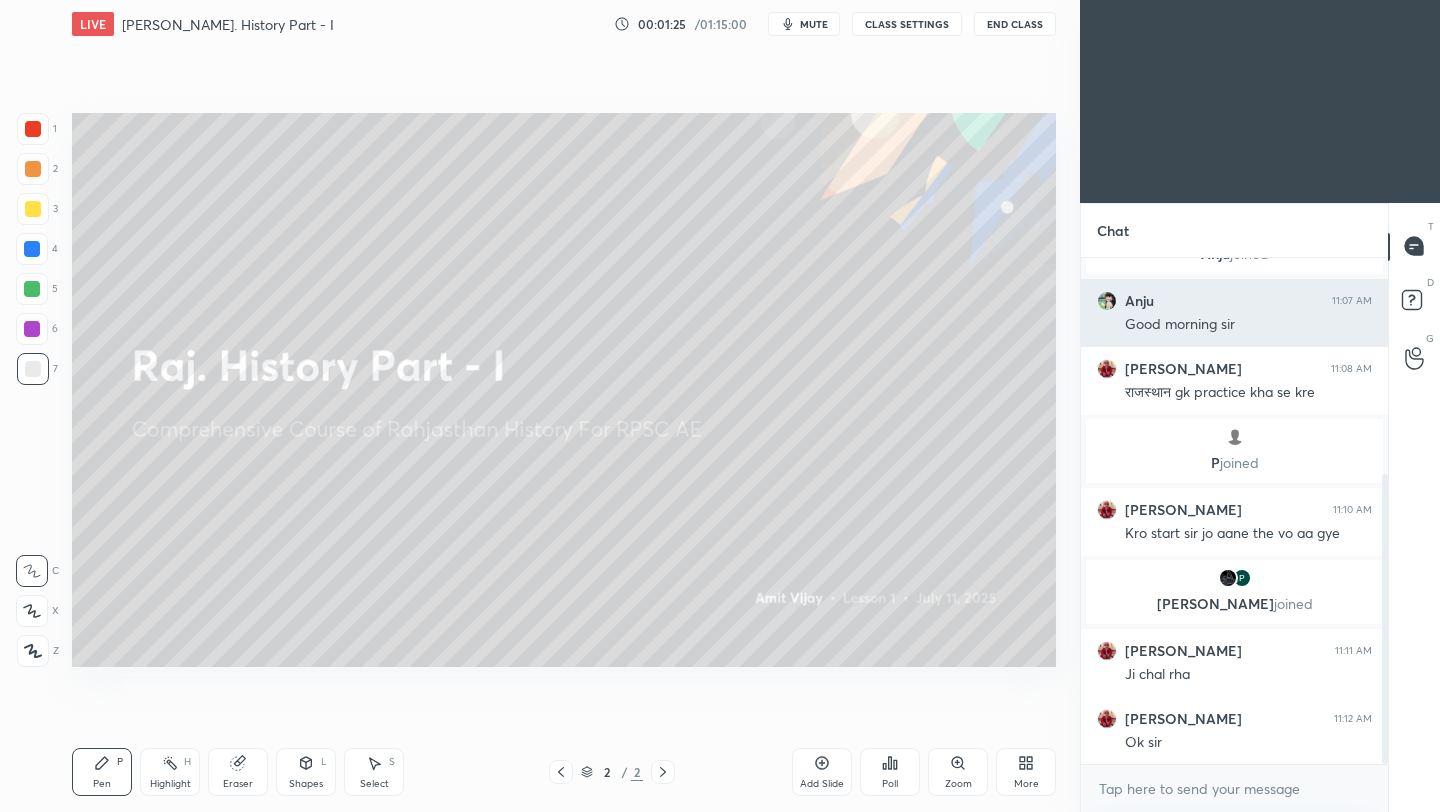 scroll, scrollTop: 379, scrollLeft: 0, axis: vertical 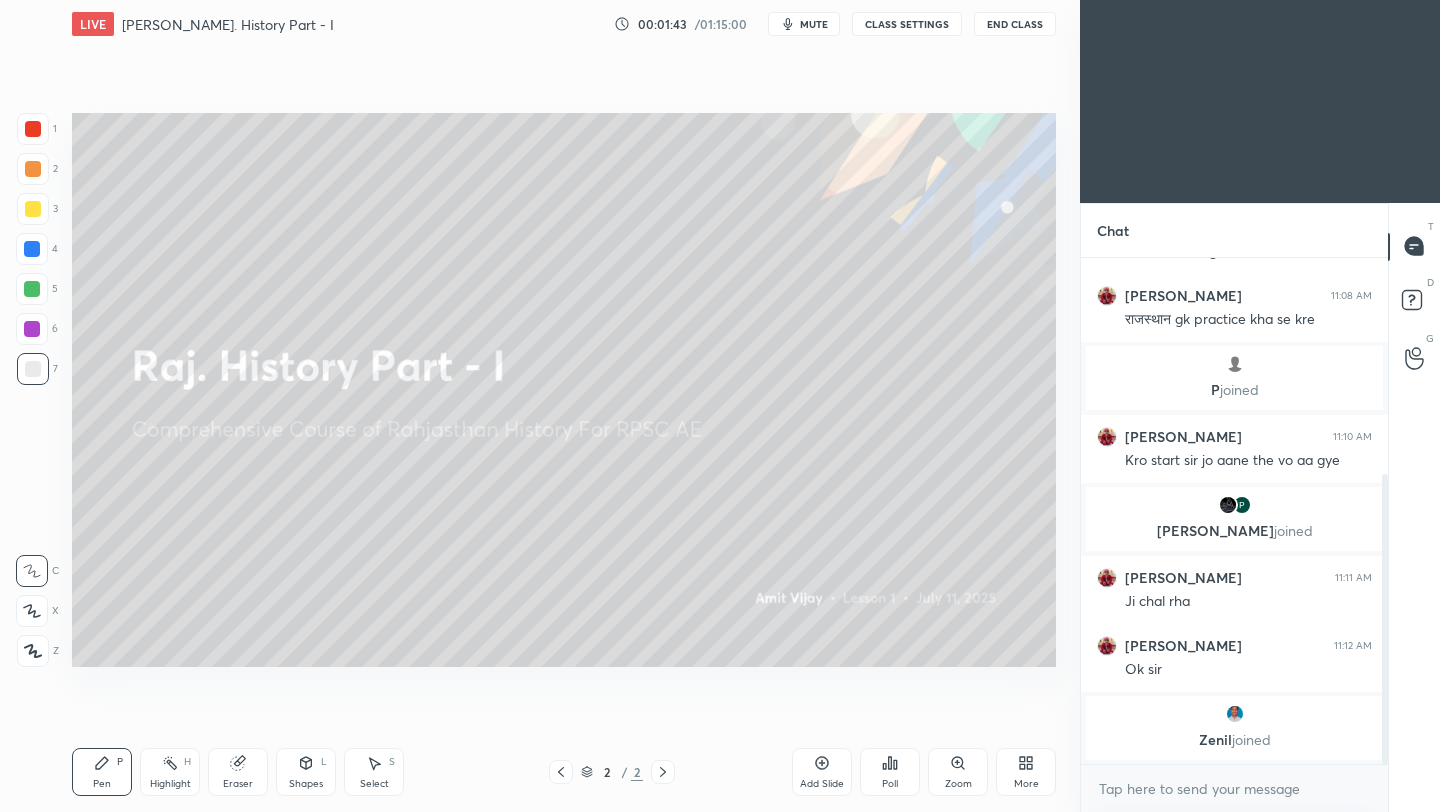 drag, startPoint x: 31, startPoint y: 205, endPoint x: 65, endPoint y: 278, distance: 80.529495 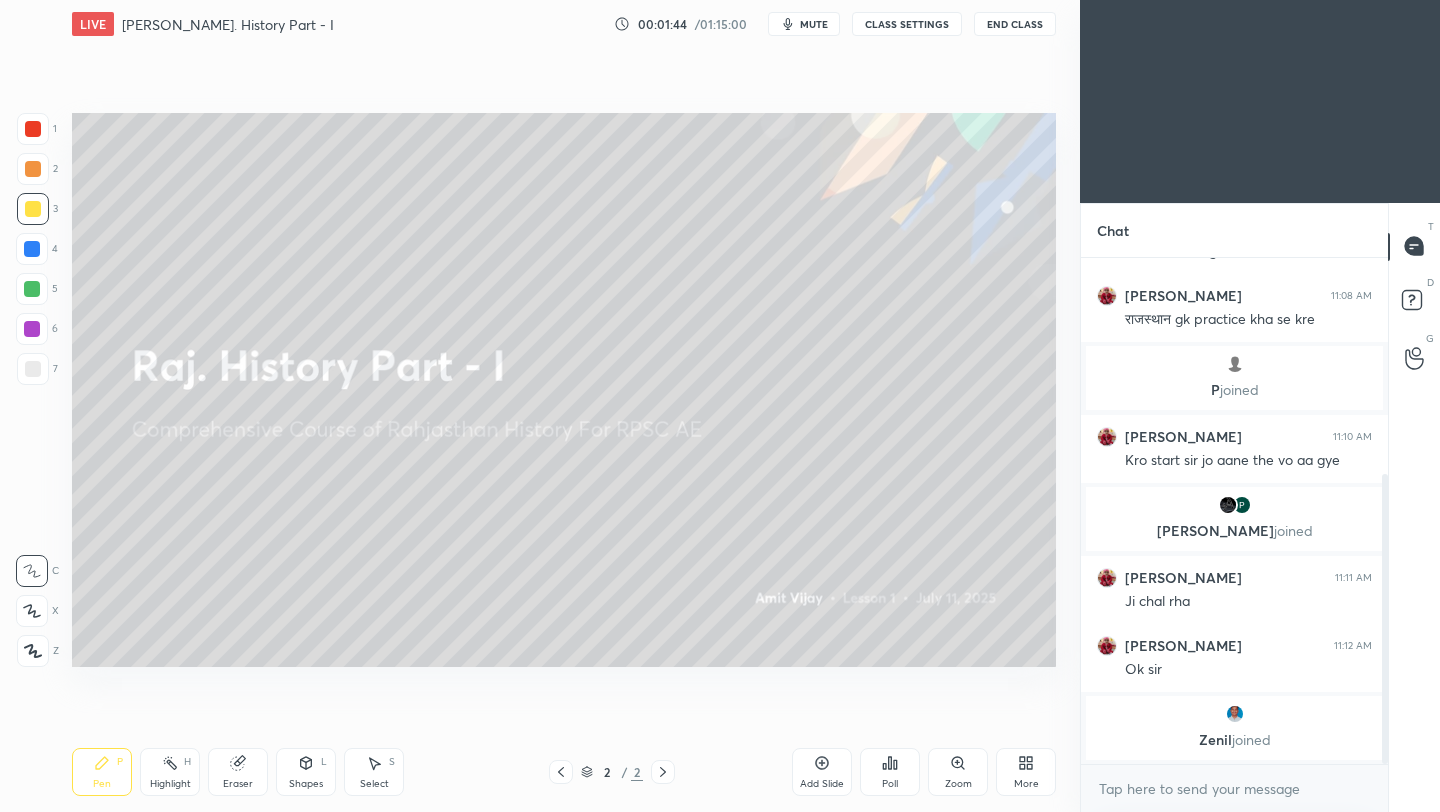 click on "Z" at bounding box center (38, 647) 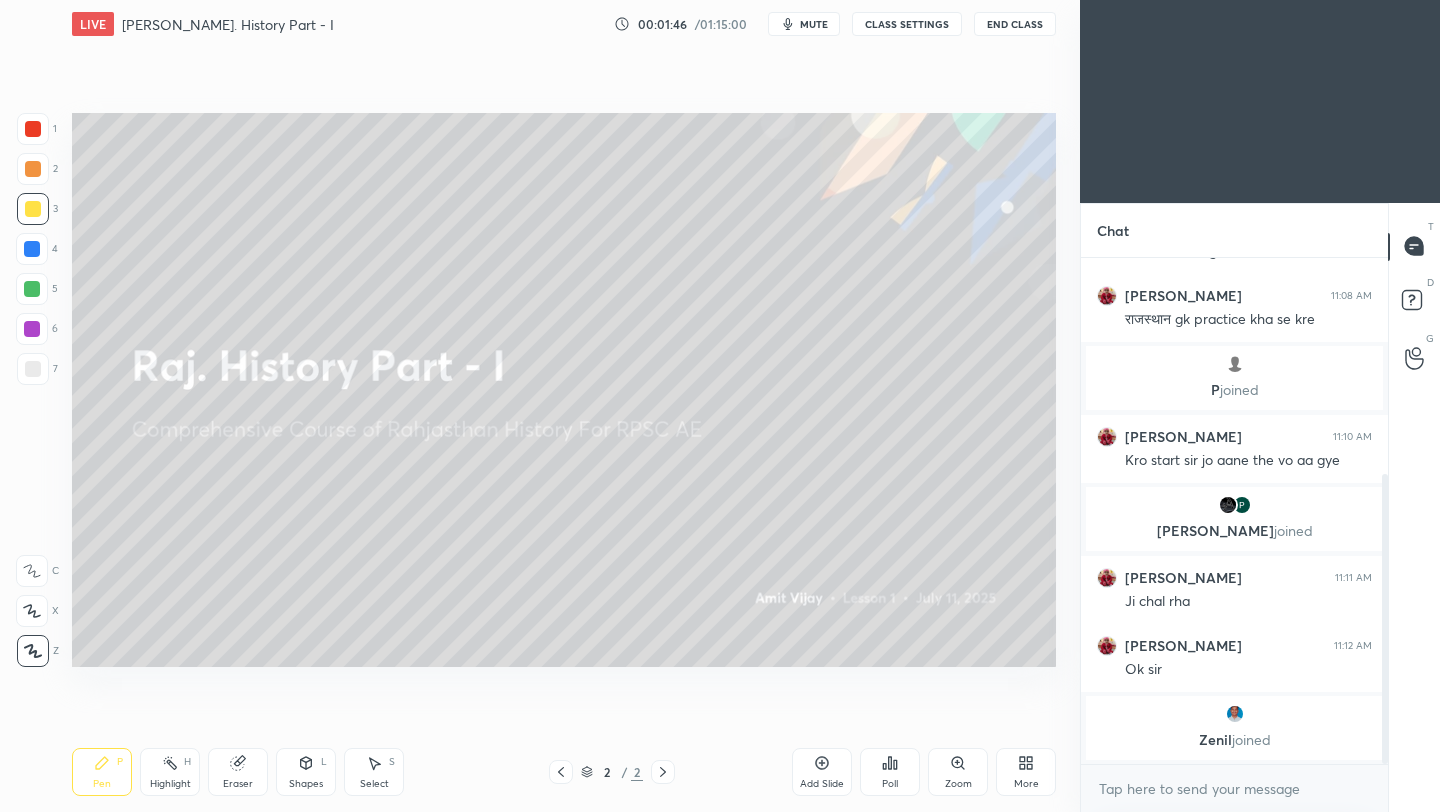 click 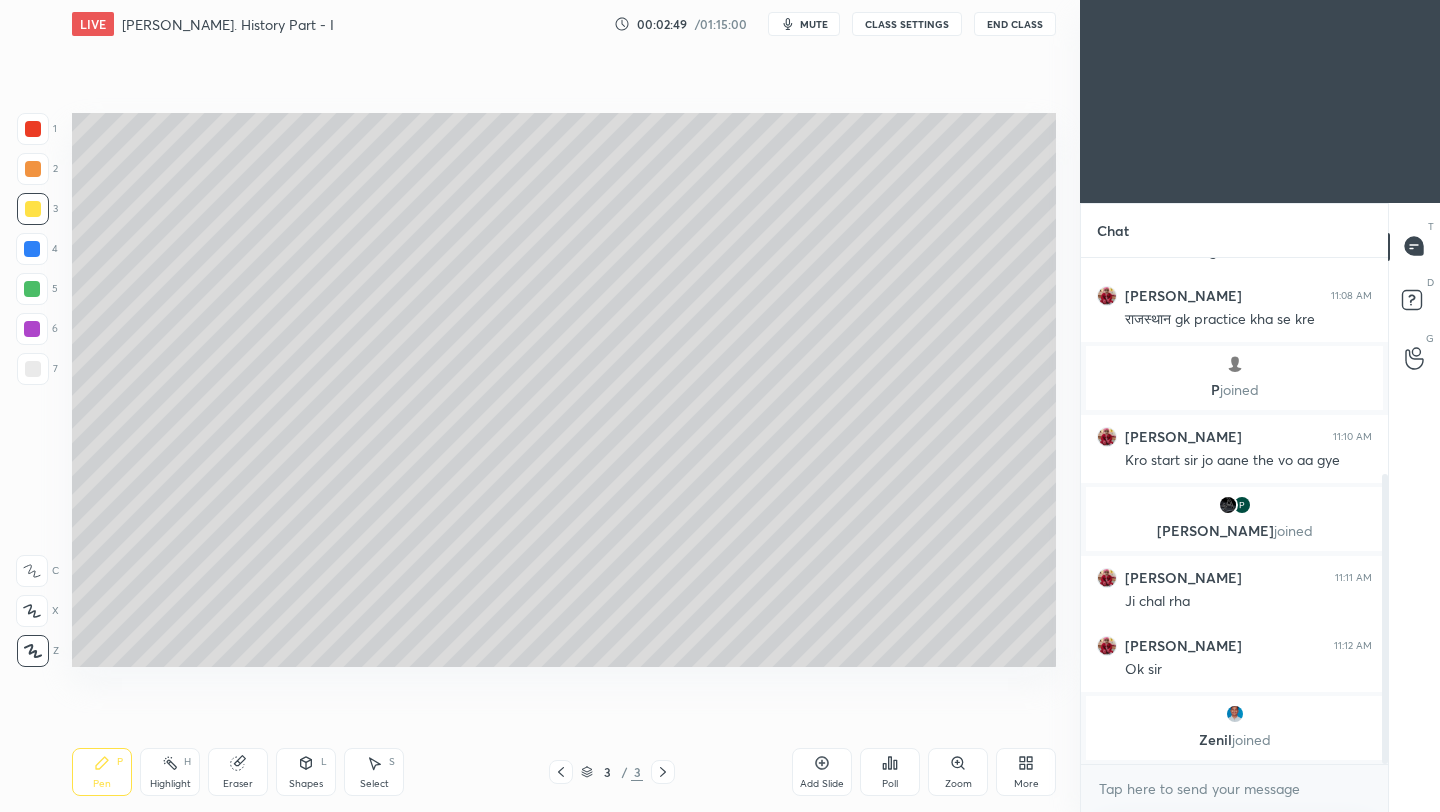 click at bounding box center (33, 369) 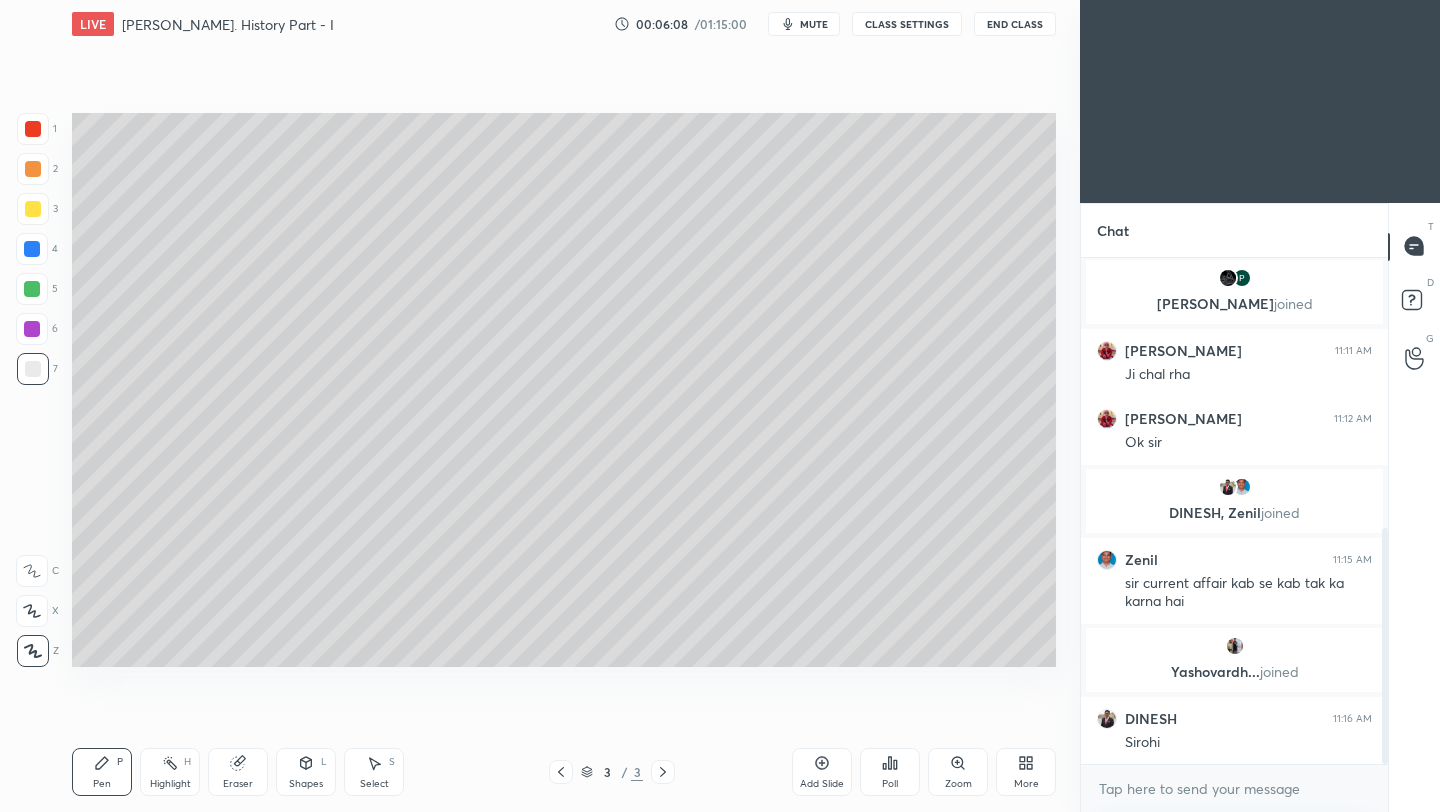 scroll, scrollTop: 579, scrollLeft: 0, axis: vertical 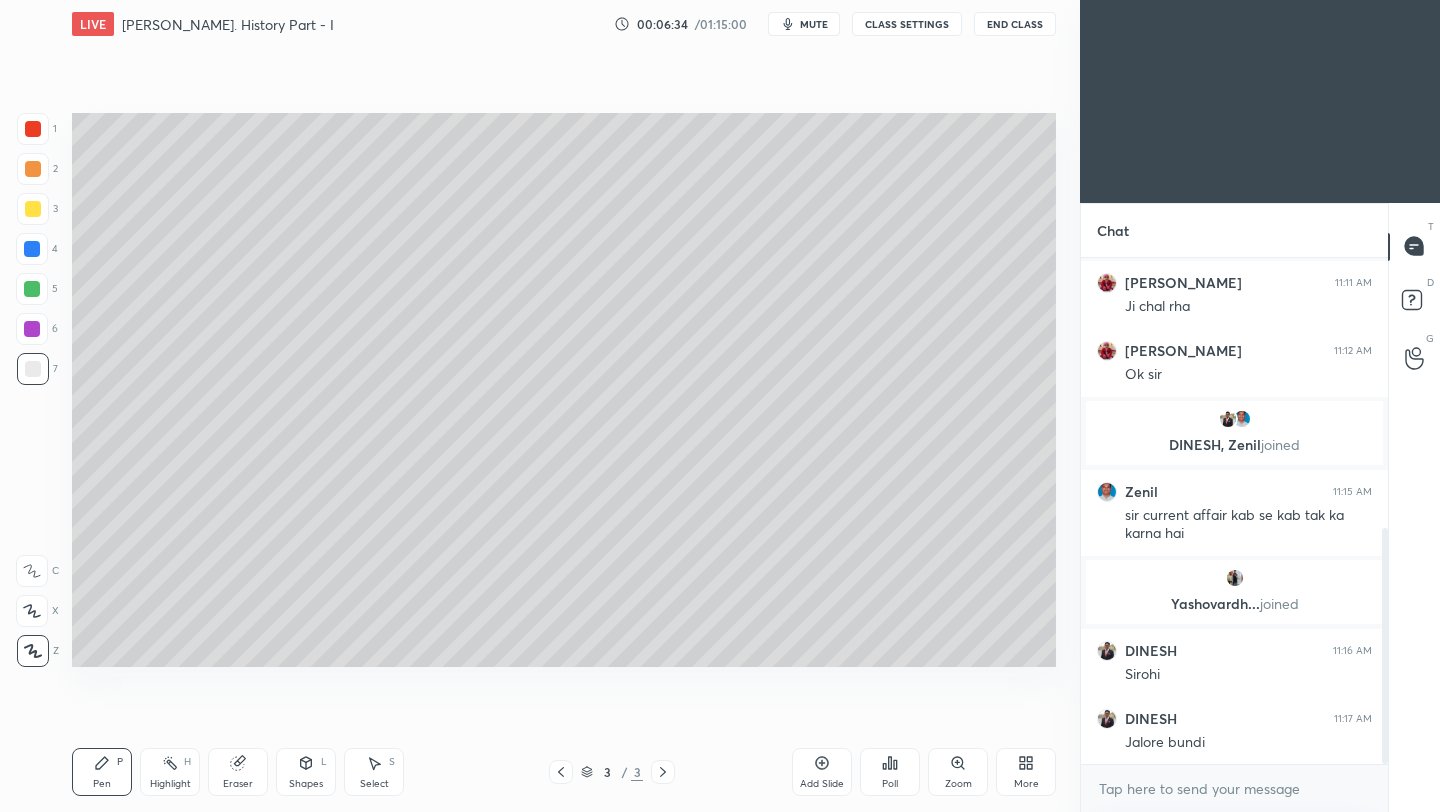 click 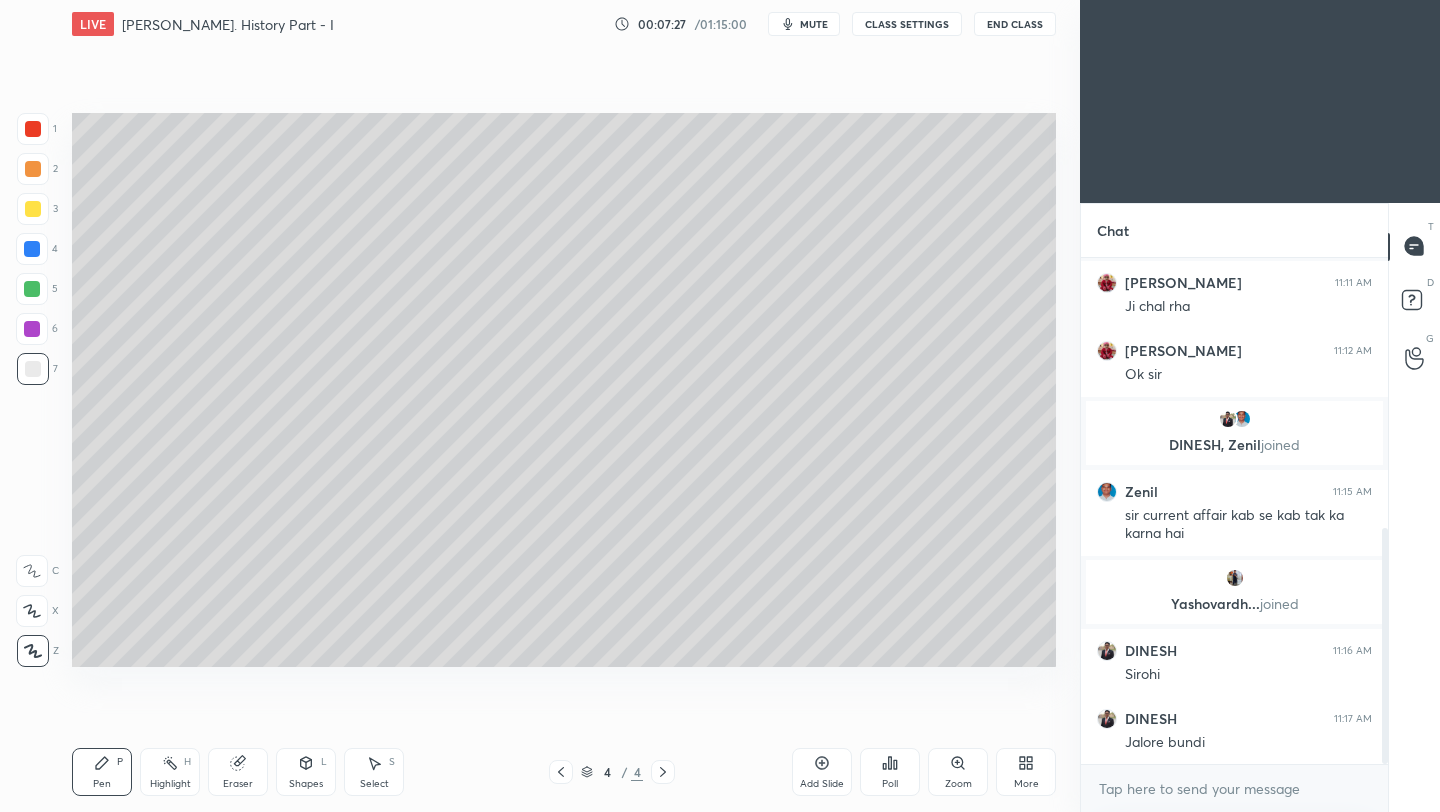 scroll, scrollTop: 652, scrollLeft: 0, axis: vertical 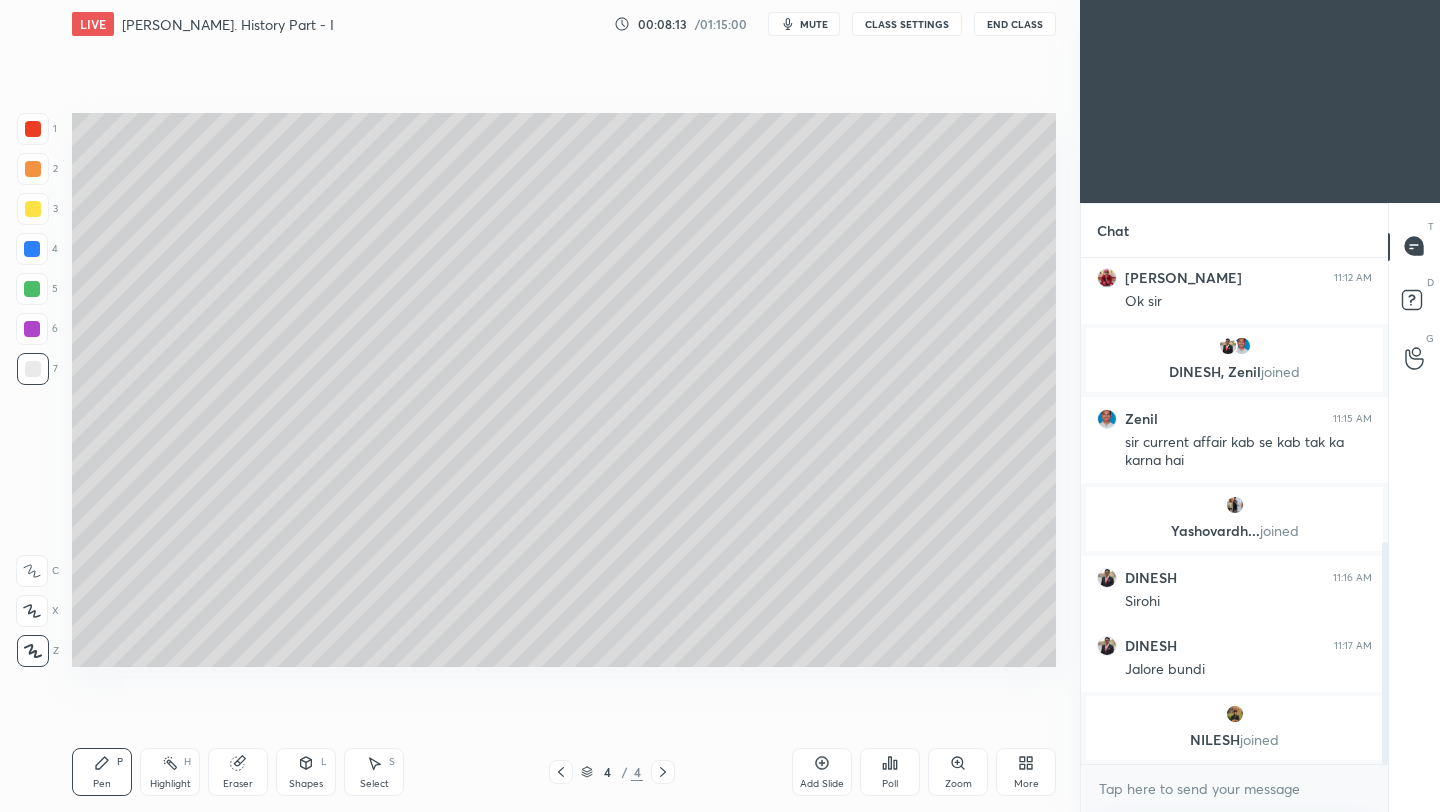 click on "Add Slide" at bounding box center (822, 772) 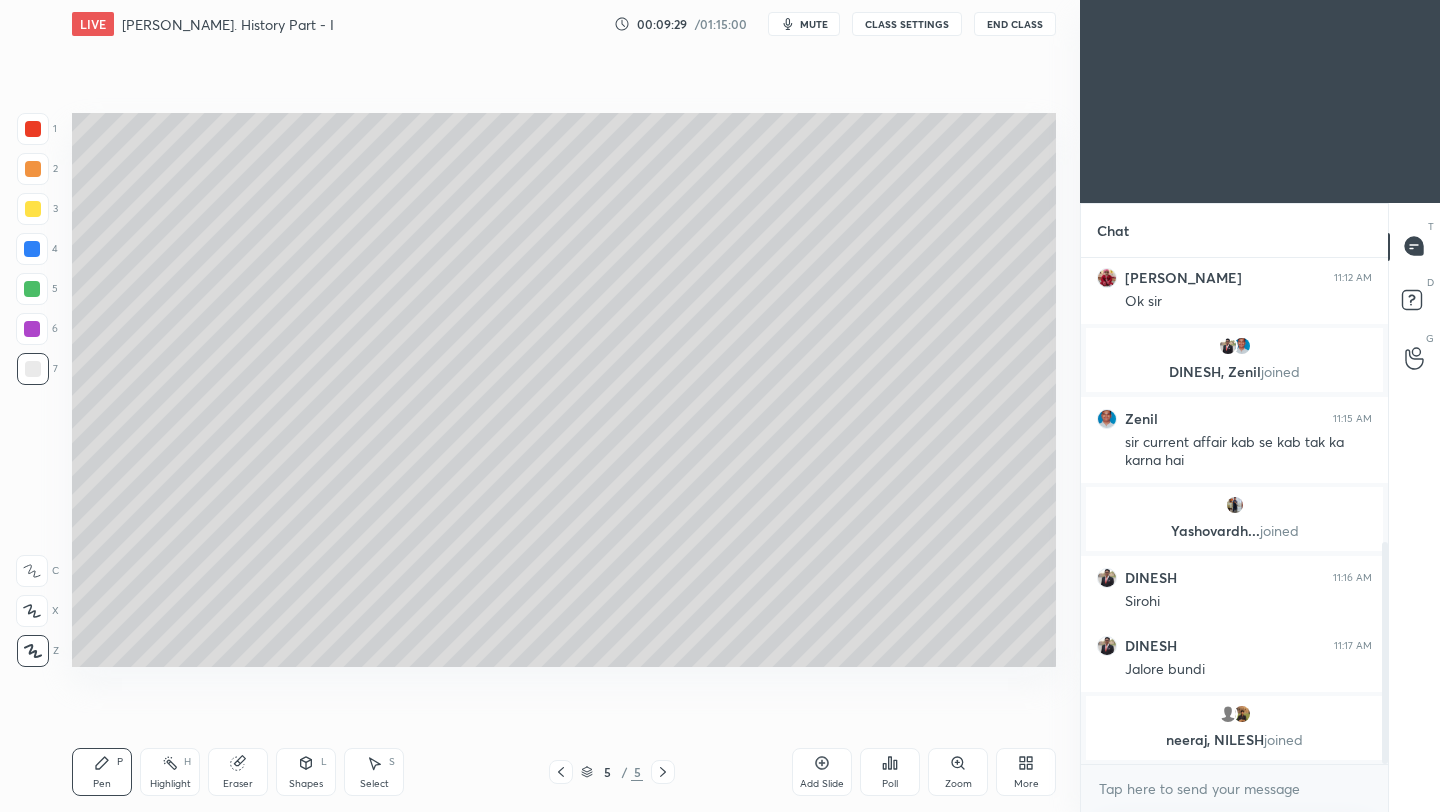 click on "Add Slide" at bounding box center [822, 772] 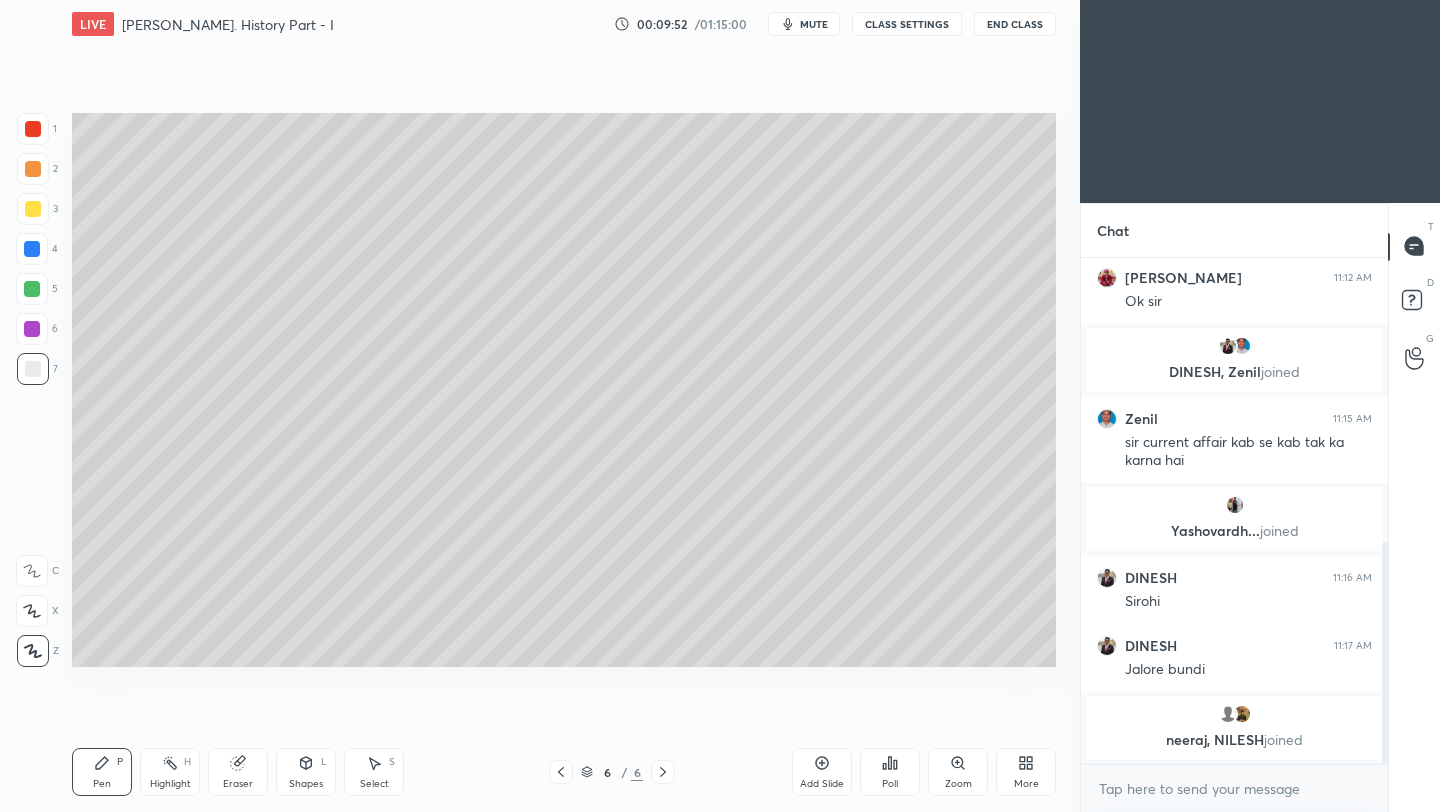 click on "Eraser" at bounding box center [238, 772] 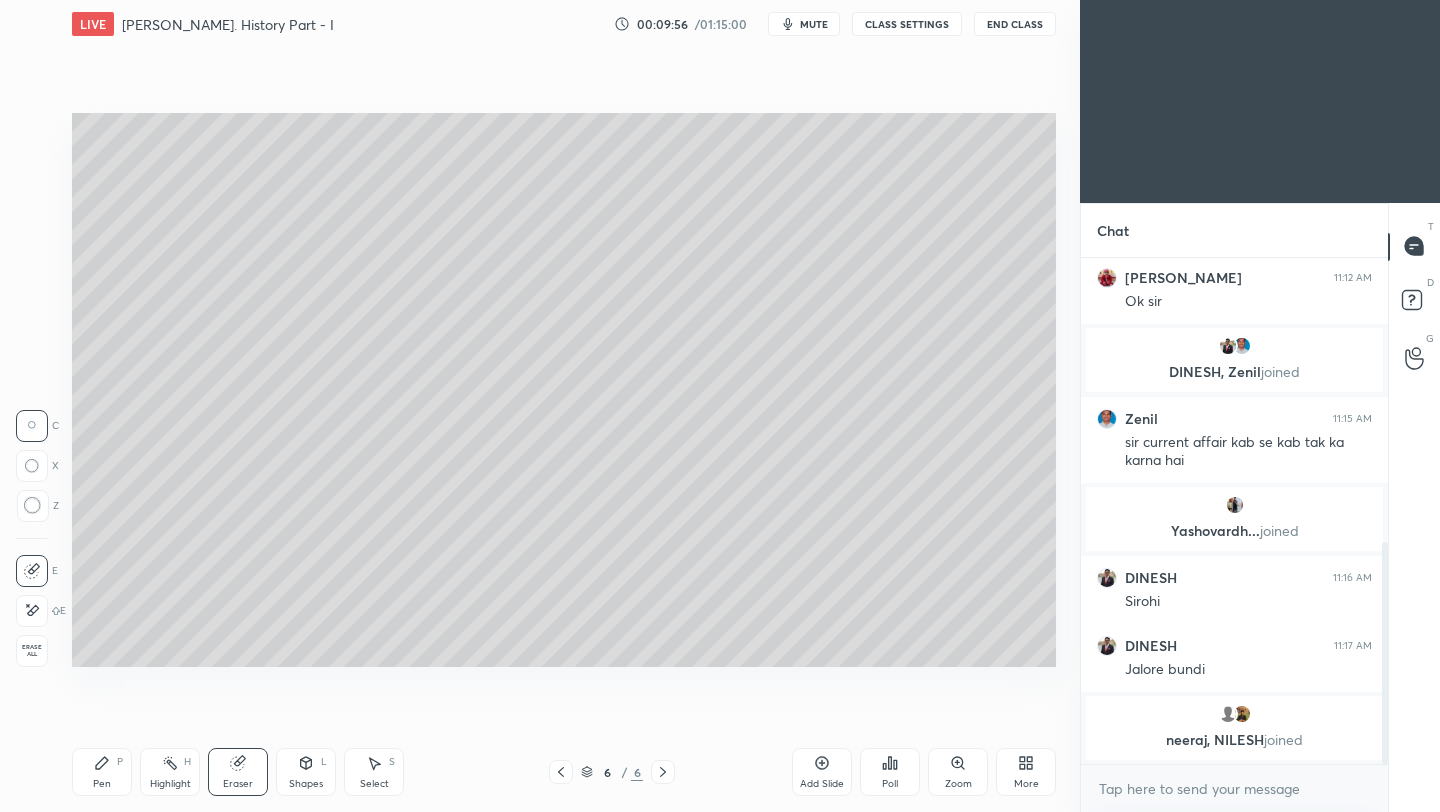 drag, startPoint x: 109, startPoint y: 772, endPoint x: 147, endPoint y: 688, distance: 92.19544 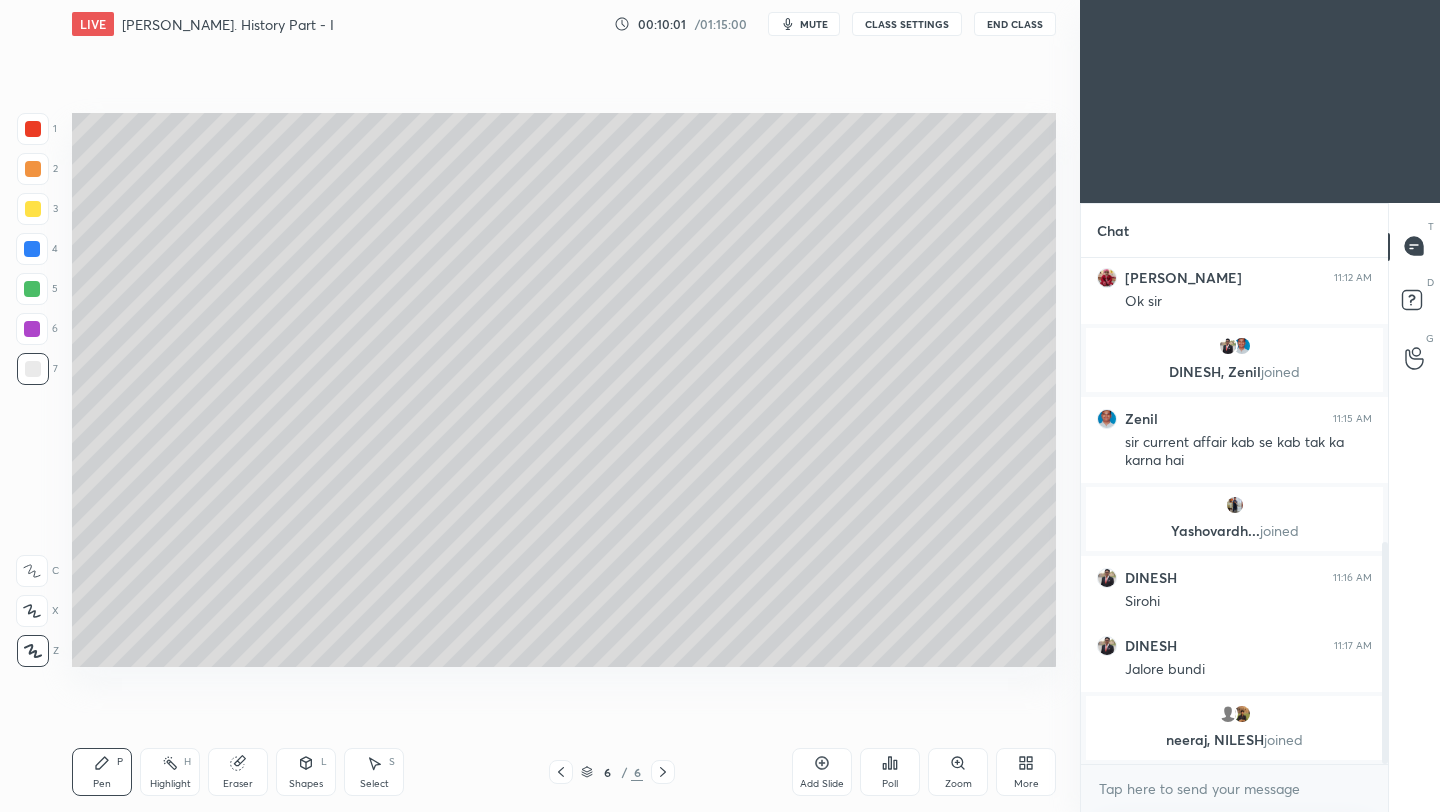 scroll, scrollTop: 679, scrollLeft: 0, axis: vertical 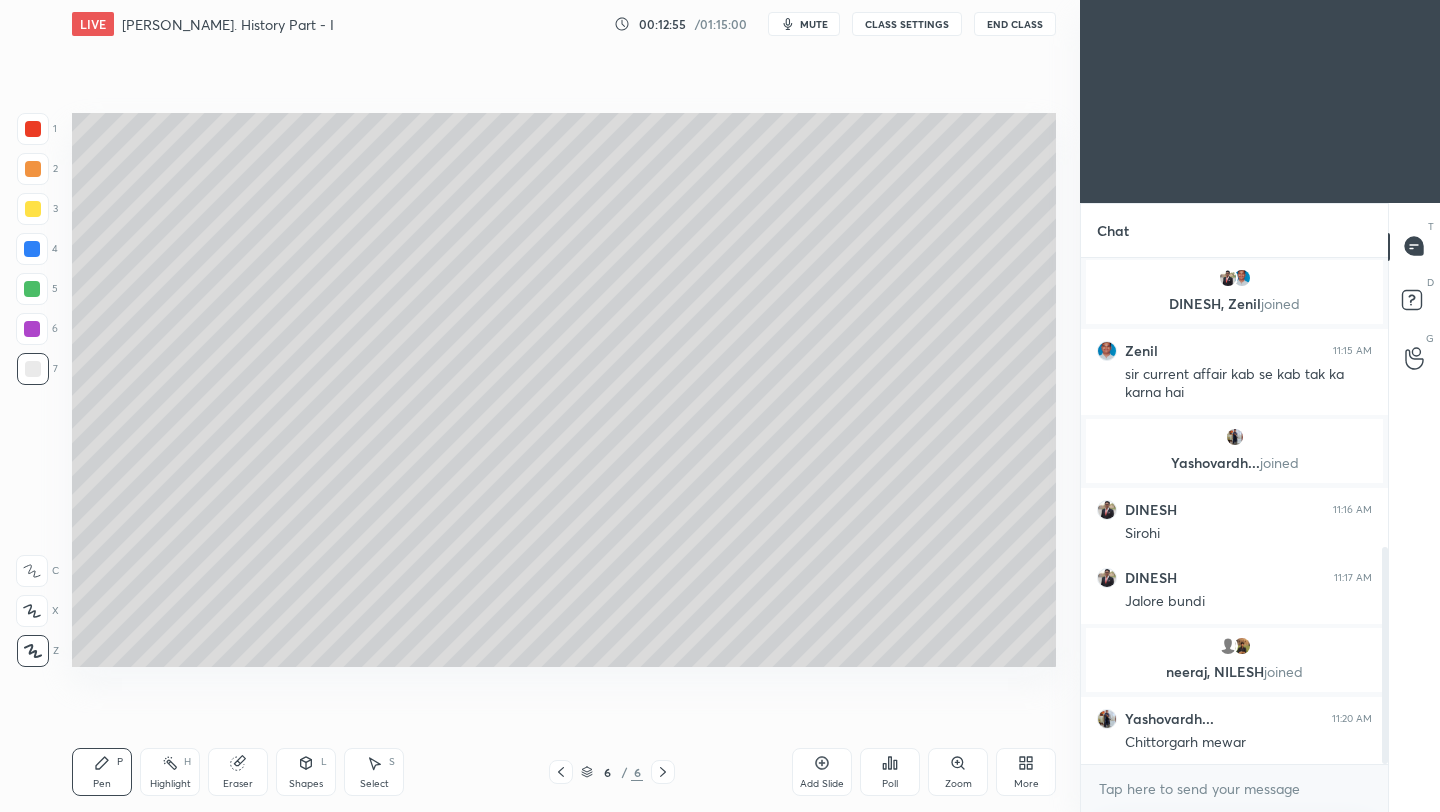click 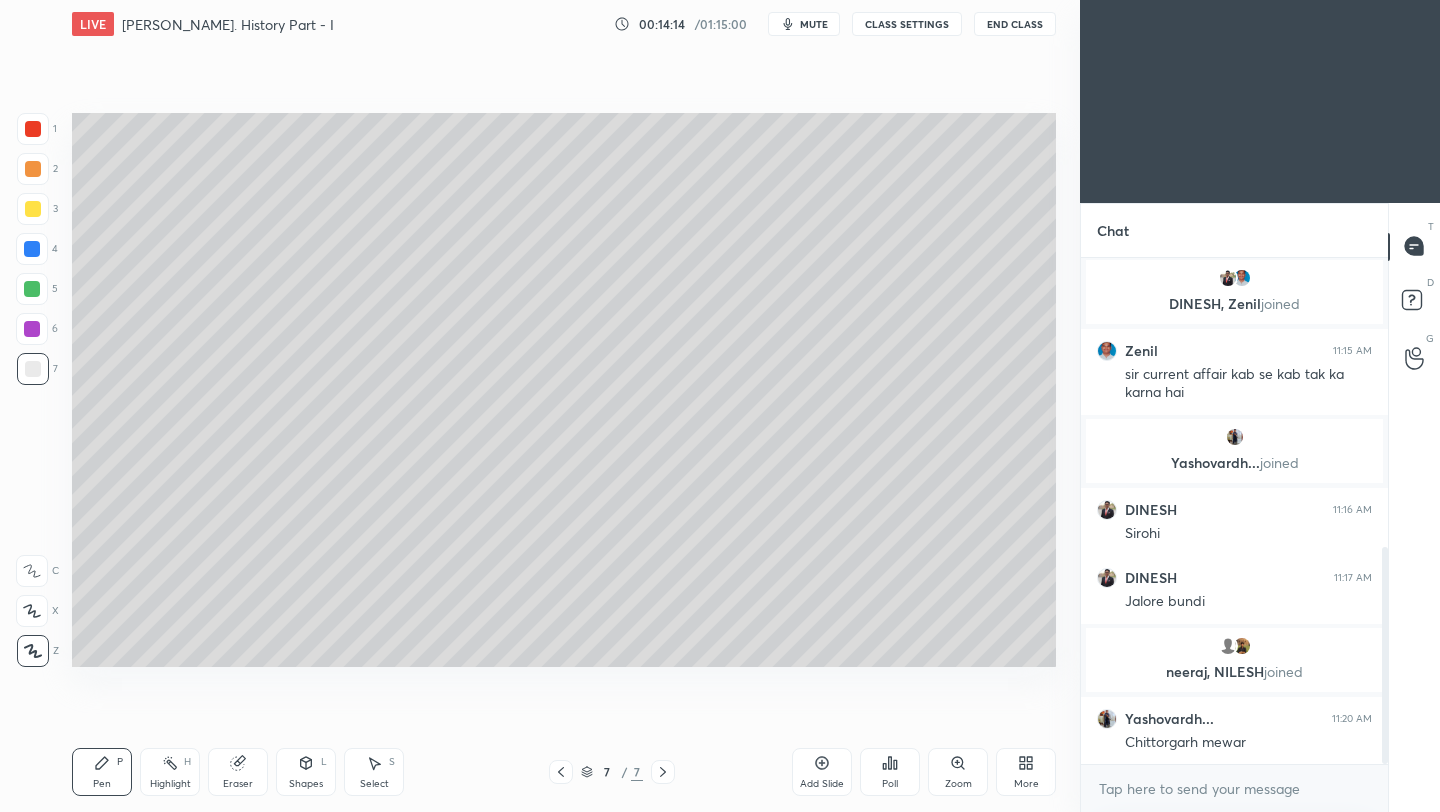 scroll, scrollTop: 752, scrollLeft: 0, axis: vertical 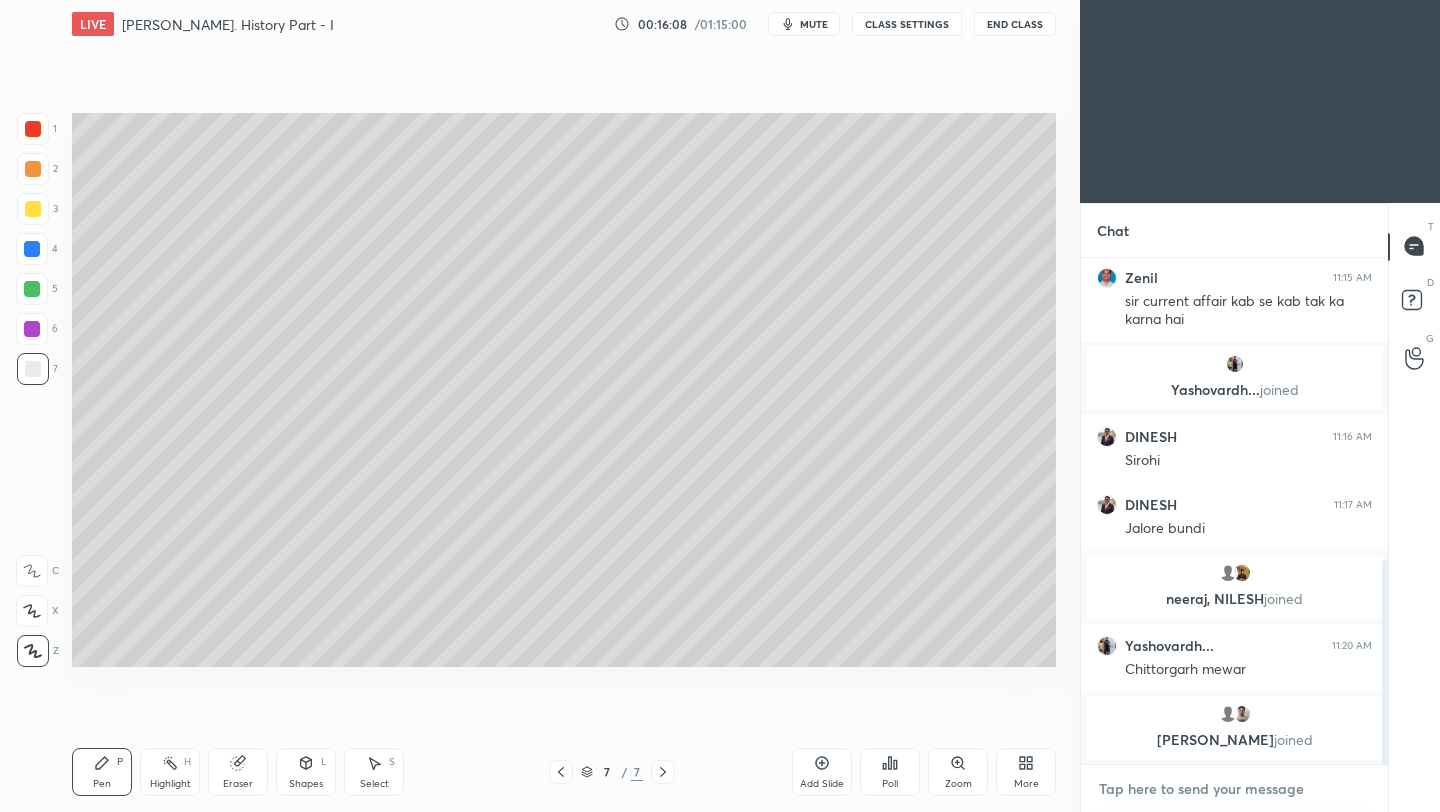 type on "x" 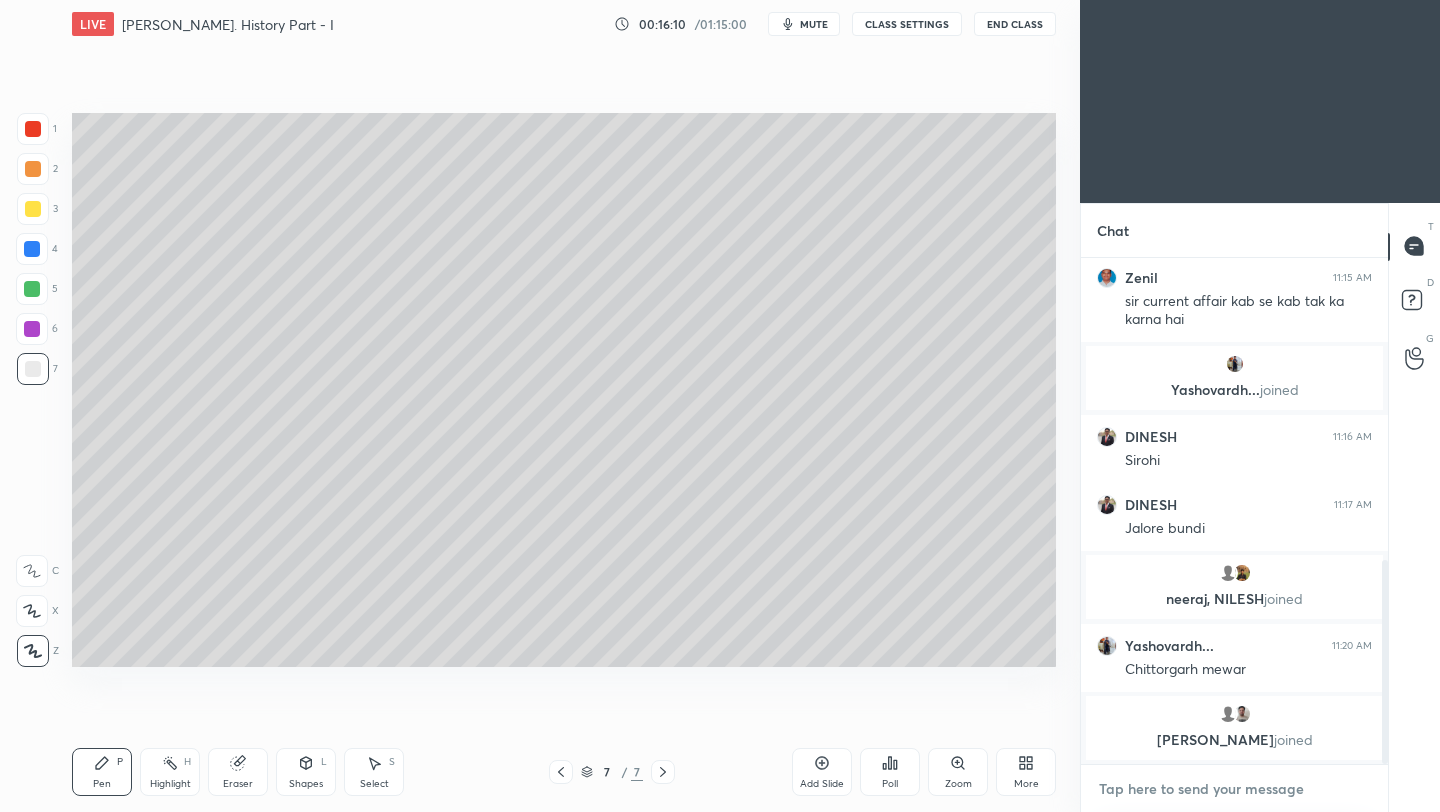 paste on "[URL][DOMAIN_NAME]" 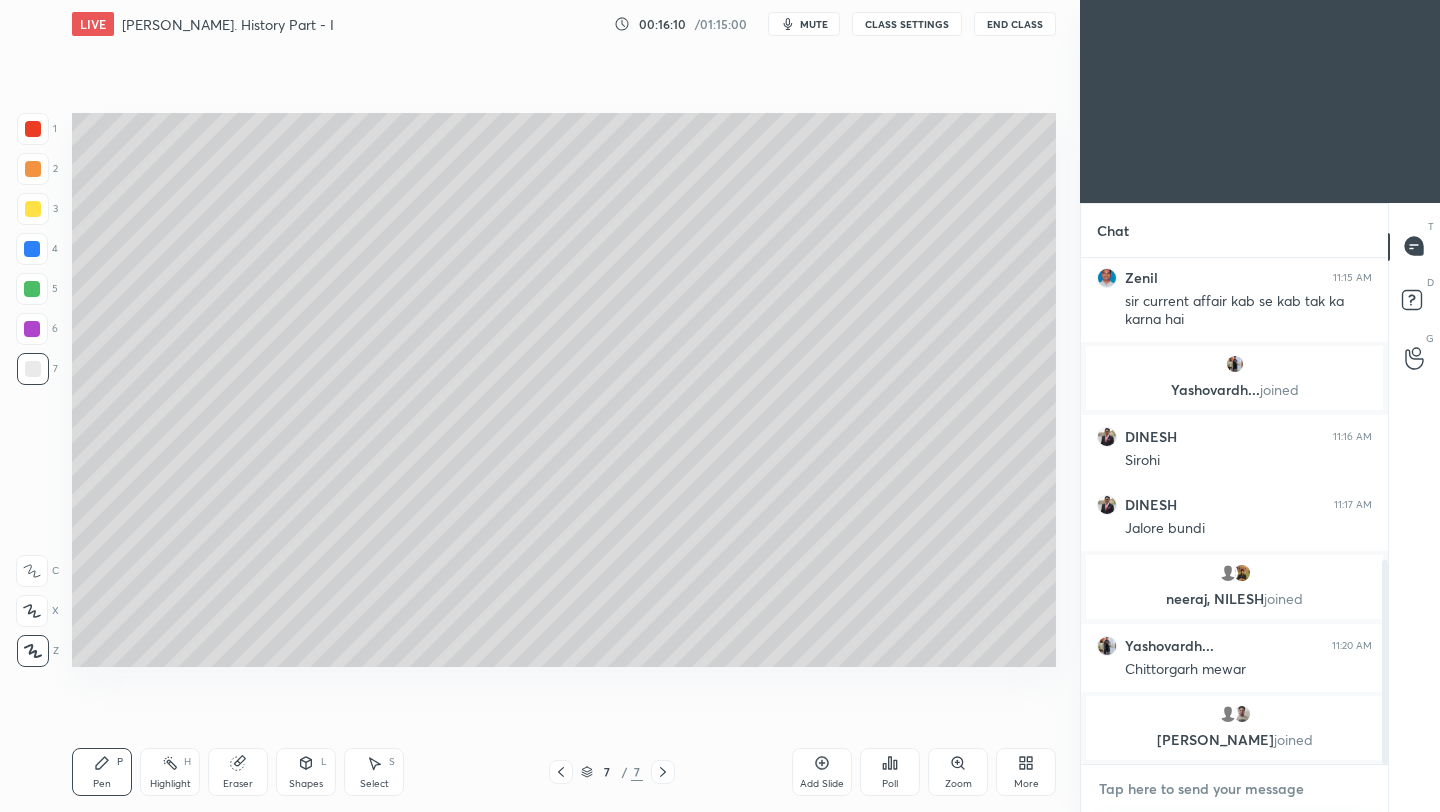 type on "[URL][DOMAIN_NAME]" 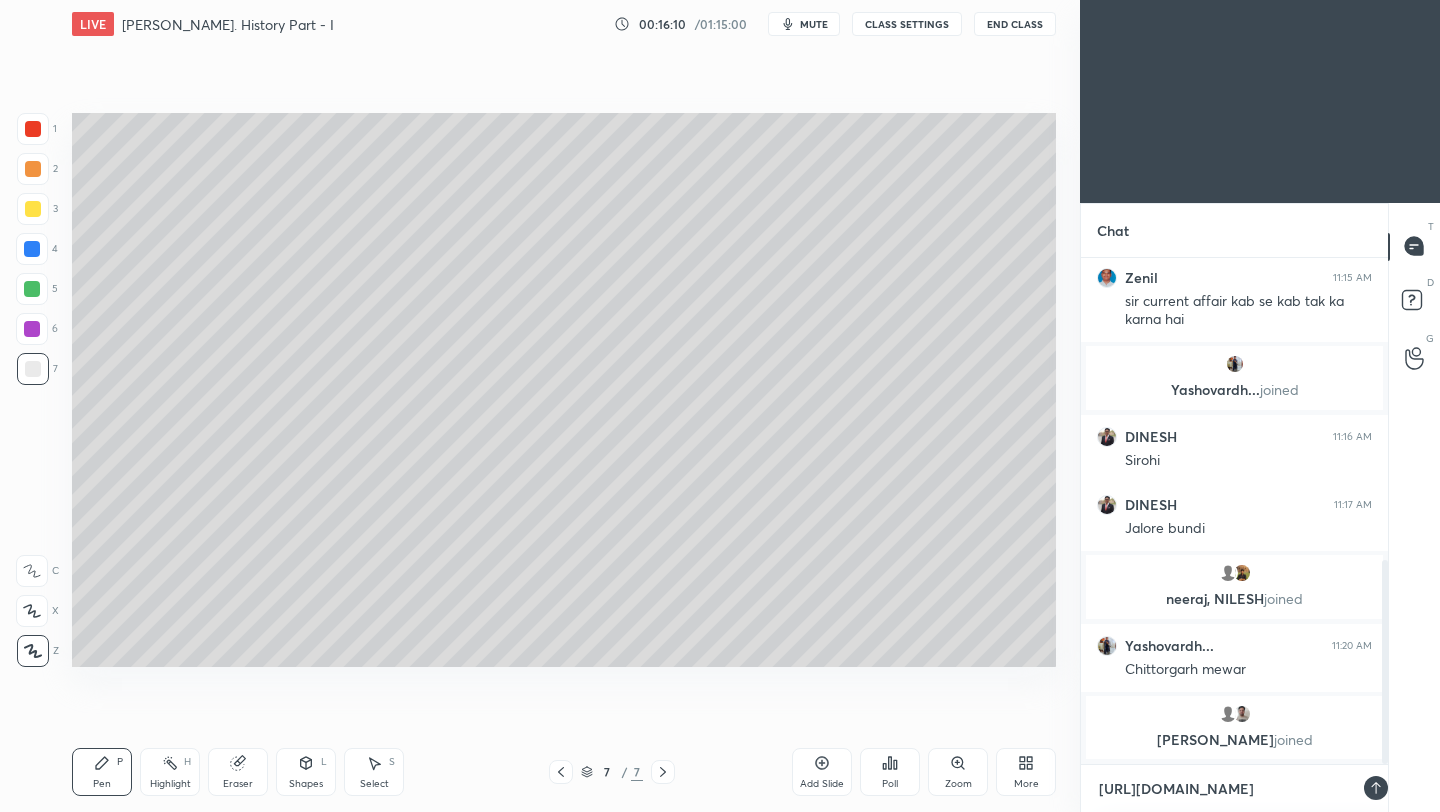 scroll, scrollTop: 494, scrollLeft: 301, axis: both 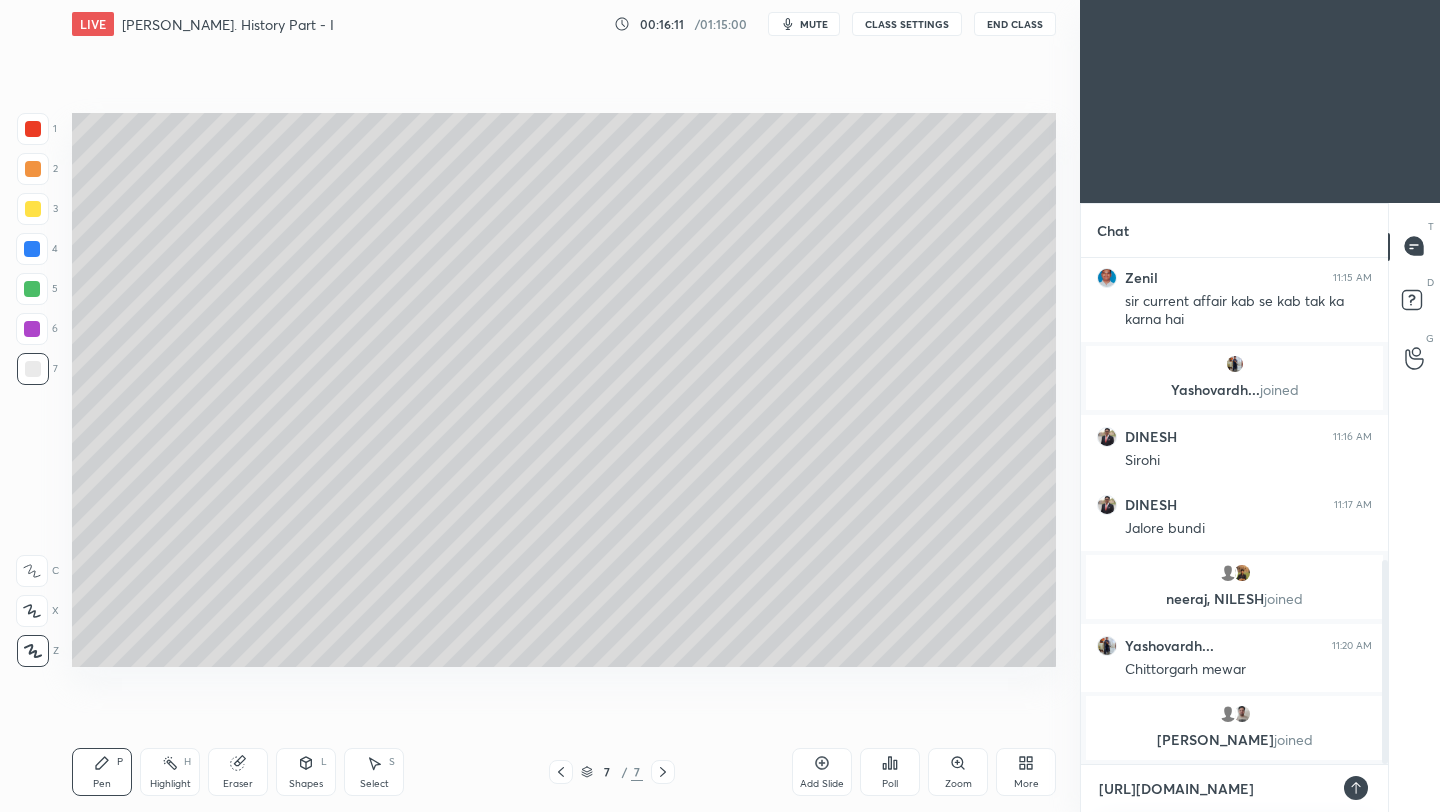 type 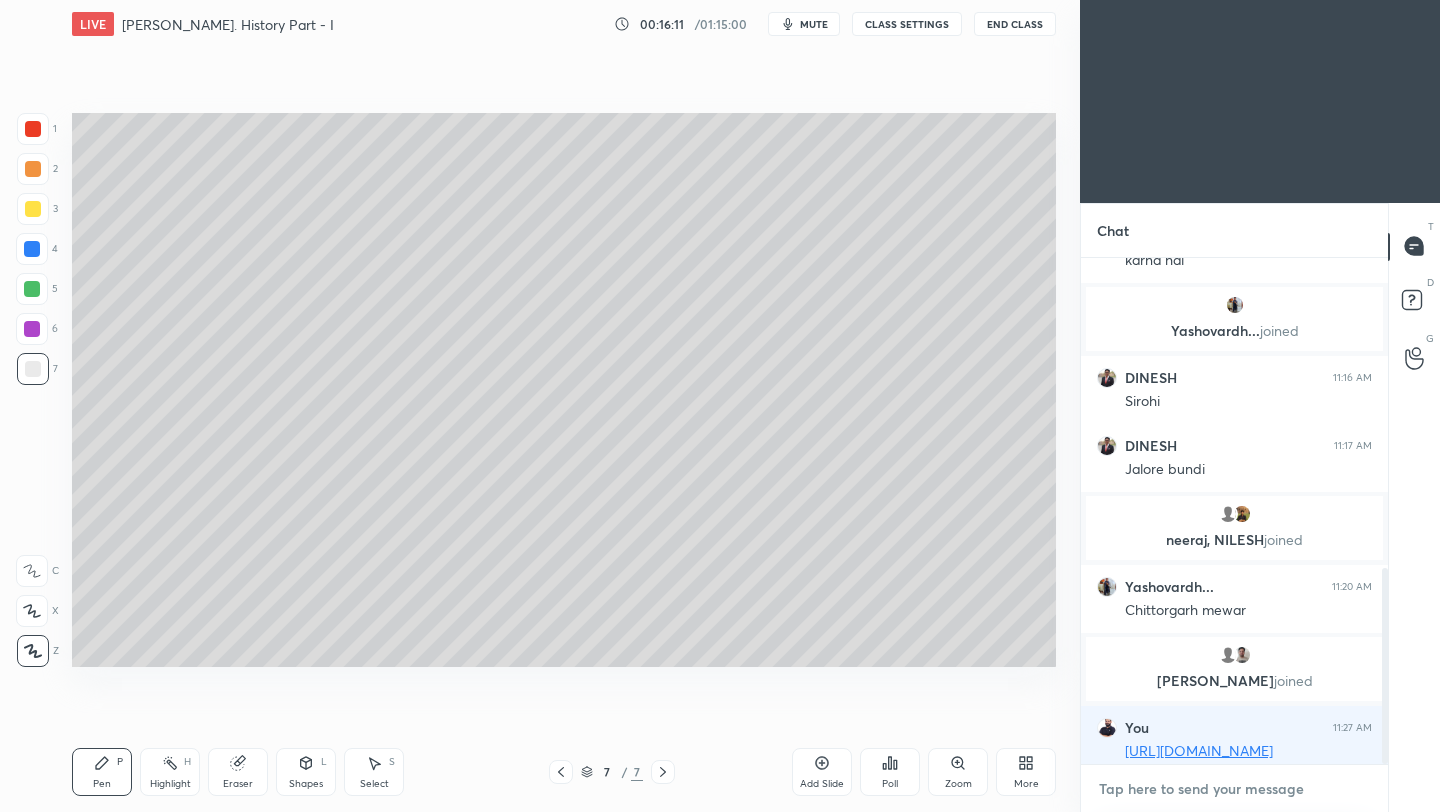 scroll, scrollTop: 805, scrollLeft: 0, axis: vertical 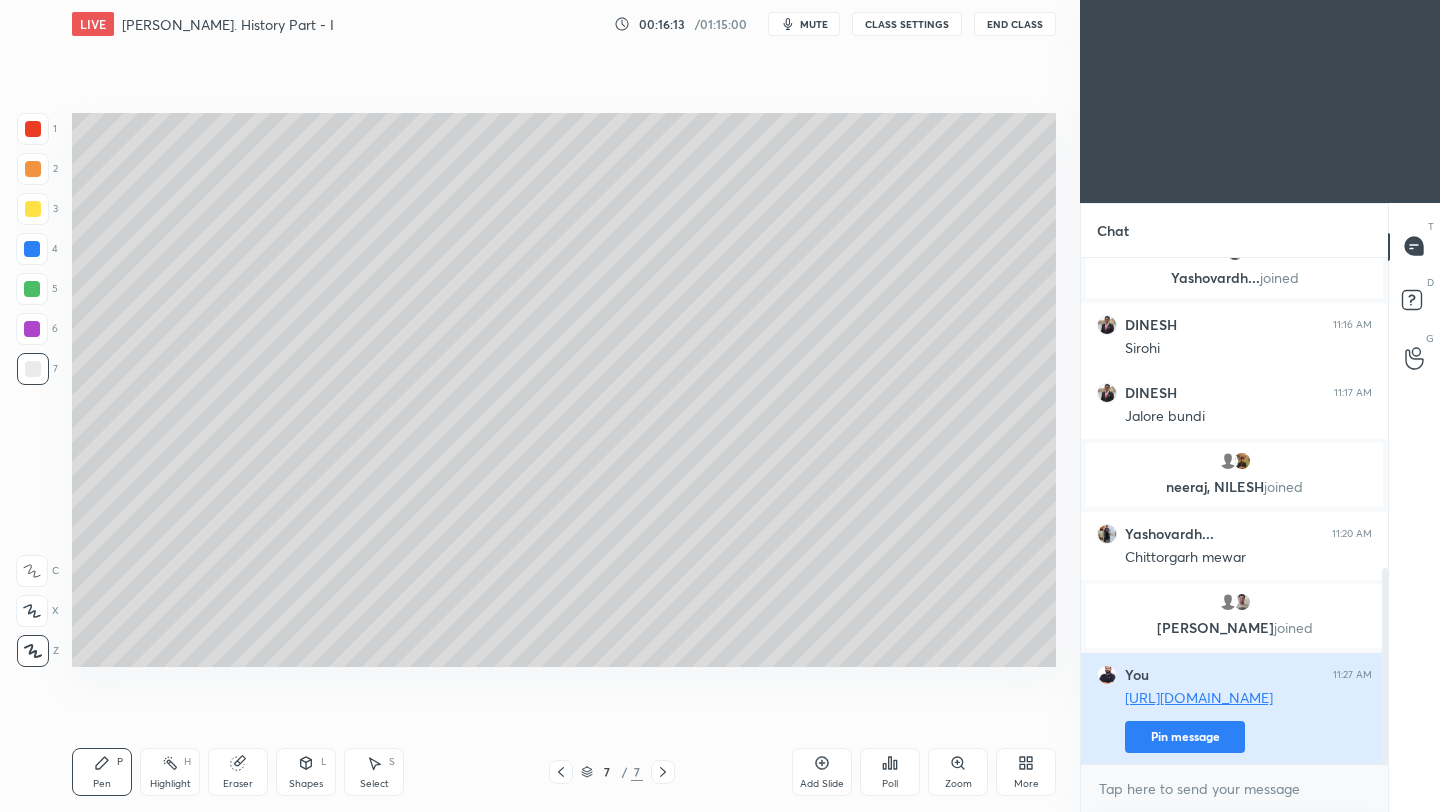 click on "Pin message" at bounding box center (1185, 737) 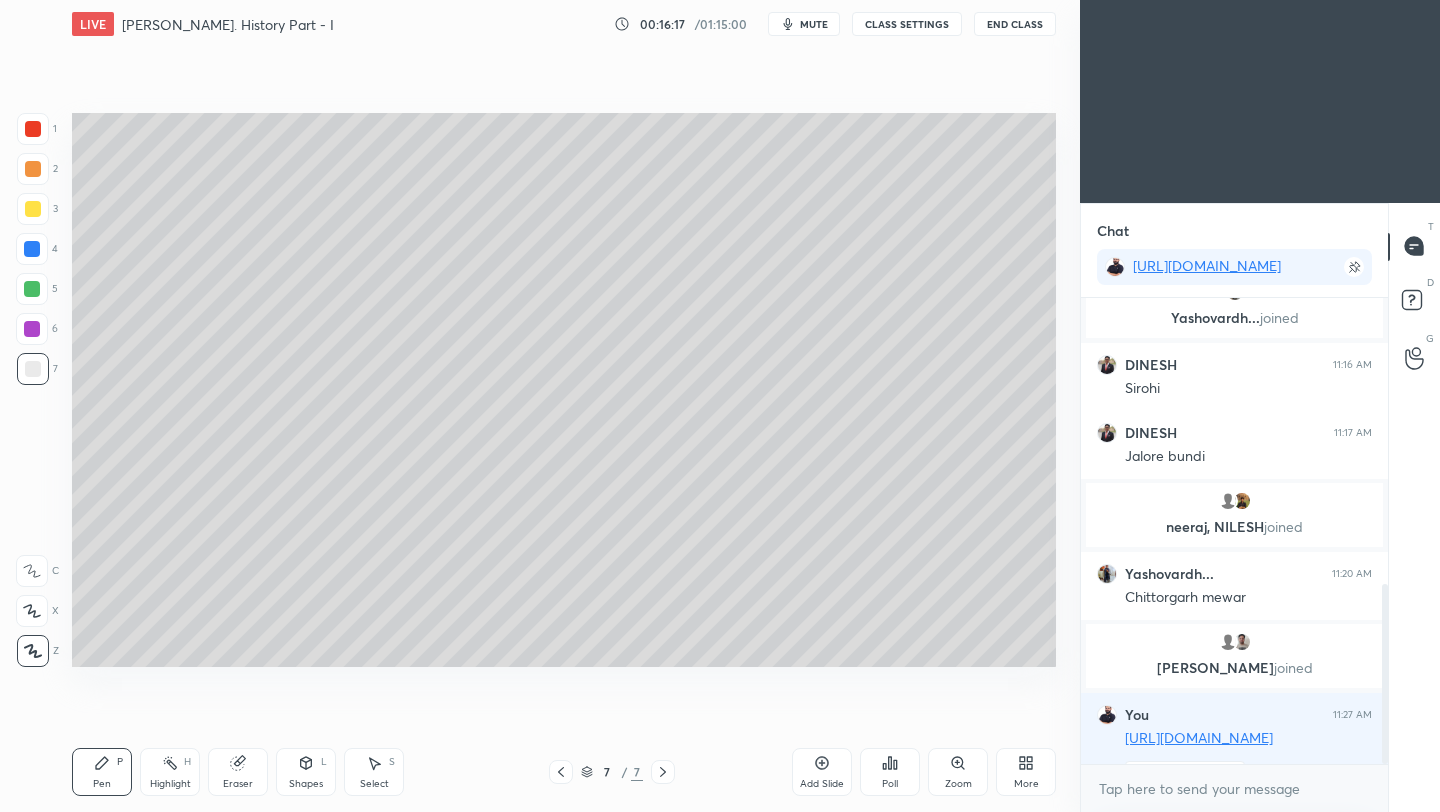 click 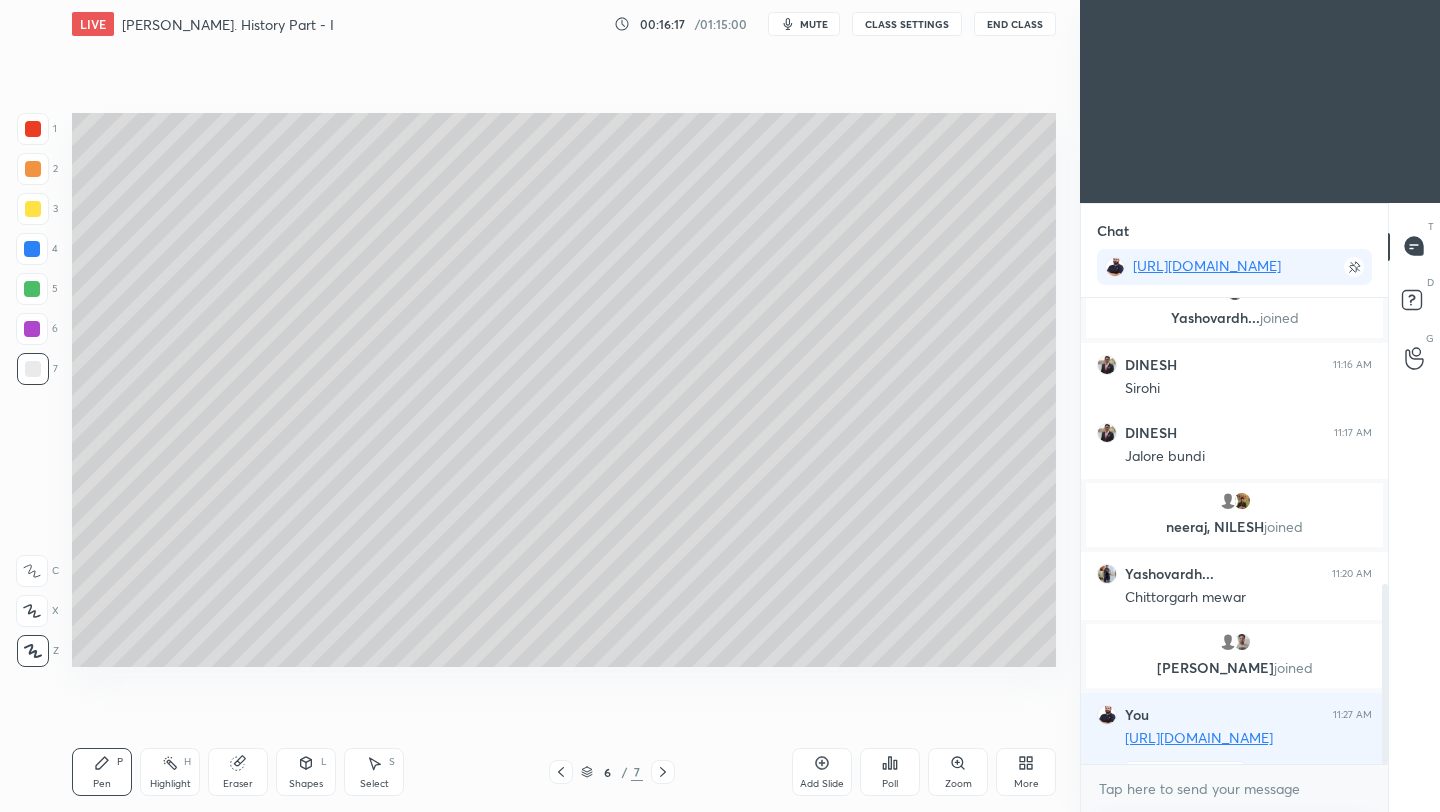 click 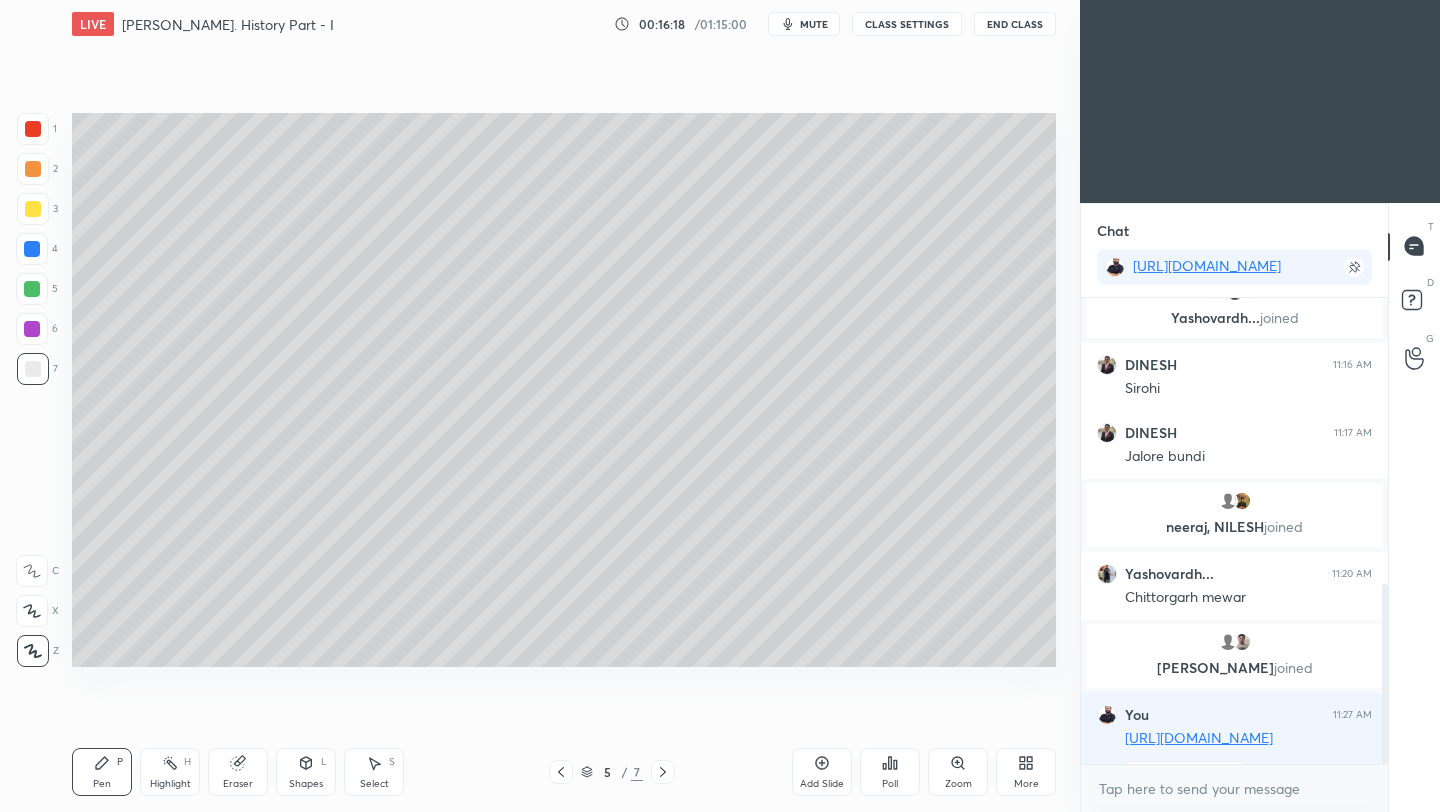 click 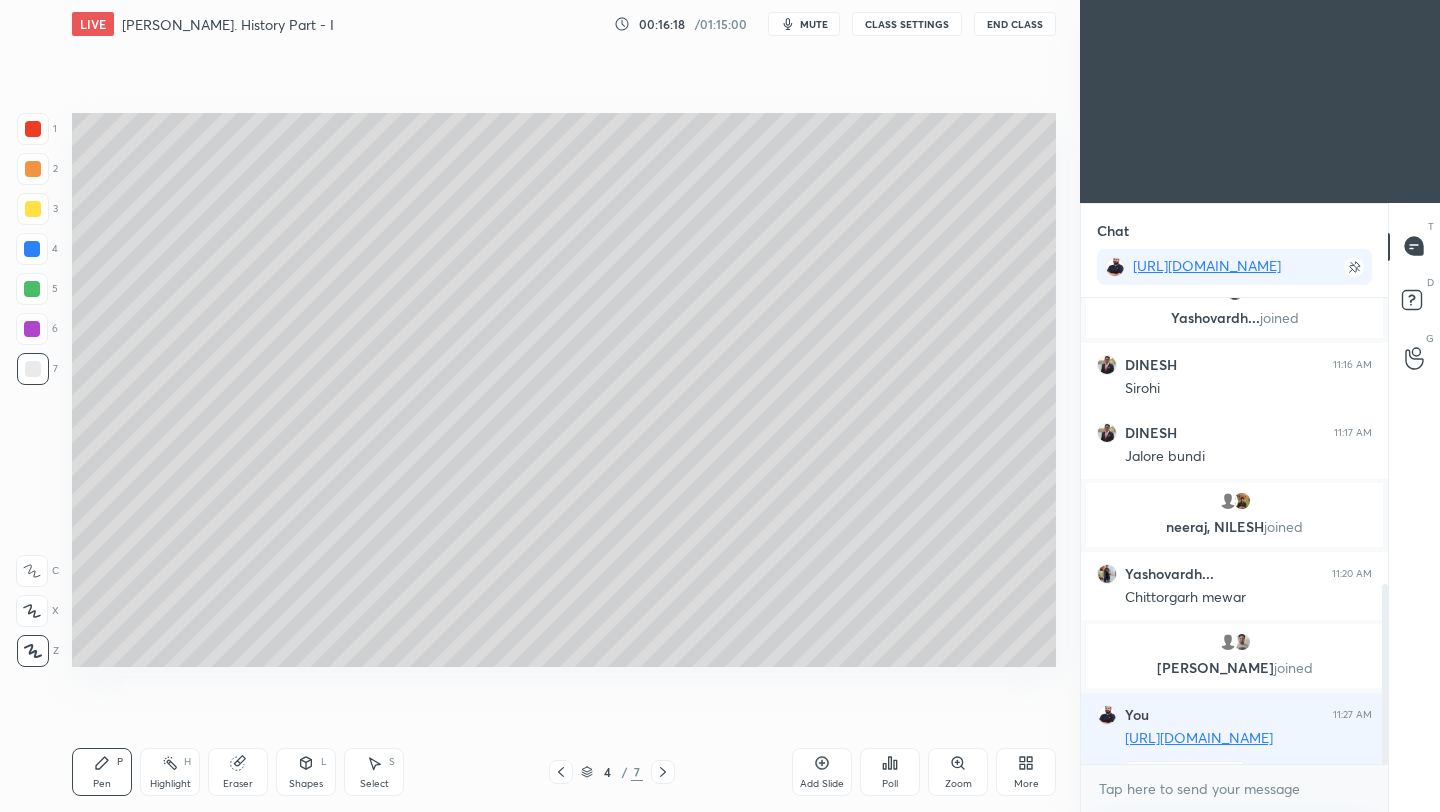click at bounding box center (561, 772) 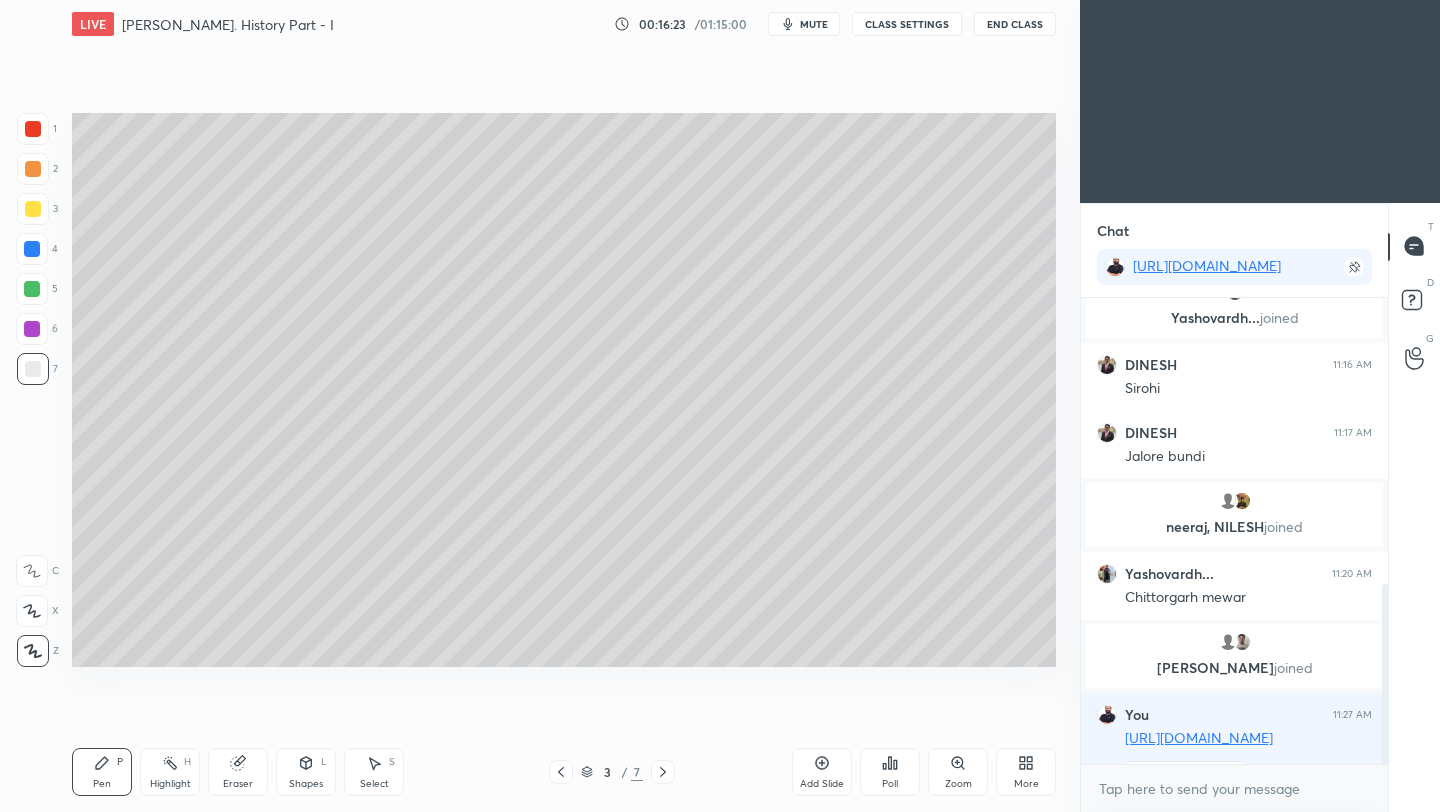 click on "End Class" at bounding box center [1015, 24] 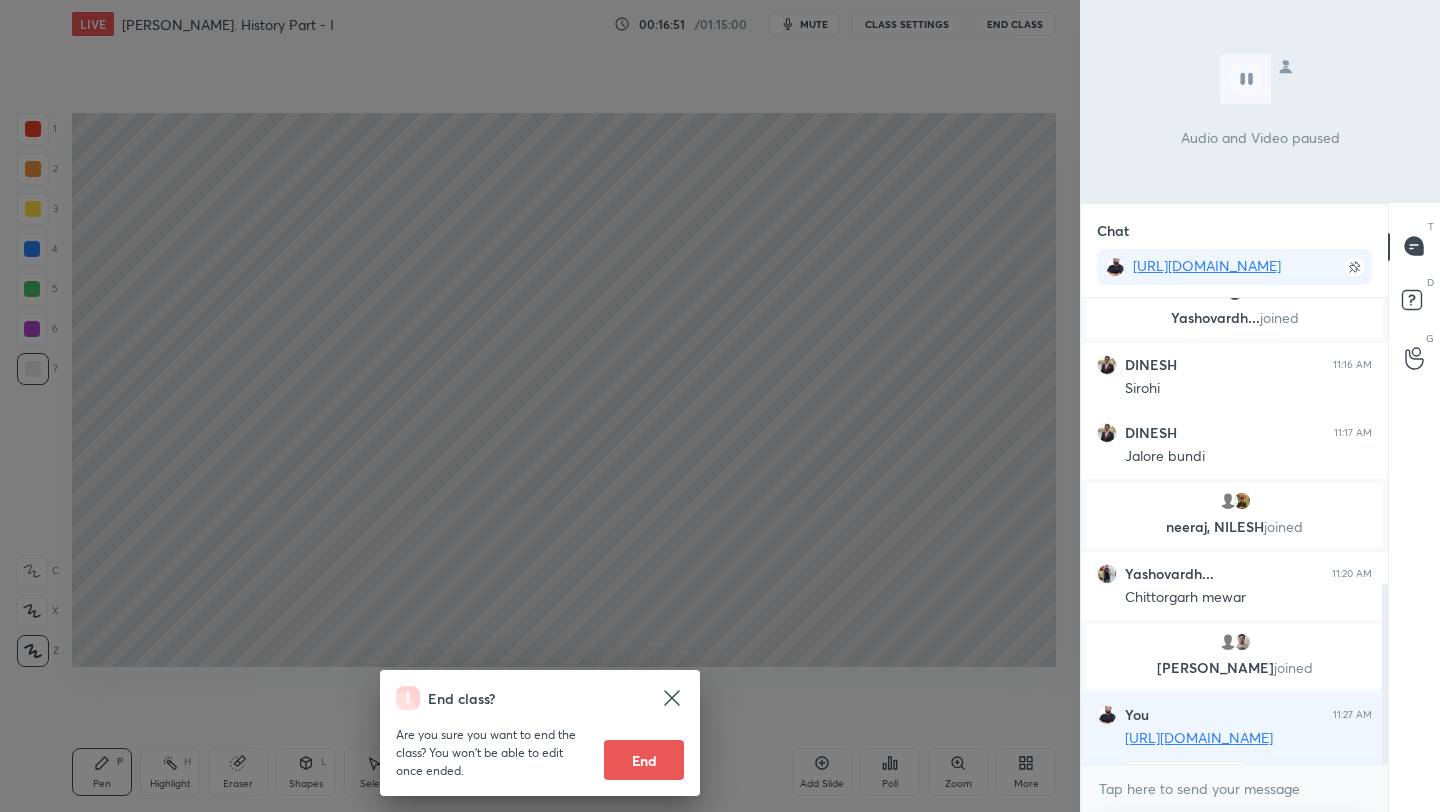 click on "End class? Are you sure you want to end the class? You won’t be able to edit once ended. End" at bounding box center [540, 406] 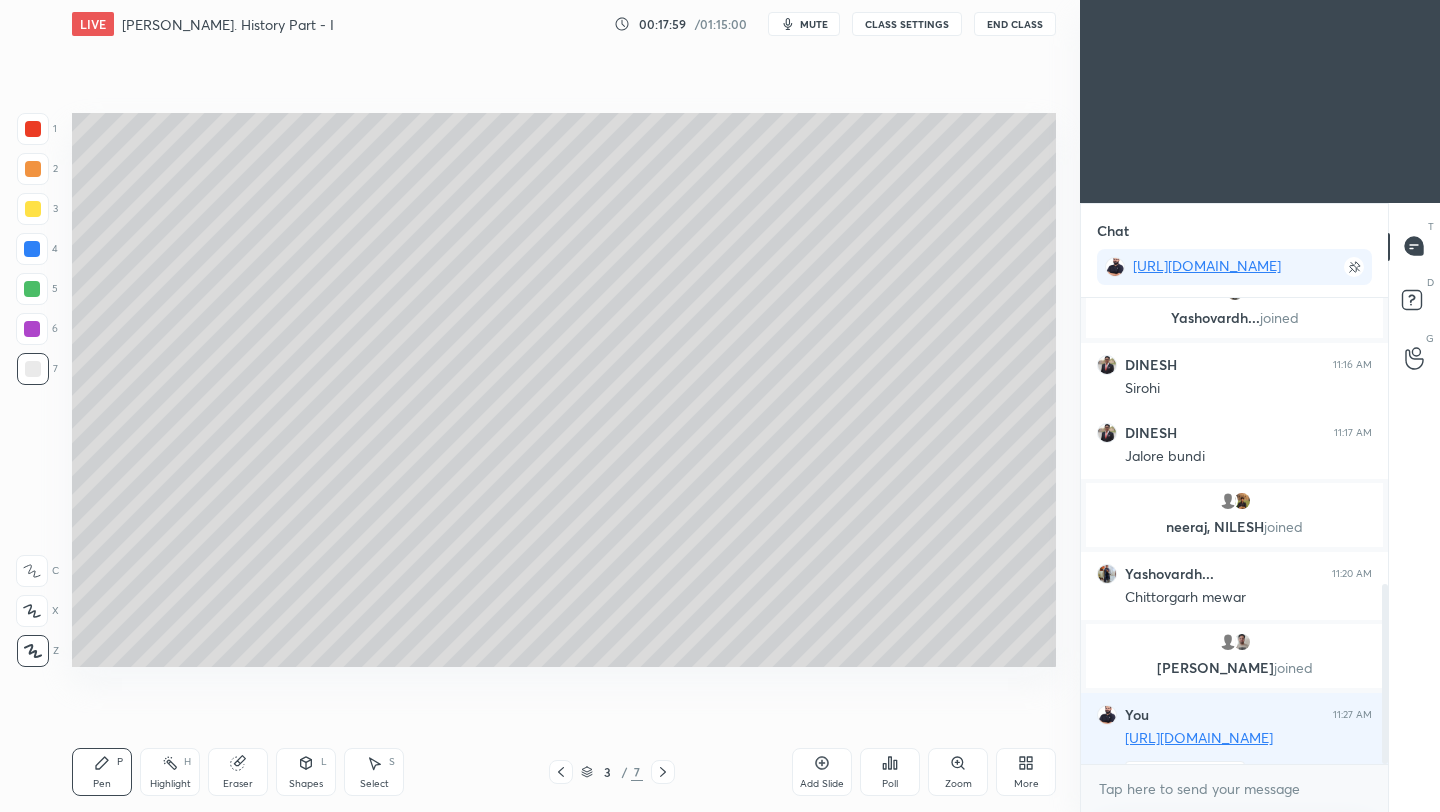 click 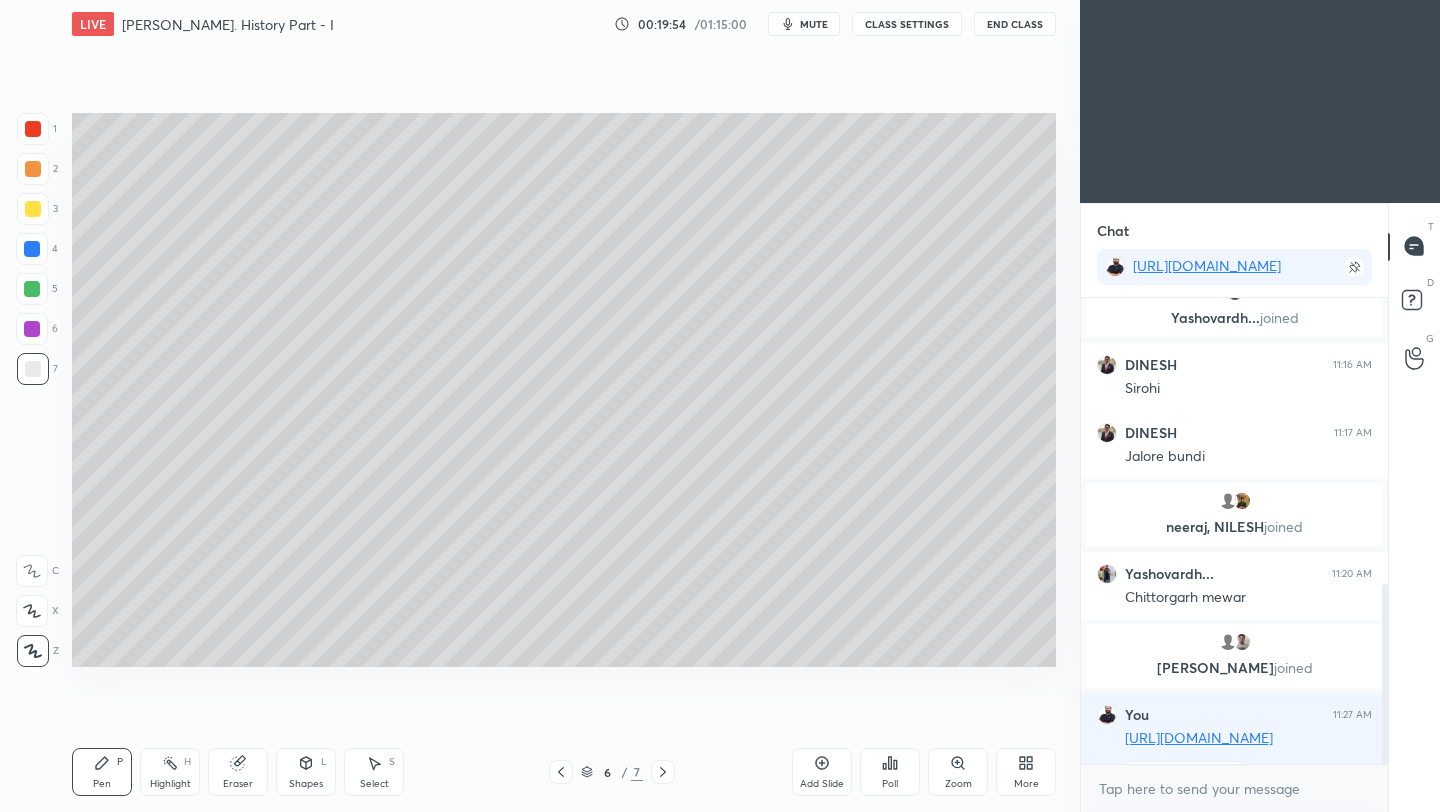 click 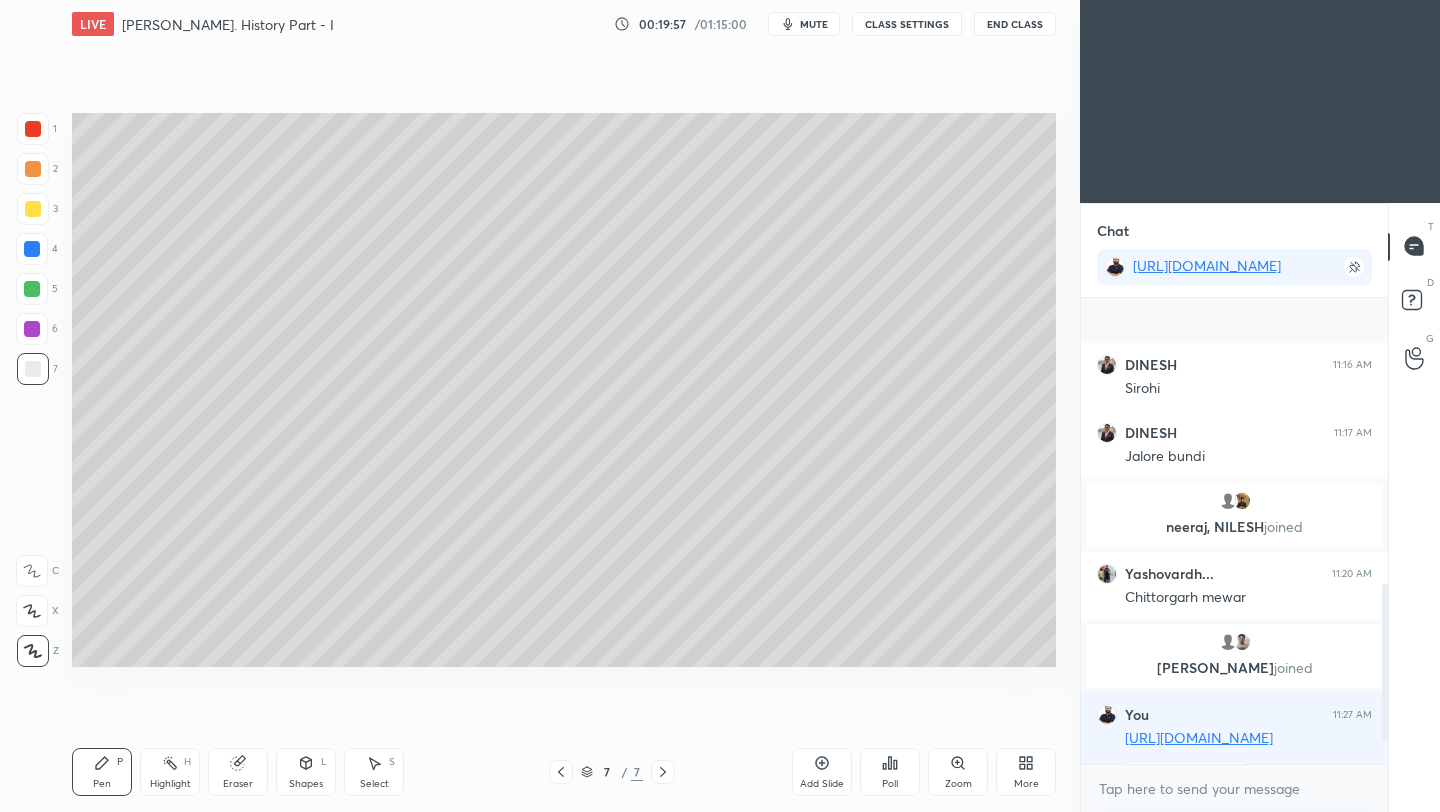 scroll, scrollTop: 918, scrollLeft: 0, axis: vertical 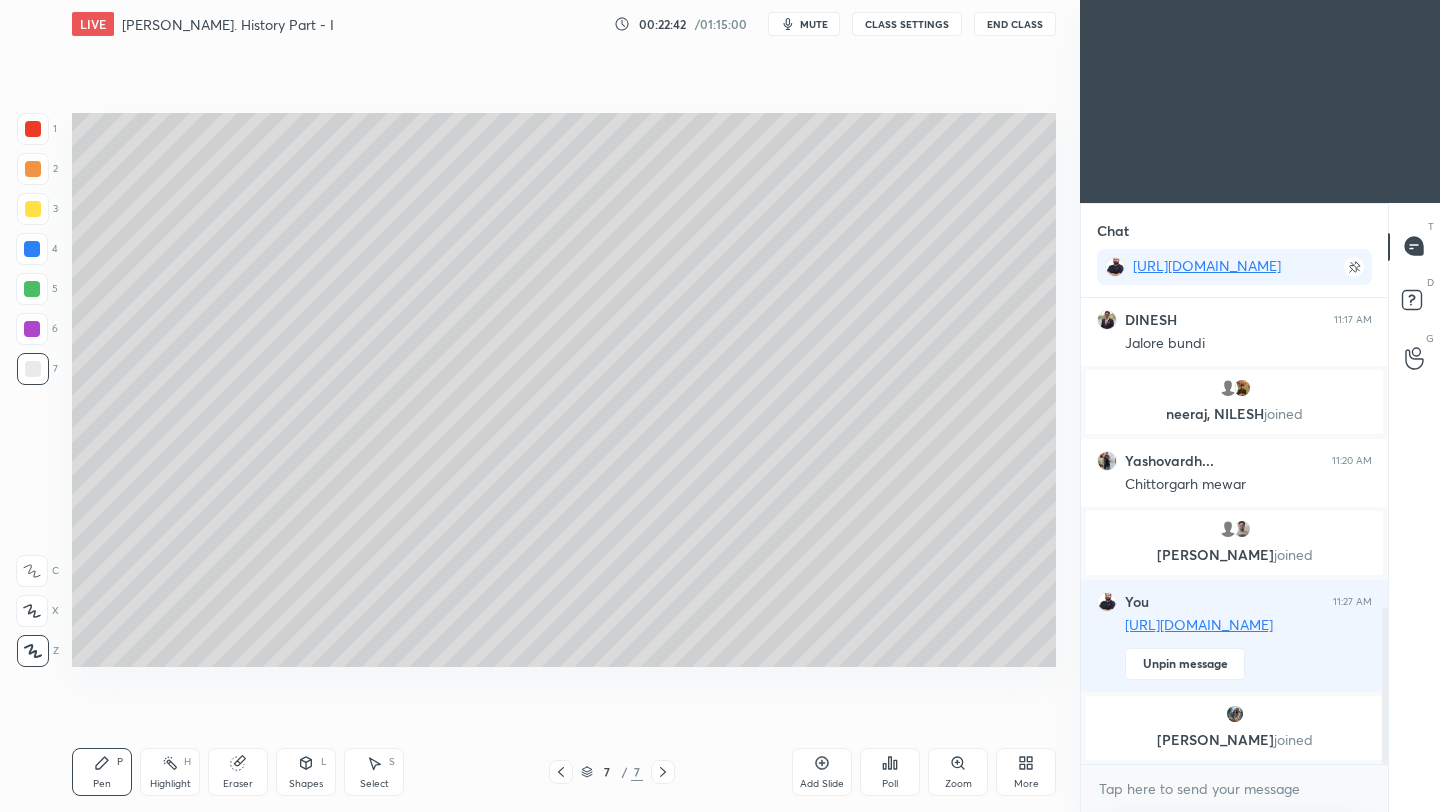 click on "LIVE [PERSON_NAME]. History Part - I 00:22:42 /  01:15:00 mute CLASS SETTINGS End Class Setting up your live class Poll for   secs No correct answer Start poll Back [PERSON_NAME]. History Part - I • L1 of Comprehensive Course of Rahjasthan History For RPSC AE Amit [PERSON_NAME] P Highlight H Eraser Shapes L Select S 7 / 7 Add Slide Poll Zoom More" at bounding box center [564, 406] 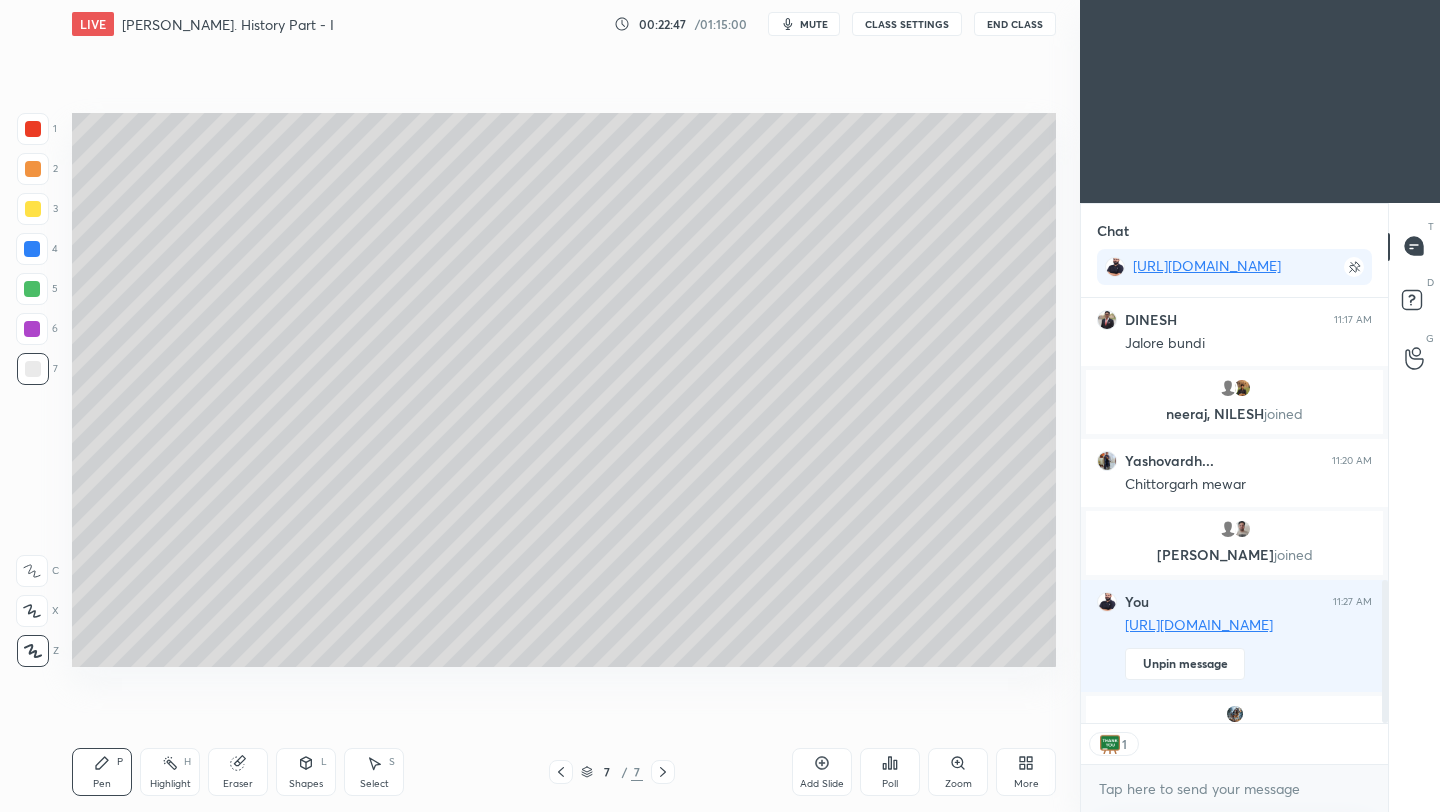 scroll, scrollTop: 419, scrollLeft: 301, axis: both 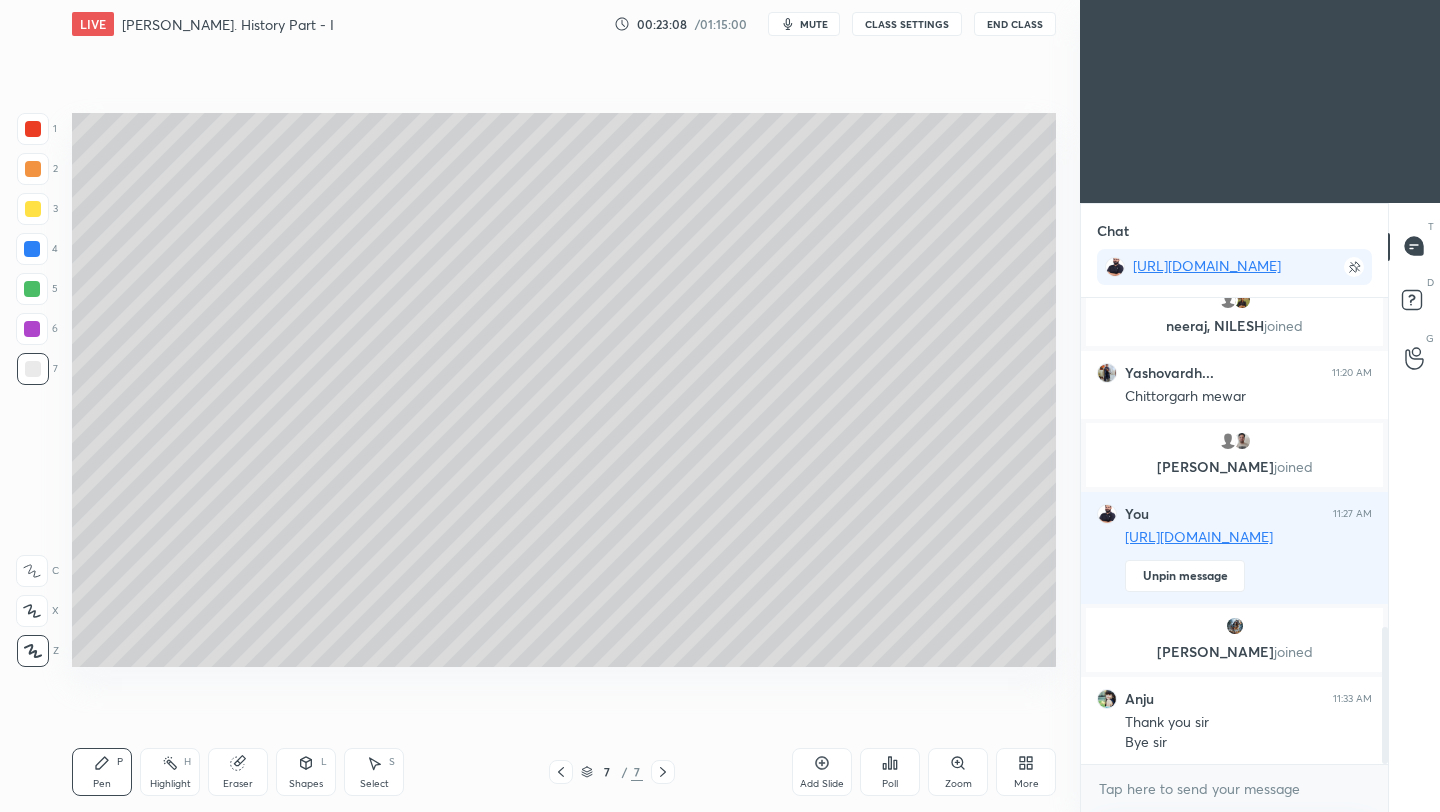 click on "End Class" at bounding box center [1015, 24] 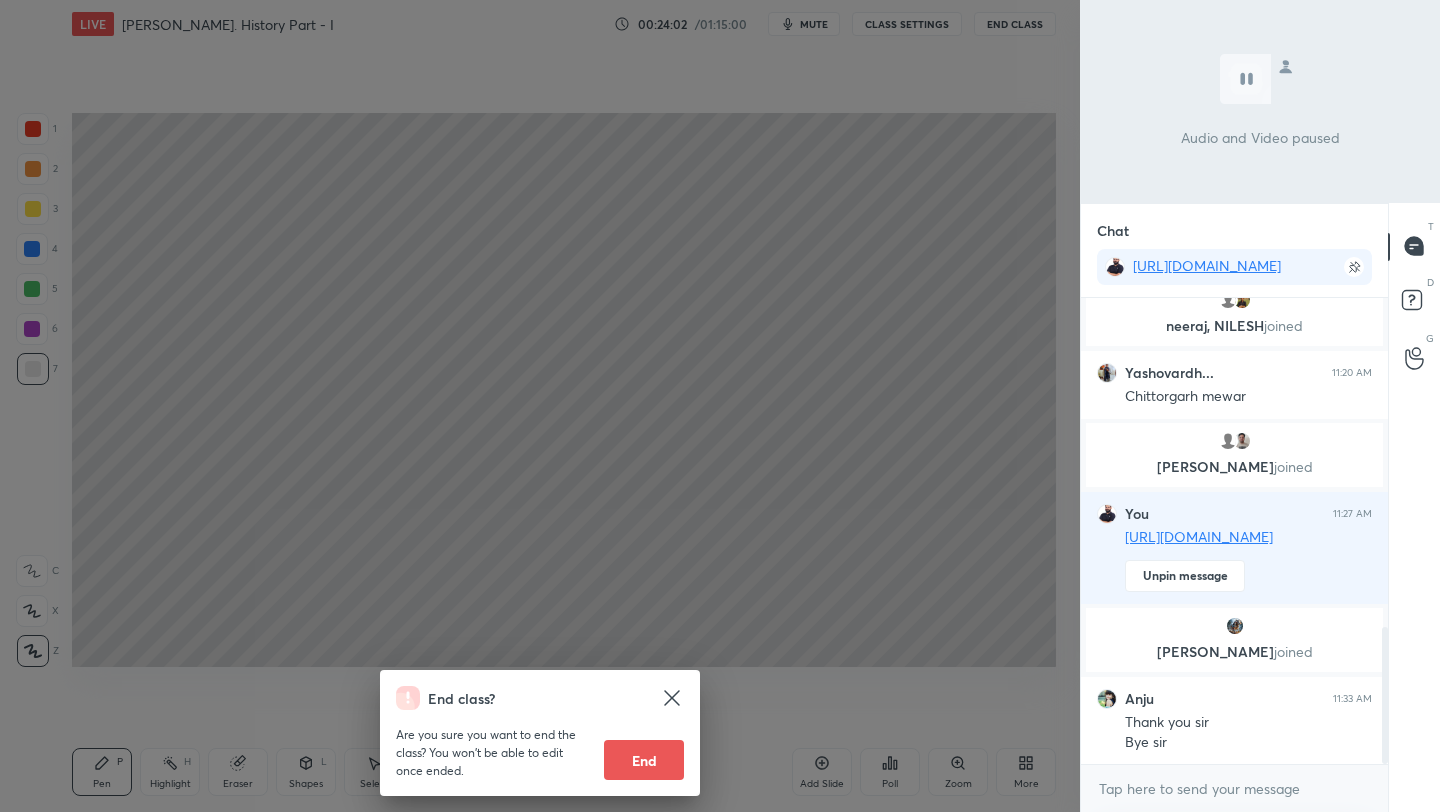 click on "End" at bounding box center [644, 760] 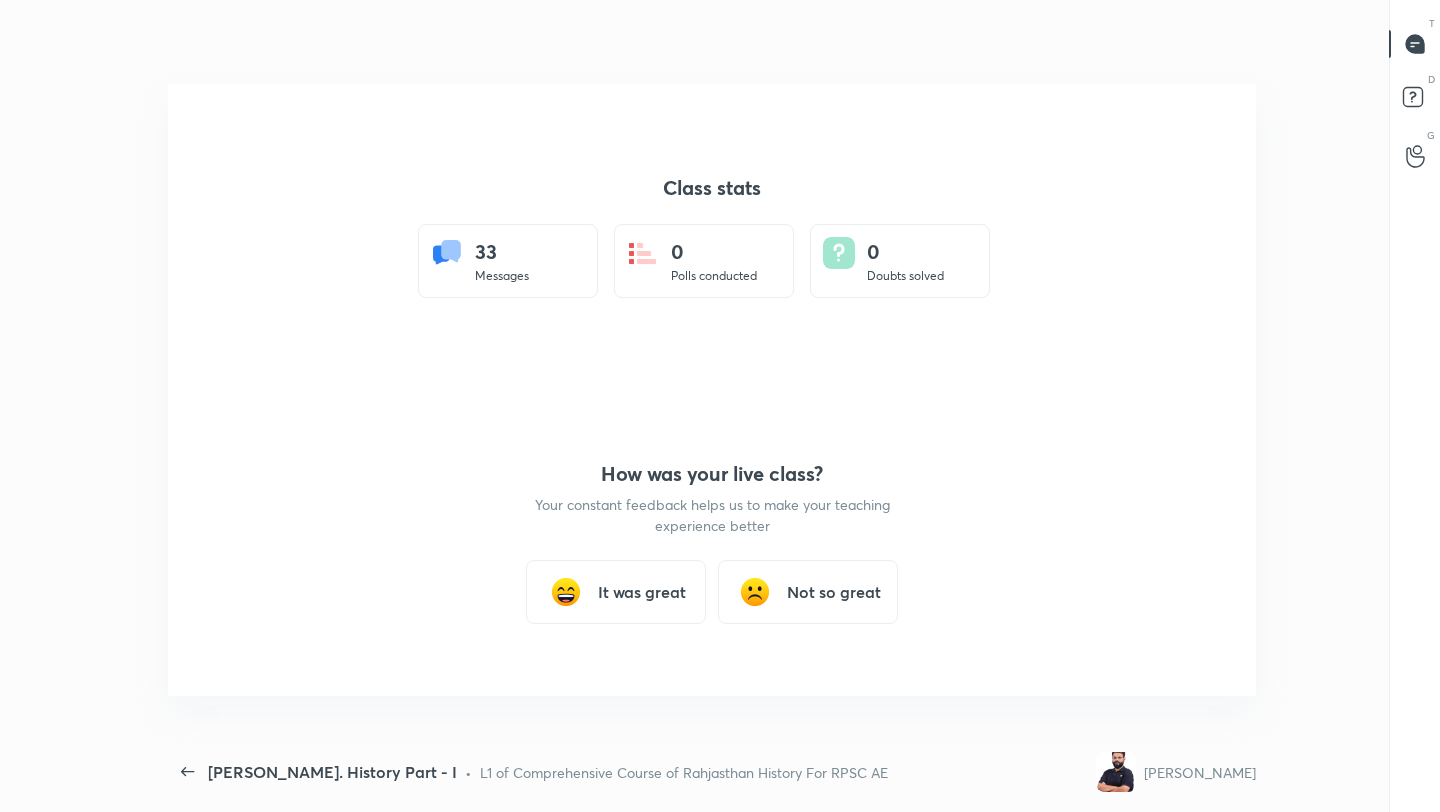 scroll, scrollTop: 99316, scrollLeft: 98643, axis: both 